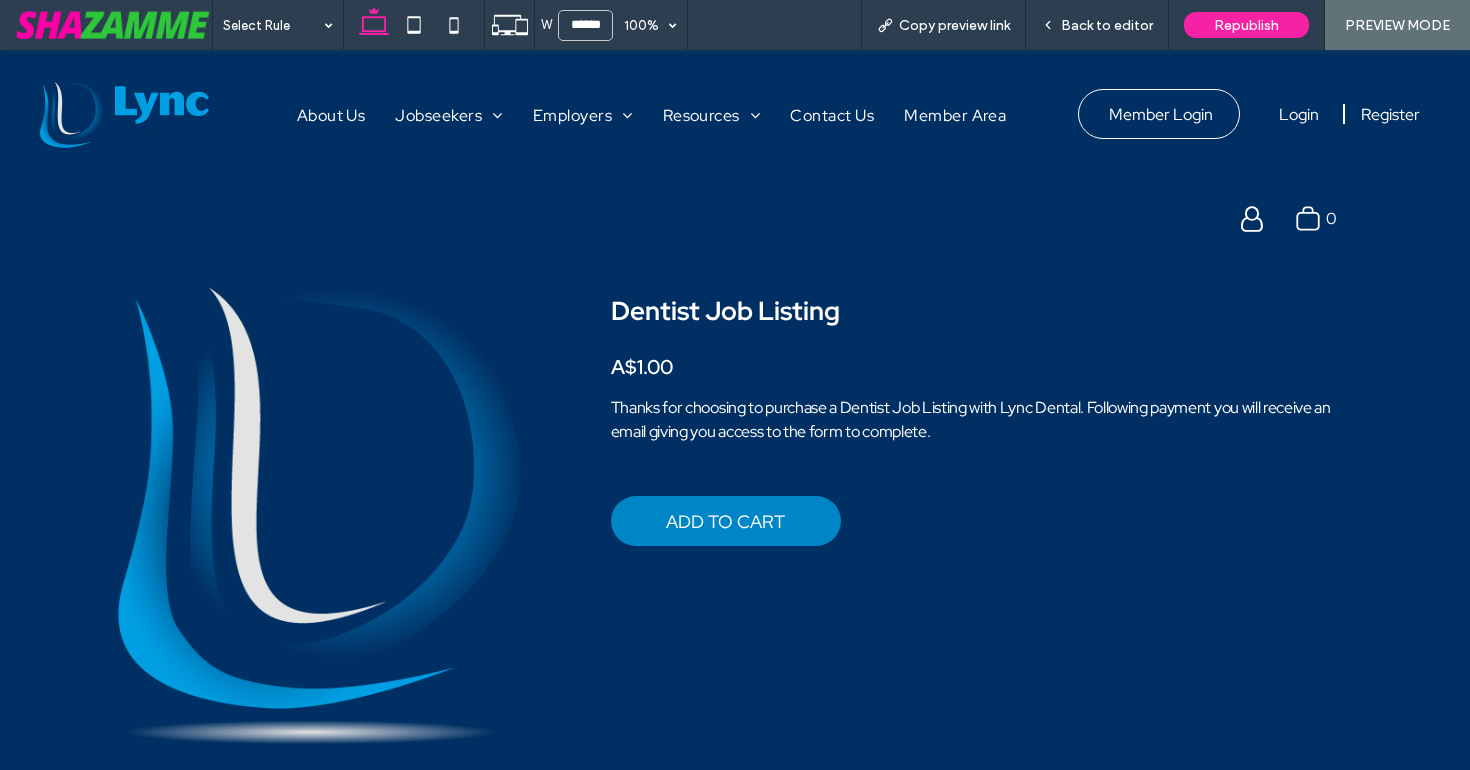 scroll, scrollTop: 0, scrollLeft: 0, axis: both 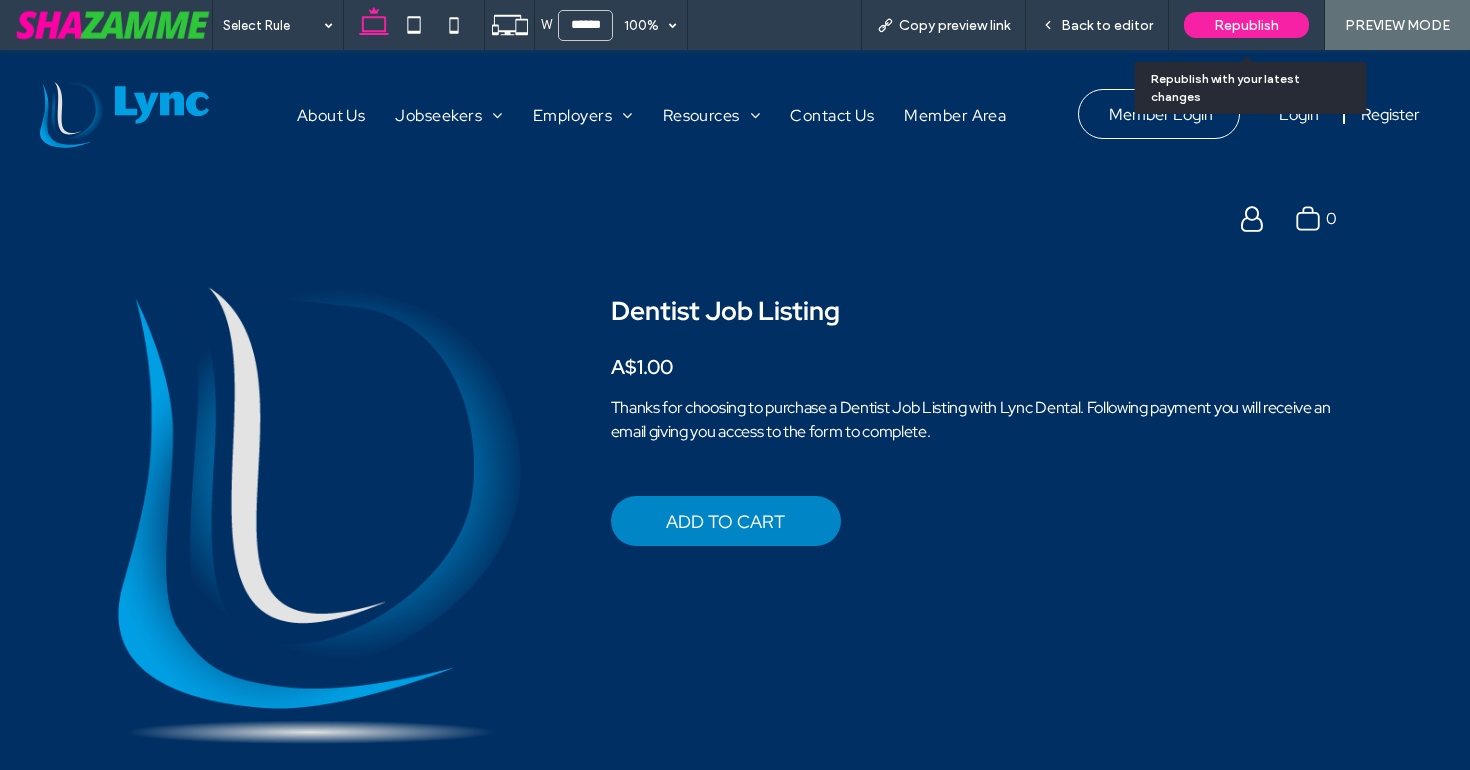 click on "Republish" at bounding box center (1246, 25) 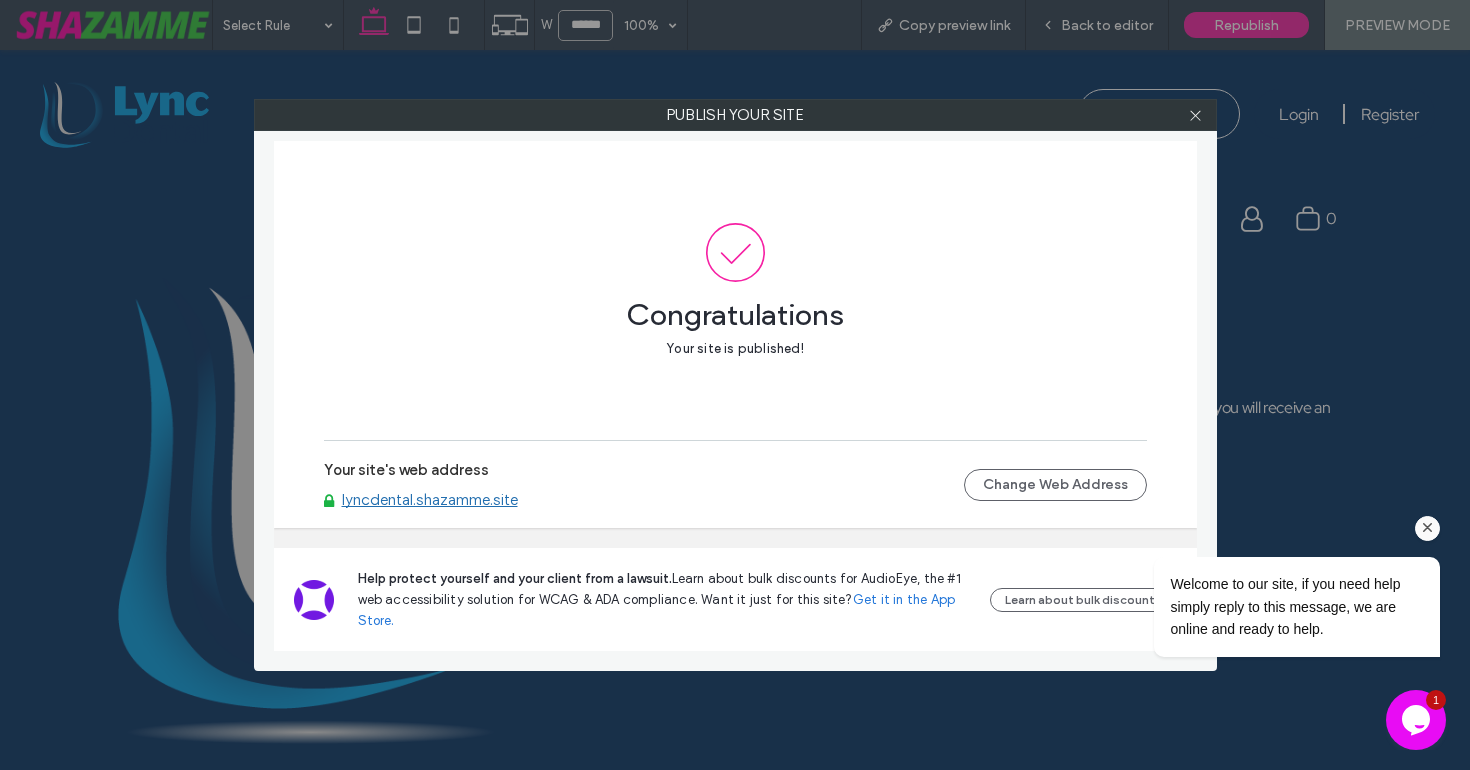 click at bounding box center (1428, 528) 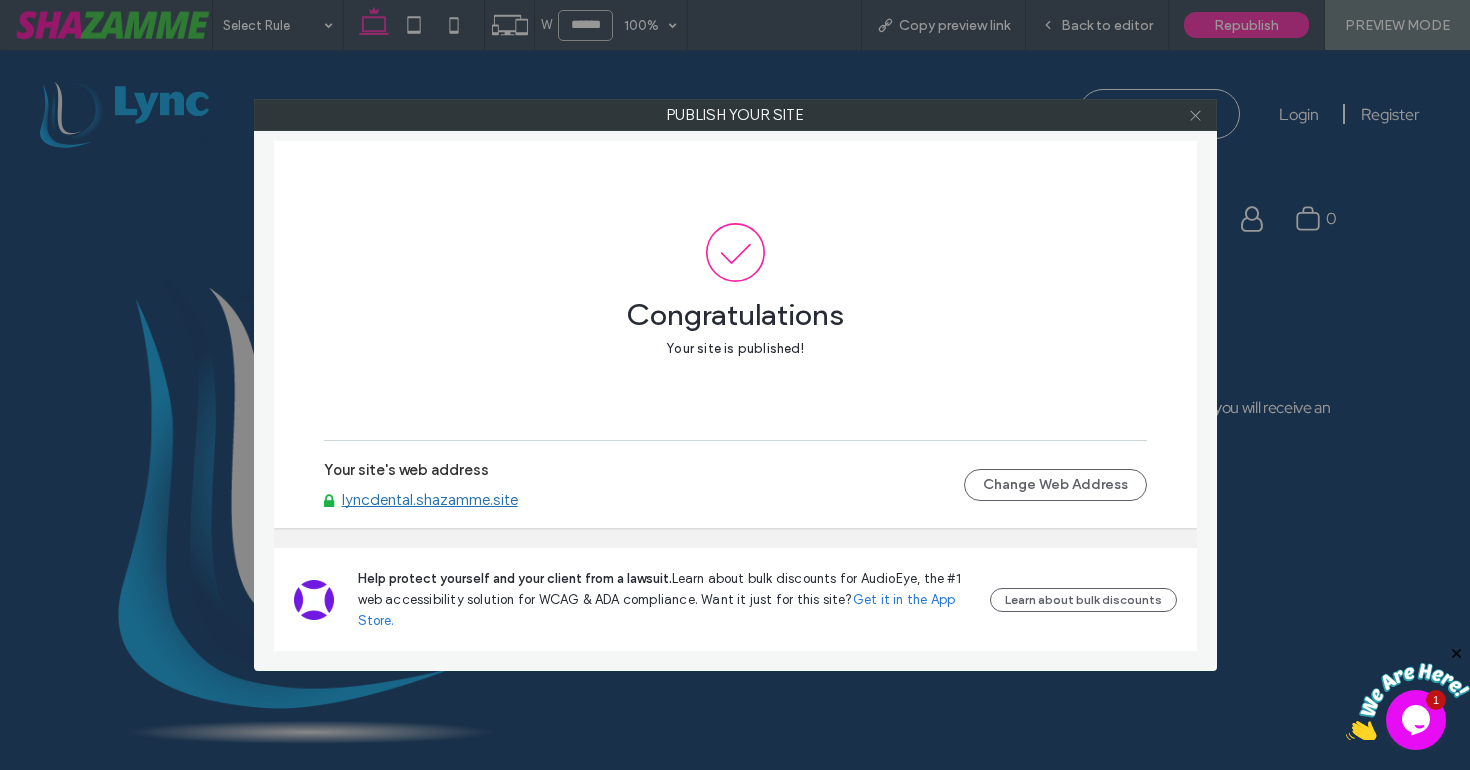 click 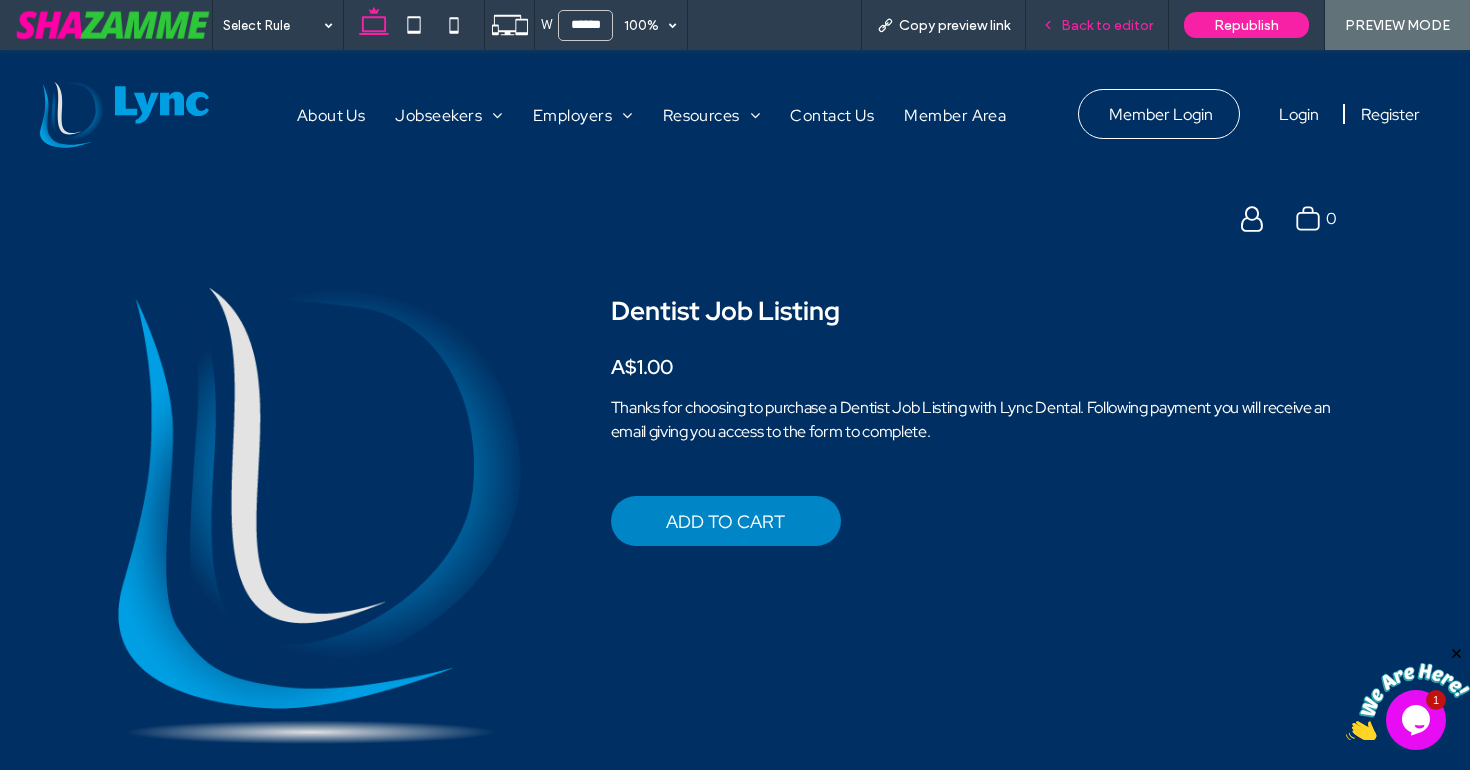 click on "Back to editor" at bounding box center [1107, 25] 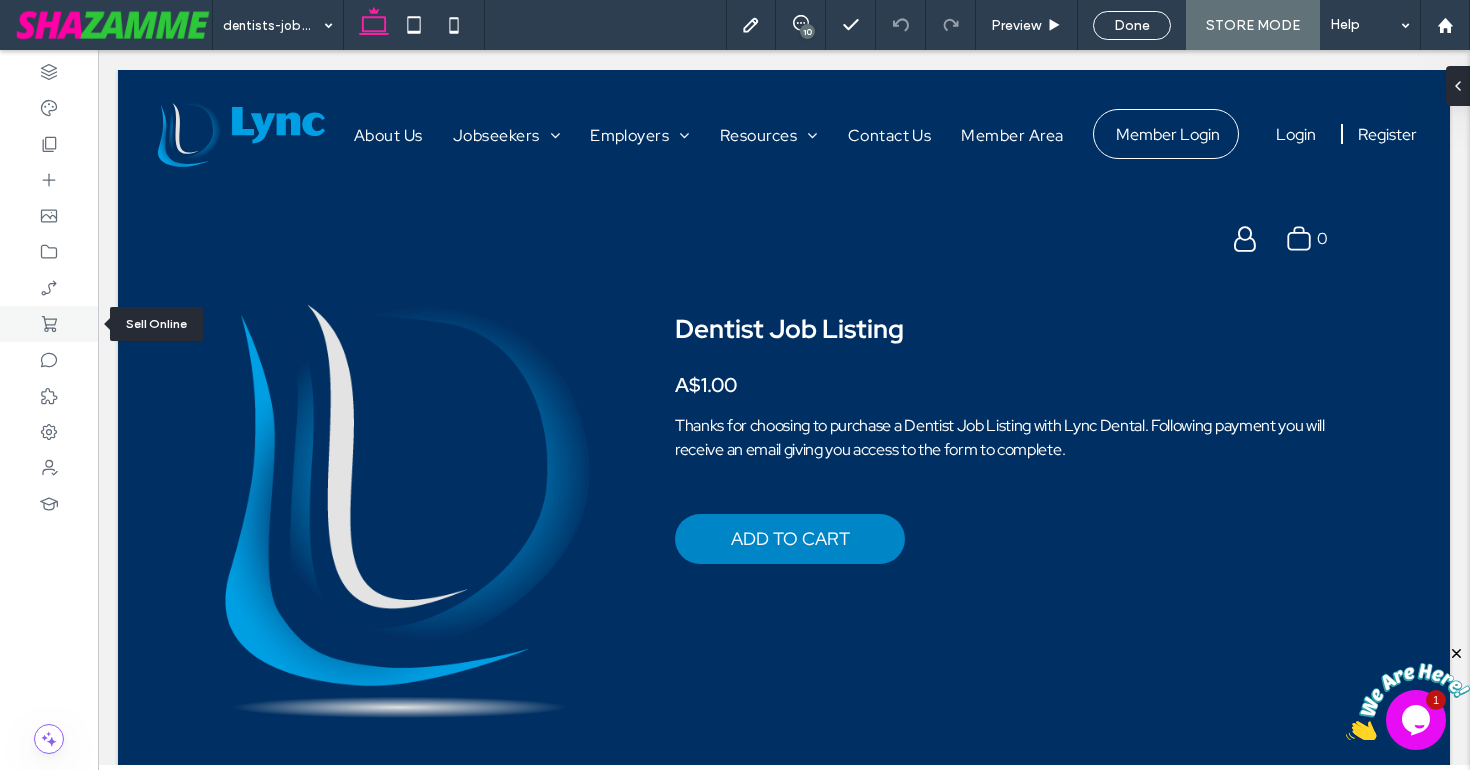 click 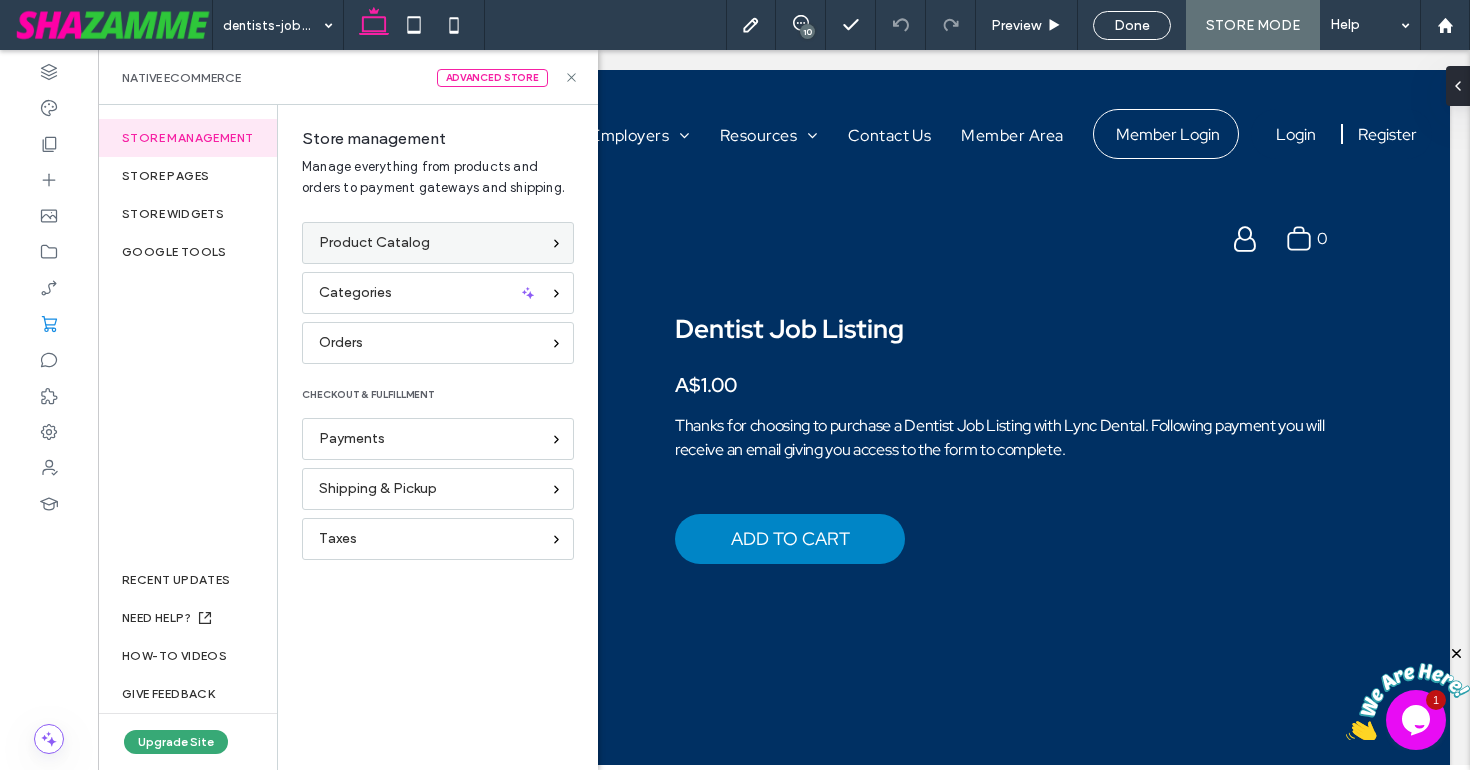 click on "Product Catalog" at bounding box center (429, 243) 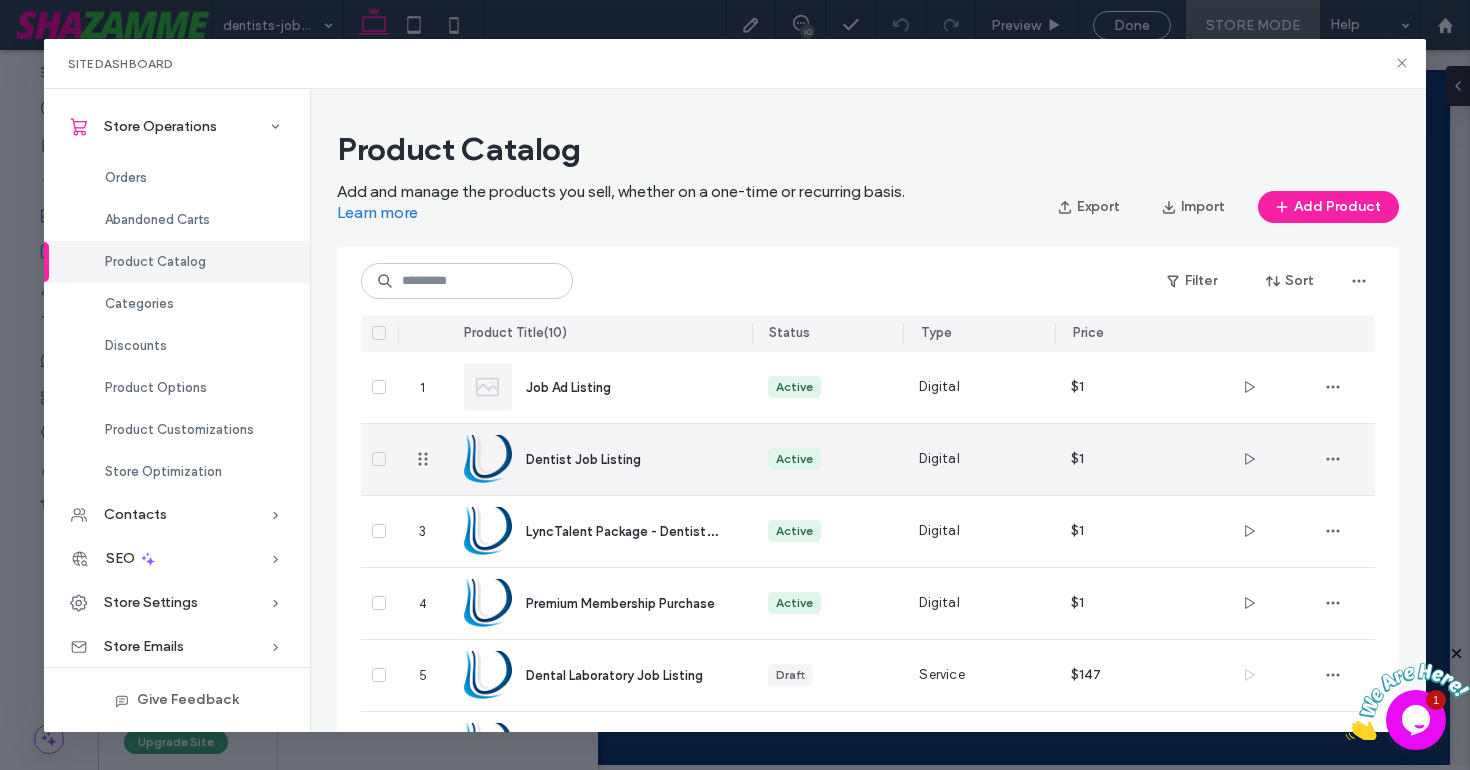 click on "Dentist Job Listing" at bounding box center (600, 459) 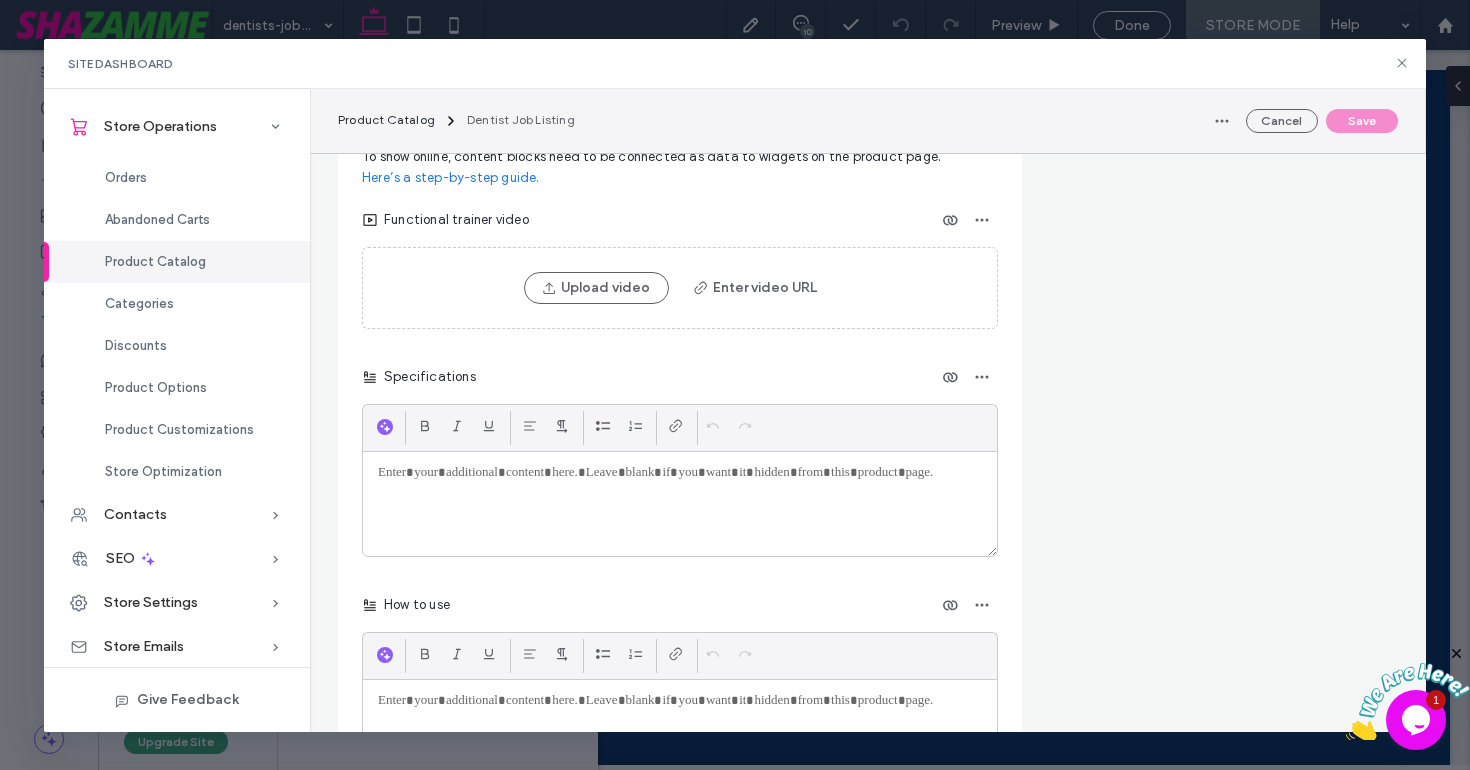 scroll, scrollTop: 0, scrollLeft: 0, axis: both 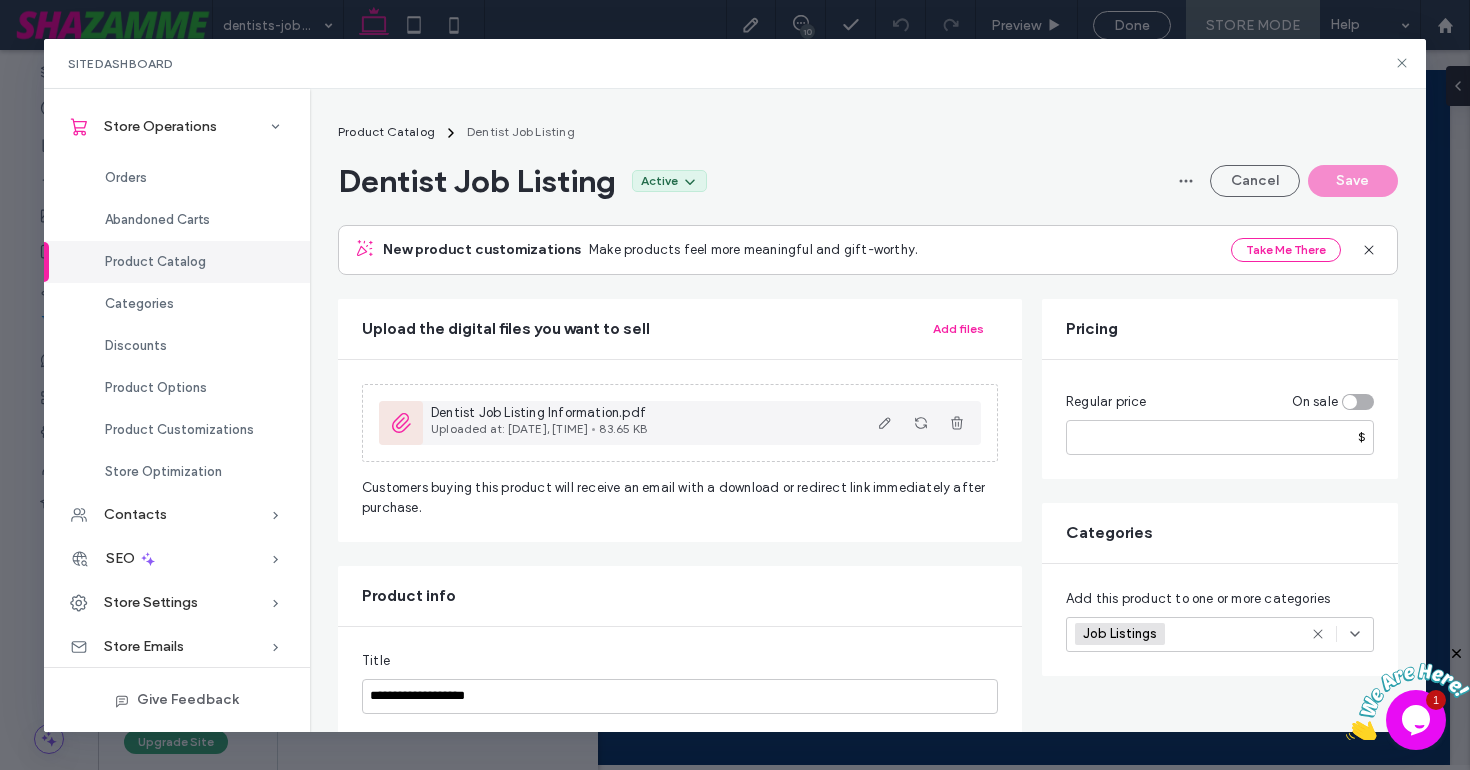click on "Dentist Job Listing Information.pdf" at bounding box center [538, 412] 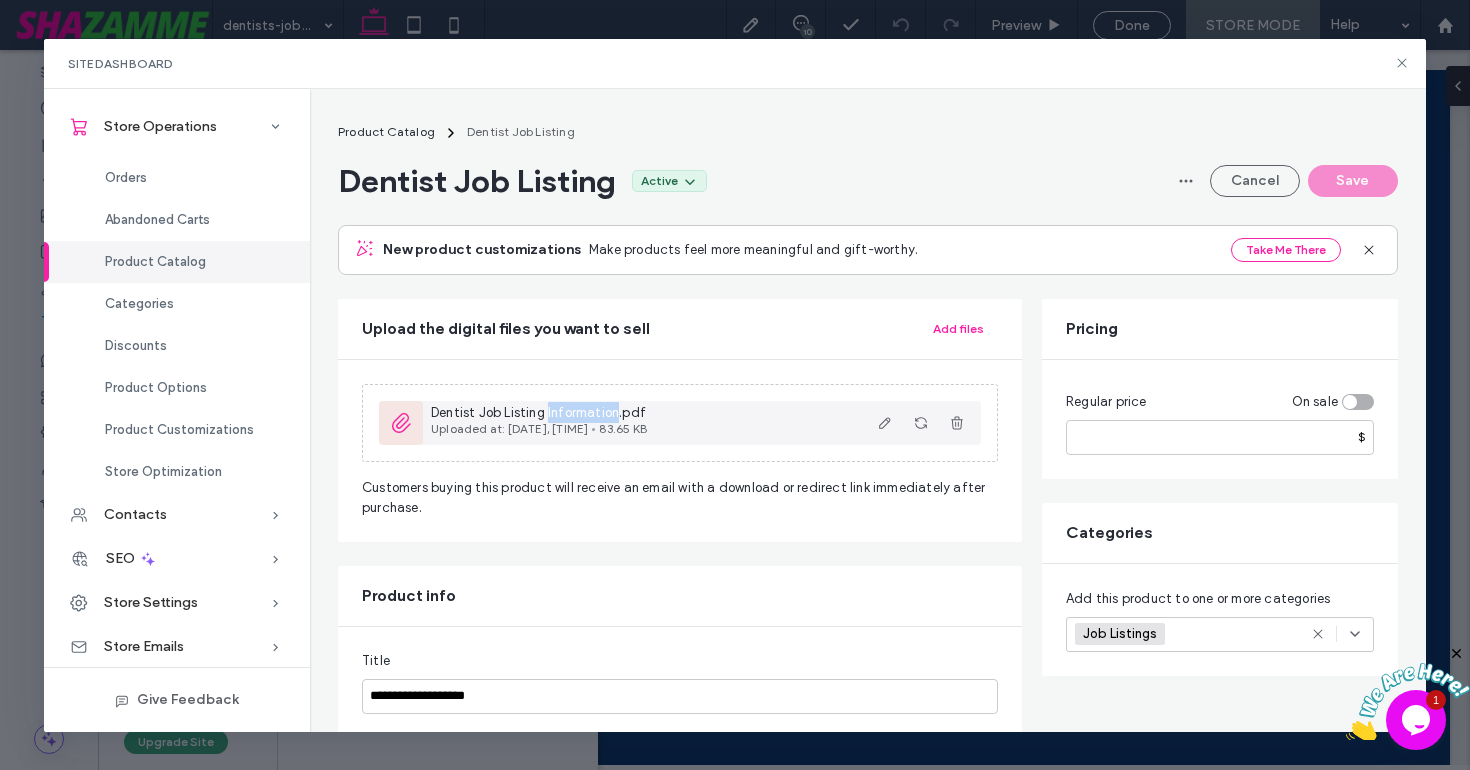 click on "Dentist Job Listing Information.pdf" at bounding box center (538, 412) 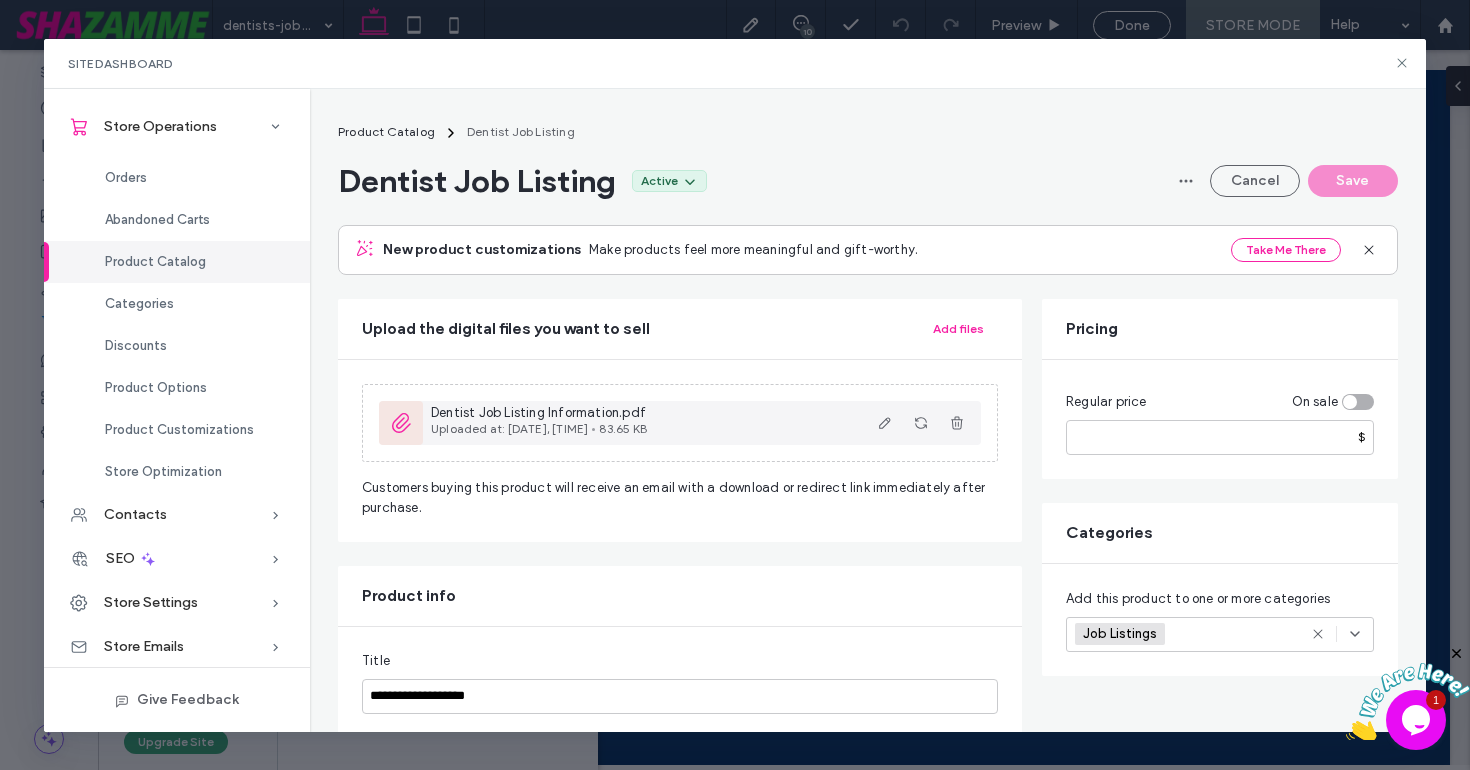 click on "Dentist Job Listing Information.pdf" at bounding box center (538, 412) 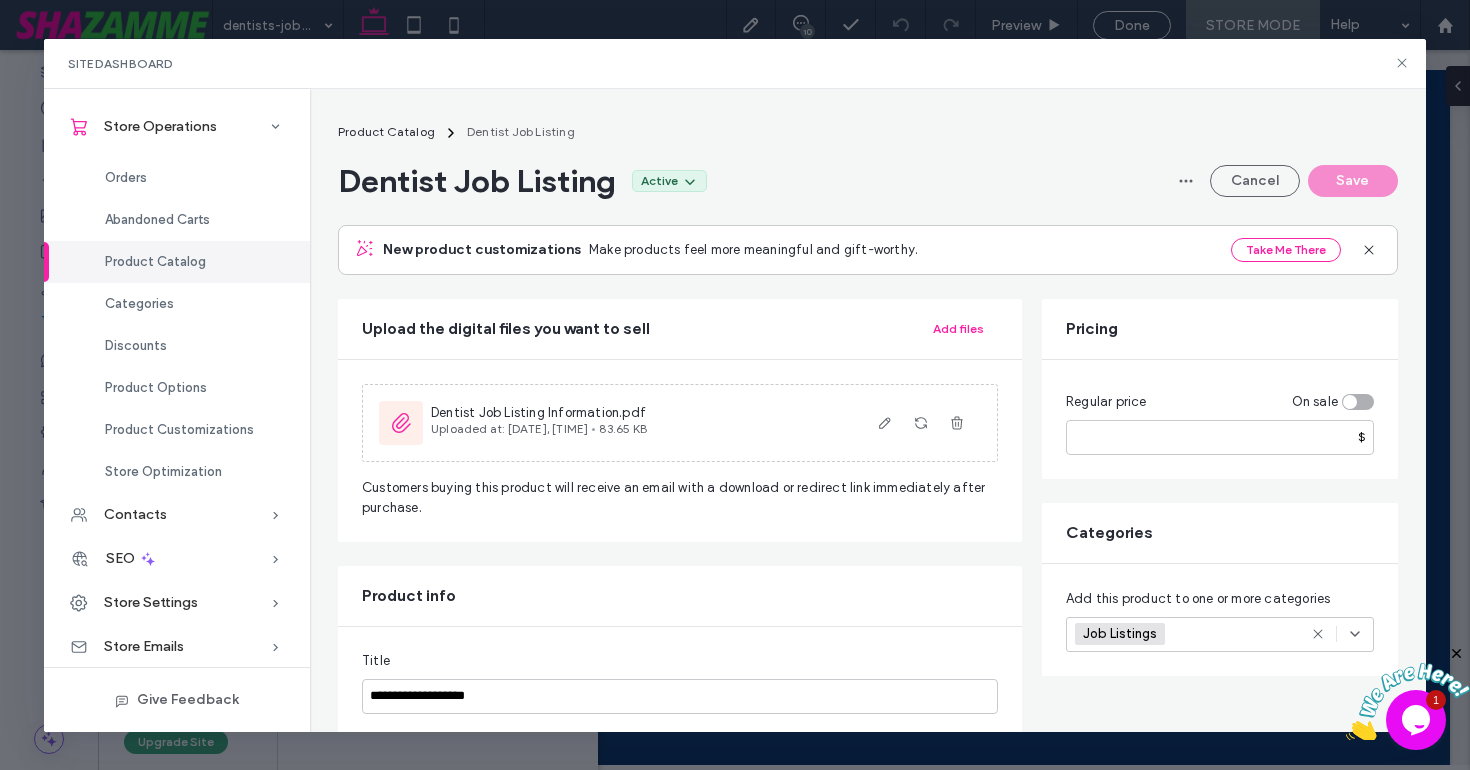 click on "Product Catalog" at bounding box center [155, 261] 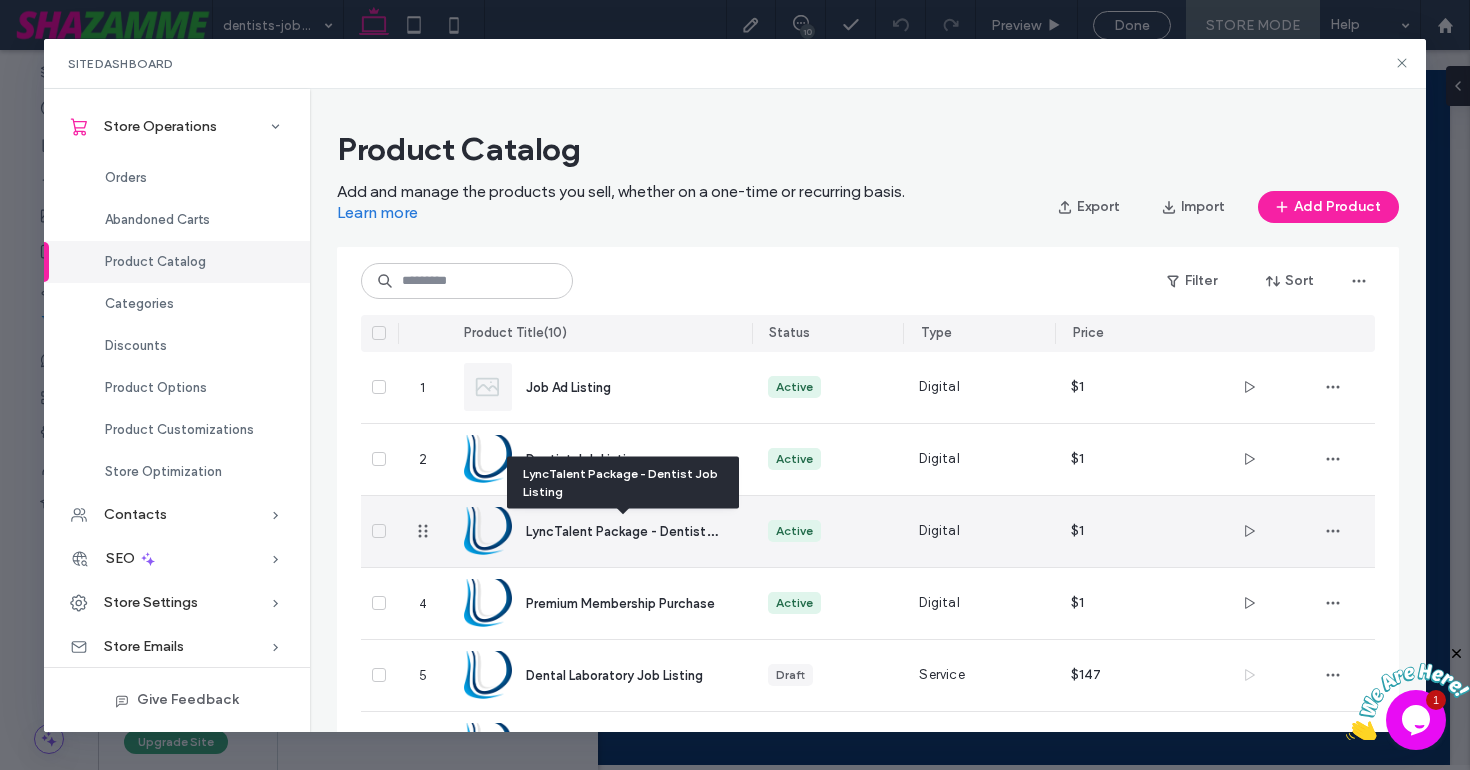 click on "LyncTalent Package - Dentist Job Listing" at bounding box center (650, 530) 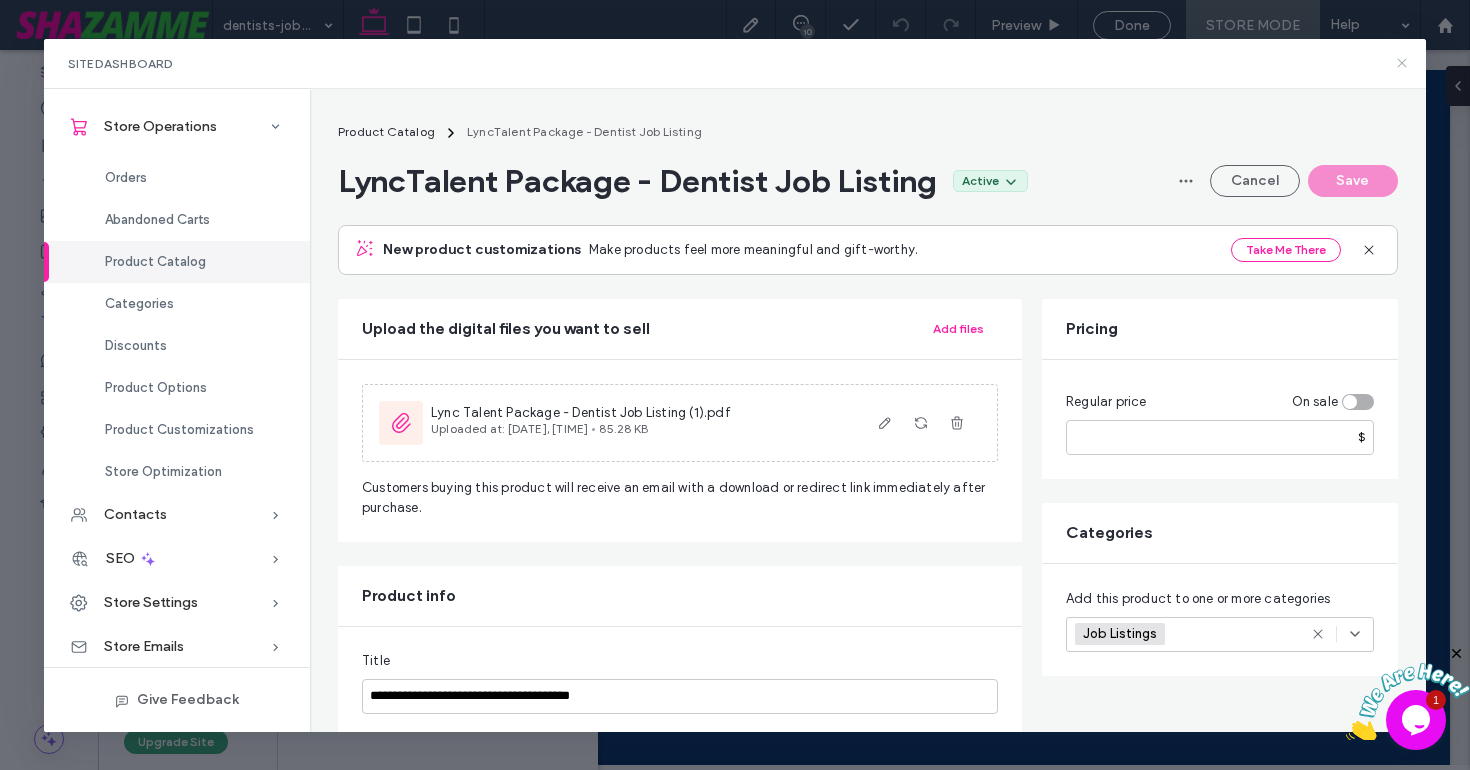 click 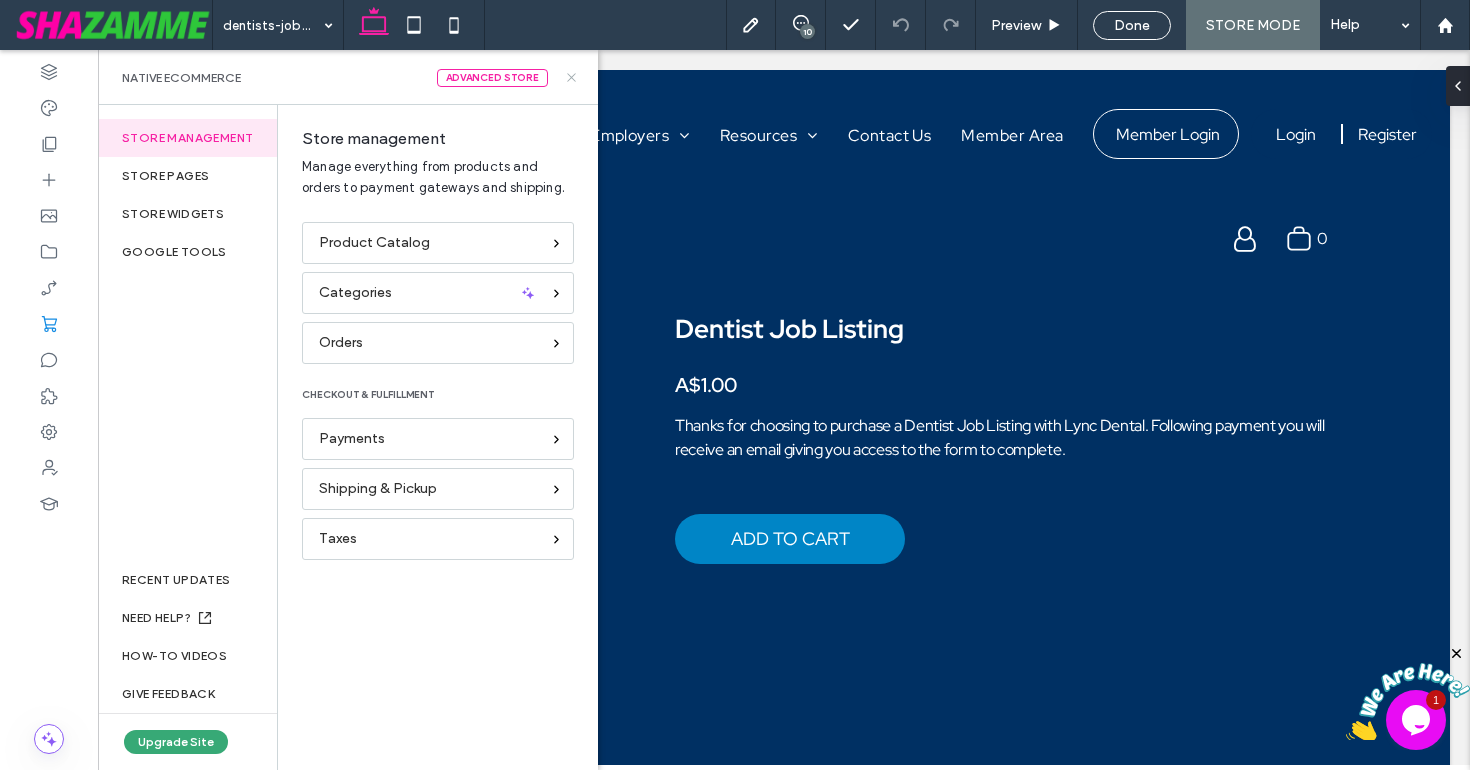 click 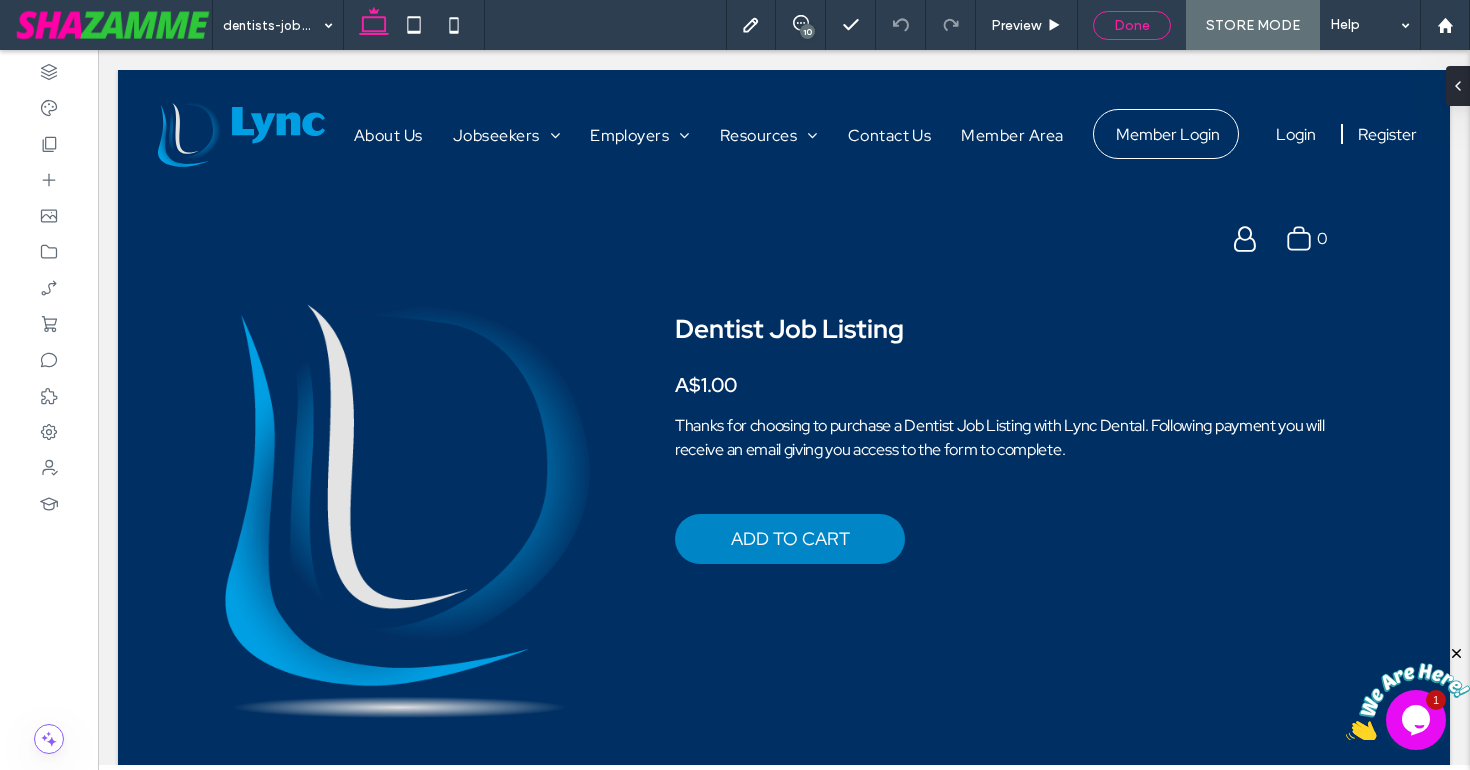 click on "Done" at bounding box center (1132, 25) 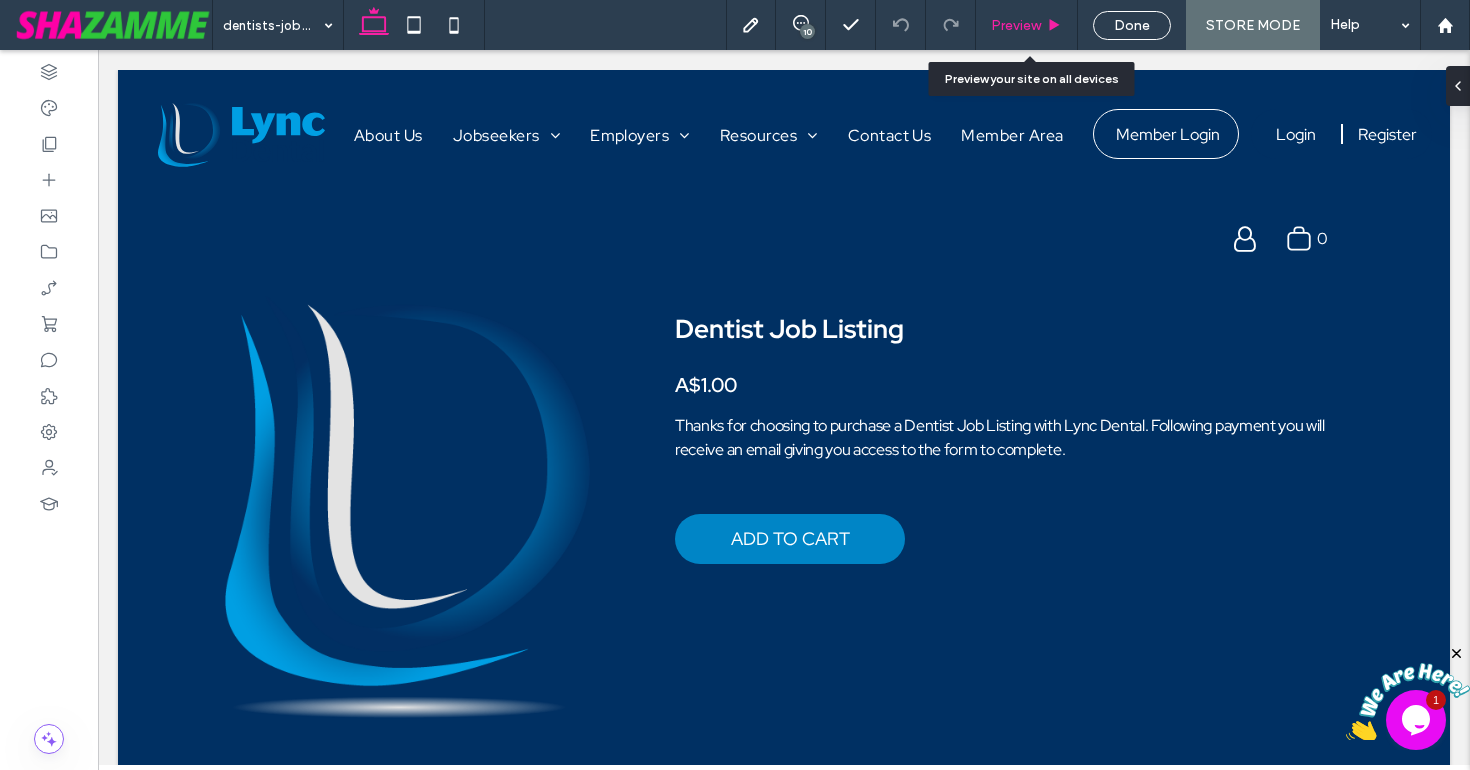 click on "Preview" at bounding box center (1016, 25) 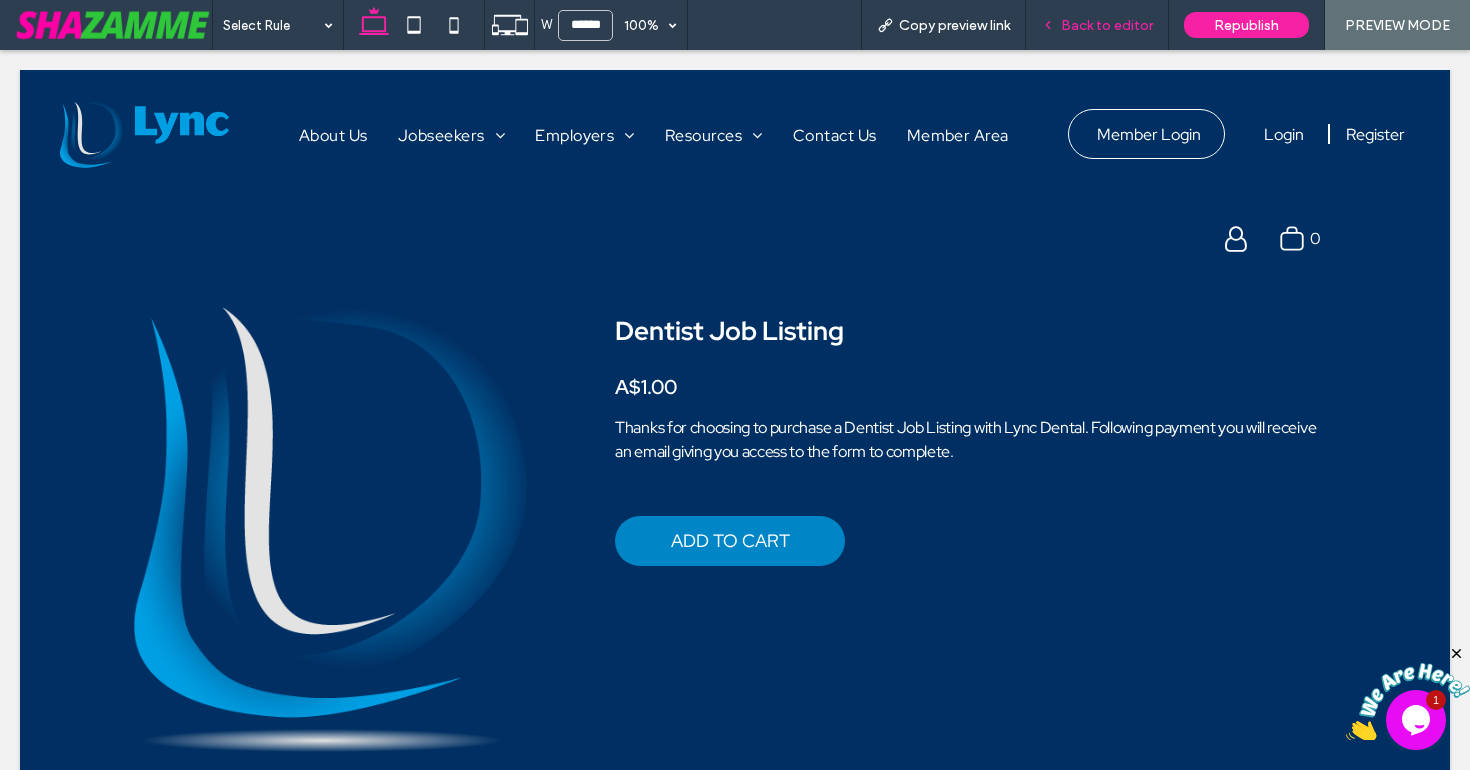 click on "Back to editor" at bounding box center [1107, 25] 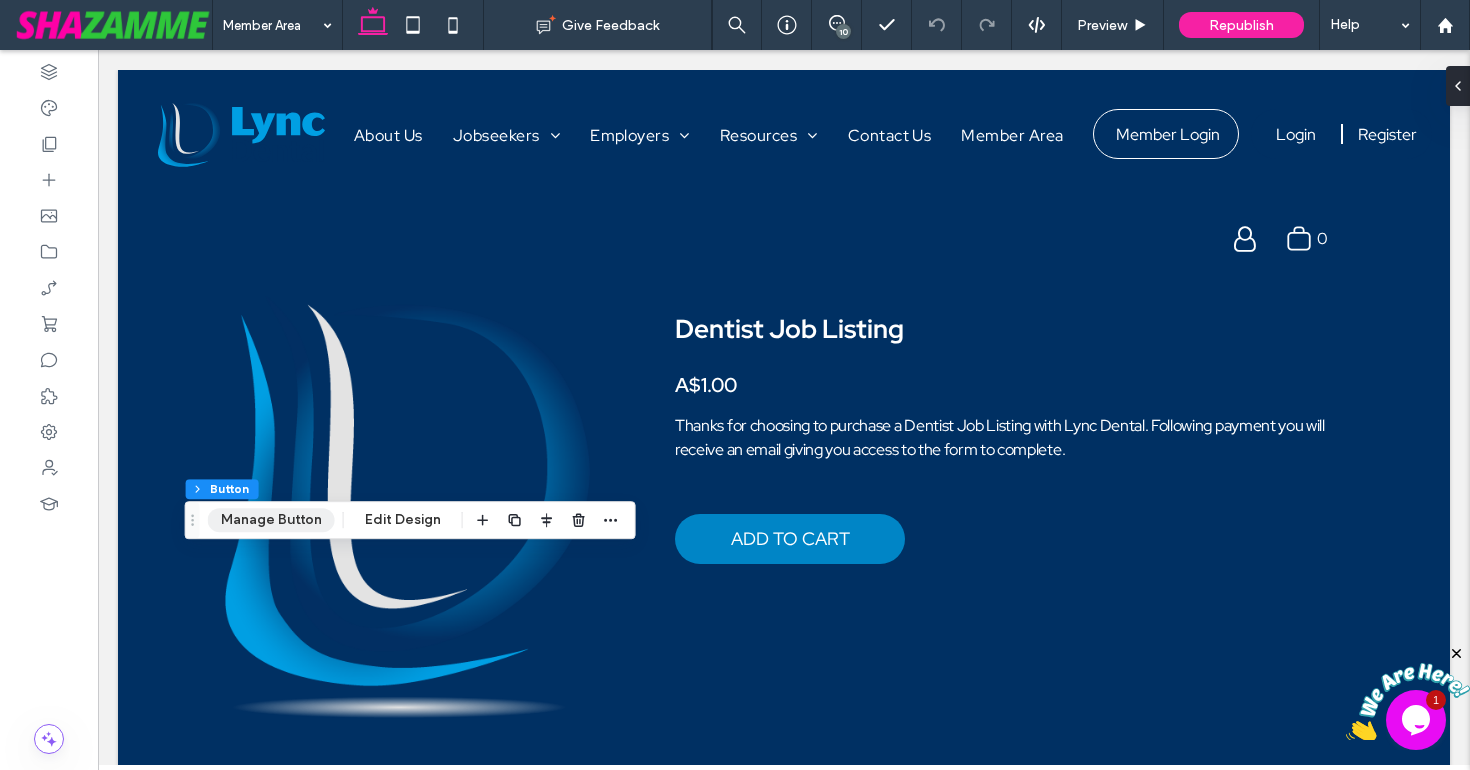 click on "Manage Button" at bounding box center (271, 520) 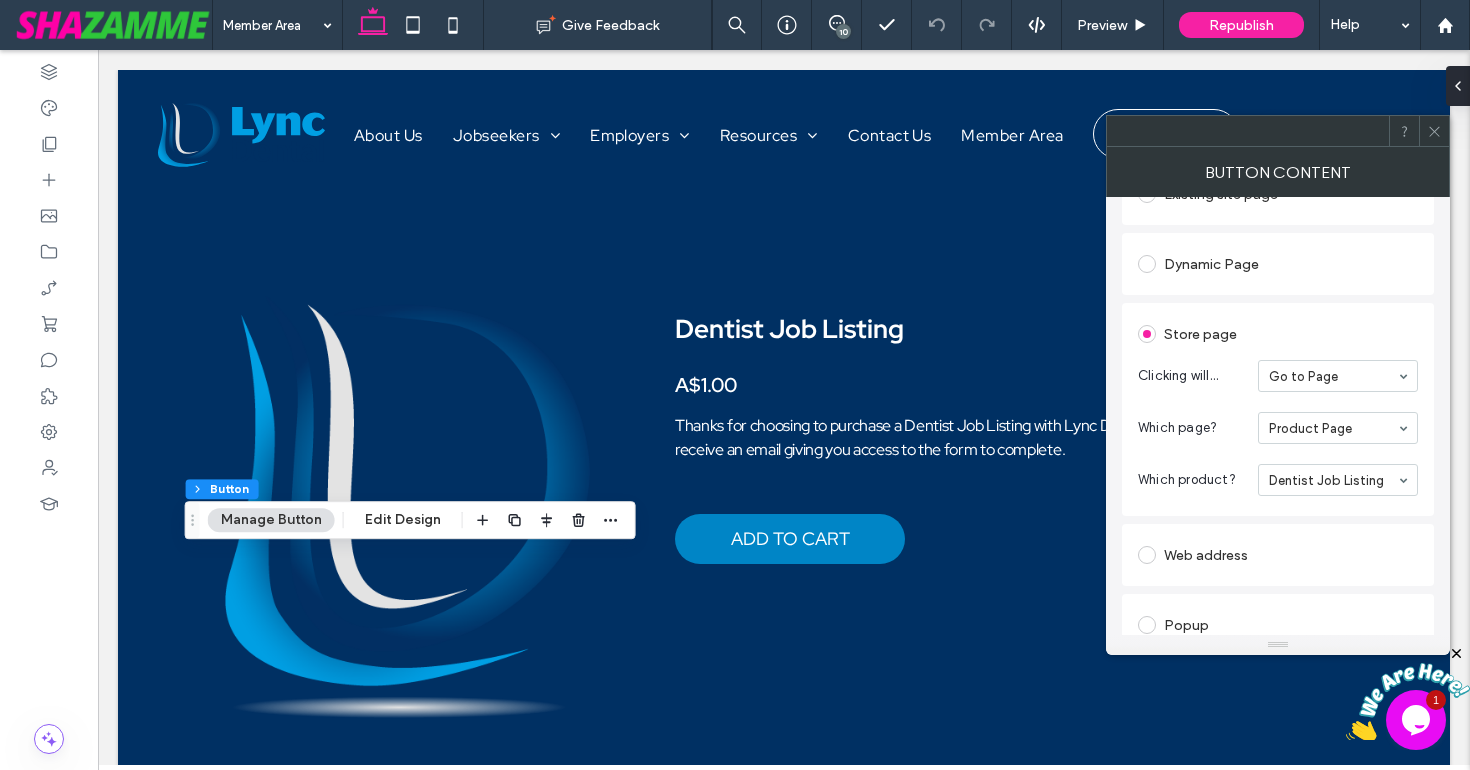scroll, scrollTop: 415, scrollLeft: 0, axis: vertical 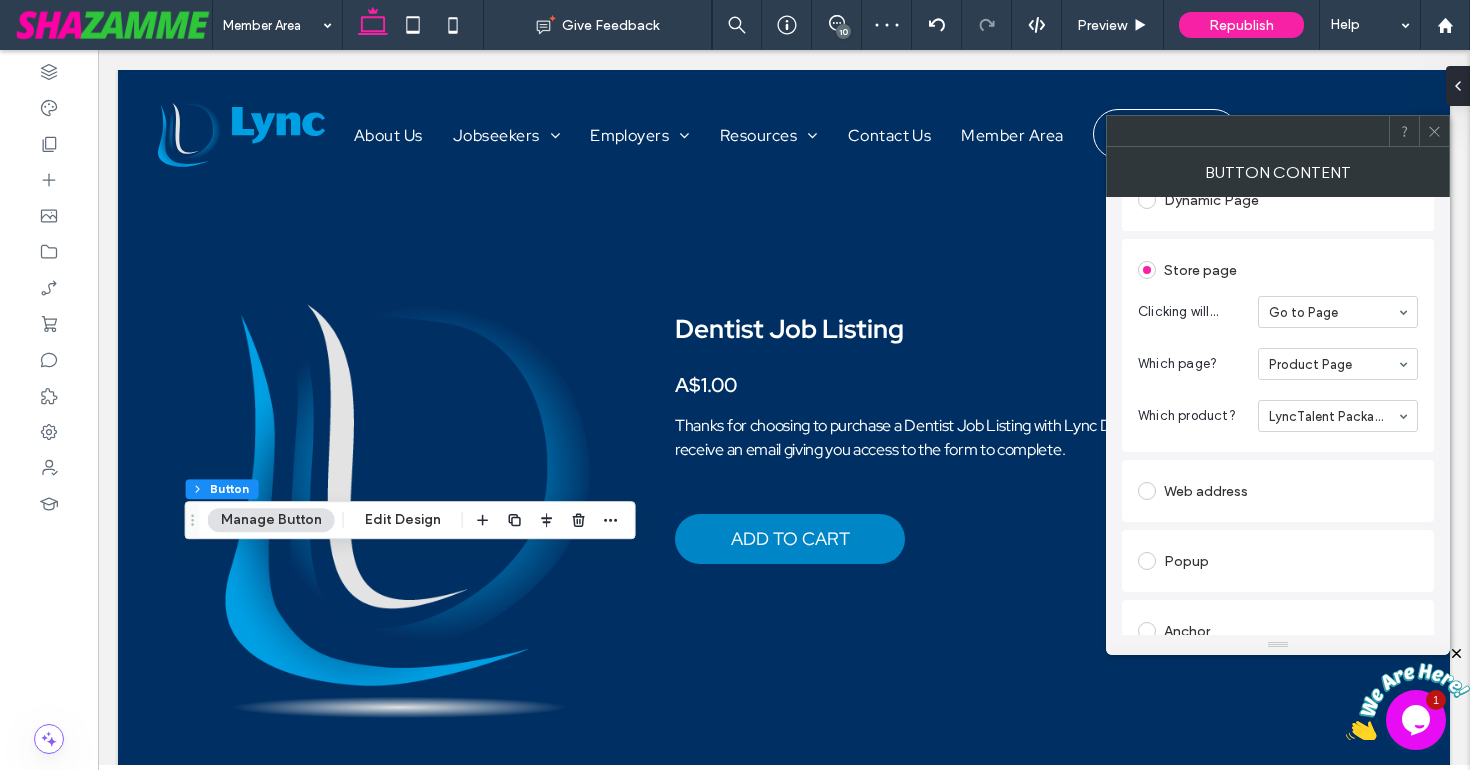 click on "Want instant Add to Cart power? Link a button to a product page and set the click to add that product to the cart.  Text on button ******* Set what the button links to Links Audit Tool Take Me There Existing site page Dynamic Page Store page Clicking will... Go to Page Which page? Product Page Which product? LyncTalent Package - Dentist Job Listing Web address Popup Anchor Back to top Scroll to bottom New Membership plan checkout Blog post Email address Click to call File for download" at bounding box center [1278, 416] 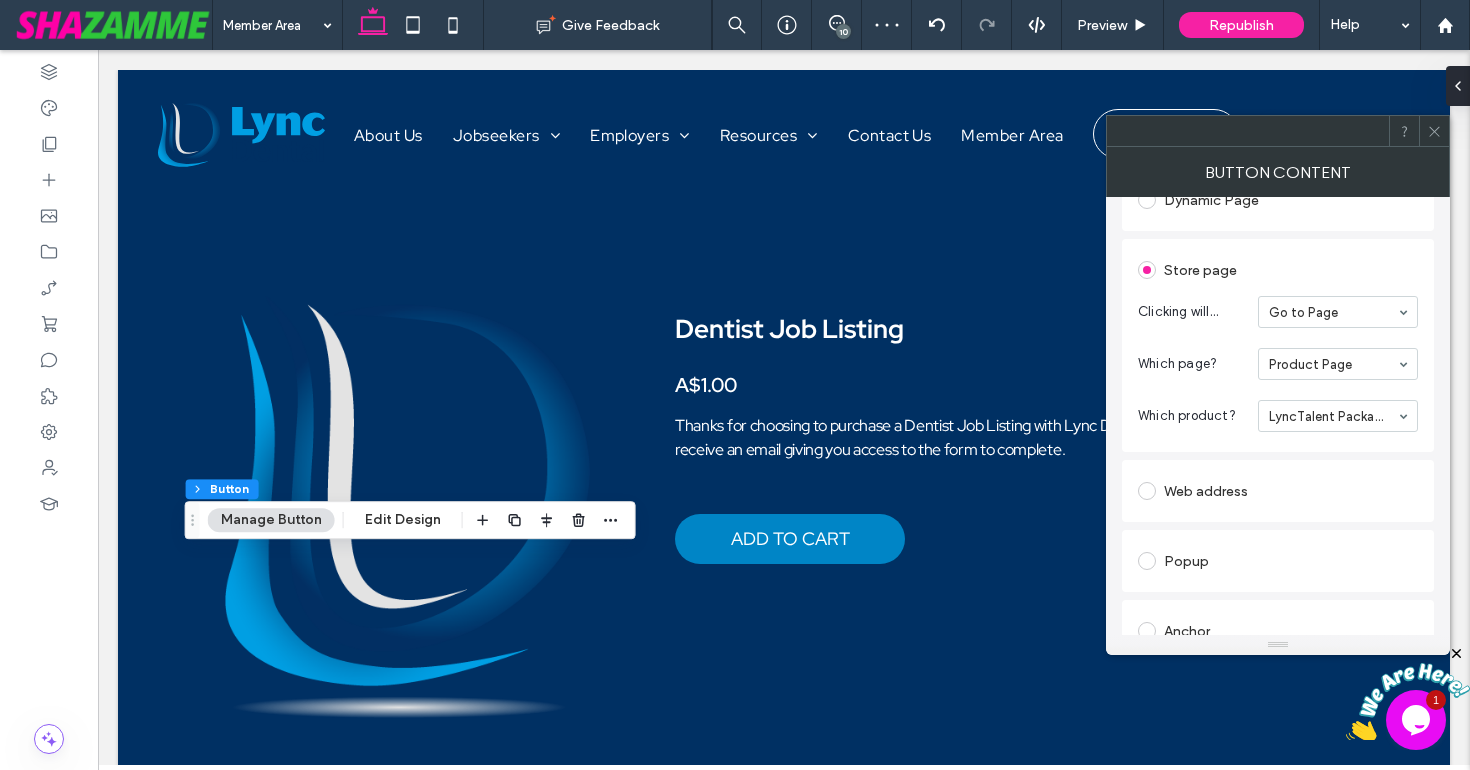 click 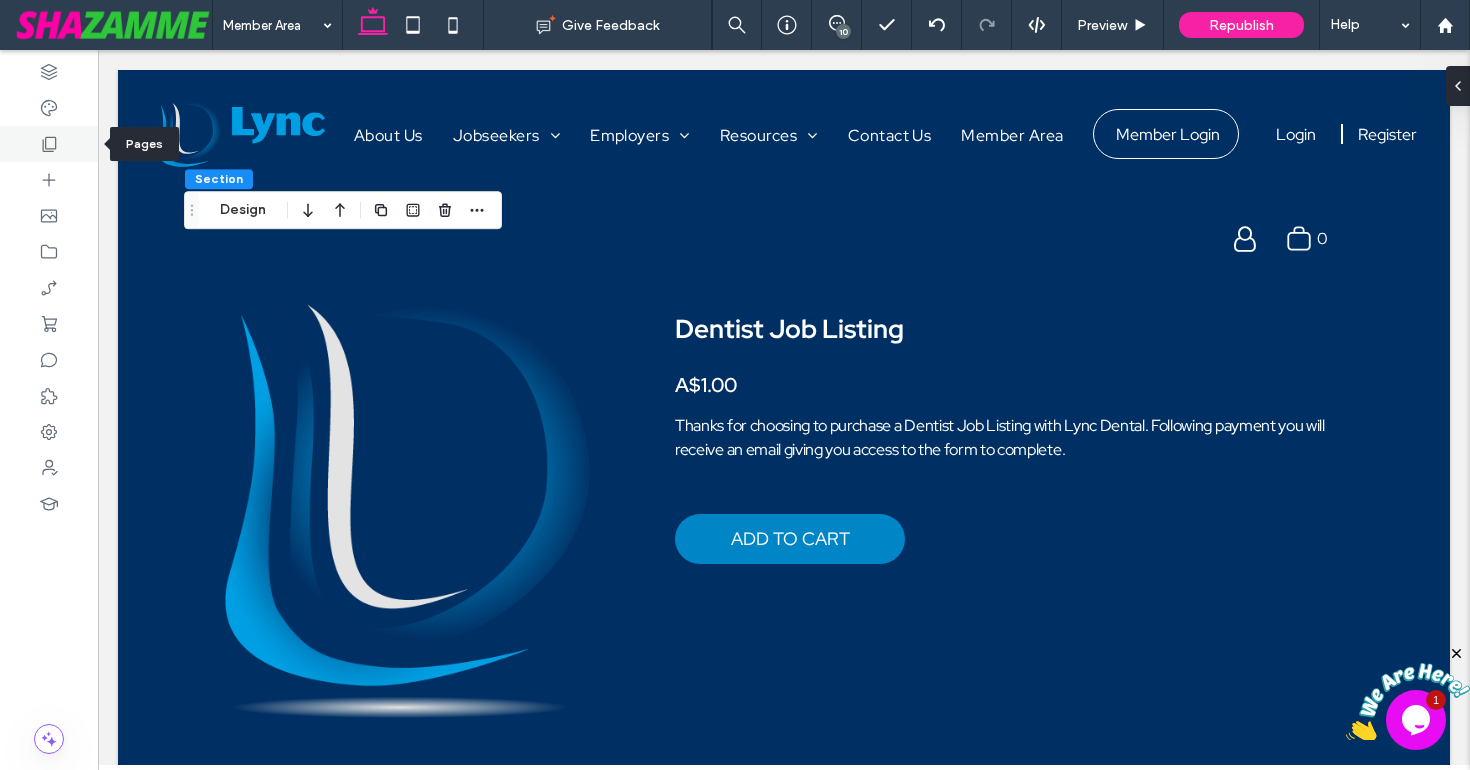 click 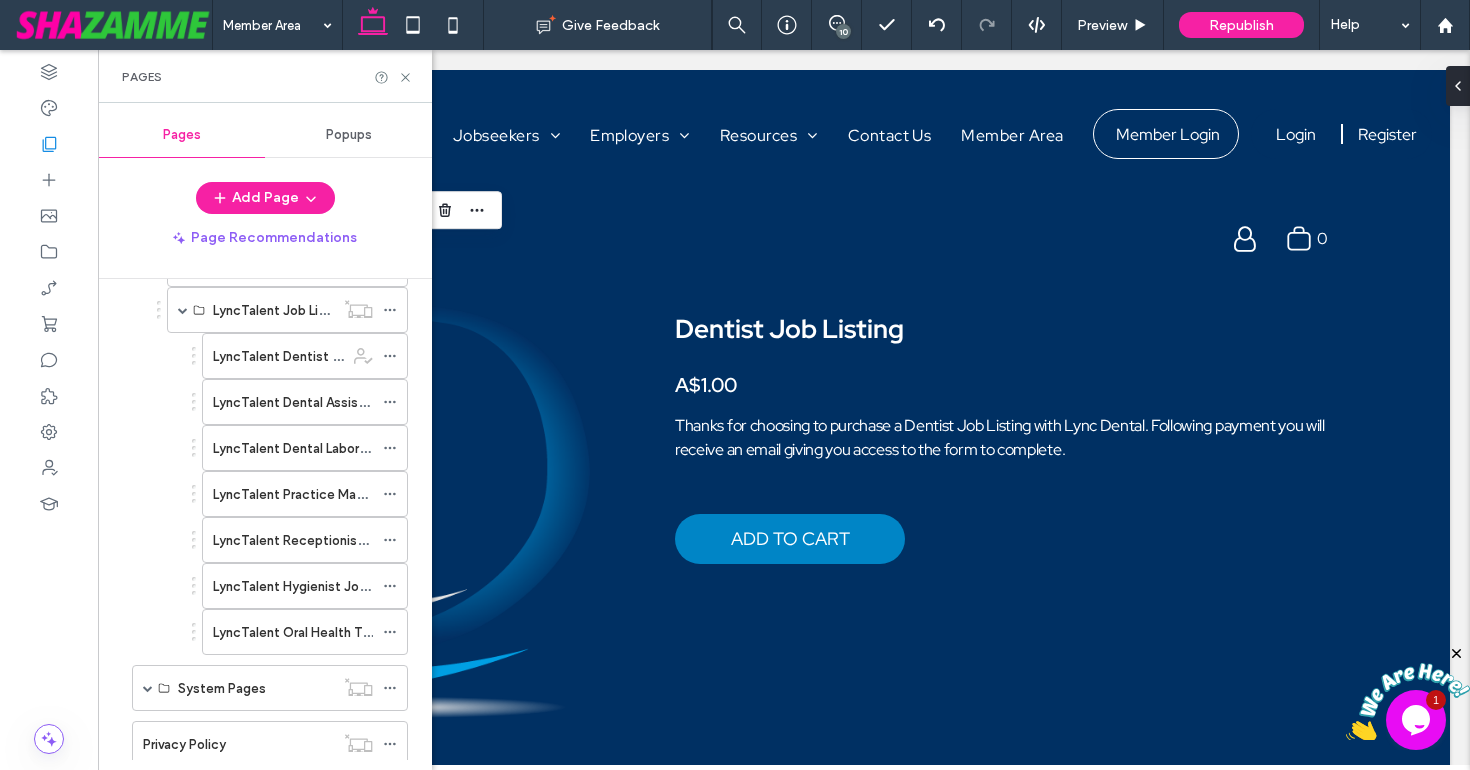 scroll, scrollTop: 823, scrollLeft: 0, axis: vertical 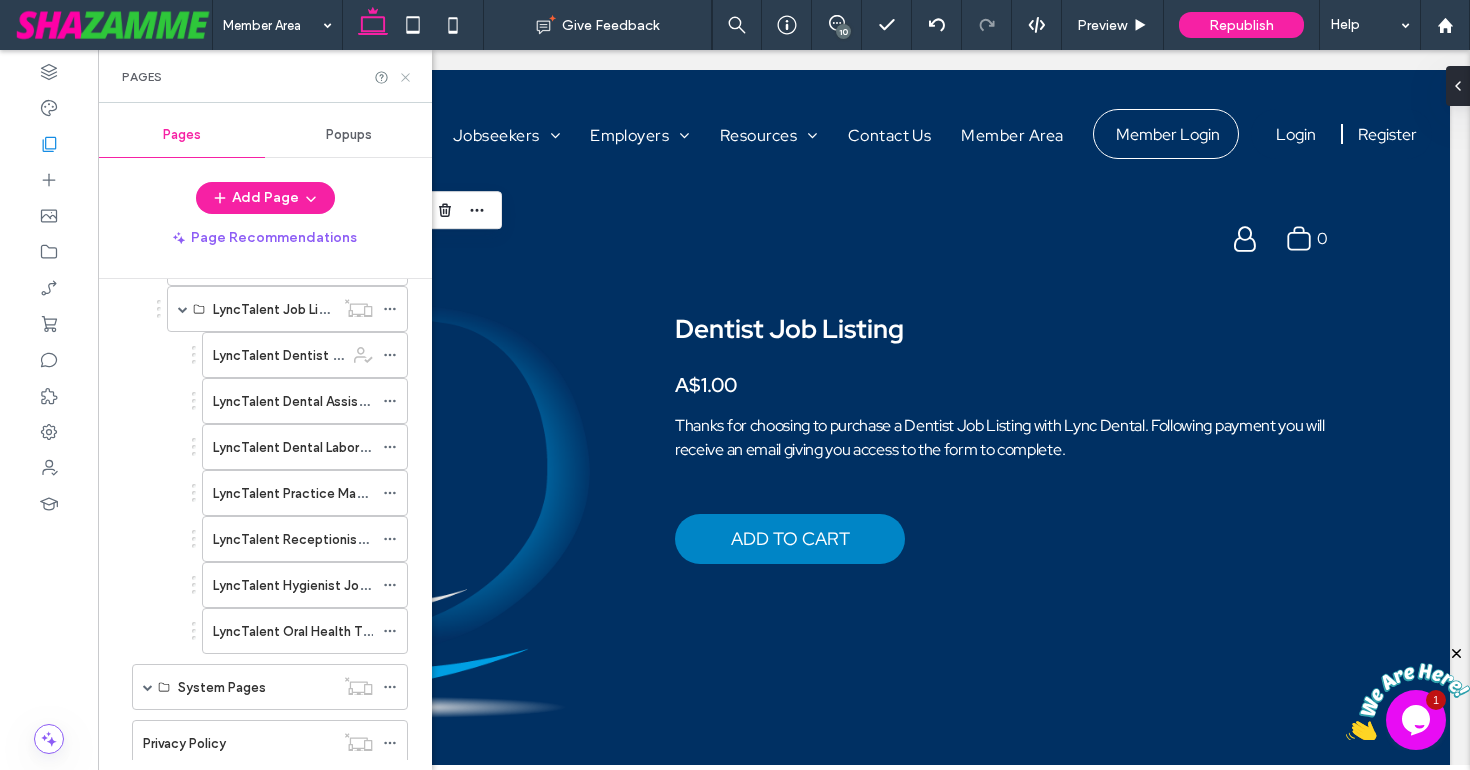 click 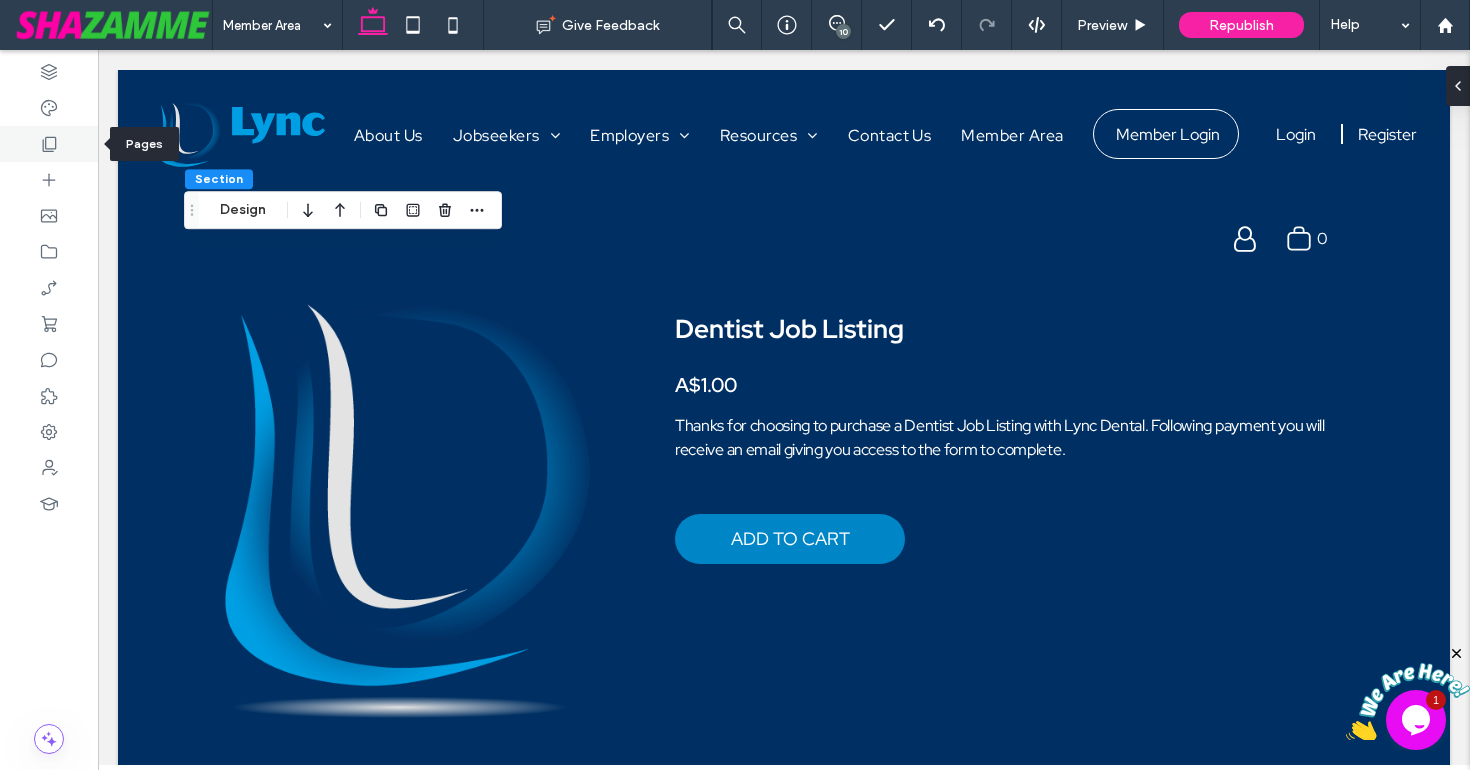 click 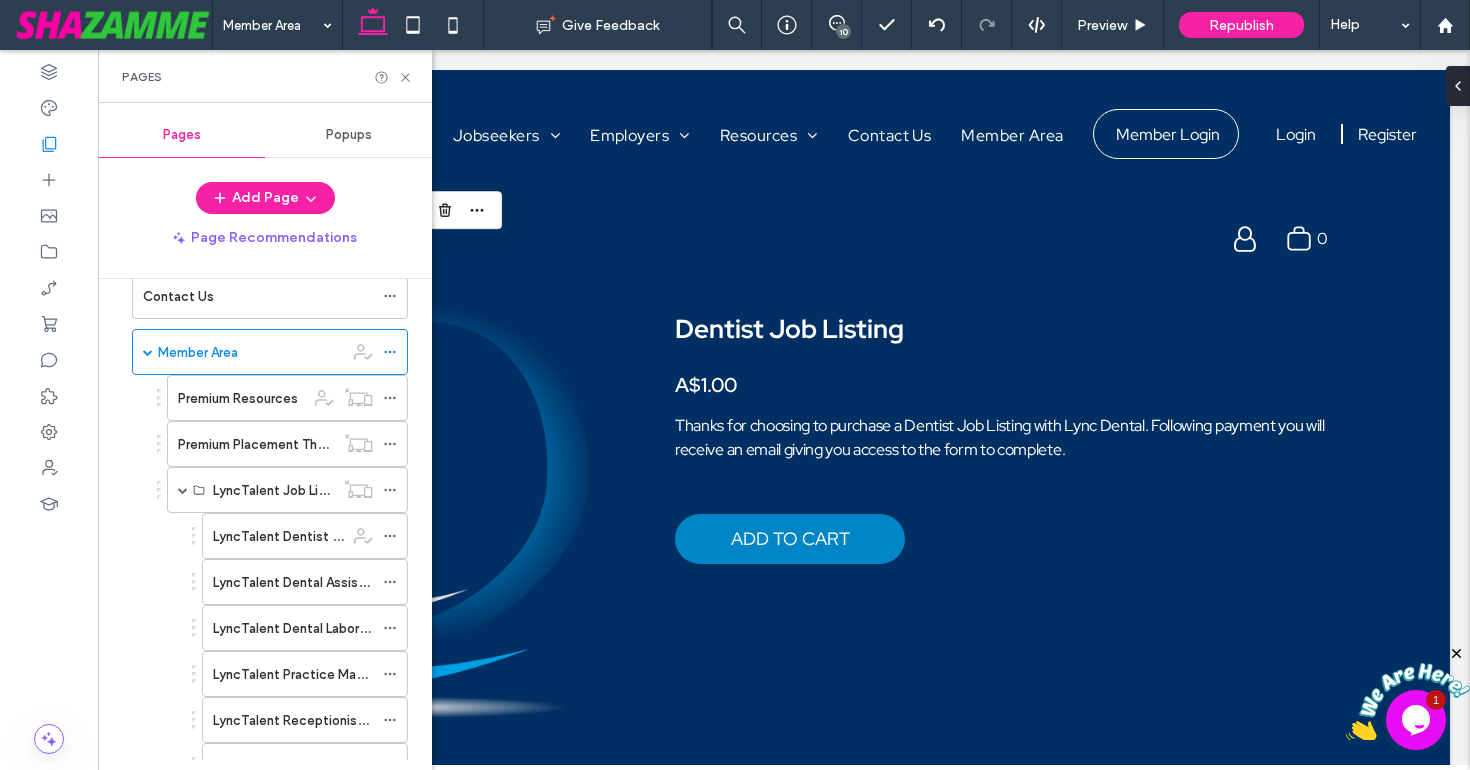 scroll, scrollTop: 643, scrollLeft: 0, axis: vertical 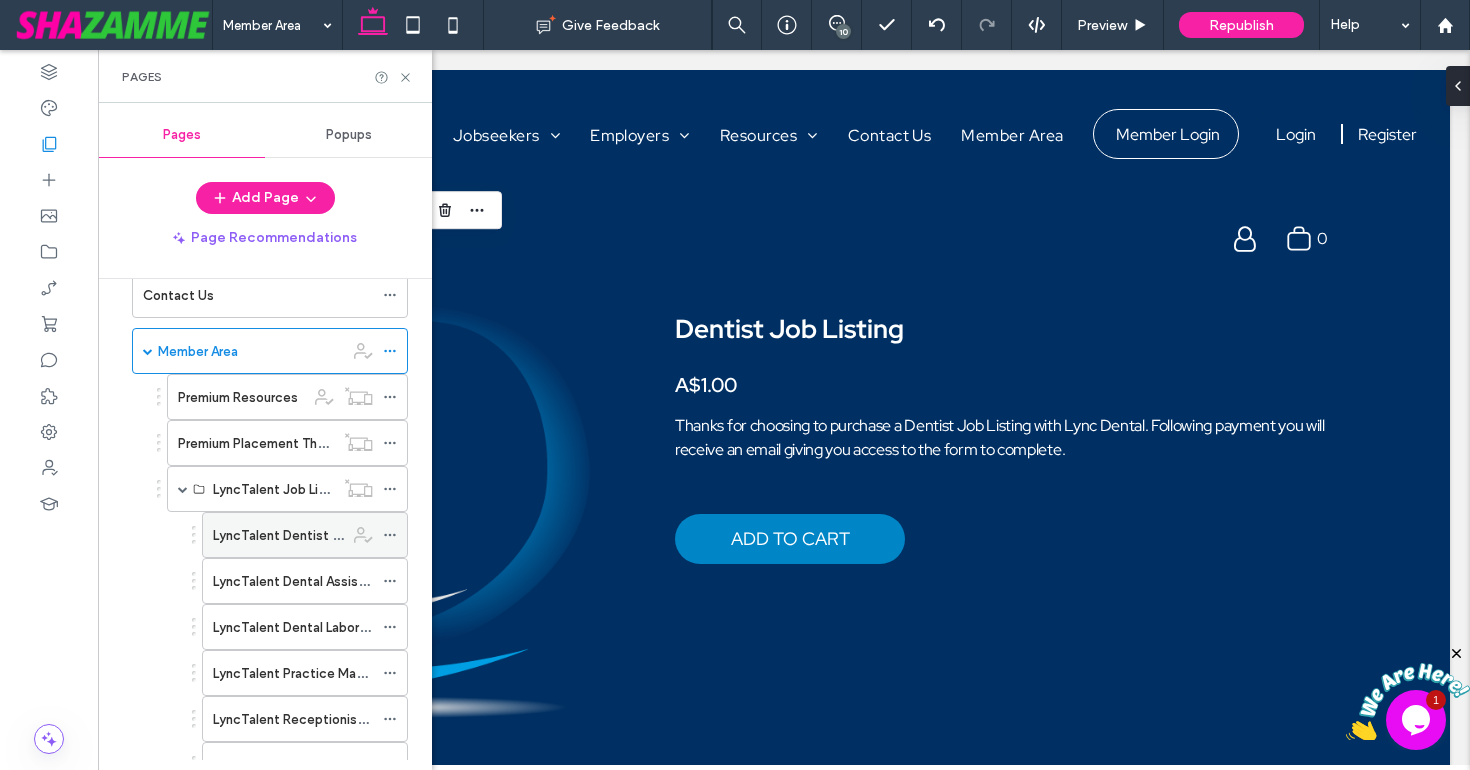 click on "LyncTalent Dentist Job Listing" at bounding box center [305, 535] 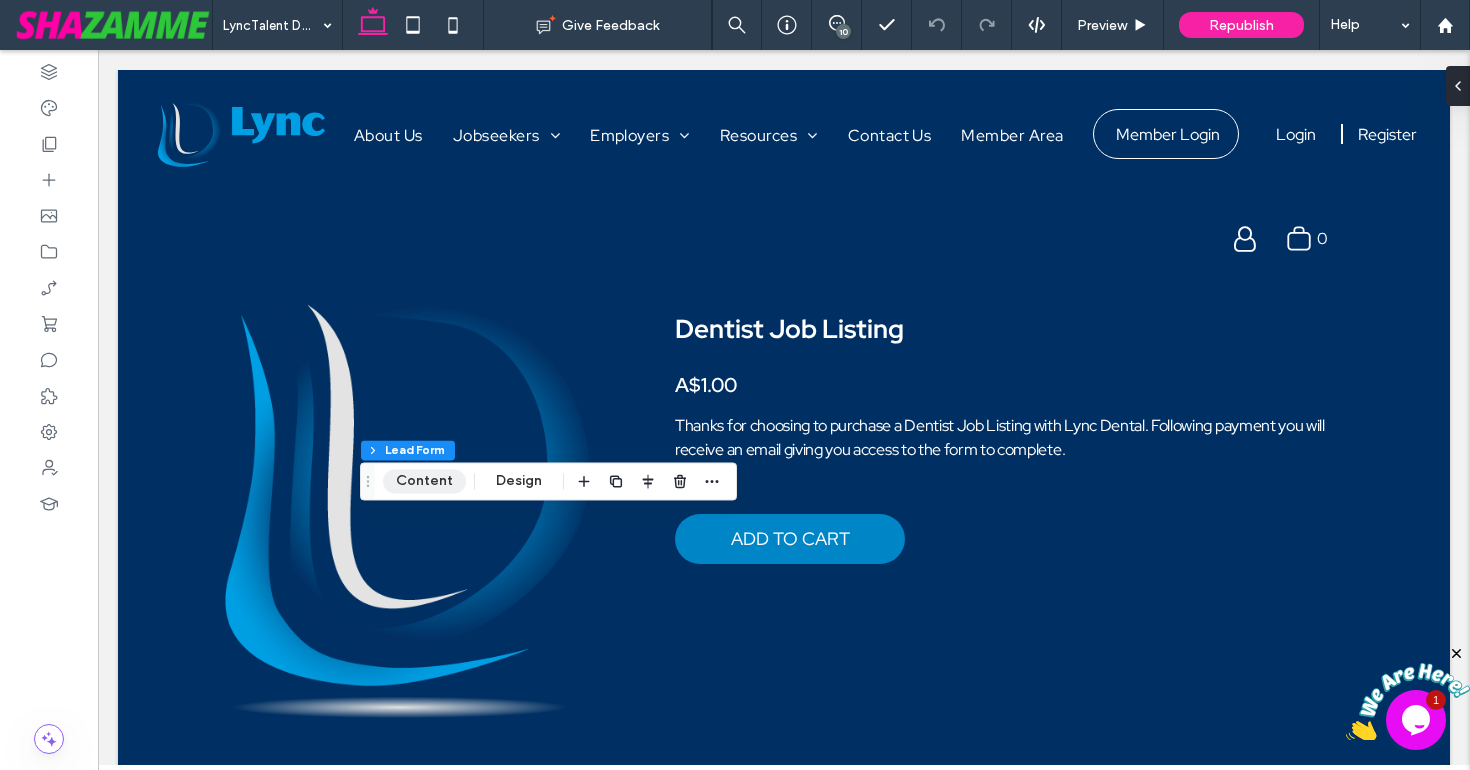 click on "Content" at bounding box center (424, 481) 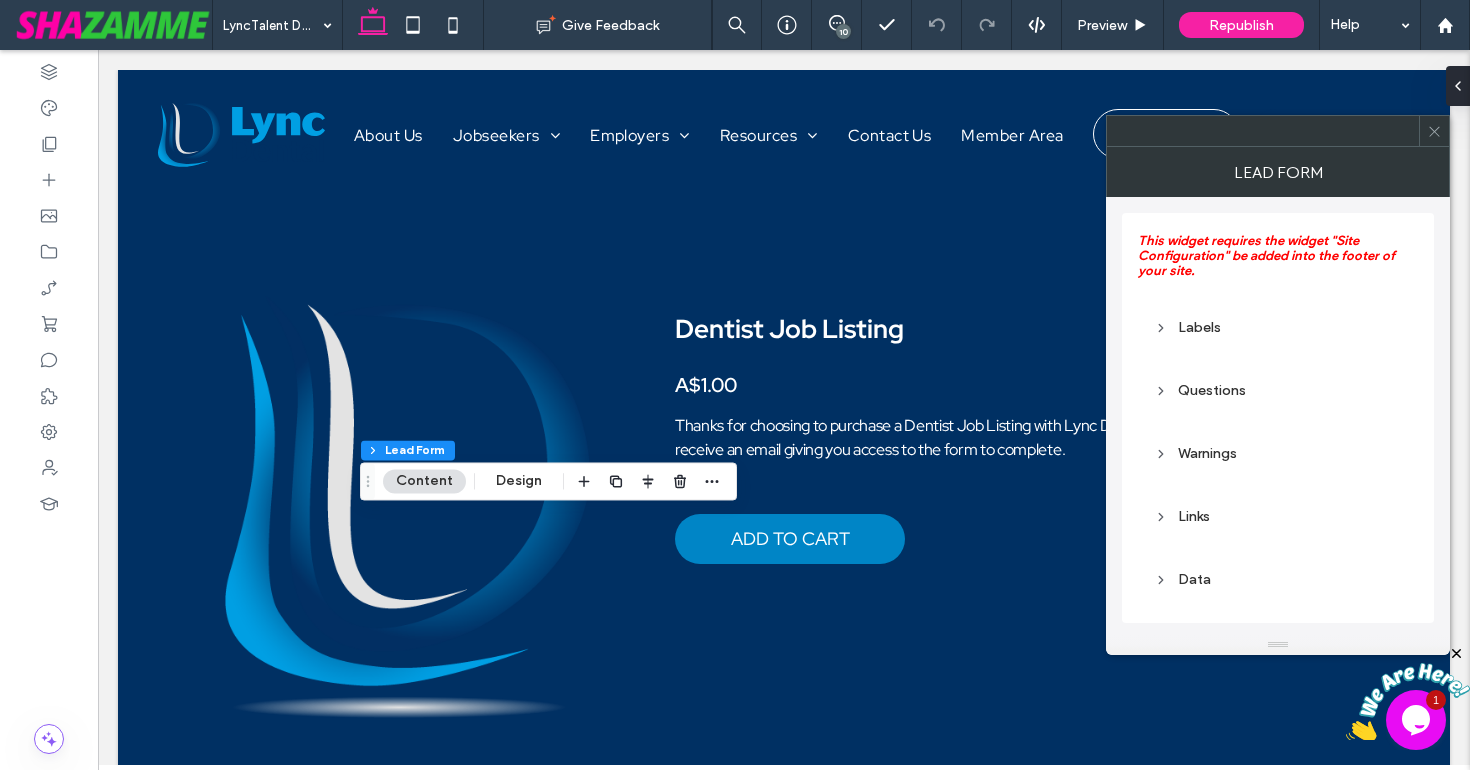 scroll, scrollTop: 1, scrollLeft: 0, axis: vertical 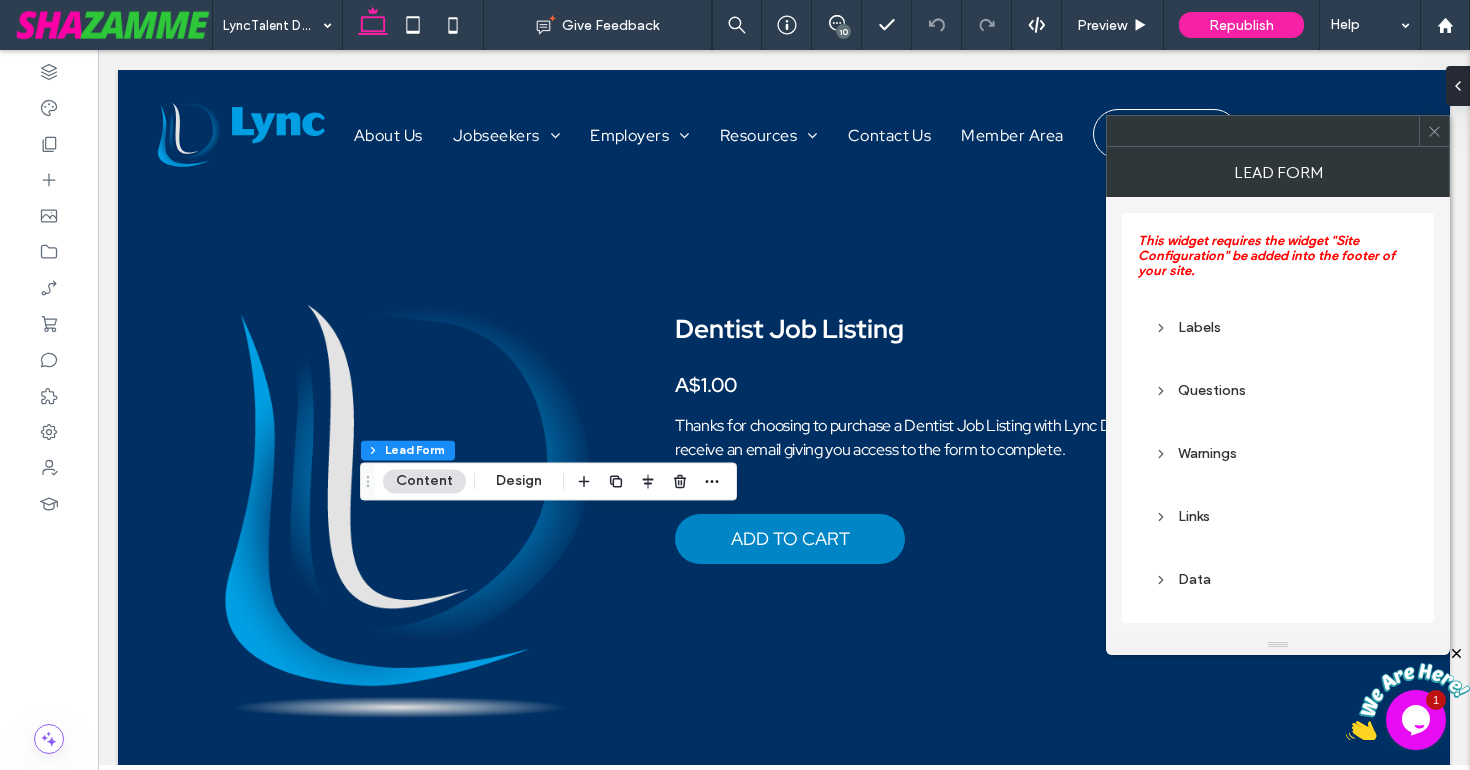 click on "Links" at bounding box center [1278, 516] 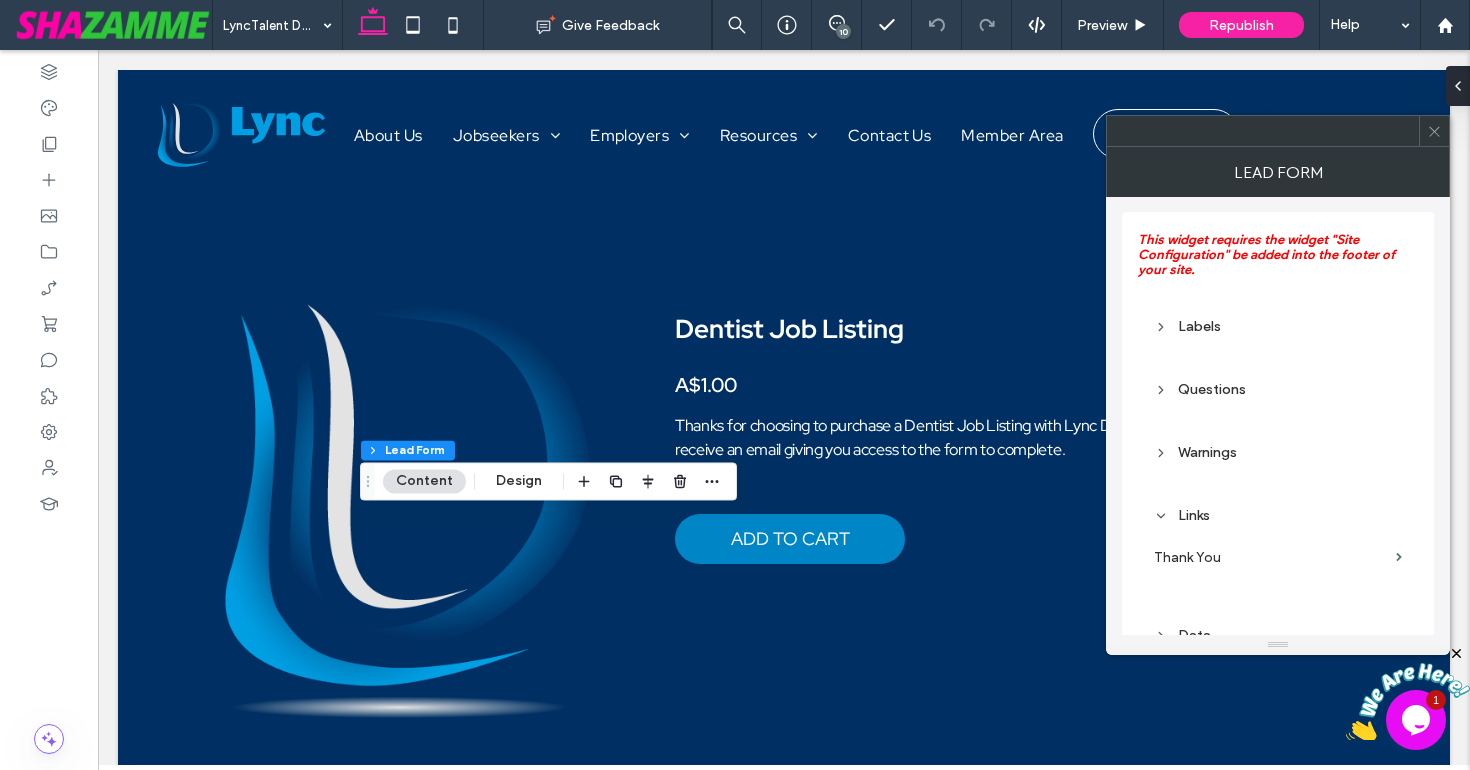 scroll, scrollTop: 58, scrollLeft: 0, axis: vertical 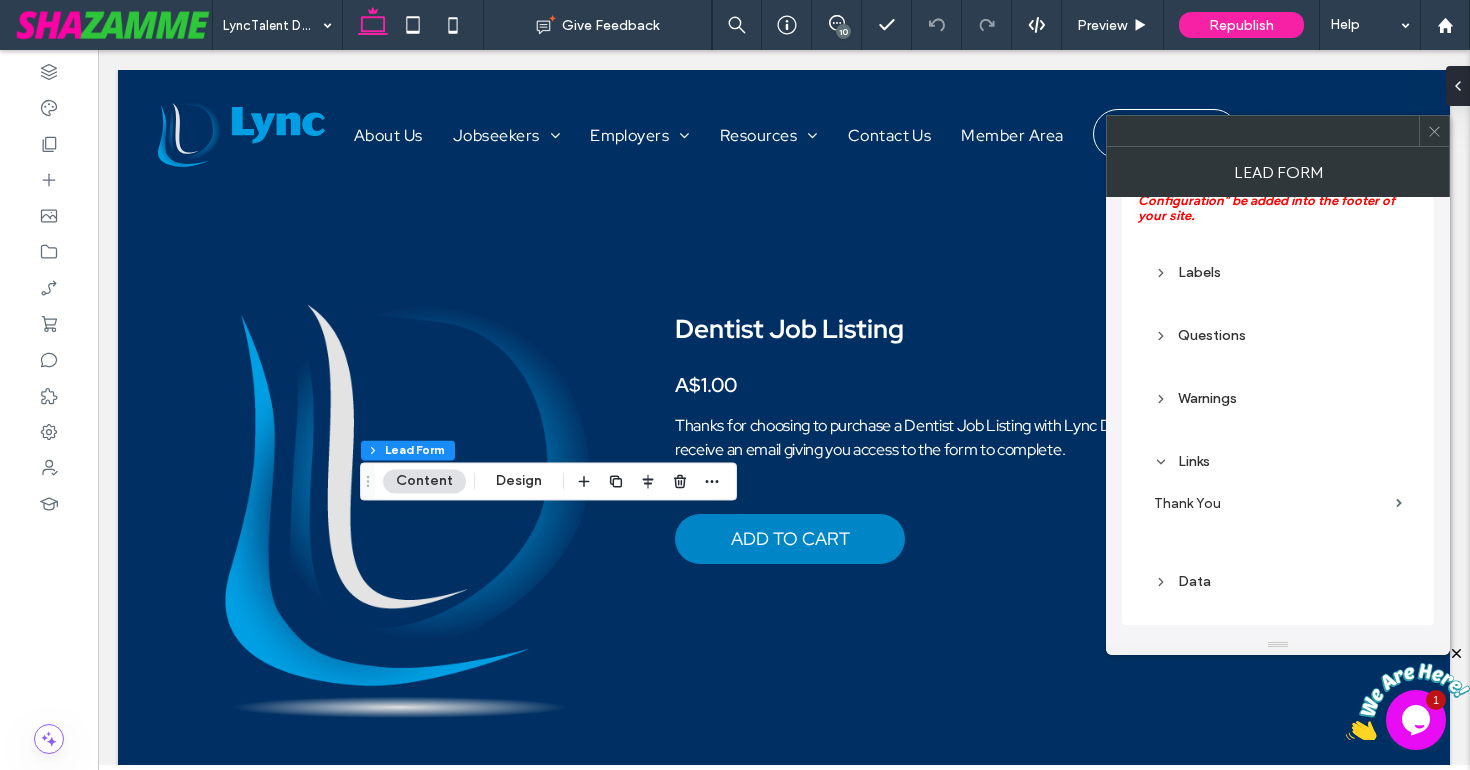 click on "Thank You" at bounding box center (1271, 503) 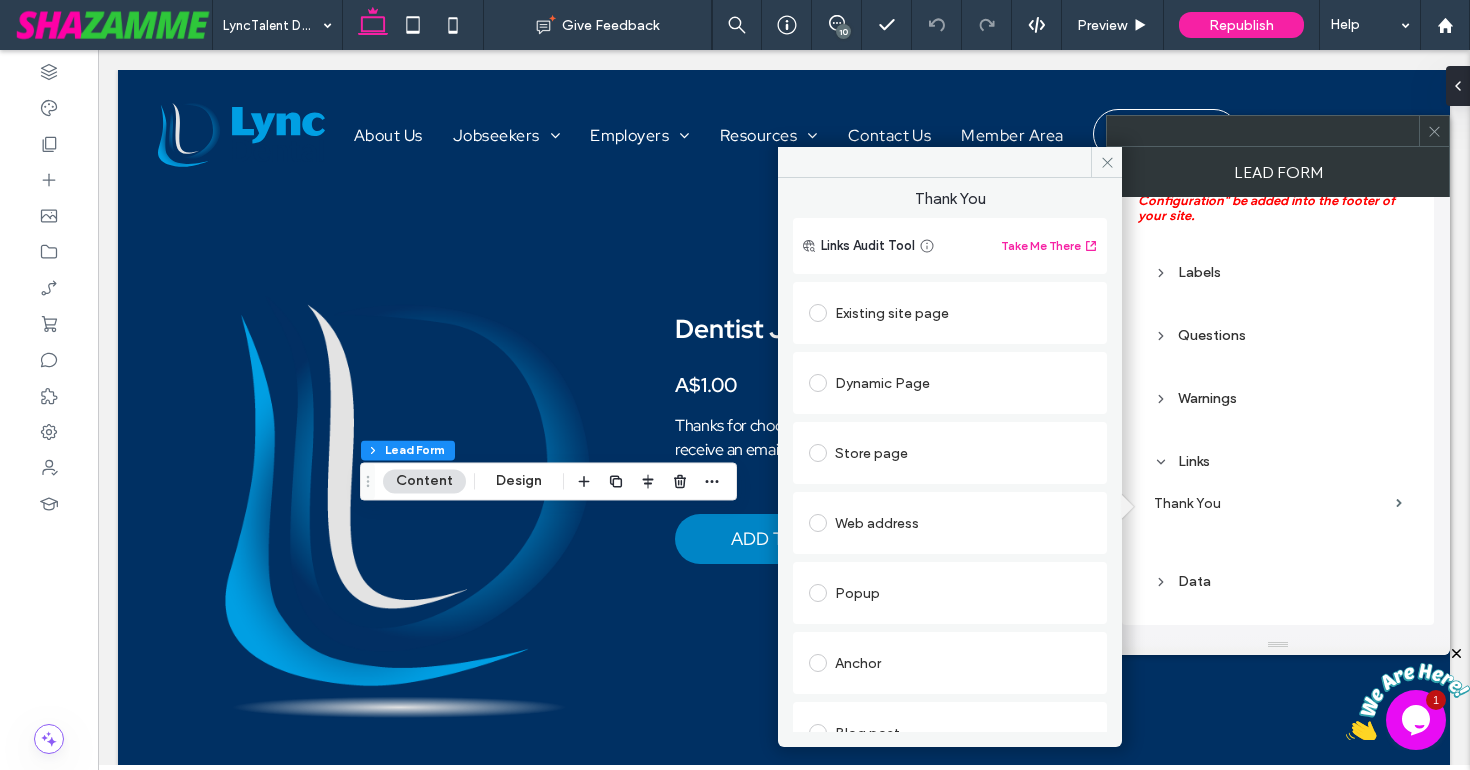 click on "Existing site page" at bounding box center [950, 313] 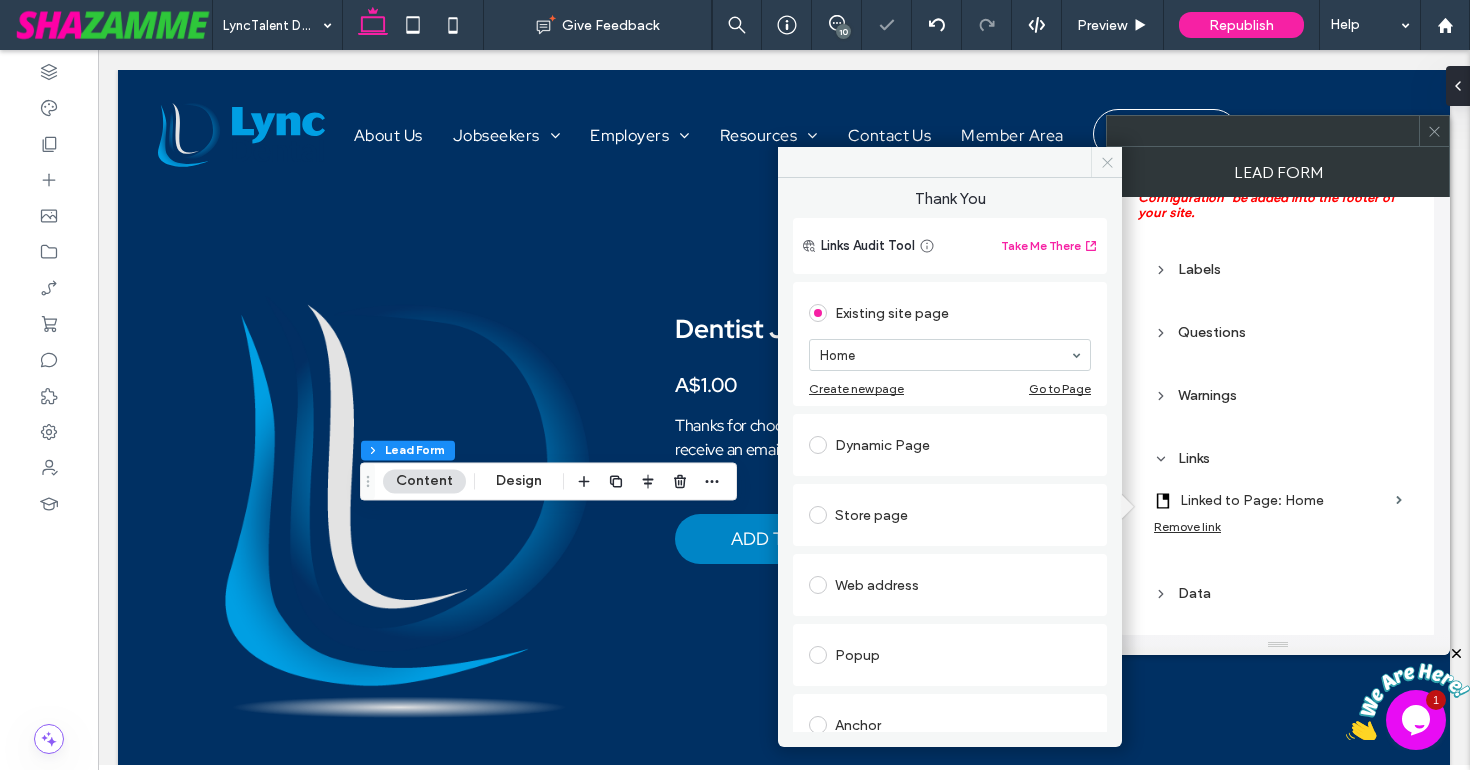 click at bounding box center (1106, 162) 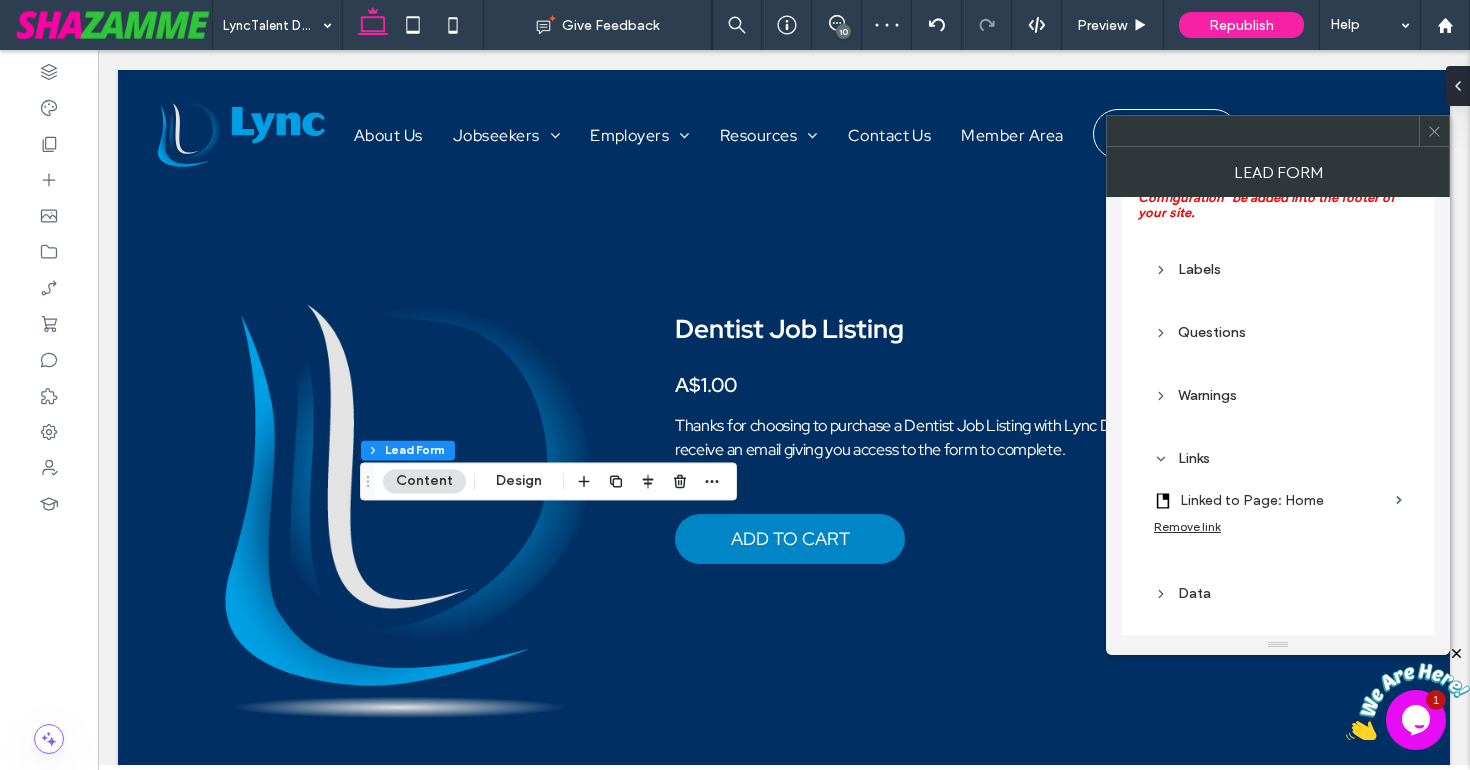 click 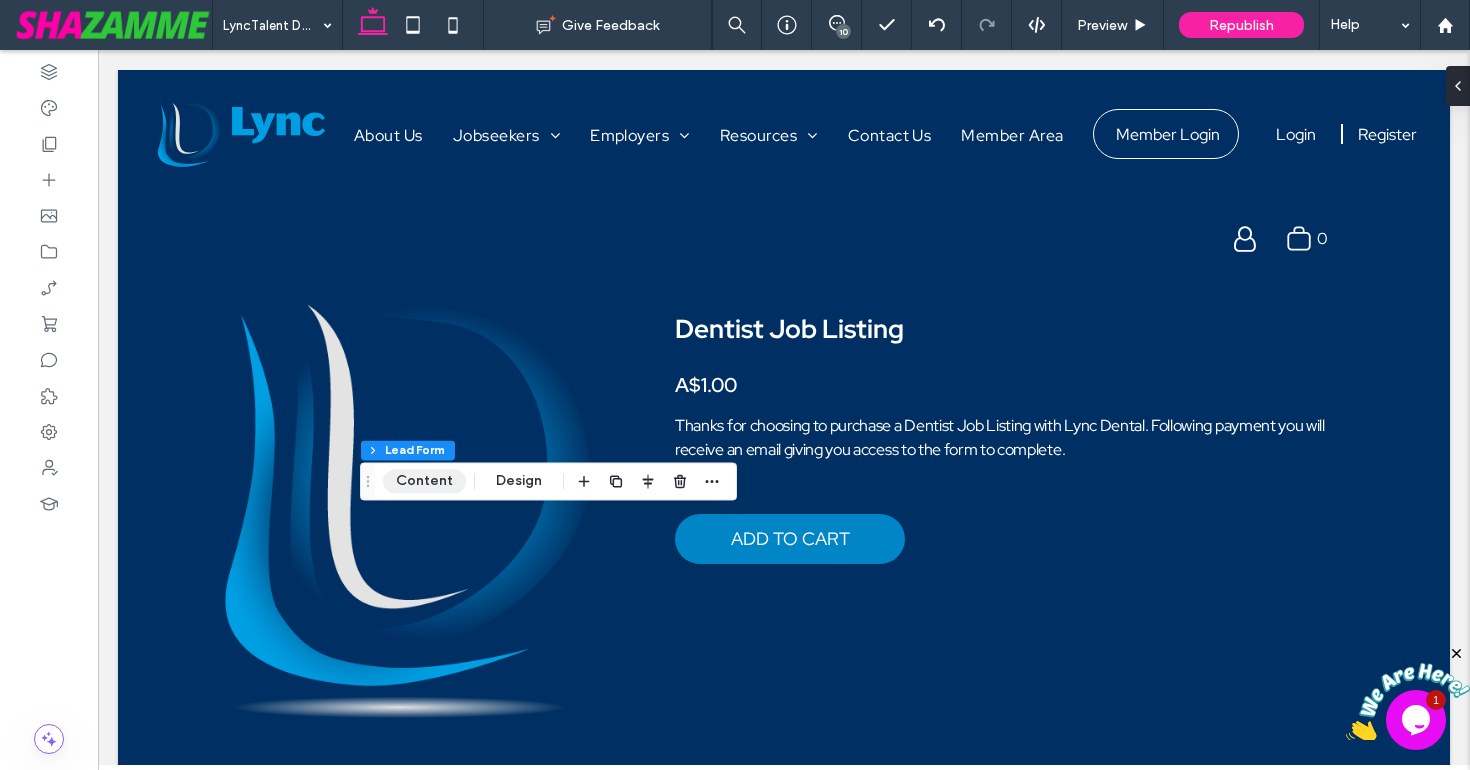 click on "Content" at bounding box center [424, 481] 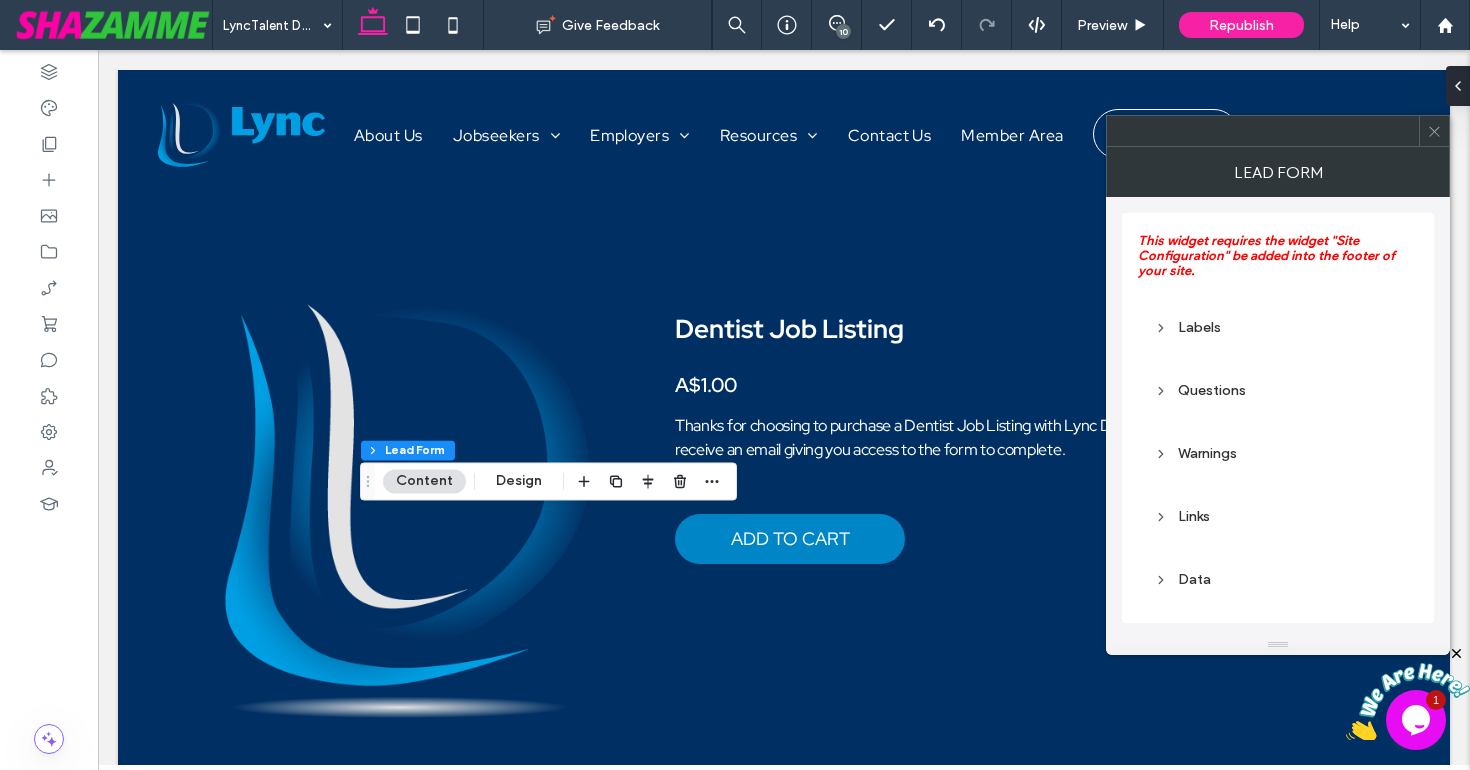 click on "Links" at bounding box center [1278, 516] 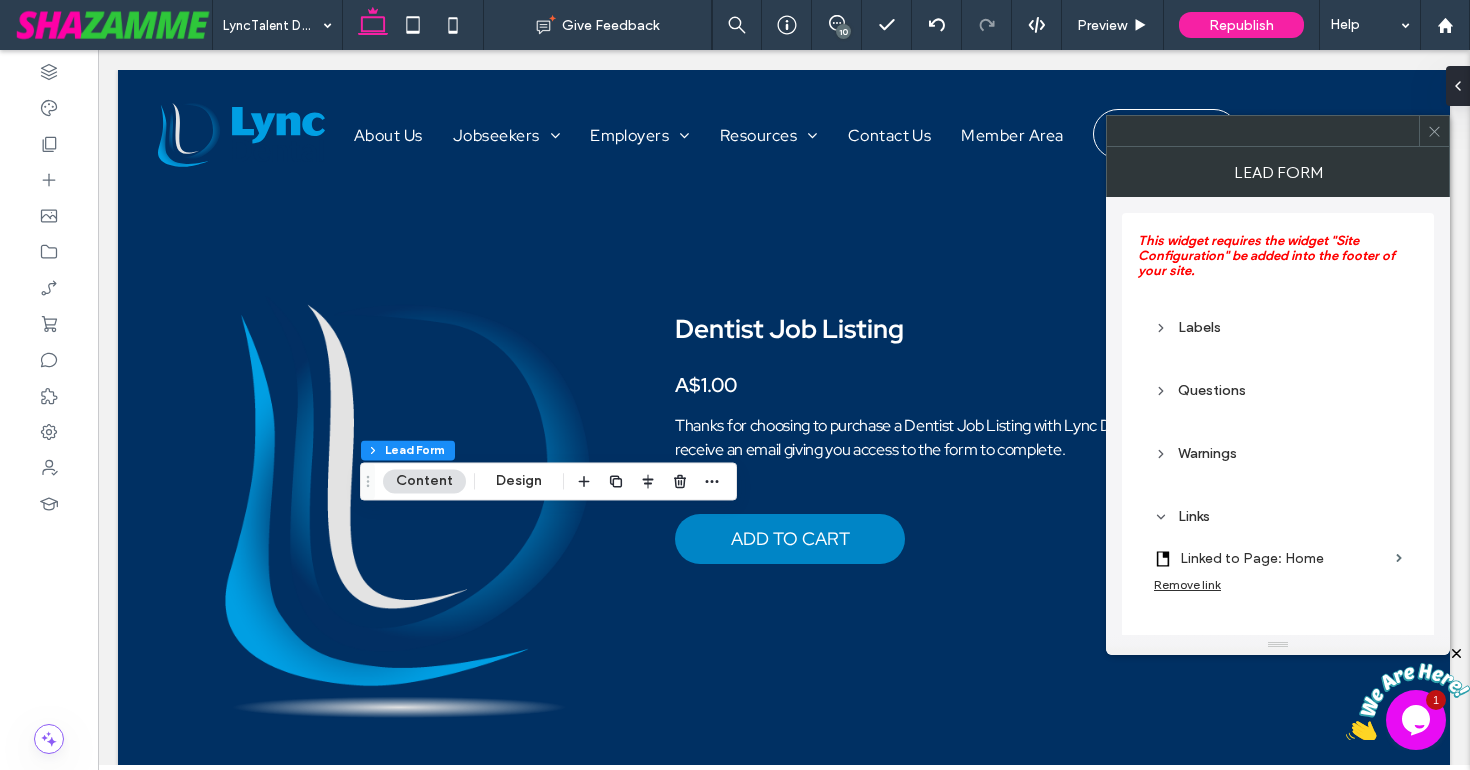 scroll, scrollTop: 72, scrollLeft: 0, axis: vertical 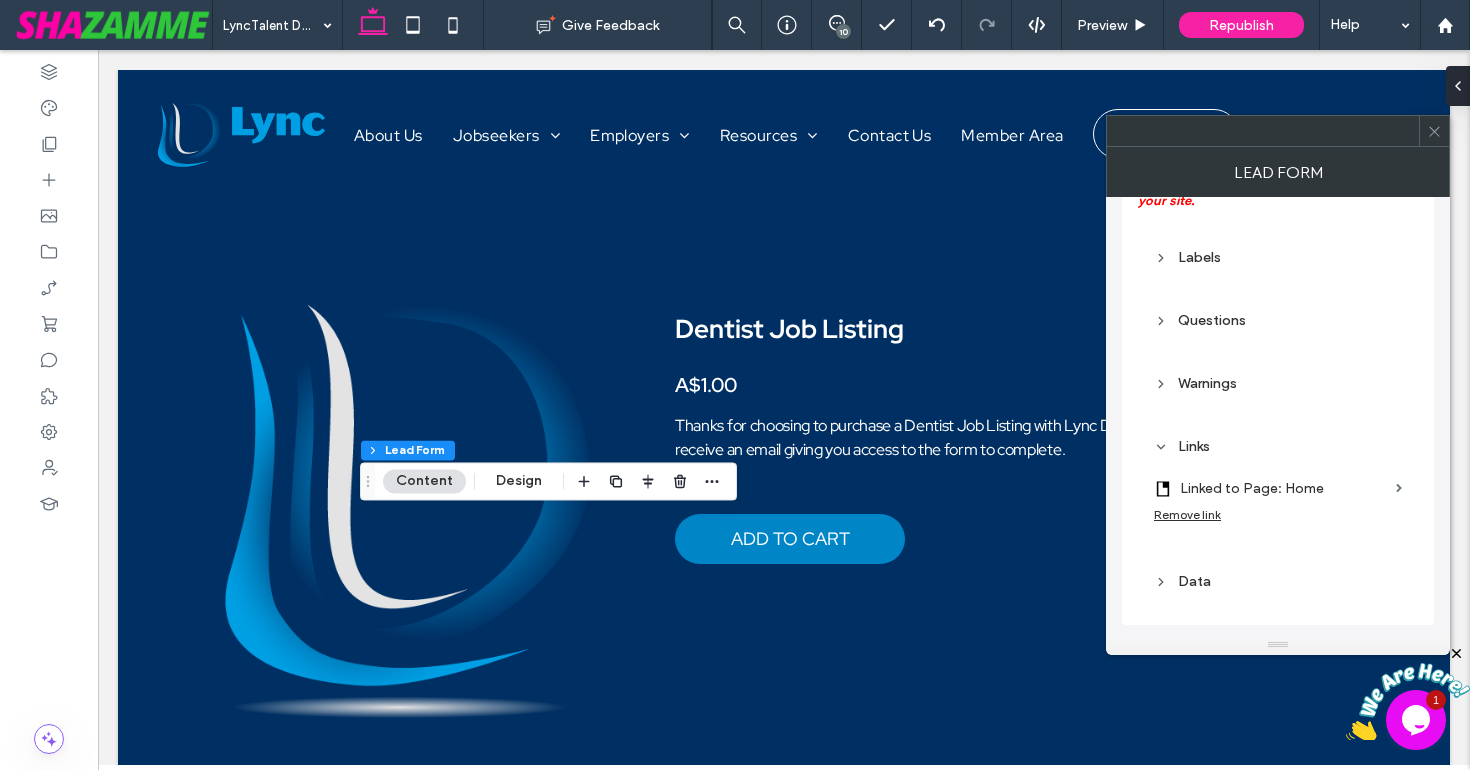 click on "Linked to Page: Home" at bounding box center [1284, 488] 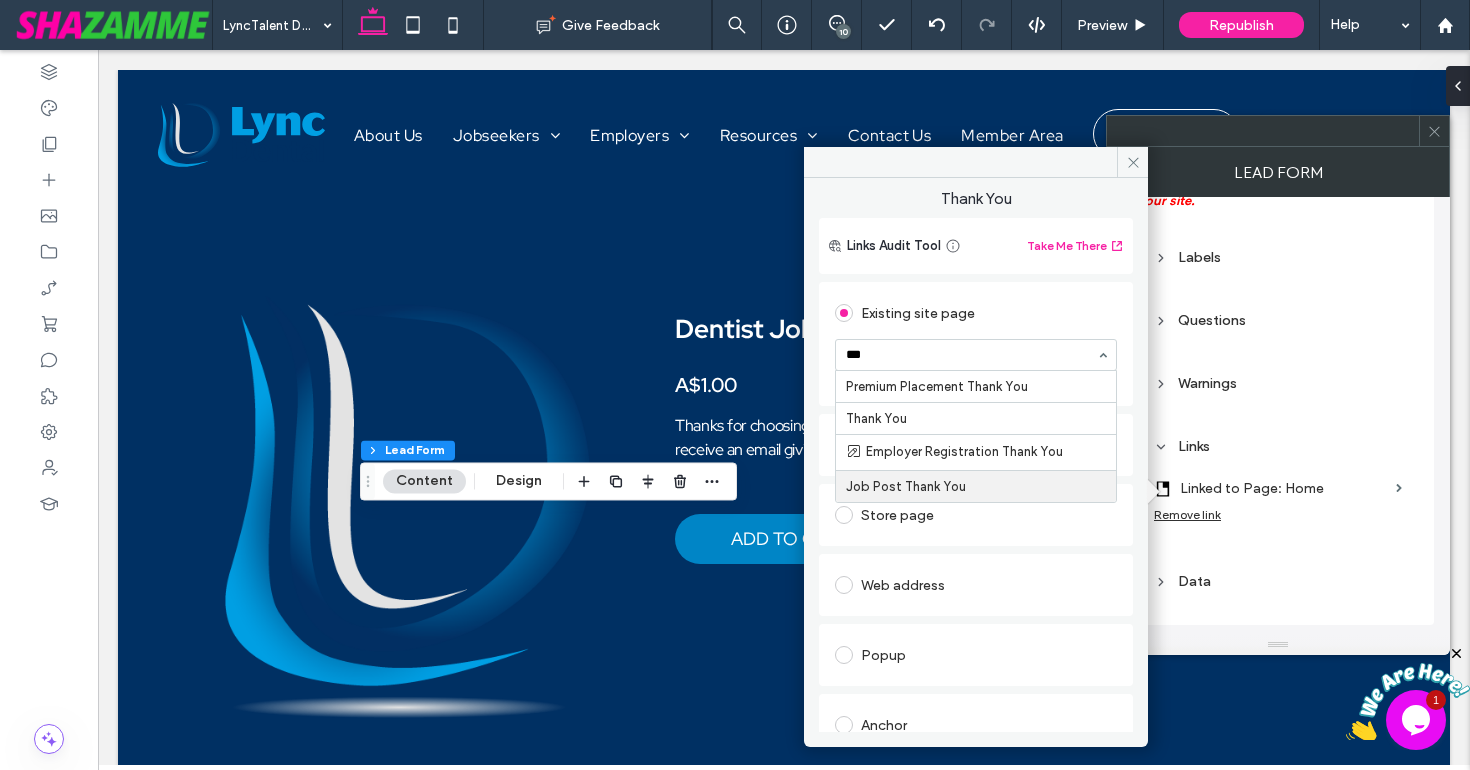 scroll, scrollTop: 0, scrollLeft: 0, axis: both 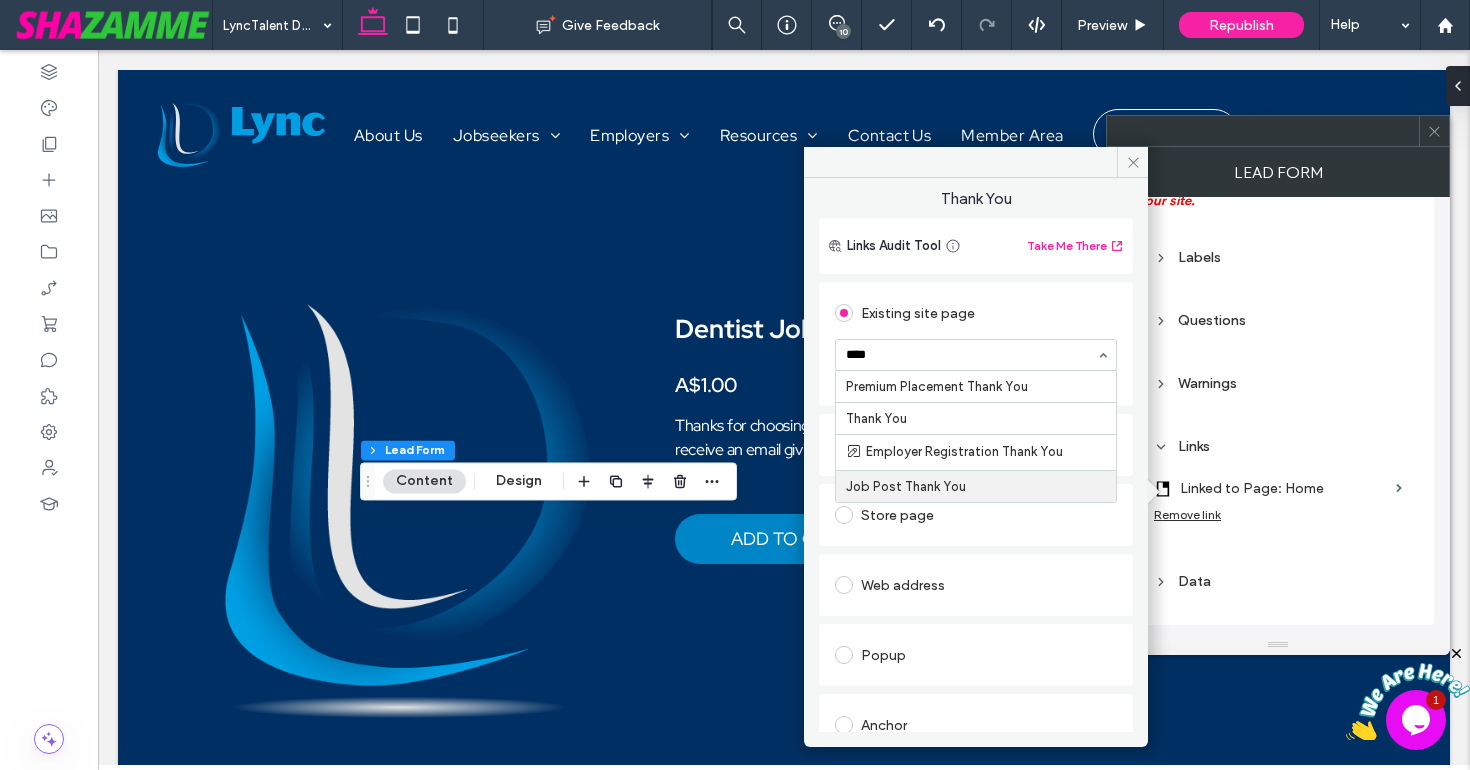 type on "*****" 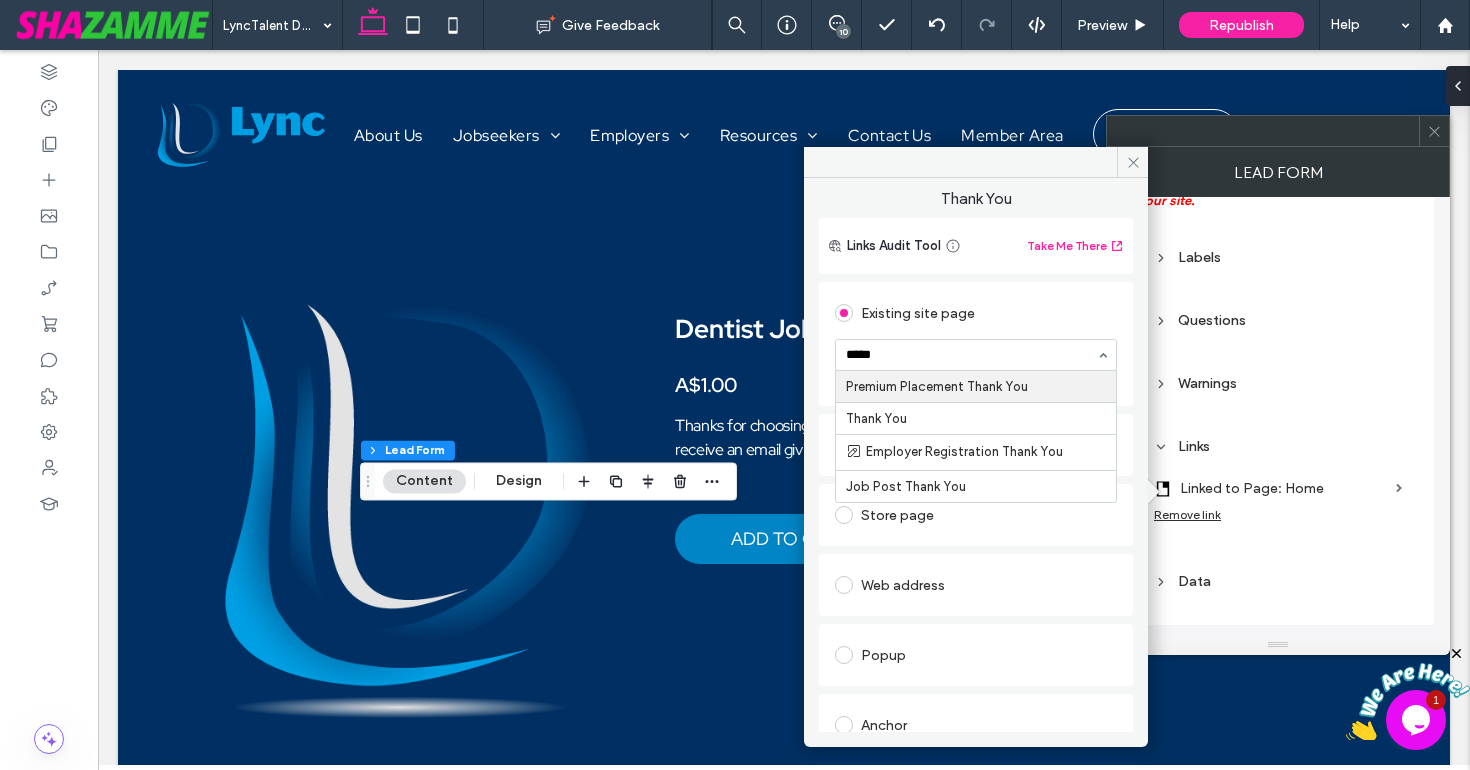 type 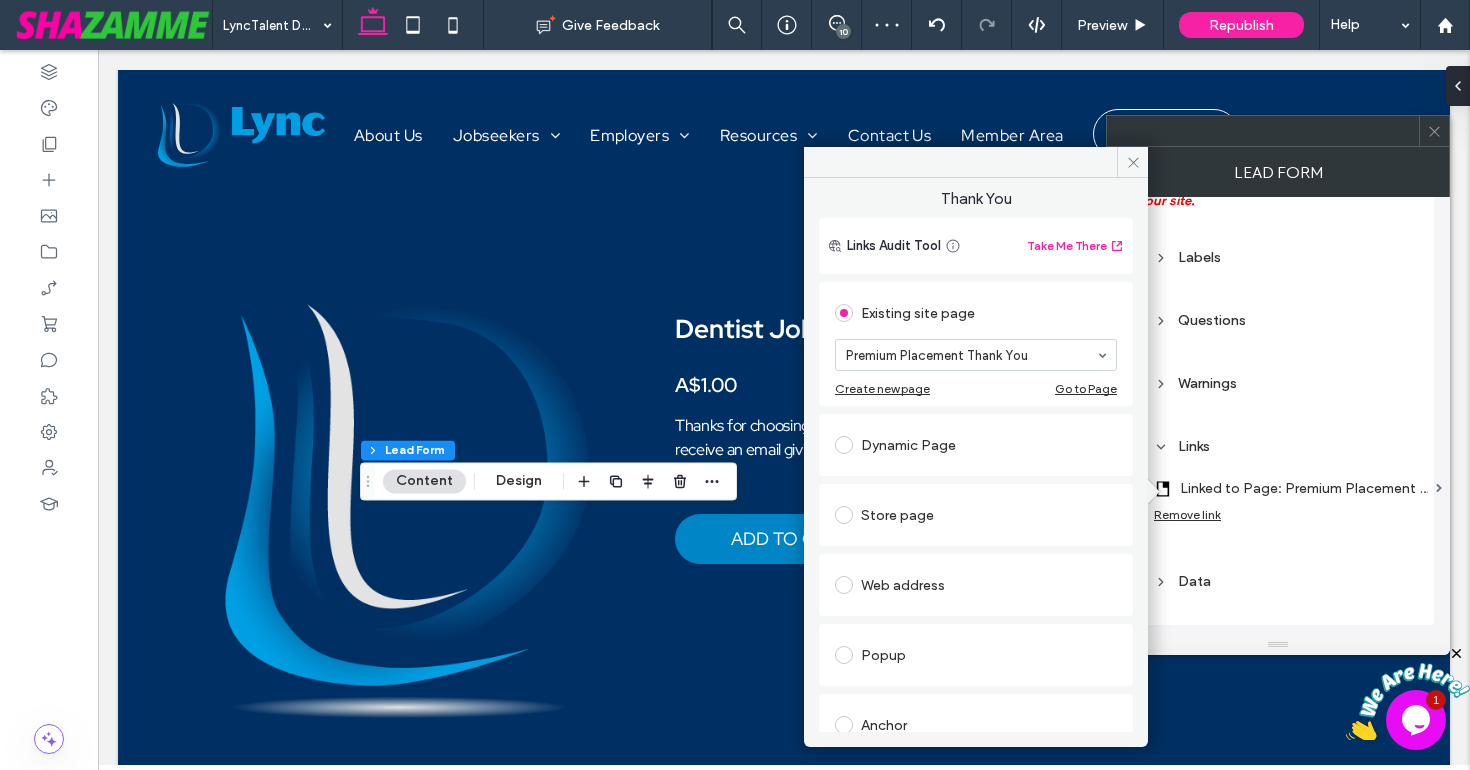 click on "Existing site page Premium Placement Thank You Create new page Go to Page Dynamic Page Store page Web address Popup Anchor Blog post Email address Click to call File for download" at bounding box center [976, 657] 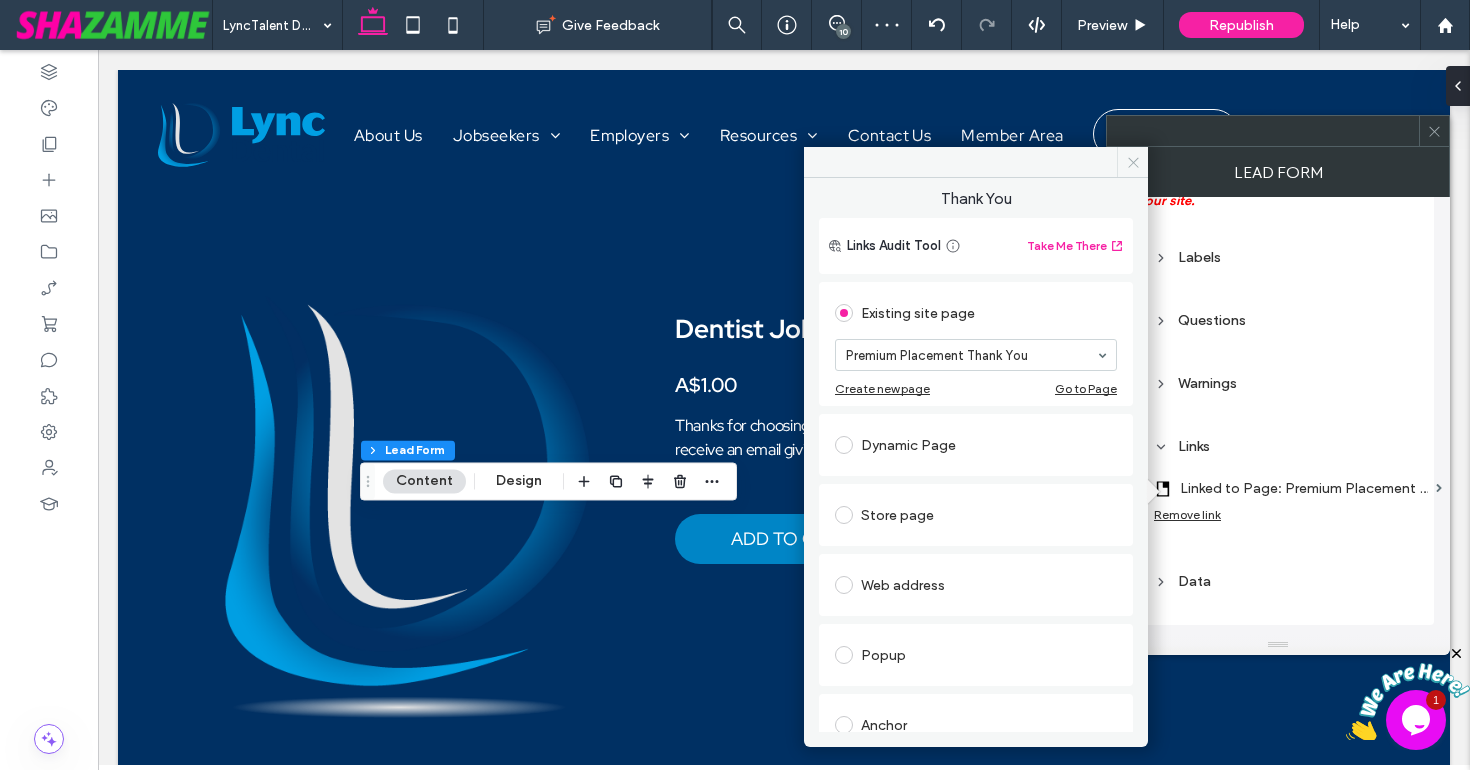 click 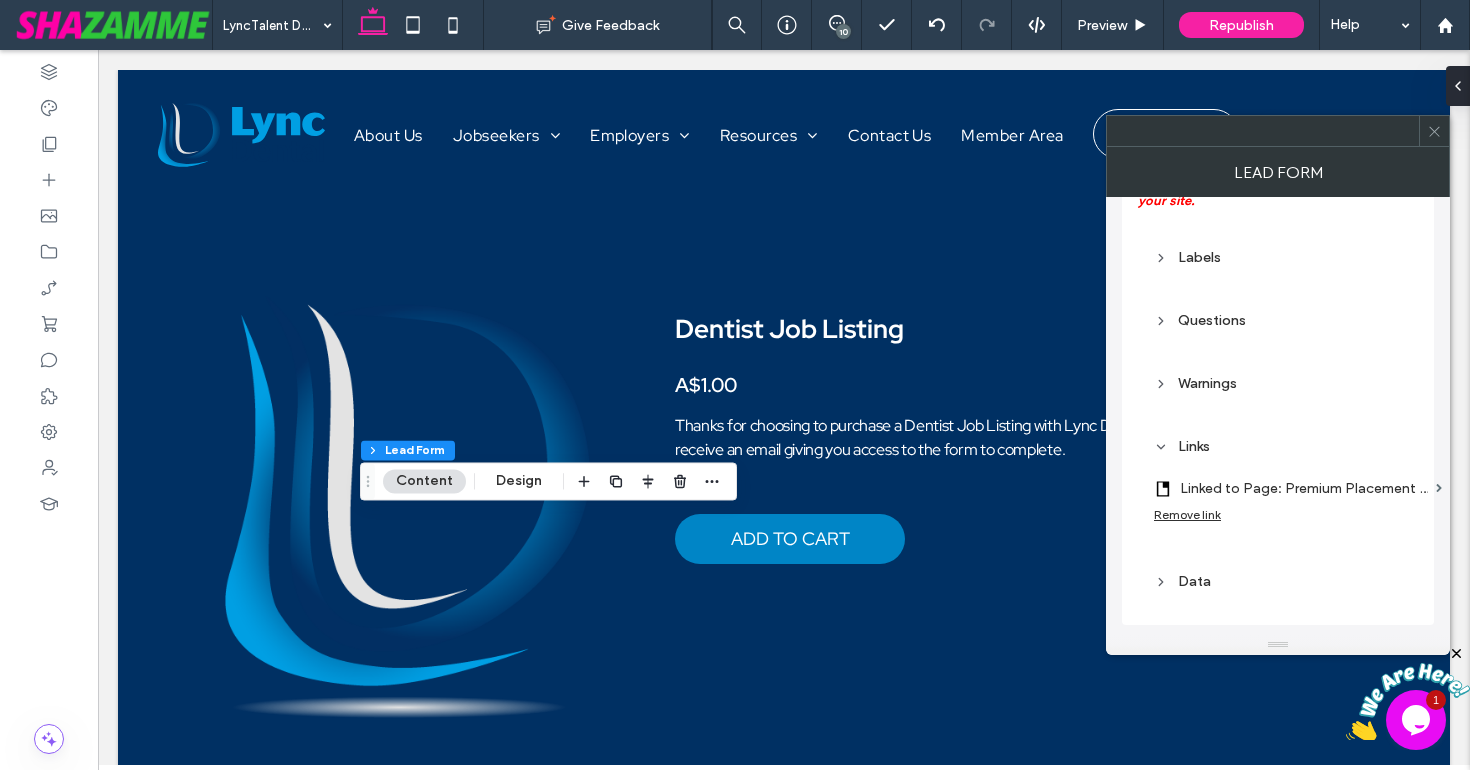 click 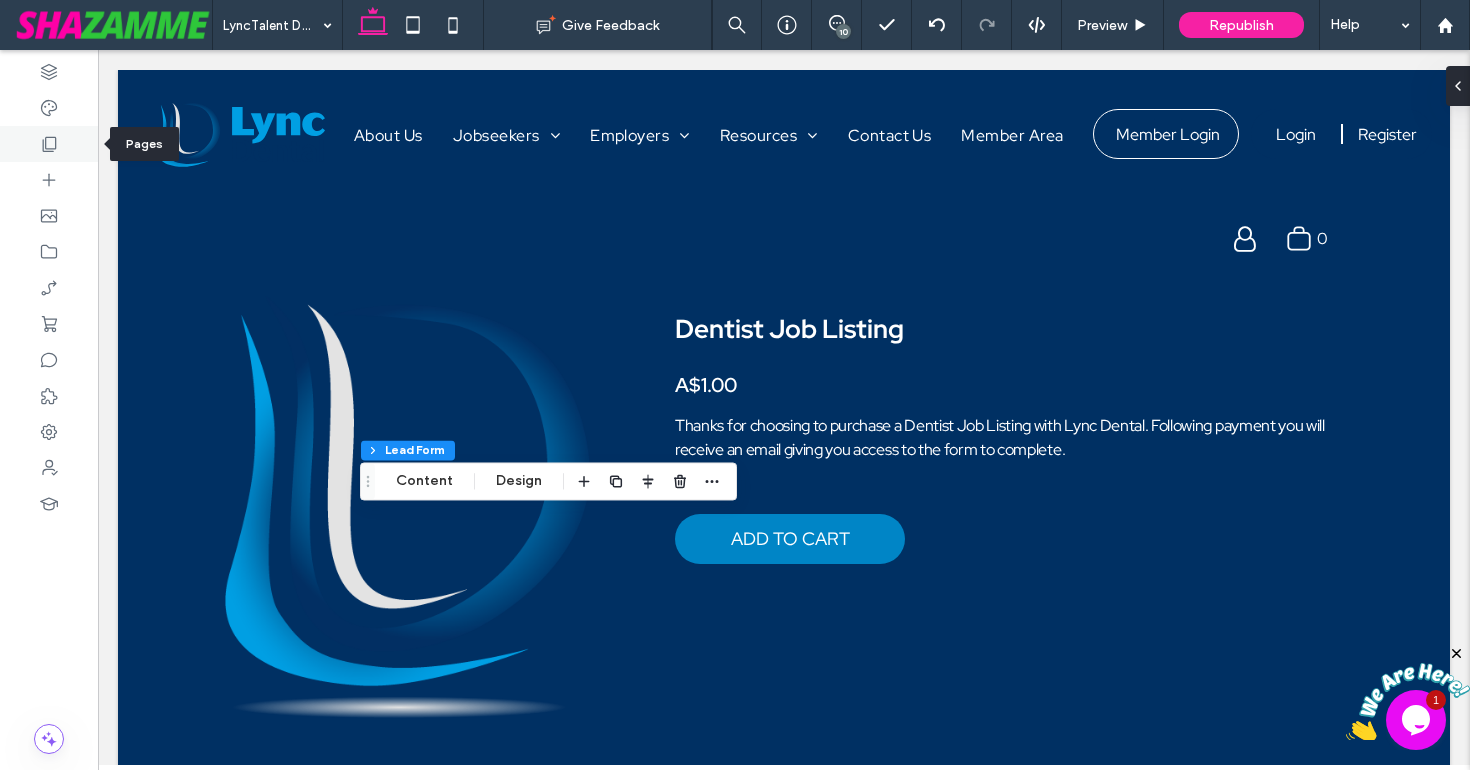 click 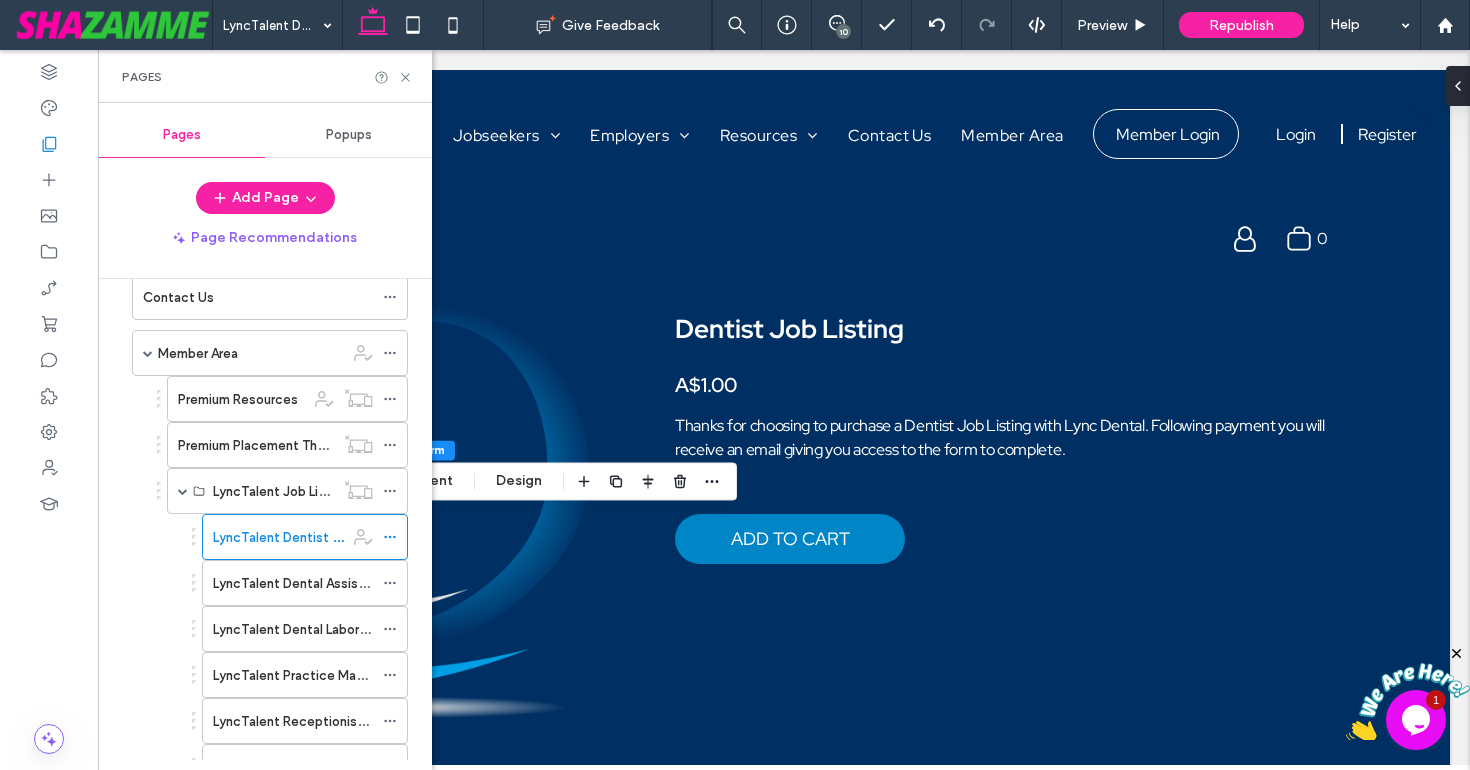 scroll, scrollTop: 636, scrollLeft: 0, axis: vertical 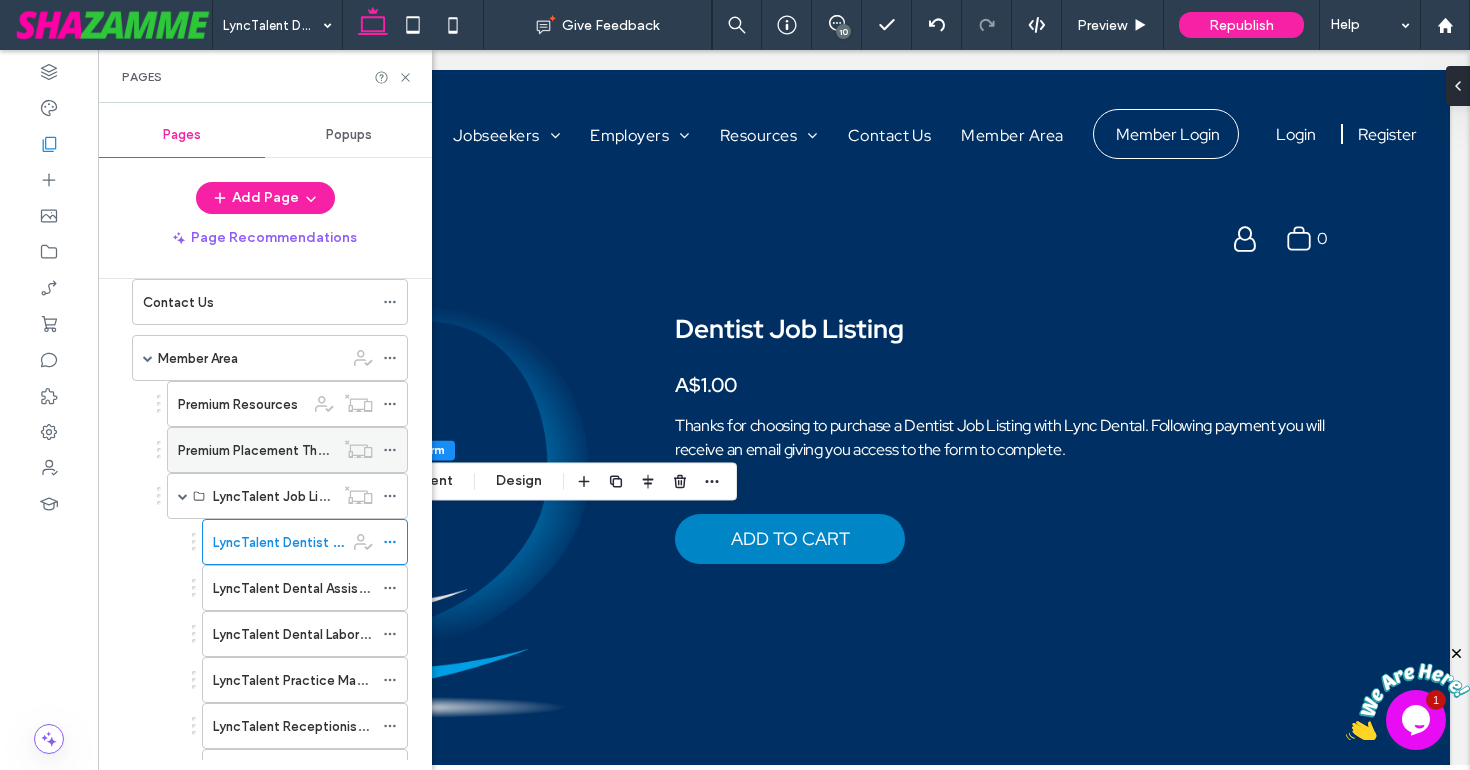 click on "Premium Placement Thank You" at bounding box center (270, 450) 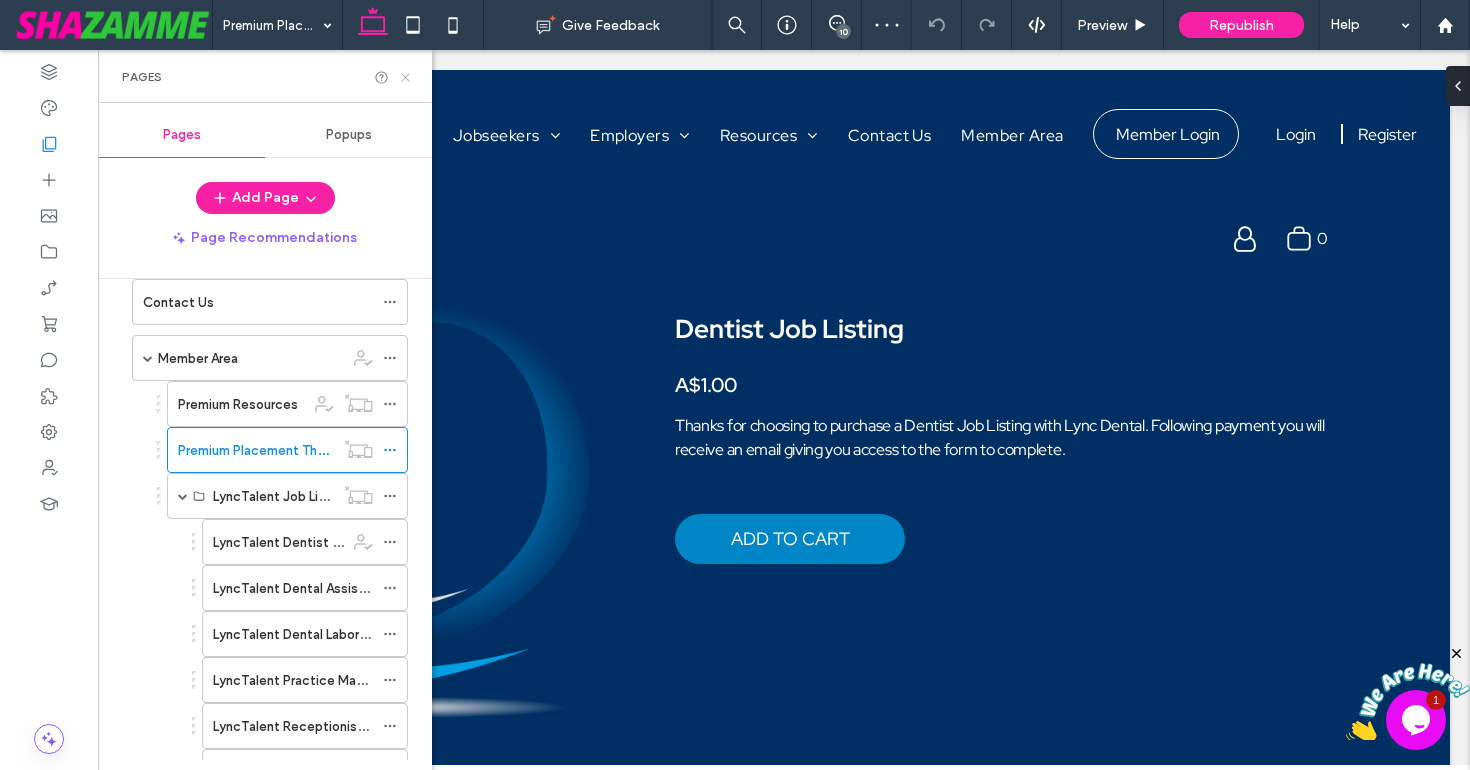click 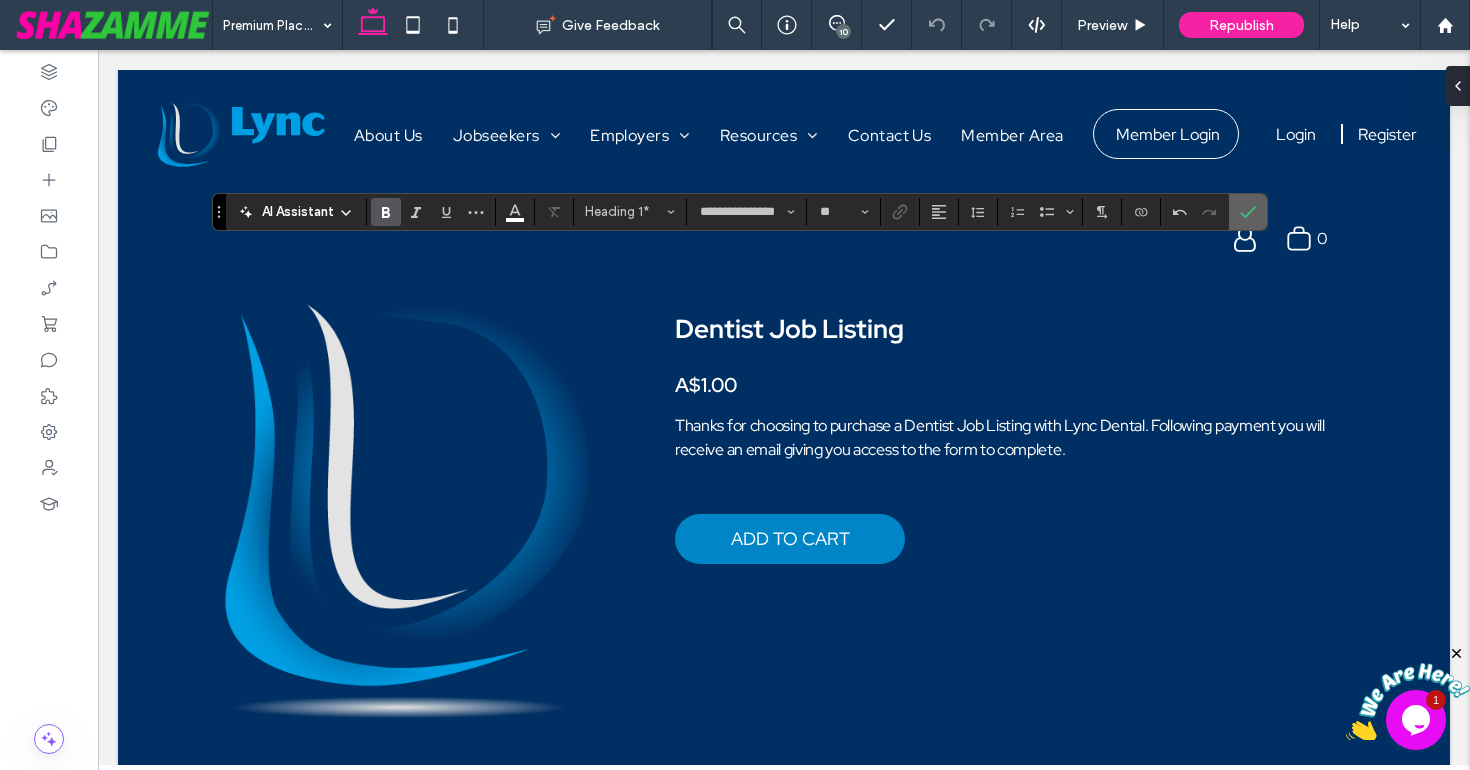 click 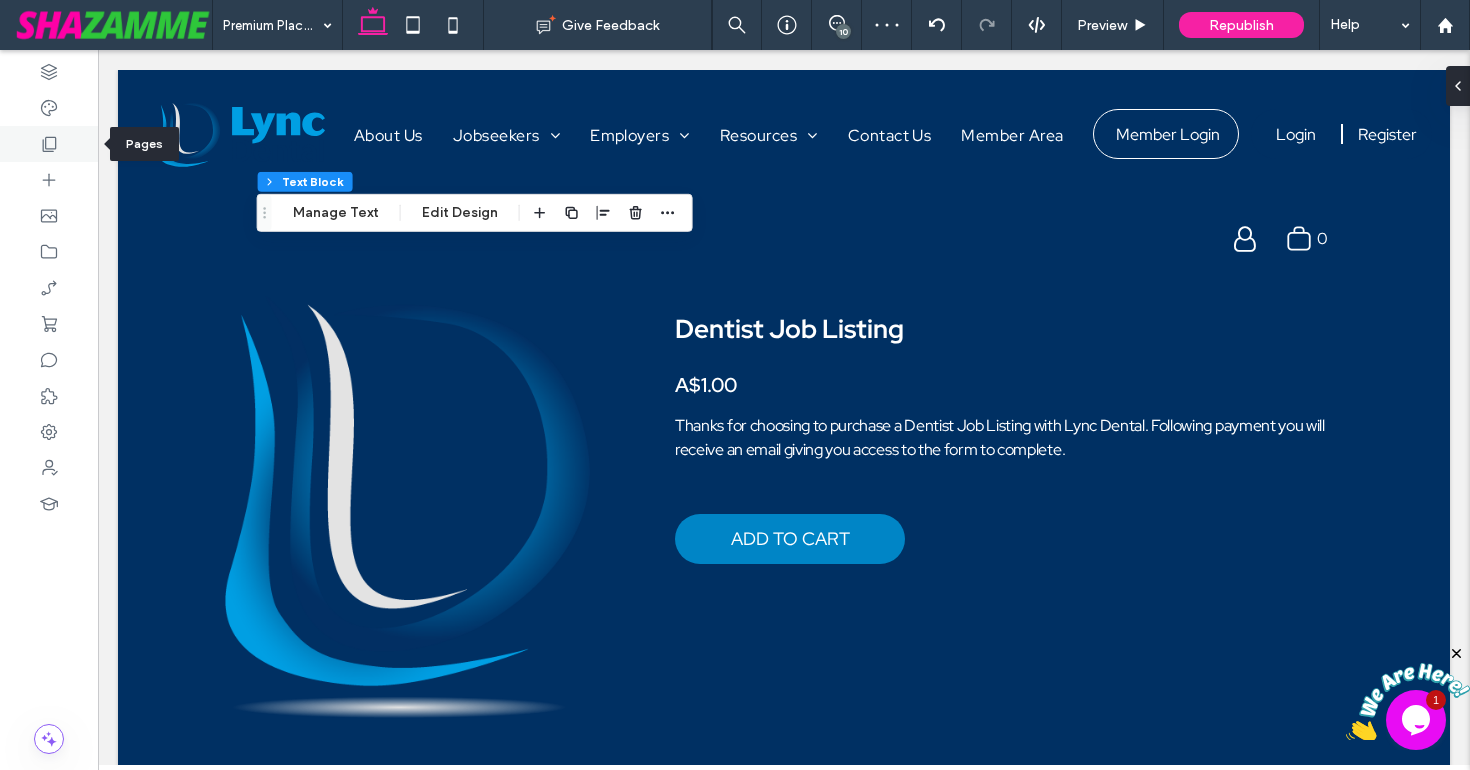 click 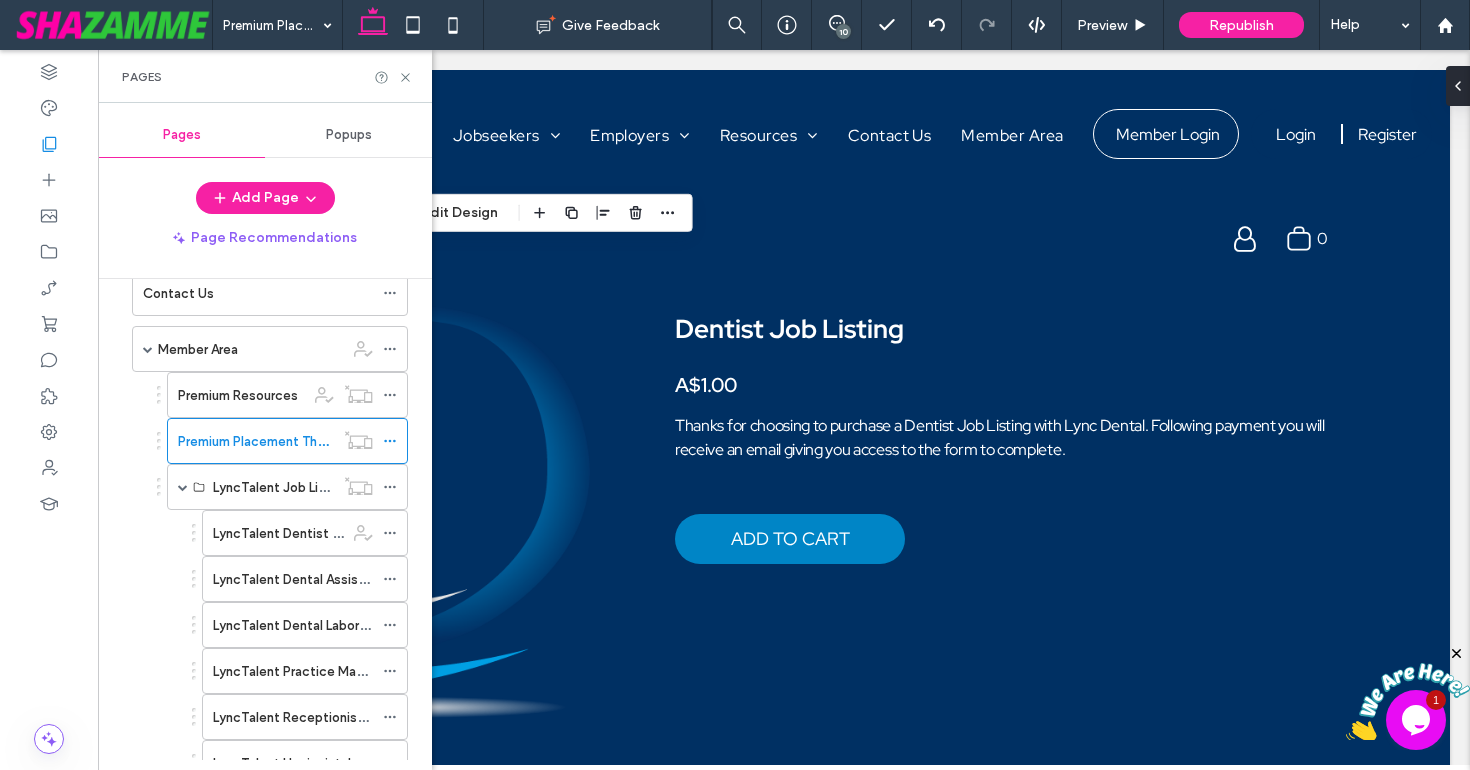scroll, scrollTop: 659, scrollLeft: 0, axis: vertical 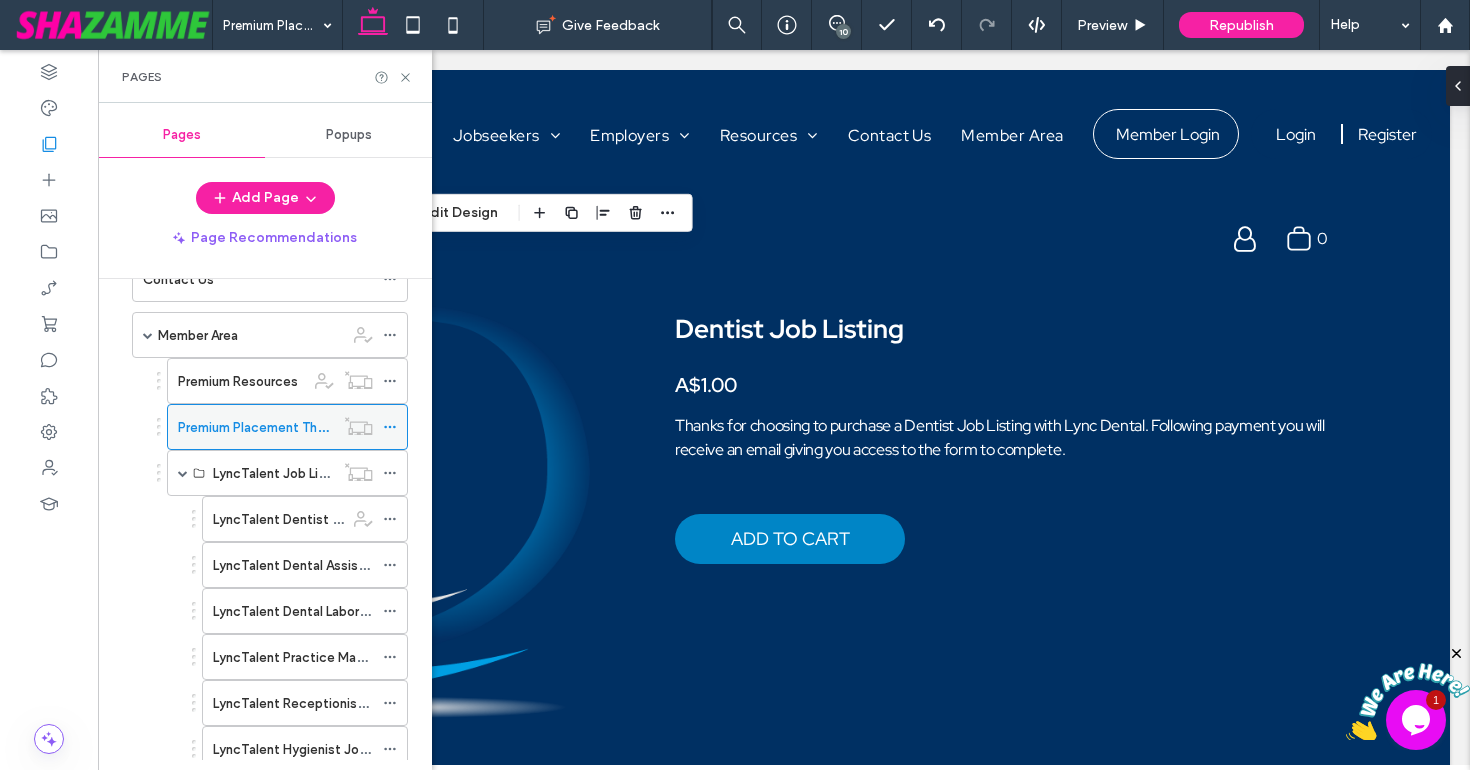 click 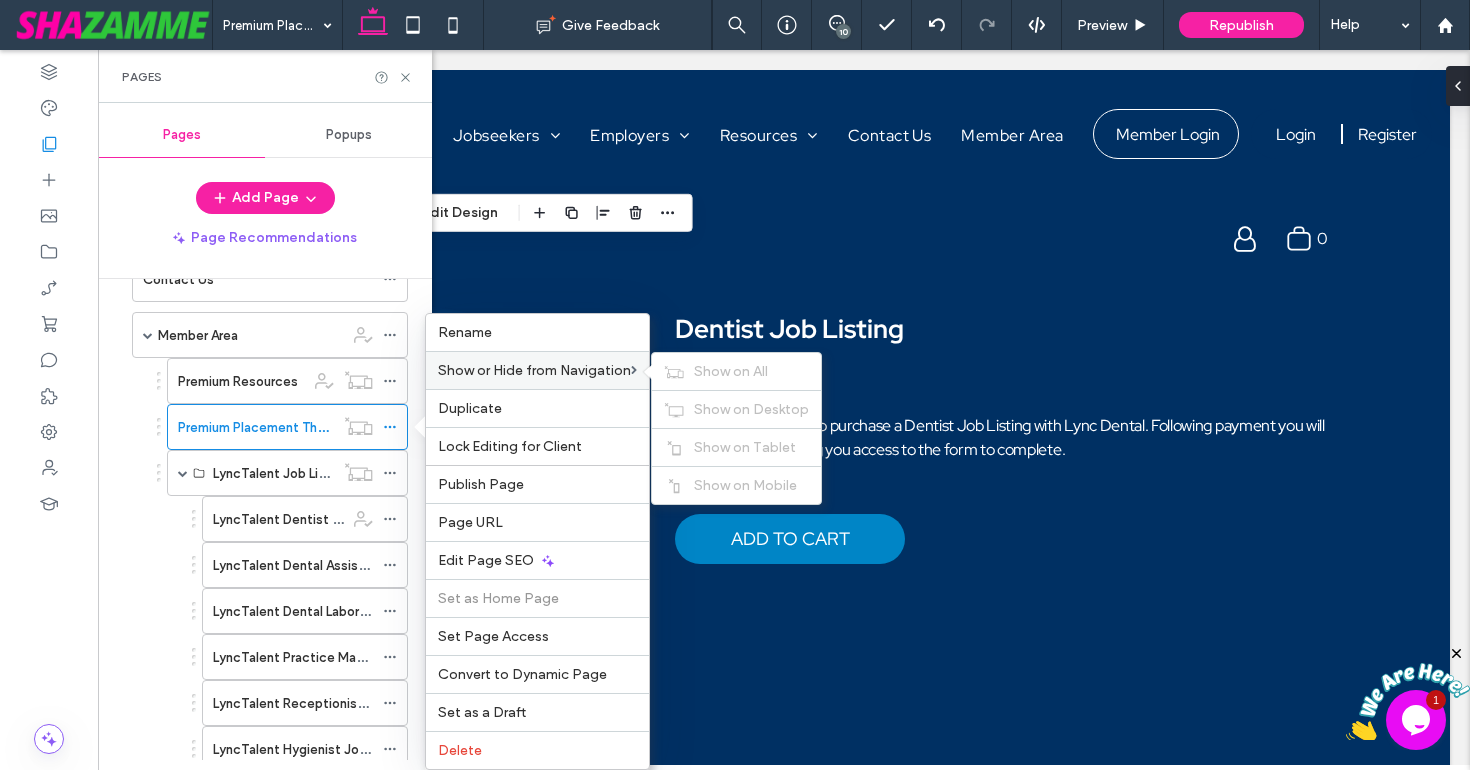 click on "Show or Hide from Navigation   Show on All
Show on Desktop Show on Tablet Show on Mobile" at bounding box center [537, 370] 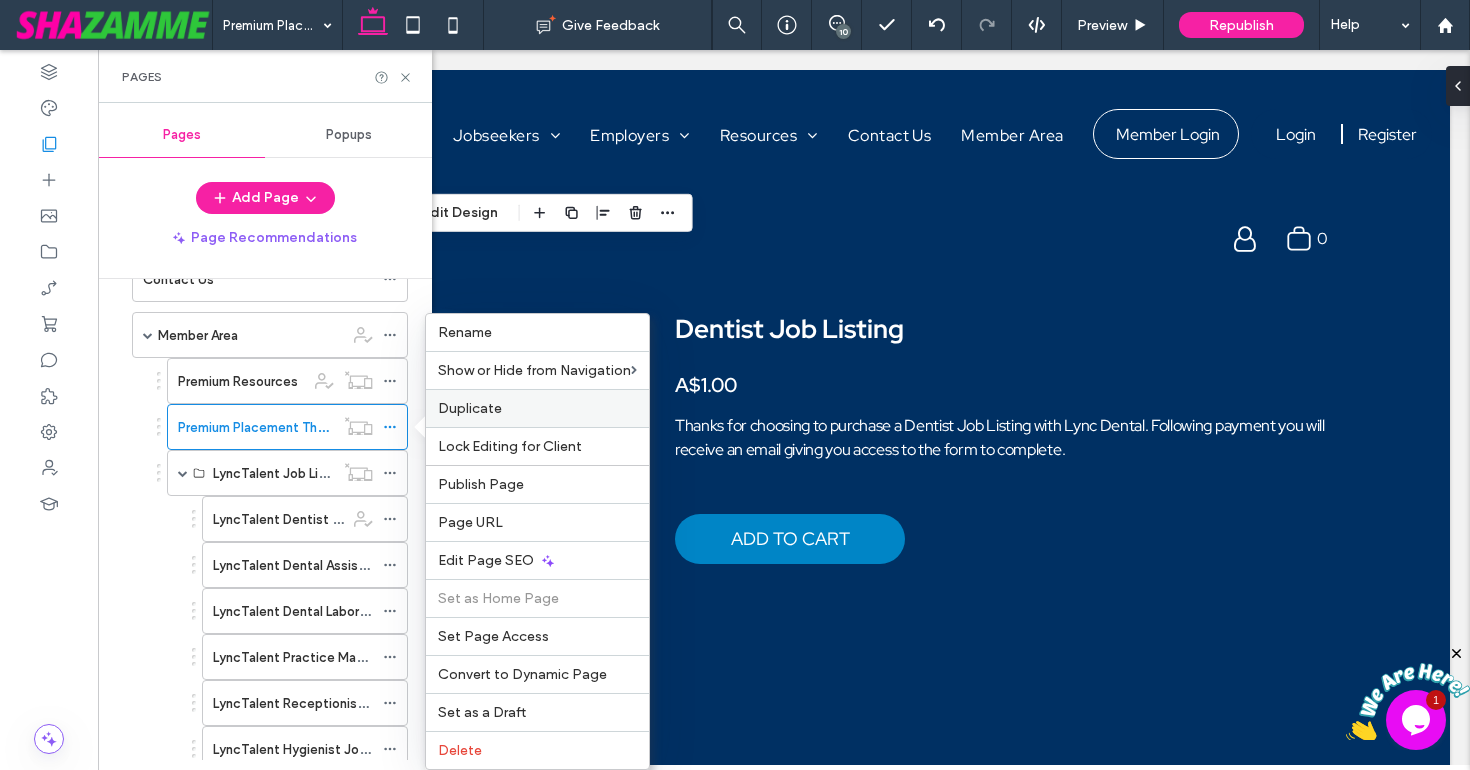 click on "Duplicate" at bounding box center [470, 408] 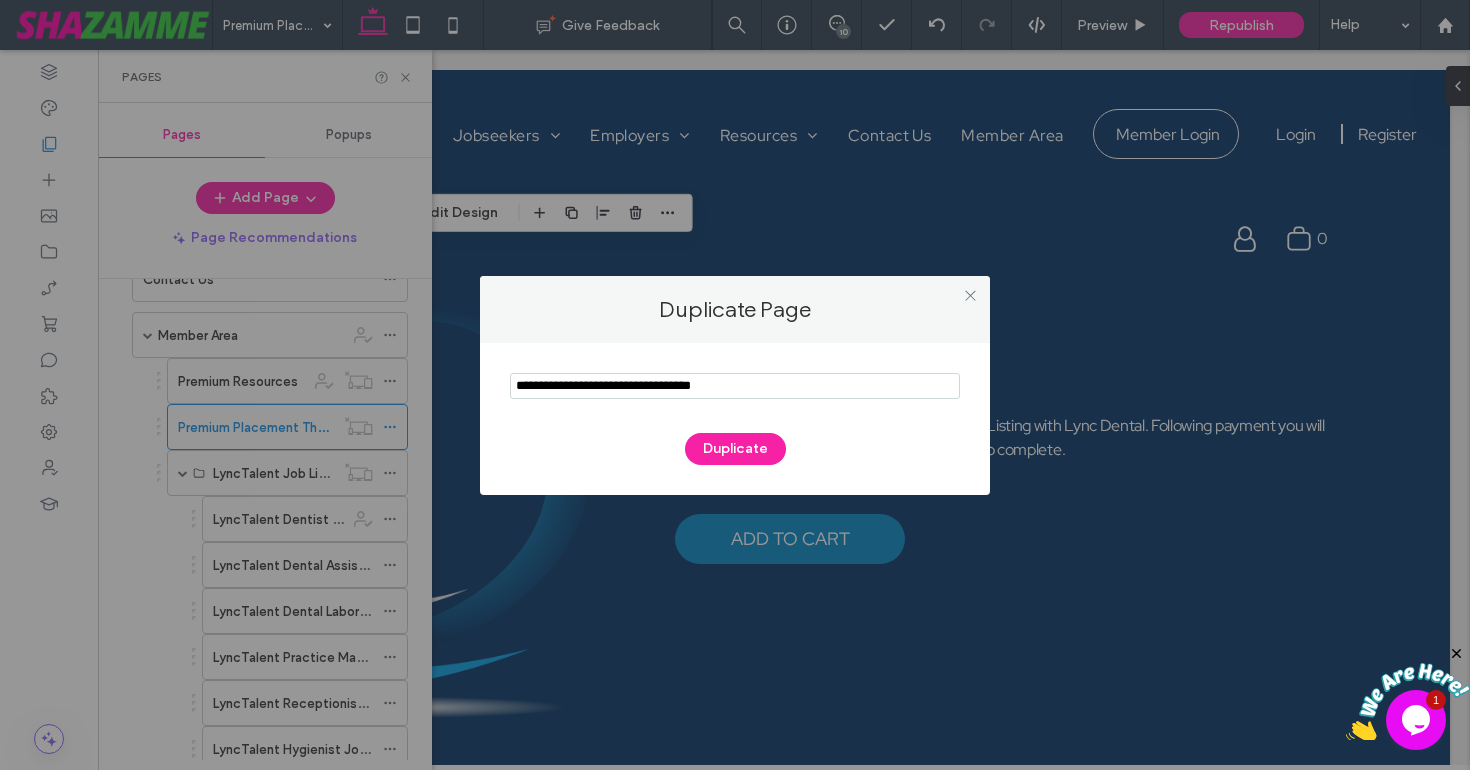 drag, startPoint x: 688, startPoint y: 386, endPoint x: 478, endPoint y: 386, distance: 210 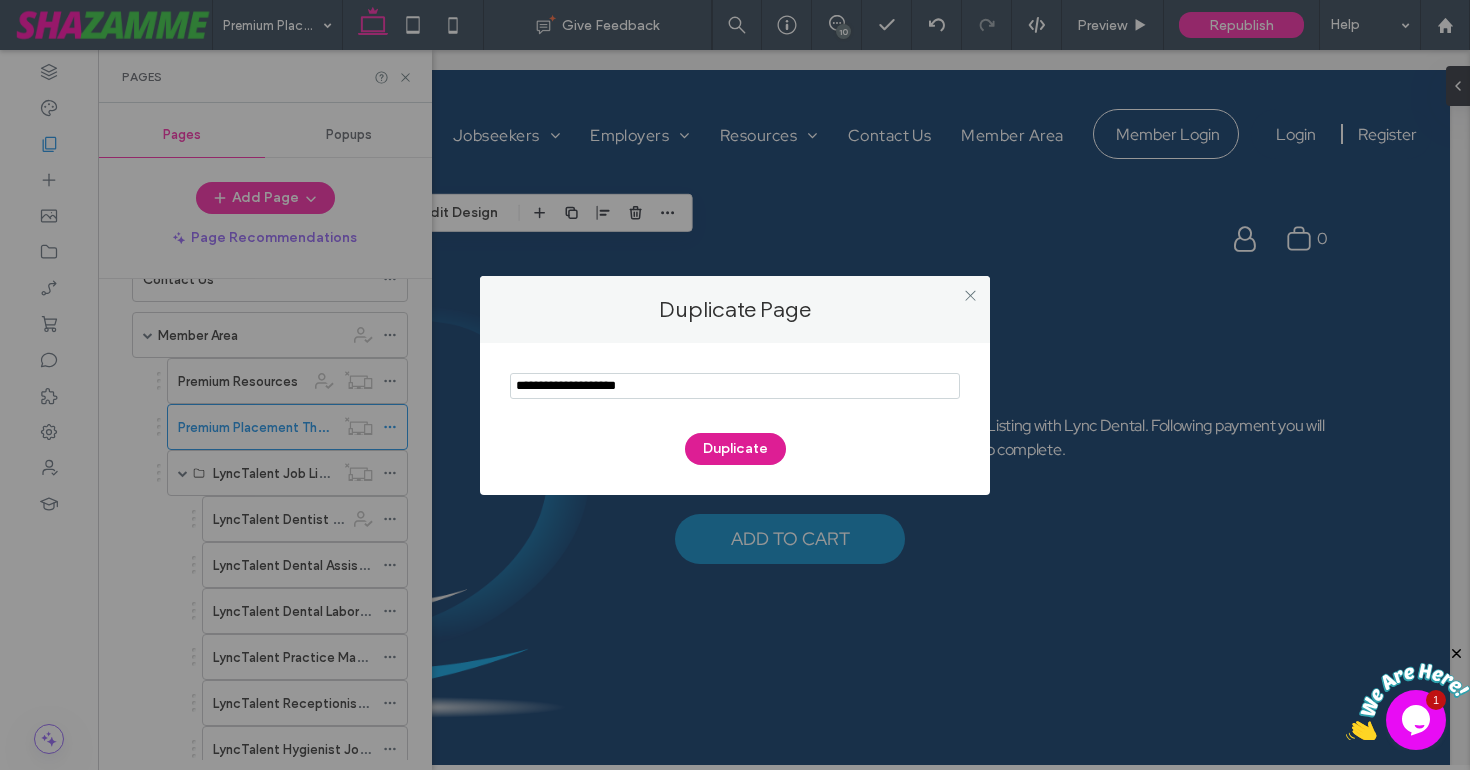 type on "**********" 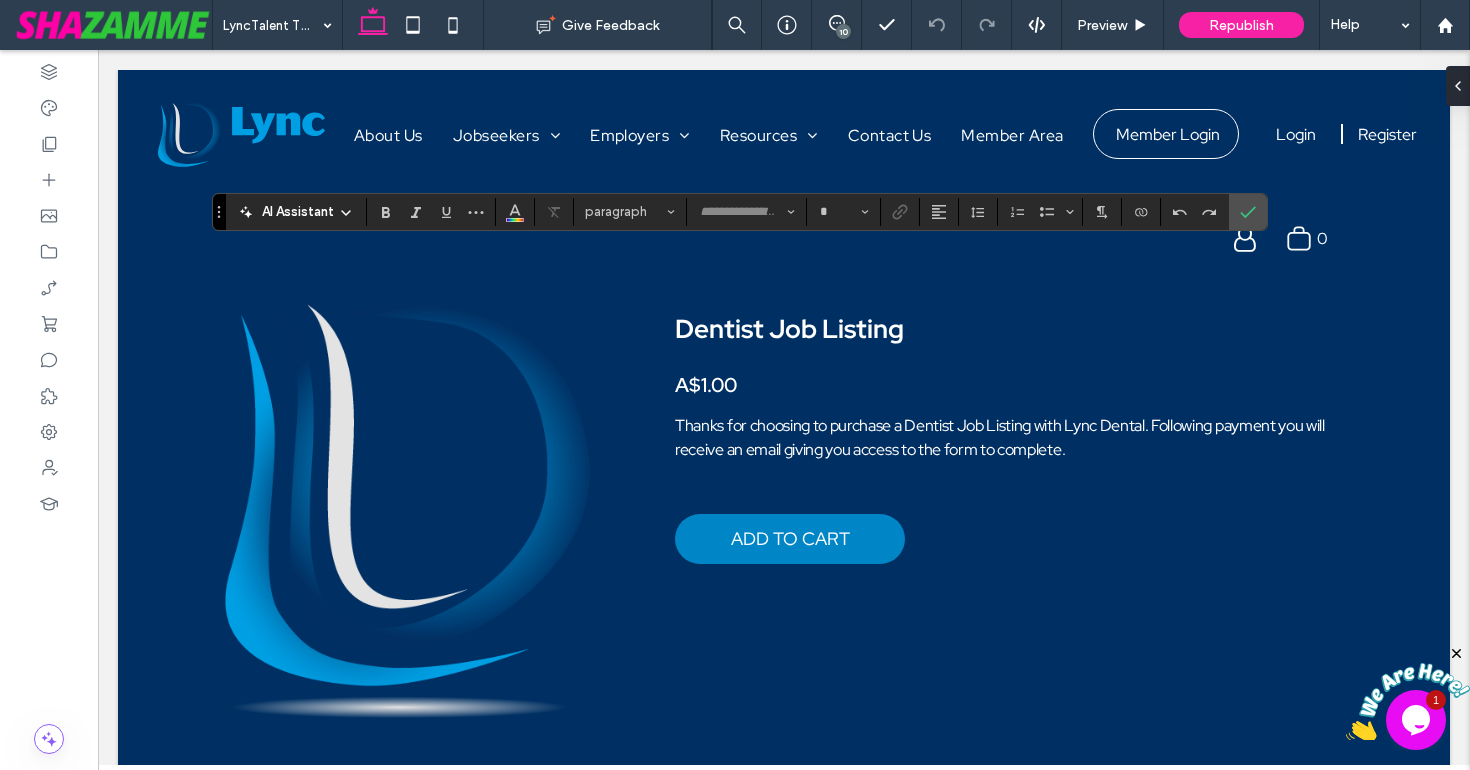 type on "**********" 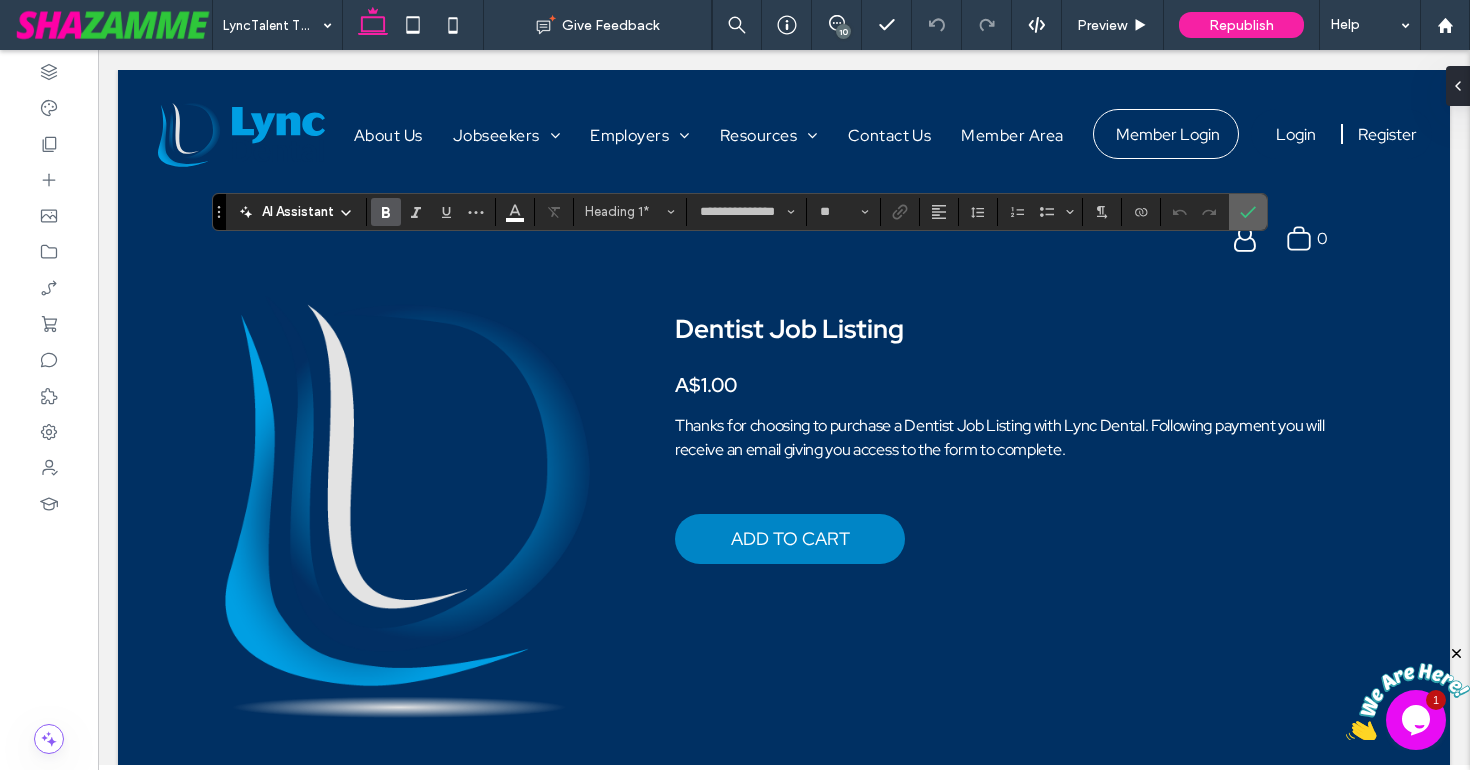 click 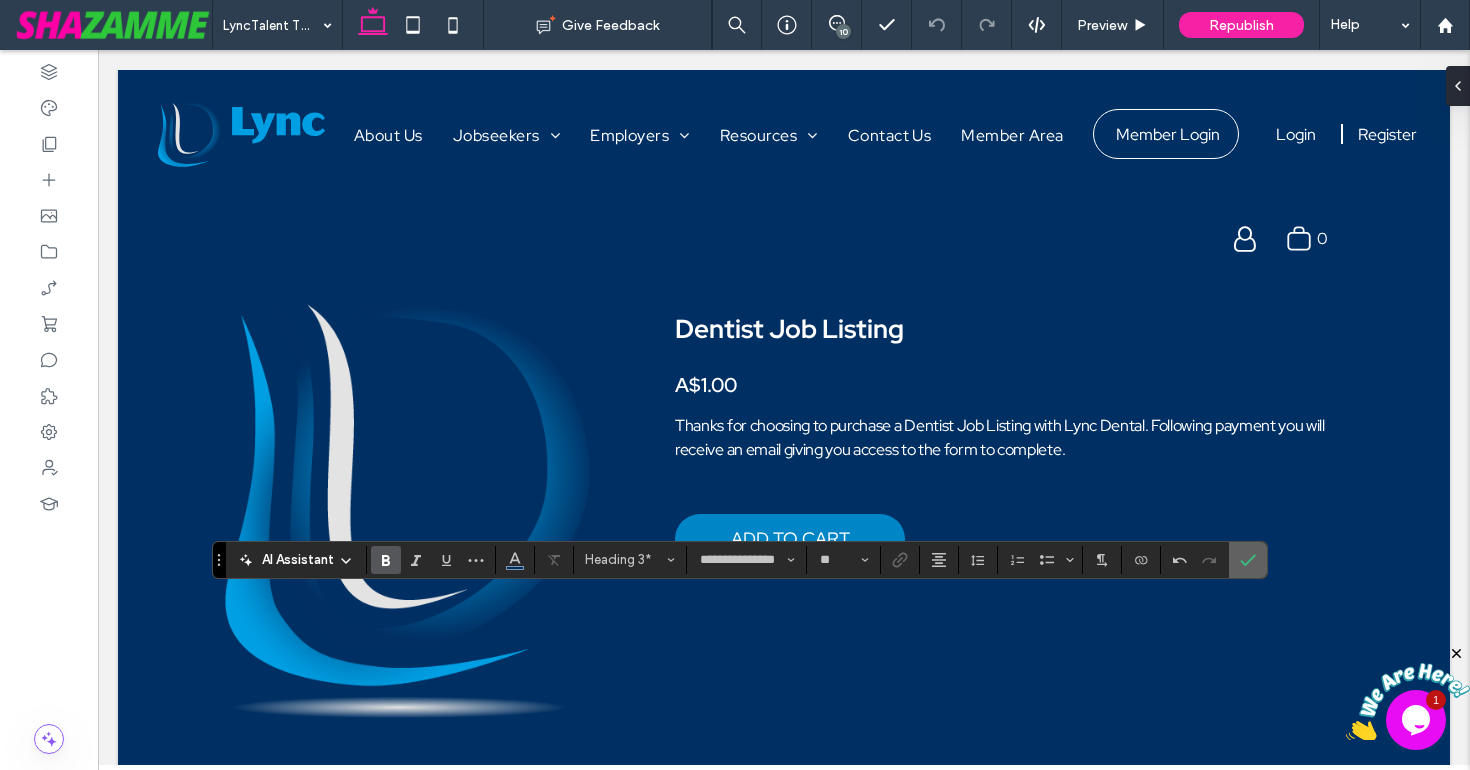 click 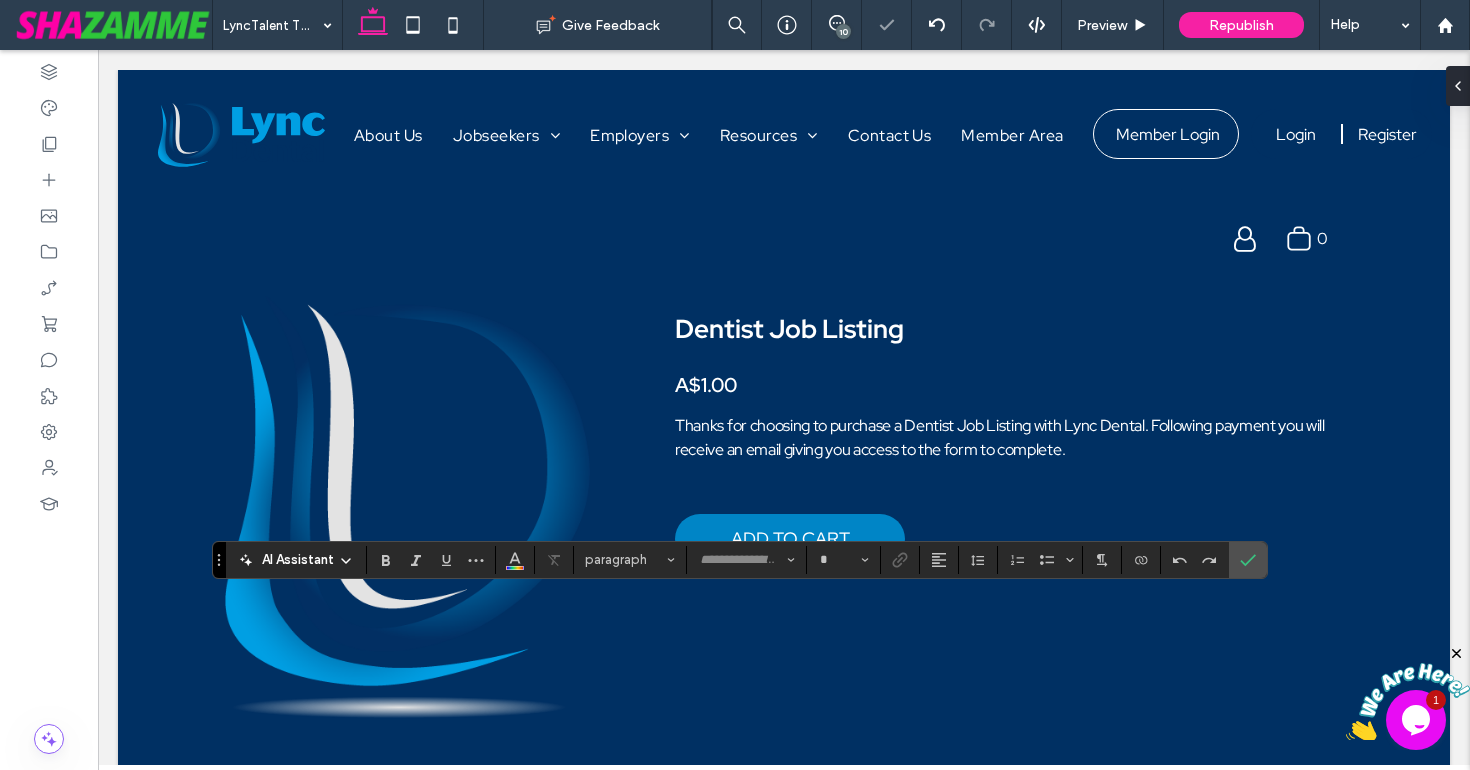 type on "**********" 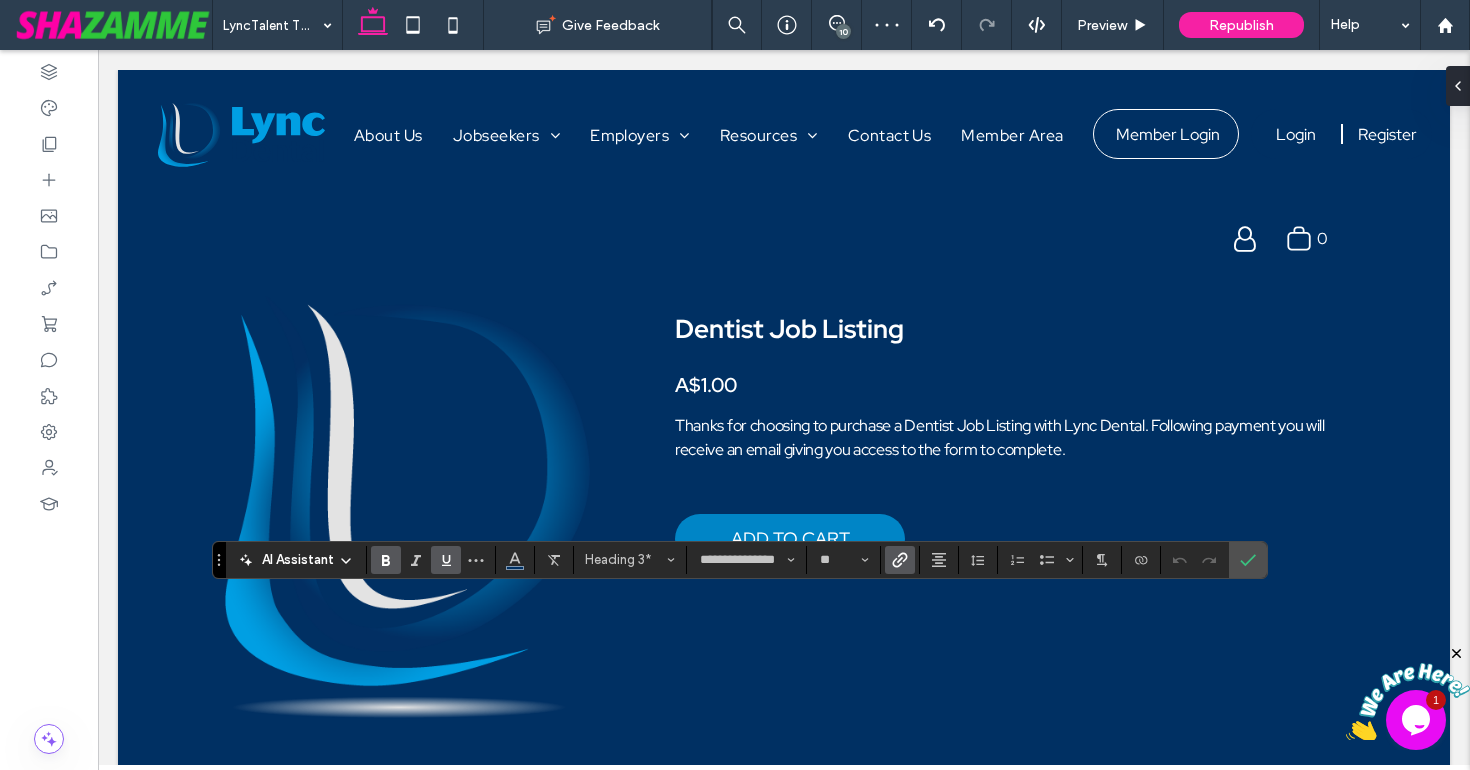 click 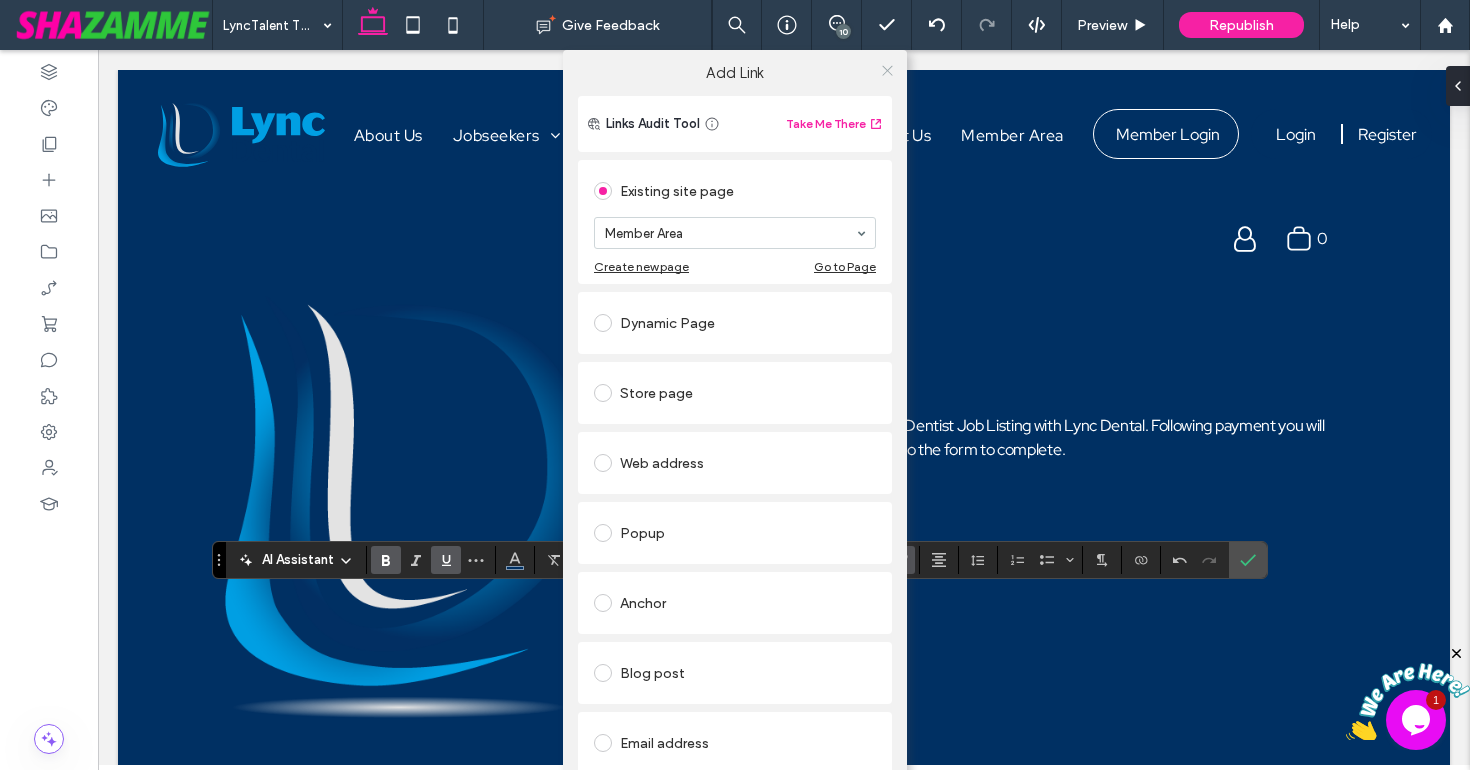 click 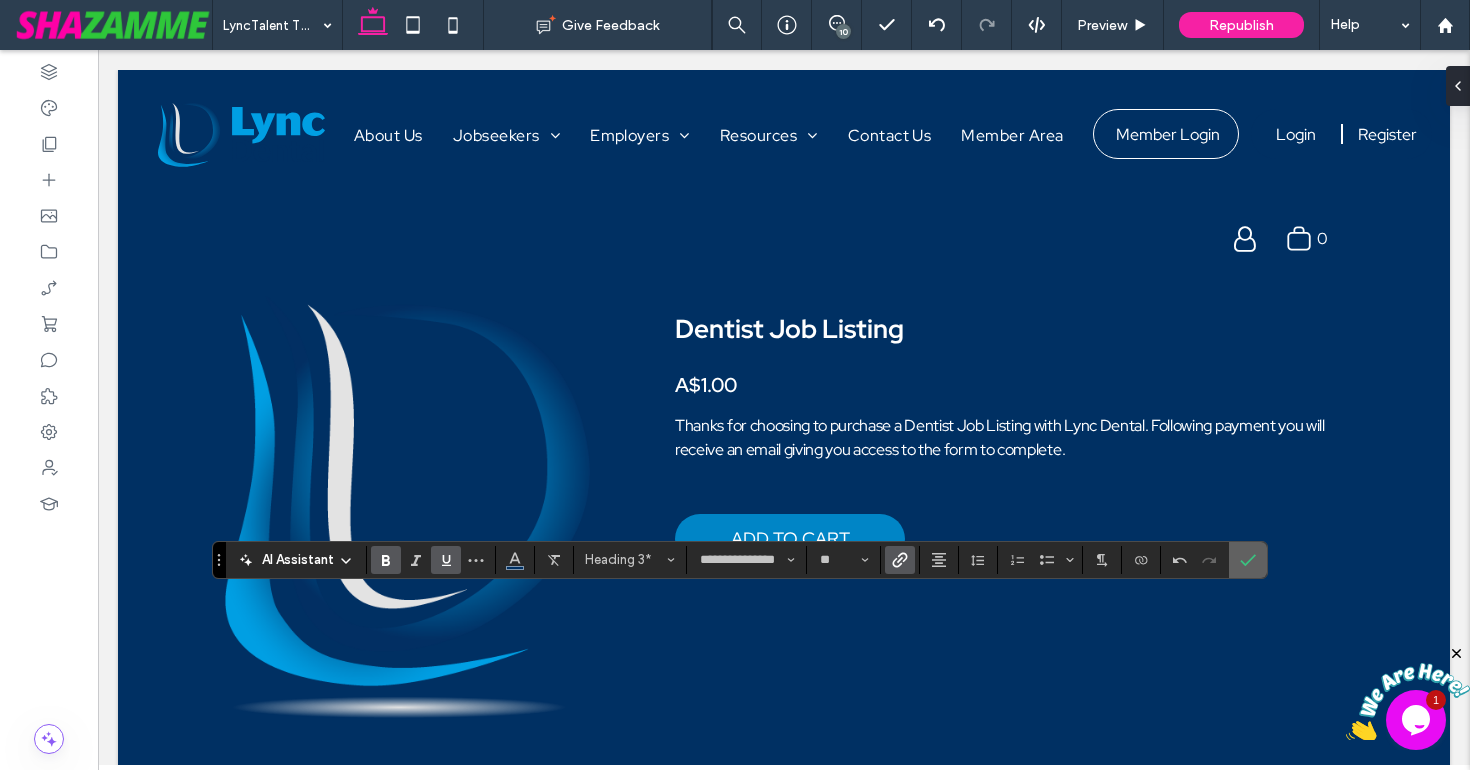 click 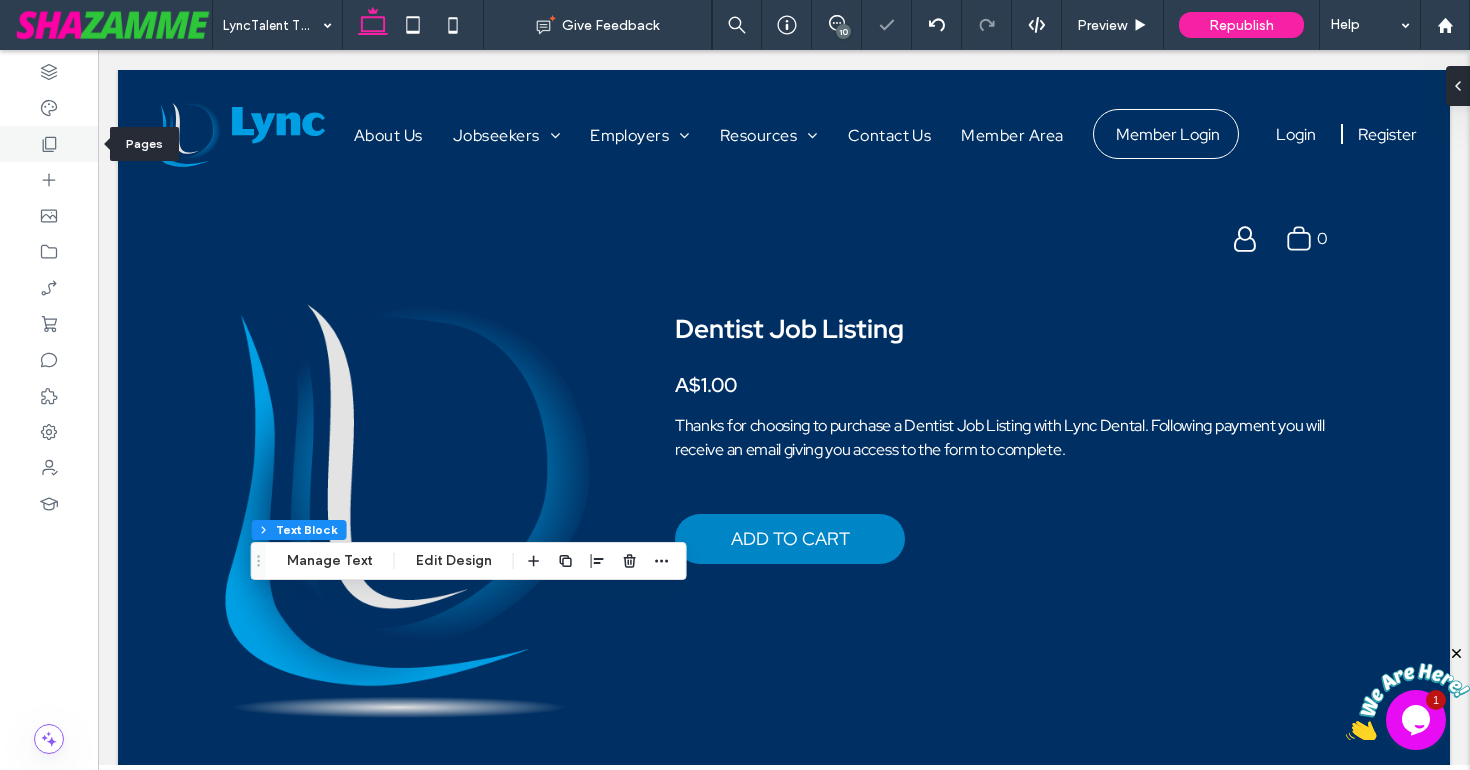 click at bounding box center [49, 144] 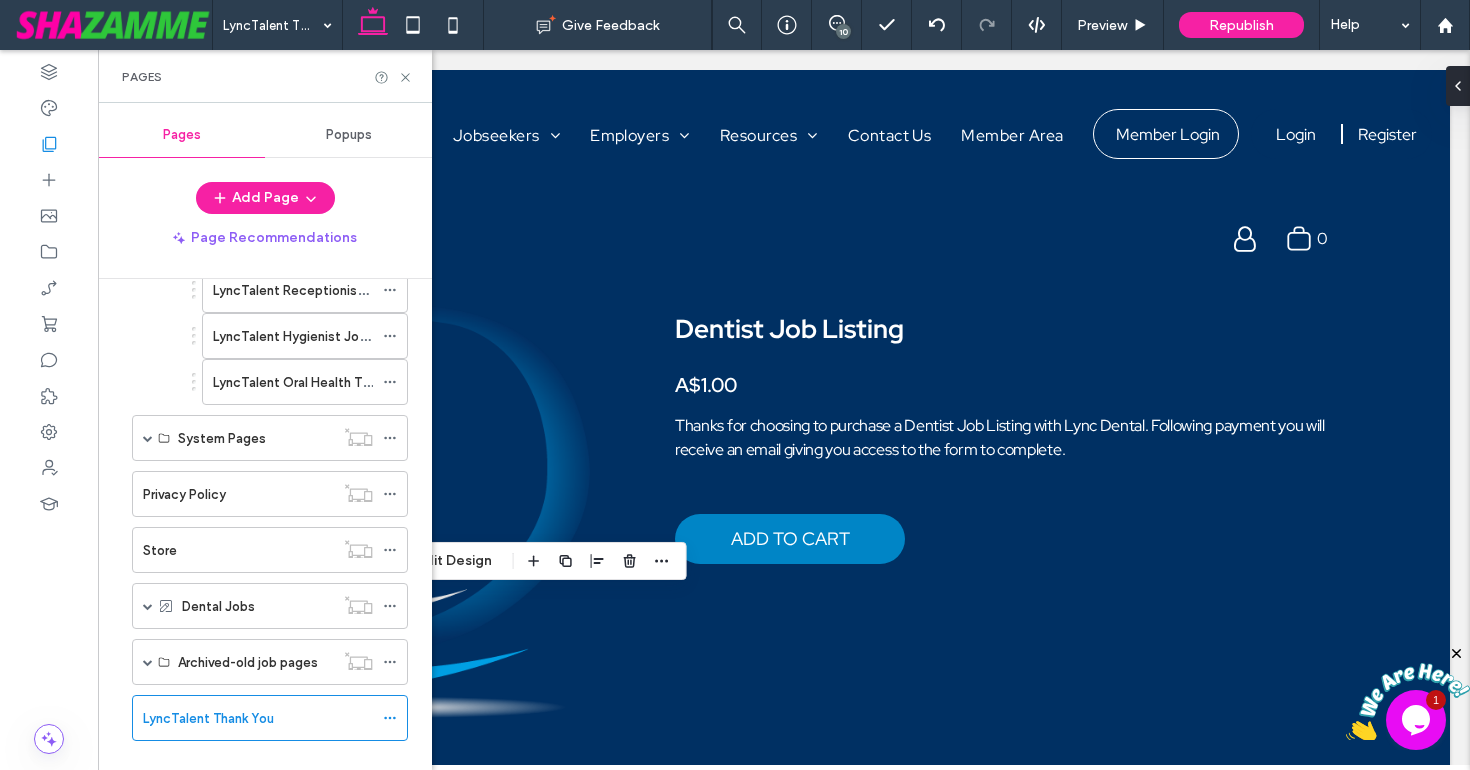 scroll, scrollTop: 1071, scrollLeft: 0, axis: vertical 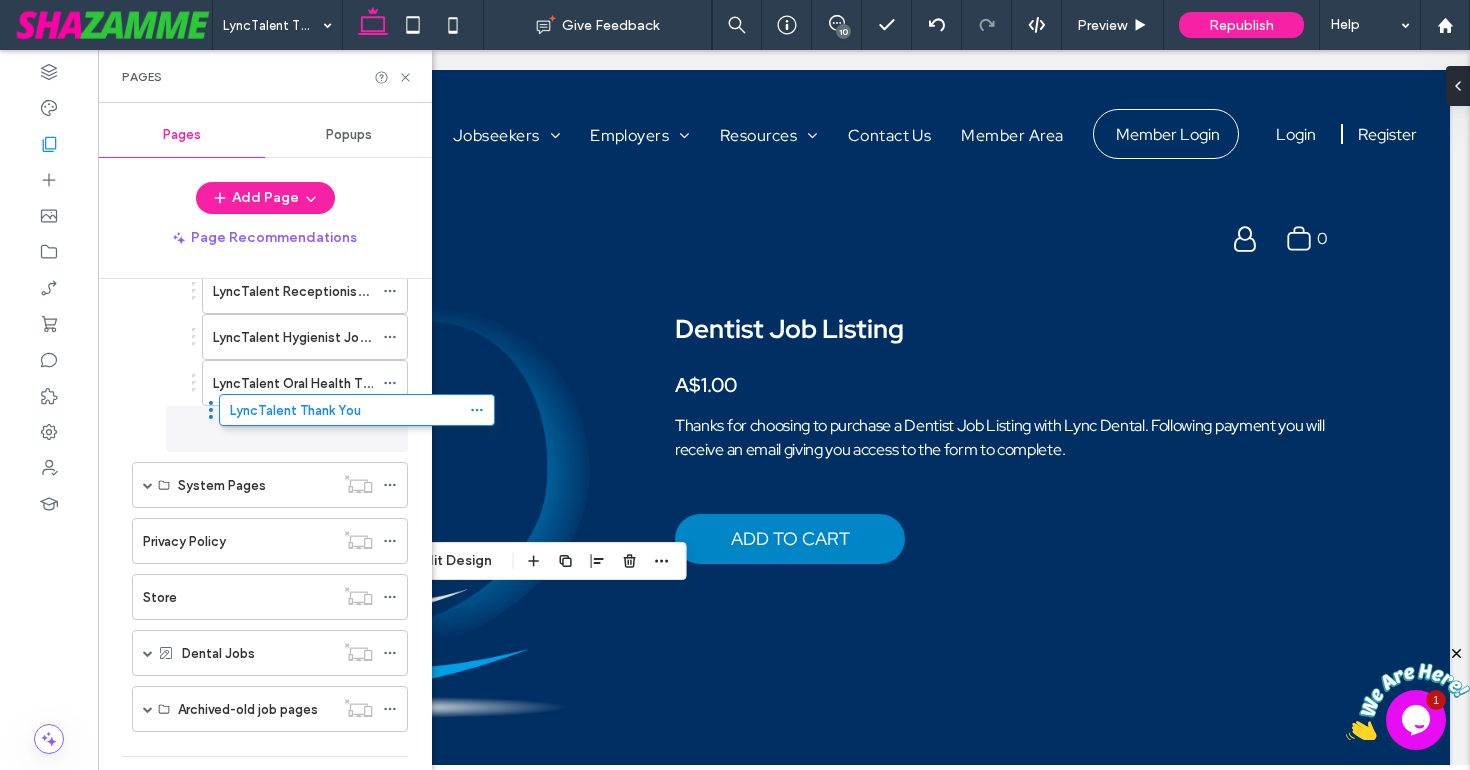 drag, startPoint x: 123, startPoint y: 711, endPoint x: 210, endPoint y: 409, distance: 314.2817 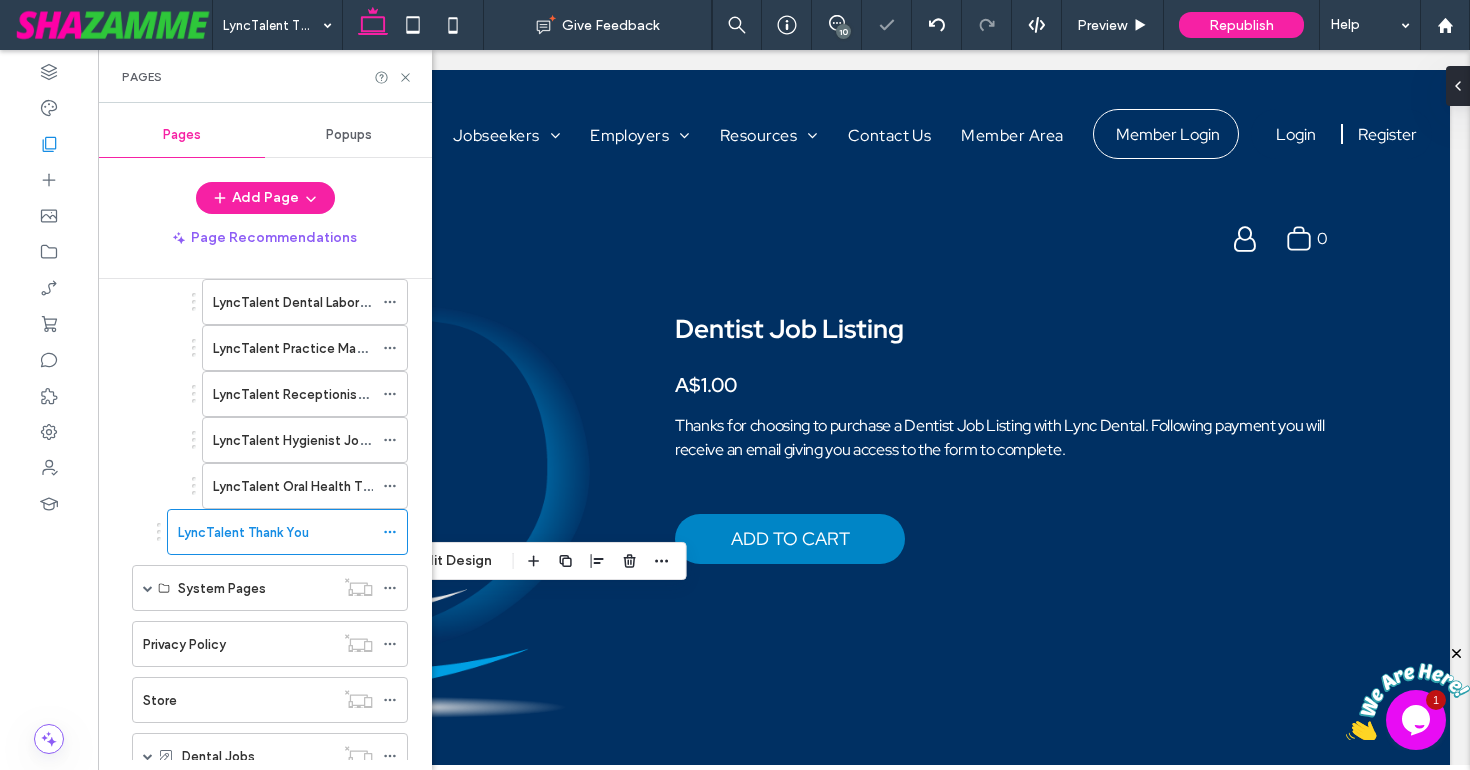 scroll, scrollTop: 991, scrollLeft: 0, axis: vertical 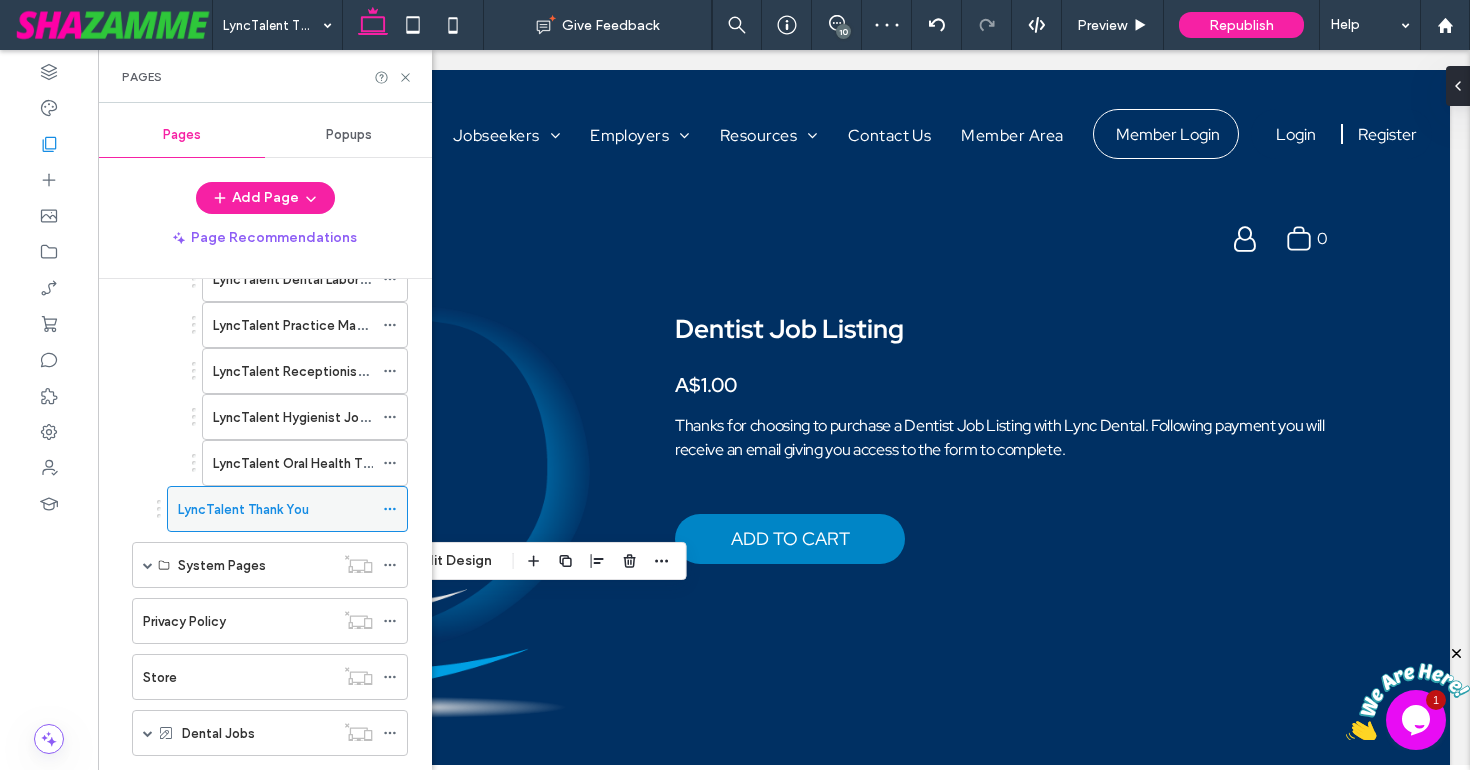 click 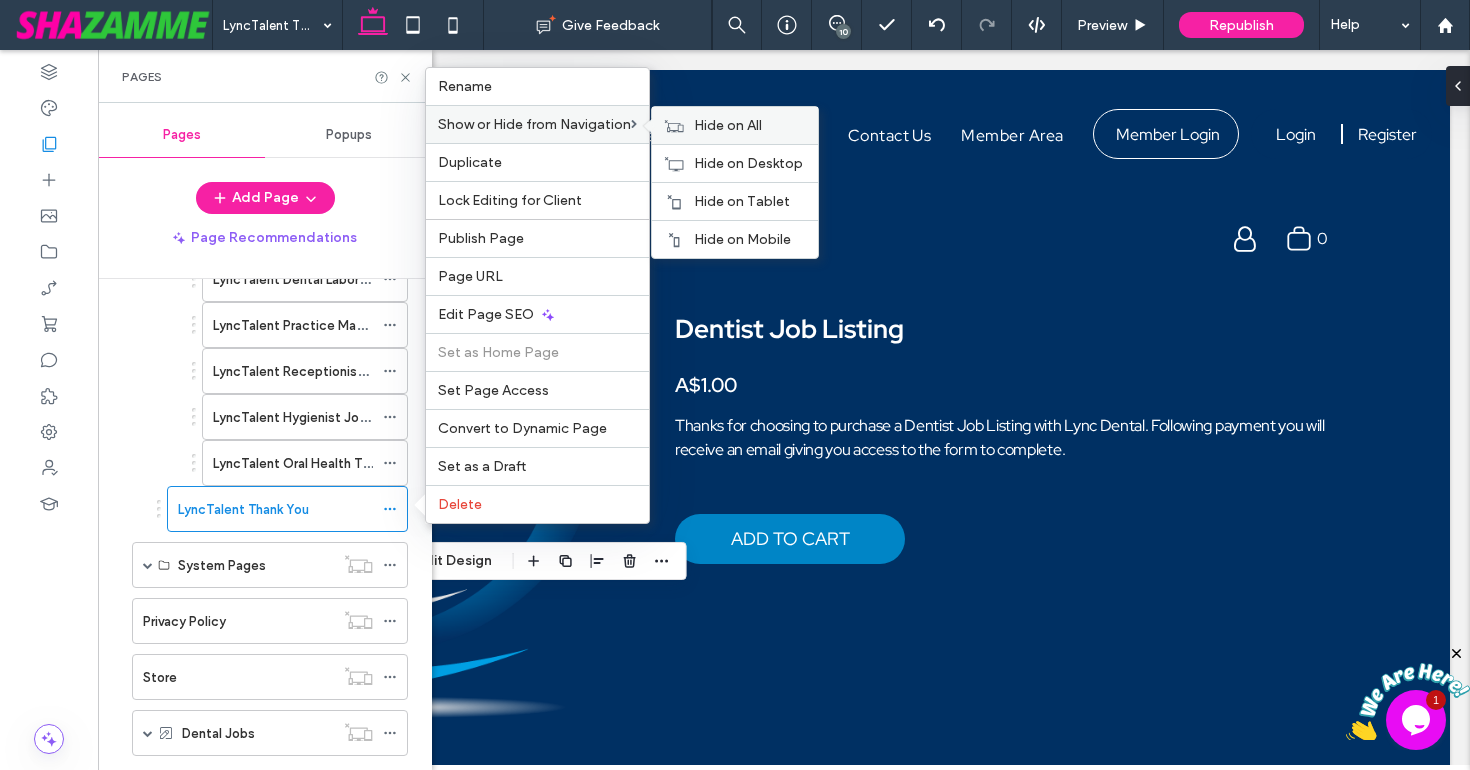 click on "Hide on All" at bounding box center (735, 125) 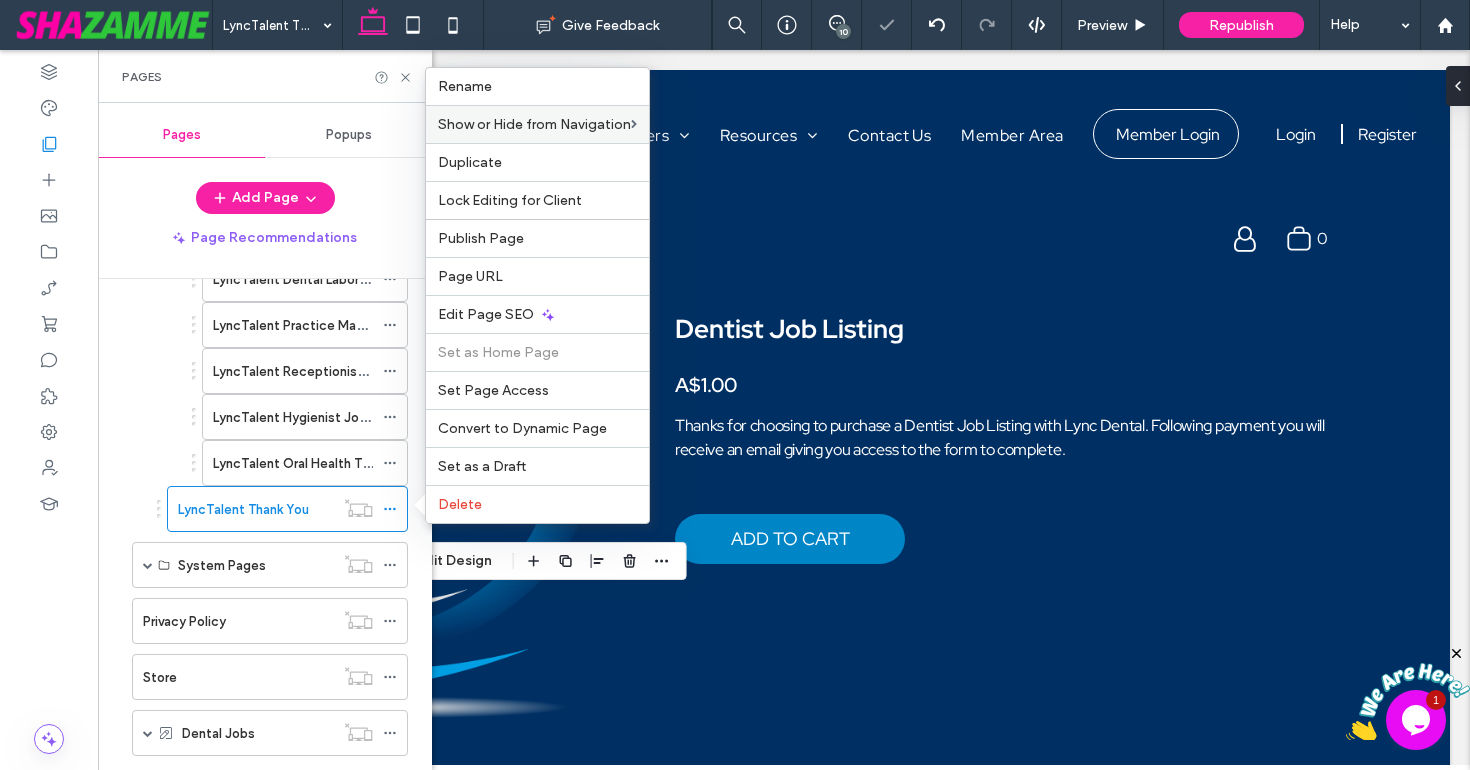 click on "Premium Resources Premium Placement Thank You LyncTalent Job Listings LyncTalent Dentist Job Listing LyncTalent Dental Assistant Job Listing LyncTalent Dental Laboratory Job Listing LyncTalent Practice Manager Job Listing LyncTalent Receptionist Job Listing LyncTalent Hygienist Job Listing LyncTalent Oral Health Therapist Job Listing LyncTalent Thank You" at bounding box center (265, 279) 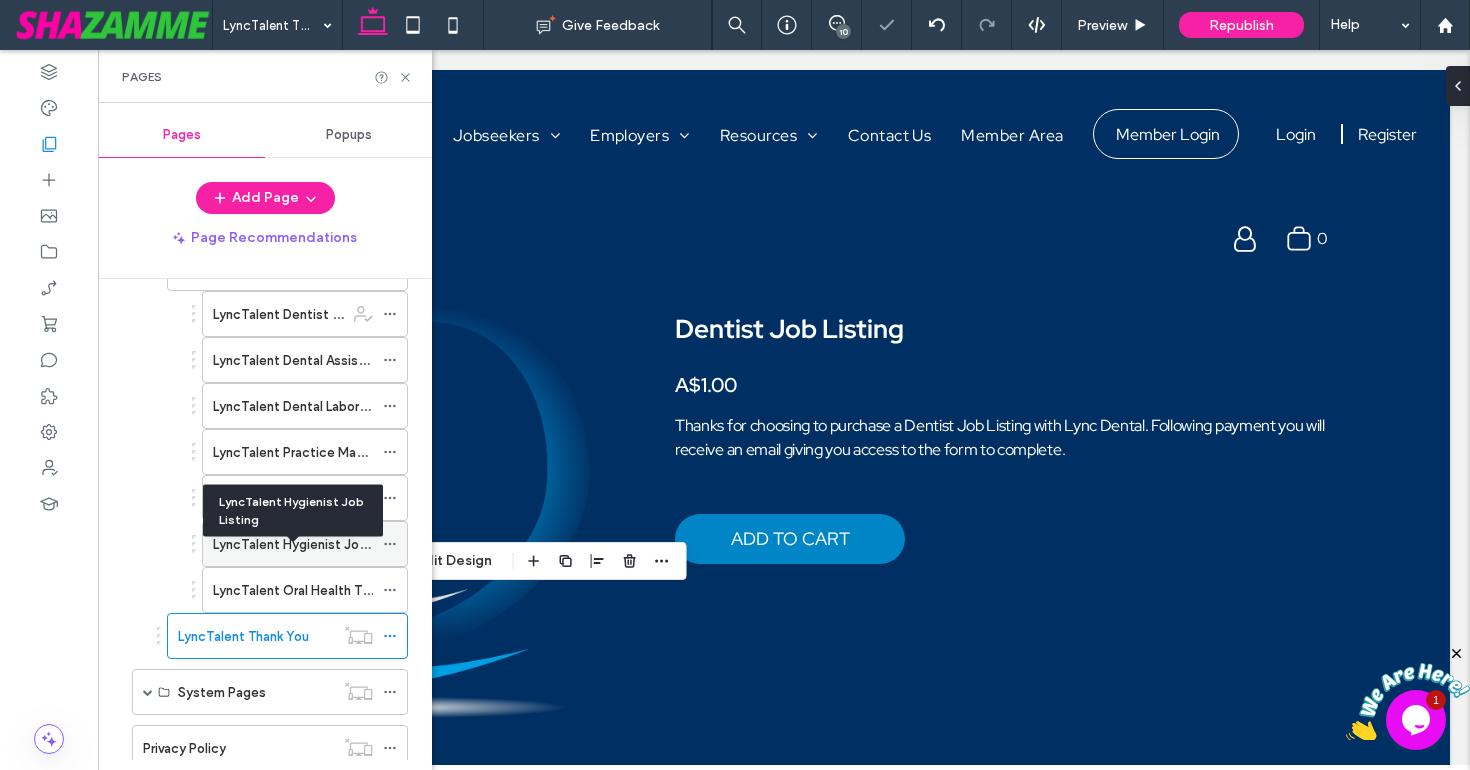 scroll, scrollTop: 846, scrollLeft: 0, axis: vertical 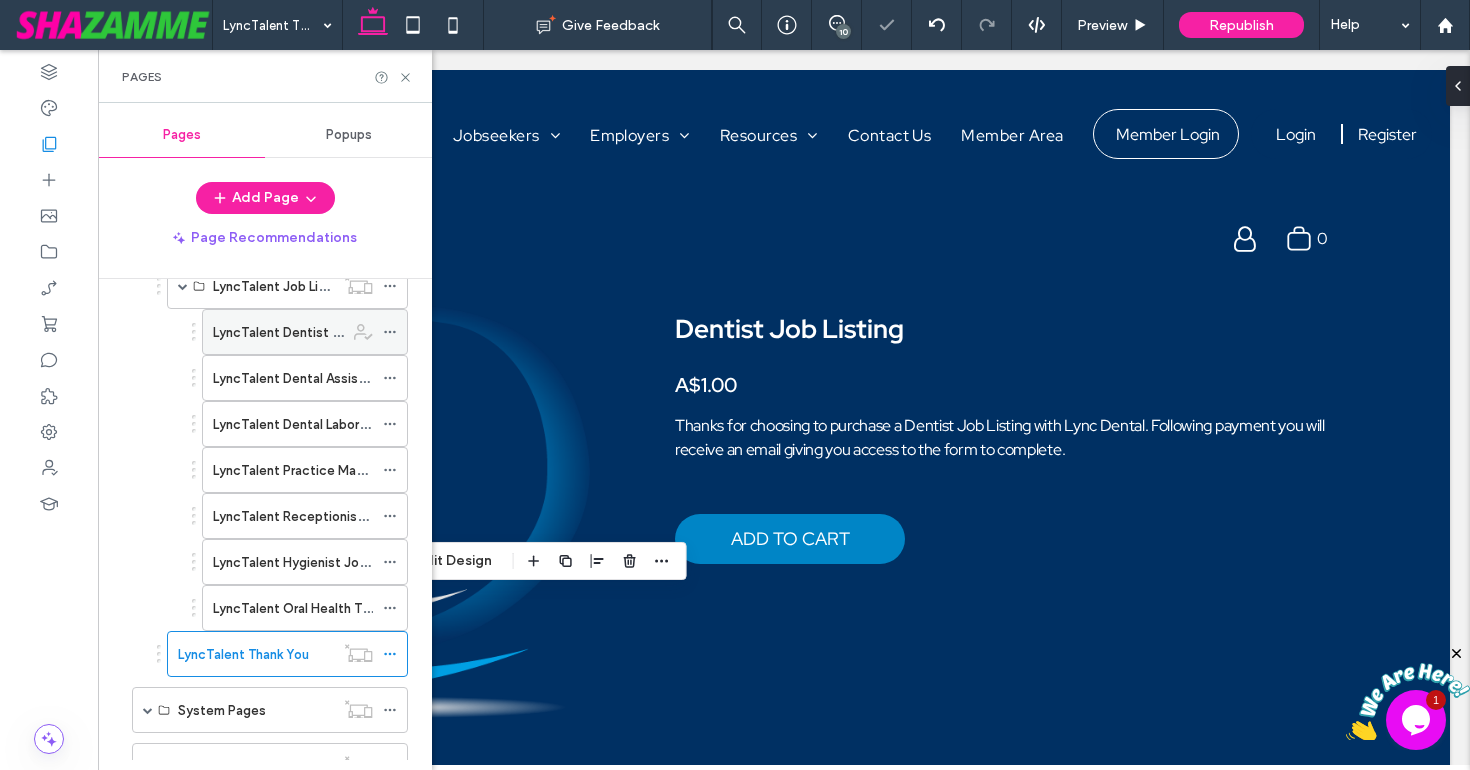 click on "LyncTalent Dentist Job Listing" at bounding box center [278, 332] 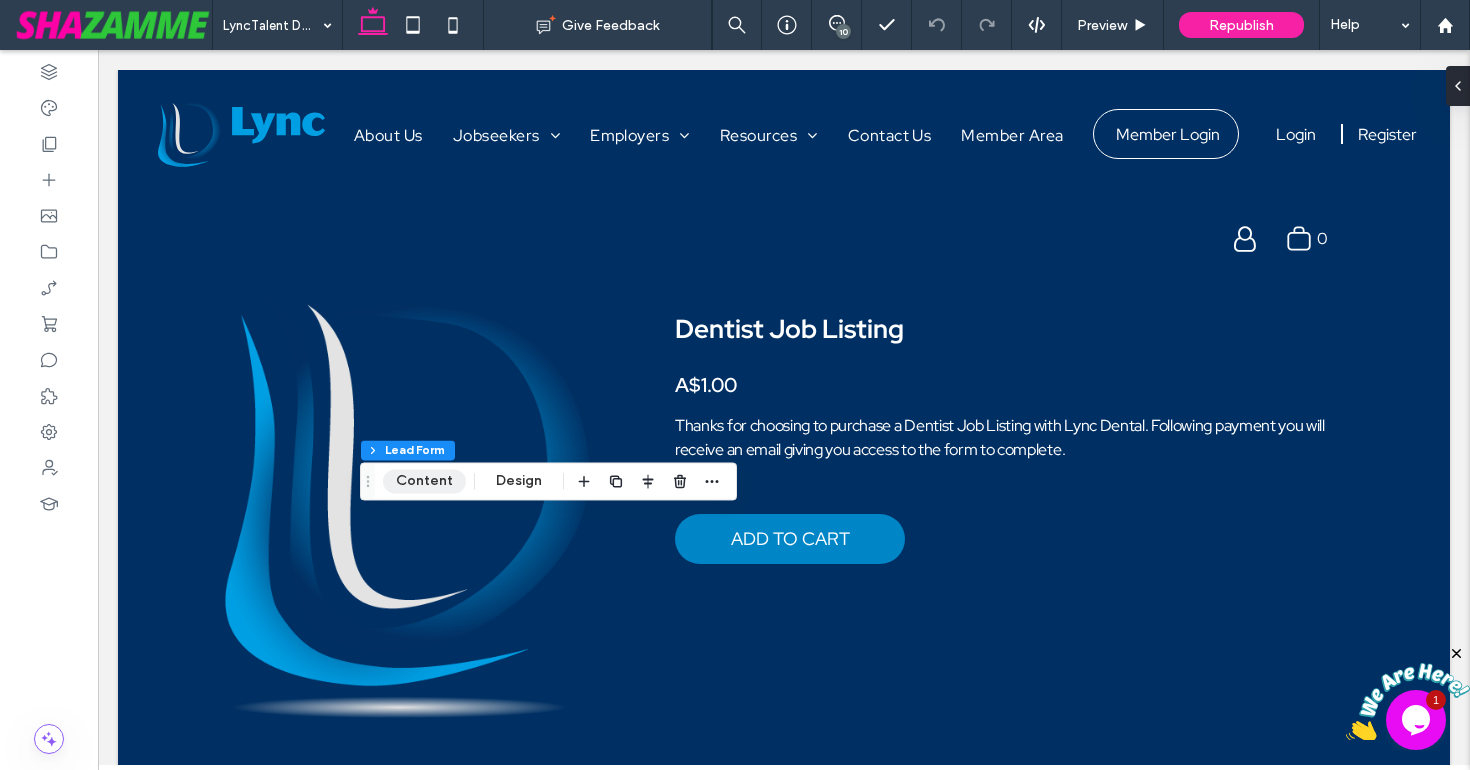 click on "Content" at bounding box center [424, 481] 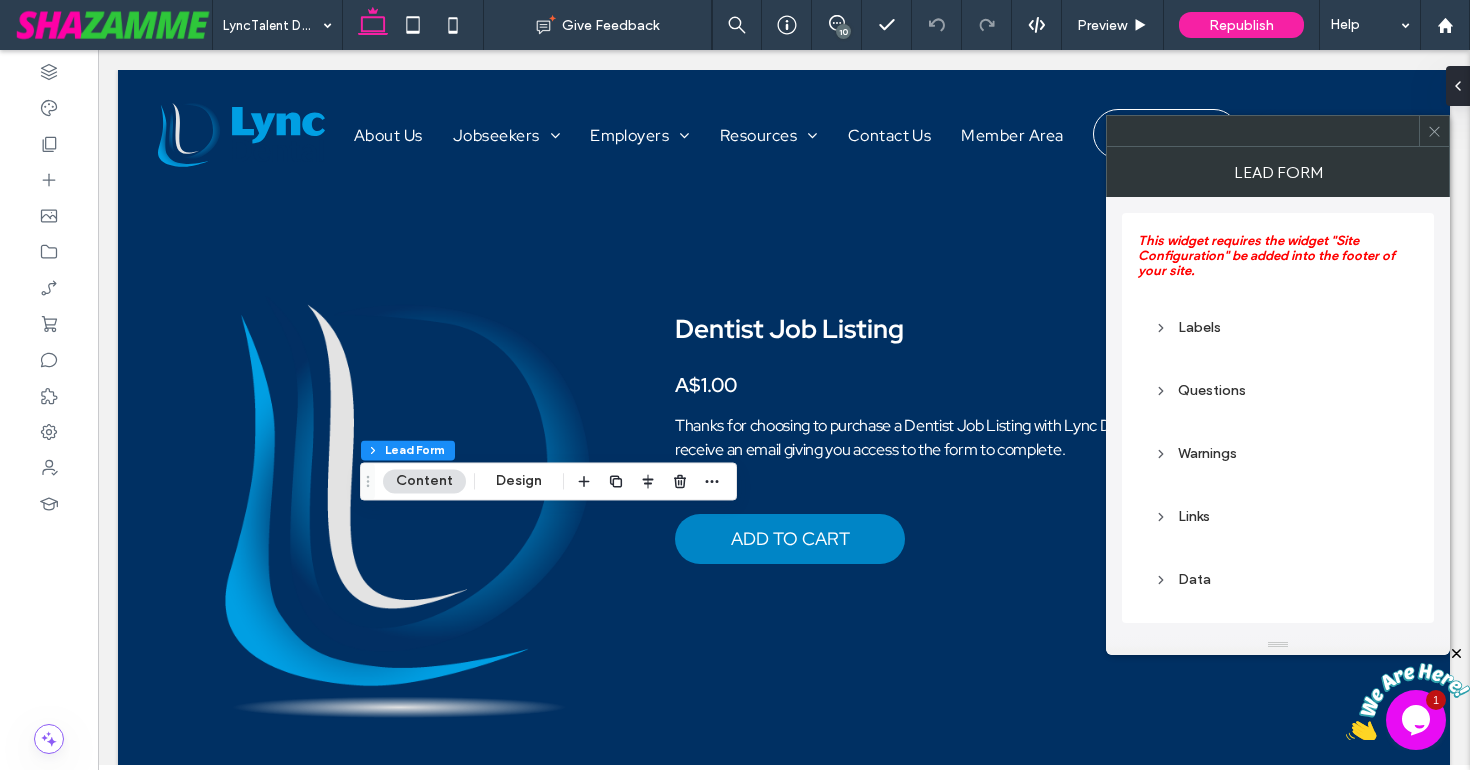 click on "Links" at bounding box center [1278, 516] 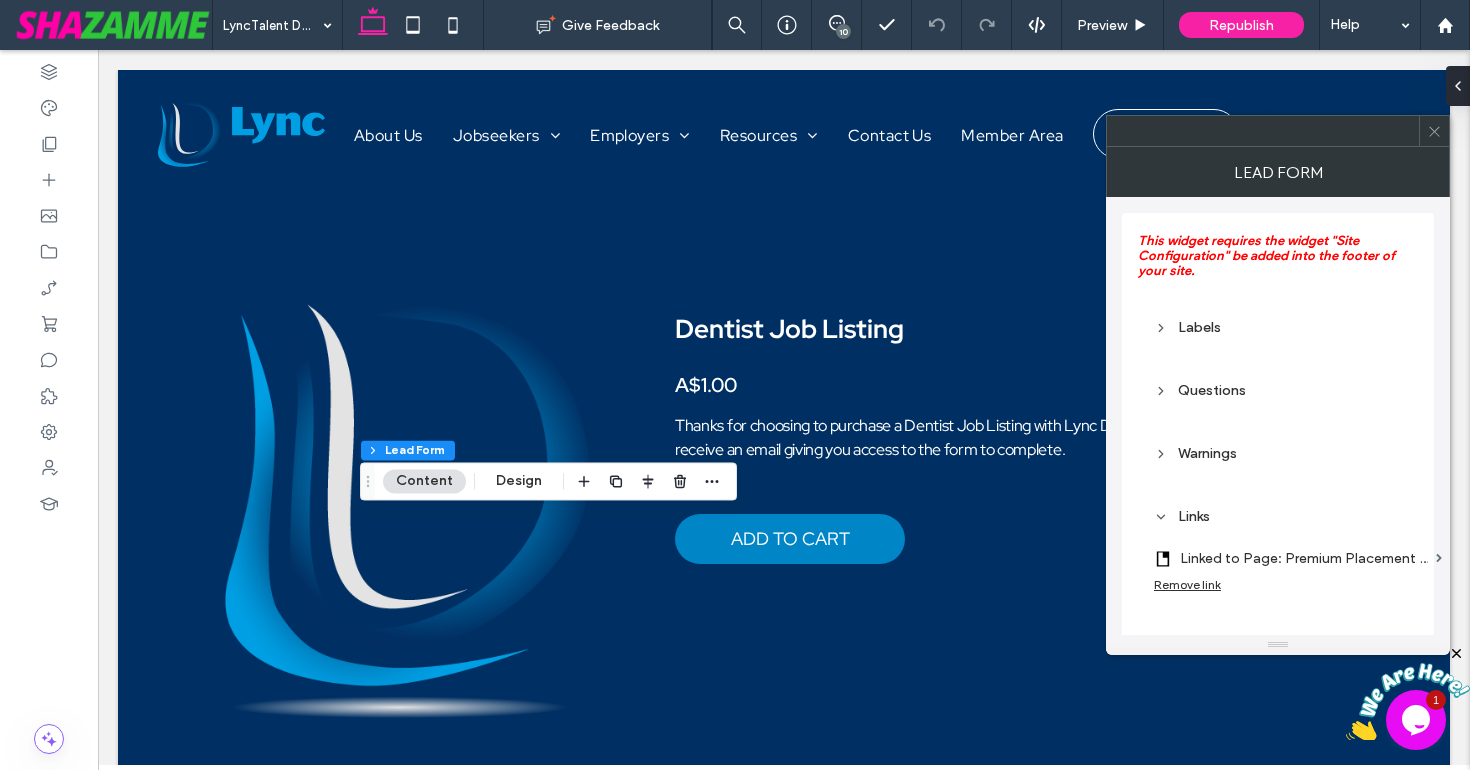 click on "Linked to Page: Premium Placement Thank You" at bounding box center [1304, 558] 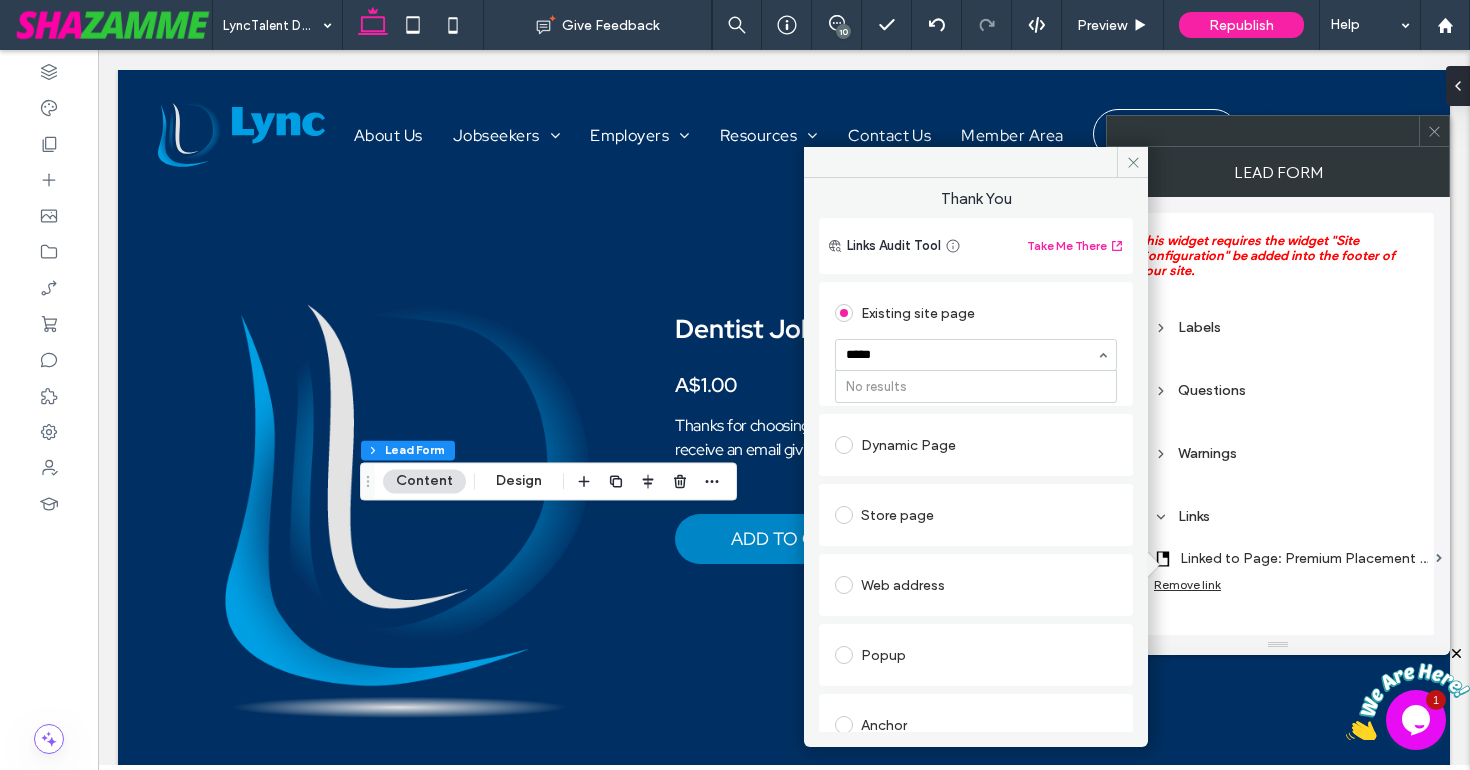 scroll, scrollTop: 0, scrollLeft: 0, axis: both 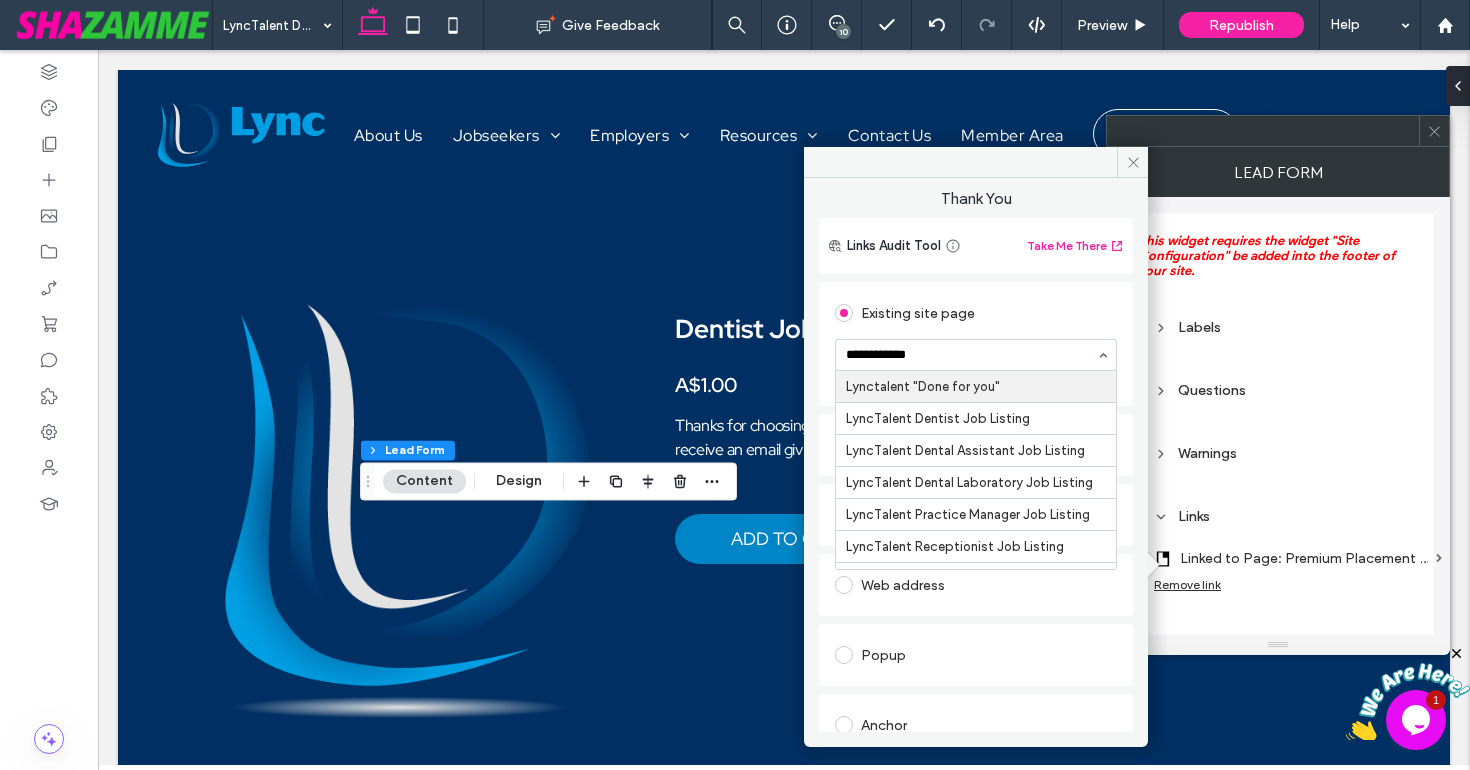type on "**********" 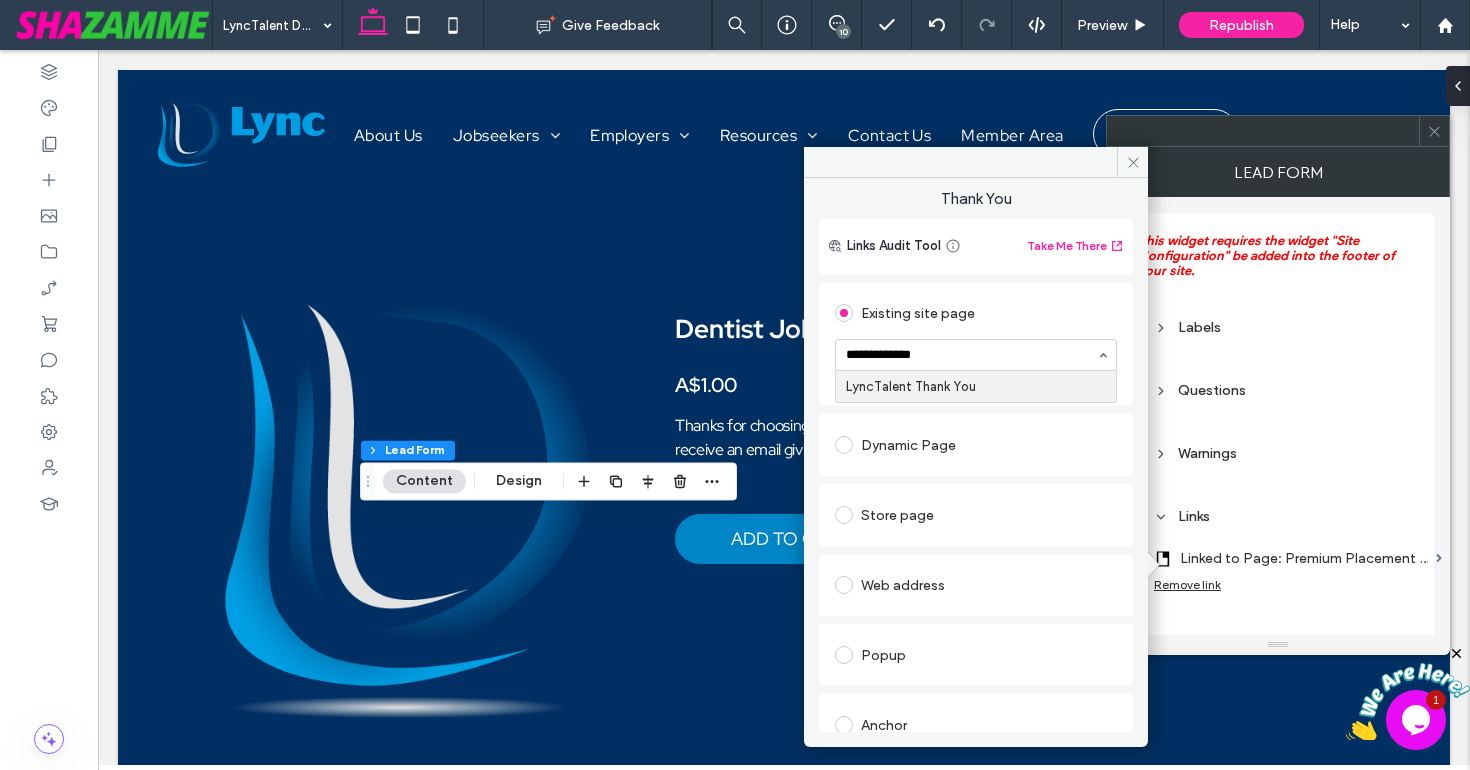 type 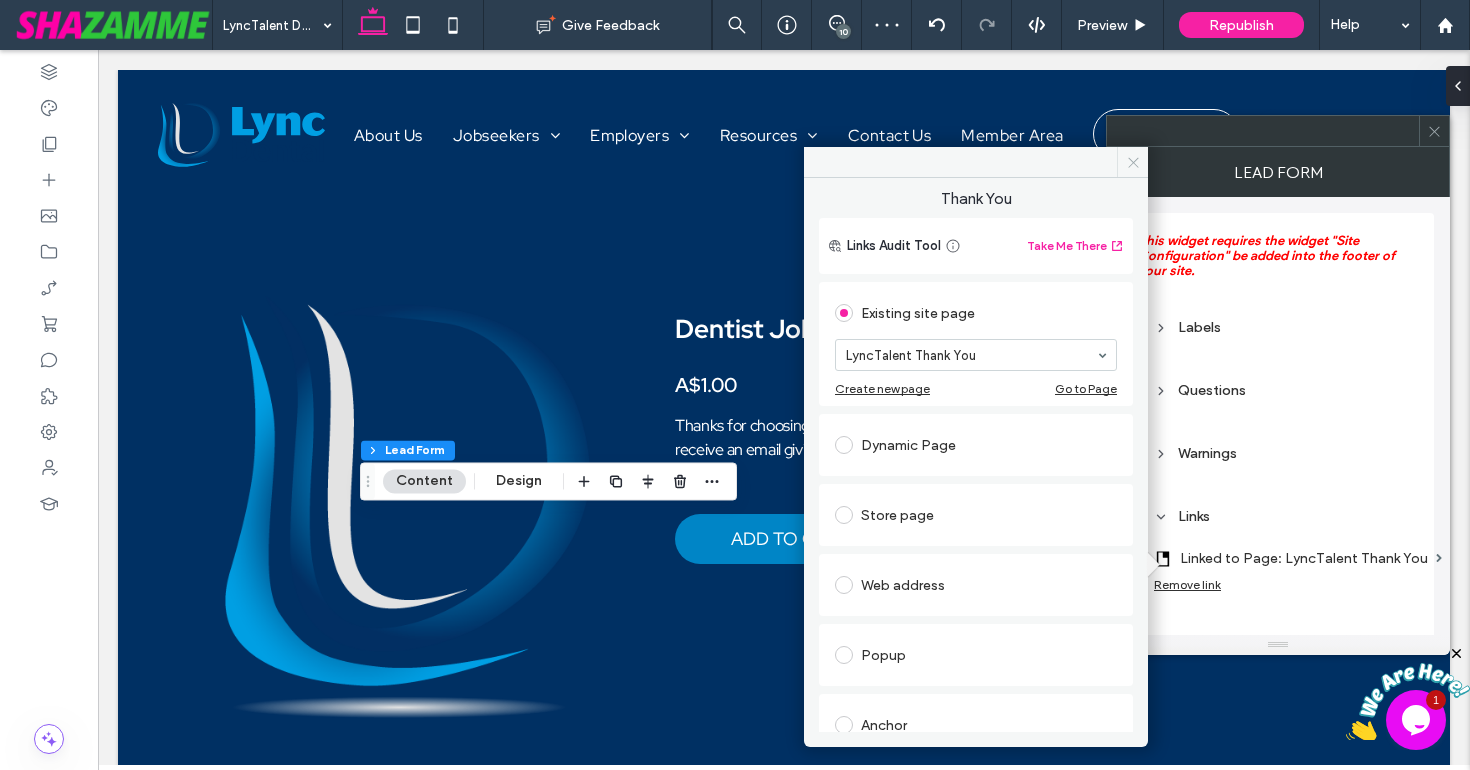 click 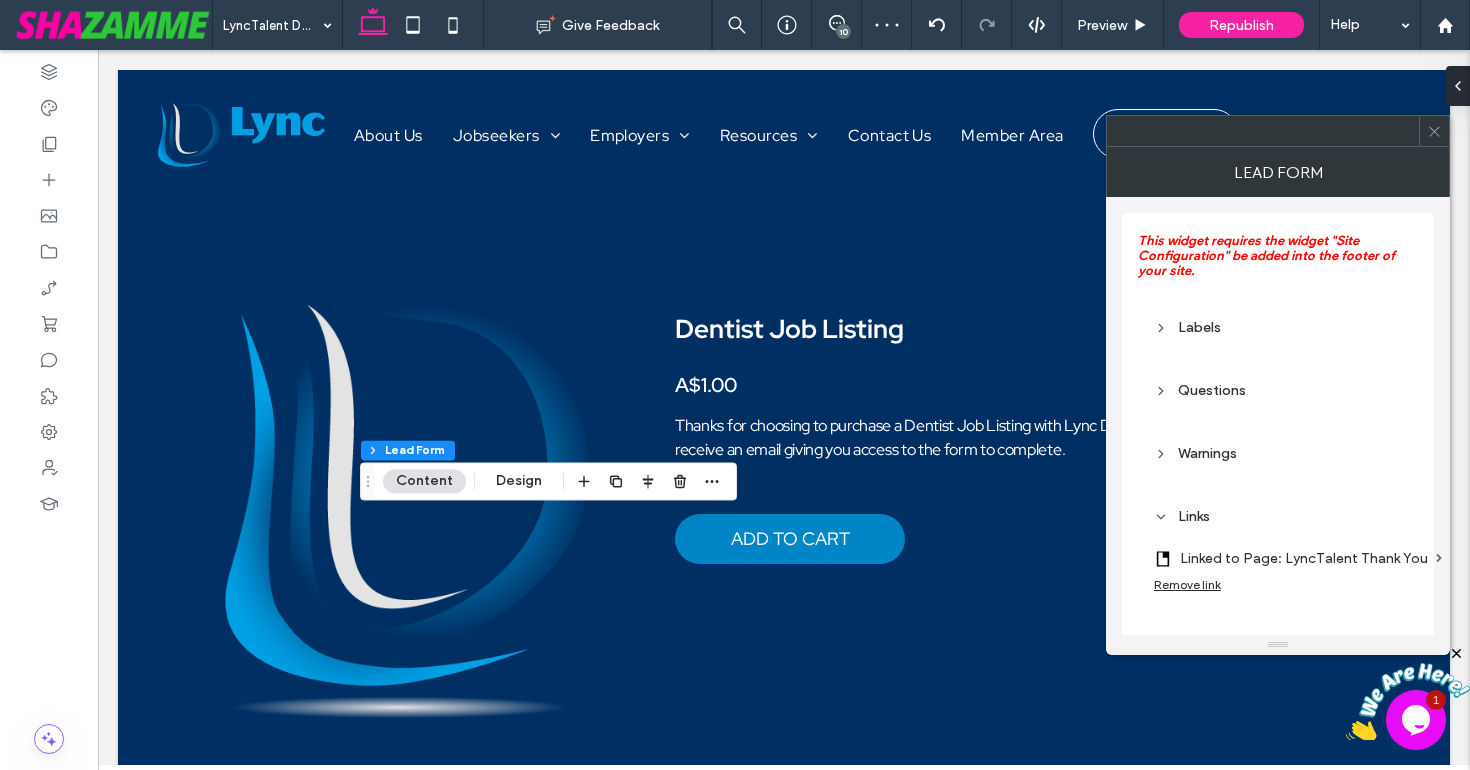click 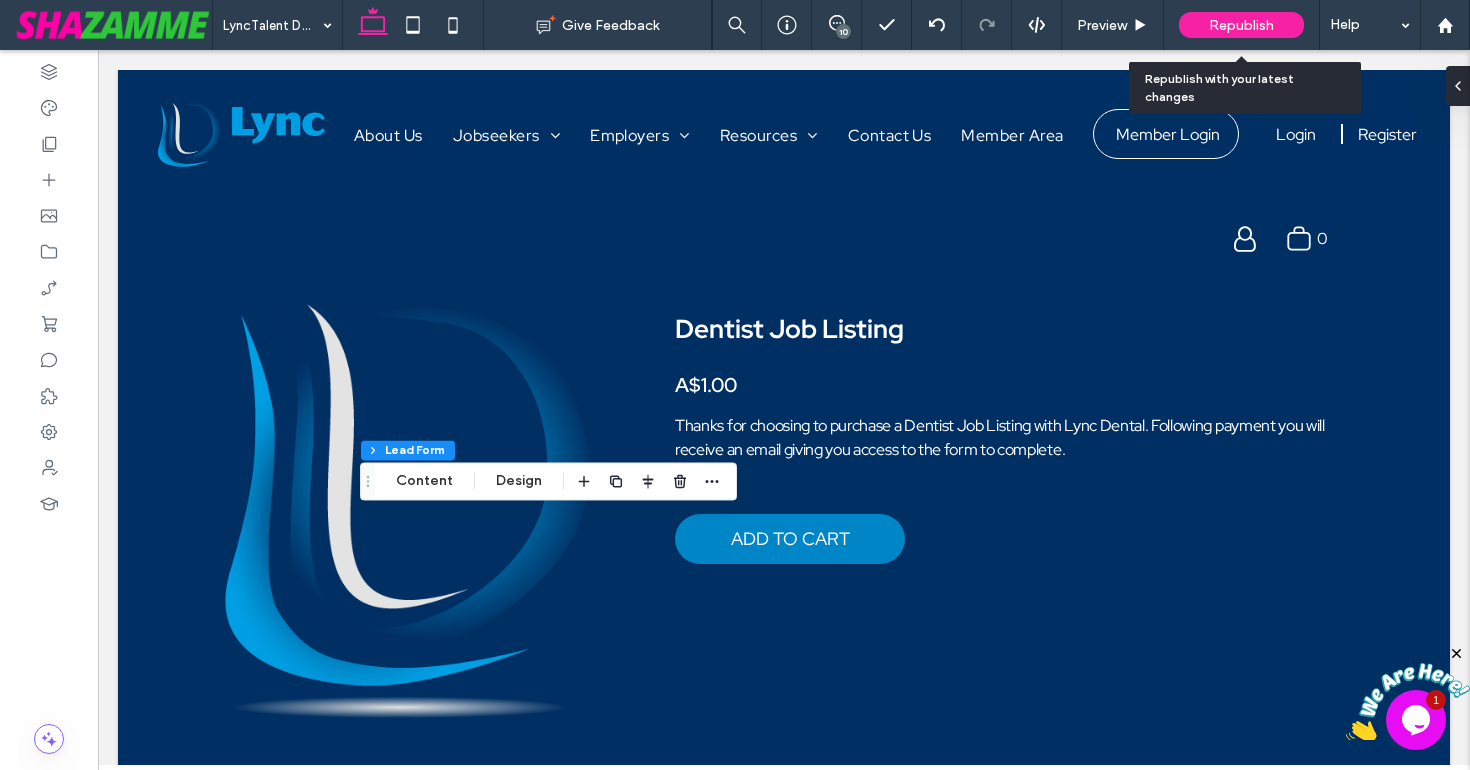 click on "Republish" at bounding box center [1241, 25] 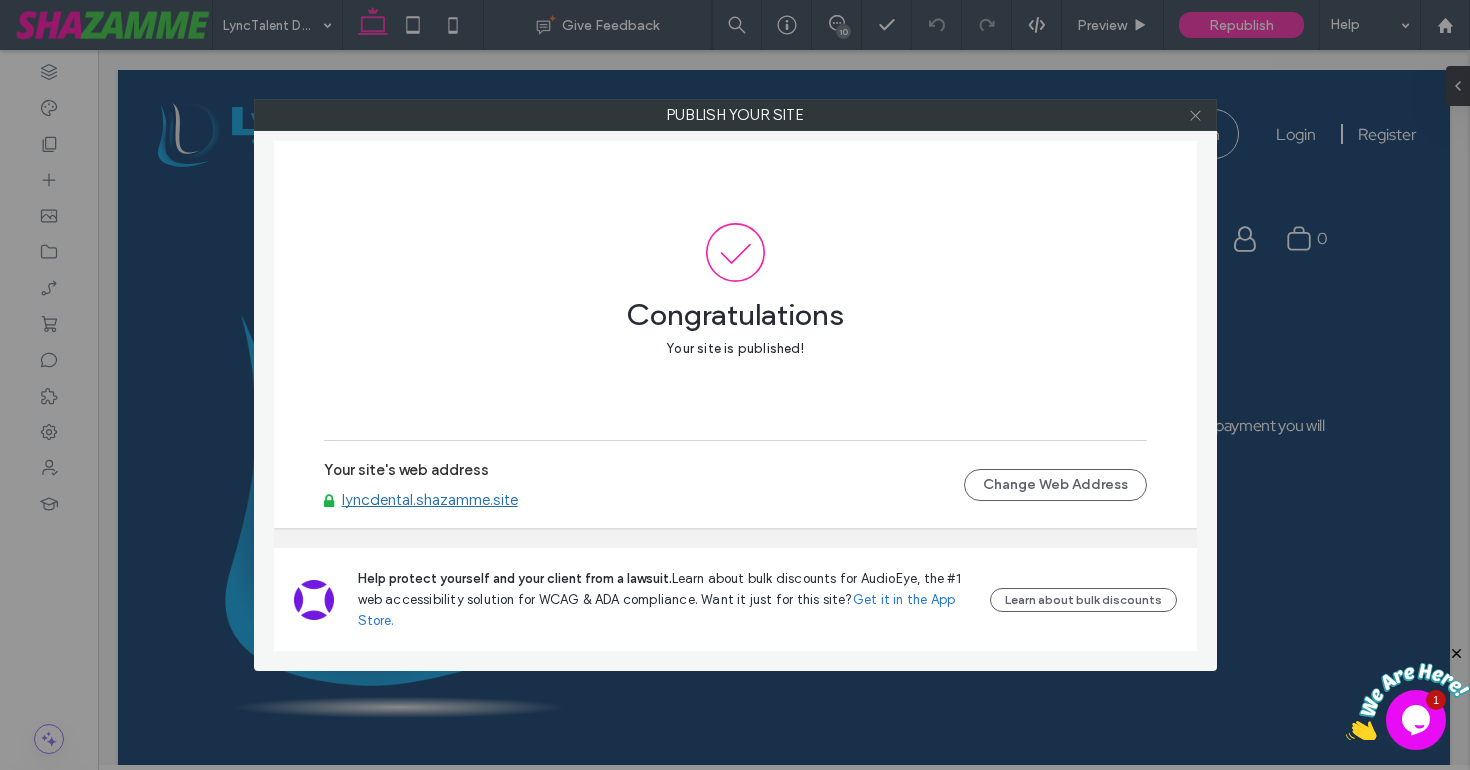 click 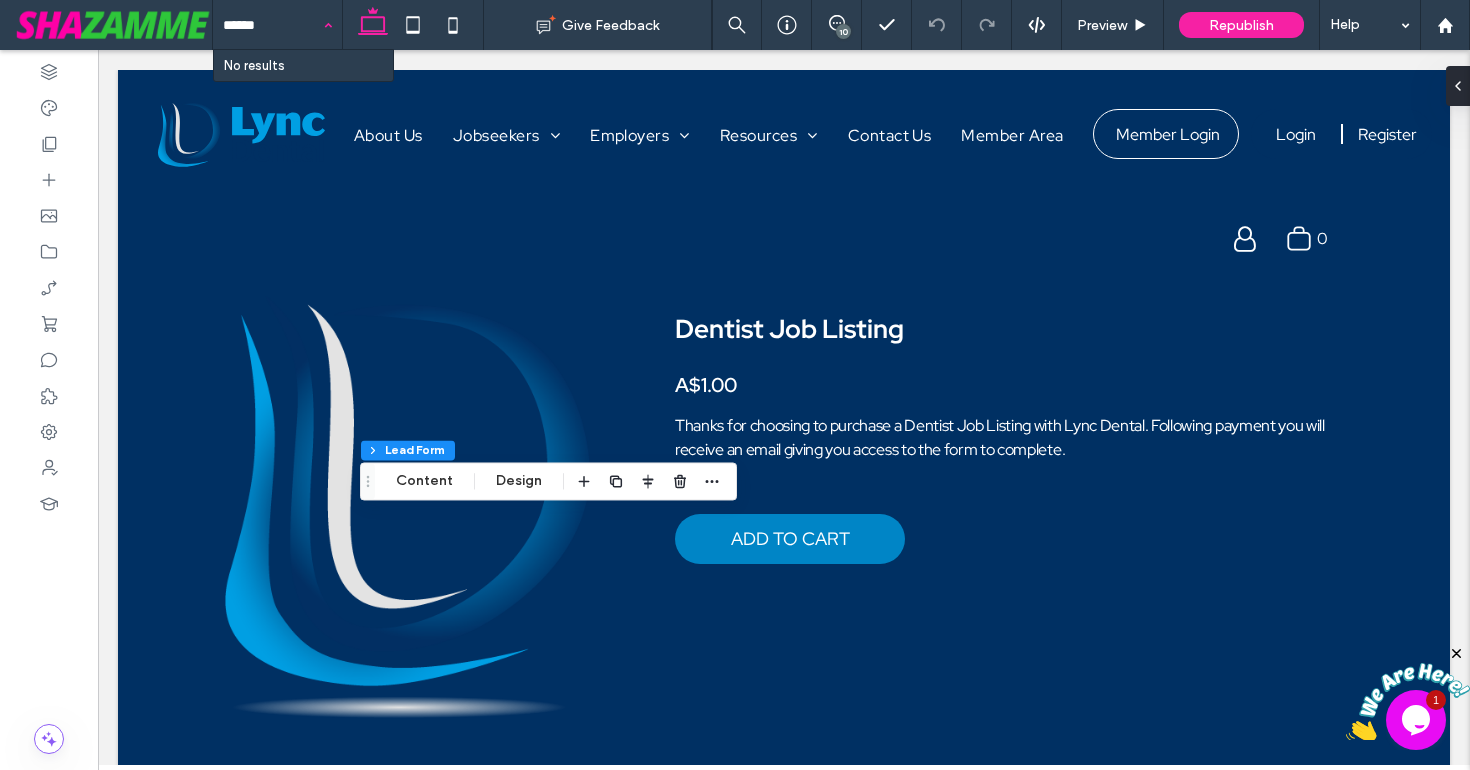 type on "*****" 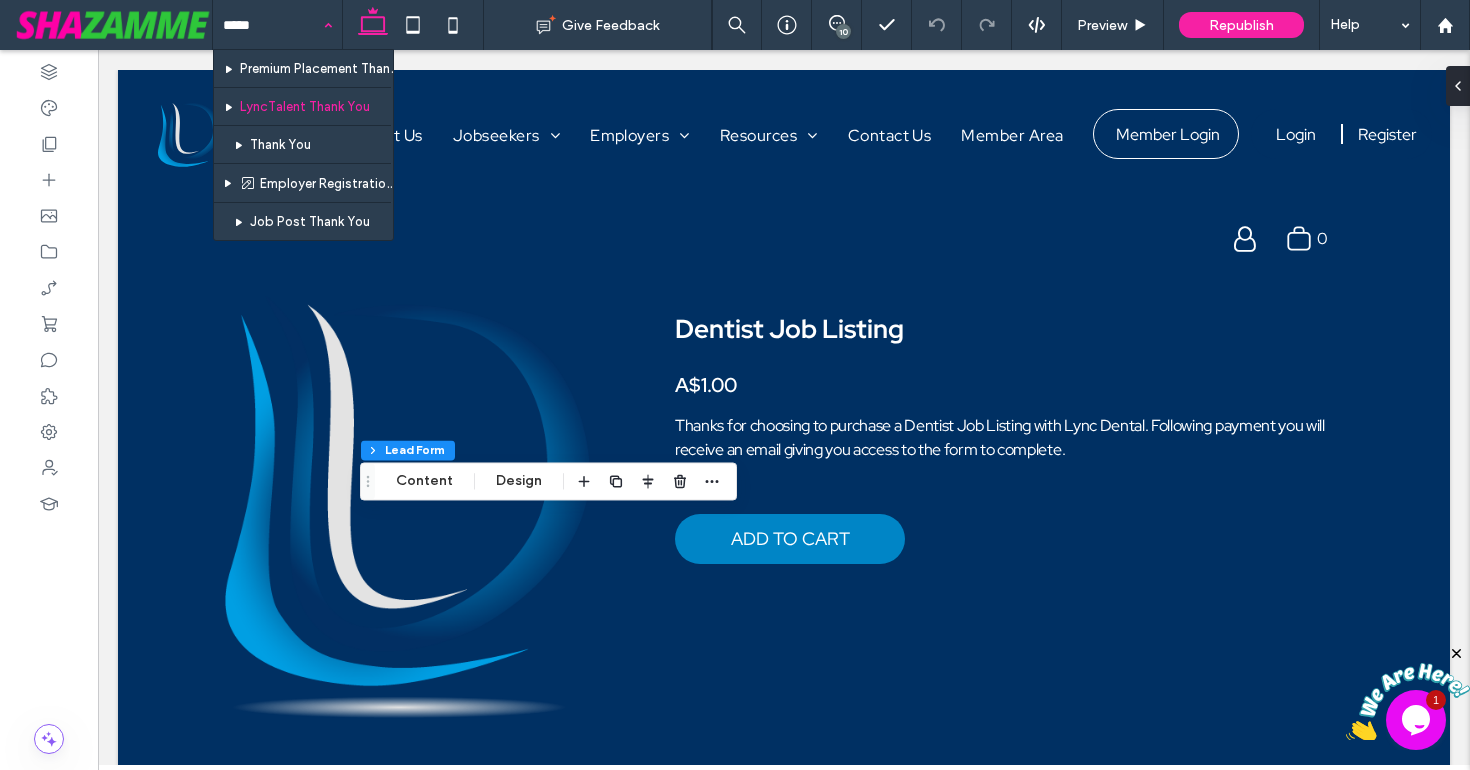 type 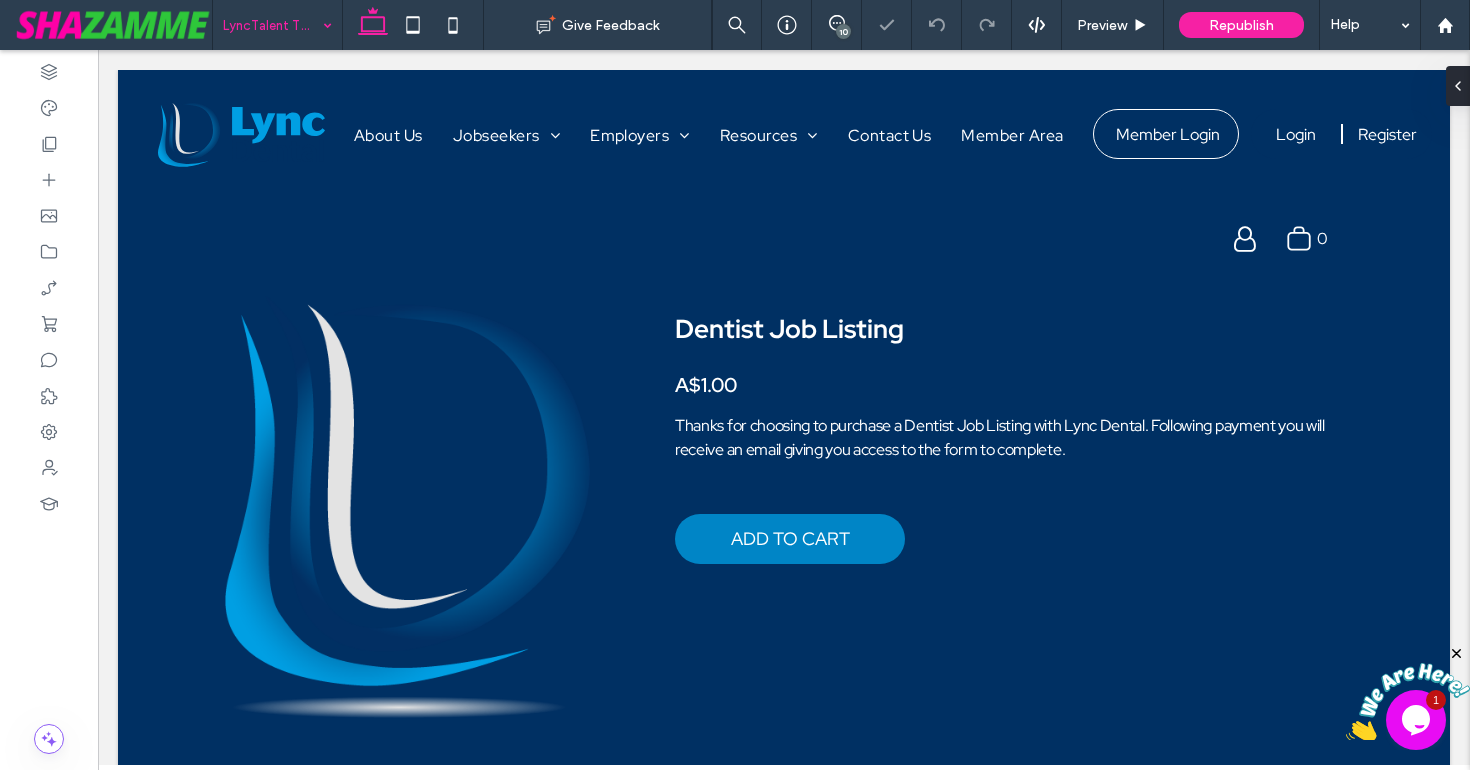 type on "**********" 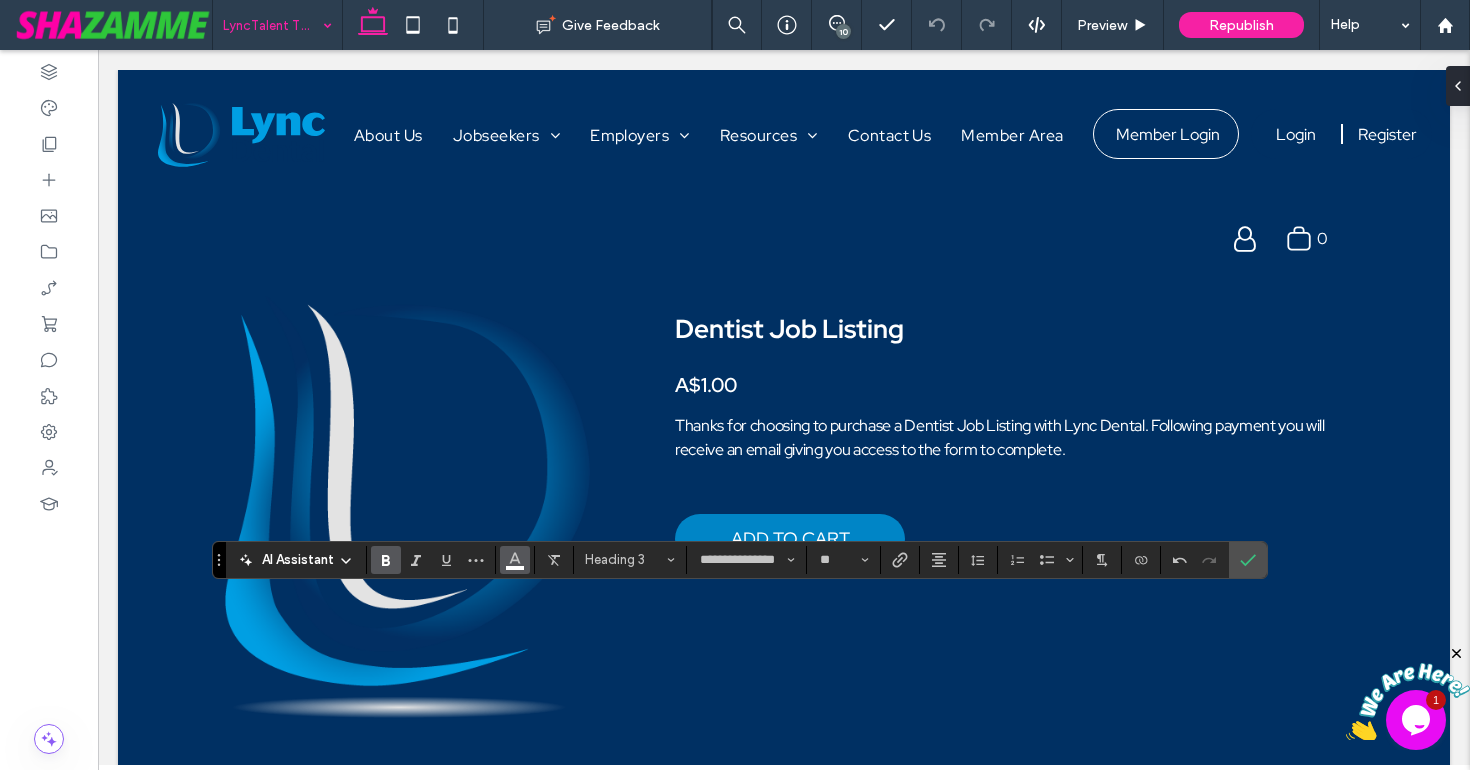 click at bounding box center (515, 560) 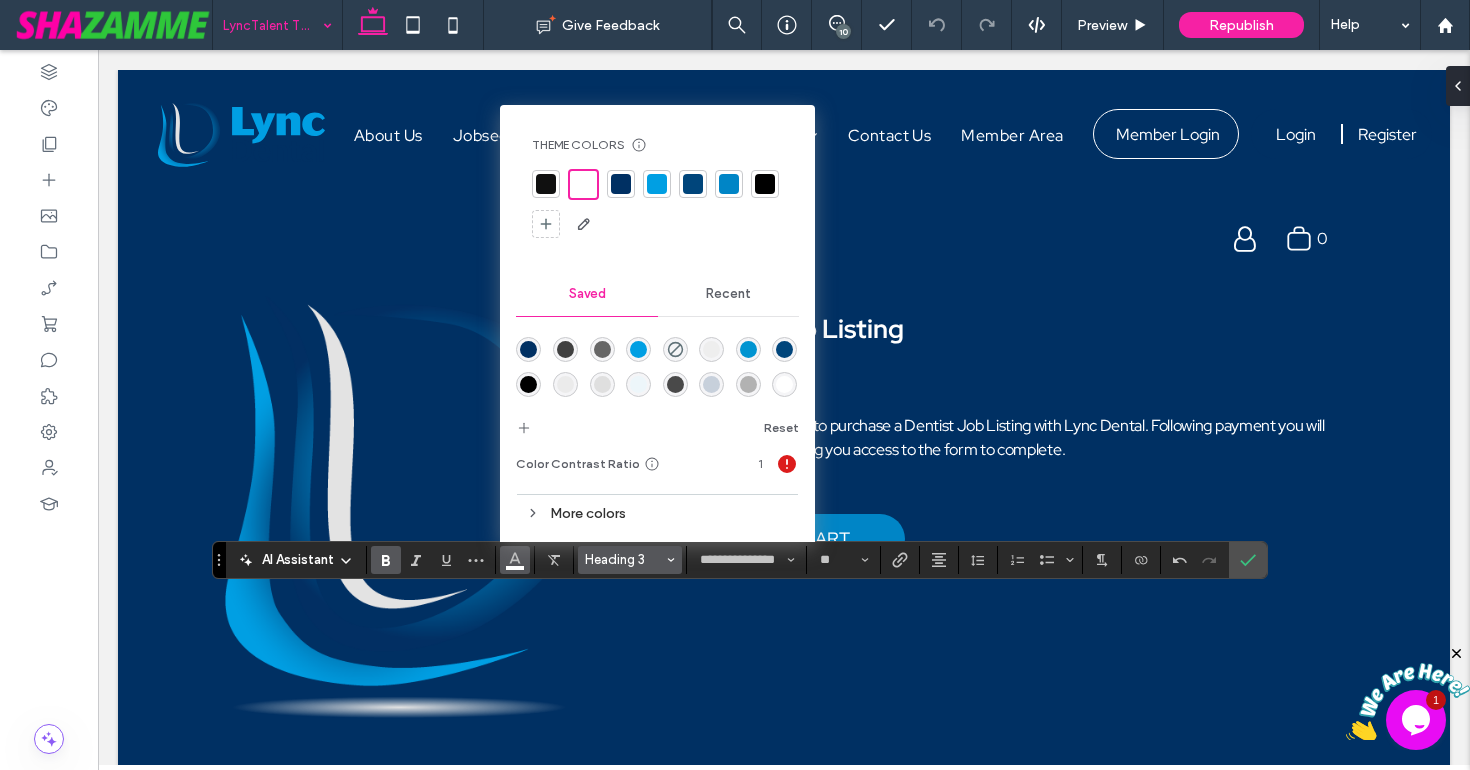 click on "Heading 3" at bounding box center (630, 560) 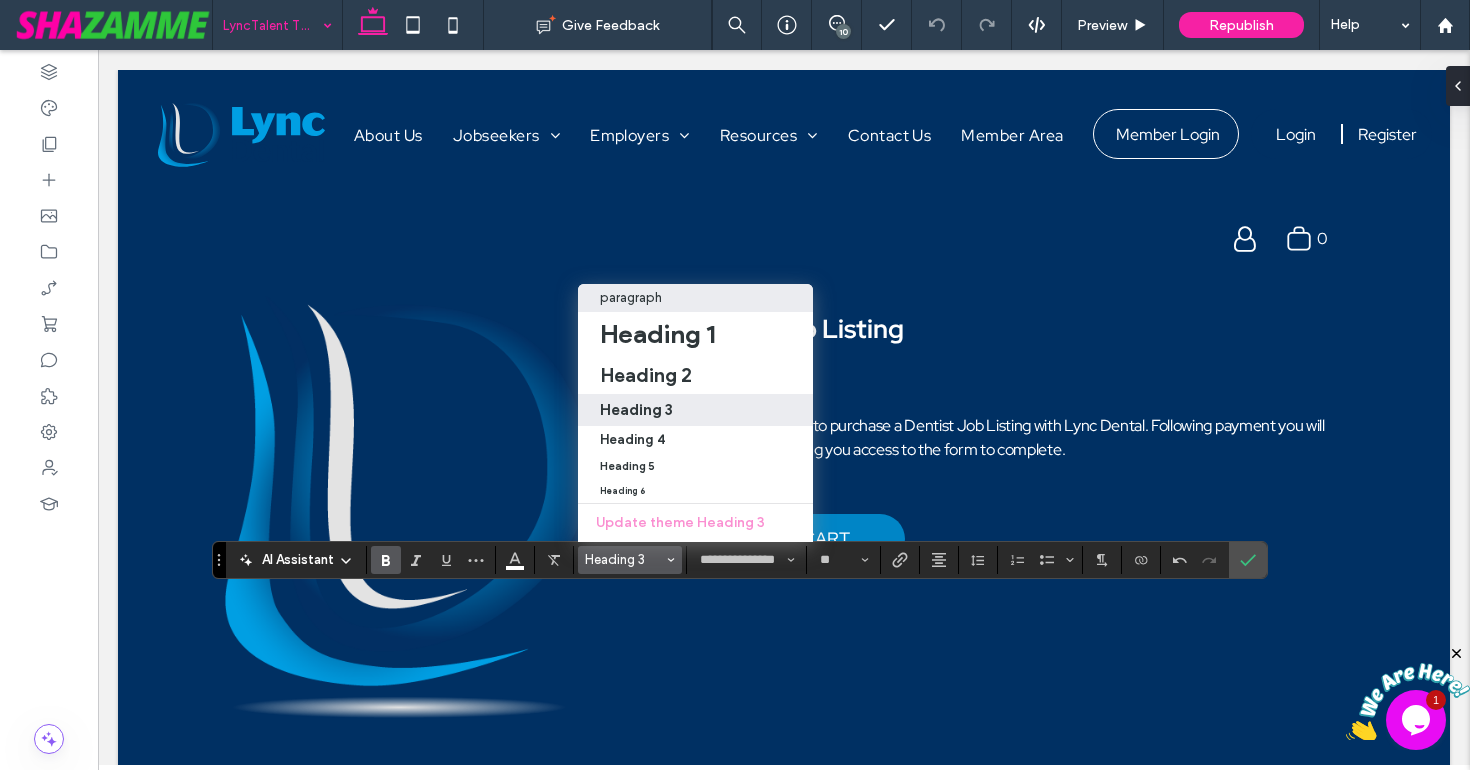 click on "paragraph" at bounding box center (631, 297) 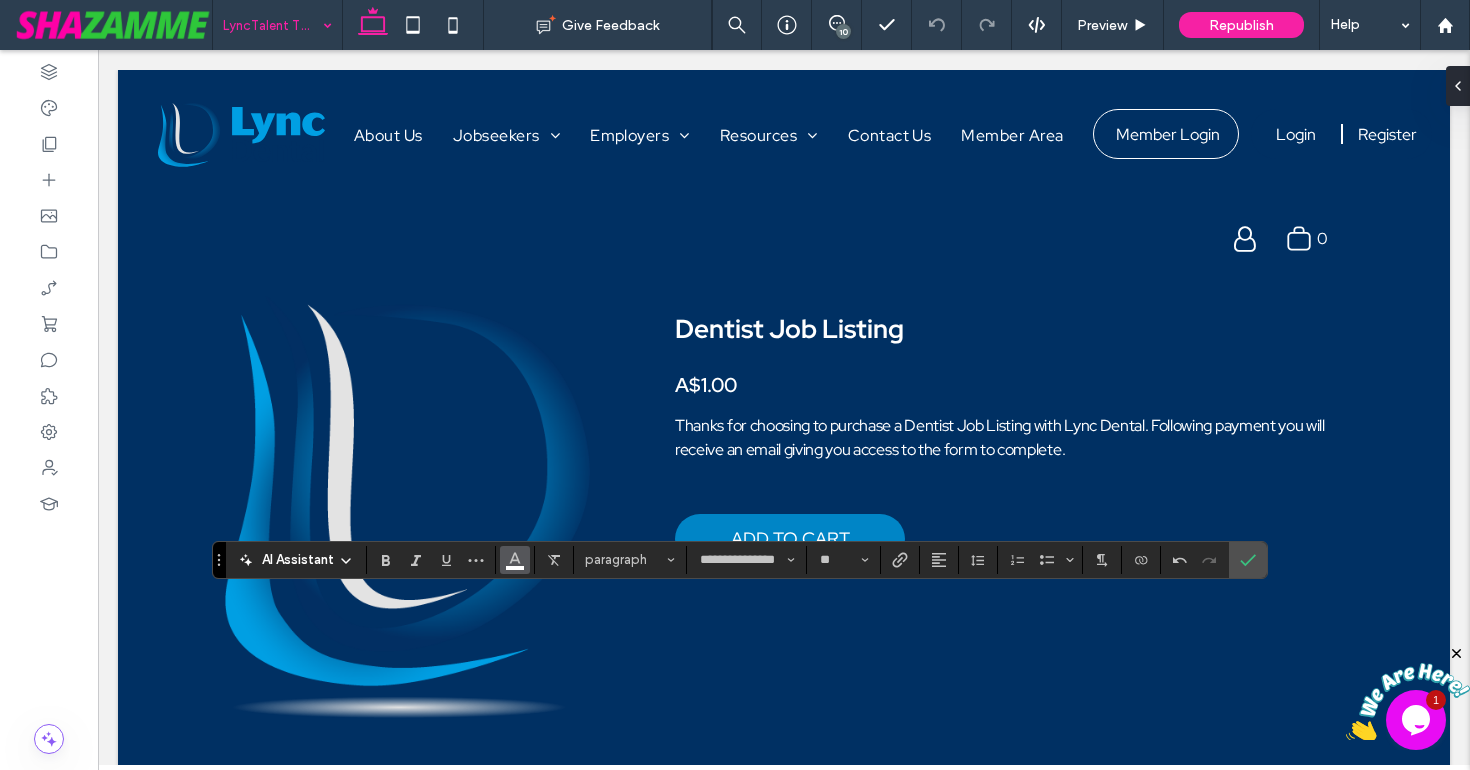click 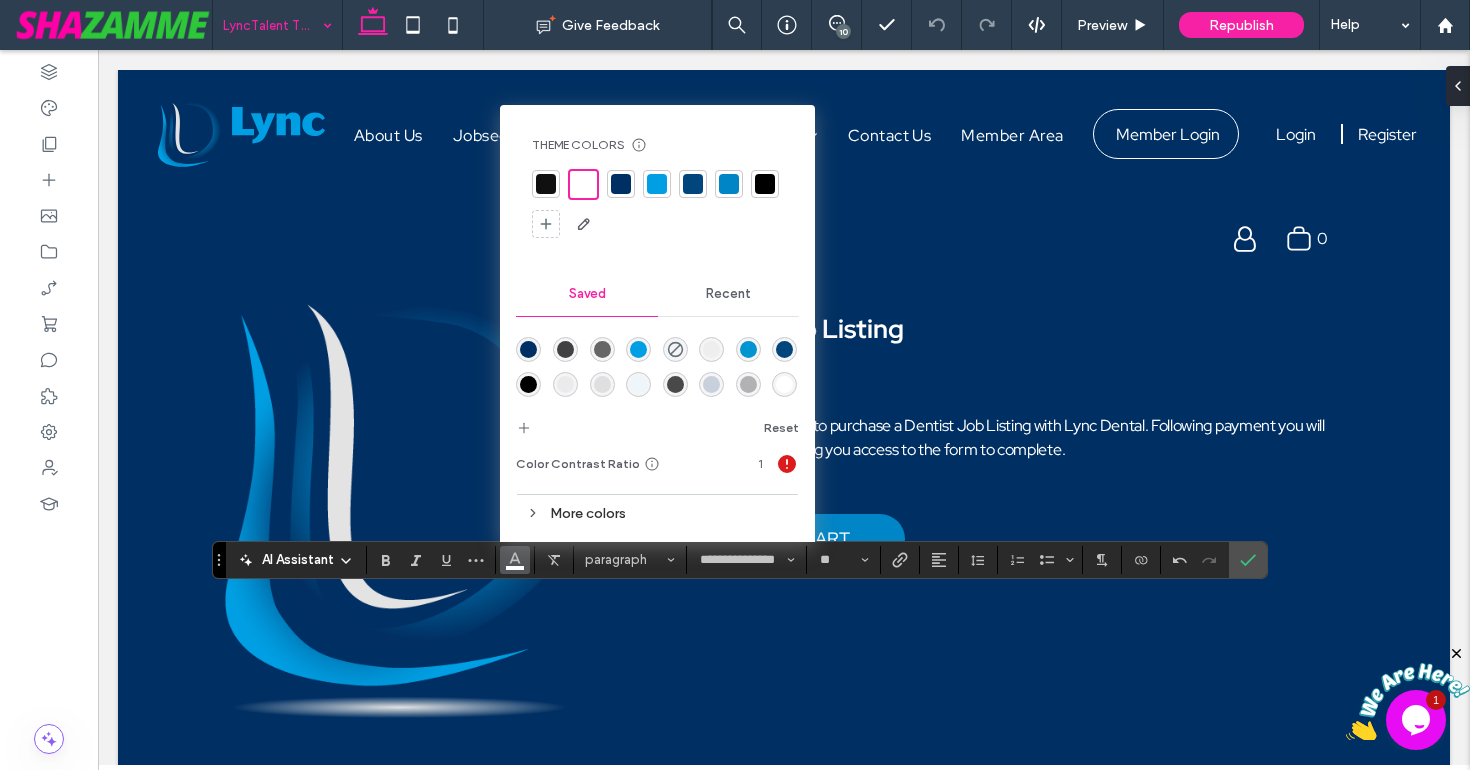 click at bounding box center [546, 184] 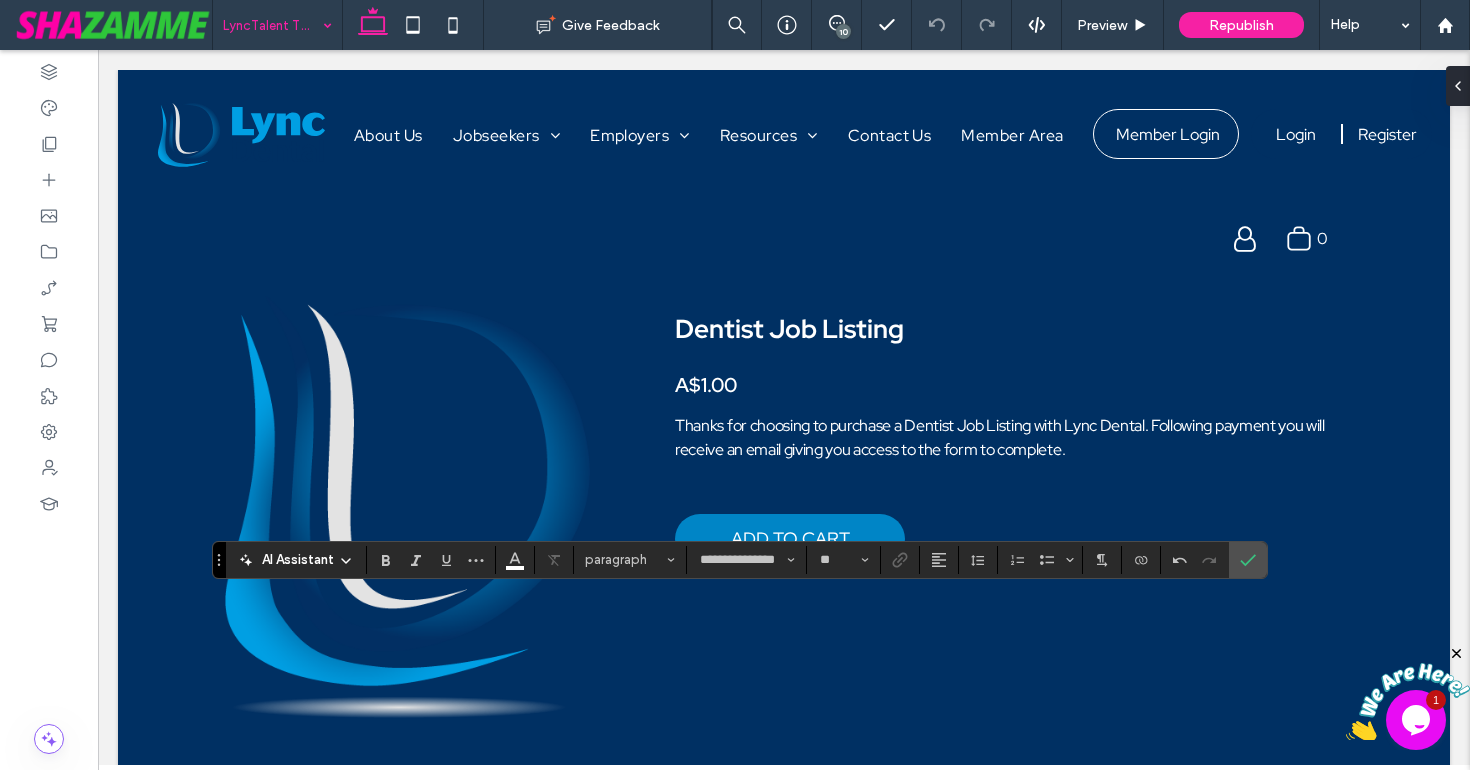 type on "*" 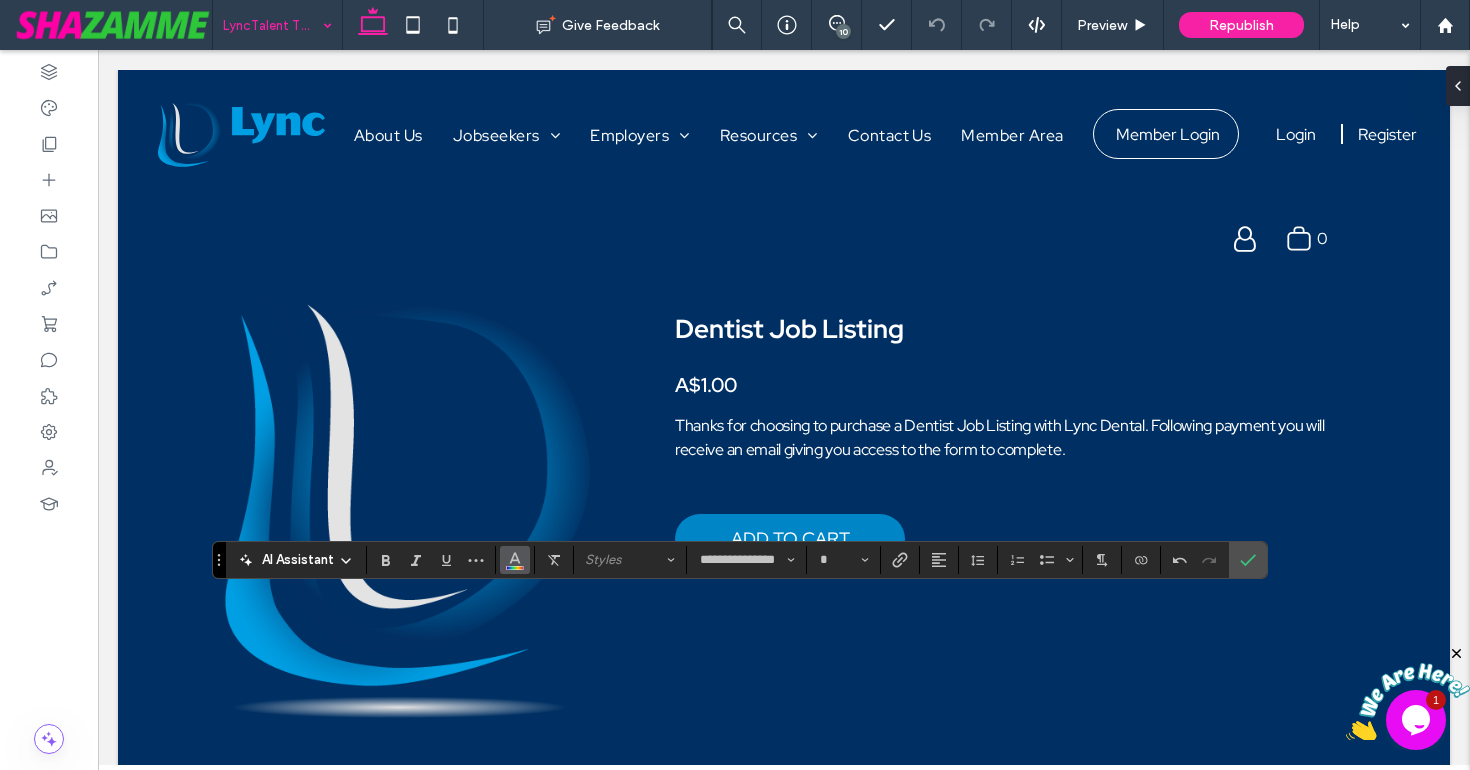 click at bounding box center [515, 558] 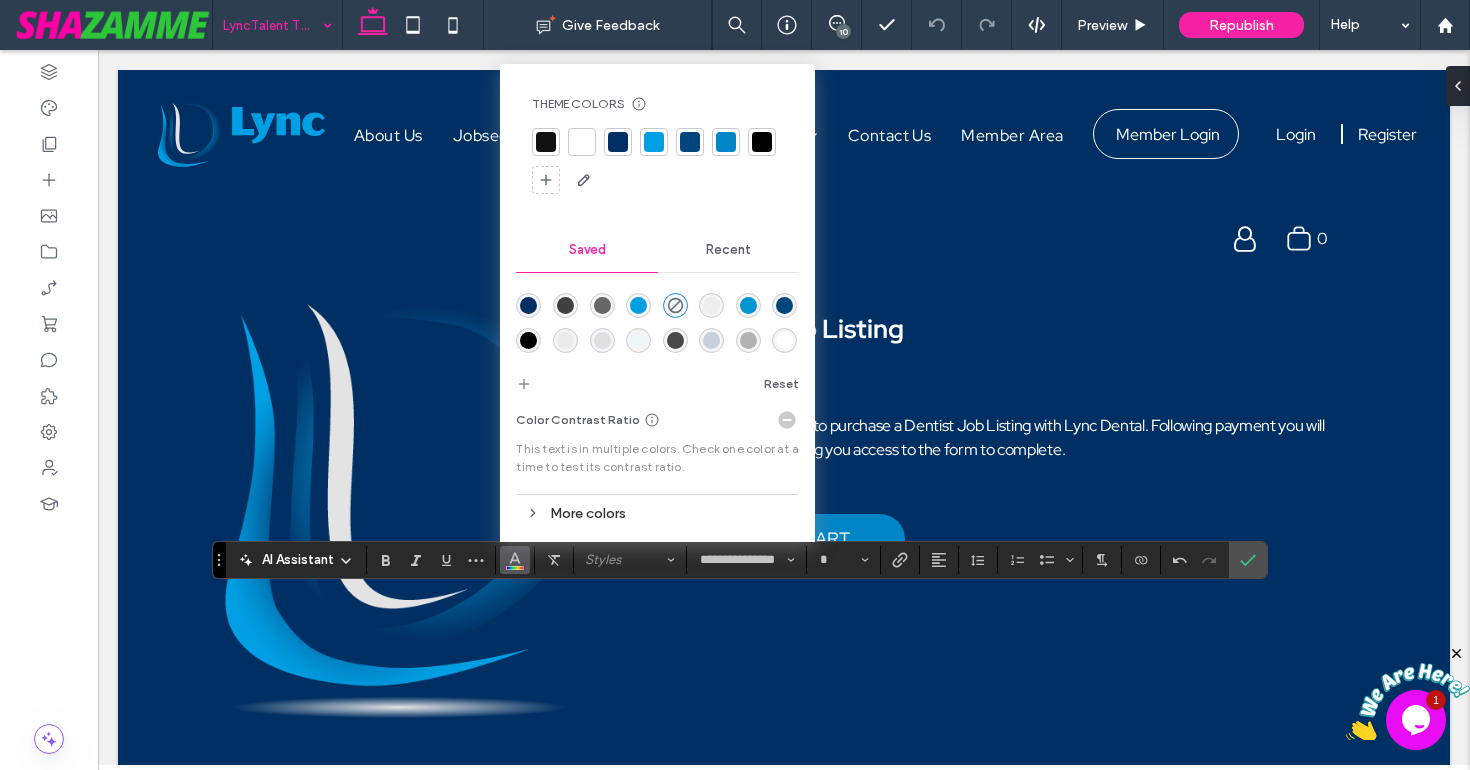 click at bounding box center (546, 142) 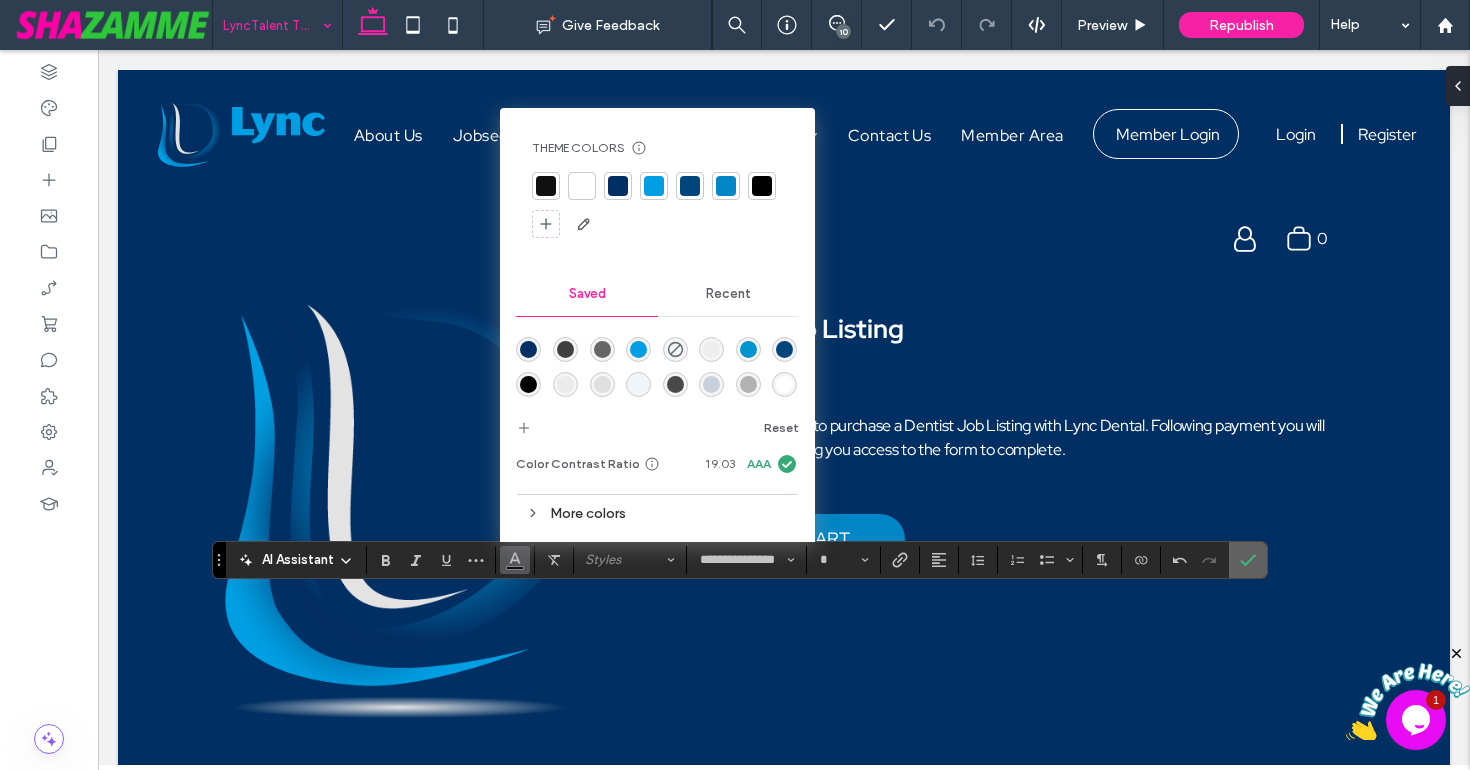 click 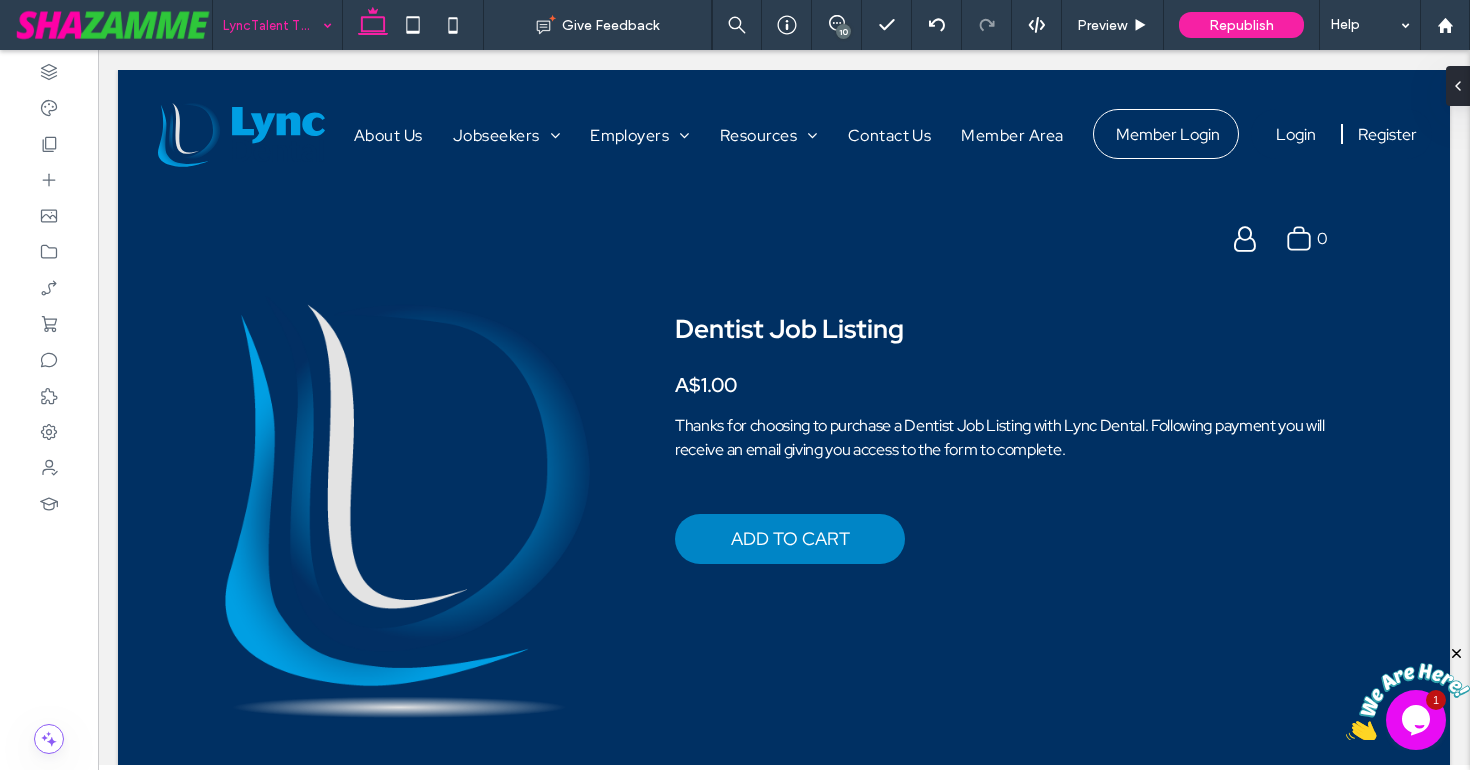 type on "**********" 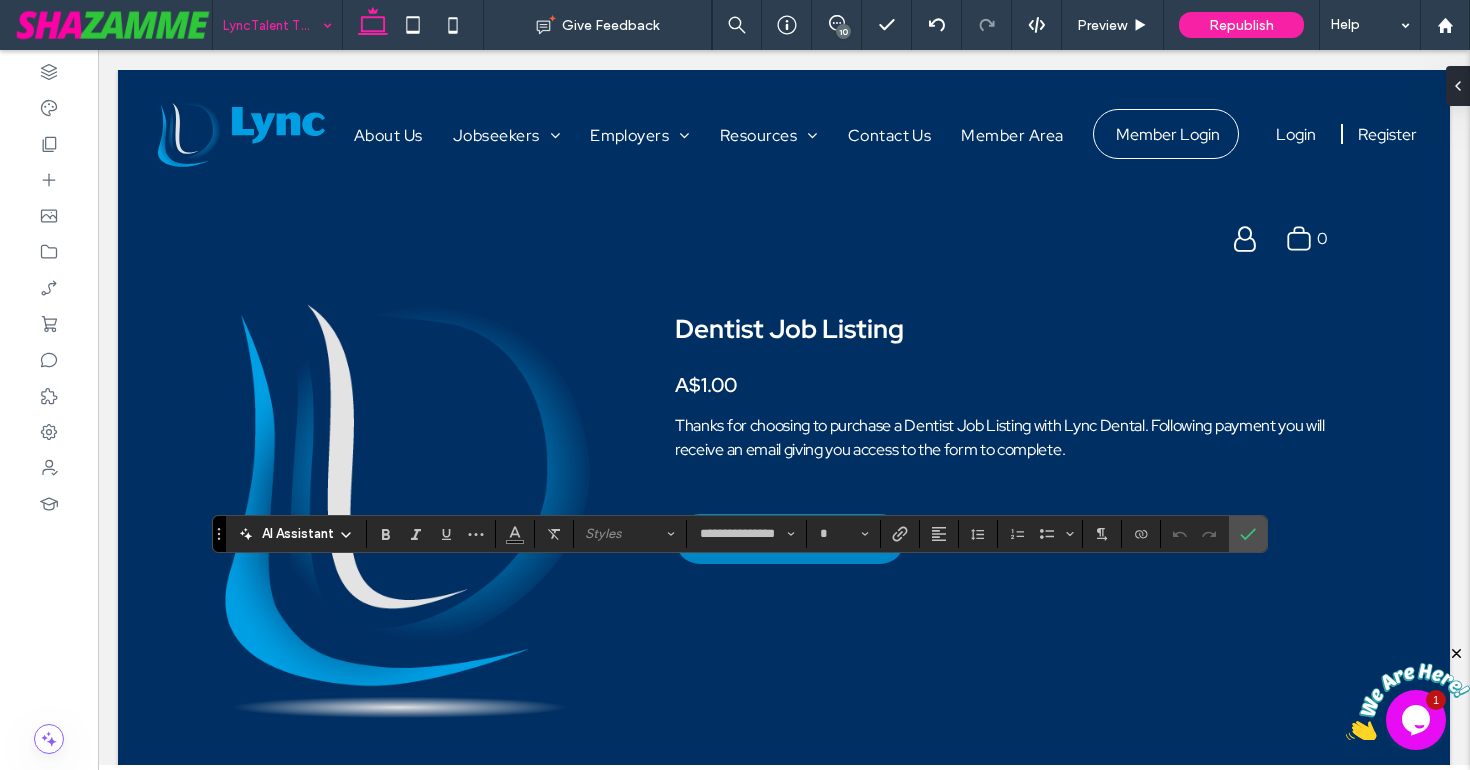 type on "**" 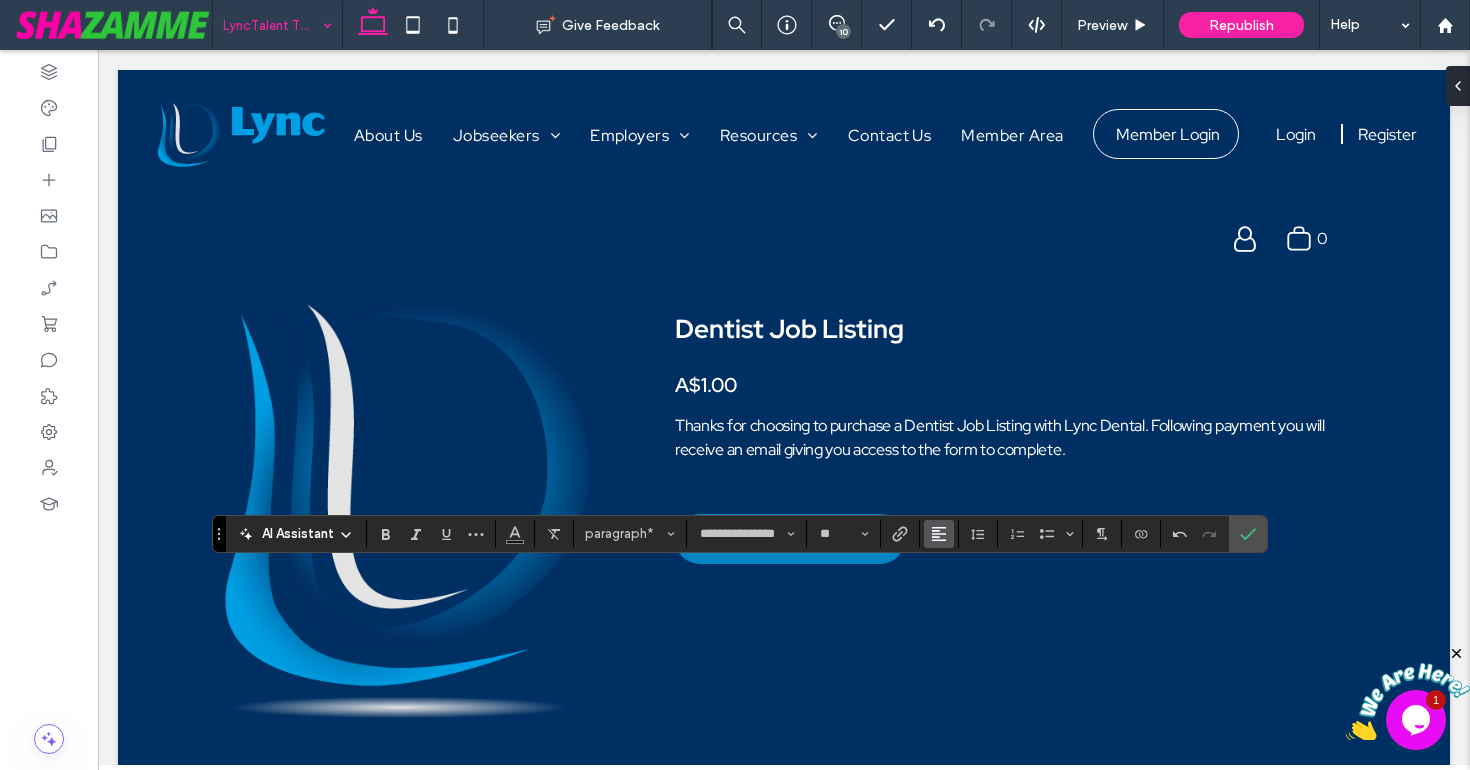 click 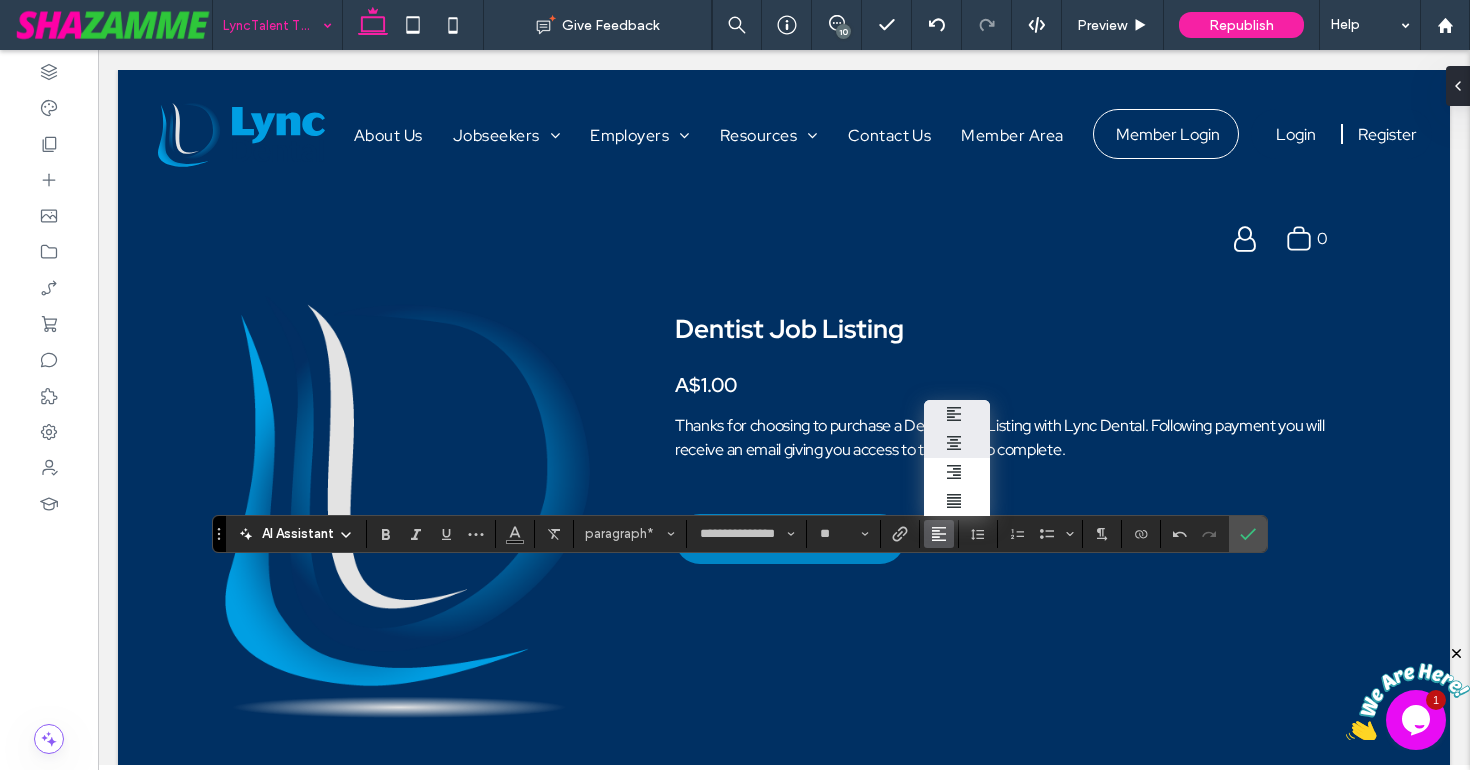 click at bounding box center [957, 443] 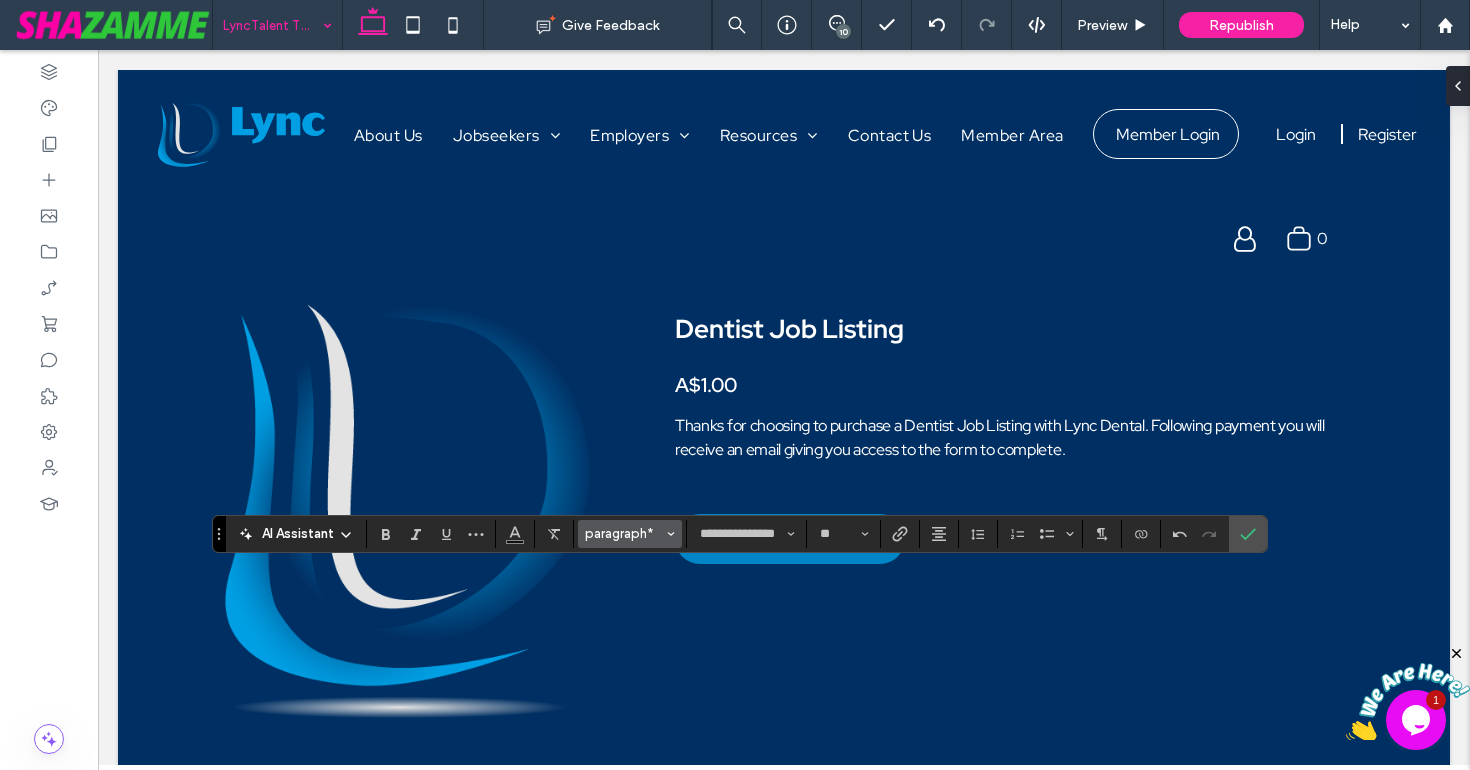 click on "paragraph*" at bounding box center [624, 533] 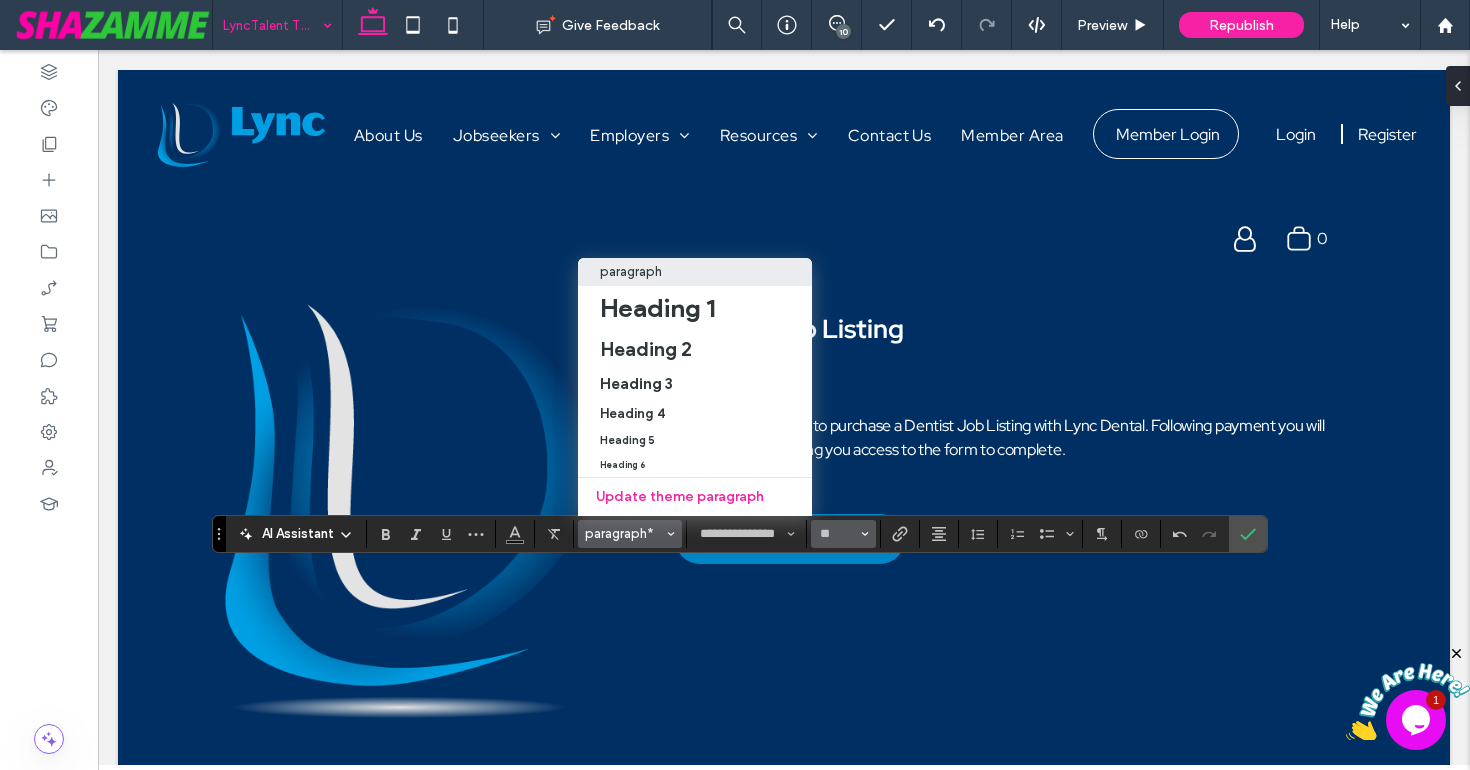 click 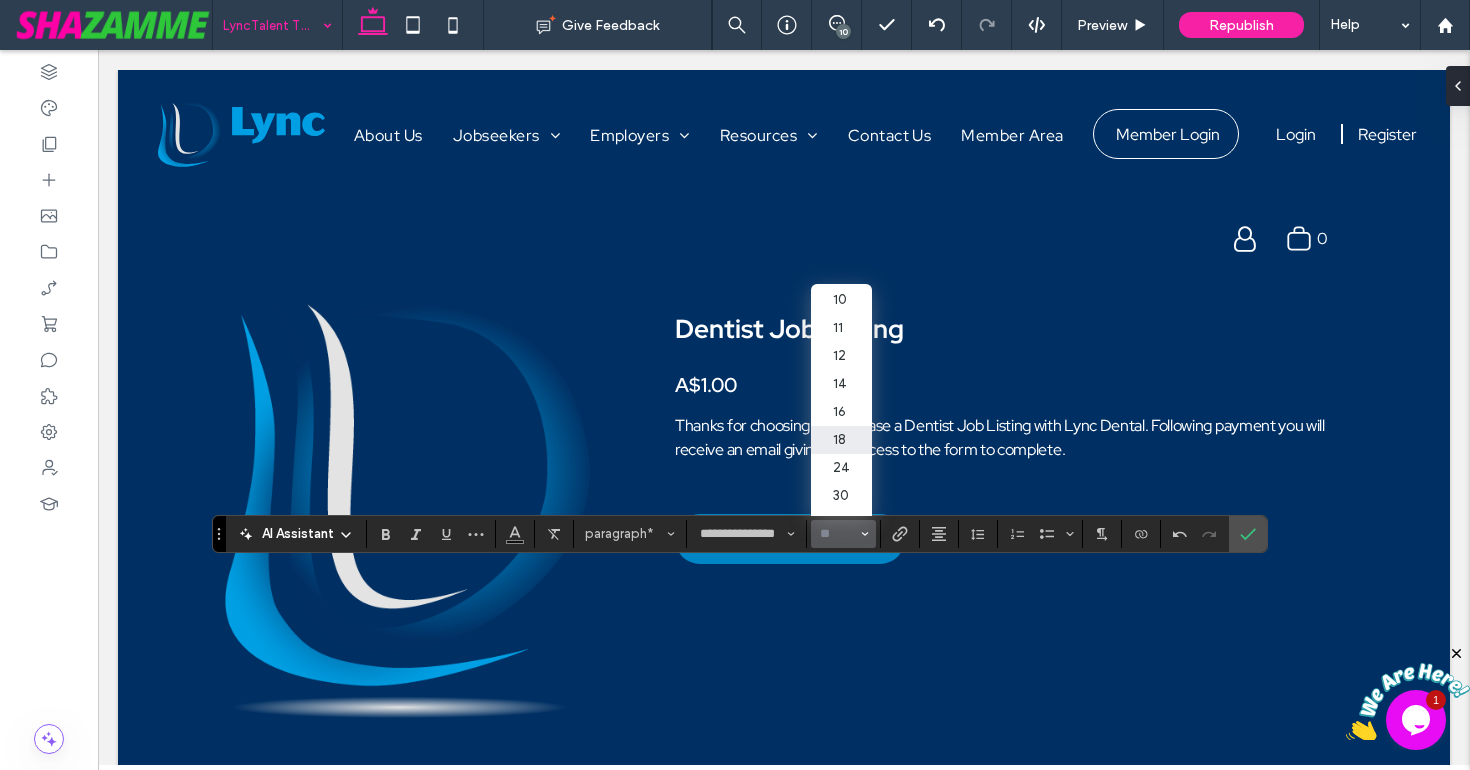 scroll, scrollTop: 60, scrollLeft: 0, axis: vertical 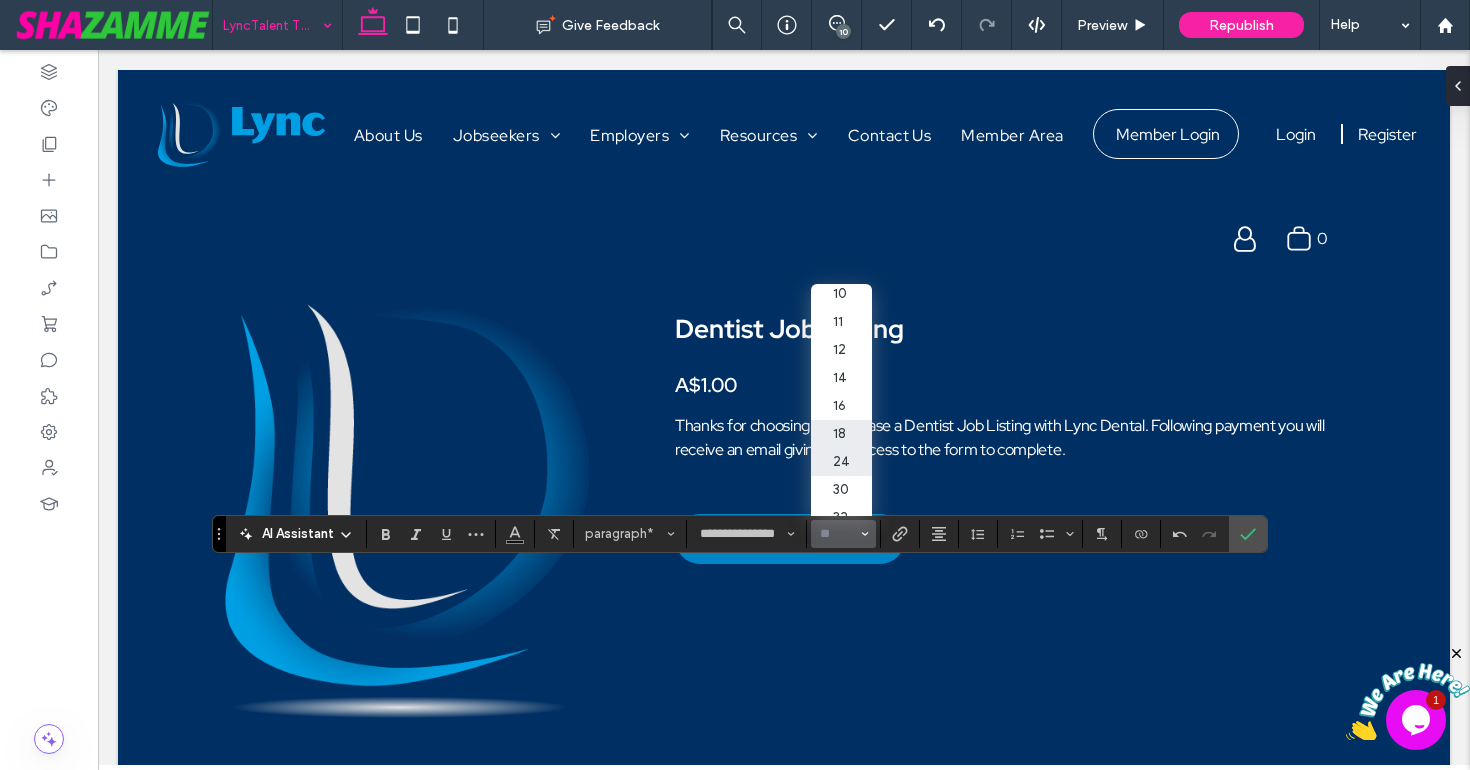 click on "24" at bounding box center [841, 462] 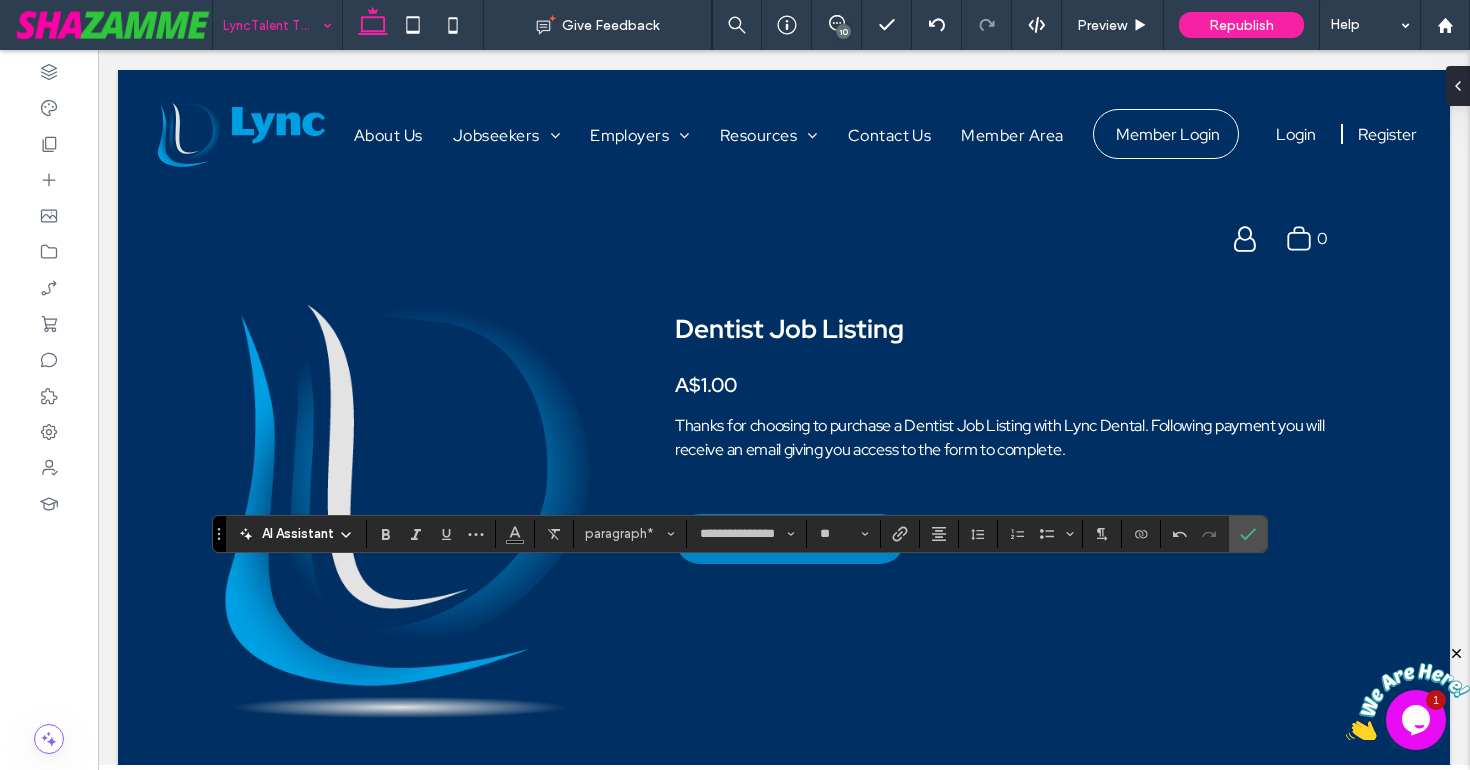 type on "**" 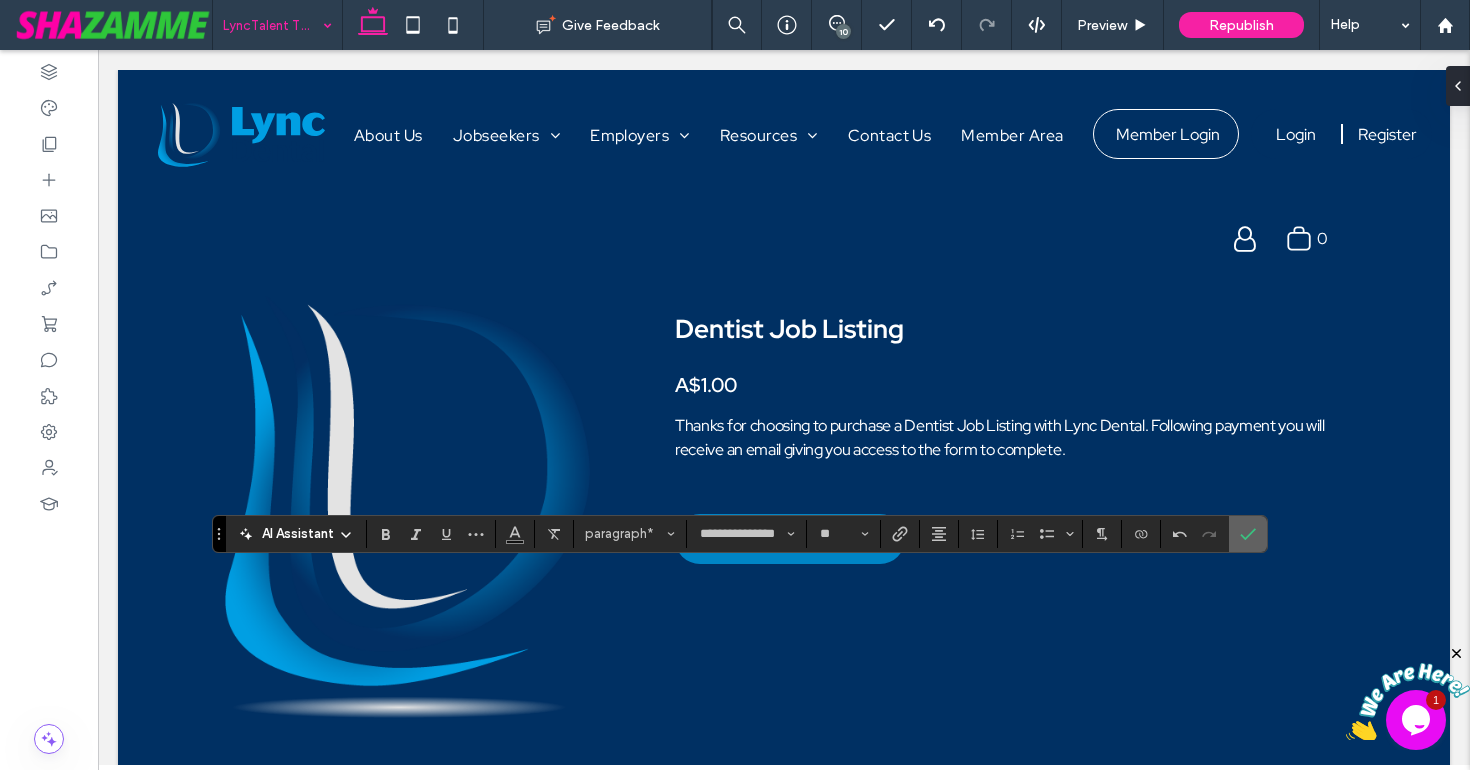 click 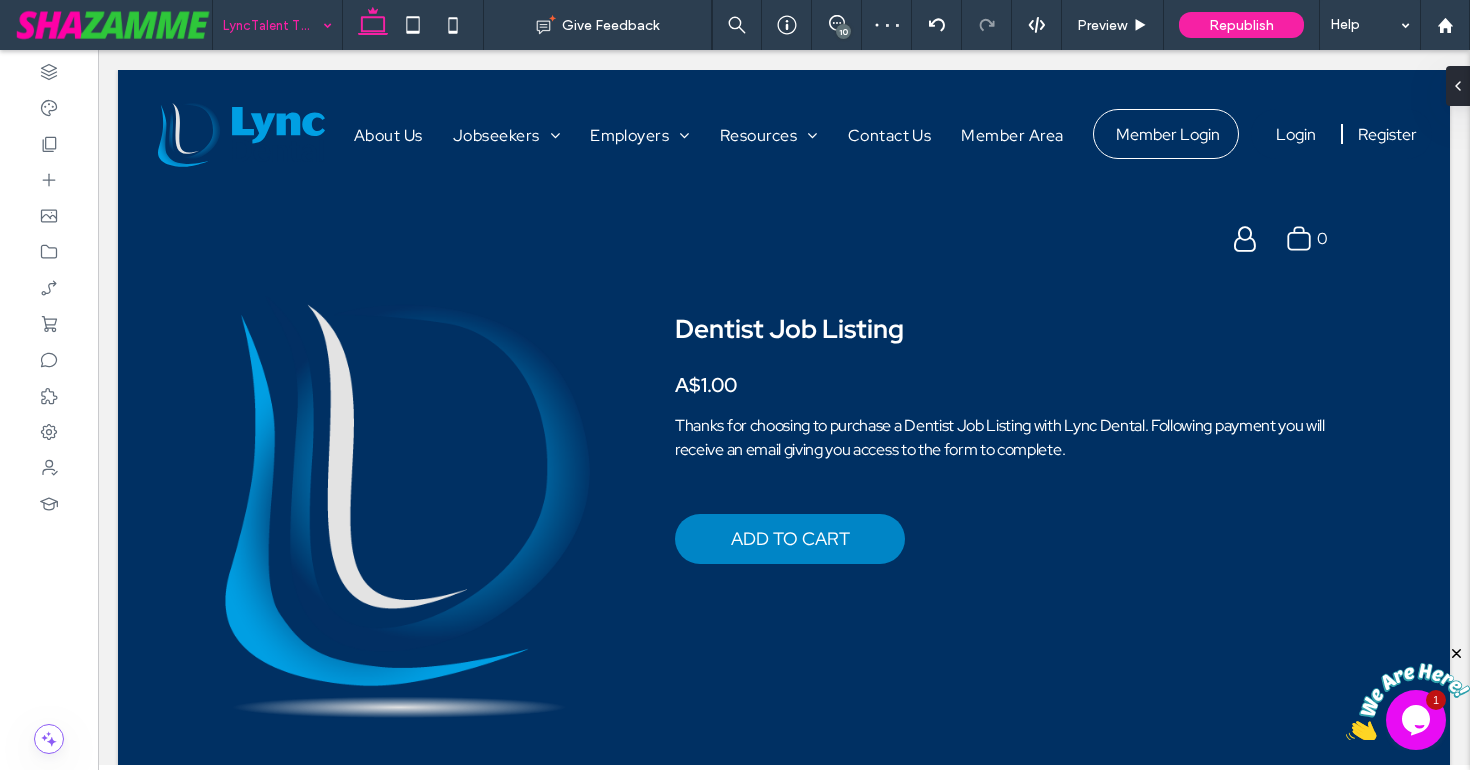 type on "**********" 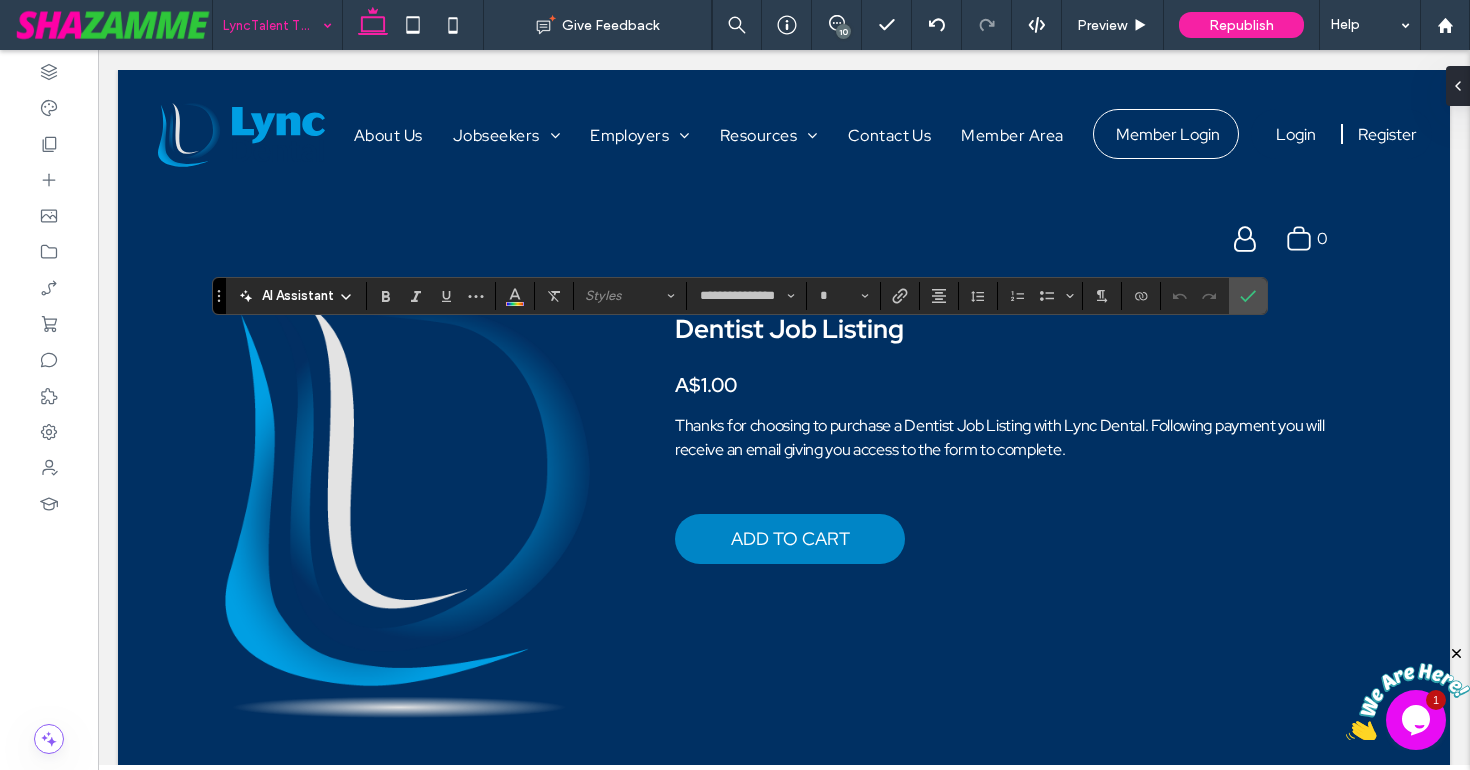 type on "**" 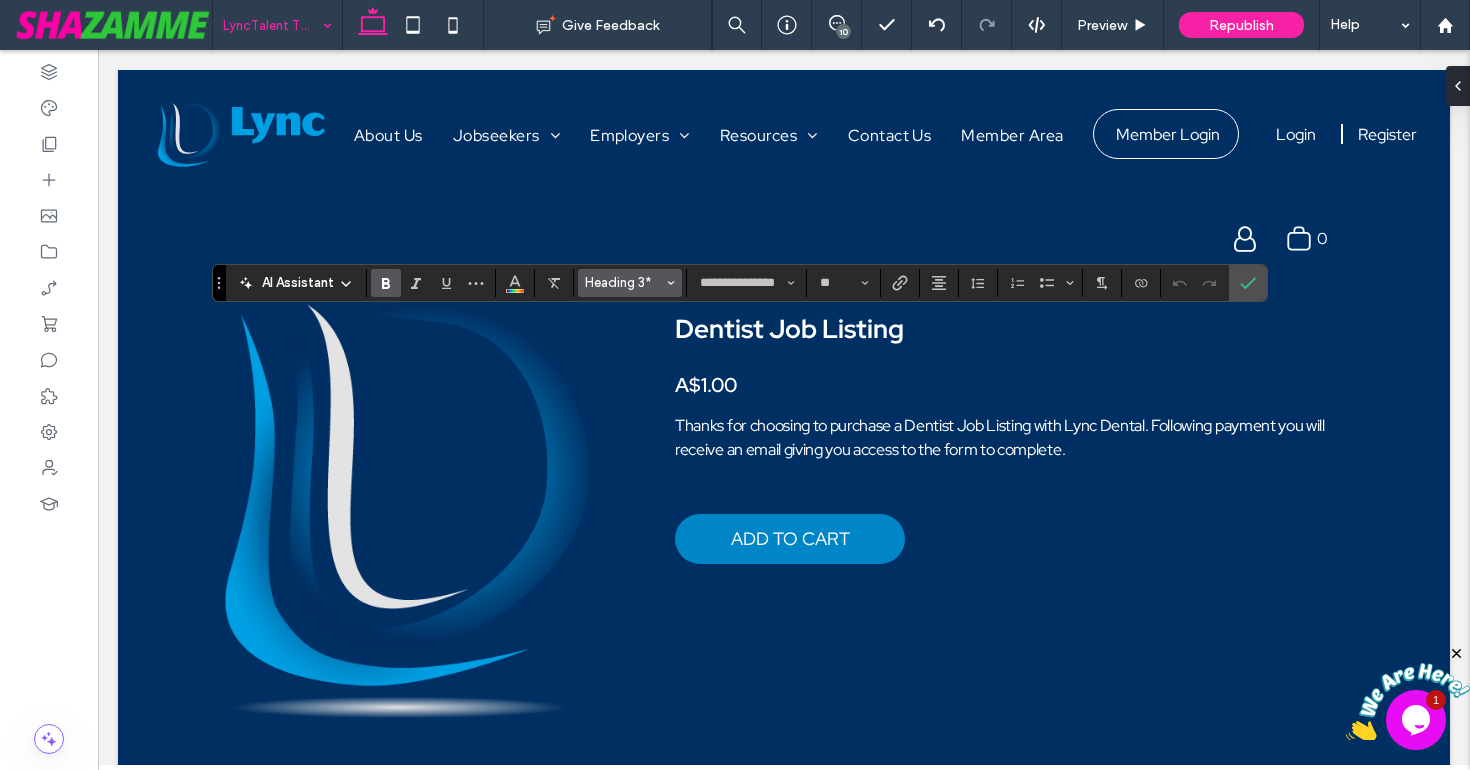 click on "Heading 3*" at bounding box center [624, 282] 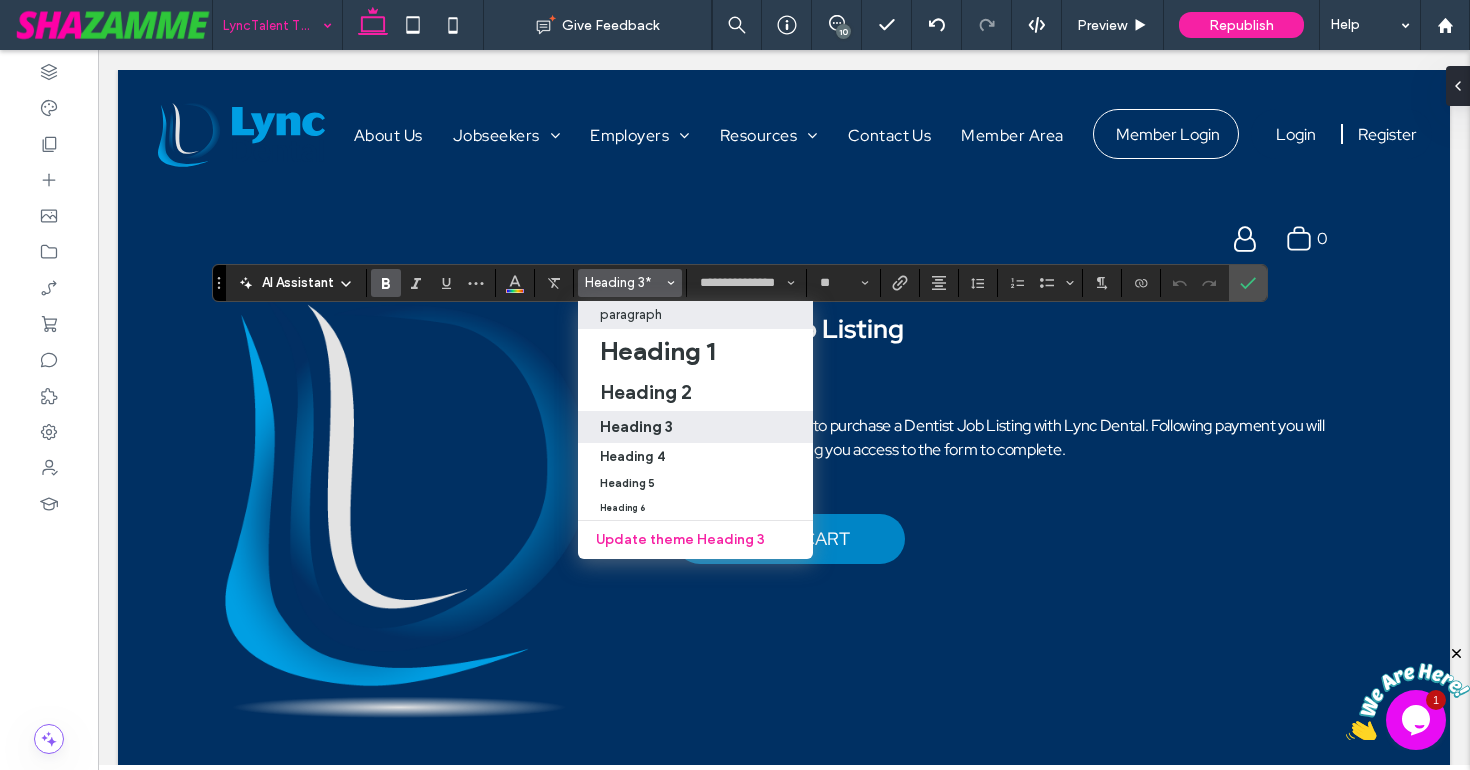 click on "paragraph" at bounding box center [631, 314] 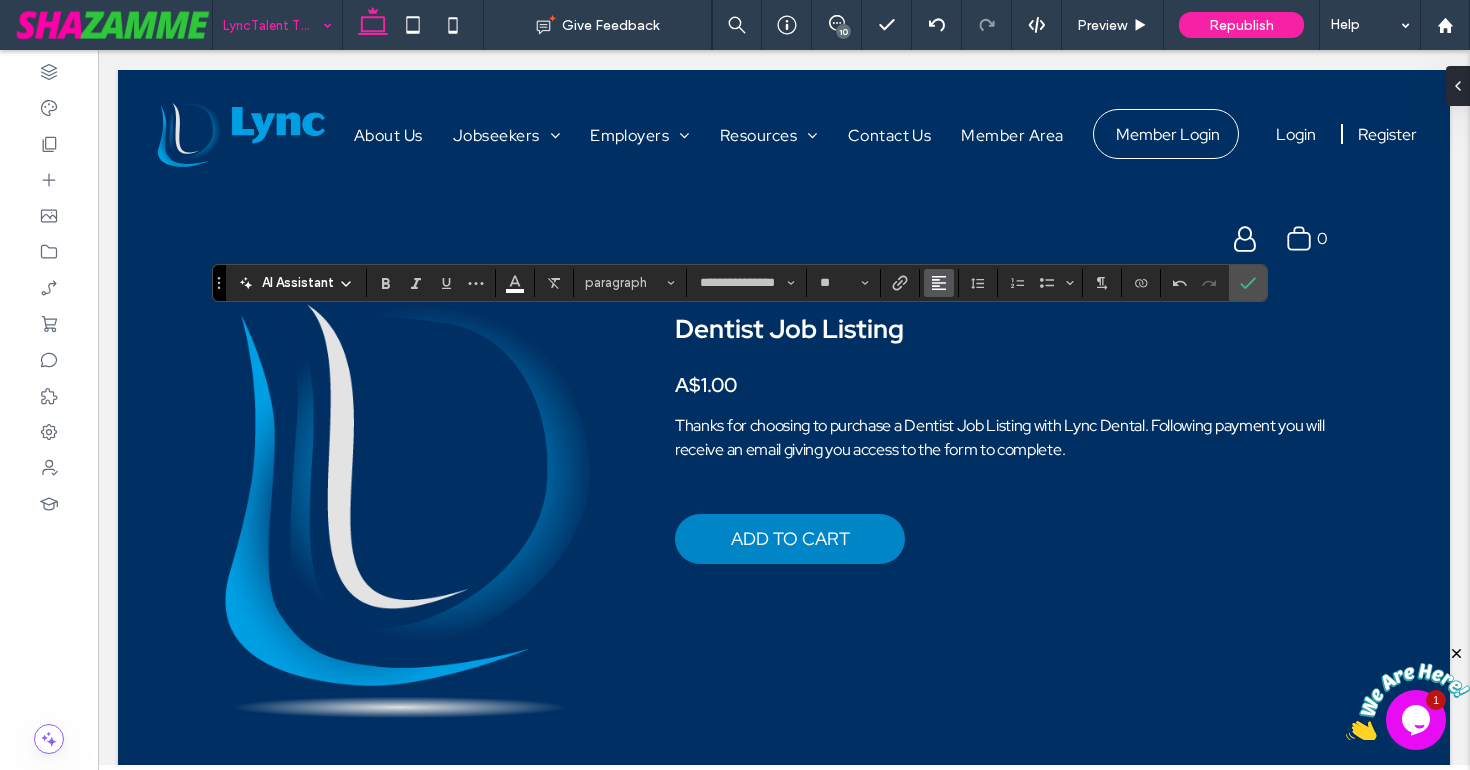 click 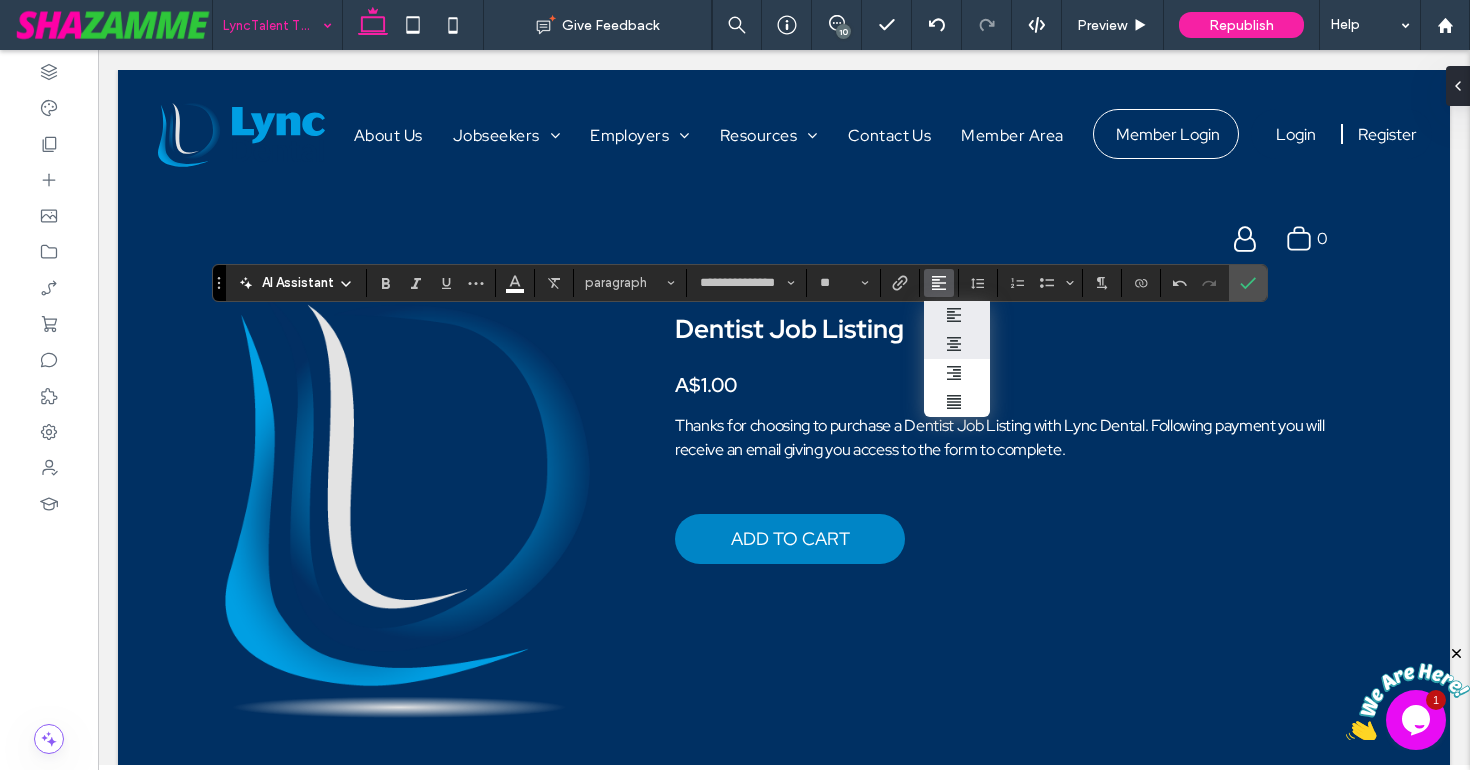 click 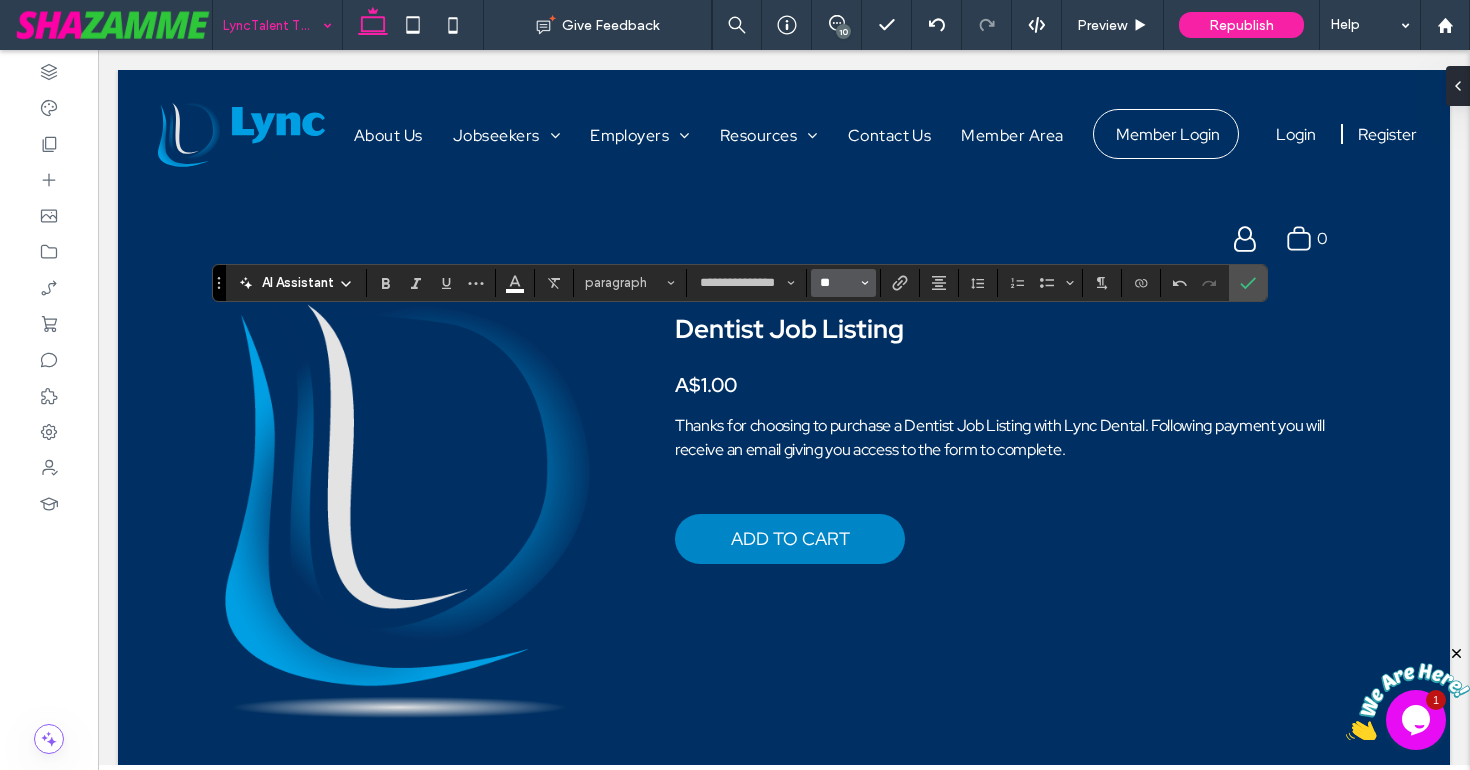 click on "**" at bounding box center [837, 283] 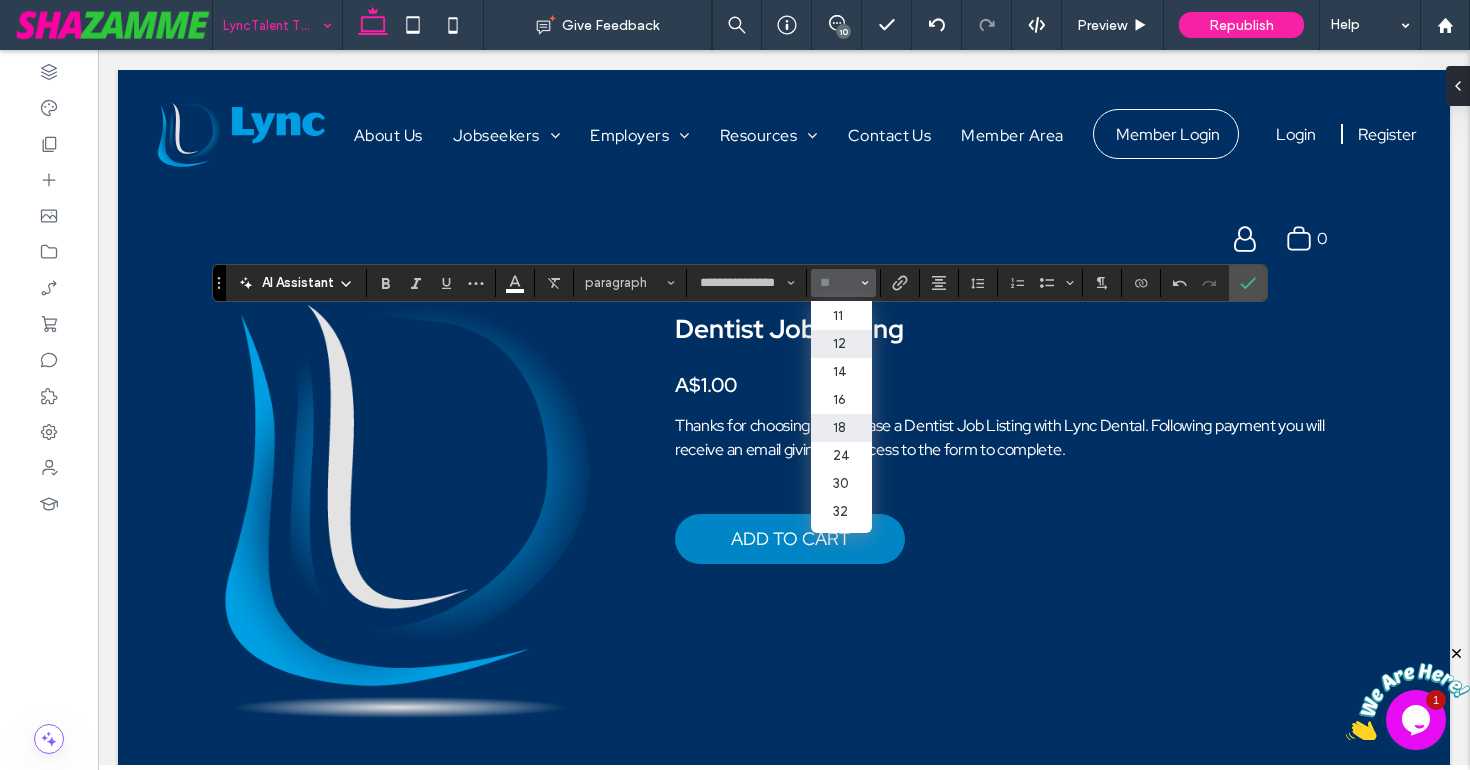 scroll, scrollTop: 107, scrollLeft: 0, axis: vertical 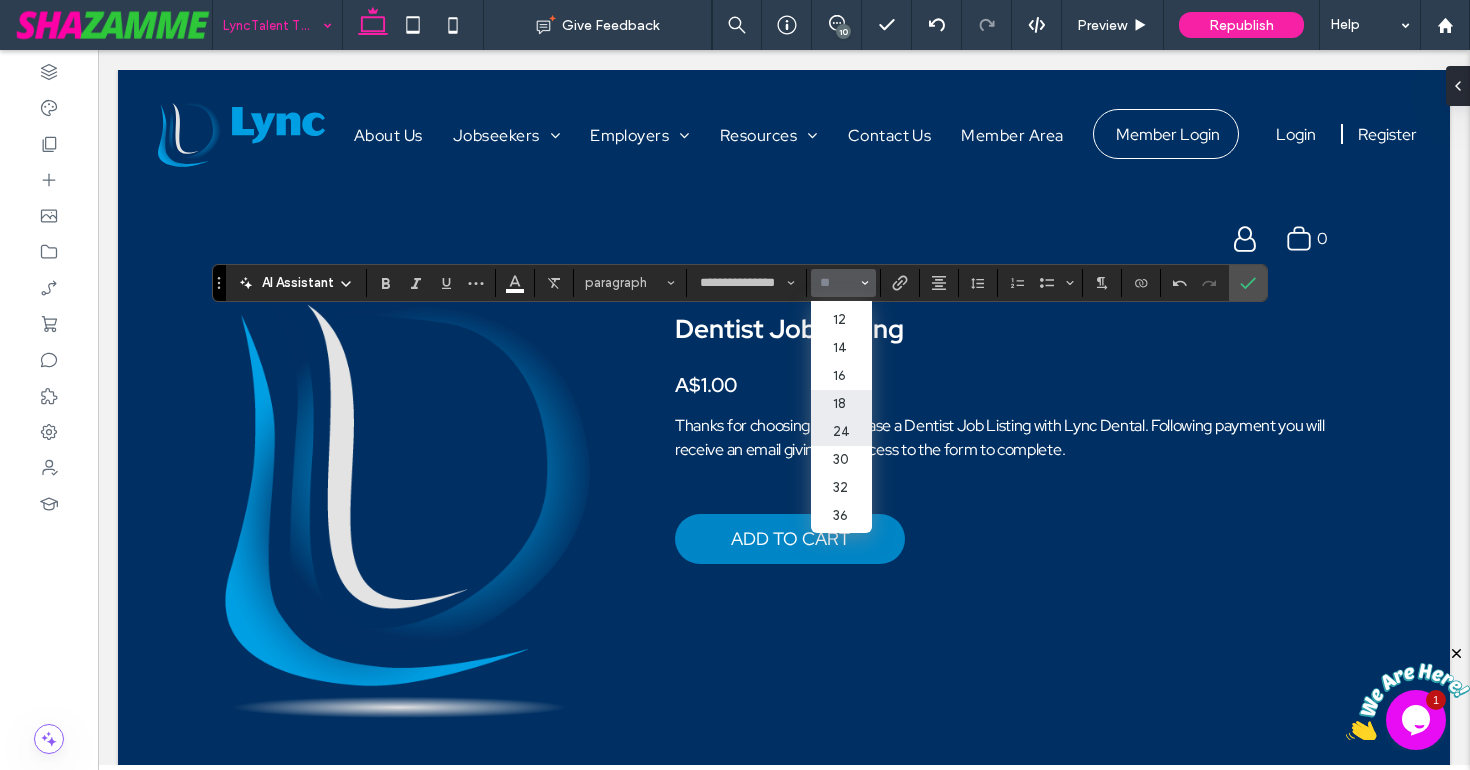 click on "24" at bounding box center (841, 432) 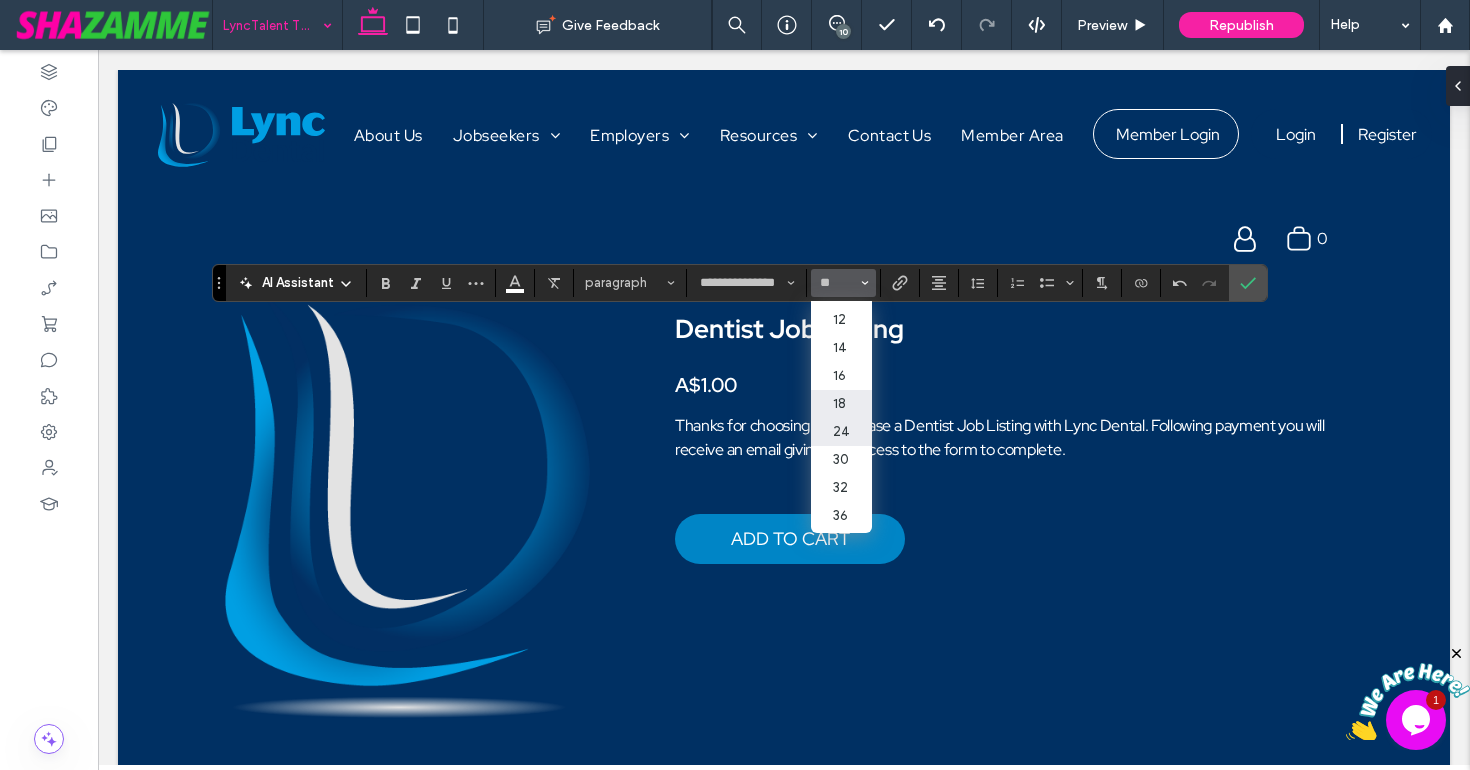 type on "**" 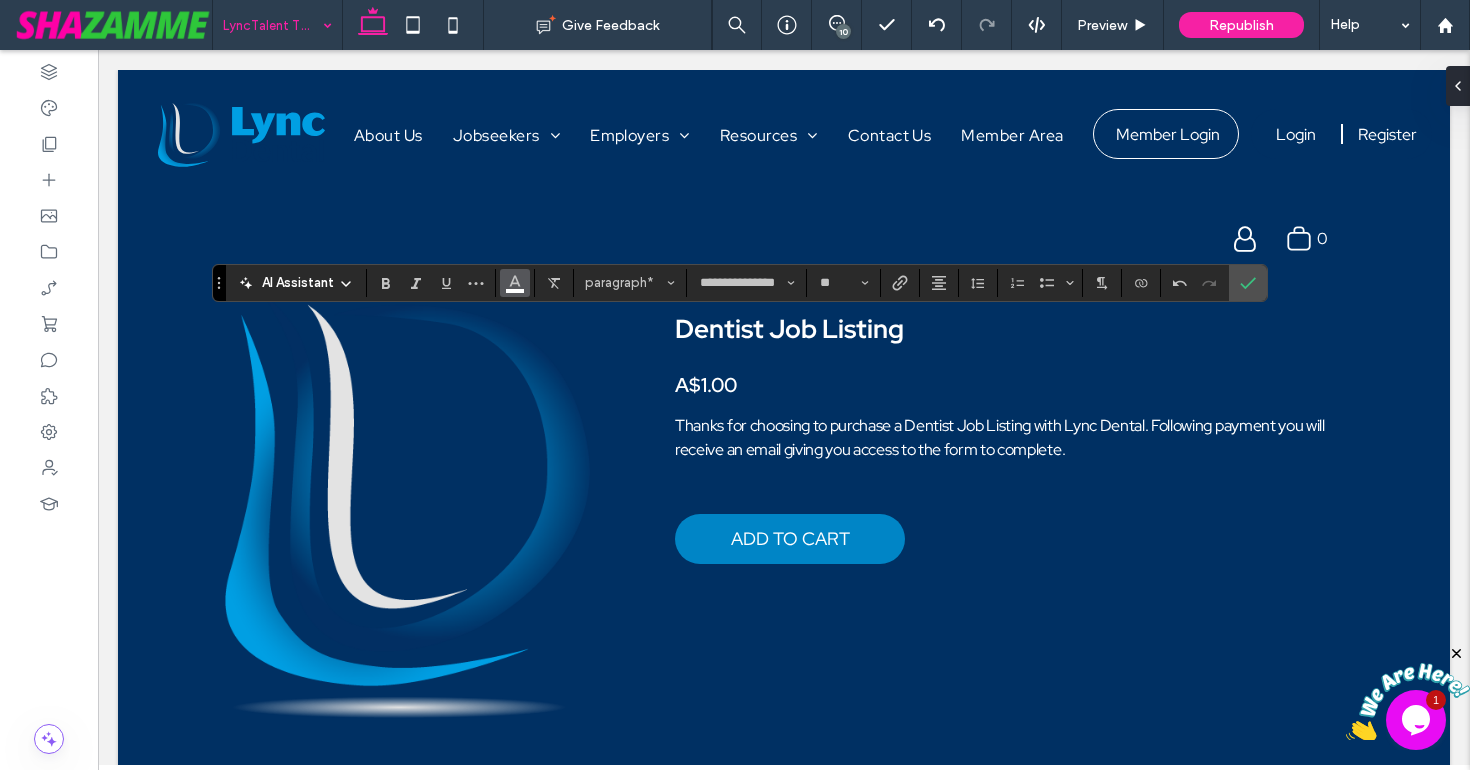 click at bounding box center [515, 283] 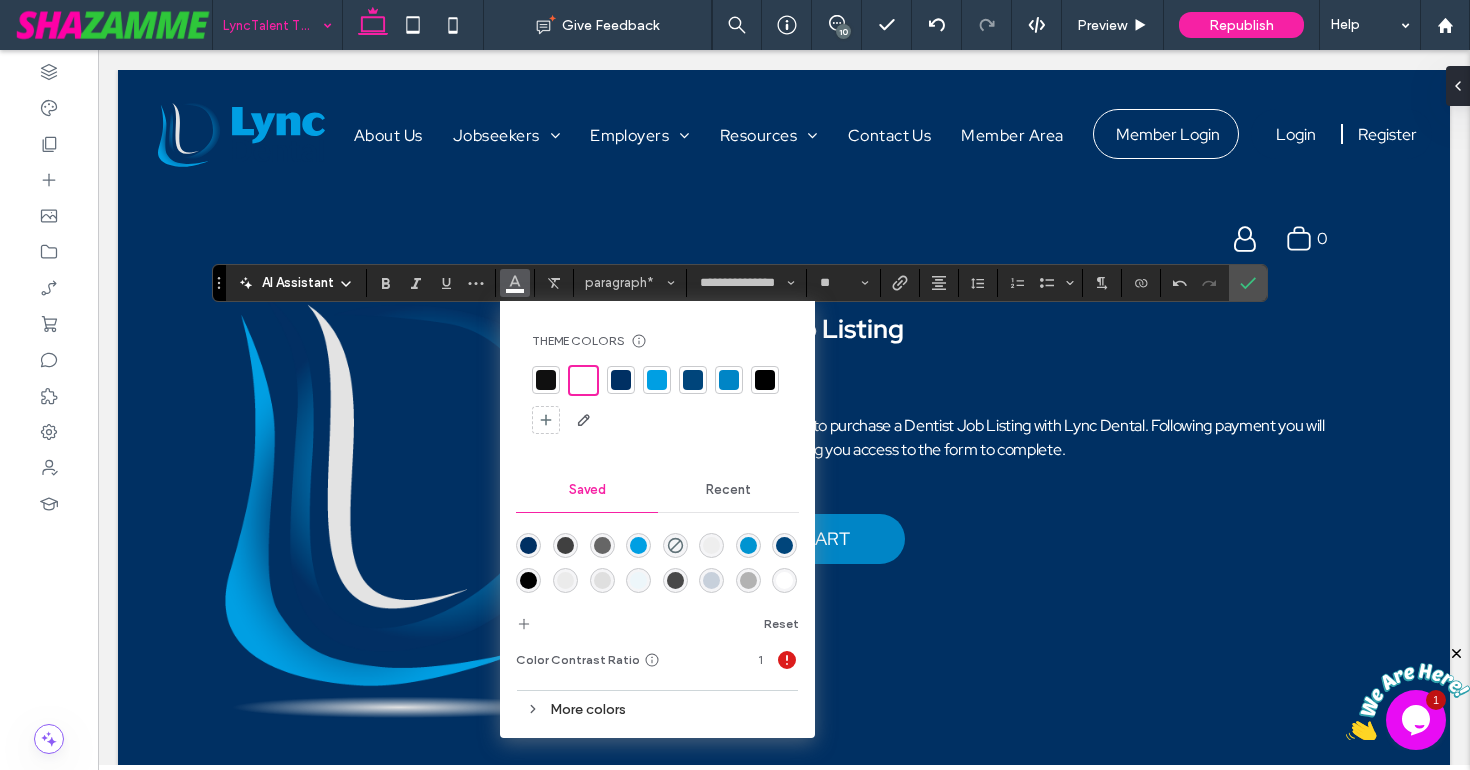 click at bounding box center [621, 380] 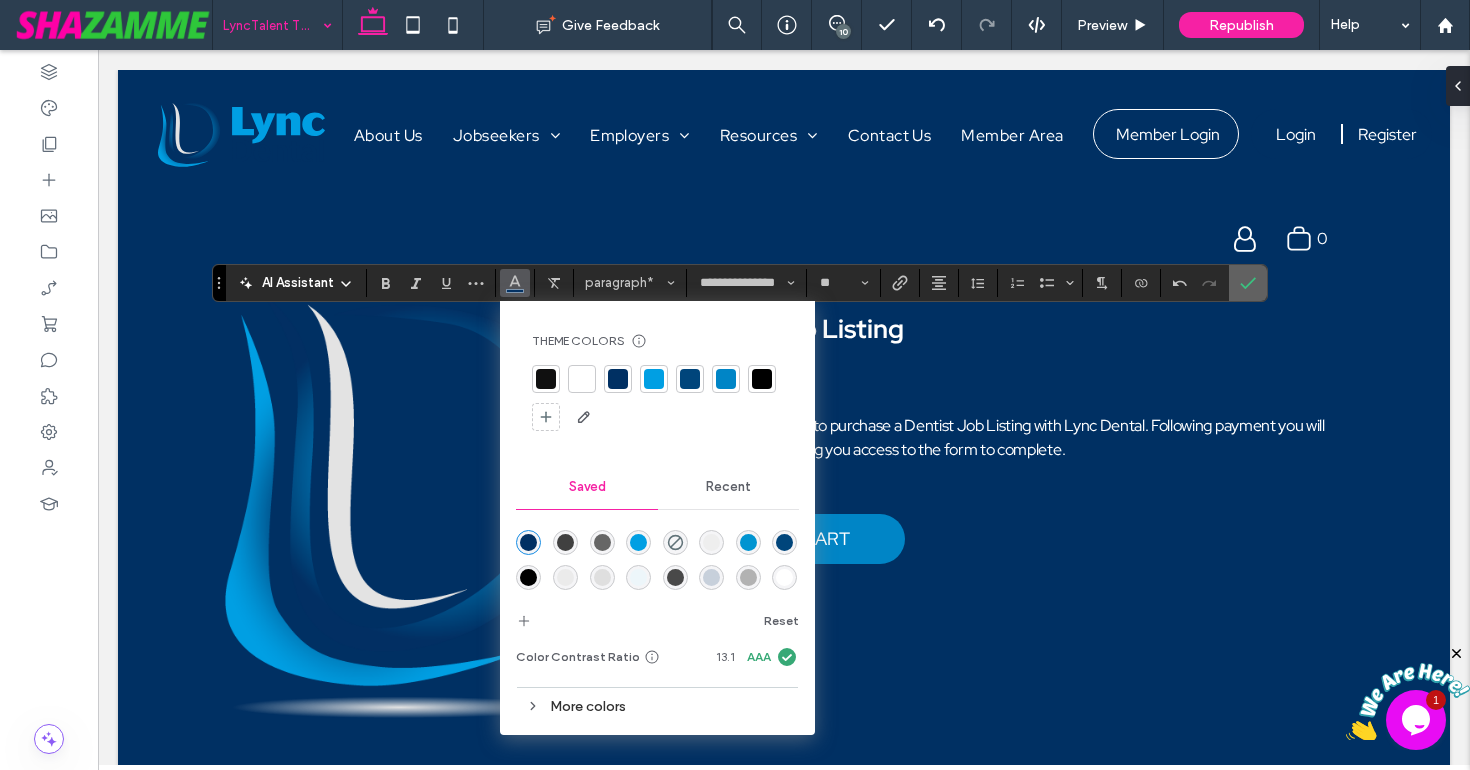 click 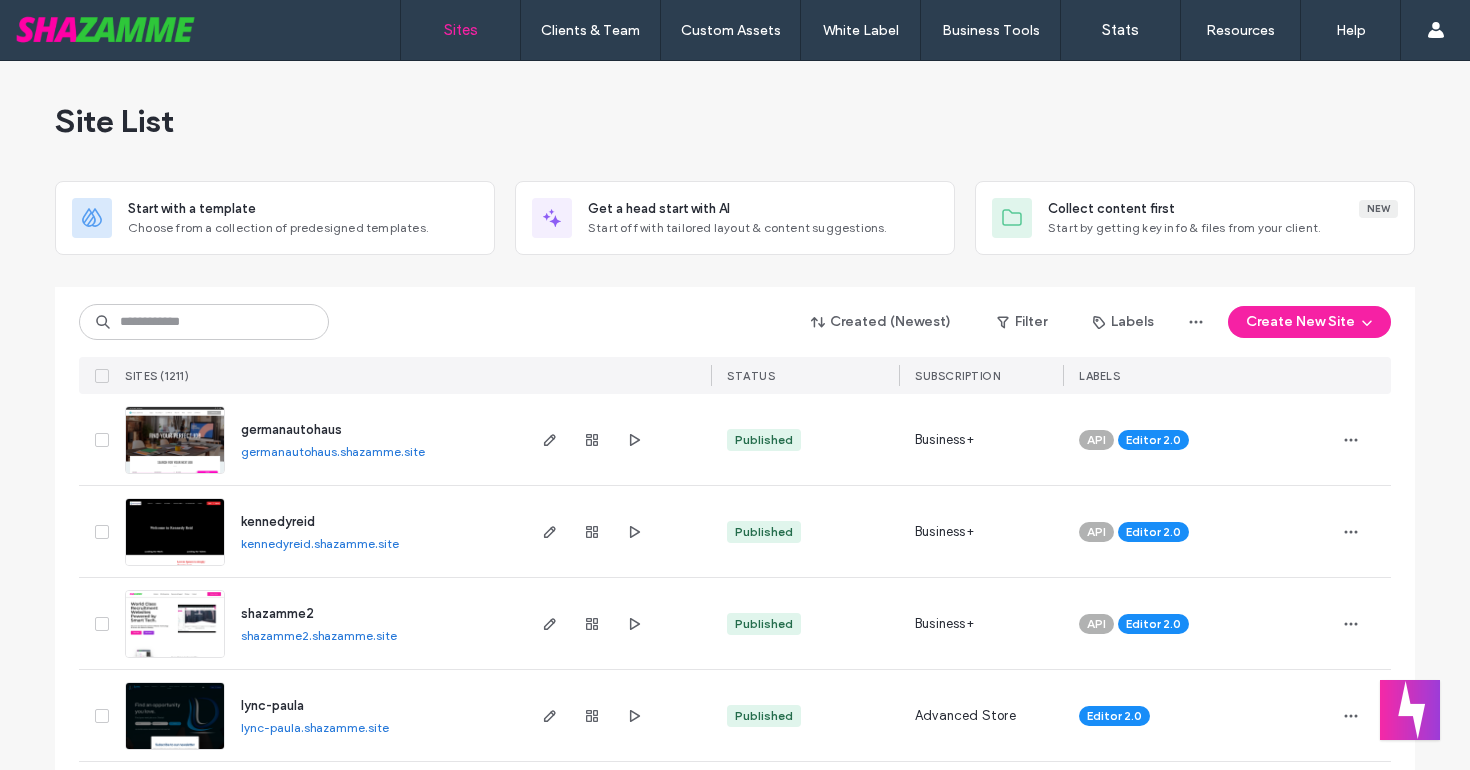 scroll, scrollTop: 0, scrollLeft: 0, axis: both 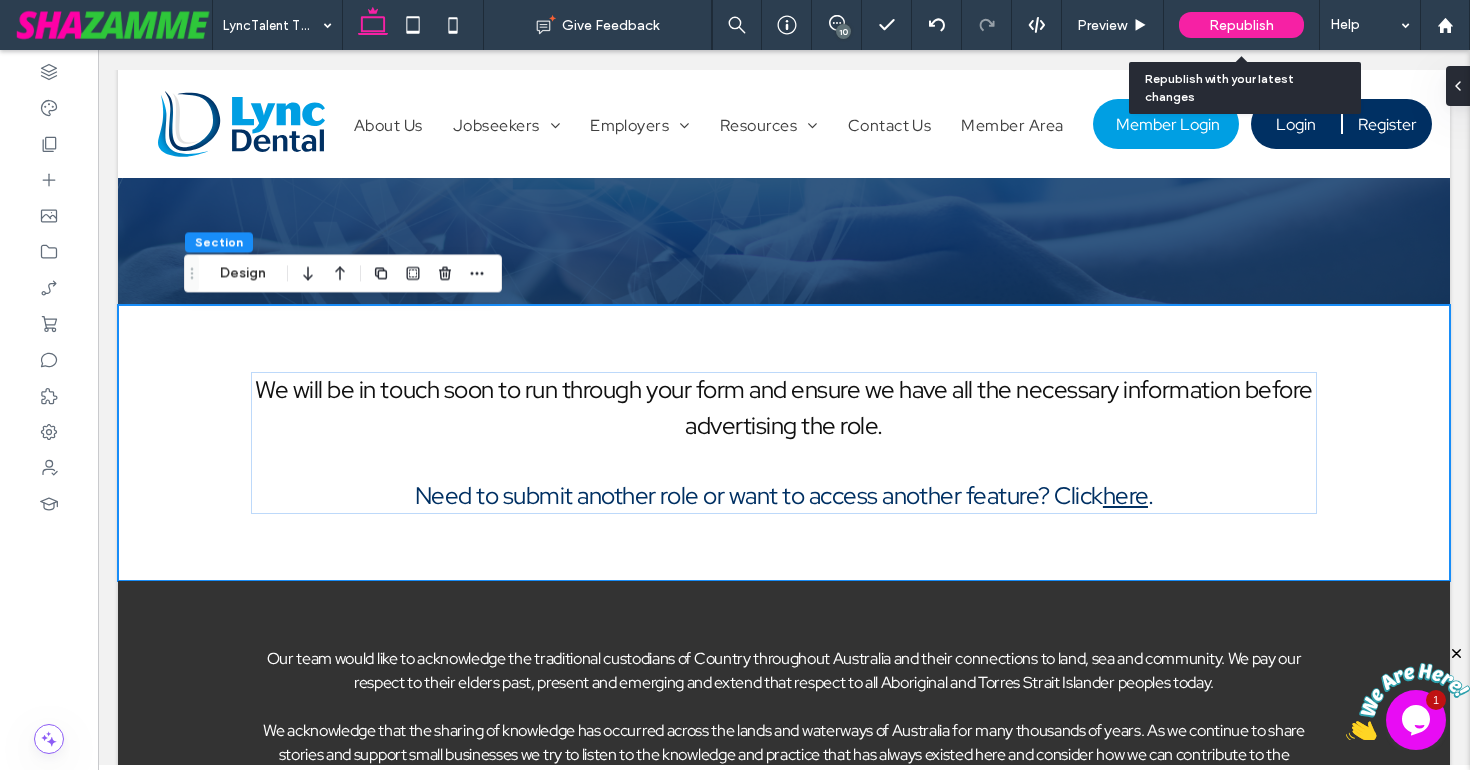 click on "Republish" at bounding box center (1241, 25) 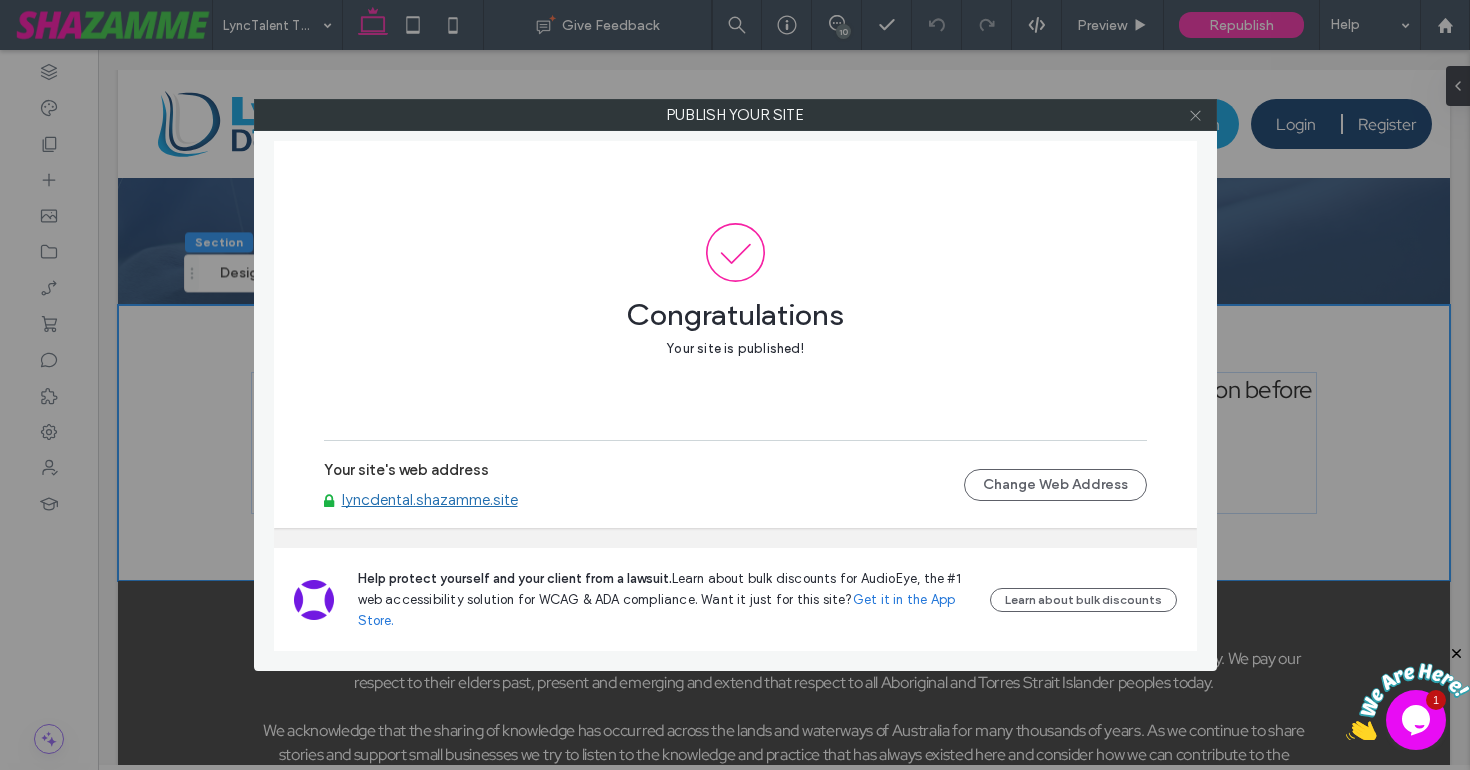 click 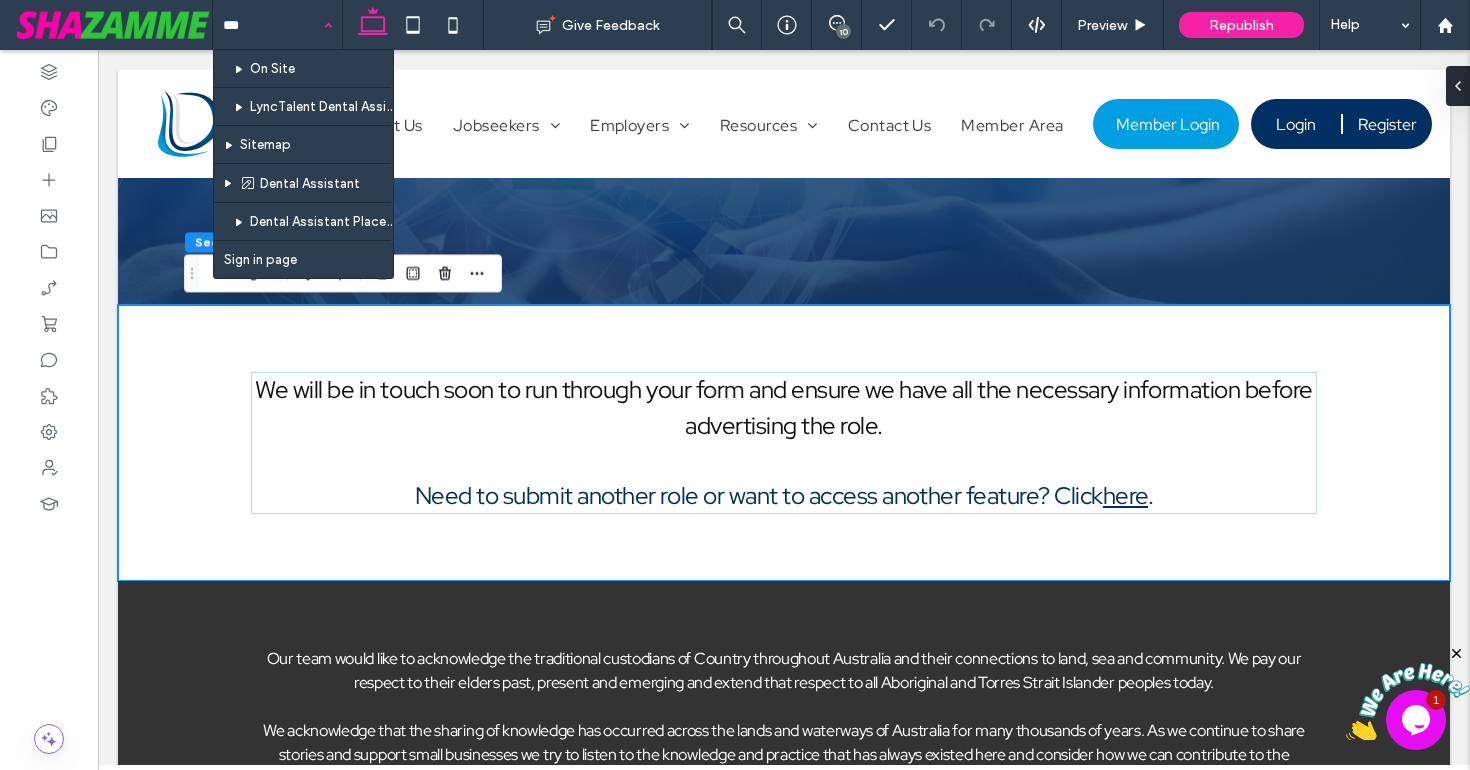 type on "****" 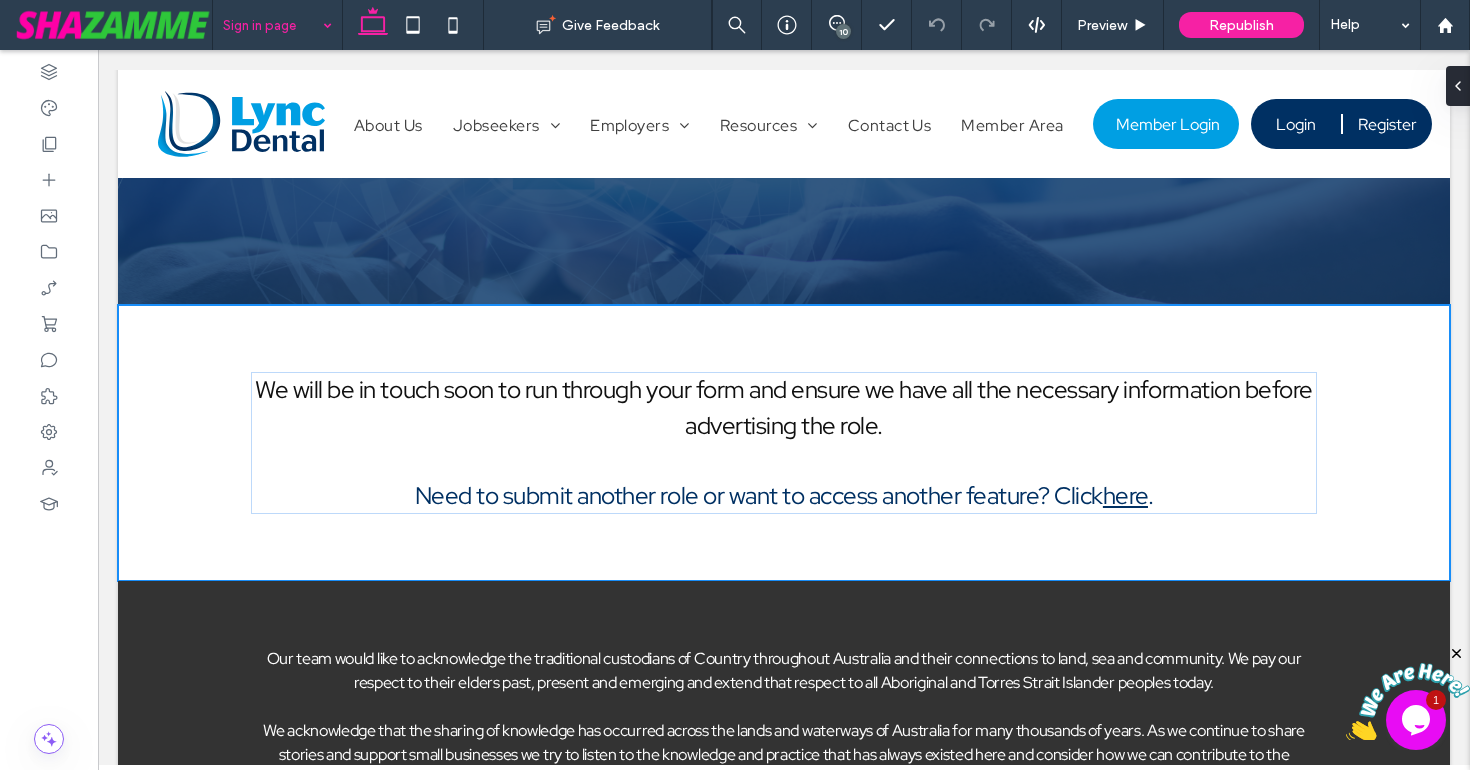 type 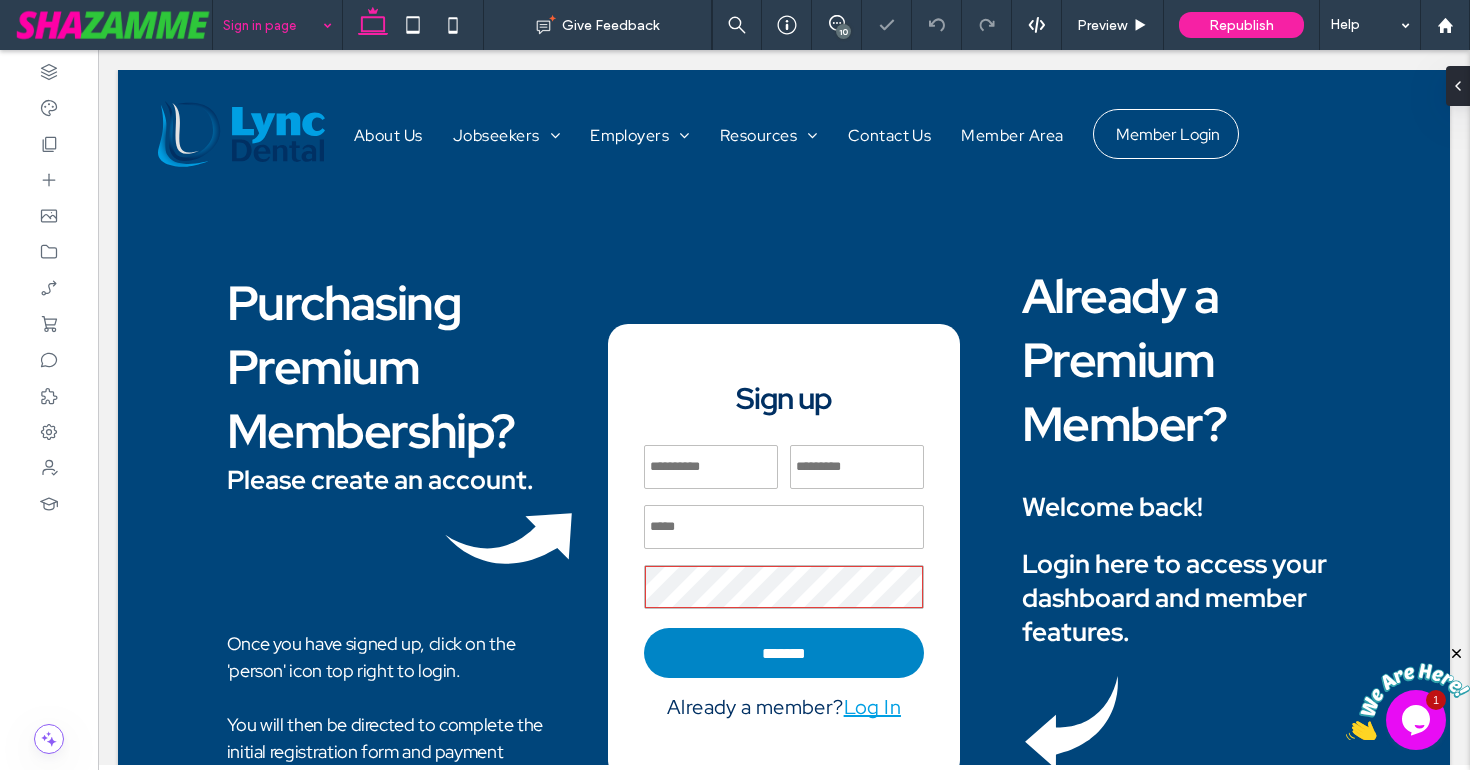 scroll, scrollTop: 0, scrollLeft: 0, axis: both 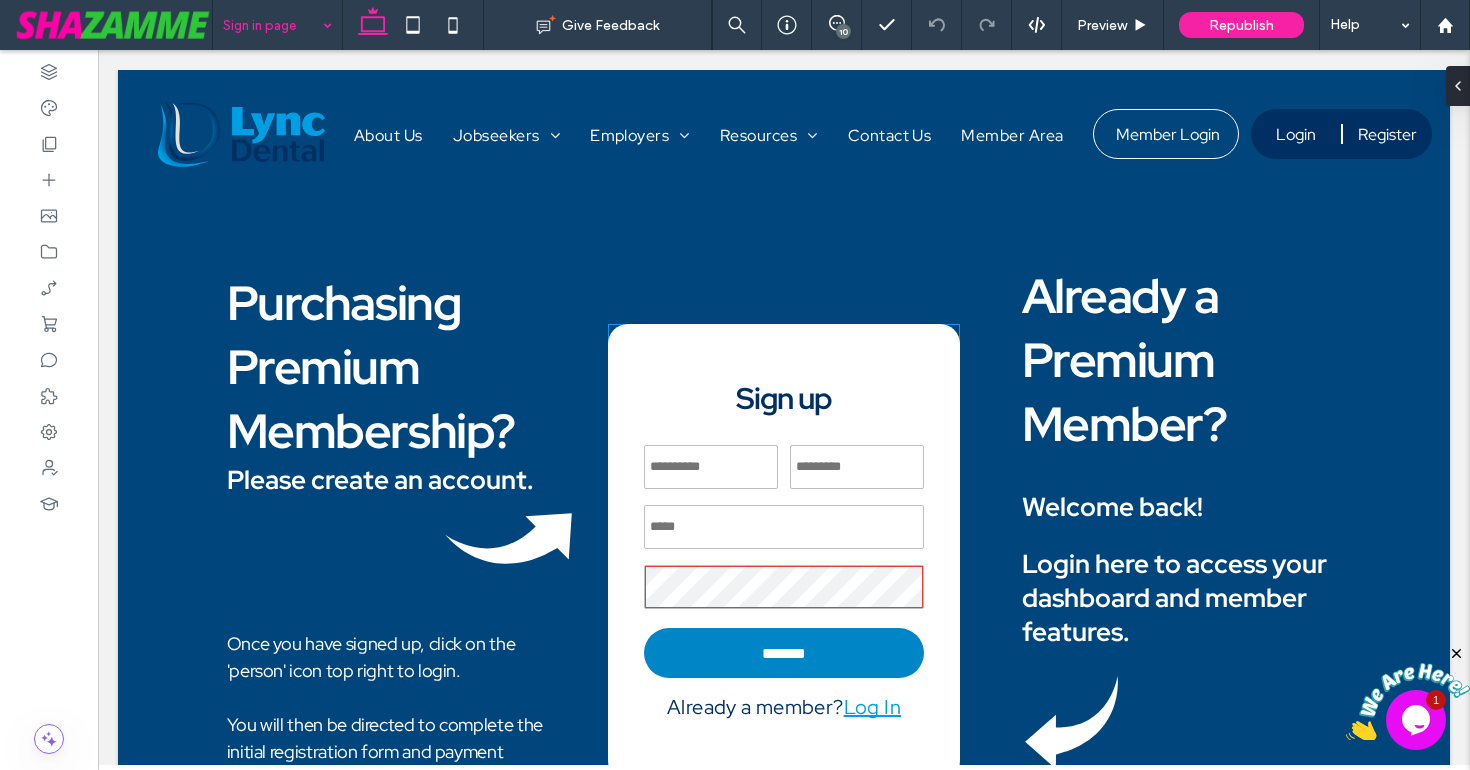 click at bounding box center (711, 467) 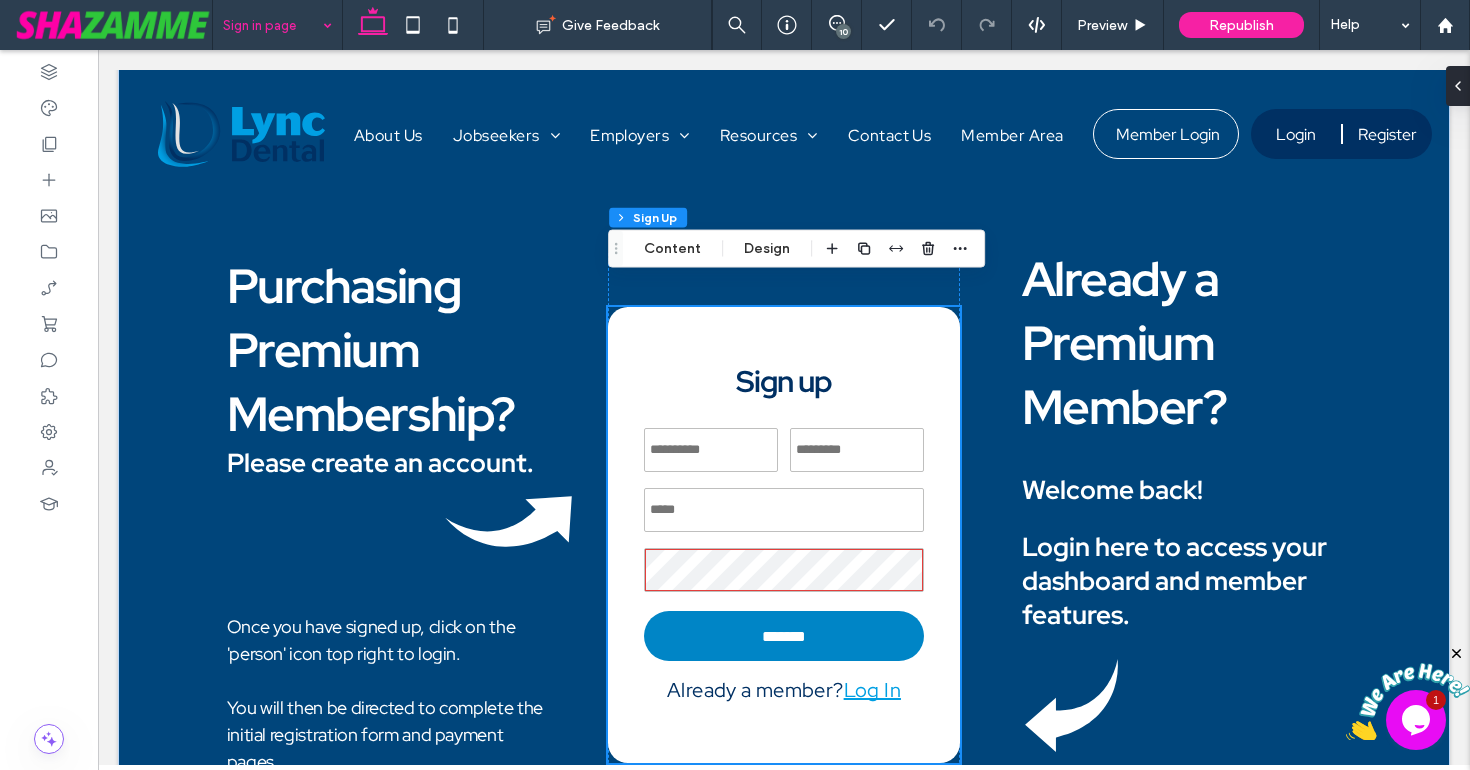 scroll, scrollTop: 0, scrollLeft: 0, axis: both 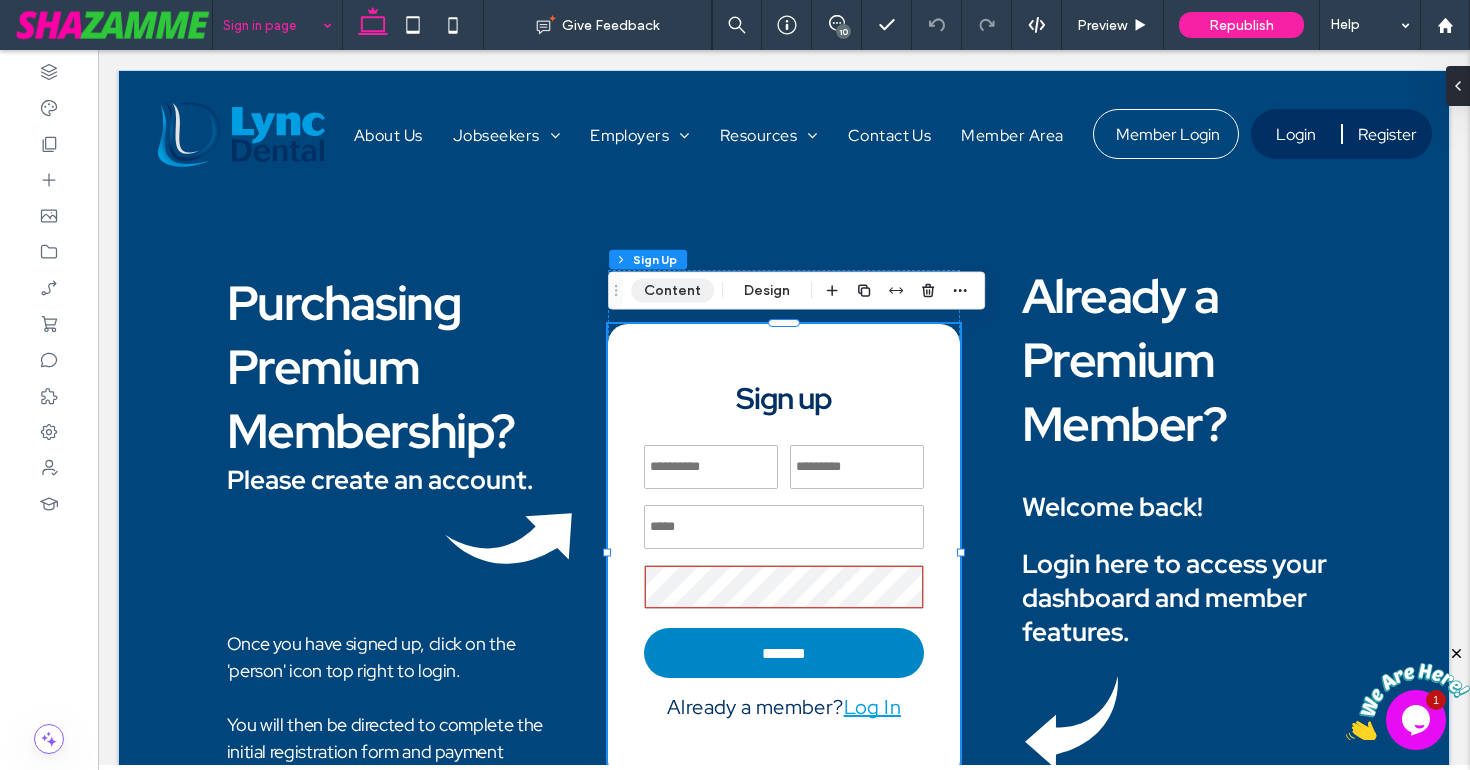 click on "Content" at bounding box center [672, 291] 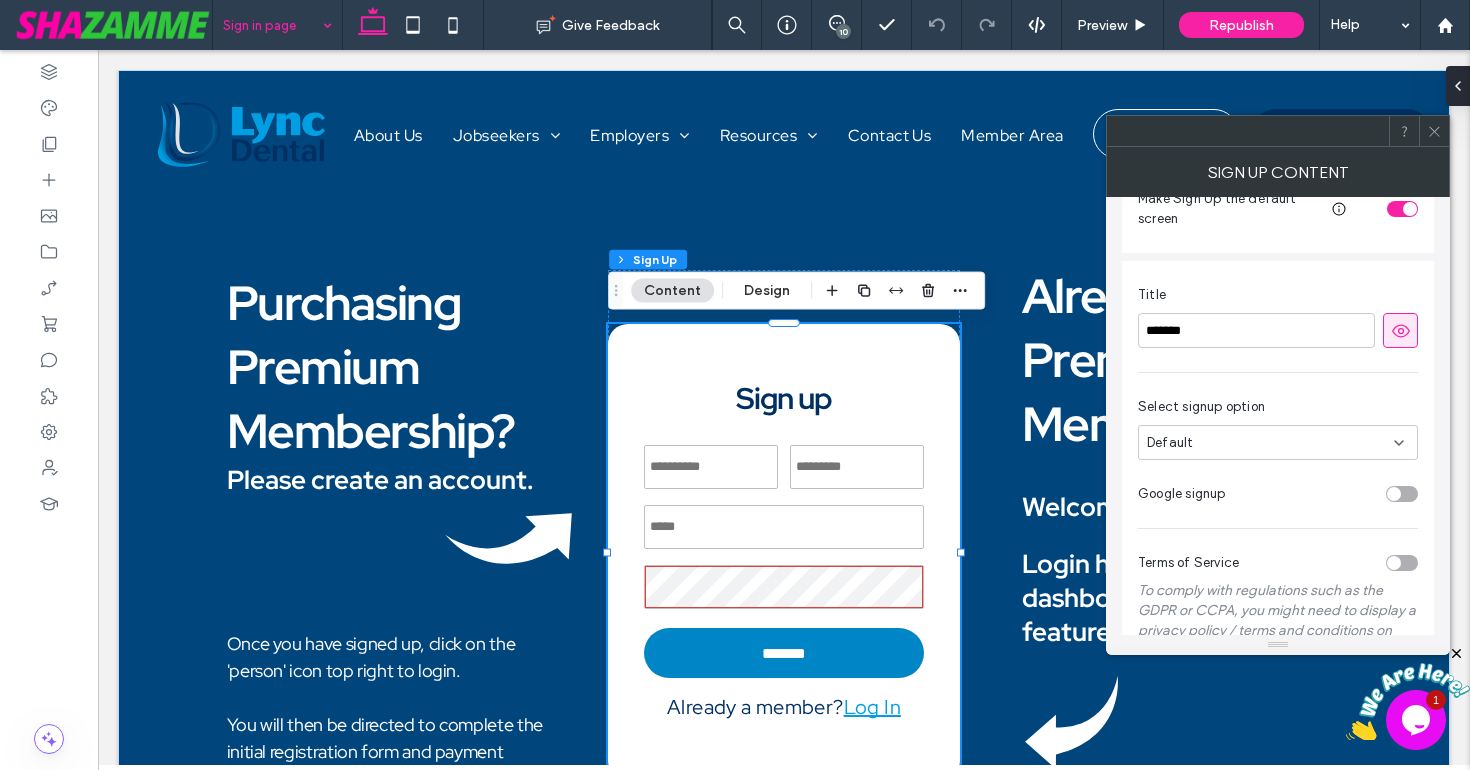 scroll, scrollTop: 195, scrollLeft: 0, axis: vertical 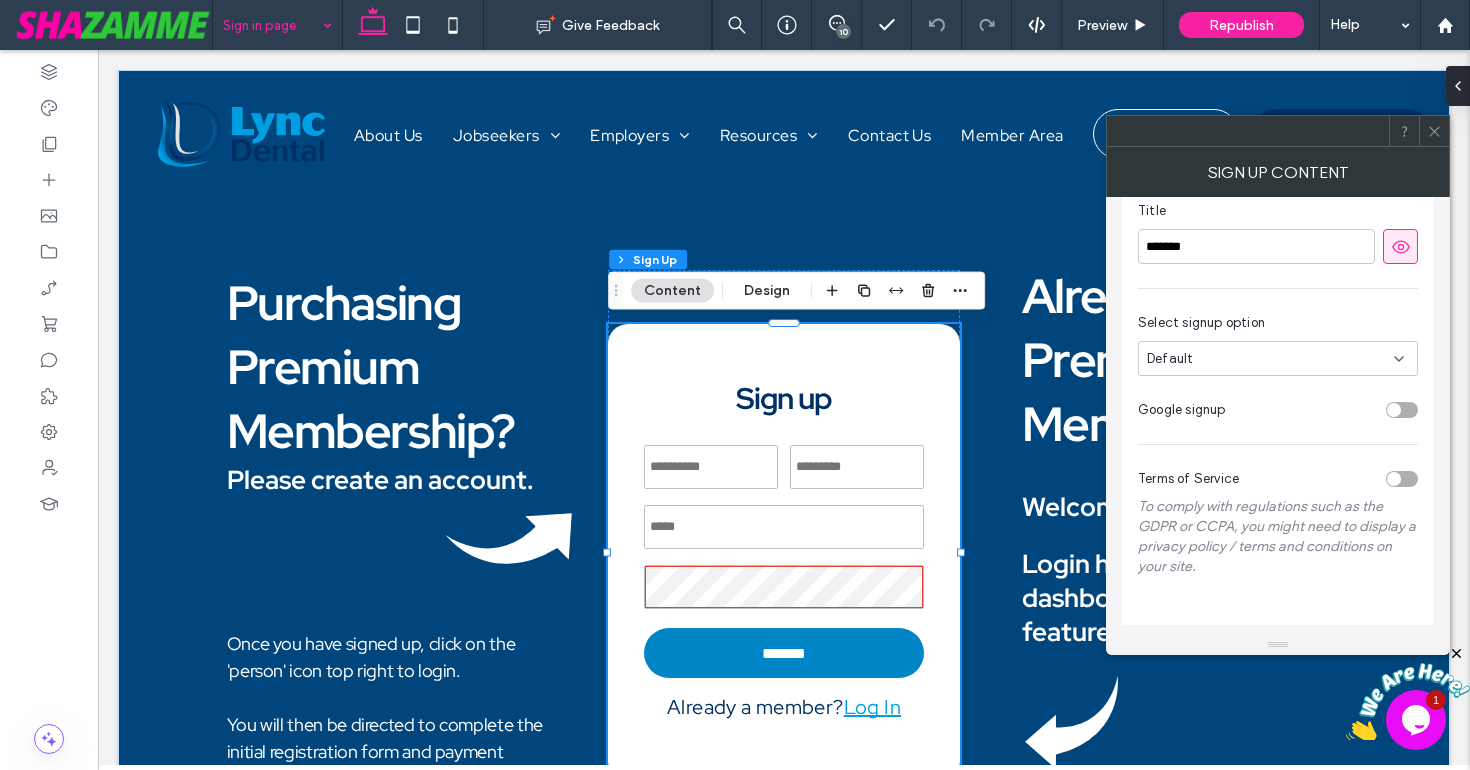 click 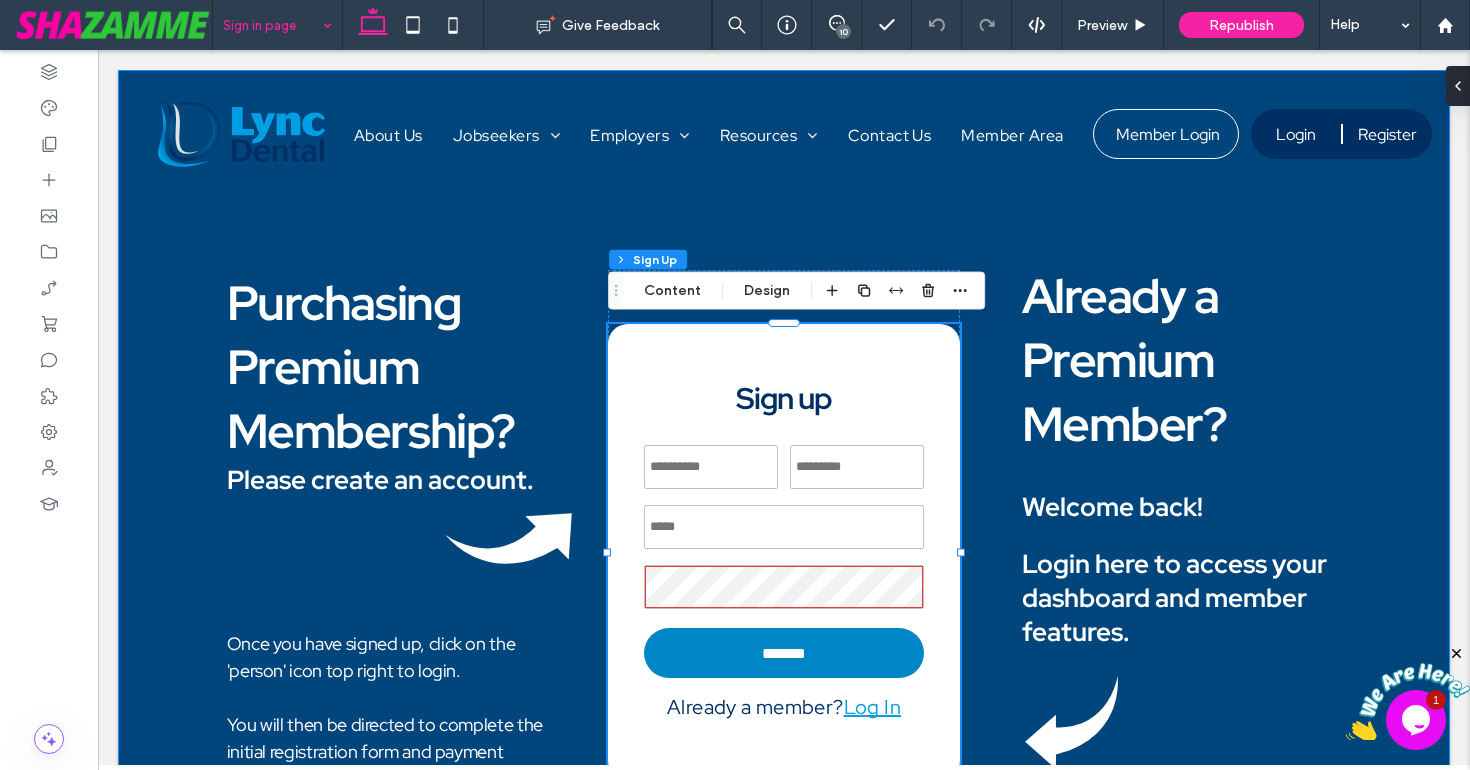 click on "**********" at bounding box center [784, 479] 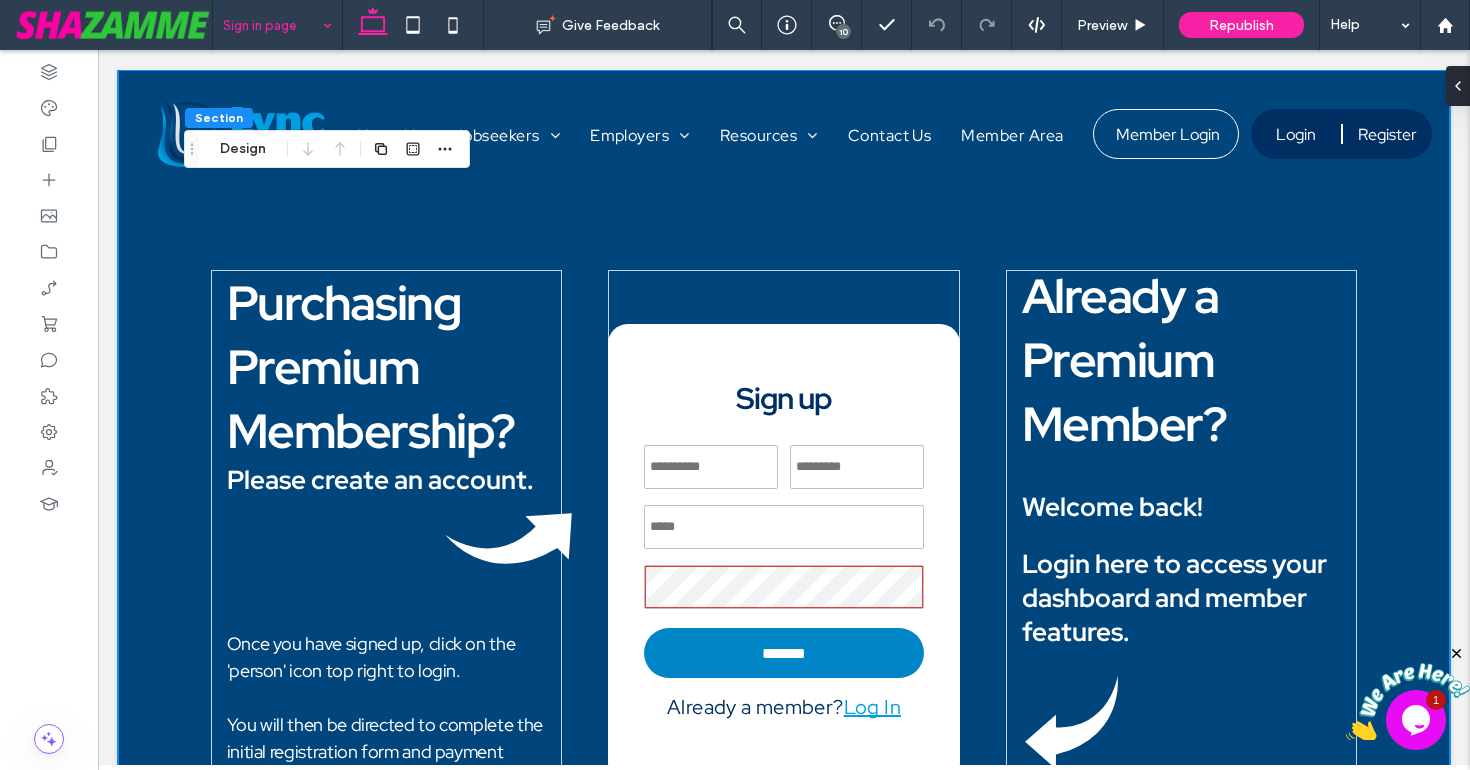 click on "**********" at bounding box center [784, 479] 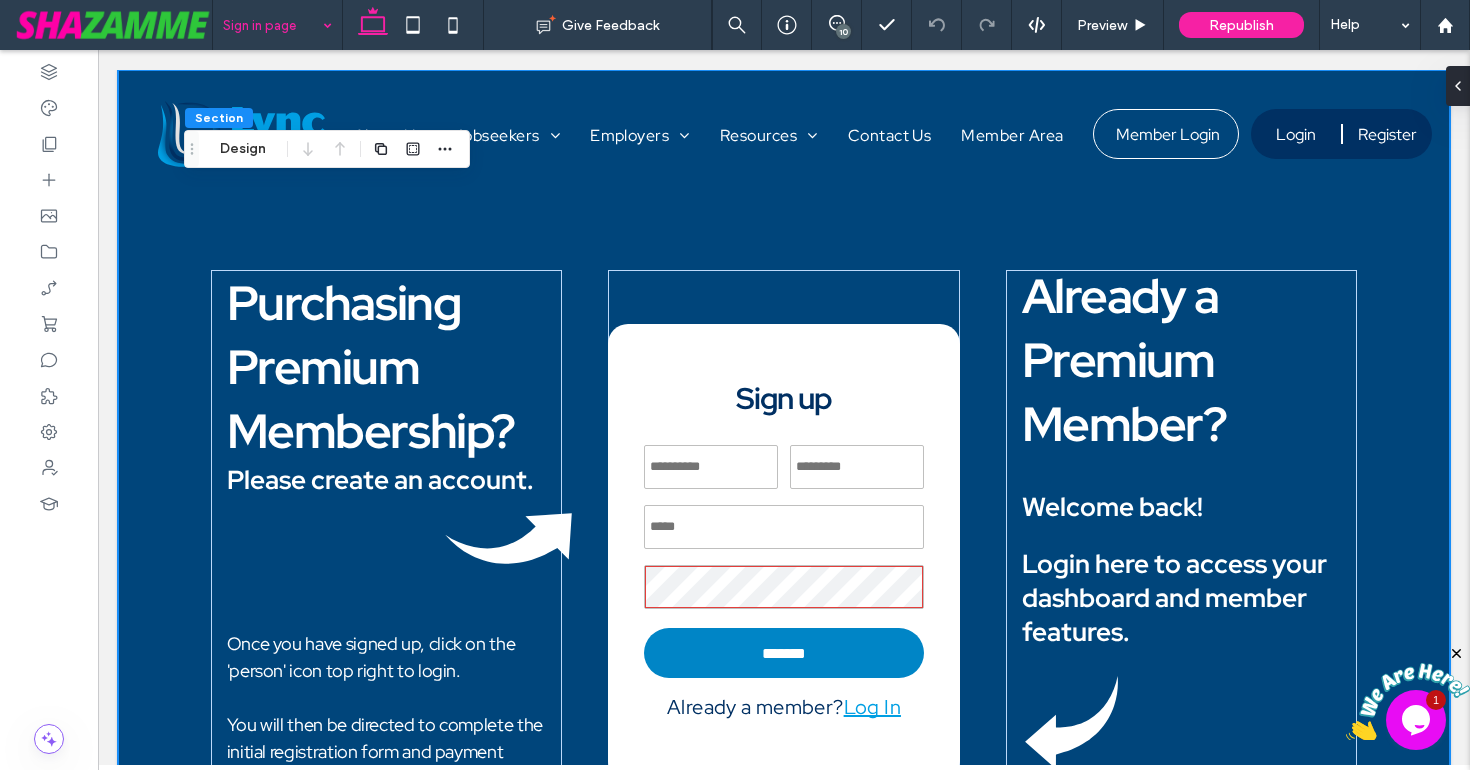 click at bounding box center [1457, 654] 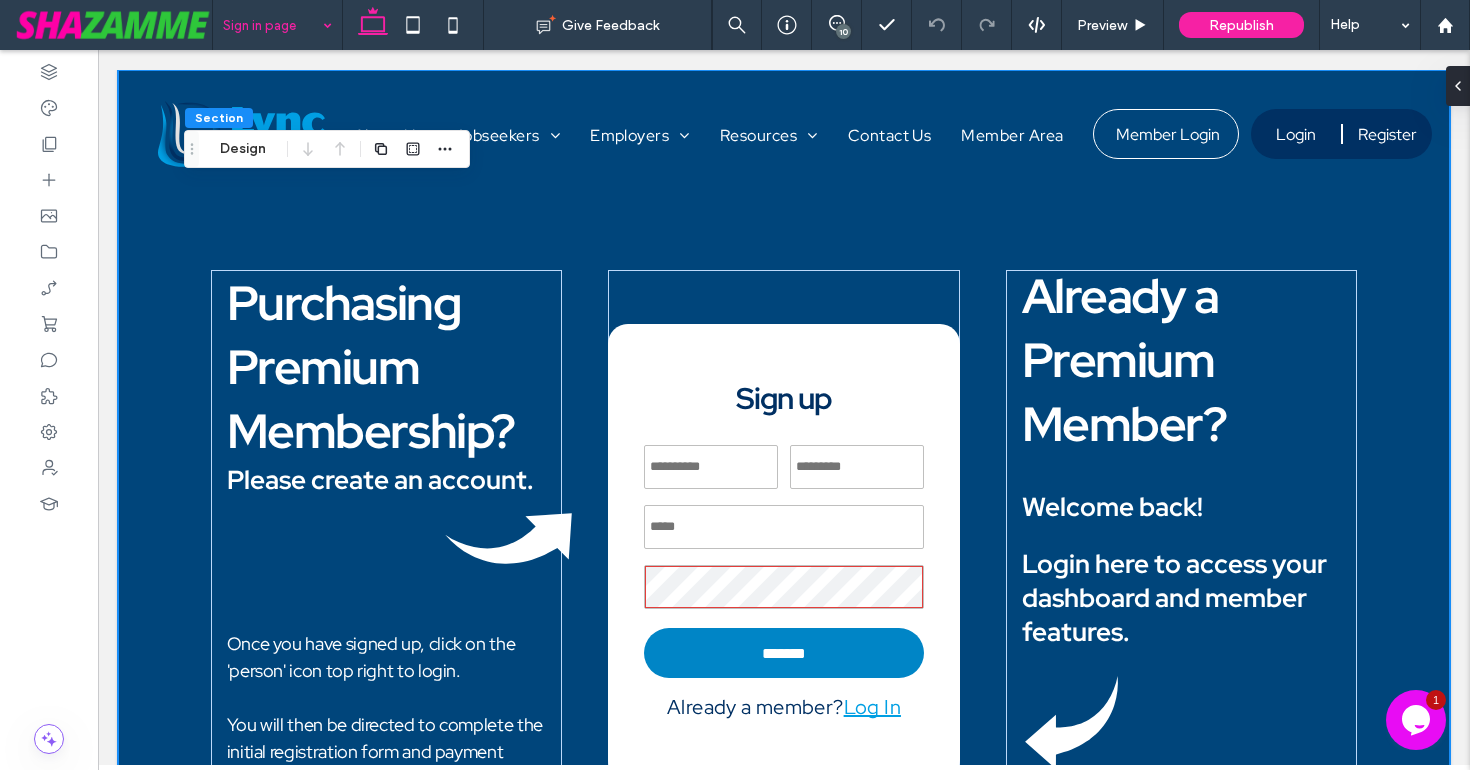 click on "**********" at bounding box center (784, 479) 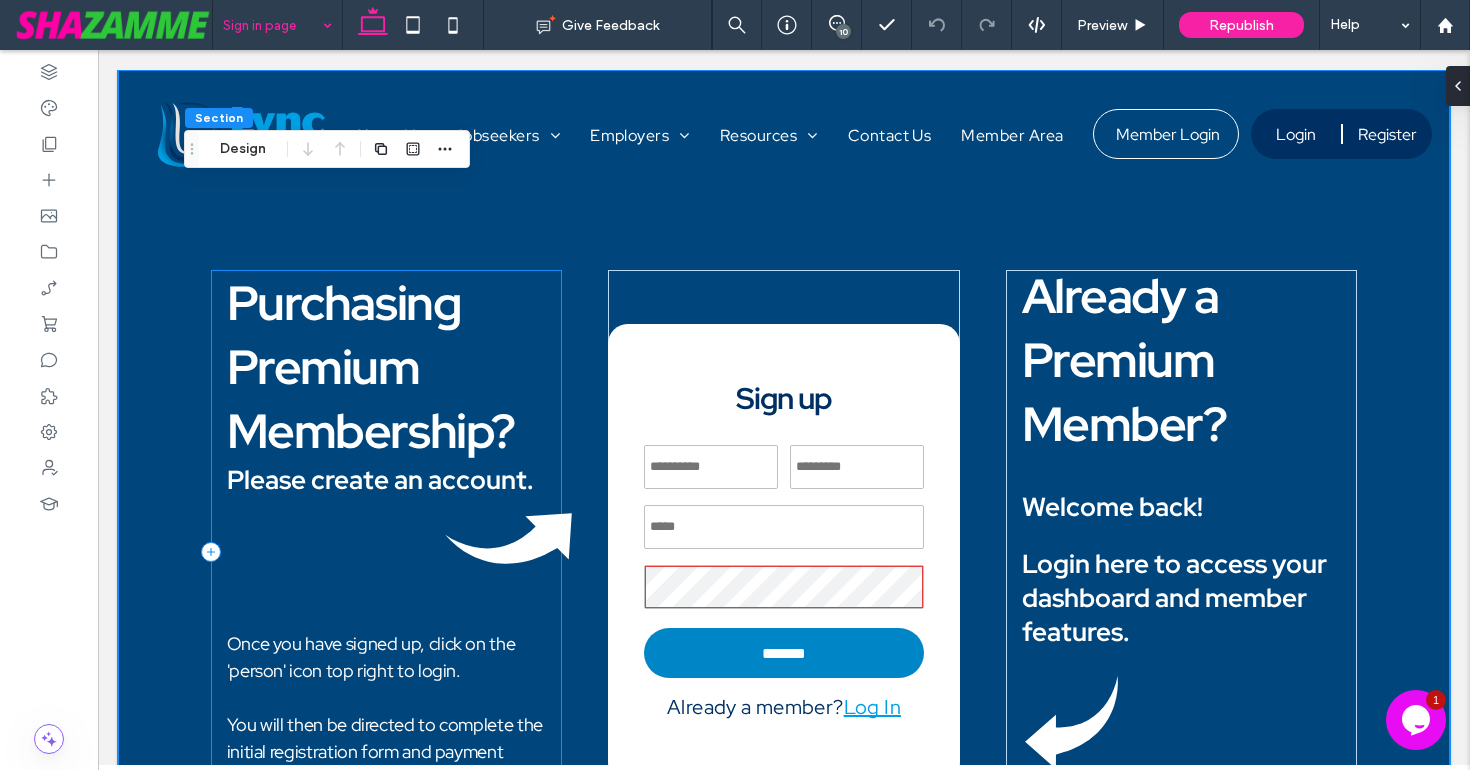 click on "Purchasing Premium Membership?
Please create an account. ﻿
Once you have signed up, click on the 'person' icon top right to login.
You will then be directed to complete the initial registration form and payment pages." at bounding box center (387, 552) 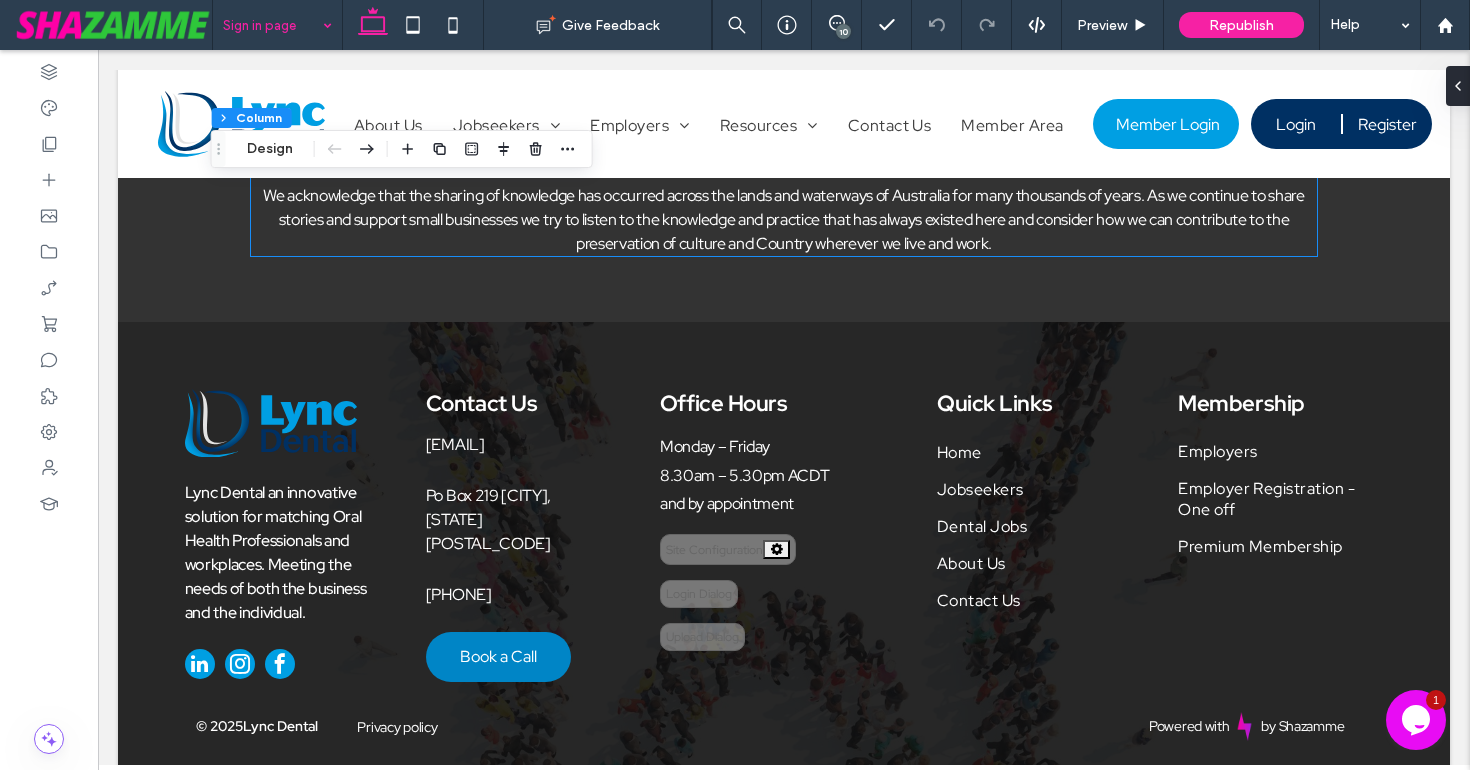 scroll, scrollTop: 846, scrollLeft: 0, axis: vertical 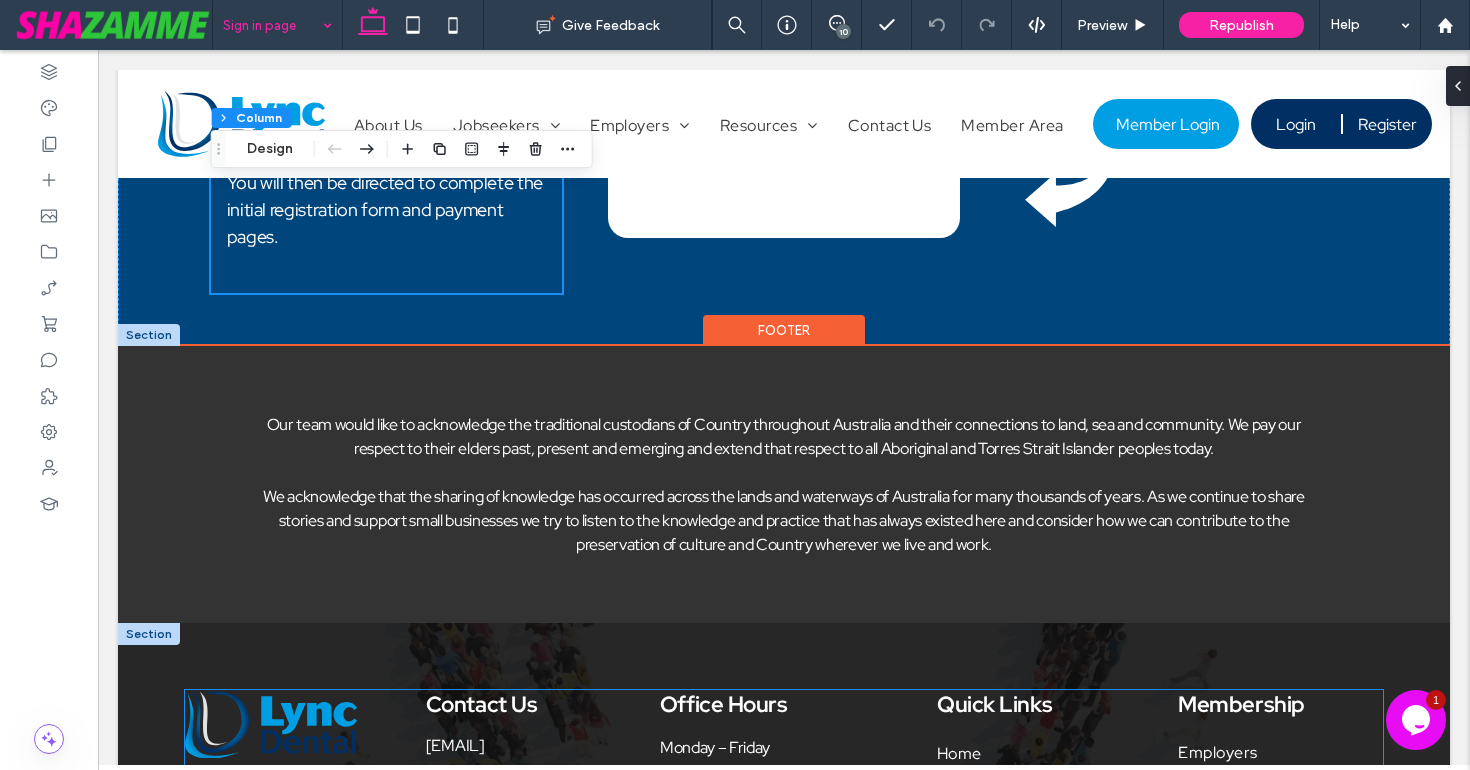 click on "Our team would like to acknowledge the traditional custodians of Country throughout Australia and their connections to land, sea and community. We pay our respect to their elders past, present and emerging and extend that respect to all Aboriginal and Torres Strait Islander peoples today. We acknowledge that the sharing of knowledge has occurred across the lands and waterways of Australia for many thousands of years. As we continue to share stories and support small businesses we try to listen to the knowledge and practice that has always existed here and consider how we can contribute to the preservation of culture and Country wherever we live and work.
Section
Lync Dental an innovative solution for matching Oral Health Professionals and workplaces. Meeting the needs of both the business and the individual.
Contact Us
info@lyncdental.com.au Po Box 219 Uraidla," at bounding box center [784, 715] 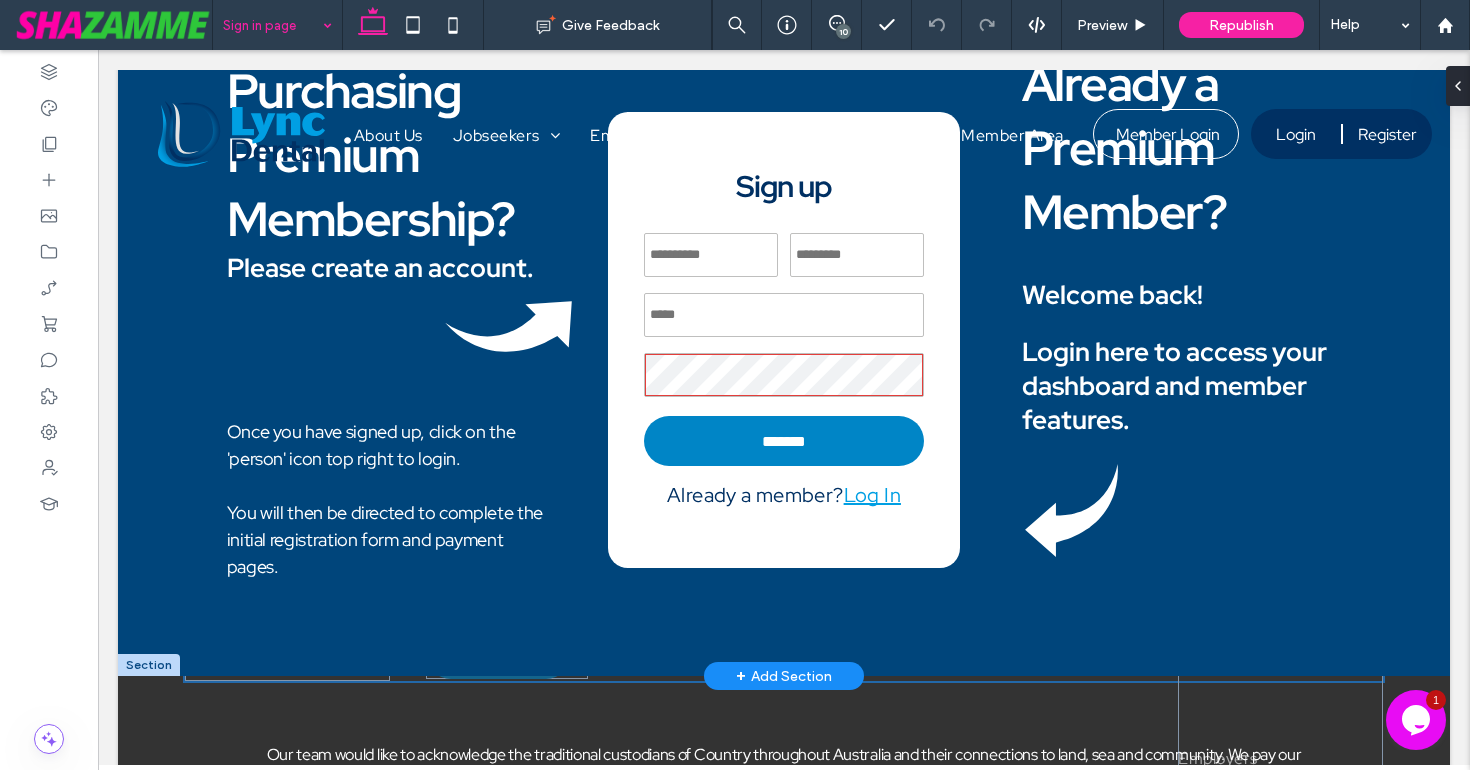 scroll, scrollTop: 547, scrollLeft: 0, axis: vertical 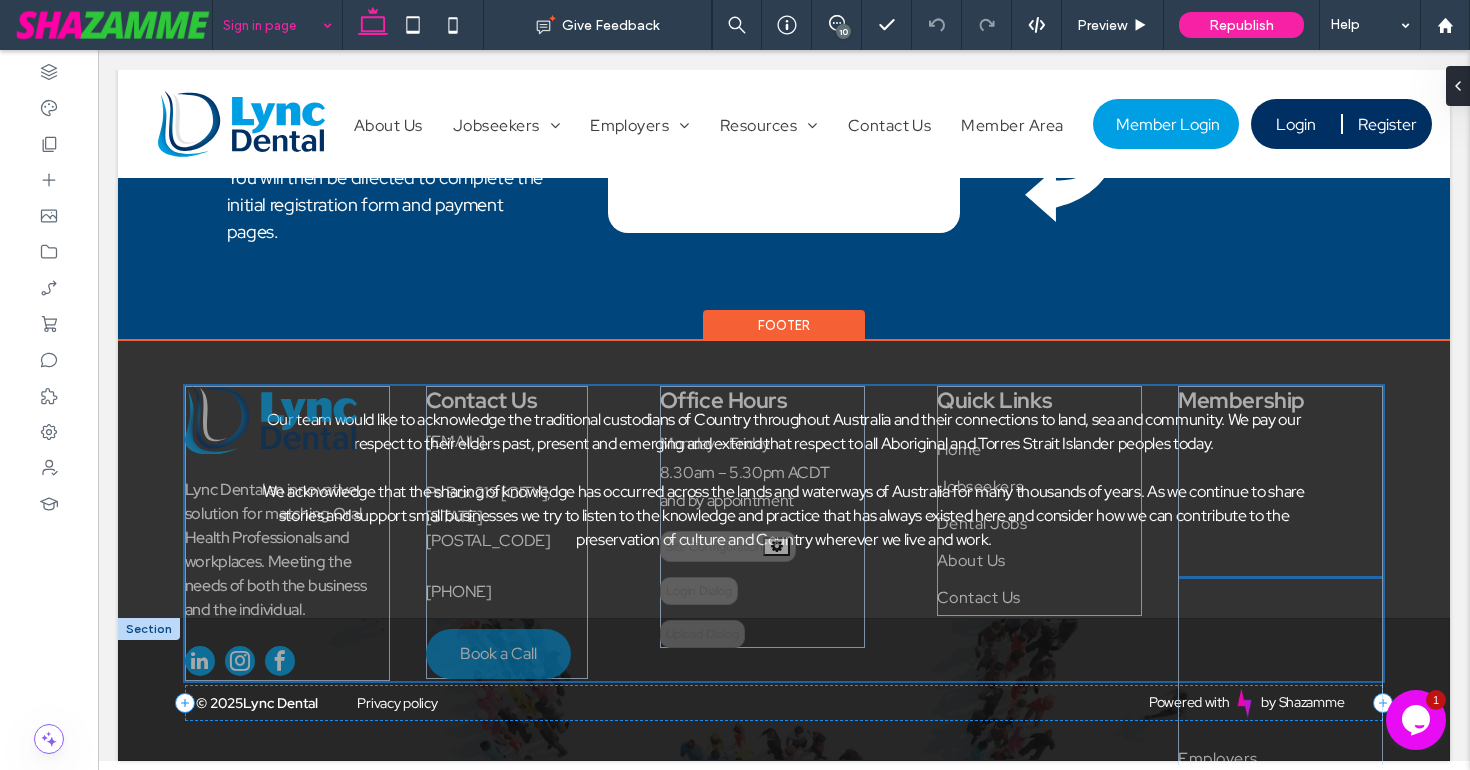 click on "Lync Dental an innovative solution for matching Oral Health Professionals and workplaces. Meeting the needs of both the business and the individual.
Contact Us
info@lyncdental.com.au Po Box 219 Uraidla,
SA 5142 0417 874 996
Book a Call
Office Hours
Monday – Friday 8.30am – 5.30pm ACDT and by appointment
Site Configuration
:::
Edit Site Configuration
Preview Upload Dialog
Preview Loading Dialog
Preview Alert Dialog
Preview Toast Message
Edit Login Dialog Edit Upload Dialog
Uploads
My Files
Save file as...
Upload
Cancel
Select an icon
Icon Type    *******
*****
*****
Alert
OK X" at bounding box center (784, 689) 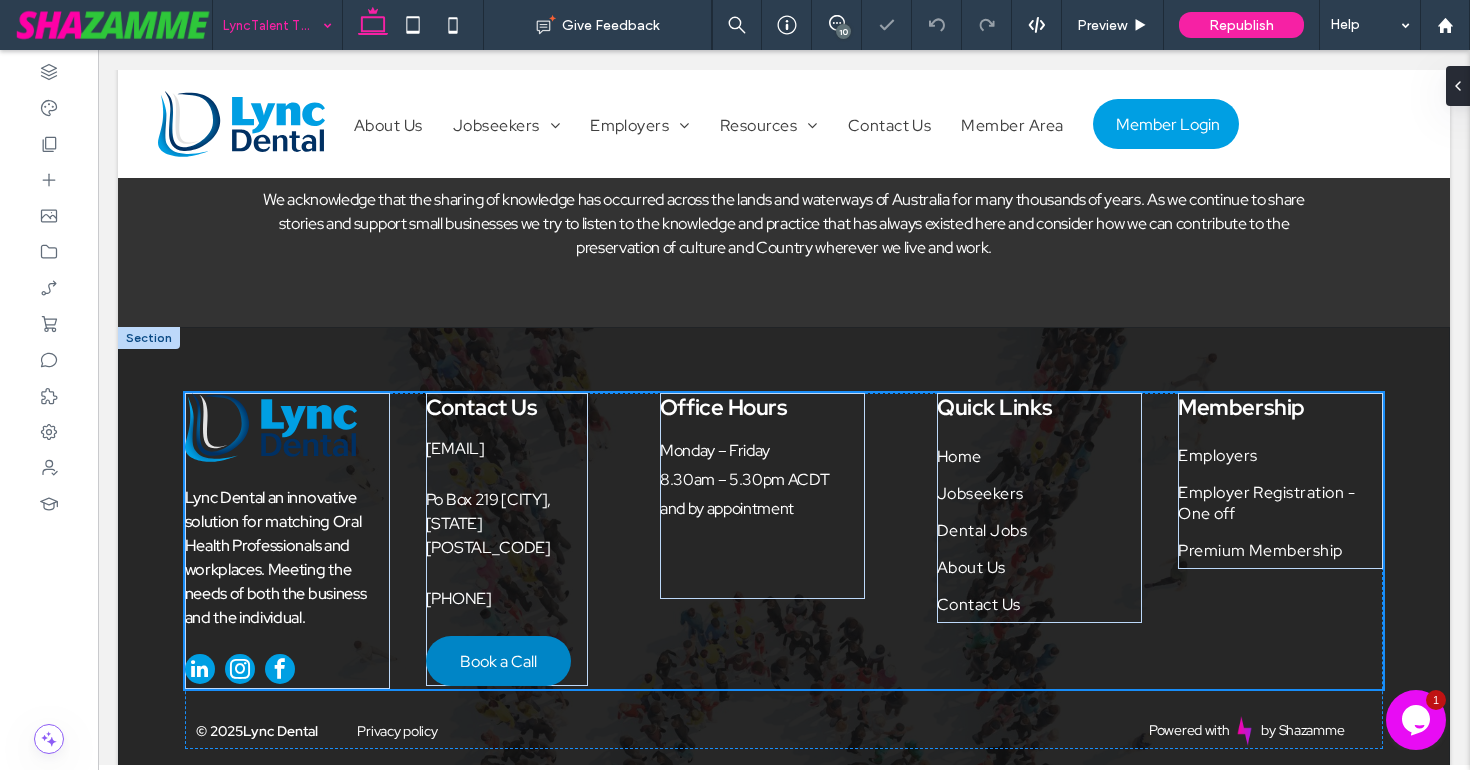 scroll, scrollTop: 782, scrollLeft: 0, axis: vertical 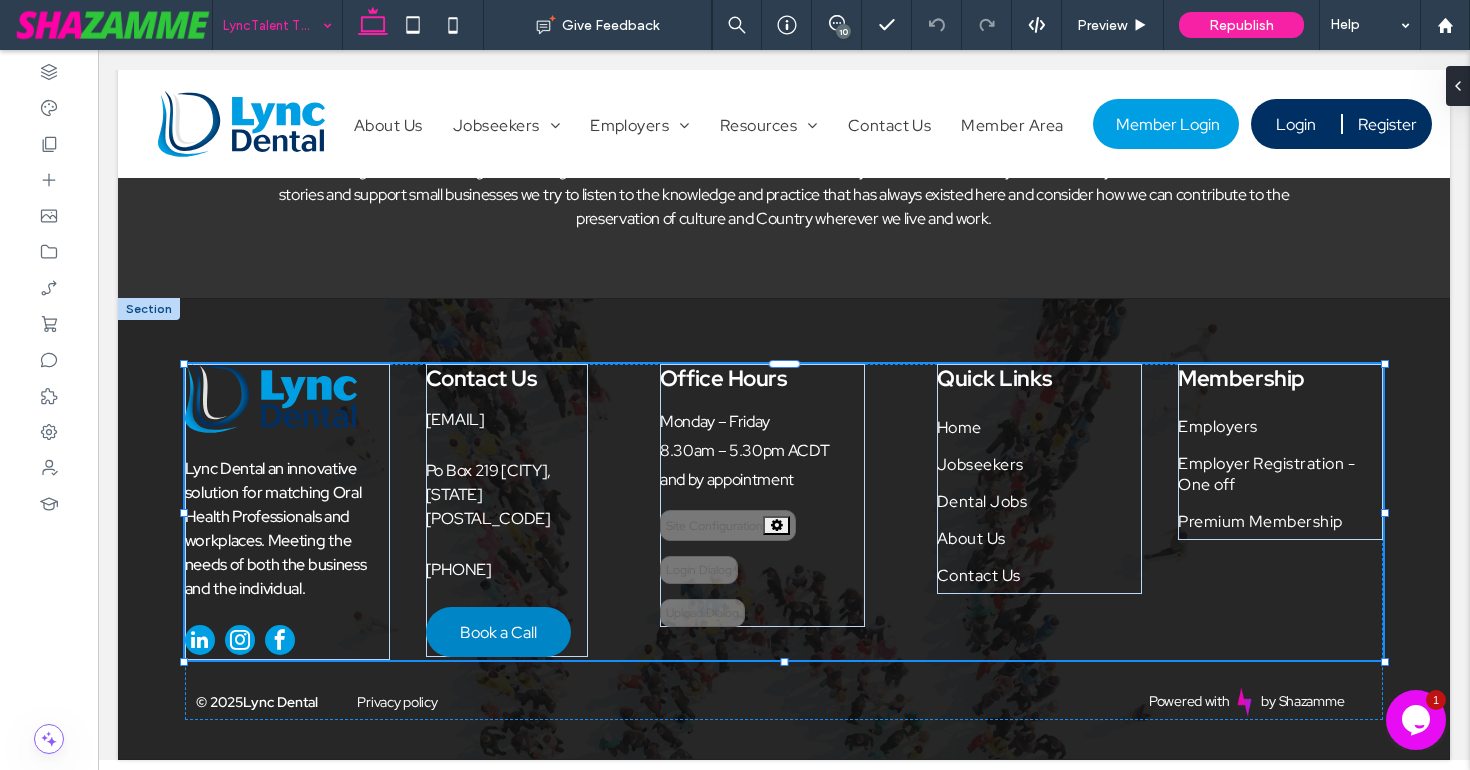 click on "Lync Dental an innovative solution for matching Oral Health Professionals and workplaces. Meeting the needs of both the business and the individual.
Contact Us
info@lyncdental.com.au Po Box 219 Uraidla,
SA 5142 0417 874 996
Book a Call
Office Hours
Monday – Friday 8.30am – 5.30pm ACDT and by appointment
Site Configuration
:::
Edit Site Configuration
Preview Upload Dialog
Preview Loading Dialog
Preview Alert Dialog
Preview Toast Message
Edit Login Dialog Edit Upload Dialog
Uploads
My Files
Save file as...
Upload
Cancel
Select an icon
Icon Type    *******
*****
*****
Alert
OK X" at bounding box center [784, 529] 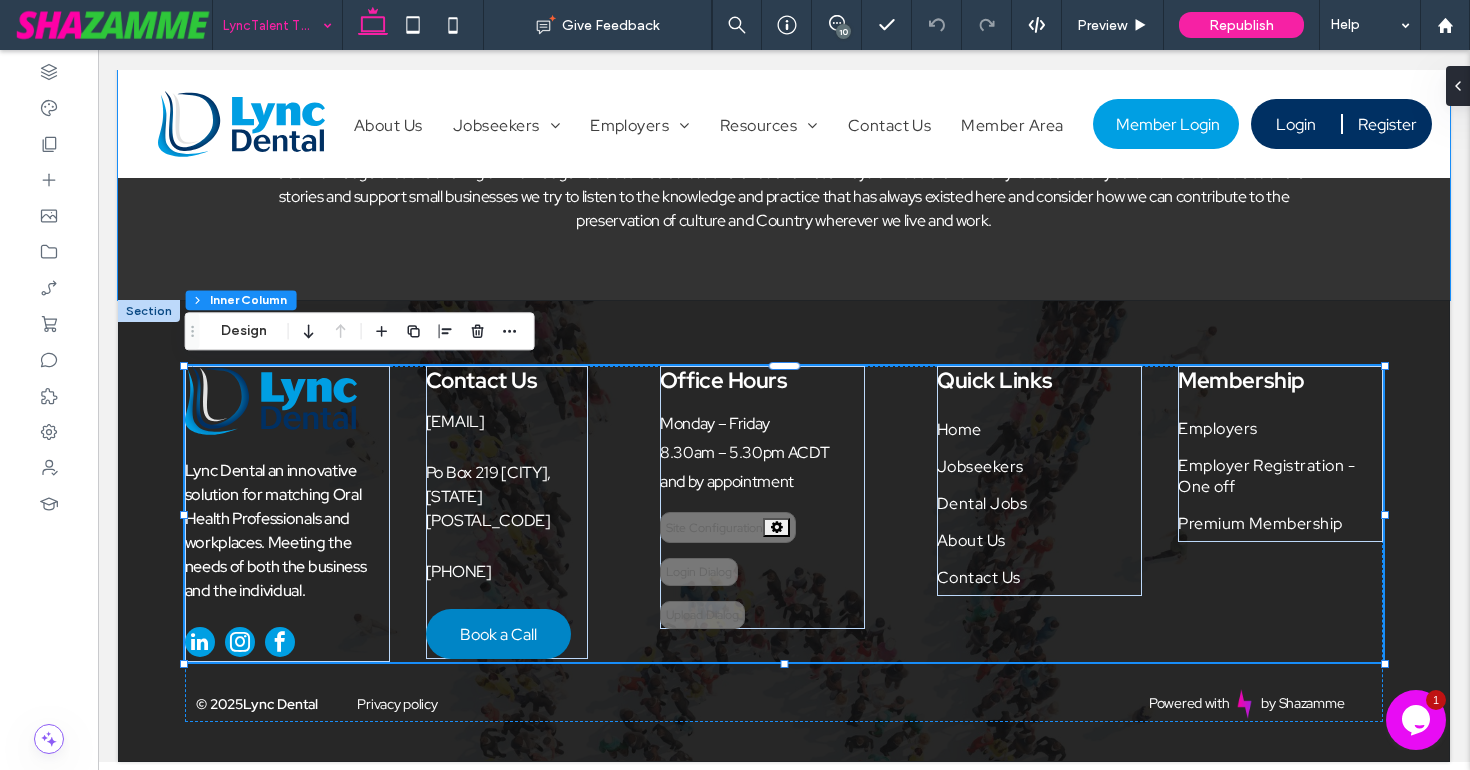 scroll, scrollTop: 782, scrollLeft: 0, axis: vertical 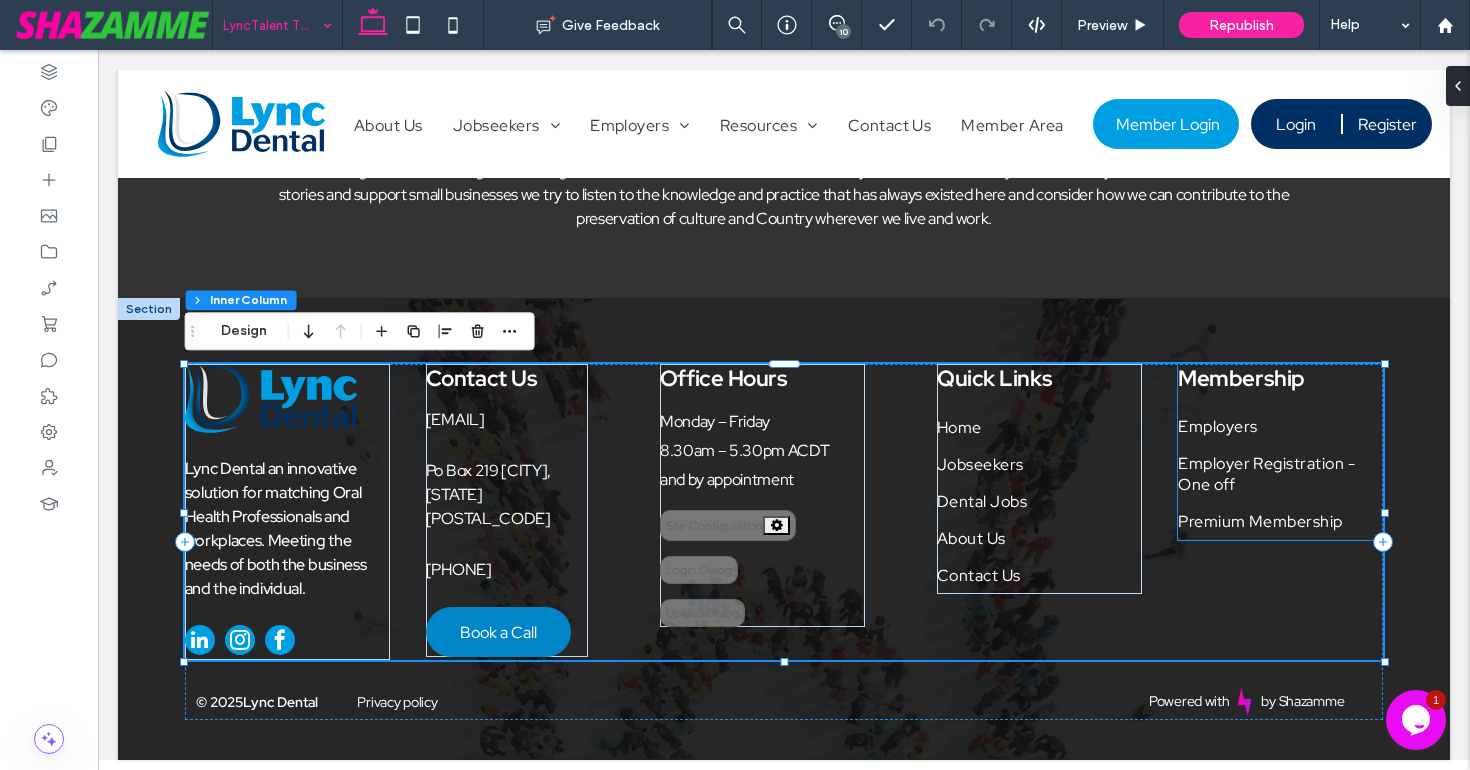 click on "Employer Registration - One off" at bounding box center [1280, 474] 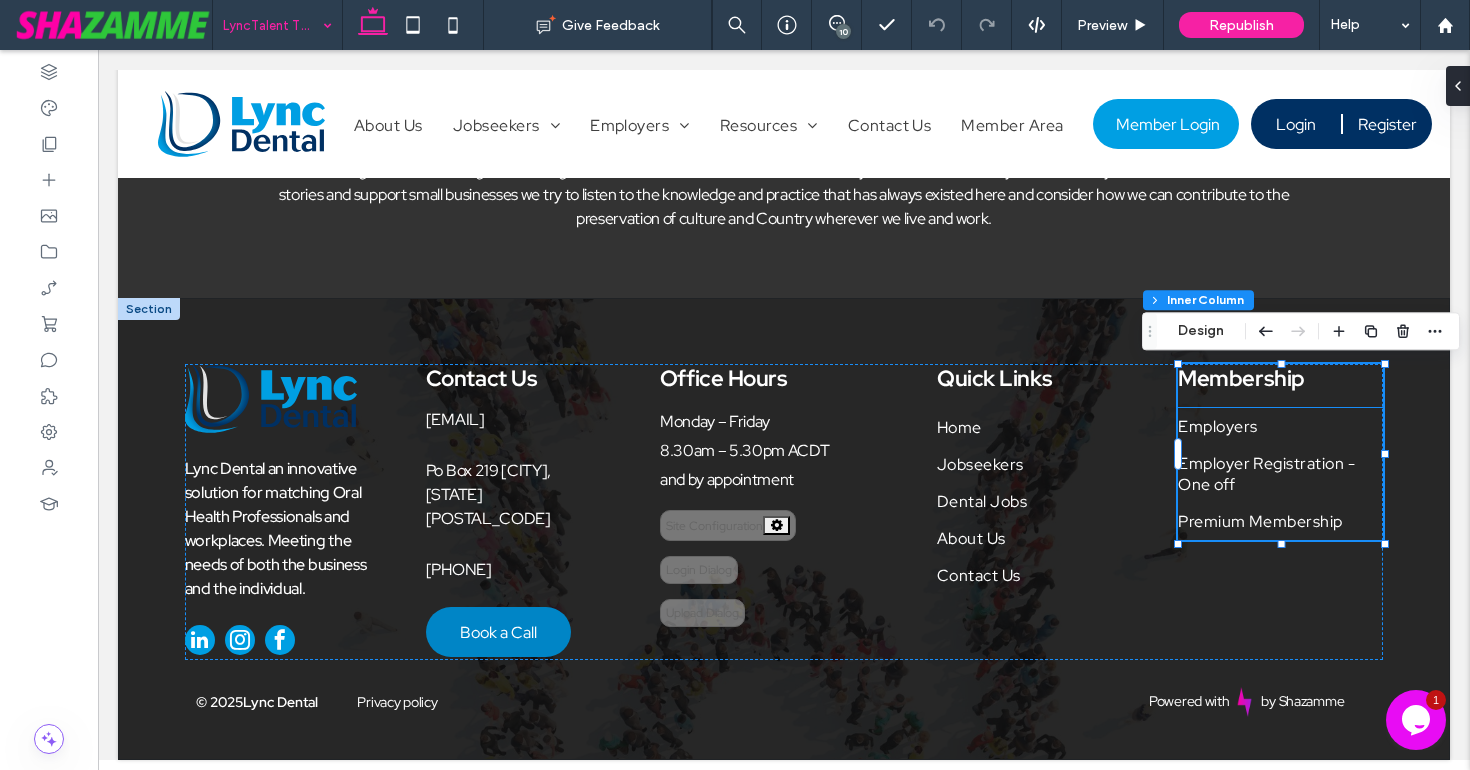 click on "Employer Registration - One off" at bounding box center (1280, 474) 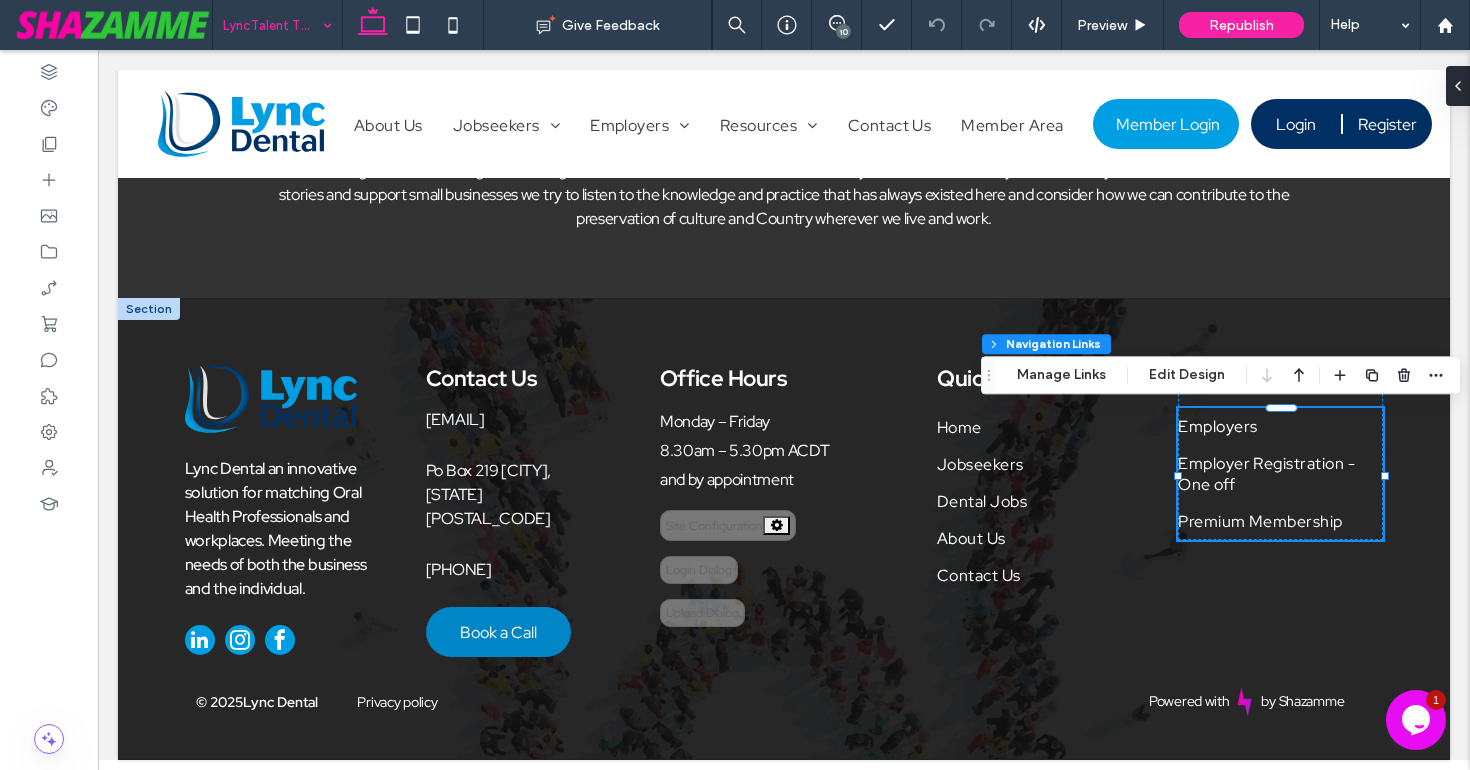 type on "***" 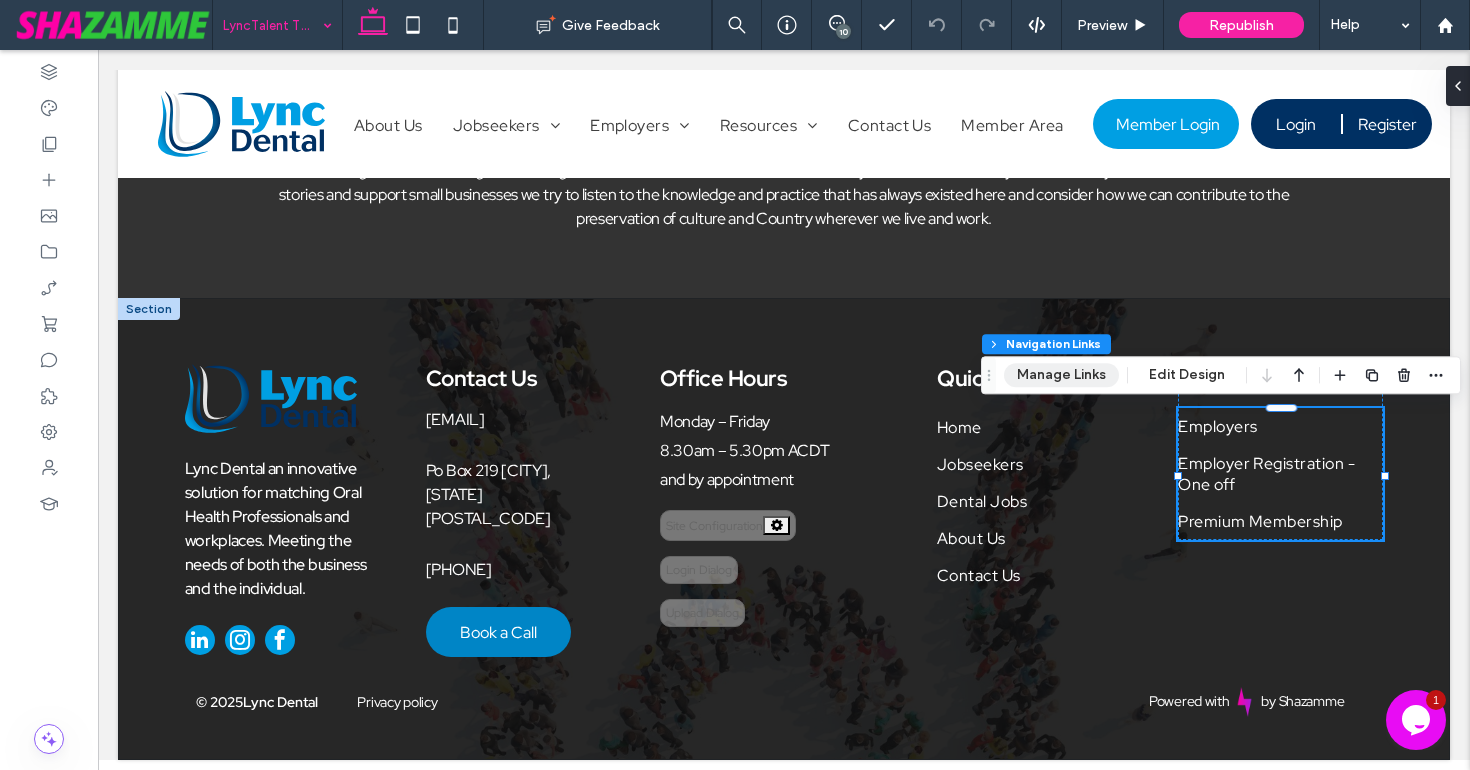 click on "Manage Links" at bounding box center (1061, 375) 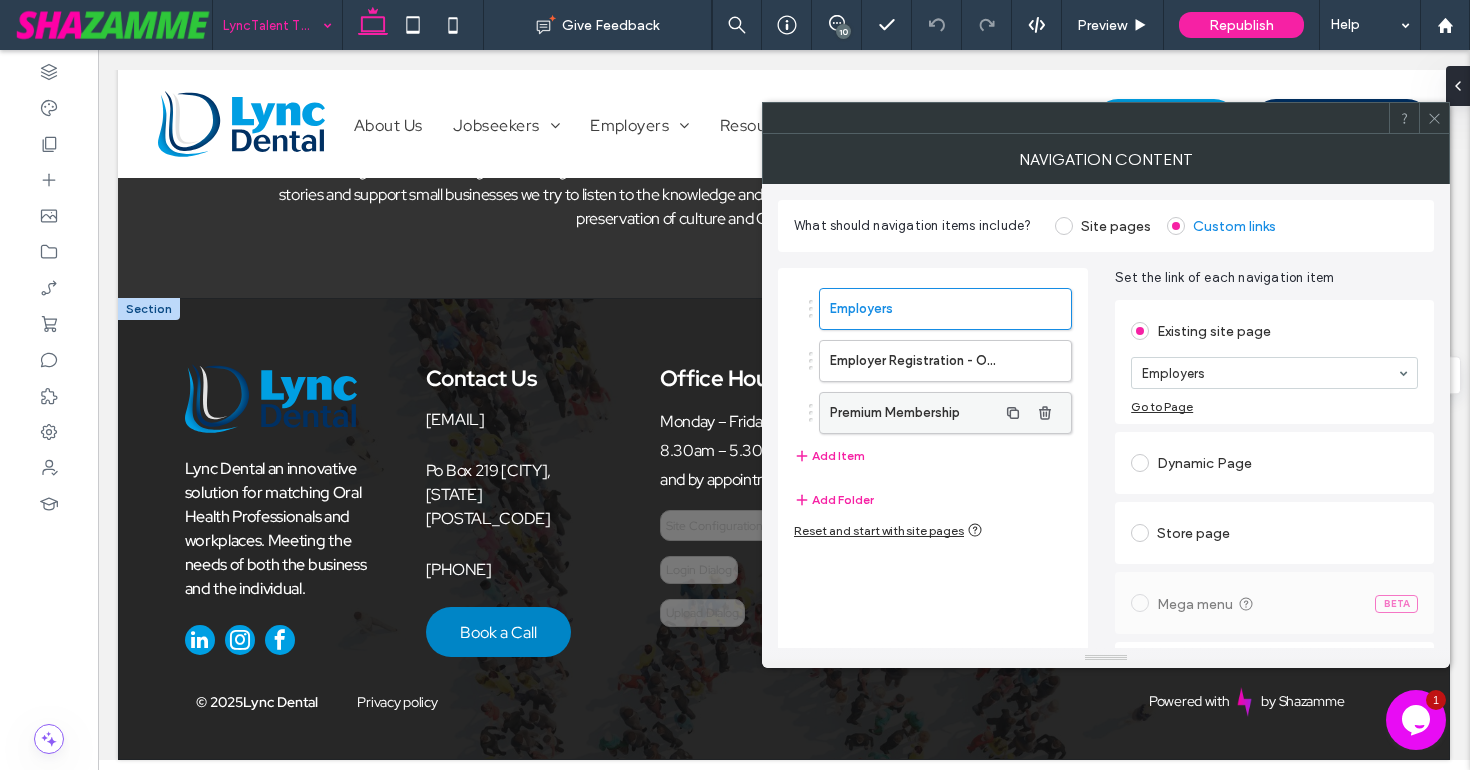 click on "Premium Membership" at bounding box center [913, 413] 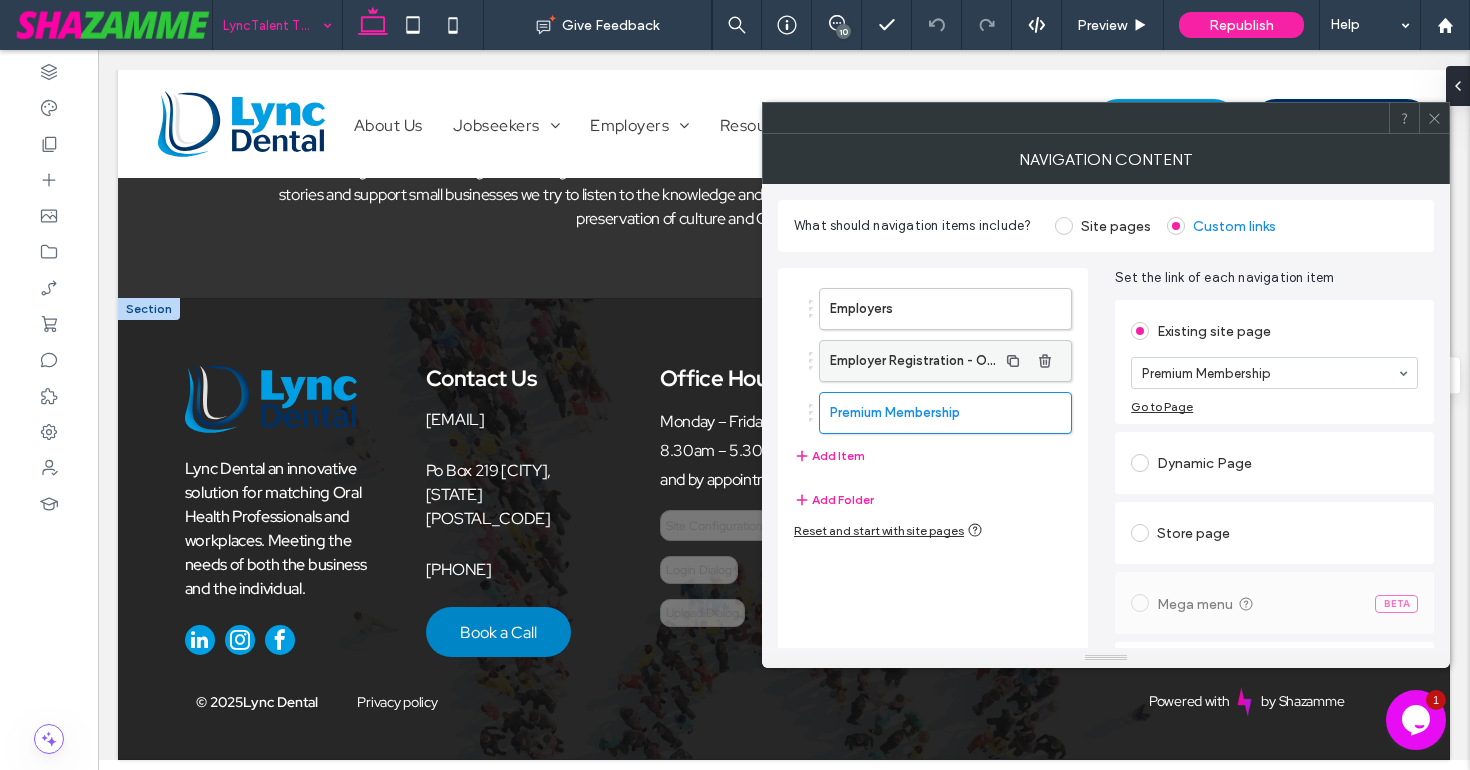 click on "Employer Registration - One off" at bounding box center (913, 361) 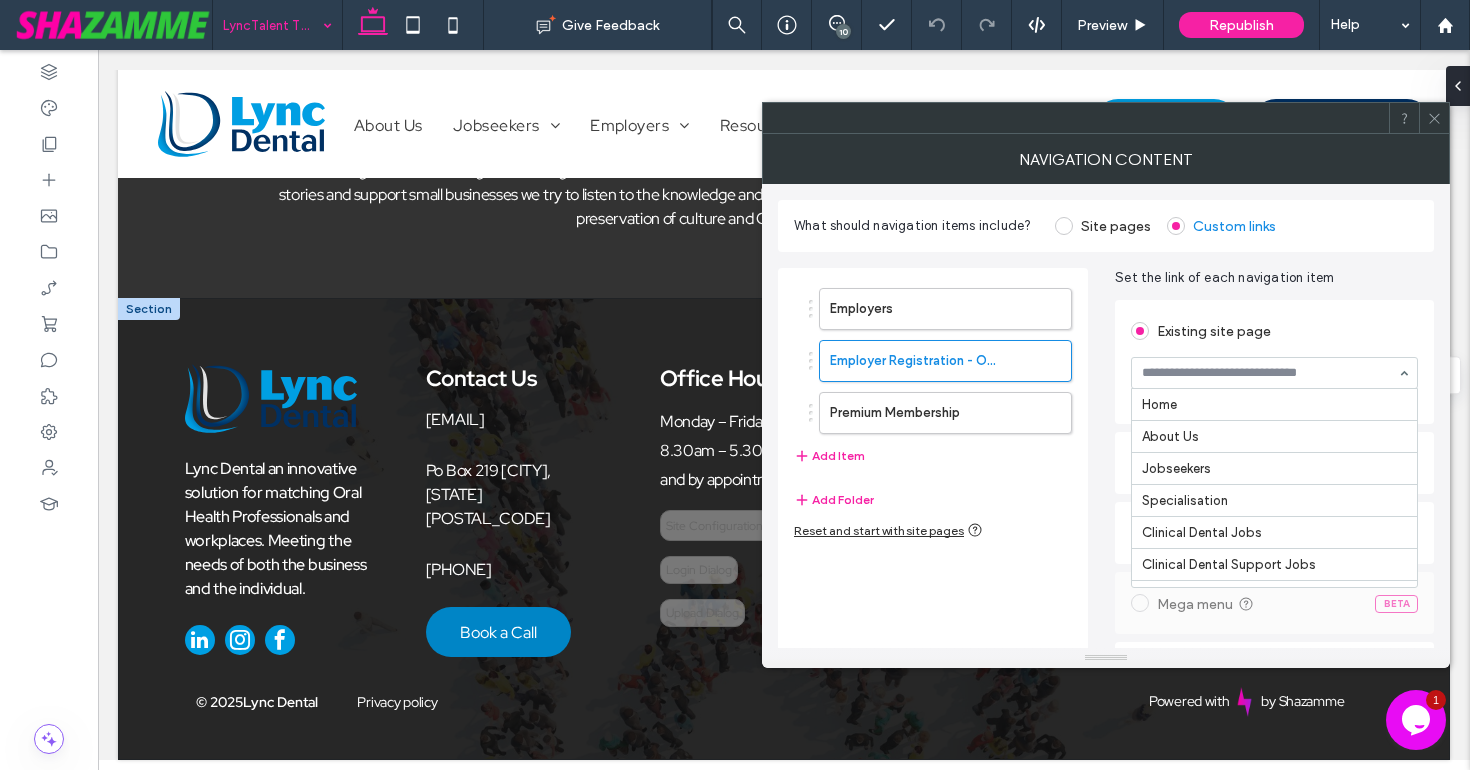 scroll, scrollTop: 594, scrollLeft: 0, axis: vertical 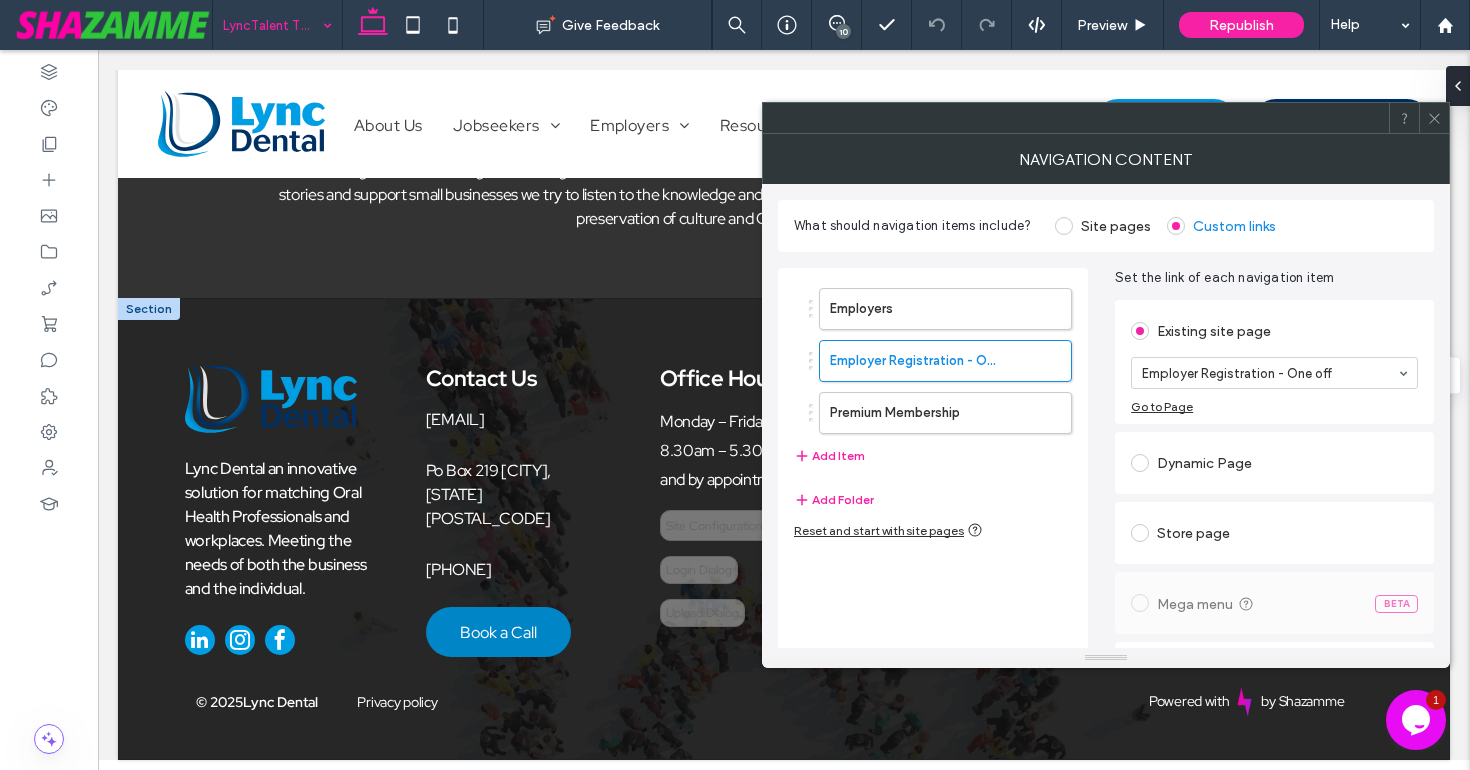 click on "Existing site page Employer Registration - One off Go to Page" at bounding box center (1274, 362) 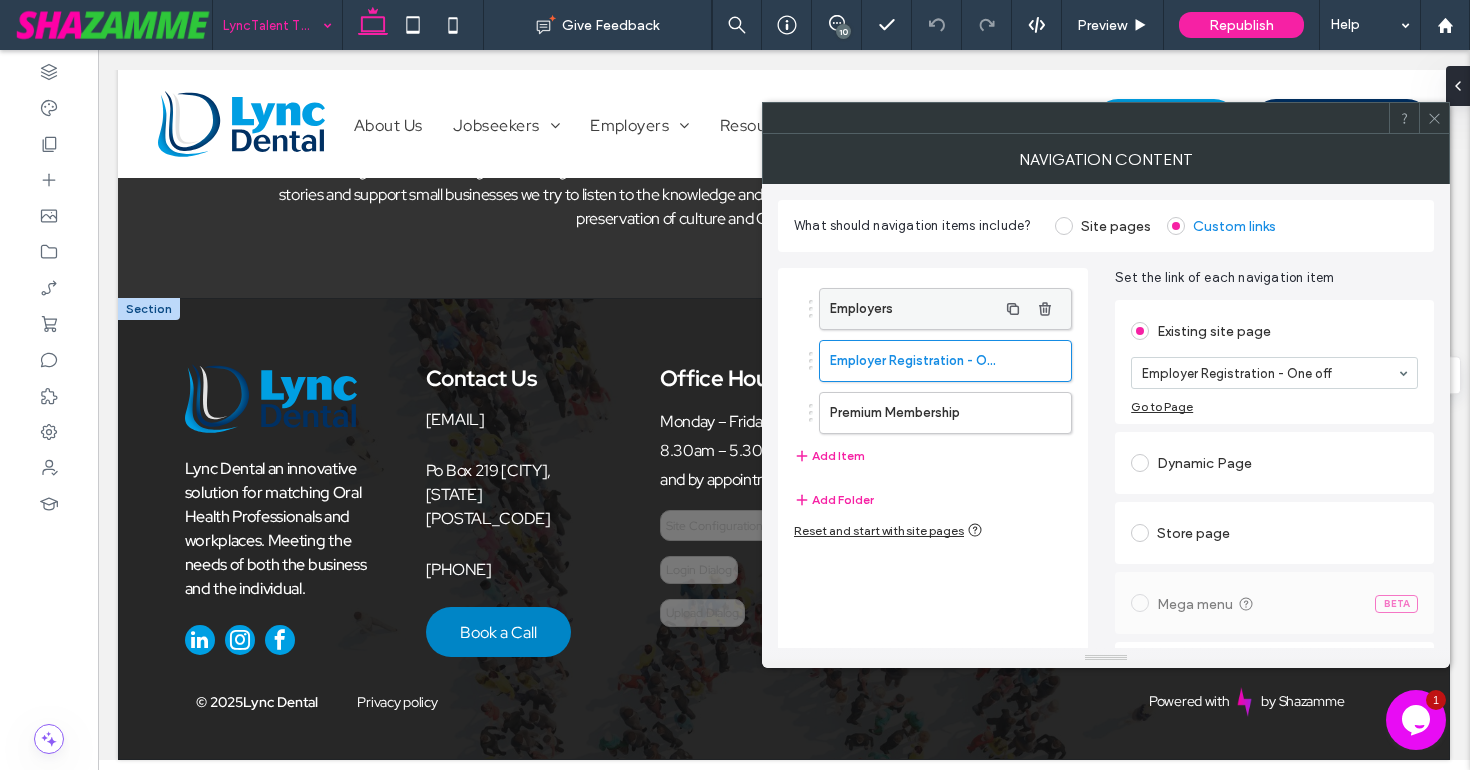 click on "Employers" at bounding box center (913, 309) 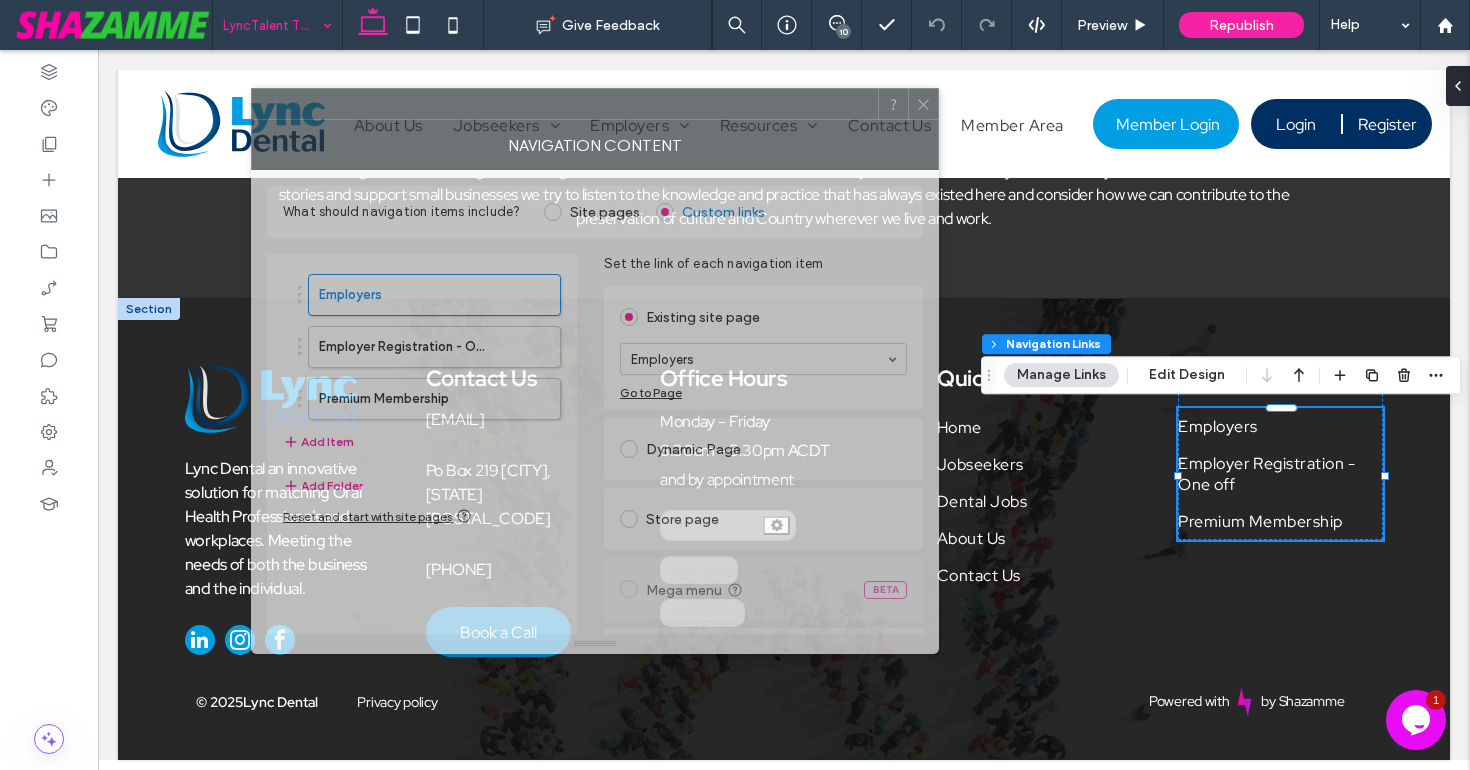 drag, startPoint x: 1139, startPoint y: 117, endPoint x: 628, endPoint y: 103, distance: 511.19174 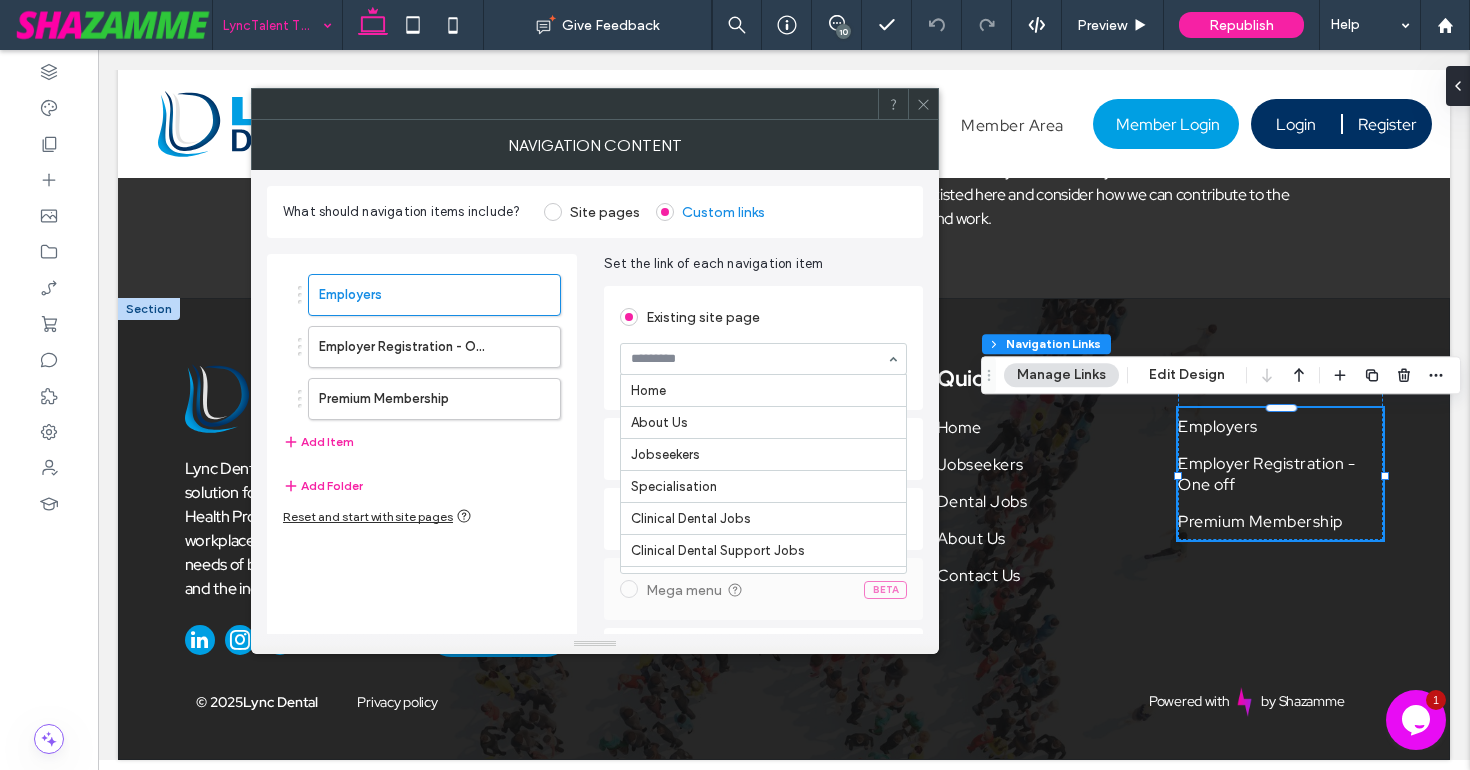 scroll, scrollTop: 396, scrollLeft: 0, axis: vertical 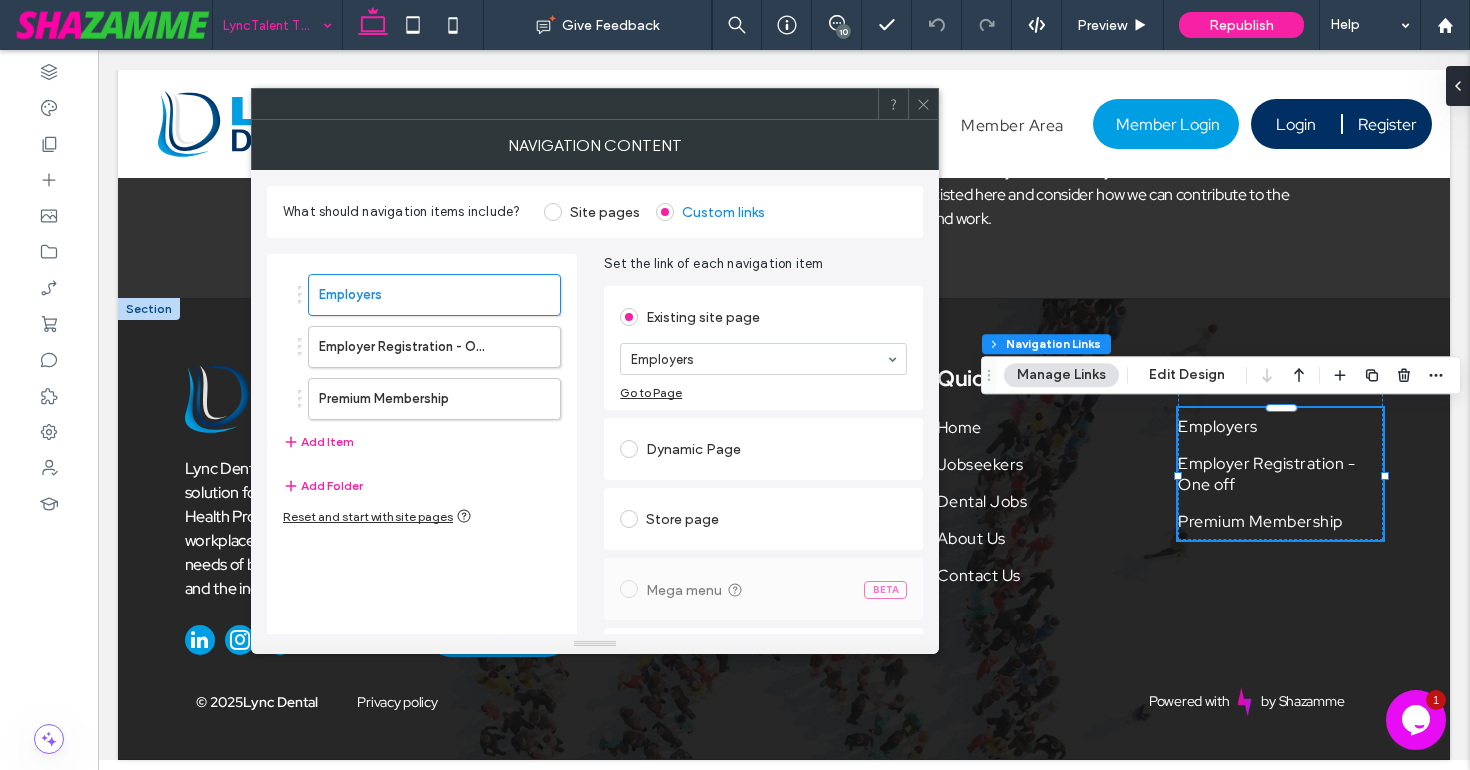 click on "Dynamic Page" at bounding box center (763, 449) 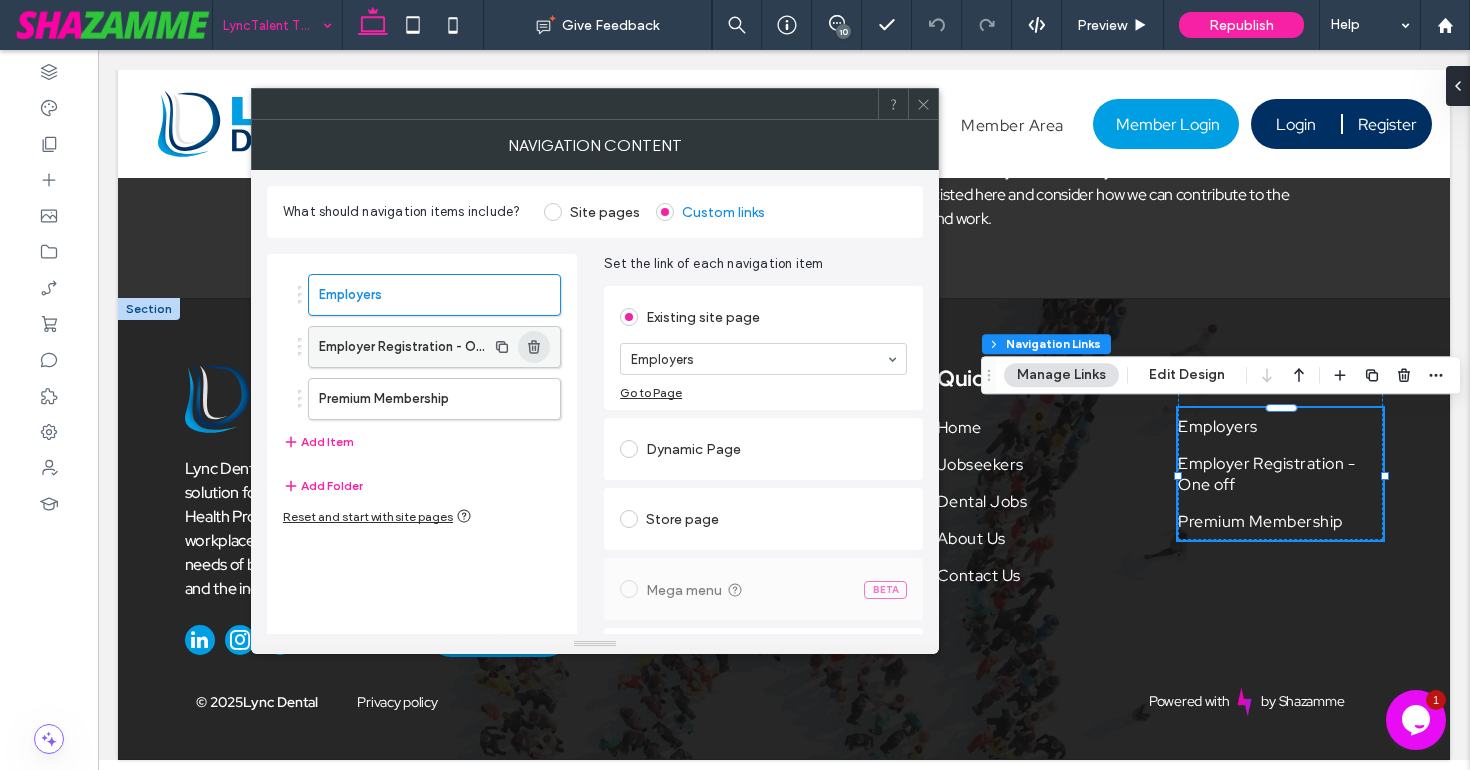 click 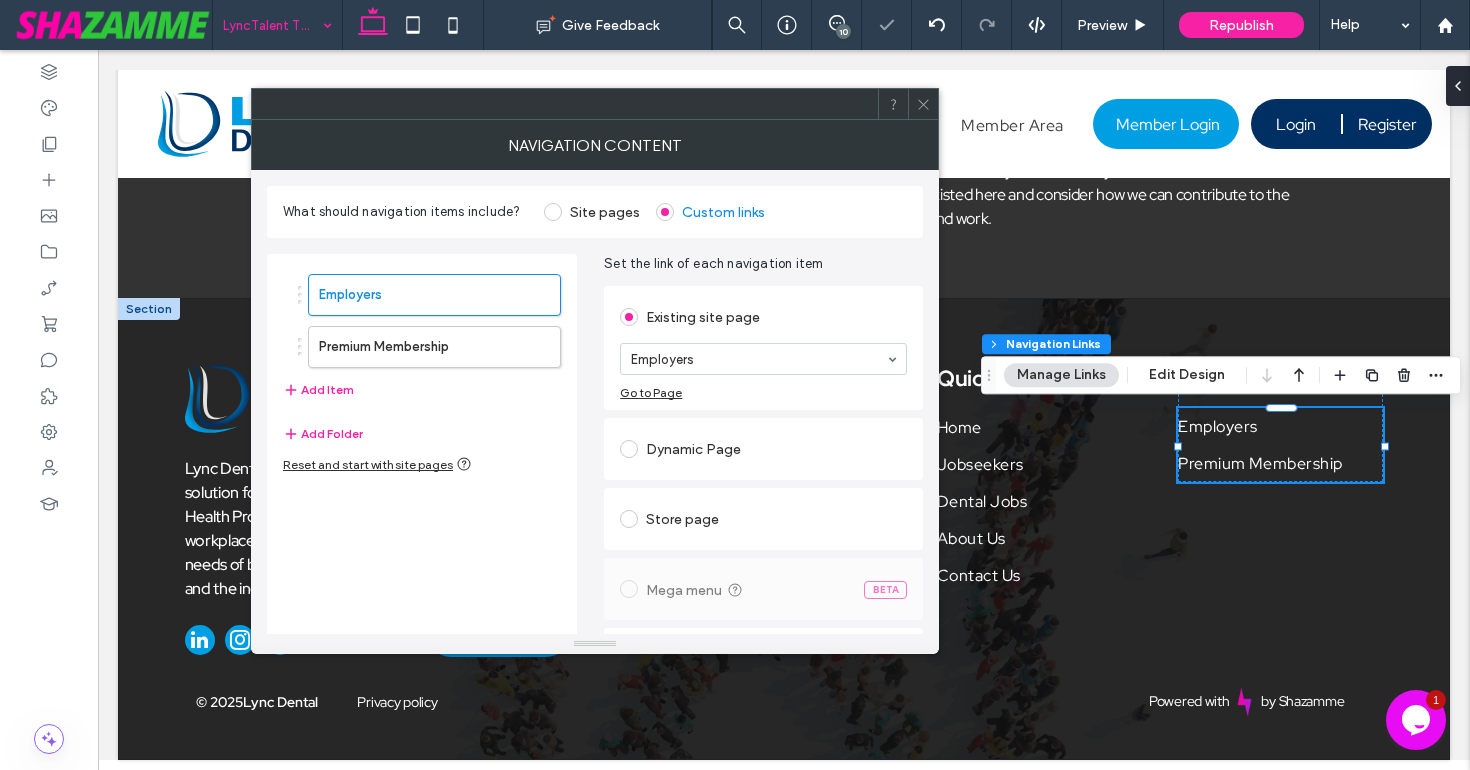click 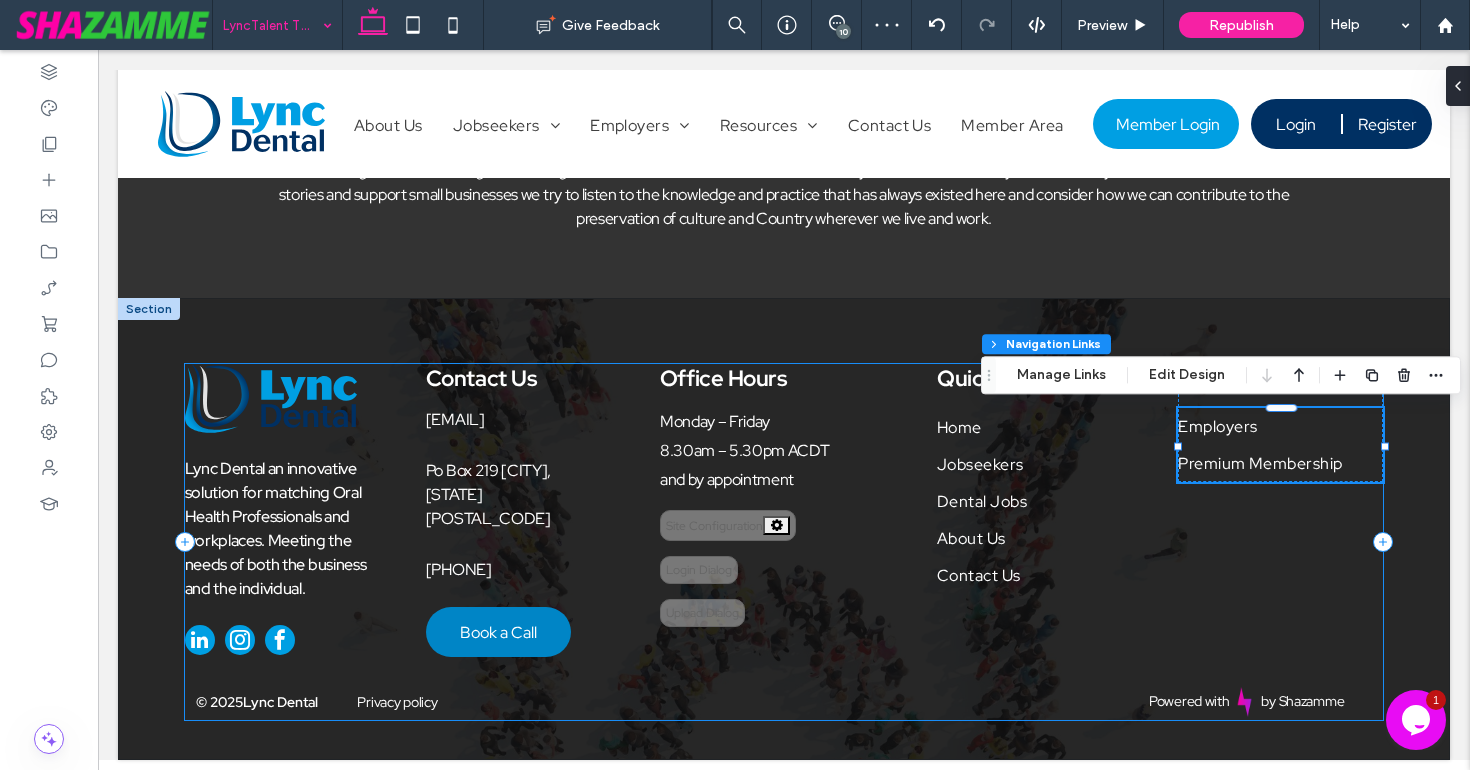 click on "Lync Dental an innovative solution for matching Oral Health Professionals and workplaces. Meeting the needs of both the business and the individual.
Contact Us
info@lyncdental.com.au Po Box 219 Uraidla,
SA 5142 0417 874 996
Book a Call
Office Hours
Monday – Friday 8.30am – 5.30pm ACDT and by appointment
Site Configuration
:::
Edit Site Configuration
Preview Upload Dialog
Preview Loading Dialog
Preview Alert Dialog
Preview Toast Message
Edit Login Dialog Edit Upload Dialog
Uploads
My Files
Save file as...
Upload
Cancel
Select an icon
Icon Type    *******
*****
*****
Alert
OK" at bounding box center (784, 542) 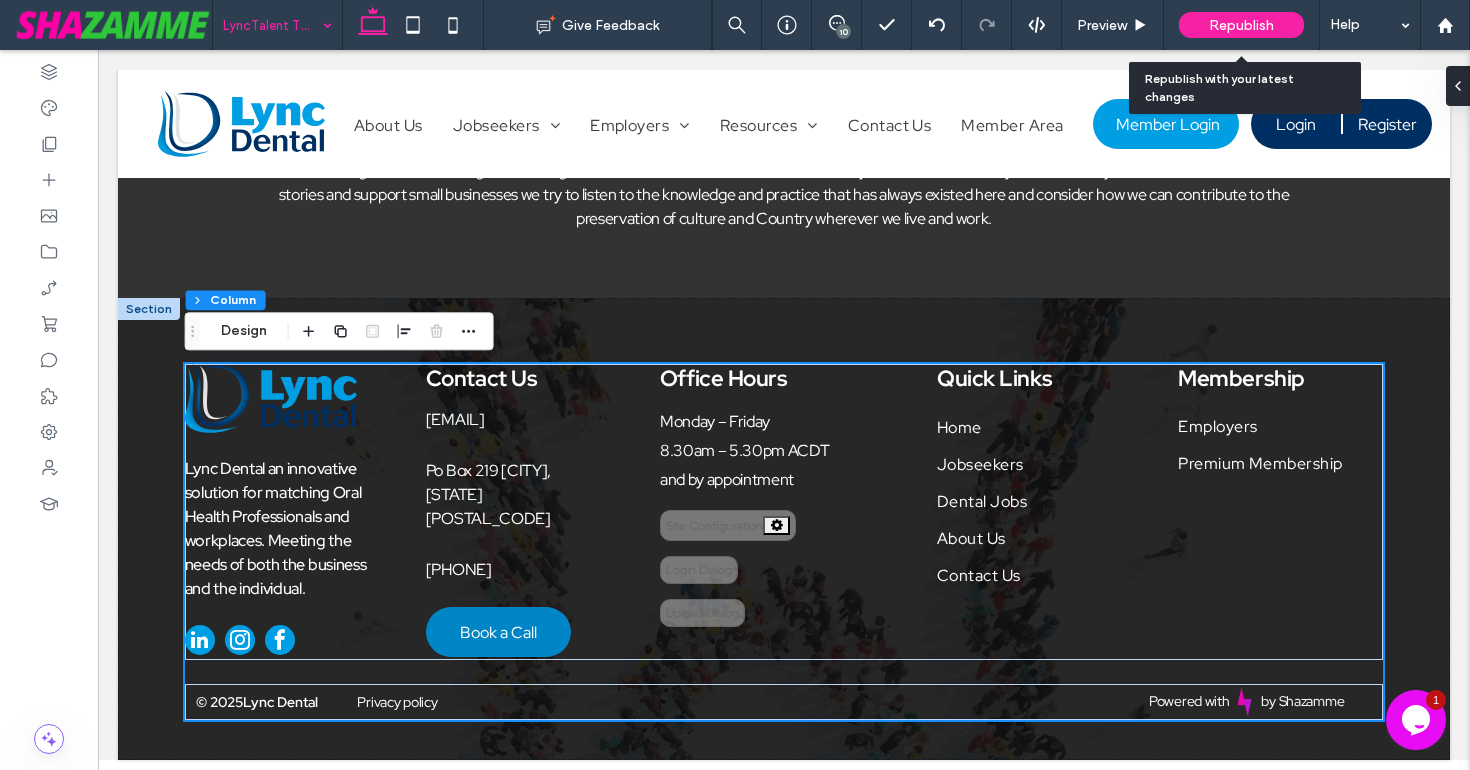 click on "Republish" at bounding box center [1241, 25] 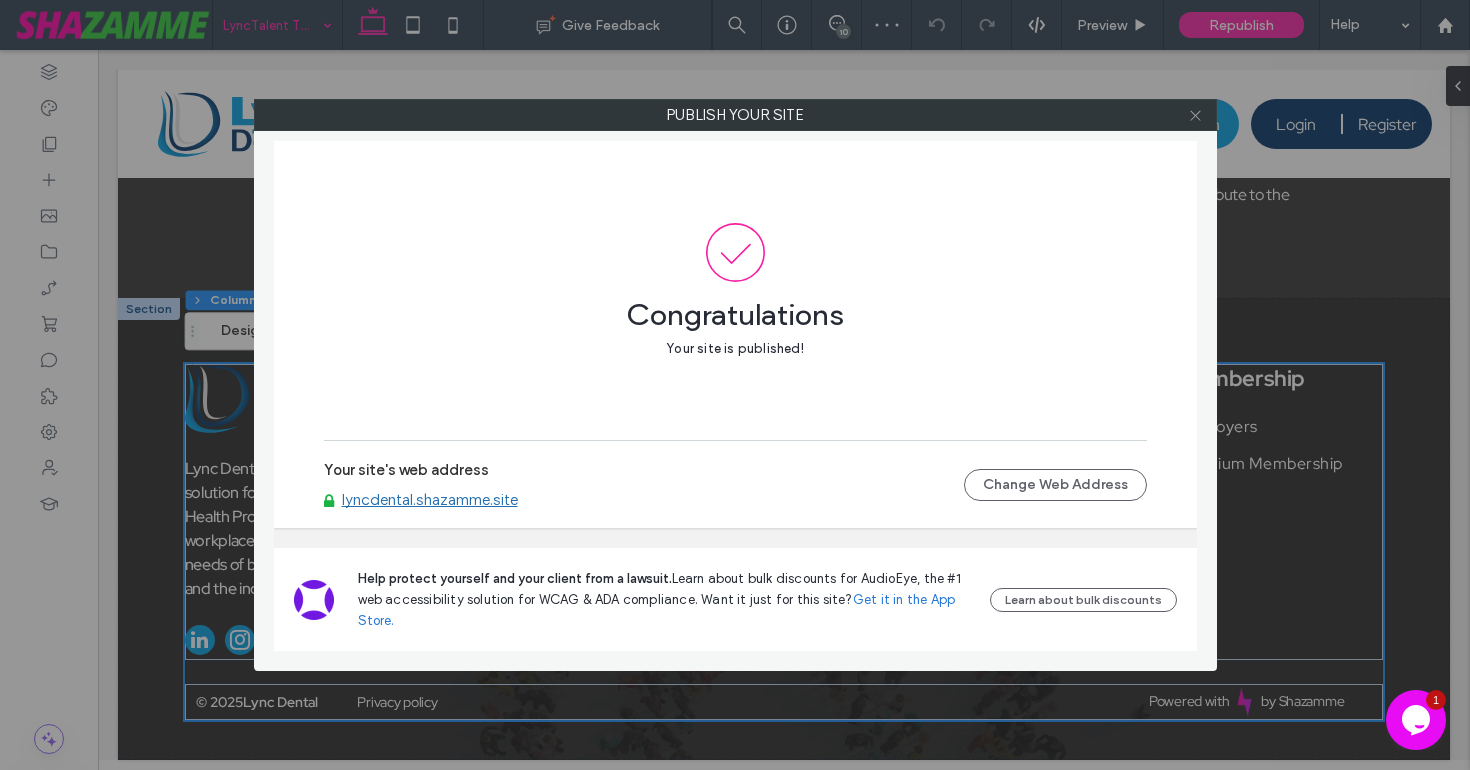 click 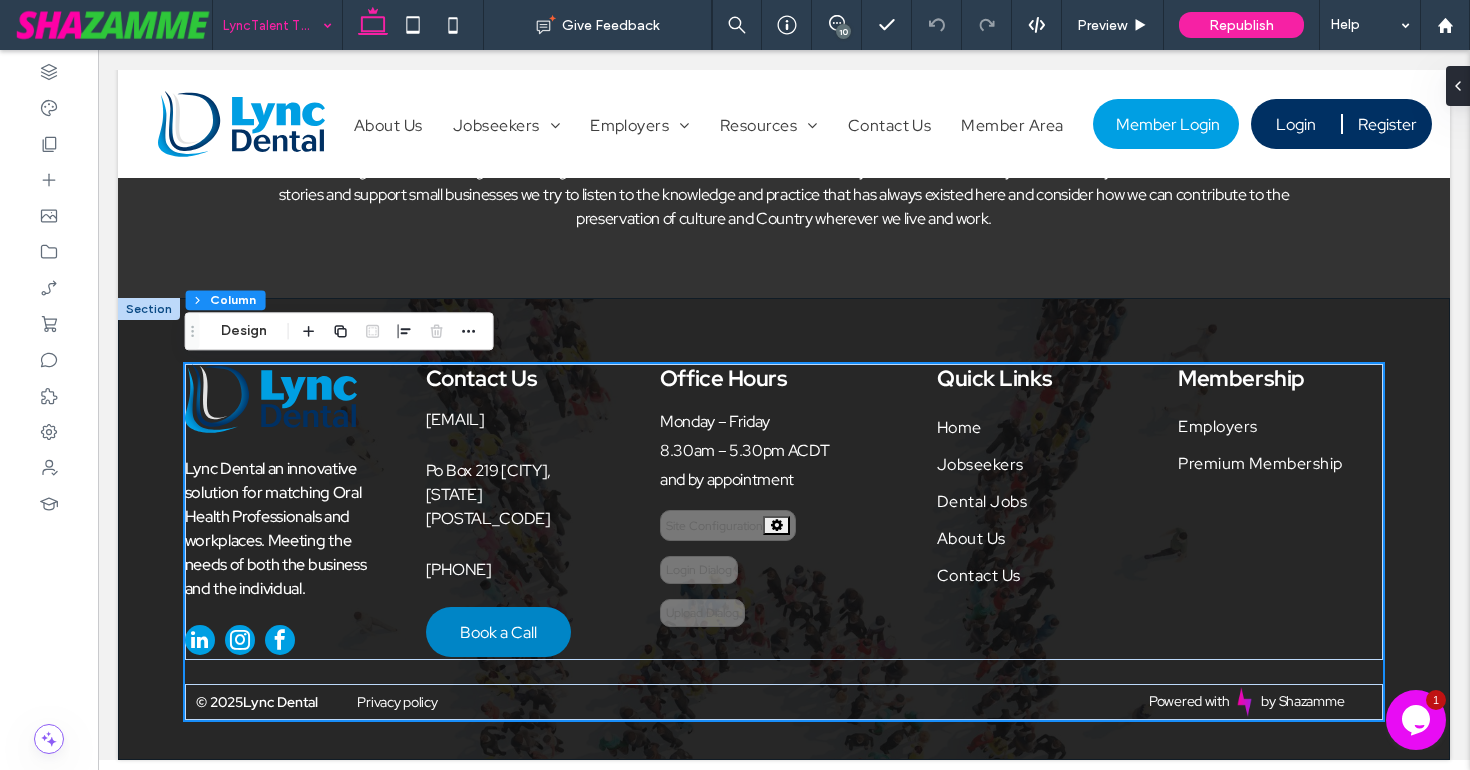 click on "Lync Dental an innovative solution for matching Oral Health Professionals and workplaces. Meeting the needs of both the business and the individual.
Contact Us
info@lyncdental.com.au Po Box 219 Uraidla,
SA 5142 0417 874 996
Book a Call
Office Hours
Monday – Friday 8.30am – 5.30pm ACDT and by appointment
Site Configuration
:::
Edit Site Configuration
Preview Upload Dialog
Preview Loading Dialog
Preview Alert Dialog
Preview Toast Message
Edit Login Dialog Edit Upload Dialog
Uploads
My Files
Save file as...
Upload
Cancel
Select an icon
Icon Type    *******
*****
*****
Alert" at bounding box center (784, 529) 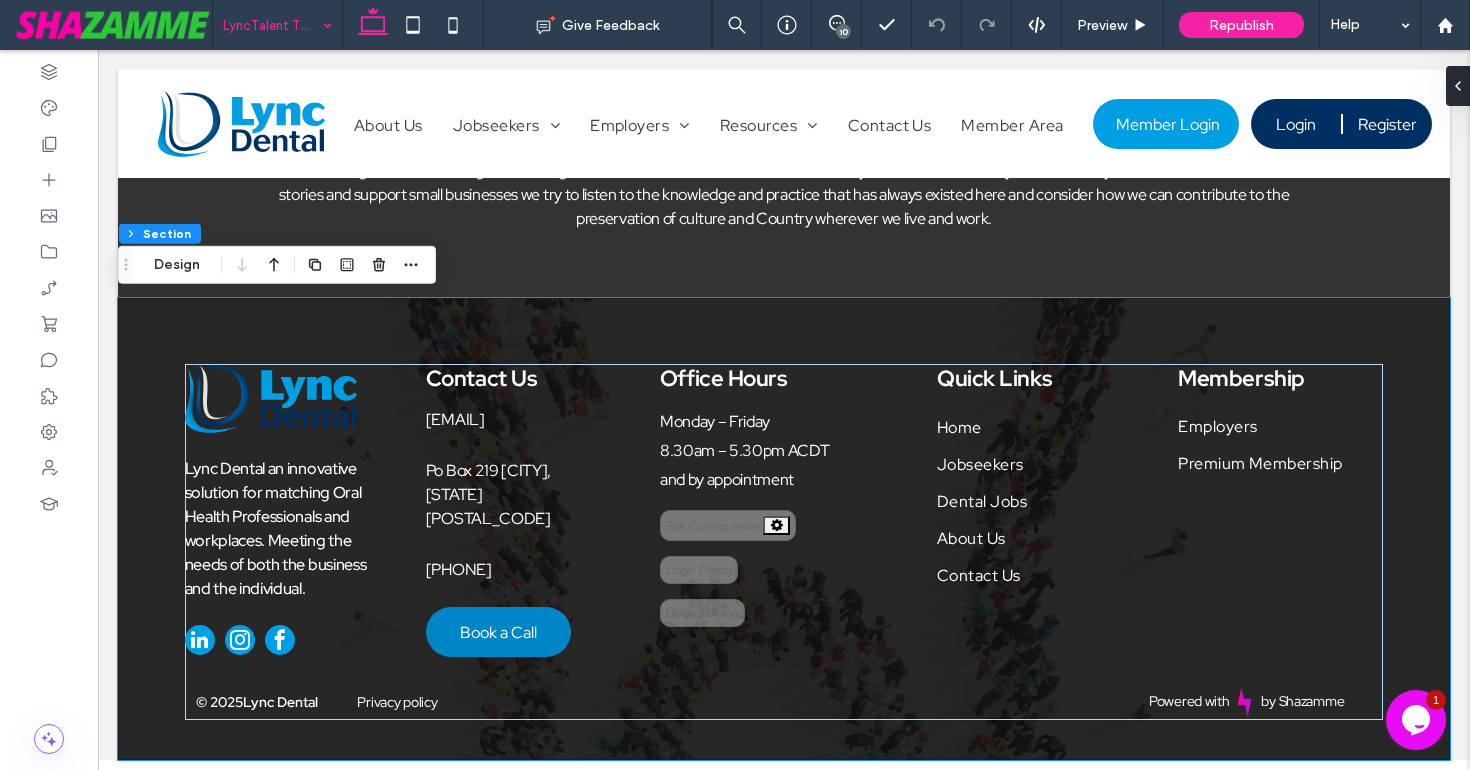 click on "Lync Dental an innovative solution for matching Oral Health Professionals and workplaces. Meeting the needs of both the business and the individual.
Contact Us
info@lyncdental.com.au Po Box 219 Uraidla,
SA 5142 0417 874 996
Book a Call
Office Hours
Monday – Friday 8.30am – 5.30pm ACDT and by appointment
Site Configuration
:::
Edit Site Configuration
Preview Upload Dialog
Preview Loading Dialog
Preview Alert Dialog
Preview Toast Message
Edit Login Dialog Edit Upload Dialog
Uploads
My Files
Save file as...
Upload
Cancel
Select an icon
Icon Type    *******
*****
*****
Alert" at bounding box center [784, 529] 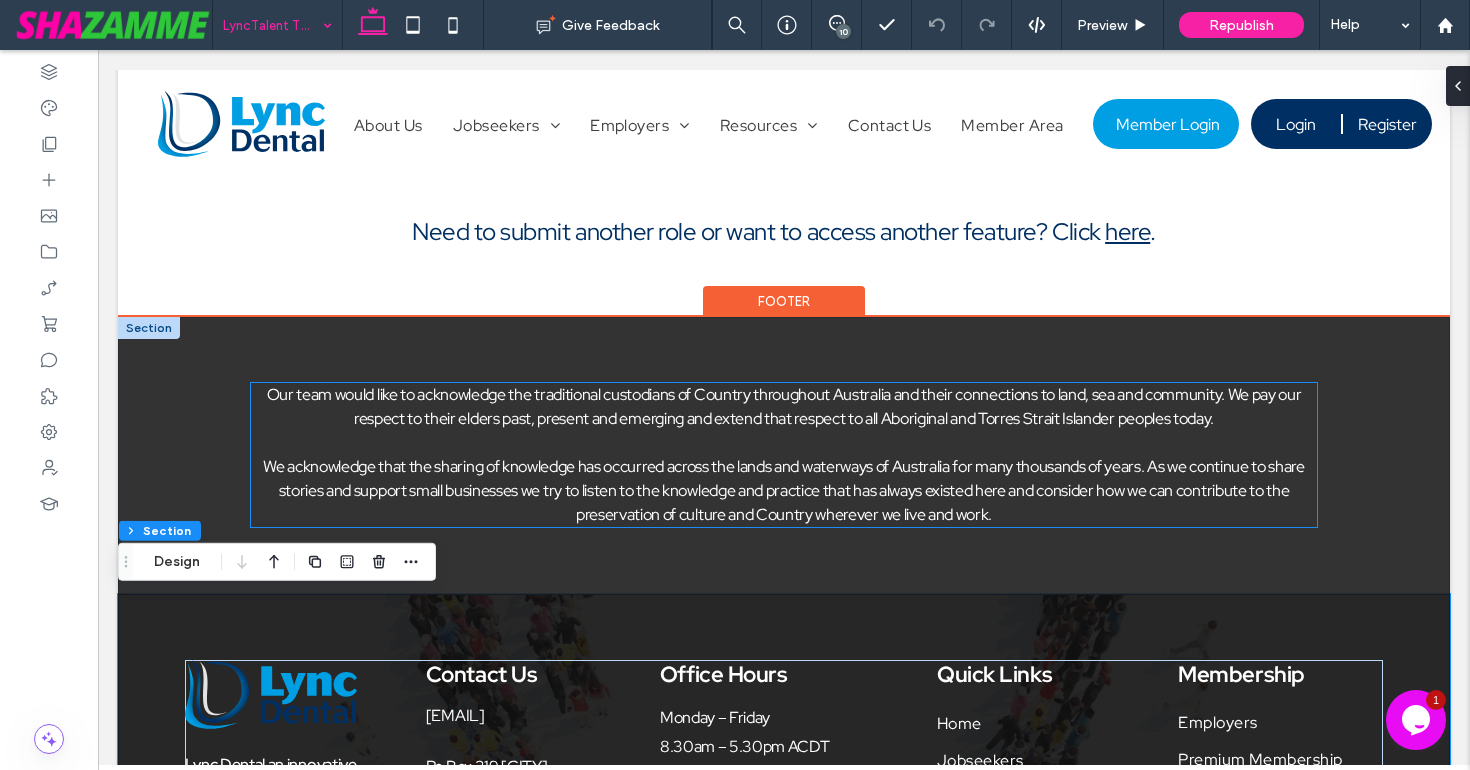 scroll, scrollTop: 0, scrollLeft: 0, axis: both 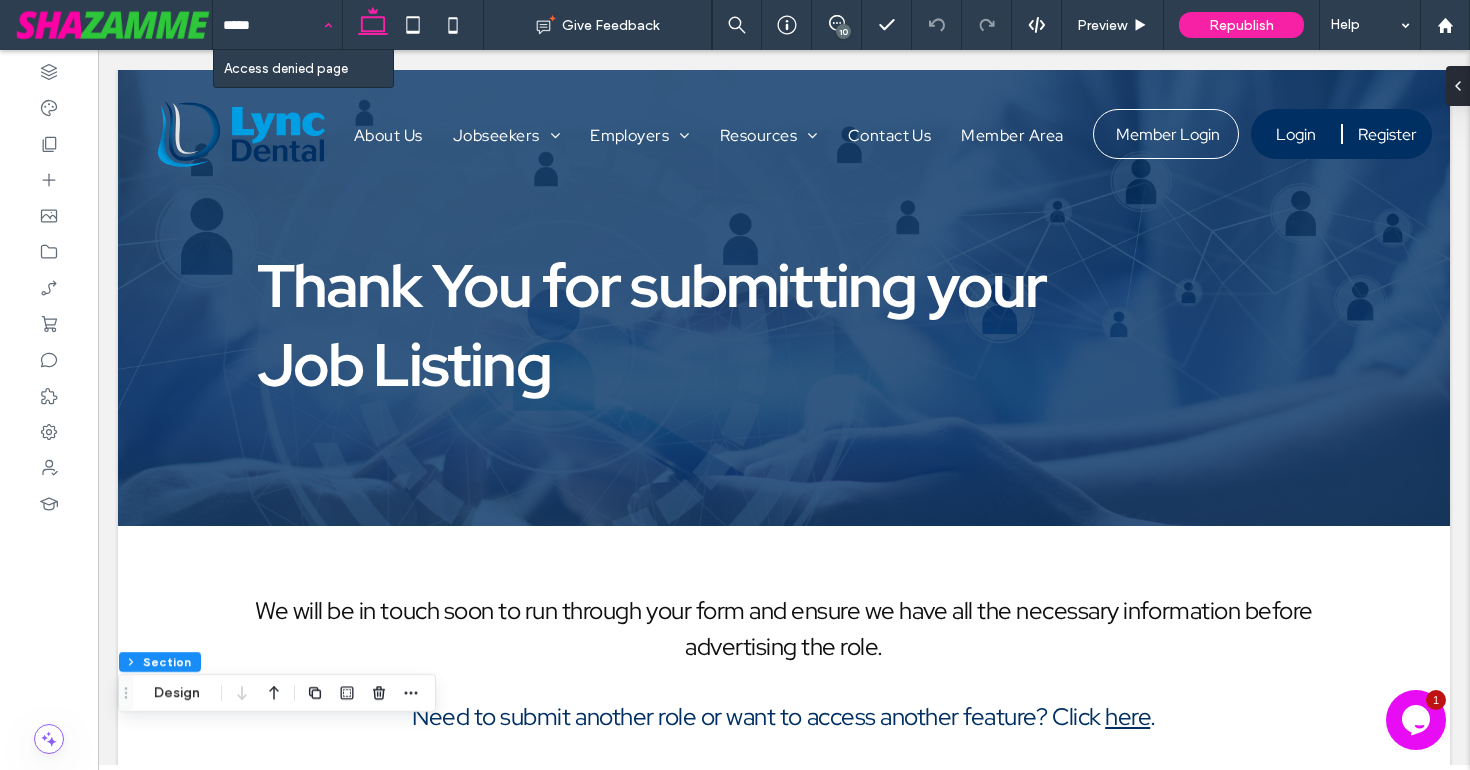 type on "******" 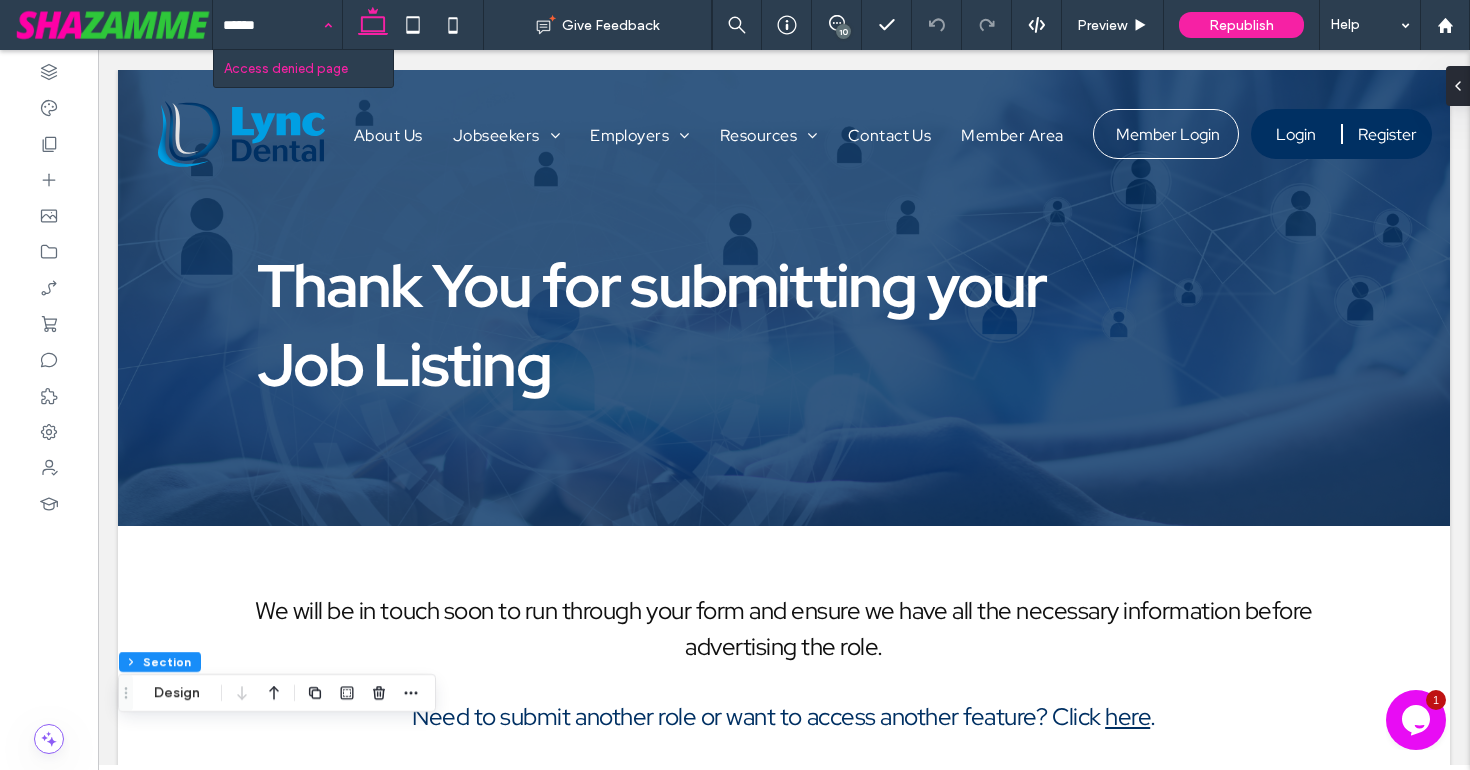 type 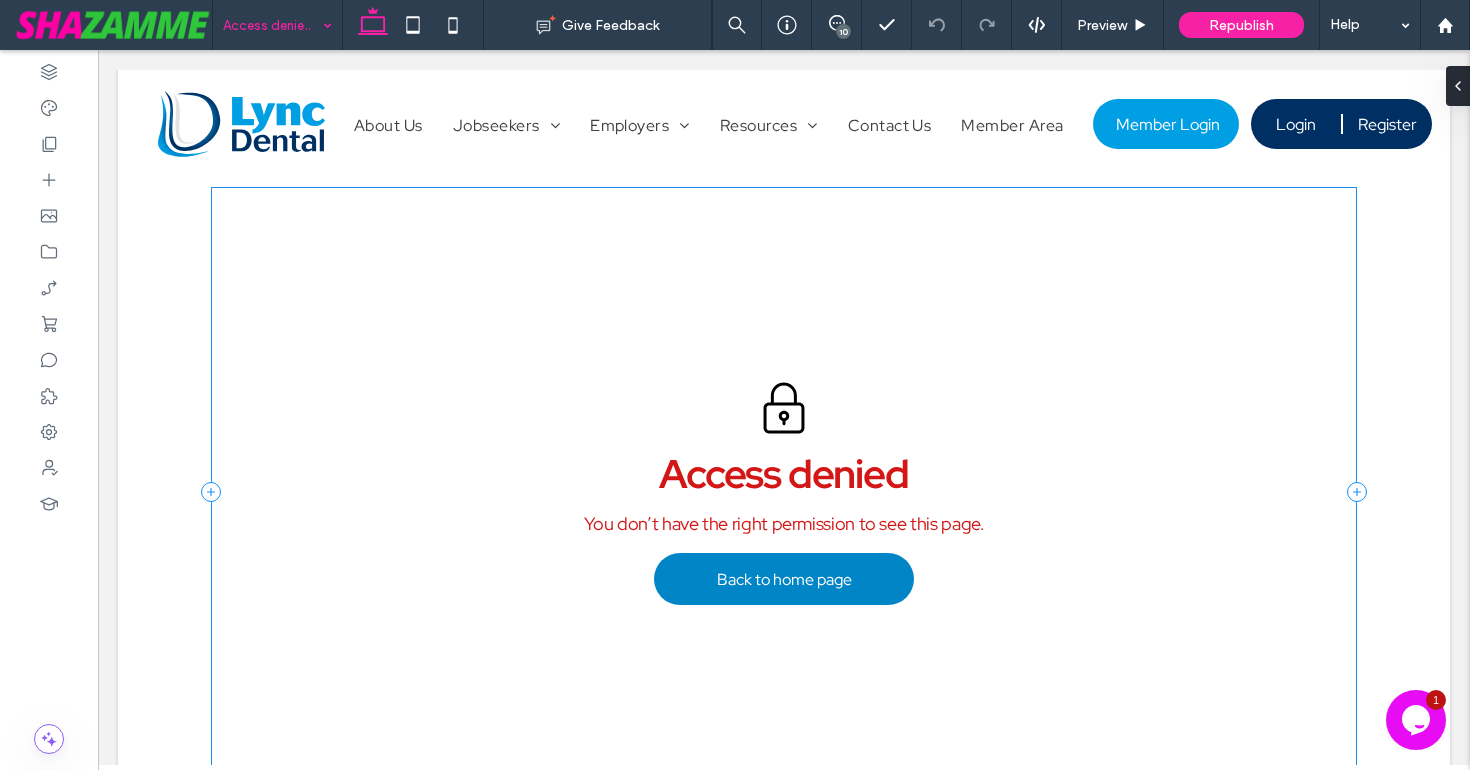 scroll, scrollTop: 51, scrollLeft: 0, axis: vertical 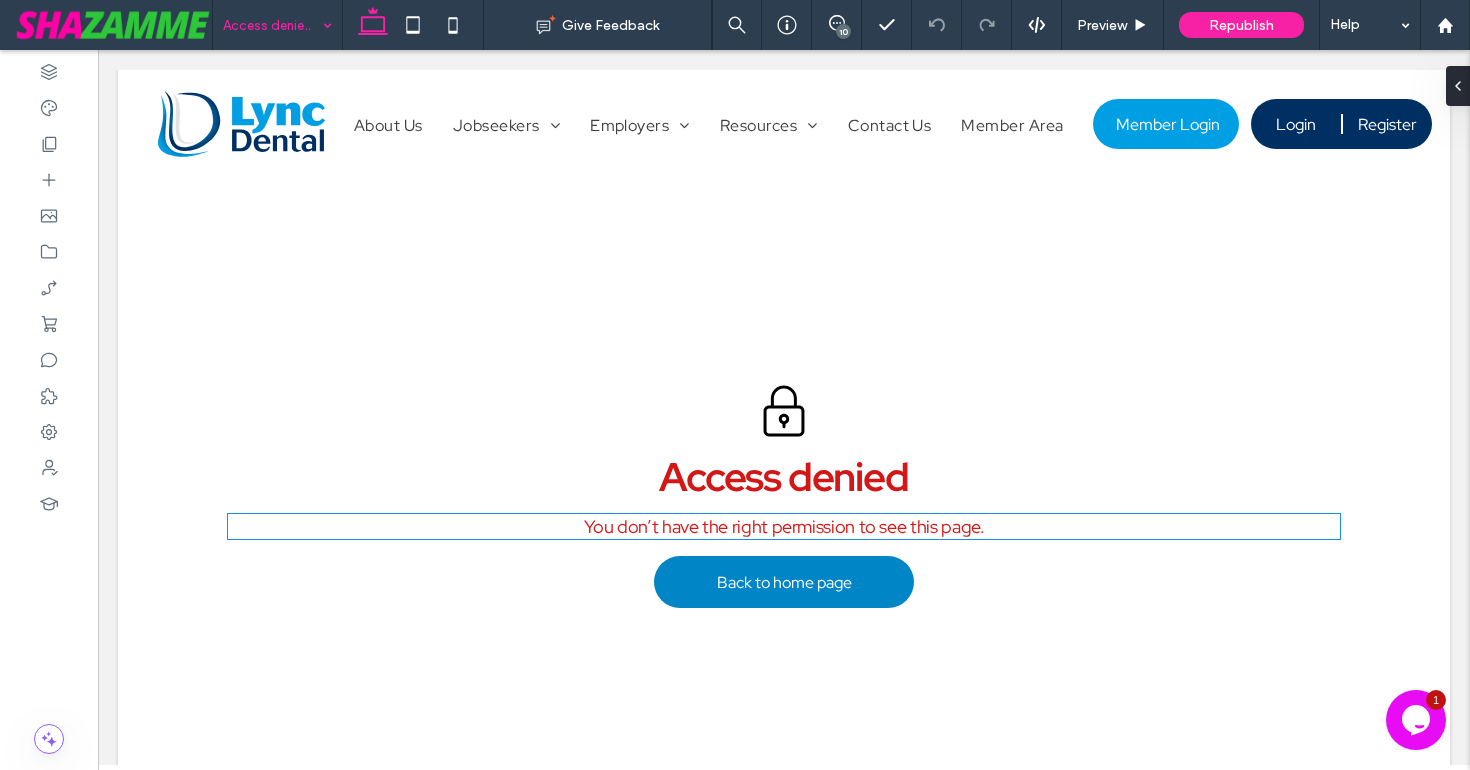 click on "You don’t have the right permission to see this page." at bounding box center (784, 526) 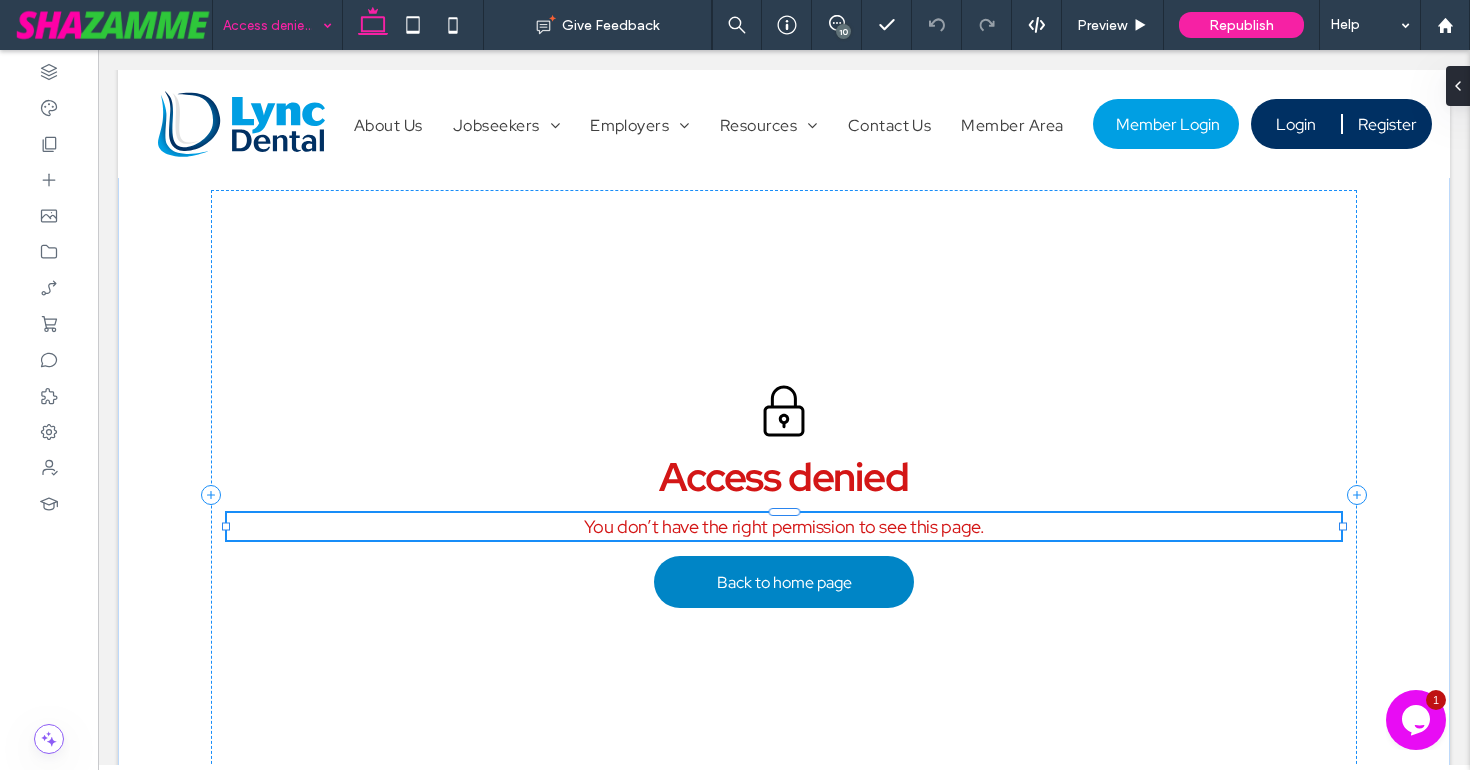 click on "You don’t have the right permission to see this page." at bounding box center (784, 526) 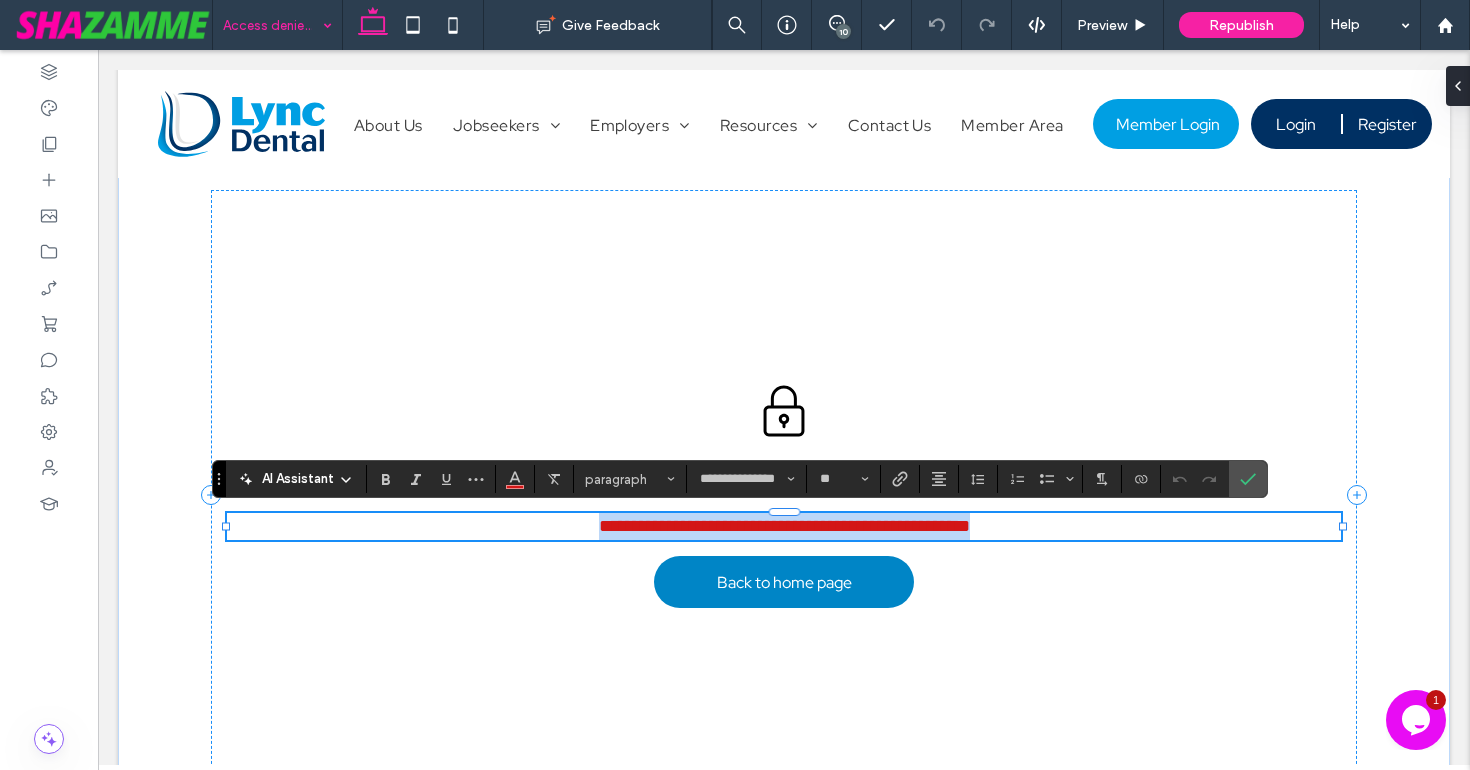 click on "**********" at bounding box center (784, 526) 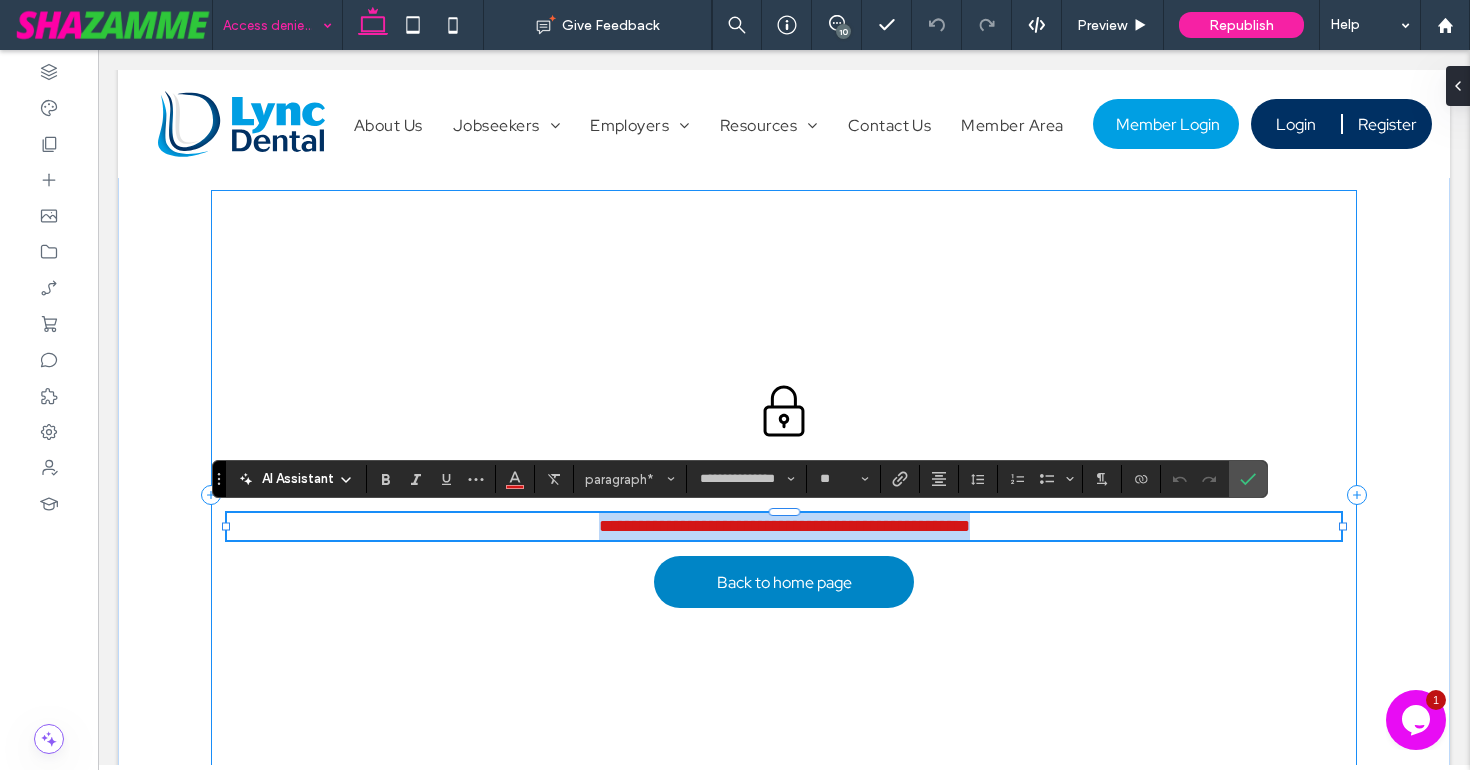 drag, startPoint x: 586, startPoint y: 525, endPoint x: 938, endPoint y: 541, distance: 352.36343 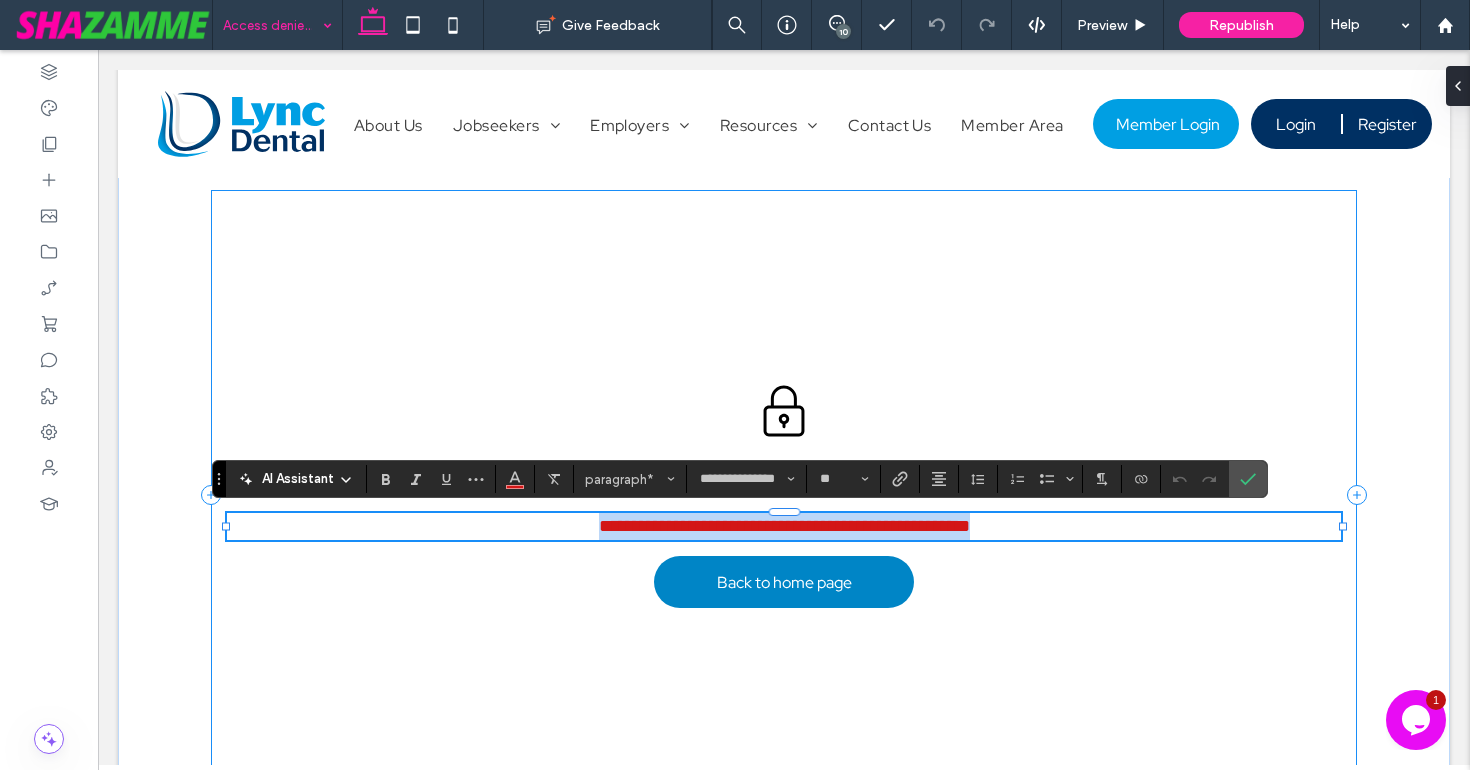 click on "**********" at bounding box center [784, 494] 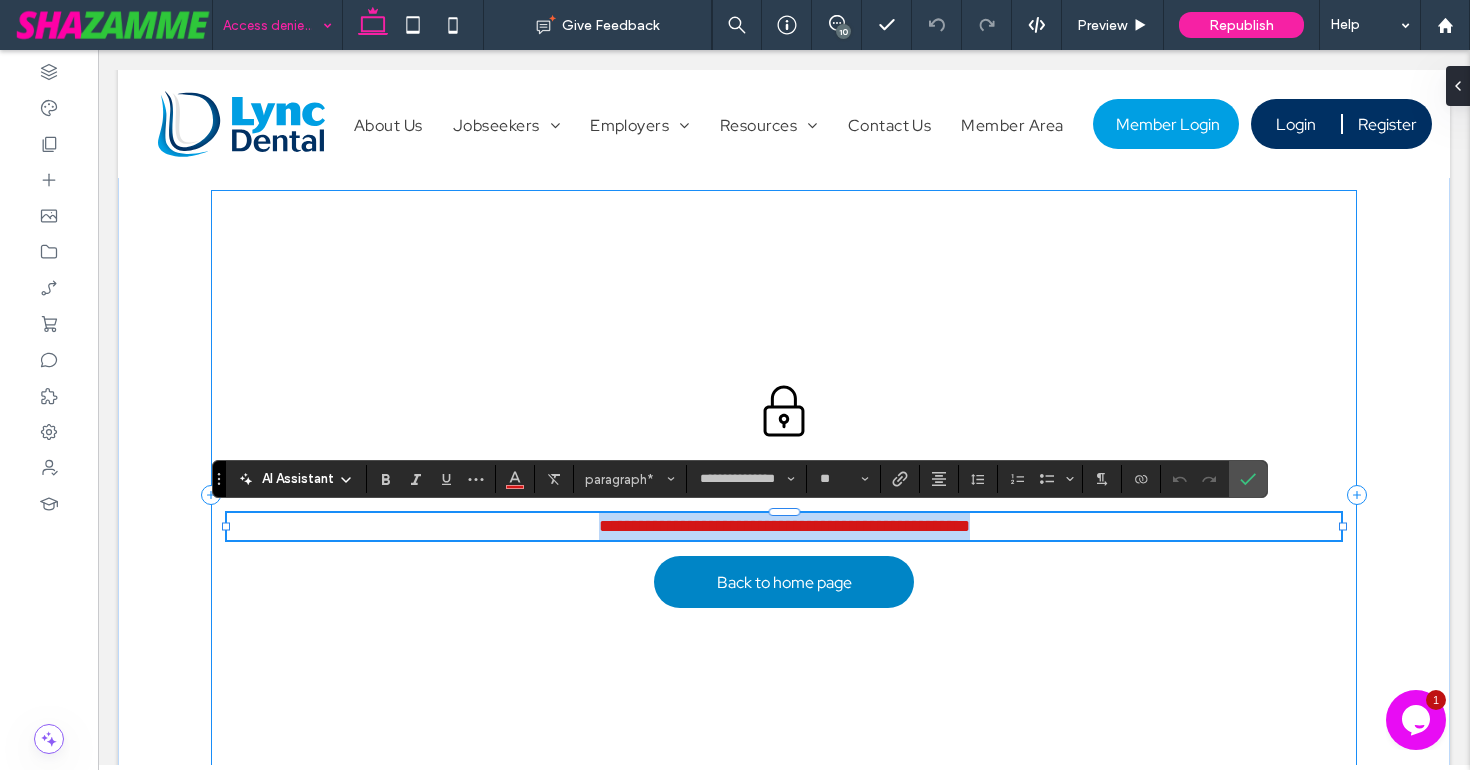 type 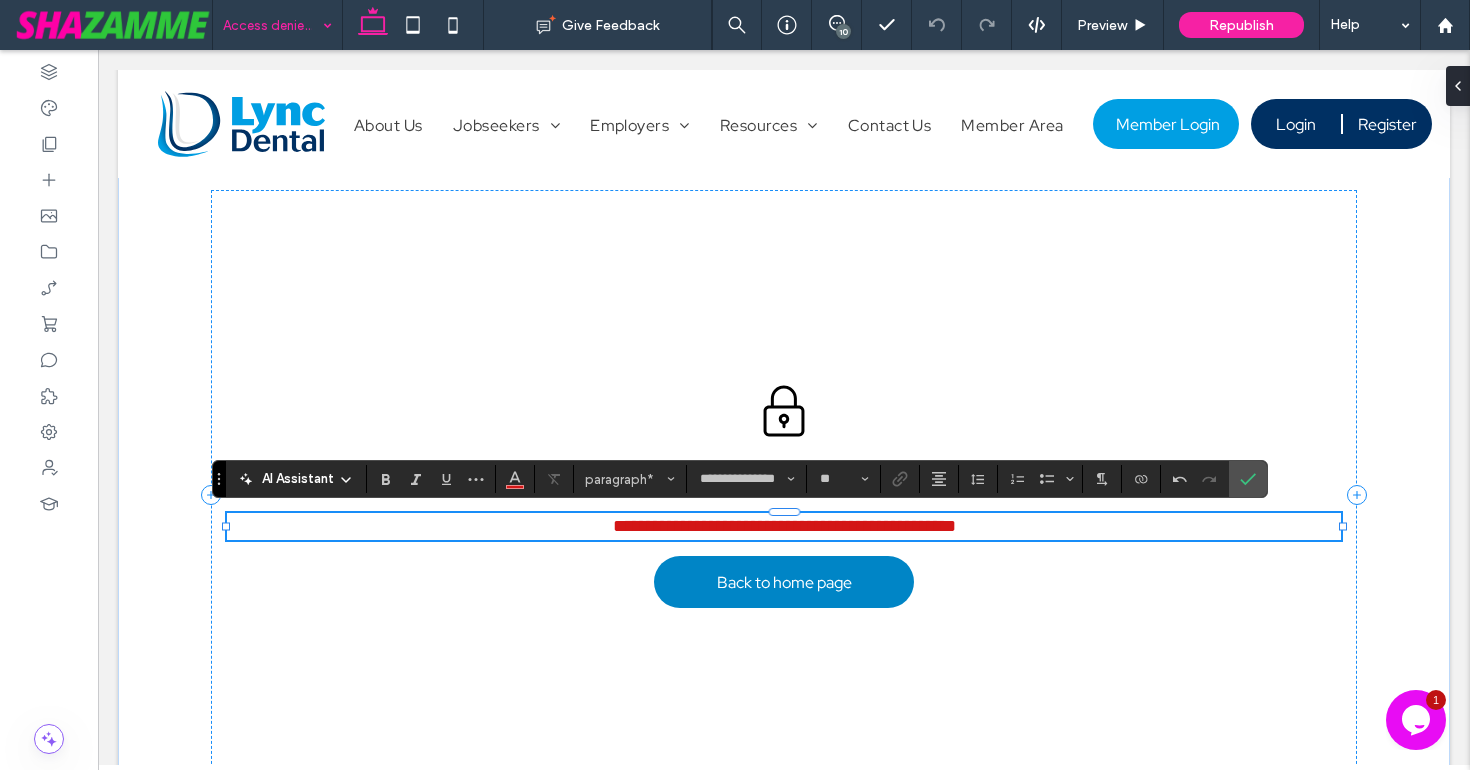 click on "**********" at bounding box center [784, 526] 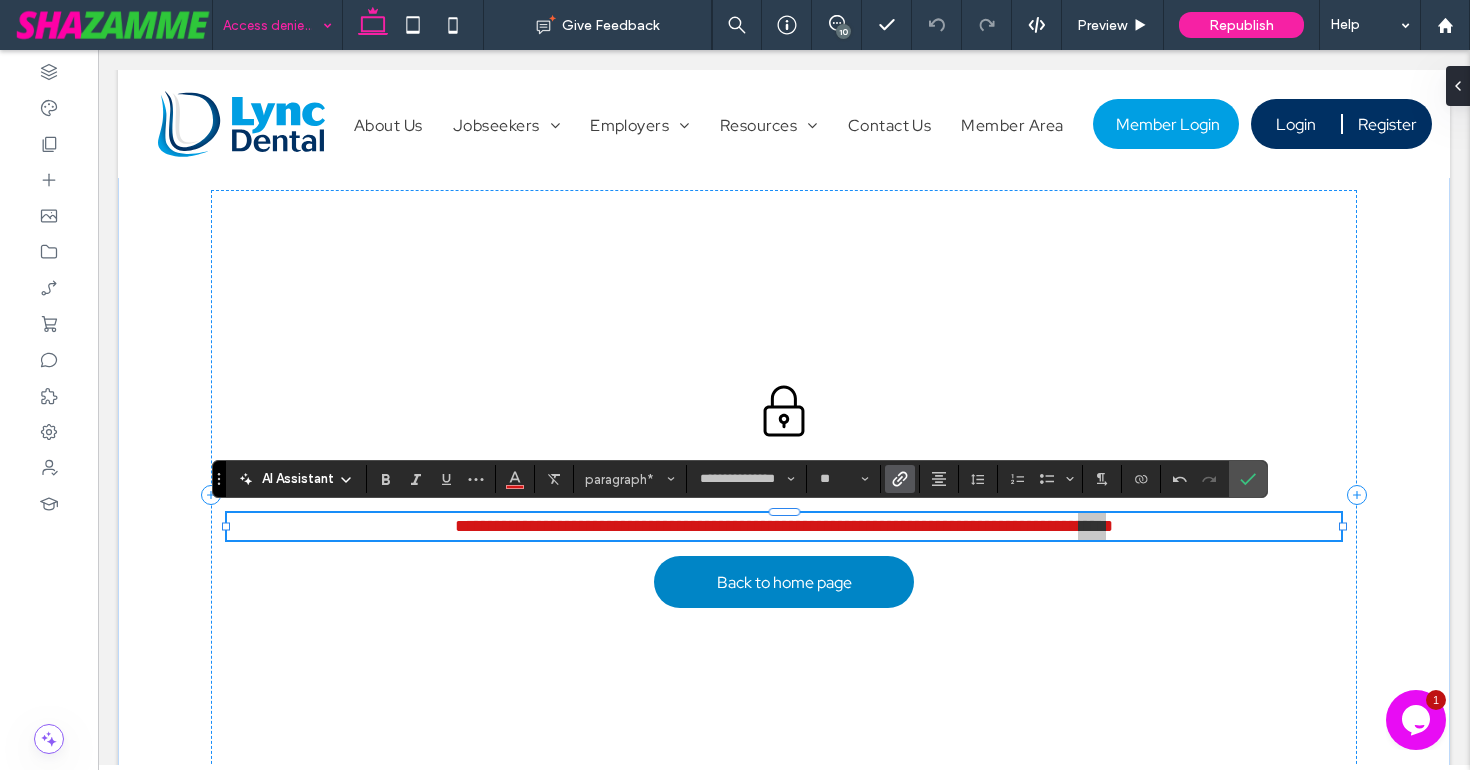 click at bounding box center [896, 479] 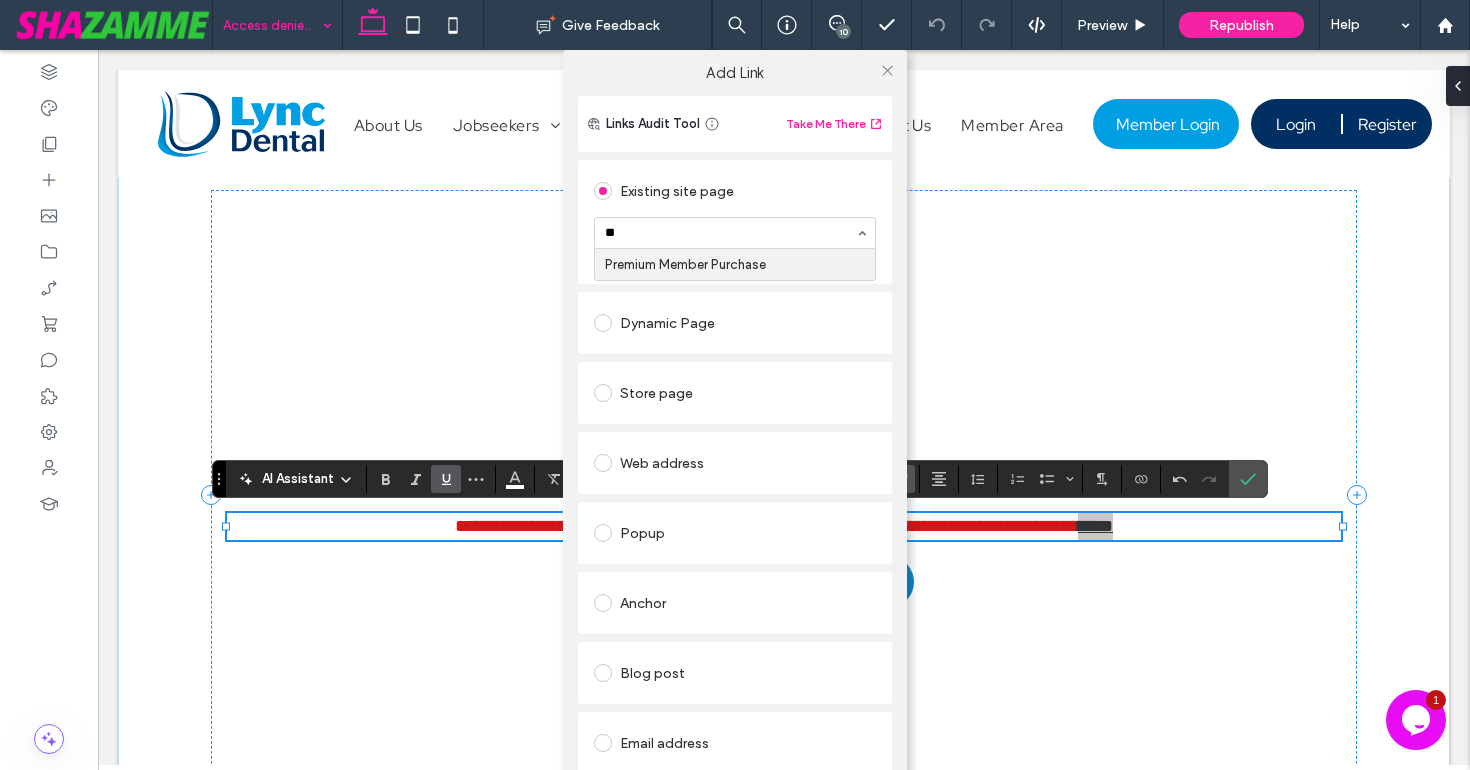 type on "*" 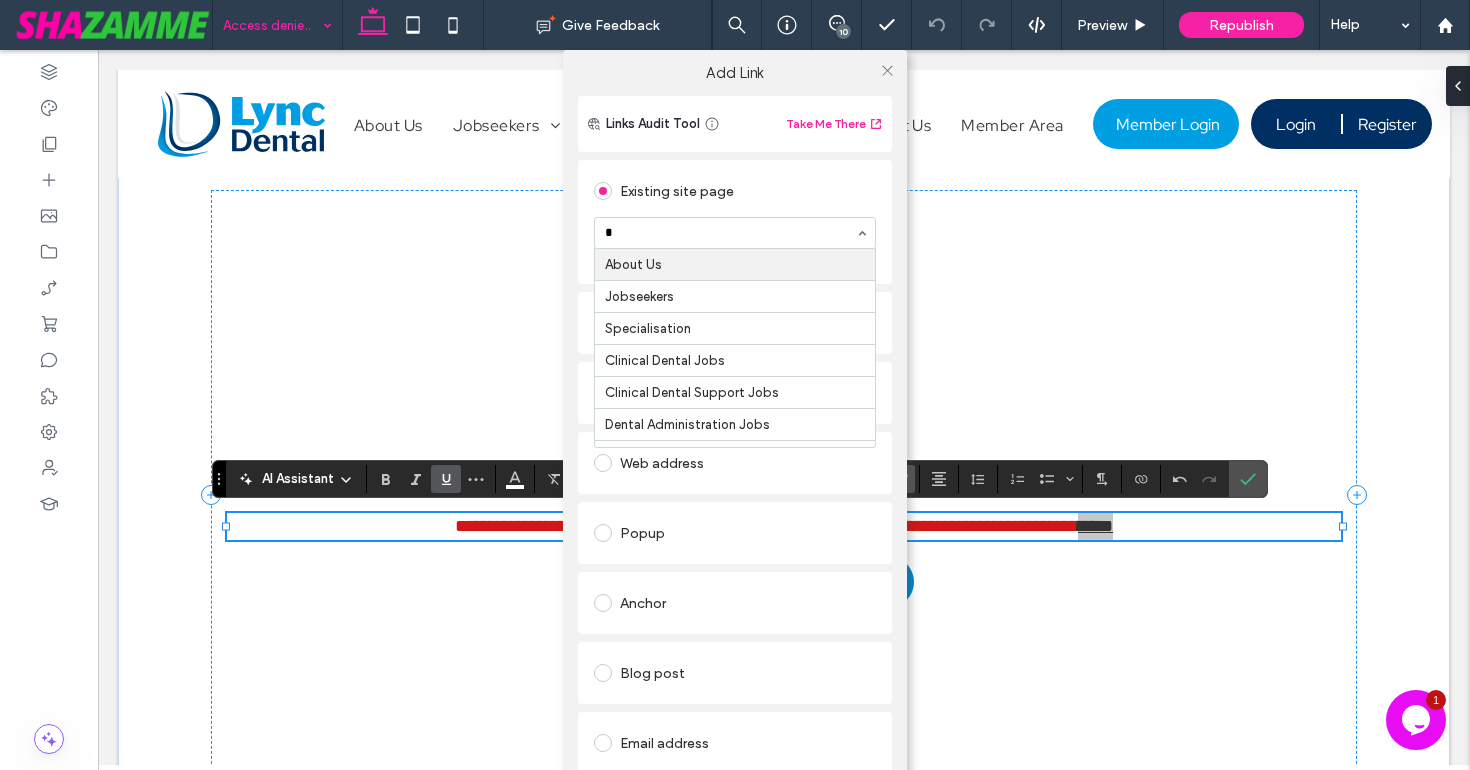 type on "**" 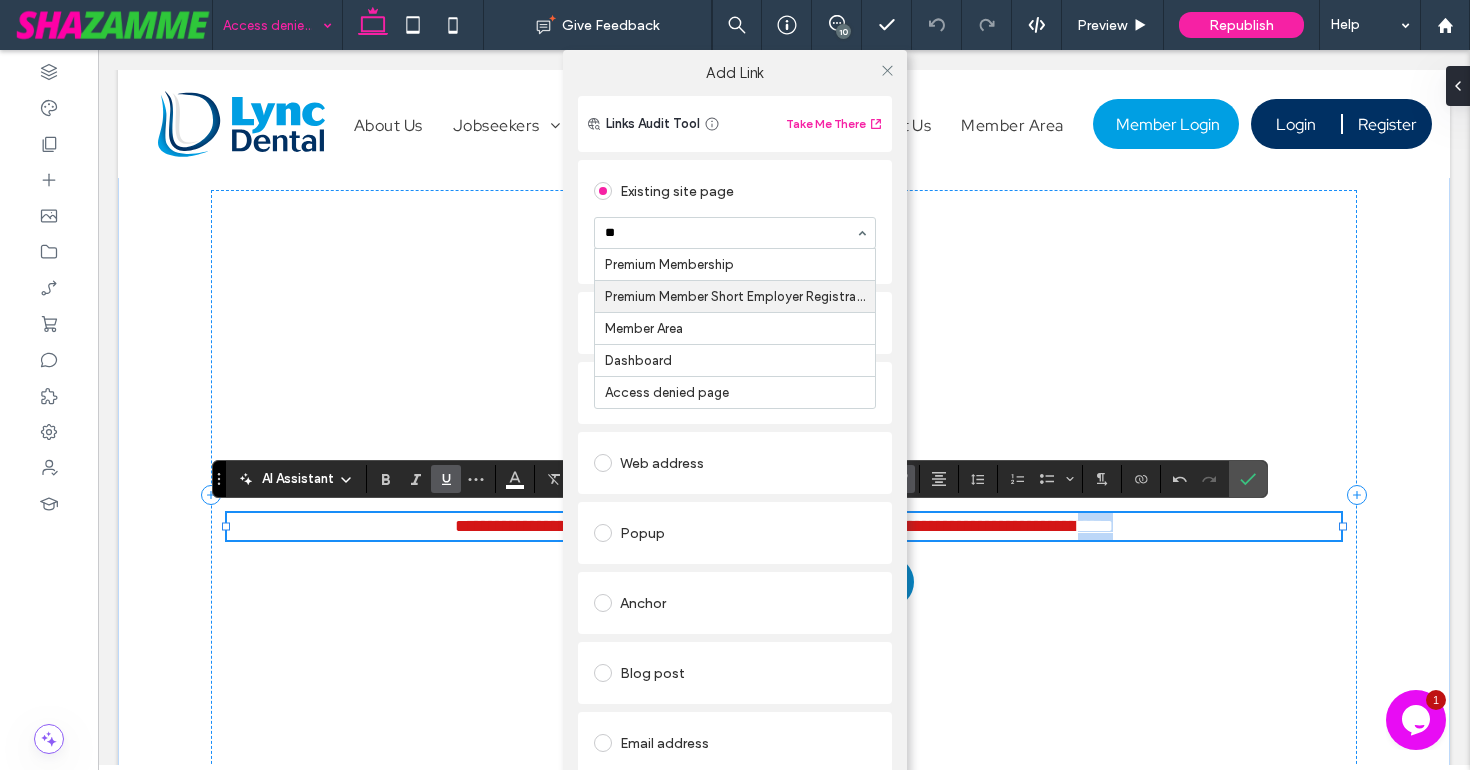 type 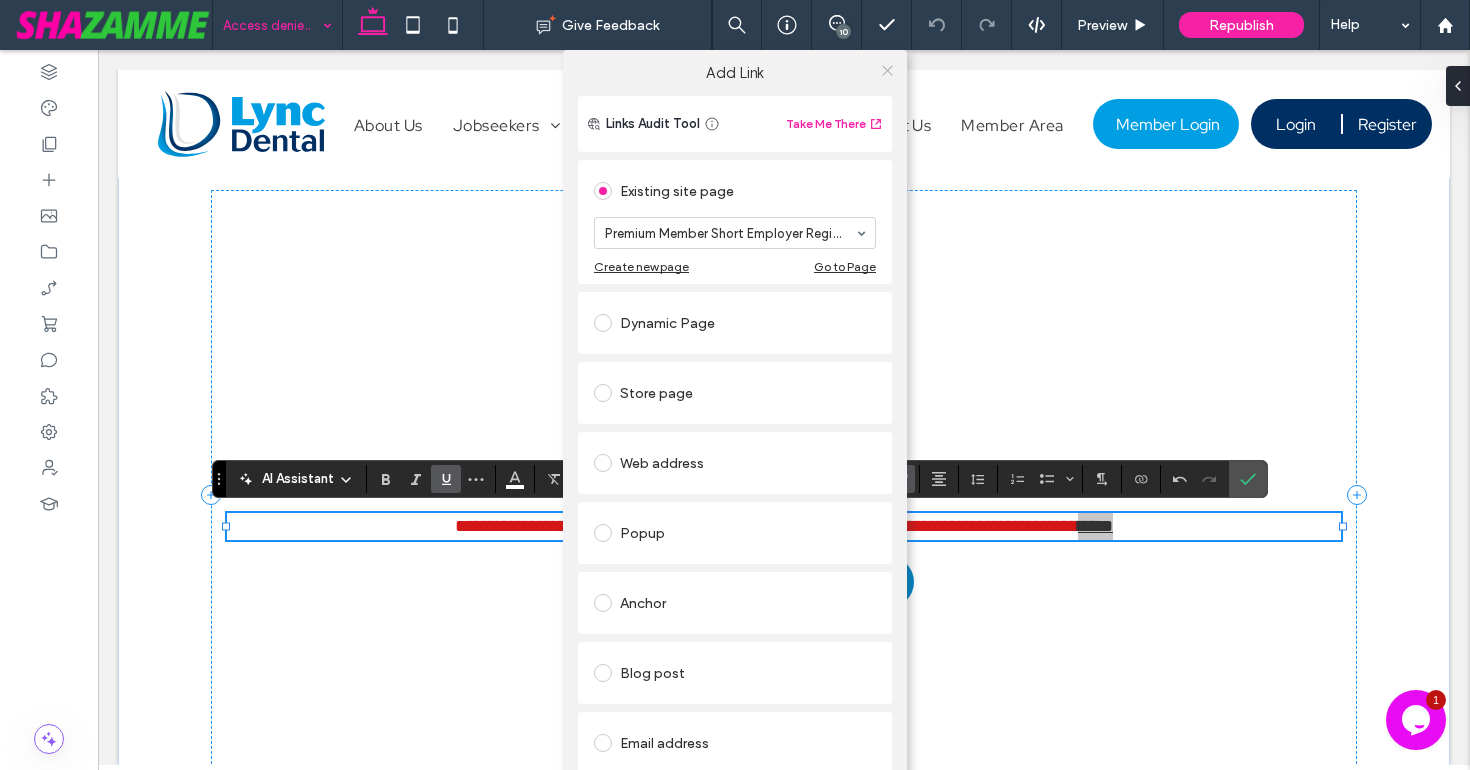 click 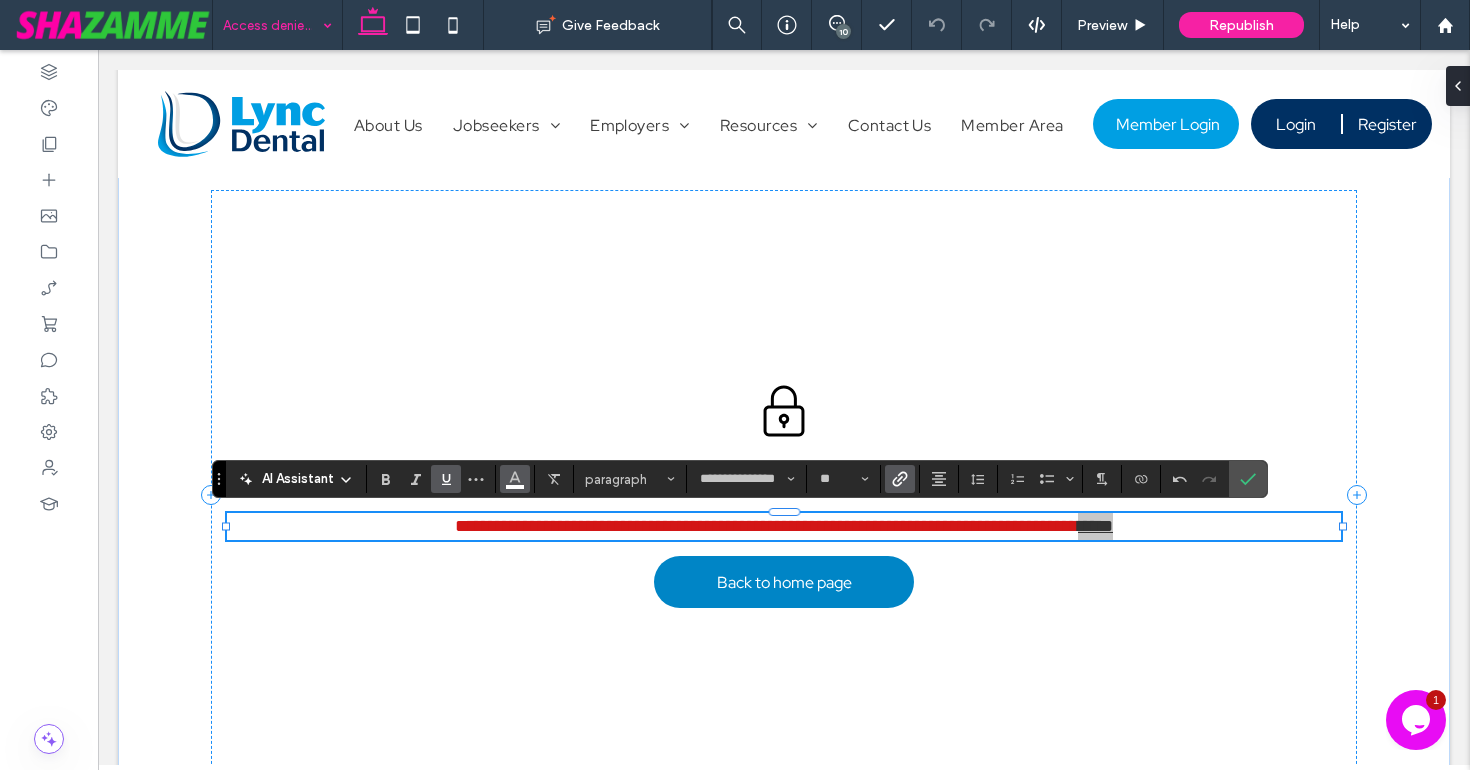 click at bounding box center (515, 479) 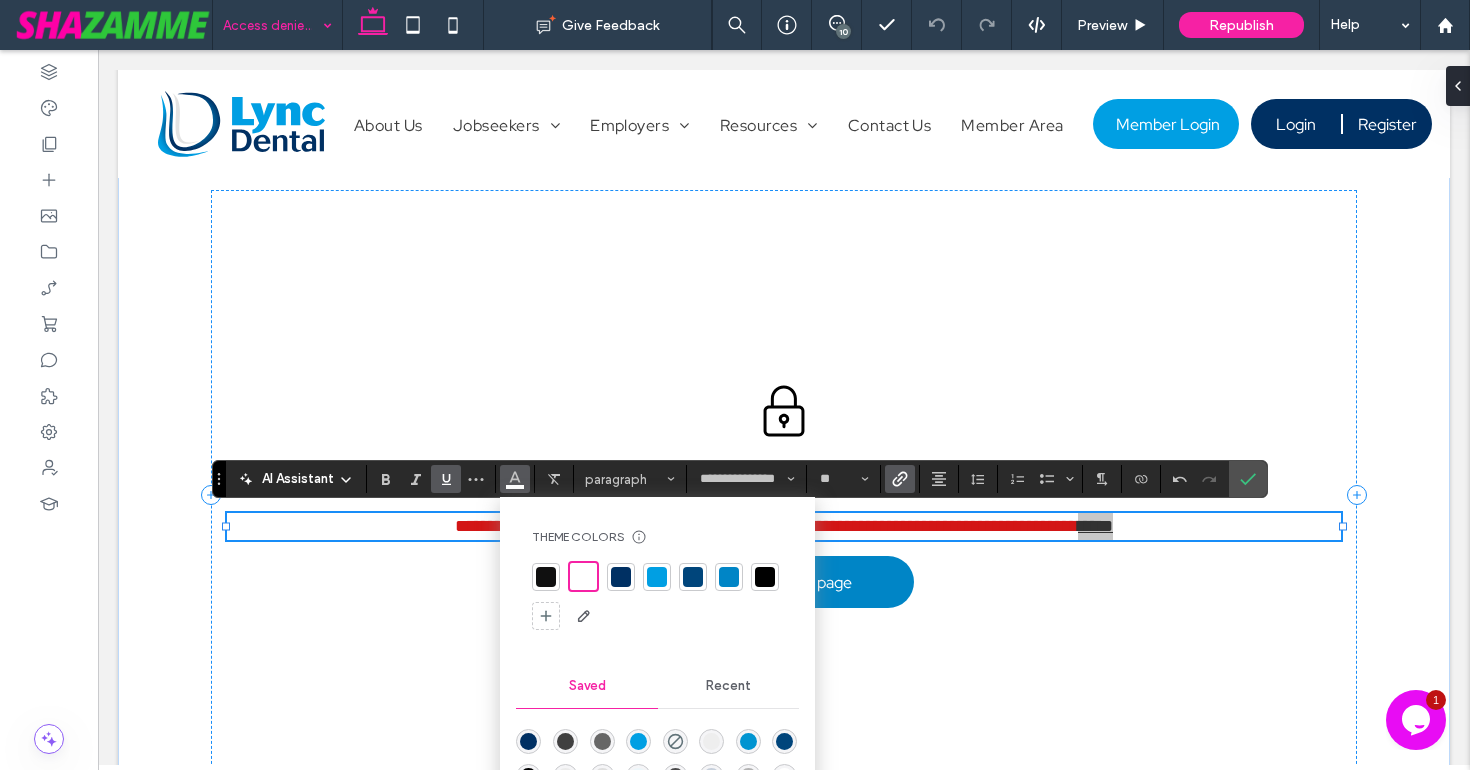 click at bounding box center (621, 577) 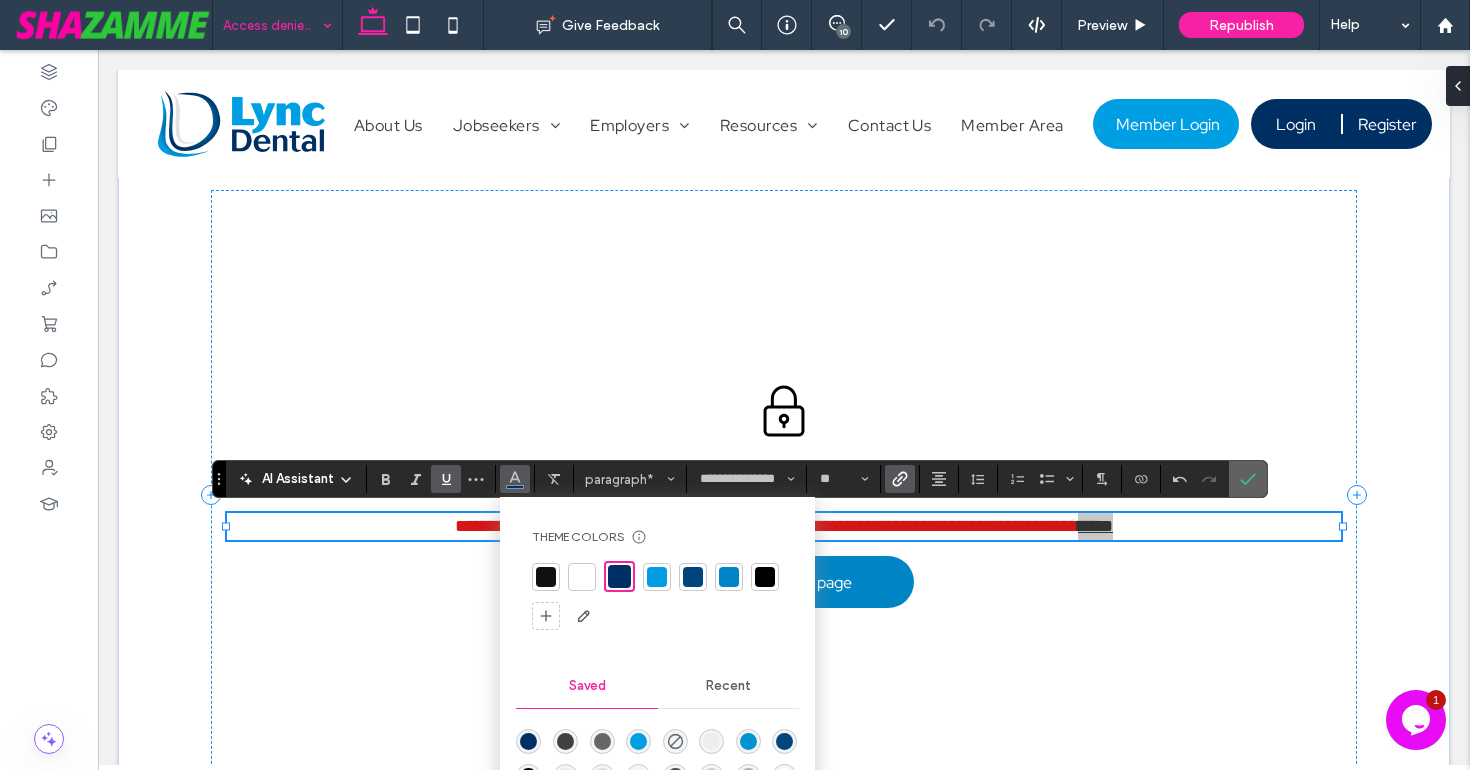 click at bounding box center [1248, 479] 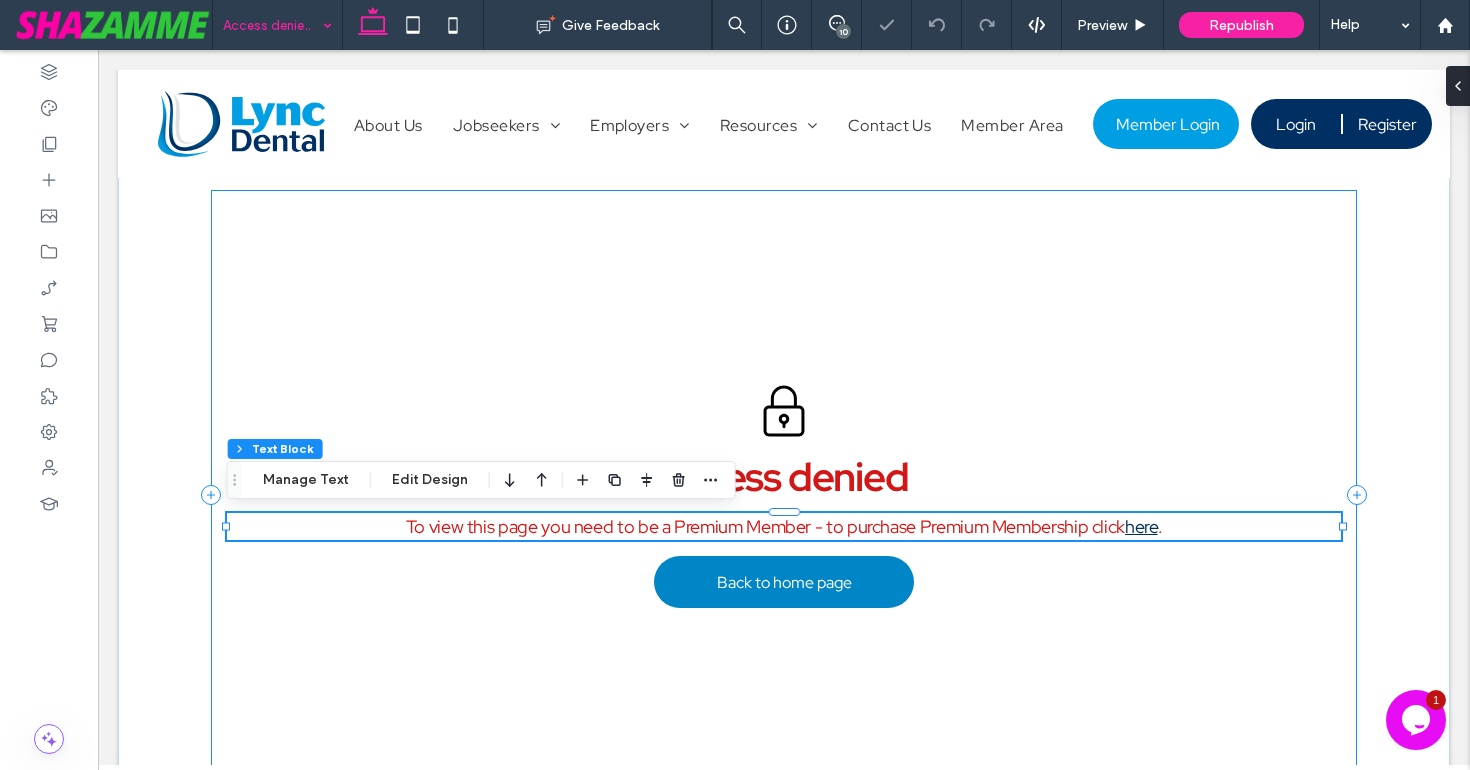 click on "A black and white icon of a padlock on a white background.
Access denied
To view this page you need to be a Premium Member - to purchase Premium Membership click  here .
Back to home page" at bounding box center [784, 494] 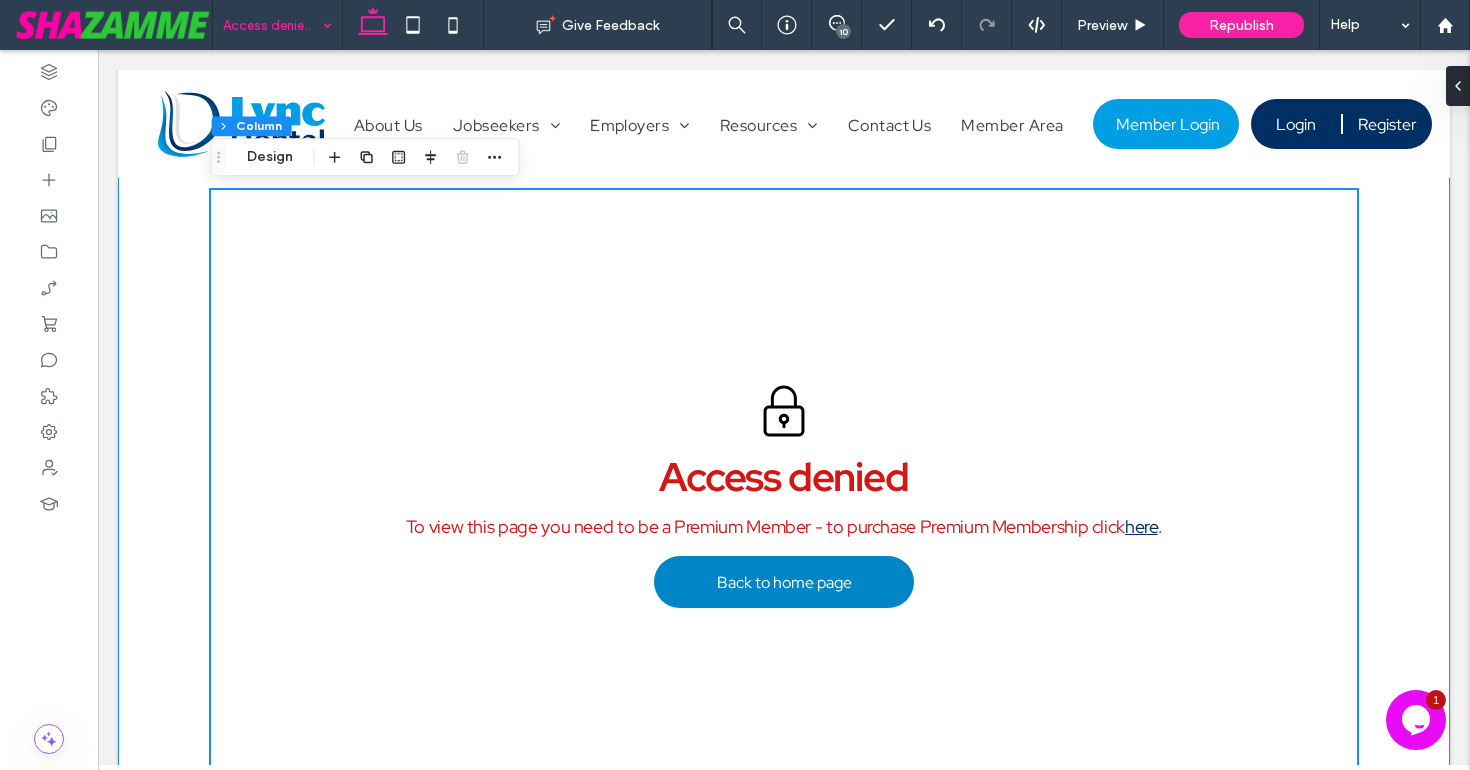 click on "A black and white icon of a padlock on a white background.
Access denied
To view this page you need to be a Premium Member - to purchase Premium Membership click  here .
Back to home page" at bounding box center [784, 494] 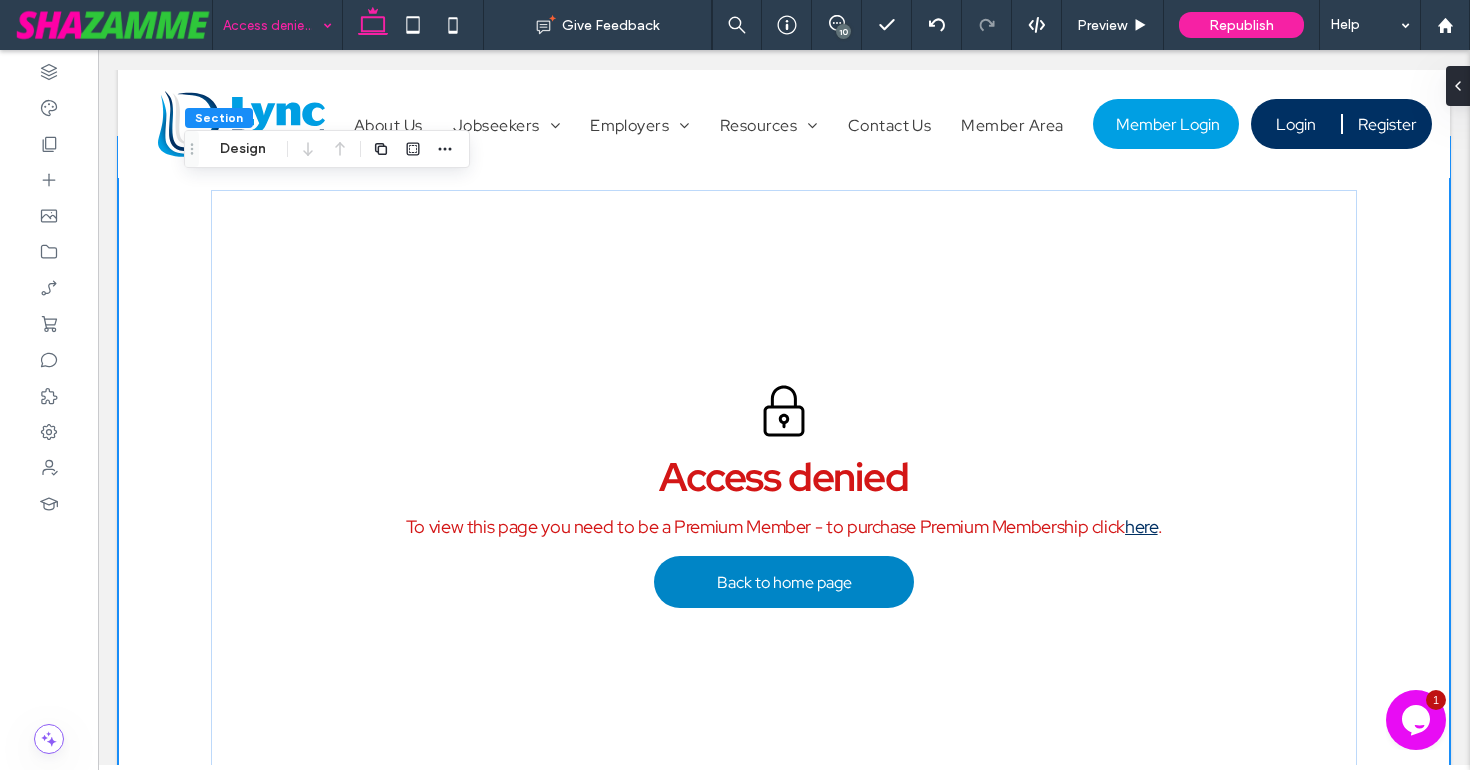 click on "A black and white icon of a padlock on a white background.
Access denied
To view this page you need to be a Premium Member - to purchase Premium Membership click  here .
Back to home page" at bounding box center [784, 494] 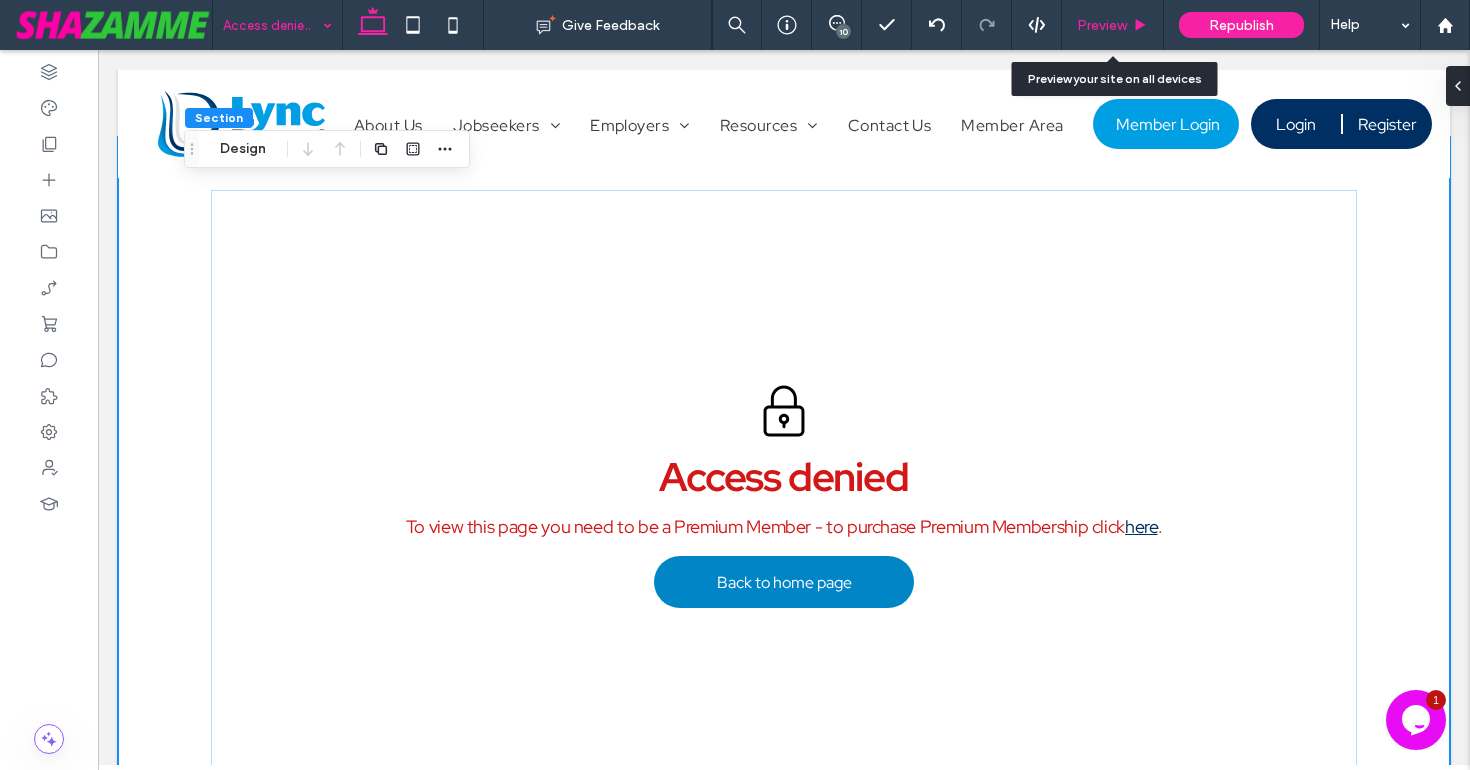 click on "Preview" at bounding box center [1102, 25] 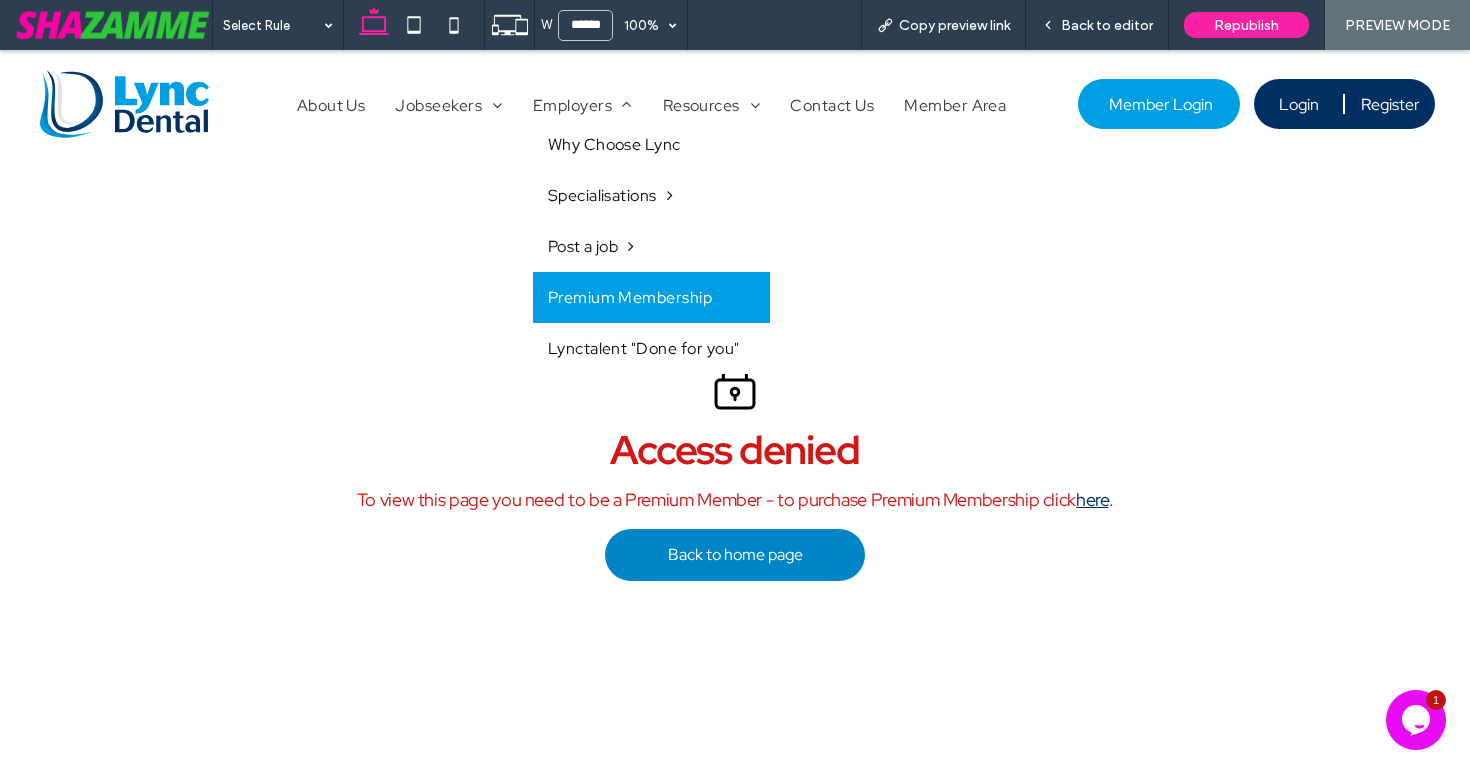 click on "Premium Membership" at bounding box center [630, 297] 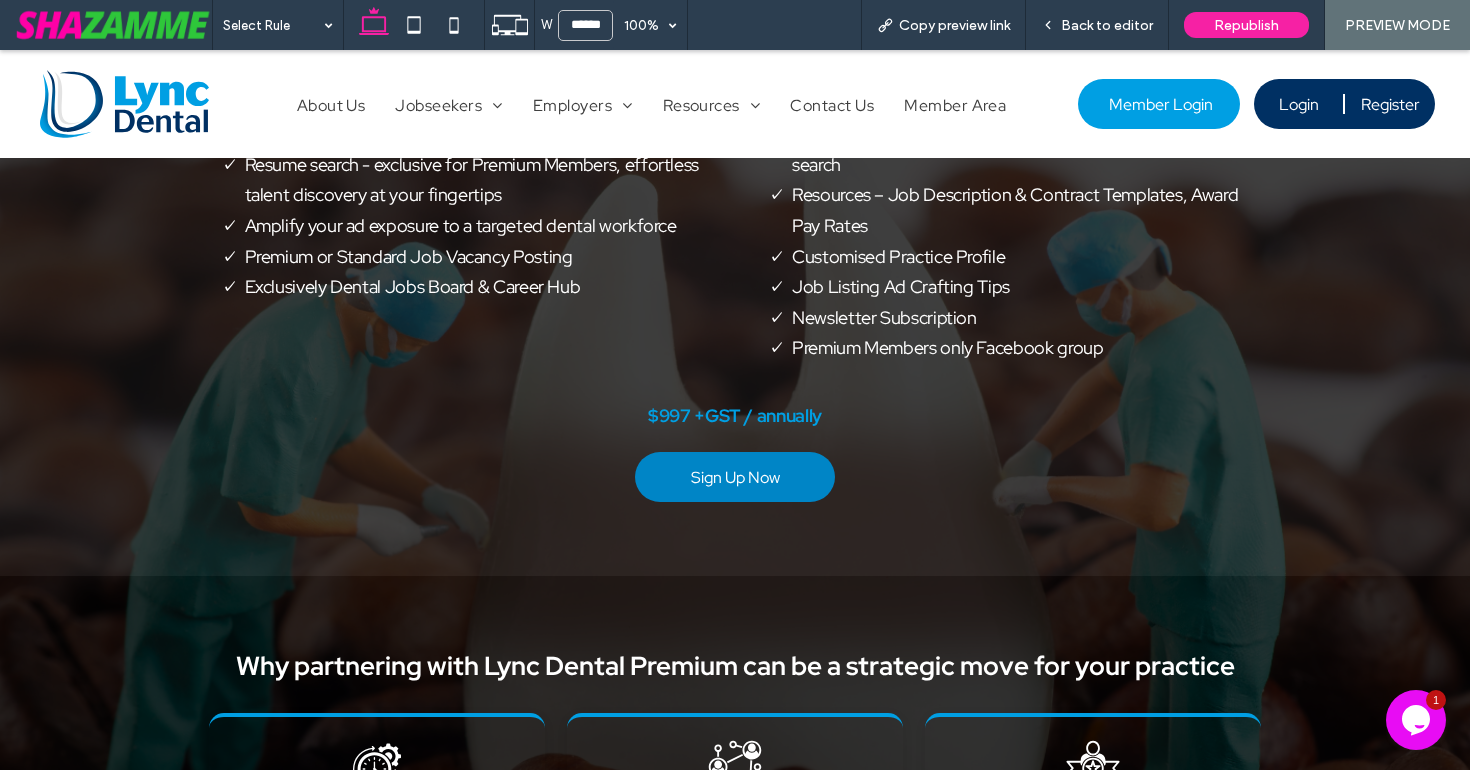 scroll, scrollTop: 510, scrollLeft: 0, axis: vertical 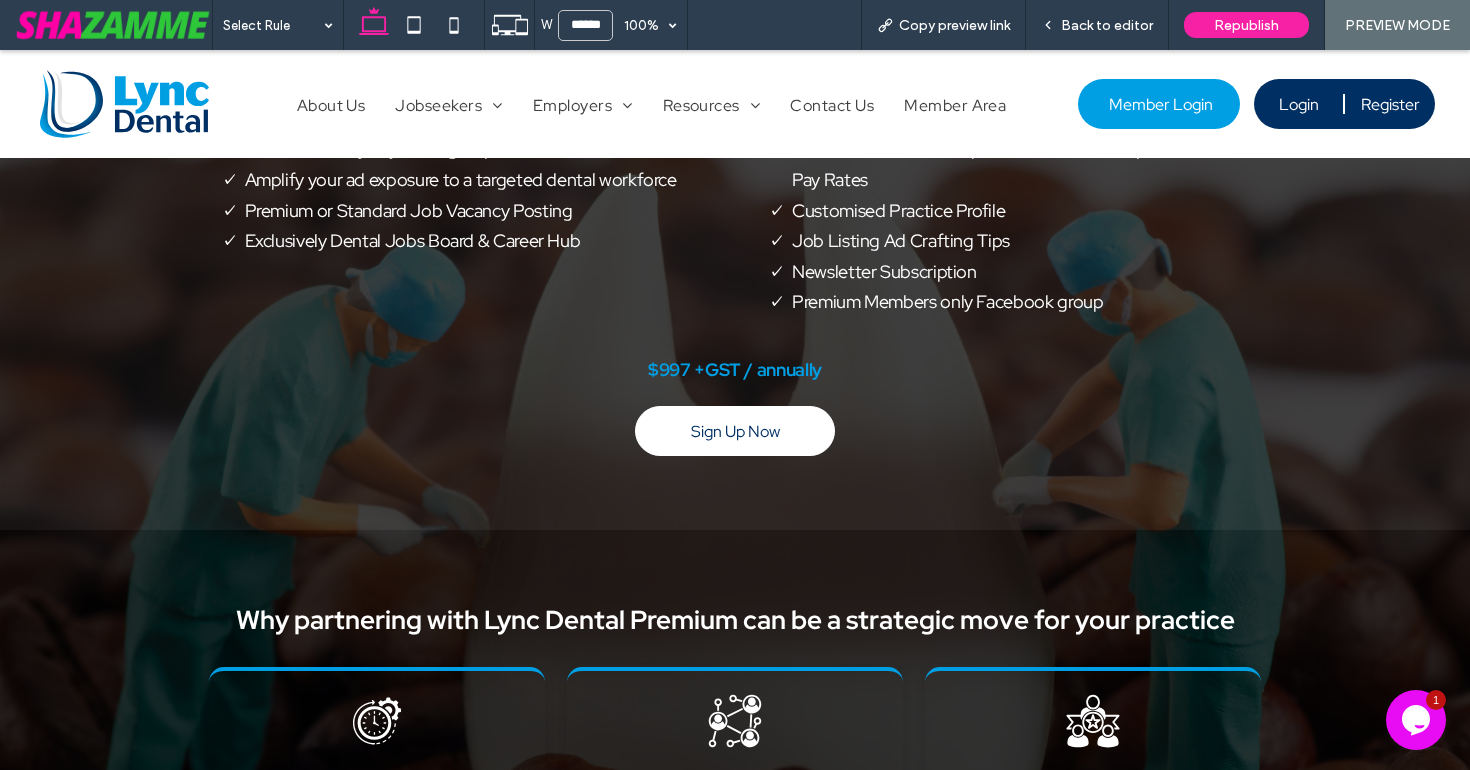 click on "Sign Up Now" at bounding box center [735, 431] 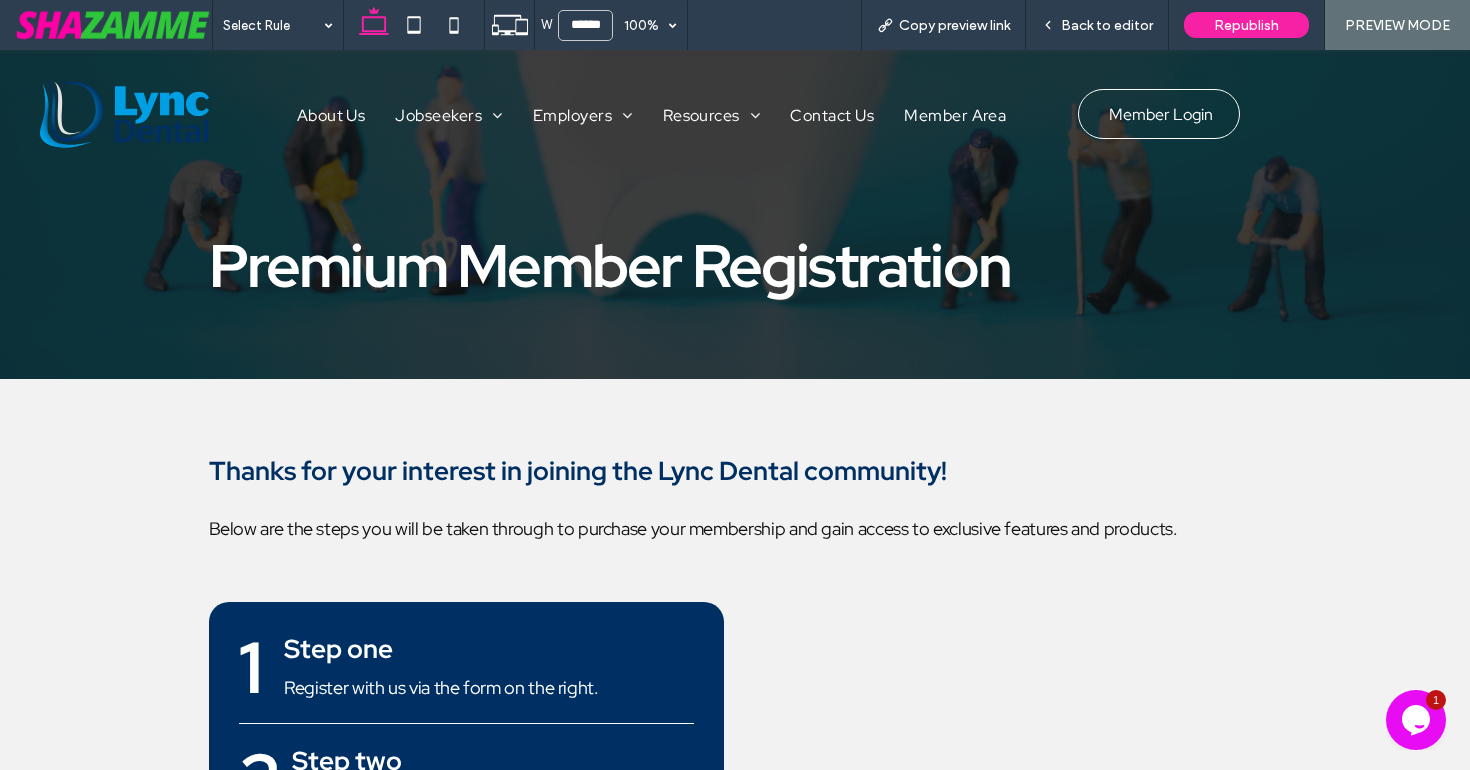 scroll, scrollTop: 0, scrollLeft: 0, axis: both 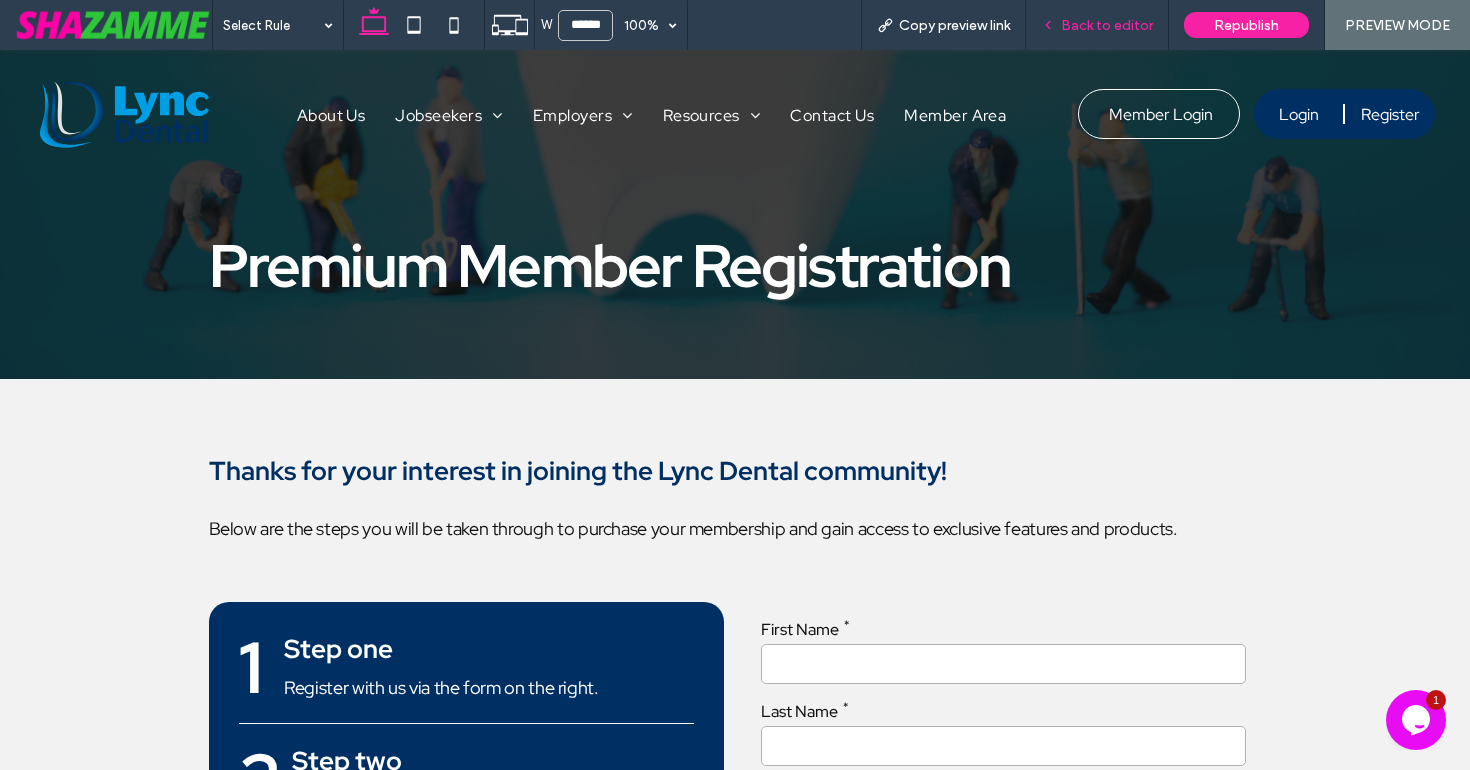 click on "Back to editor" at bounding box center (1107, 25) 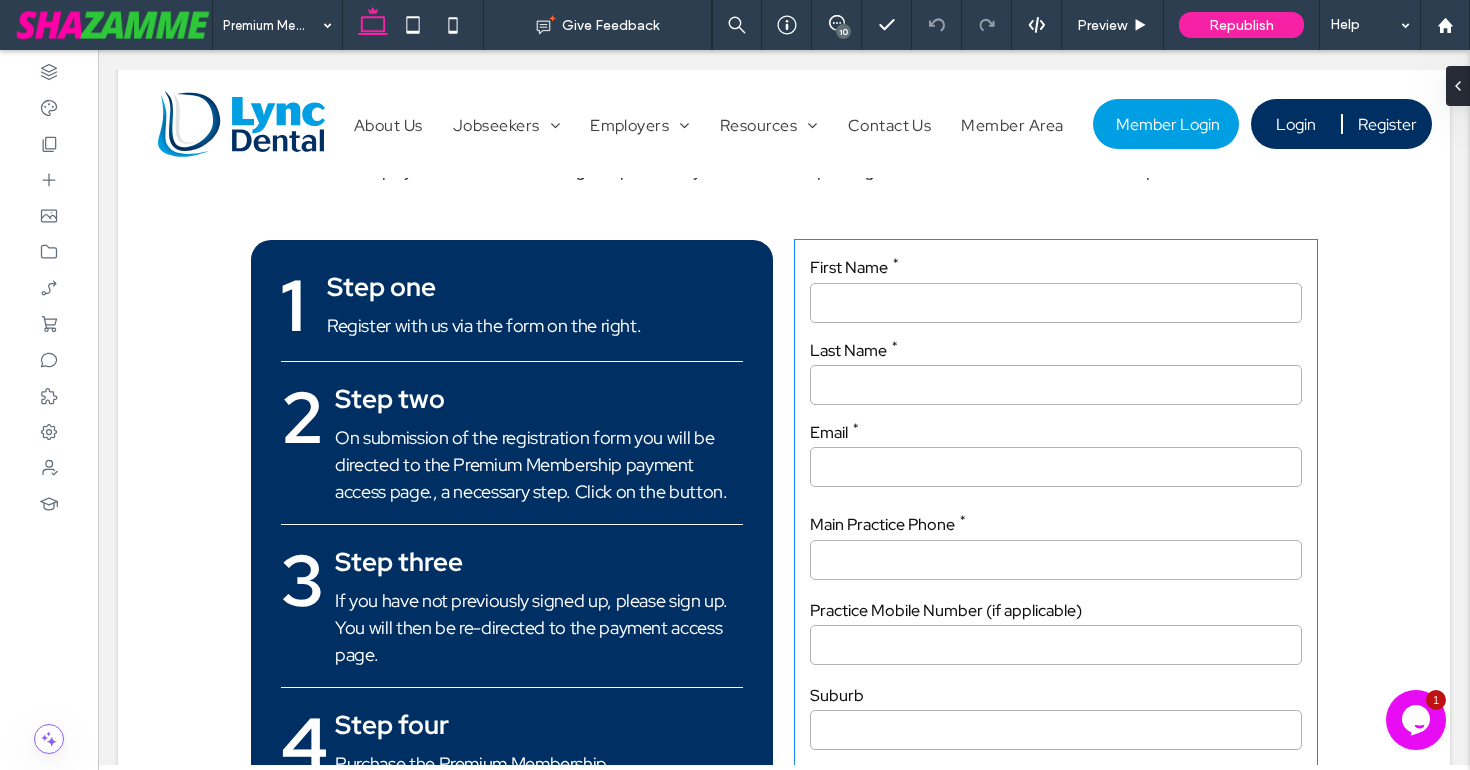 scroll, scrollTop: 356, scrollLeft: 0, axis: vertical 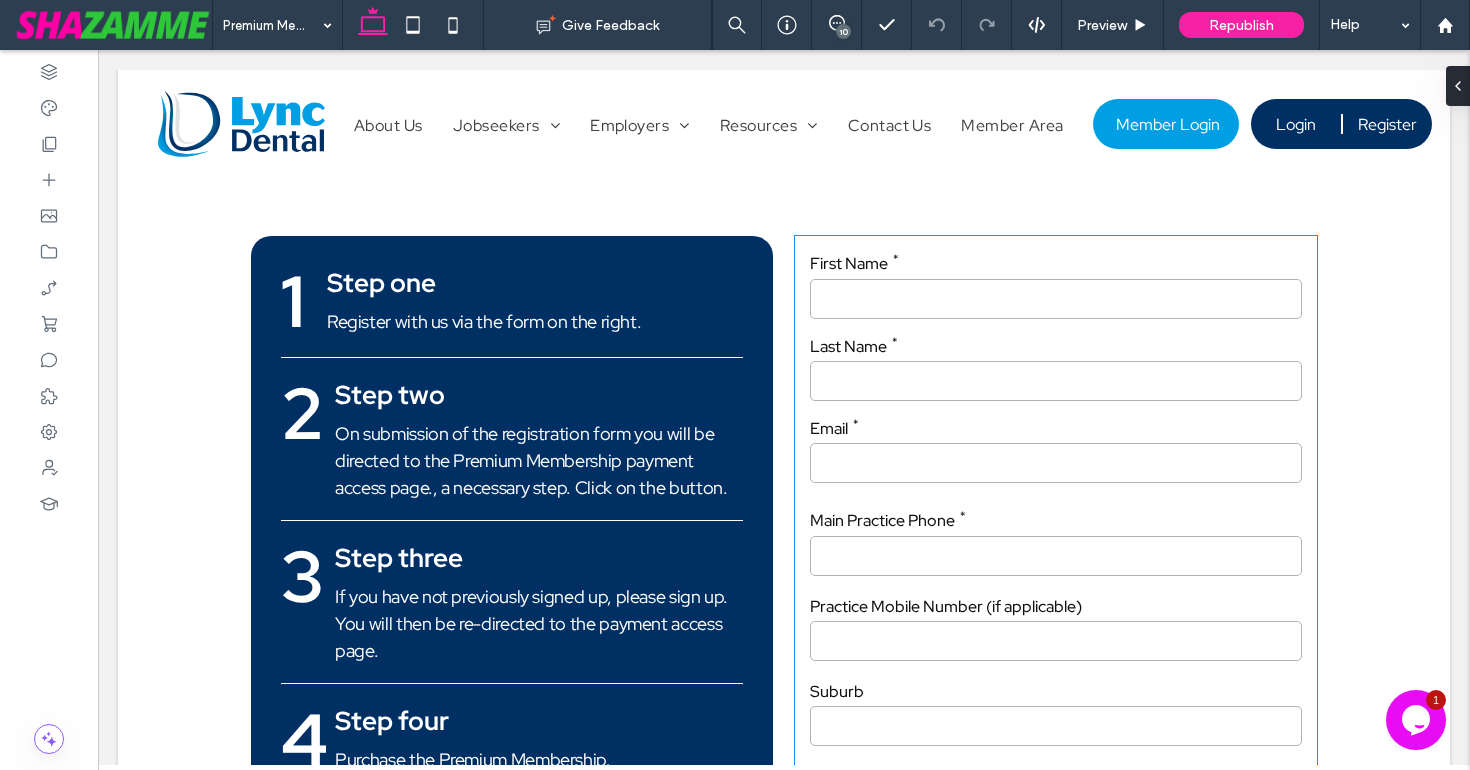 click on "Last Name" at bounding box center [1056, 347] 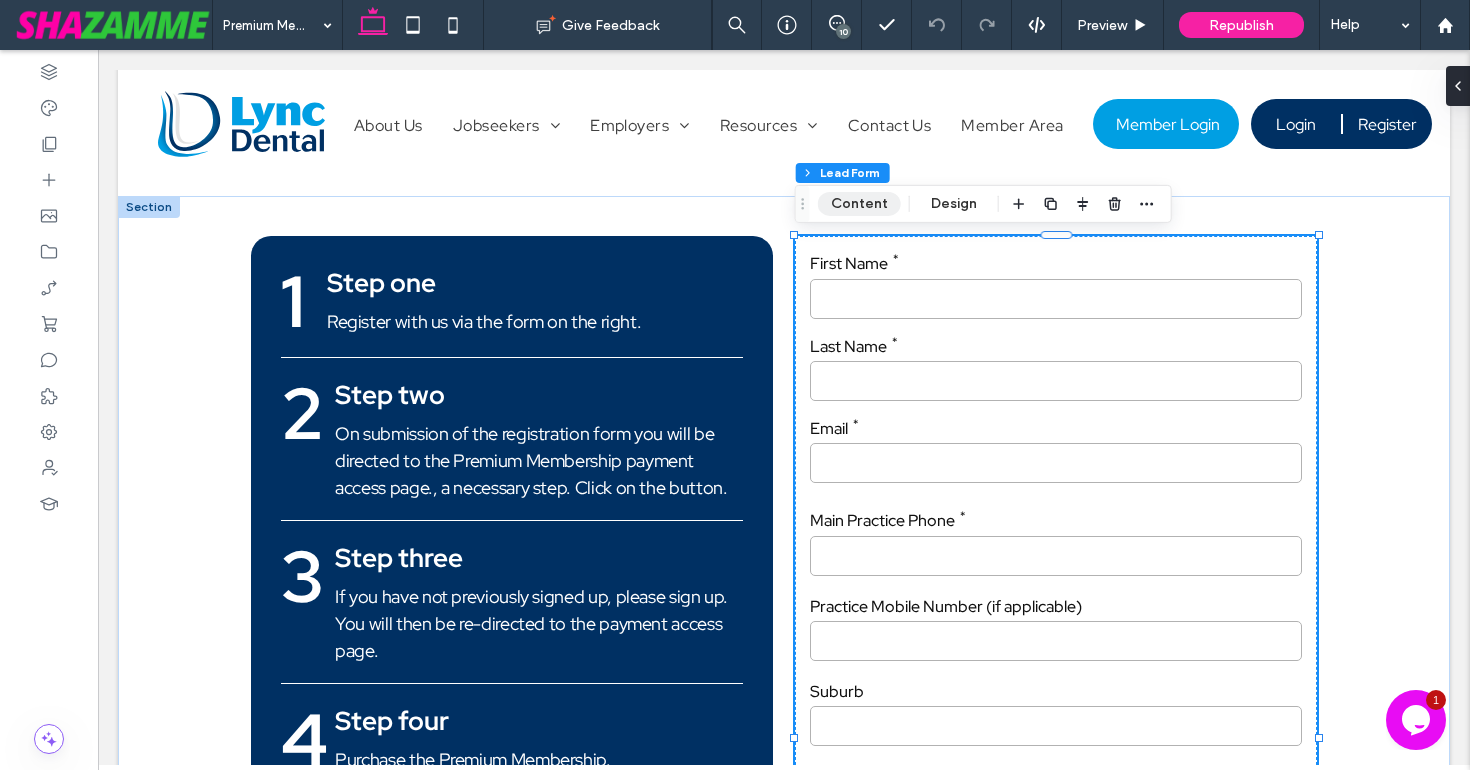 click on "Content" at bounding box center (859, 204) 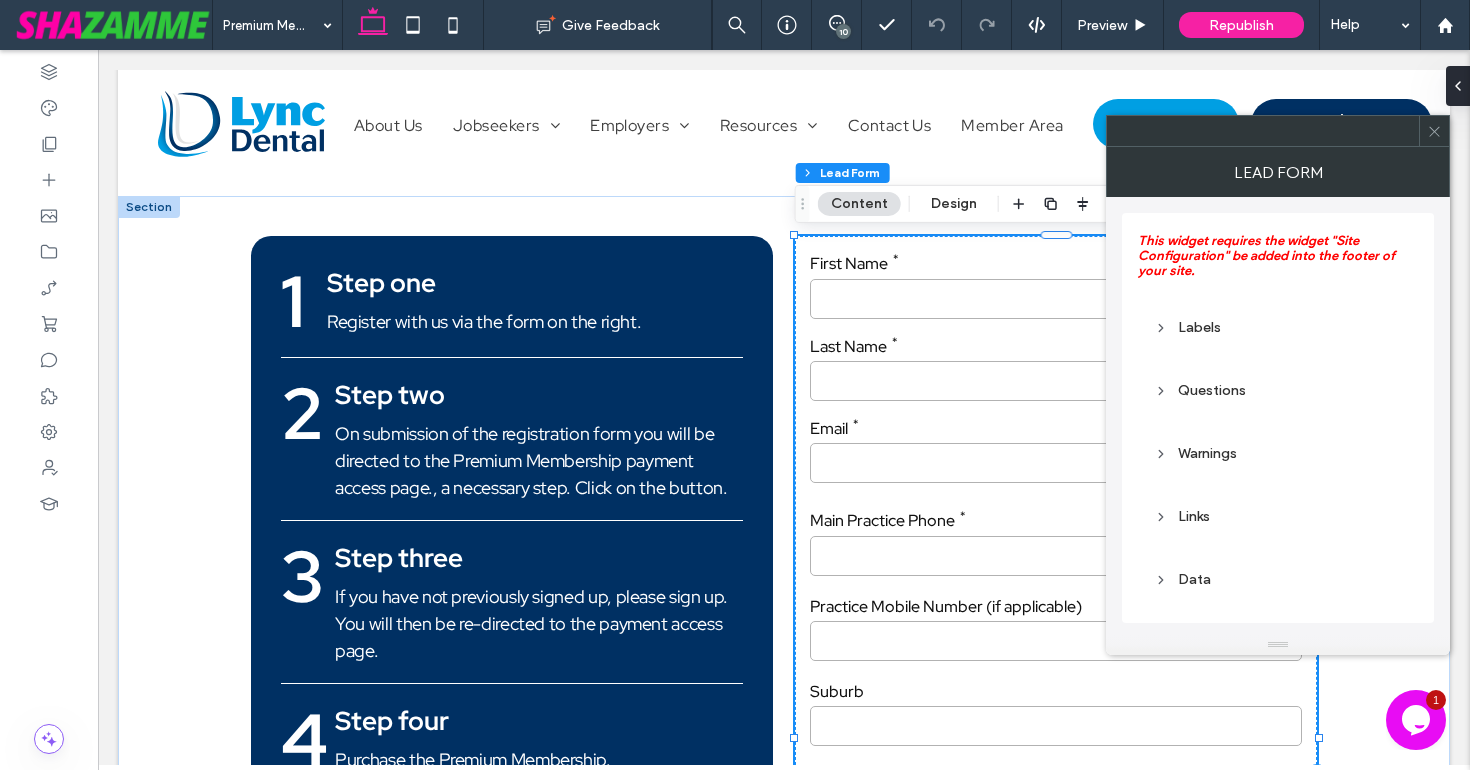 click on "Links" at bounding box center (1278, 516) 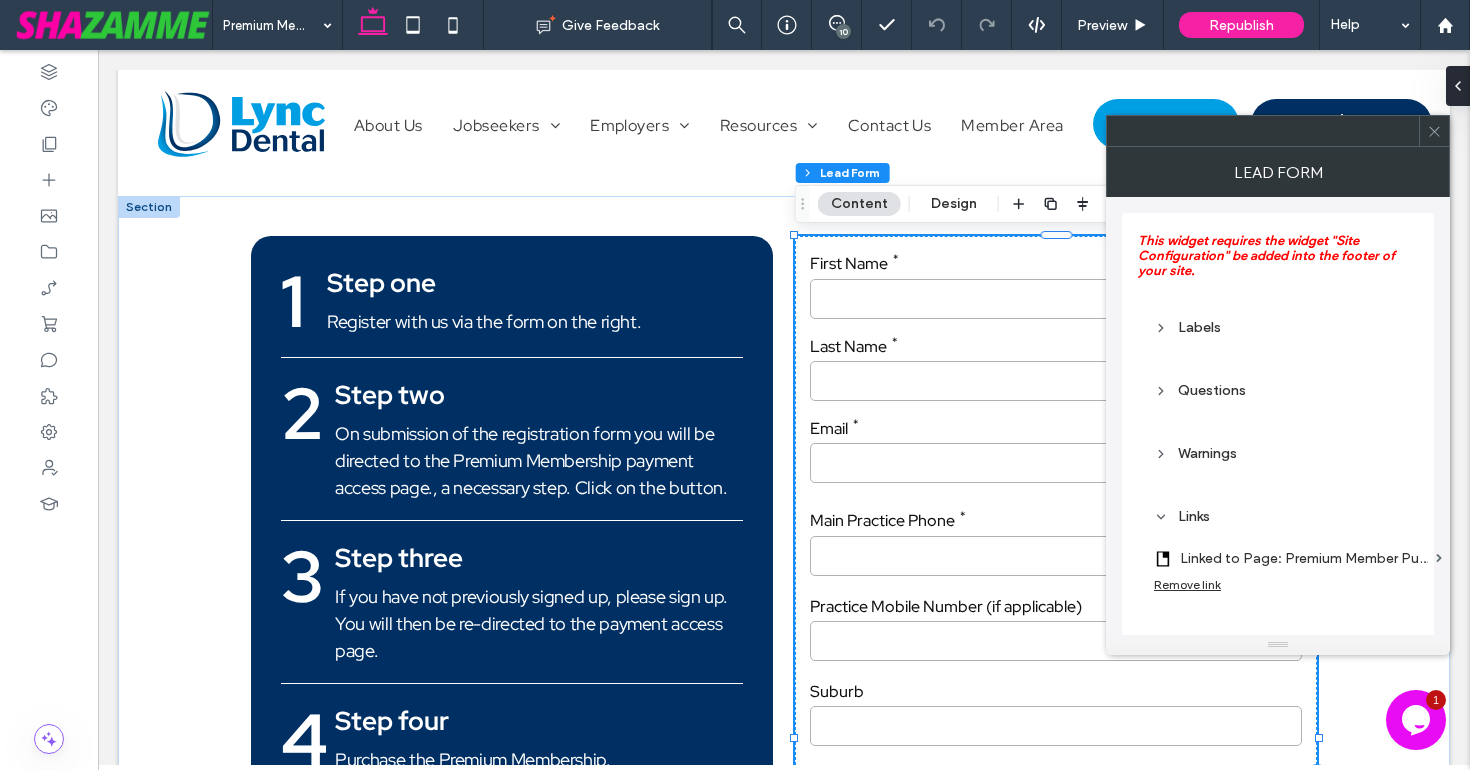 scroll, scrollTop: 72, scrollLeft: 0, axis: vertical 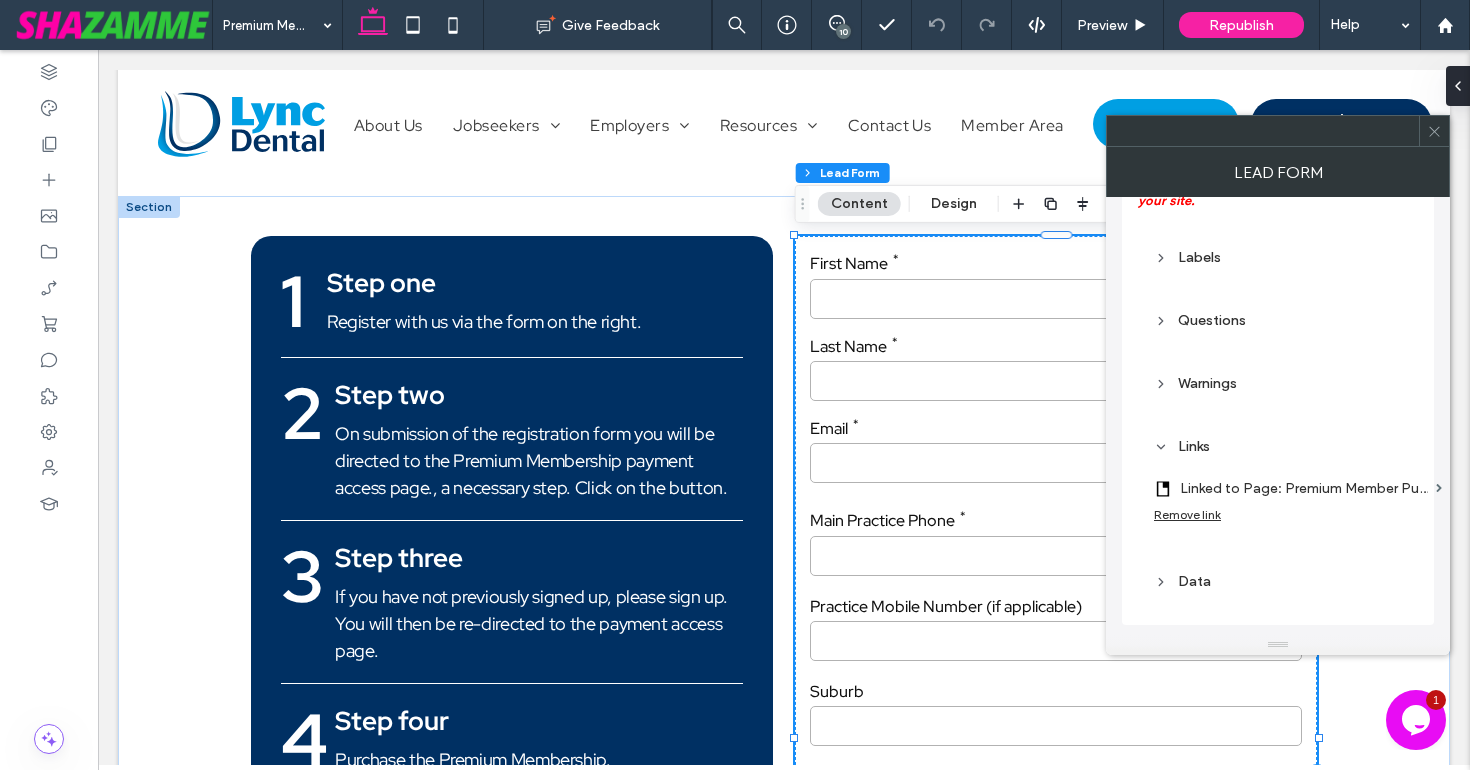 click at bounding box center [1434, 131] 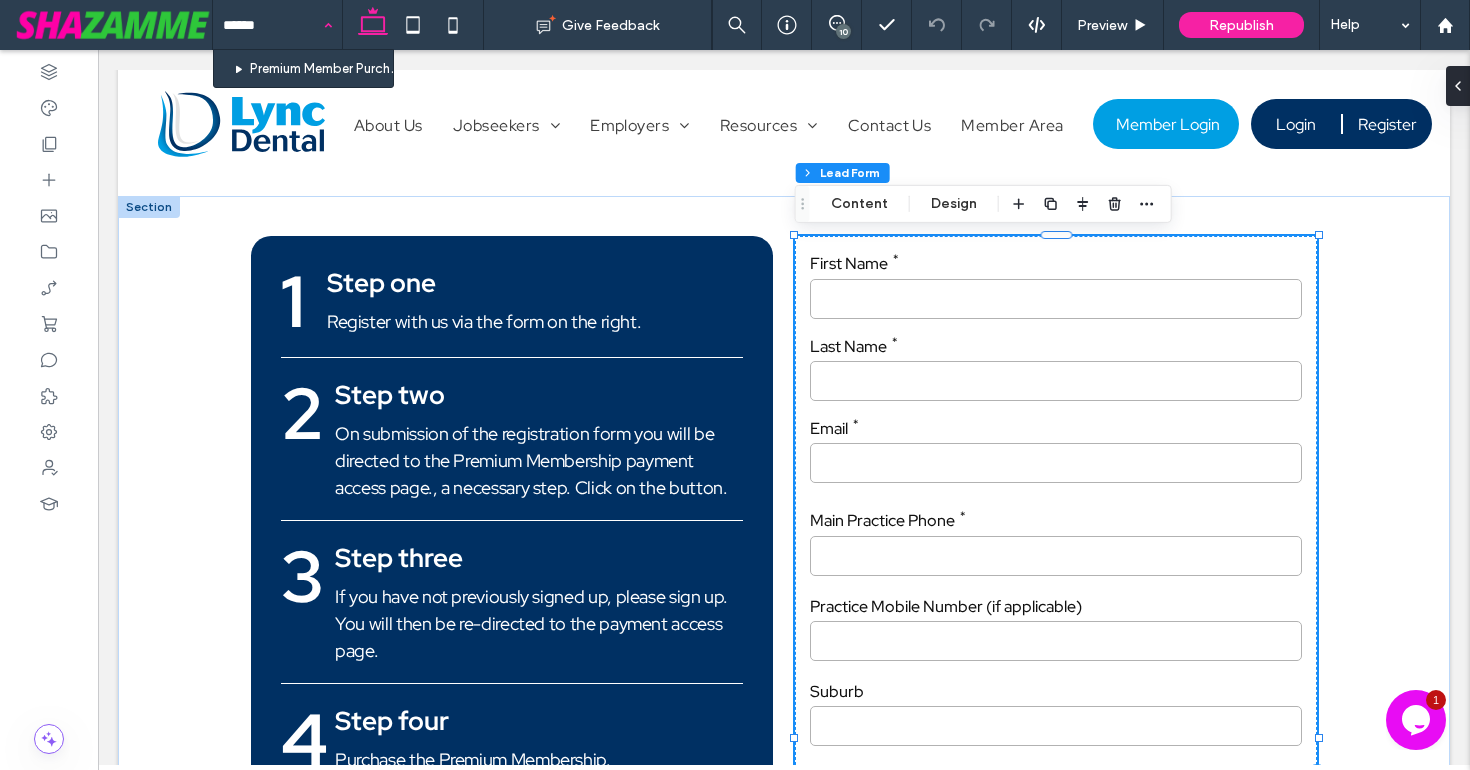 type on "*******" 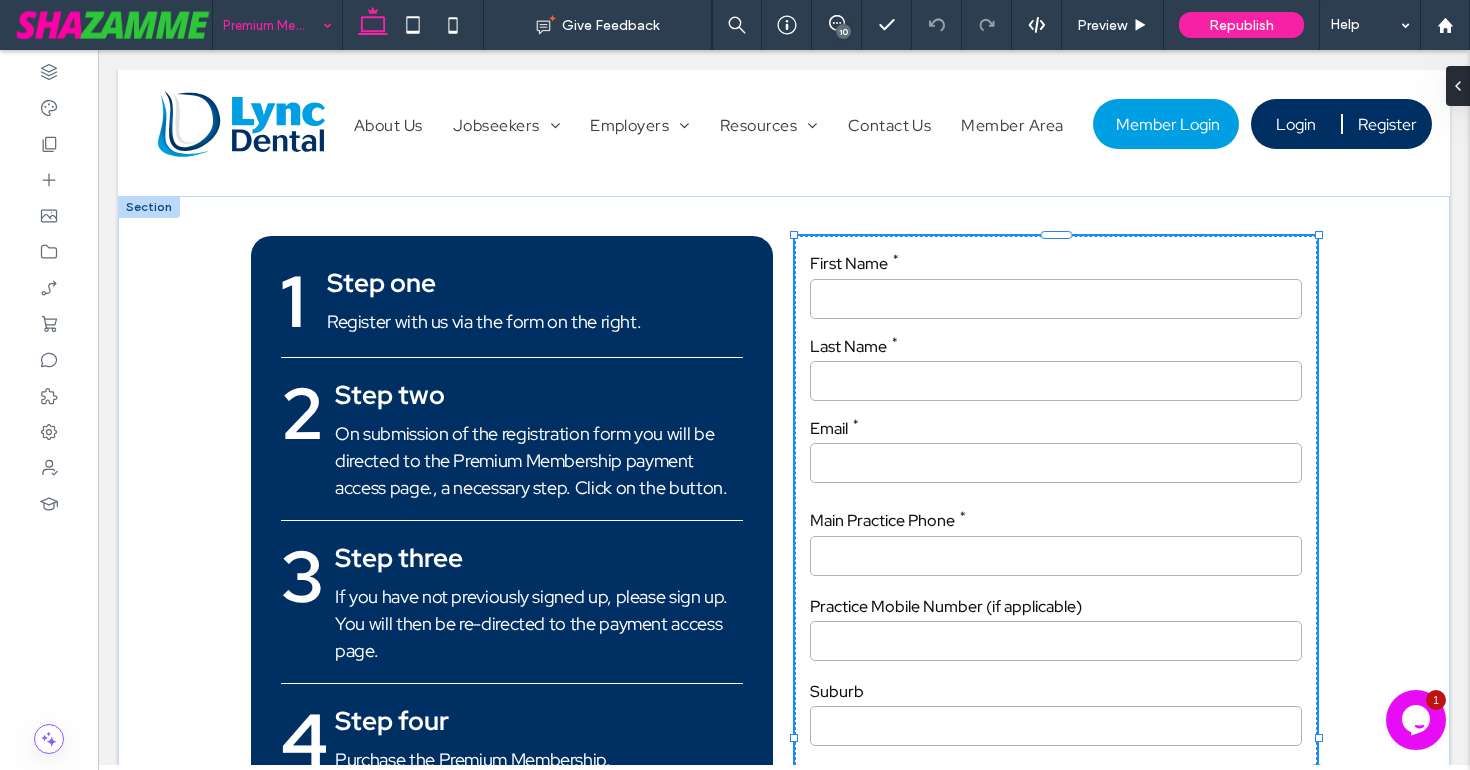 type 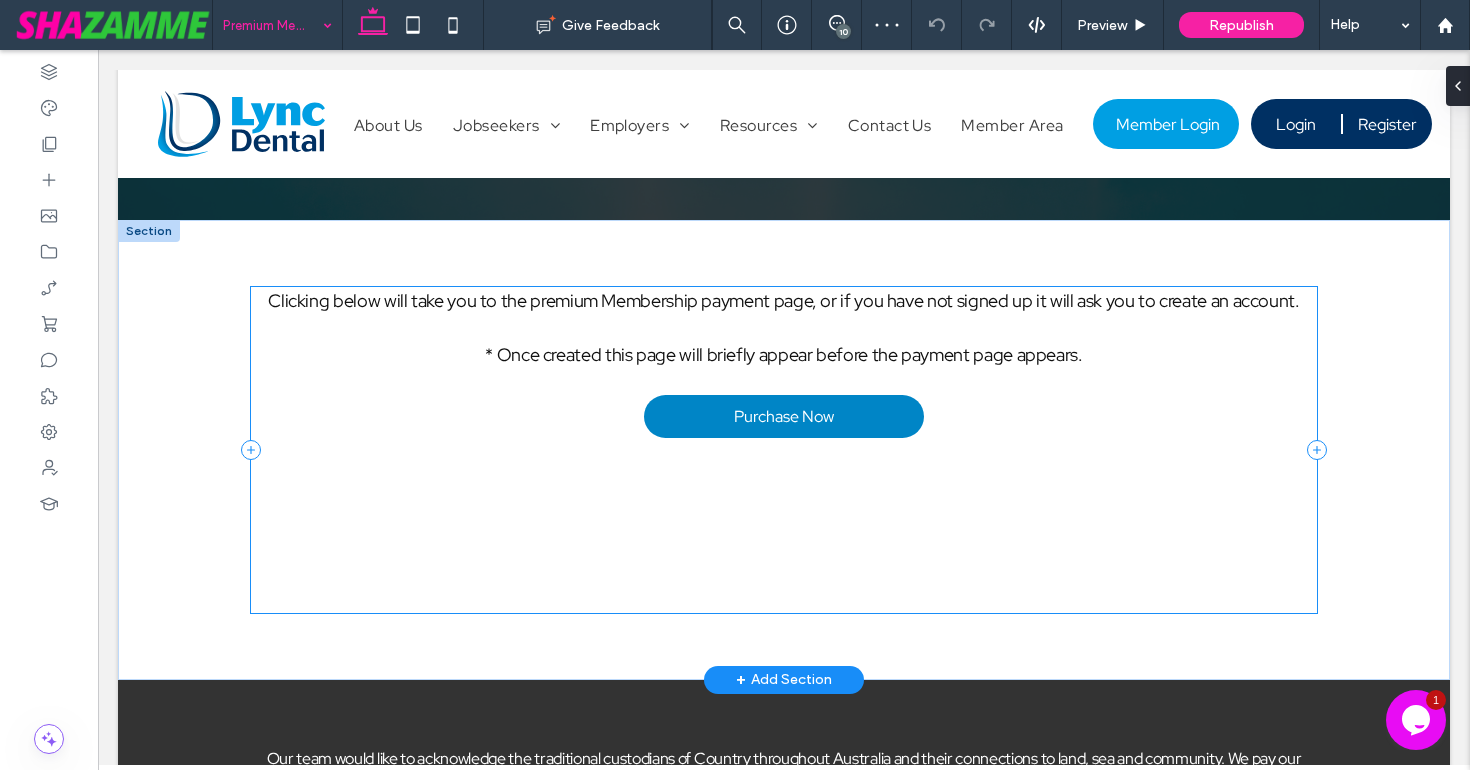 scroll, scrollTop: 321, scrollLeft: 0, axis: vertical 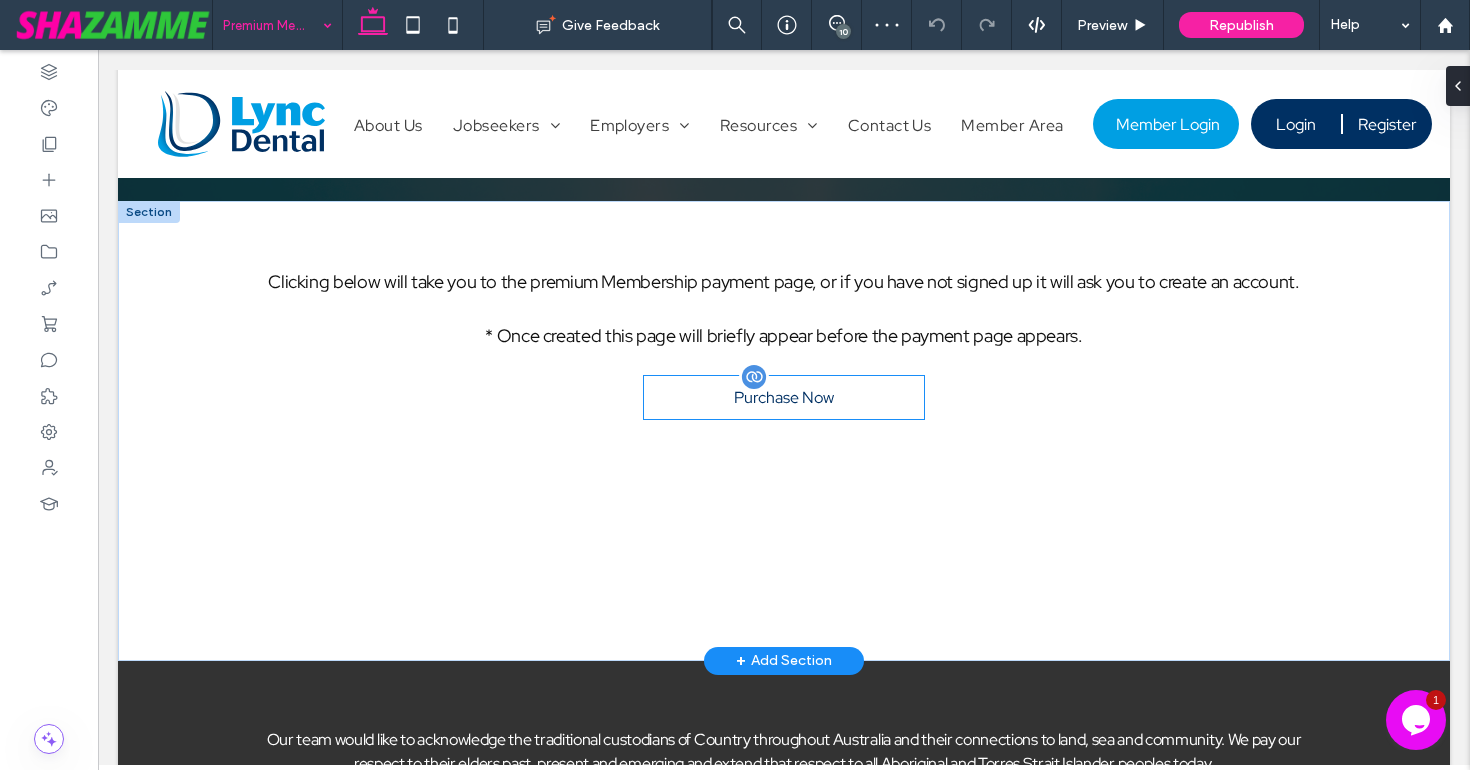 click on "Purchase Now" at bounding box center (784, 397) 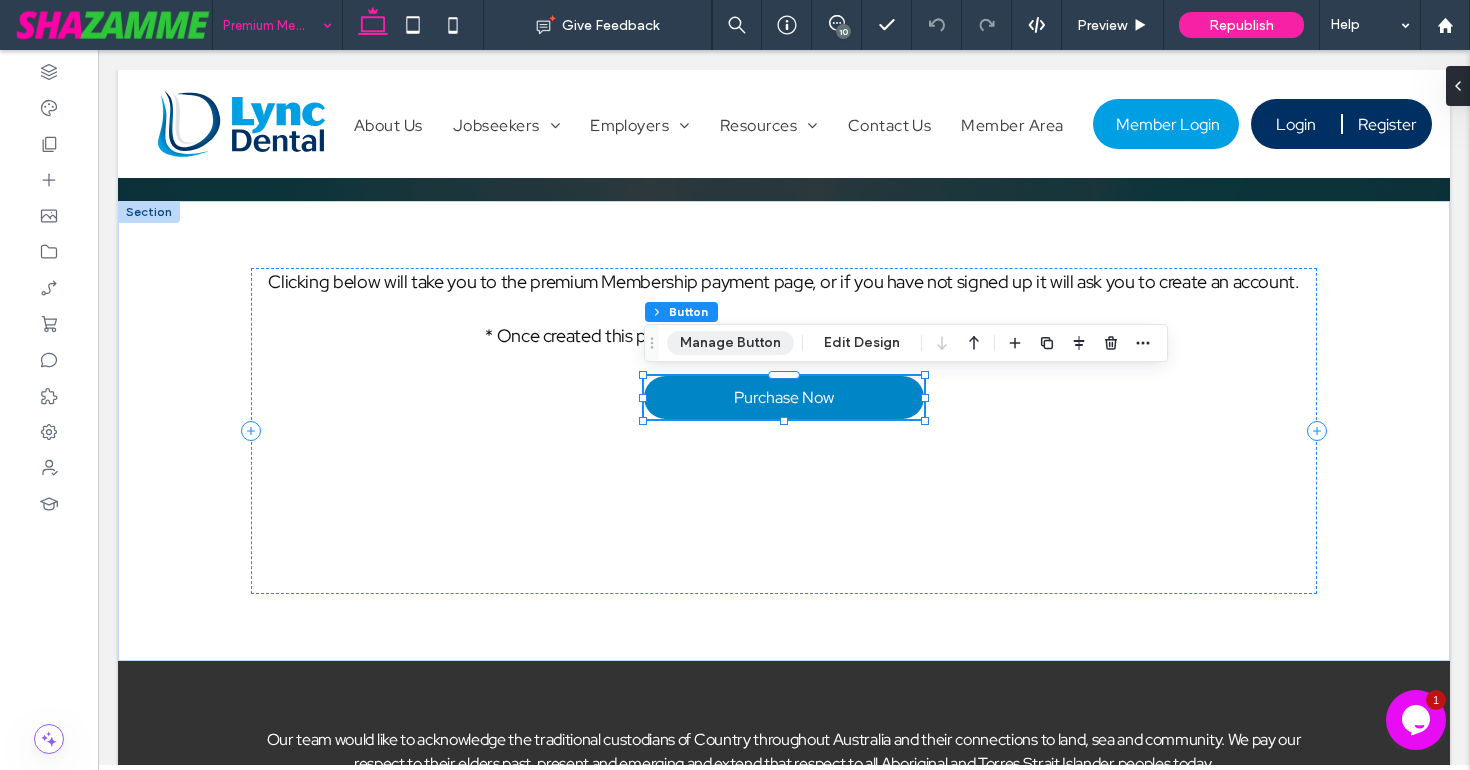 click on "Manage Button" at bounding box center [730, 343] 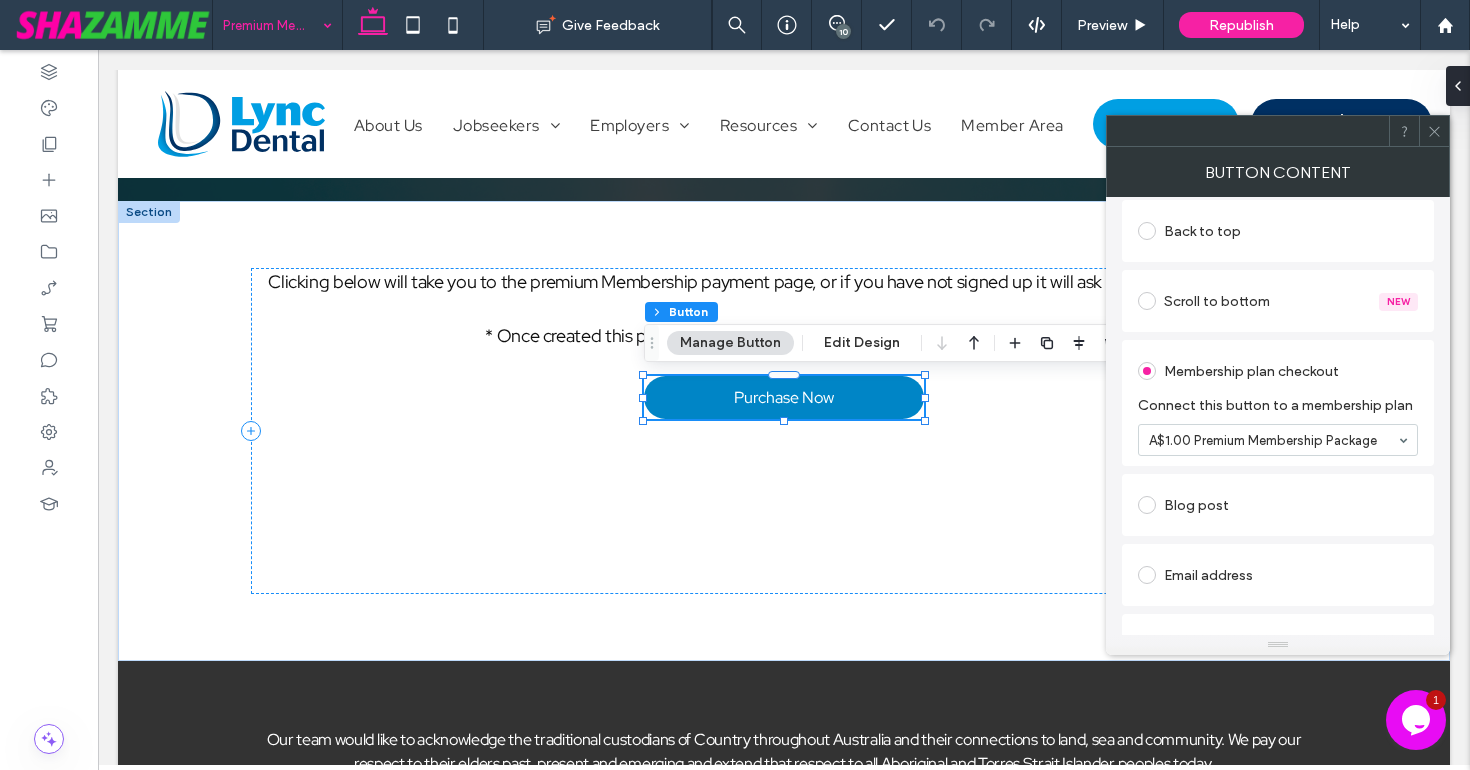 scroll, scrollTop: 745, scrollLeft: 0, axis: vertical 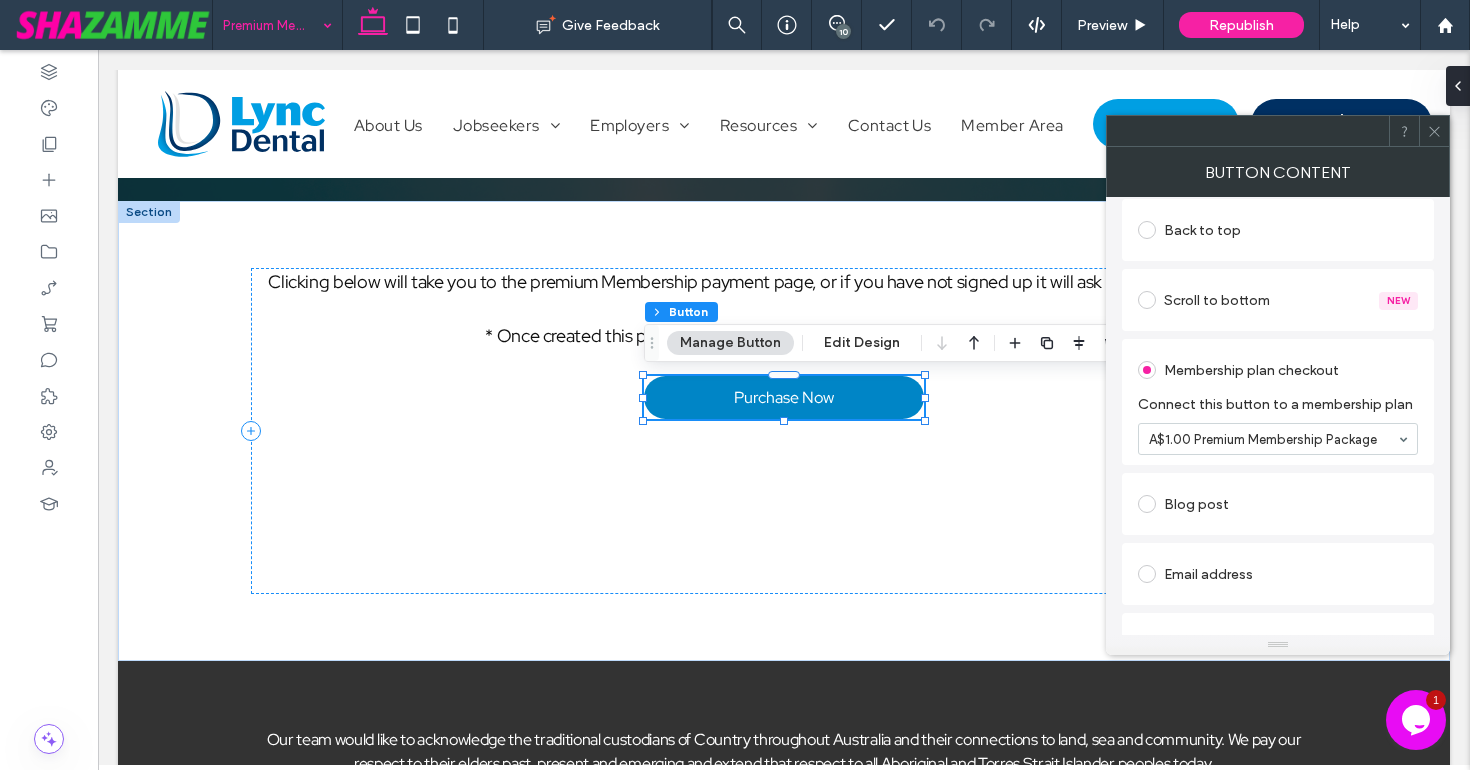 click 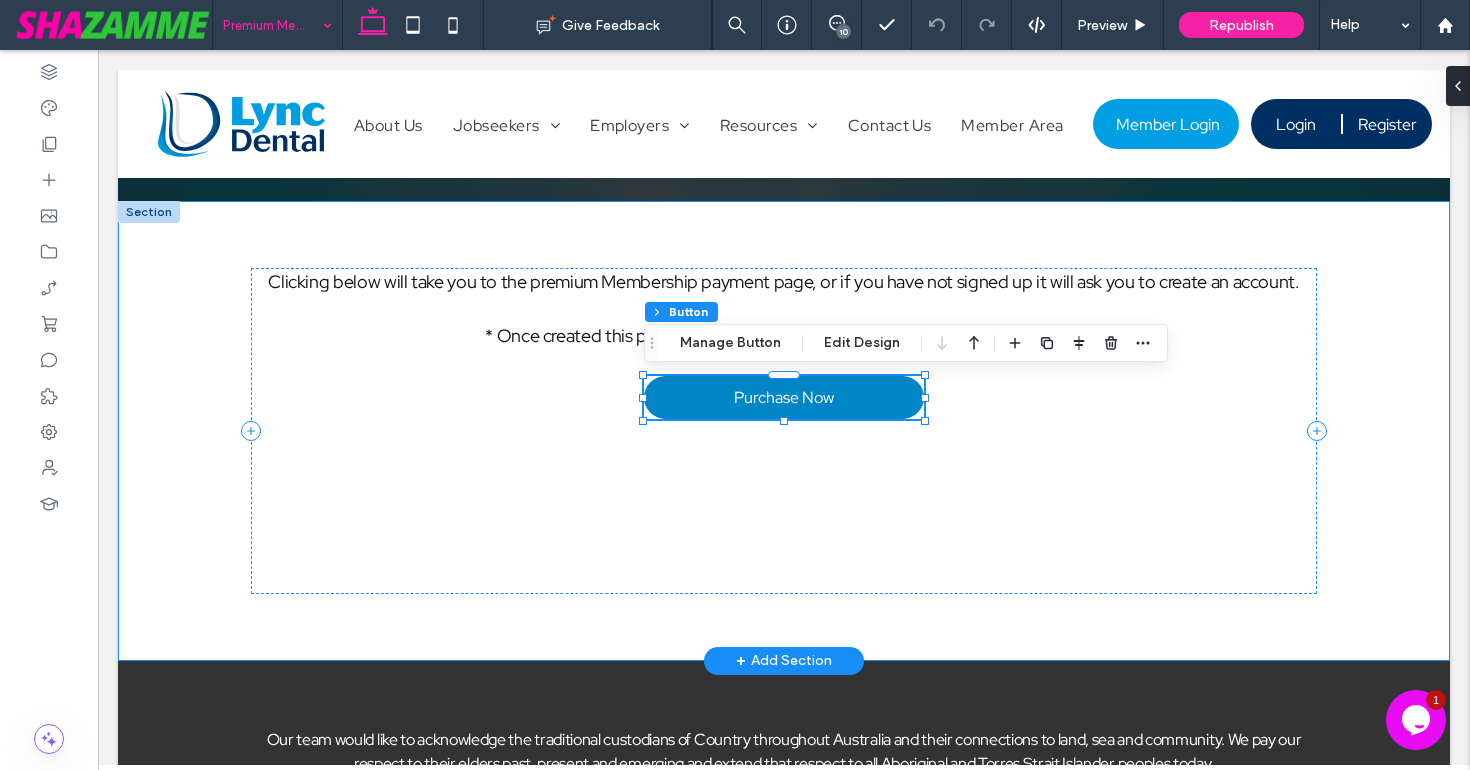 click on "Clicking below will take you to the premium Membership payment page, or if you have not signed up it will ask you to create an account. * Once created this page will briefly appear before the payment page appears.
Purchase Now" at bounding box center (784, 431) 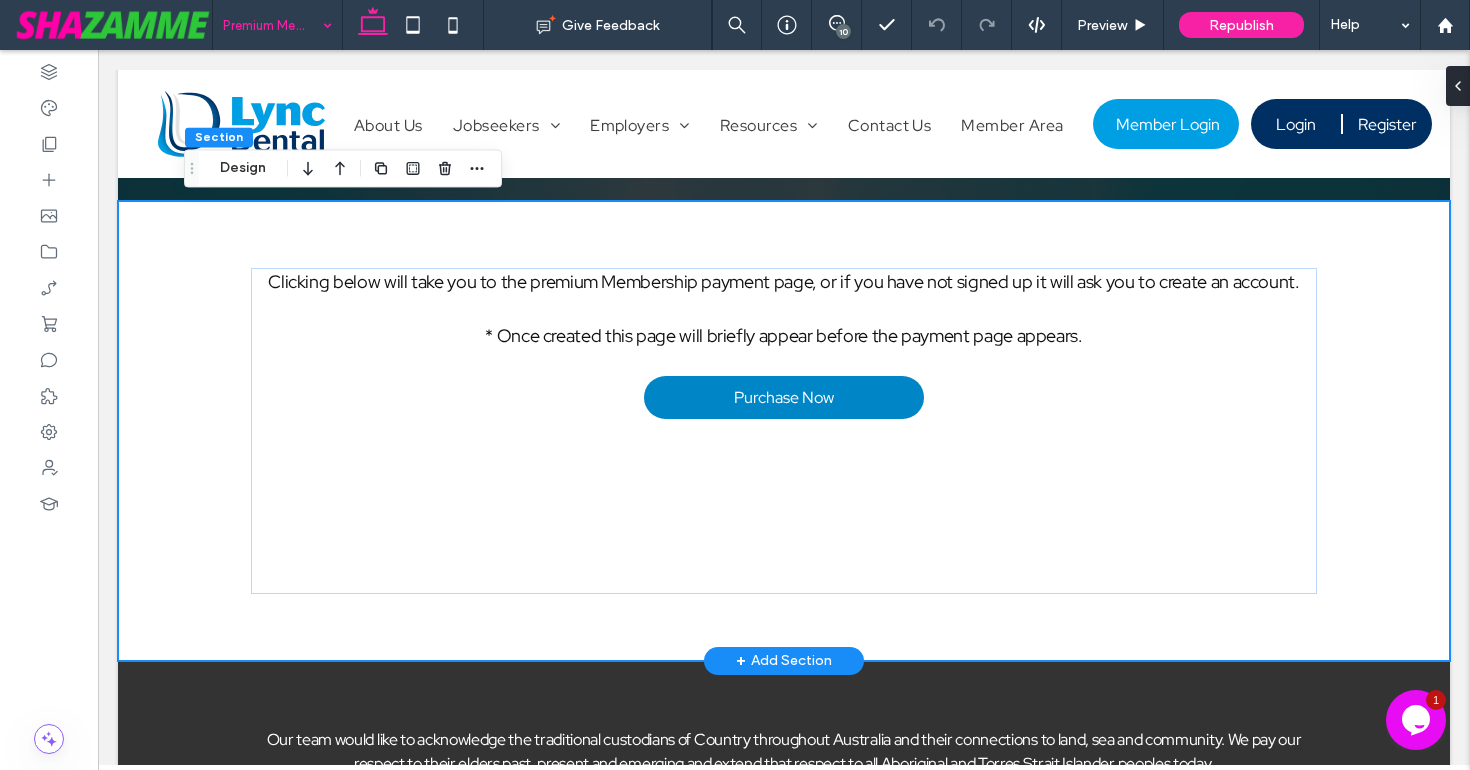 click on "Clicking below will take you to the premium Membership payment page, or if you have not signed up it will ask you to create an account. * Once created this page will briefly appear before the payment page appears.
Purchase Now" at bounding box center (784, 431) 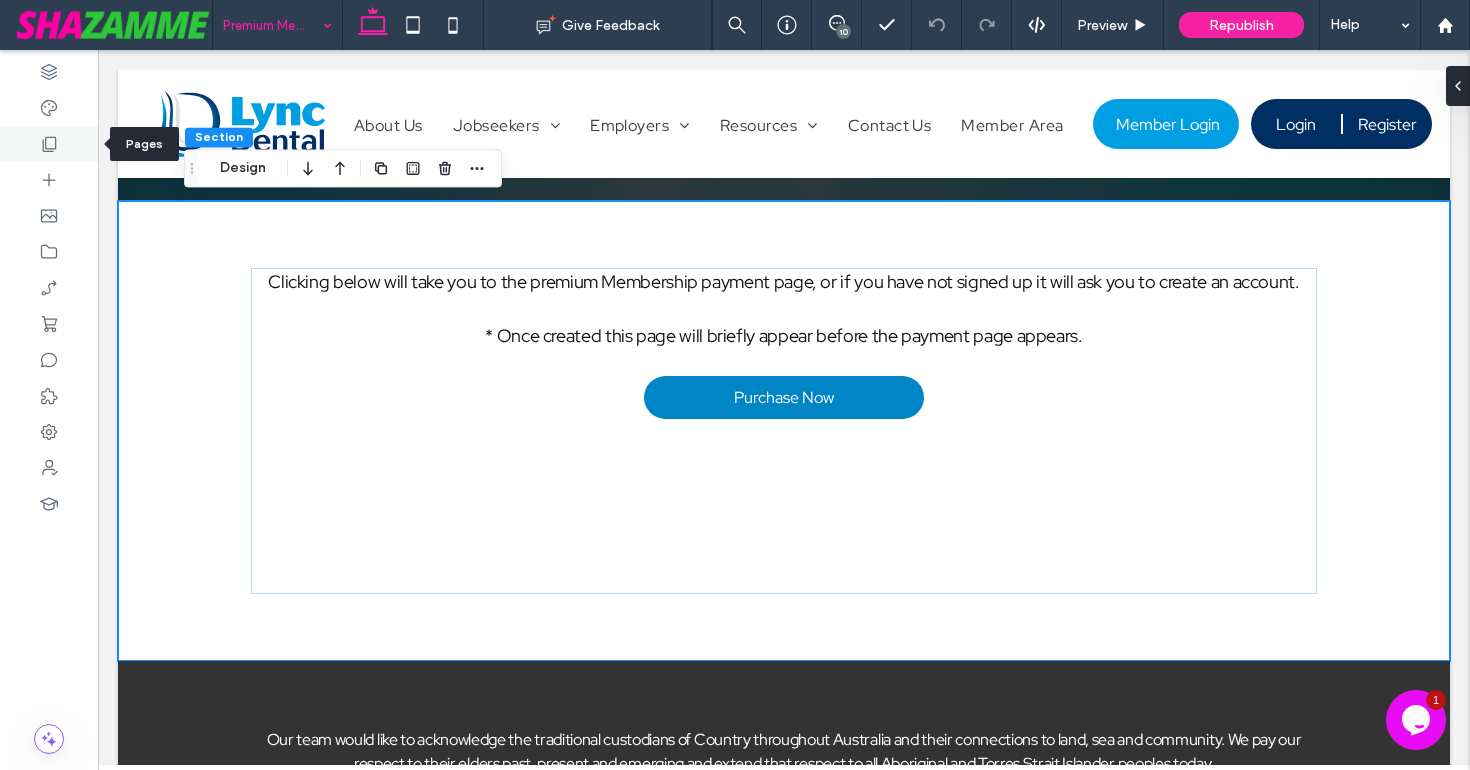 click at bounding box center (49, 144) 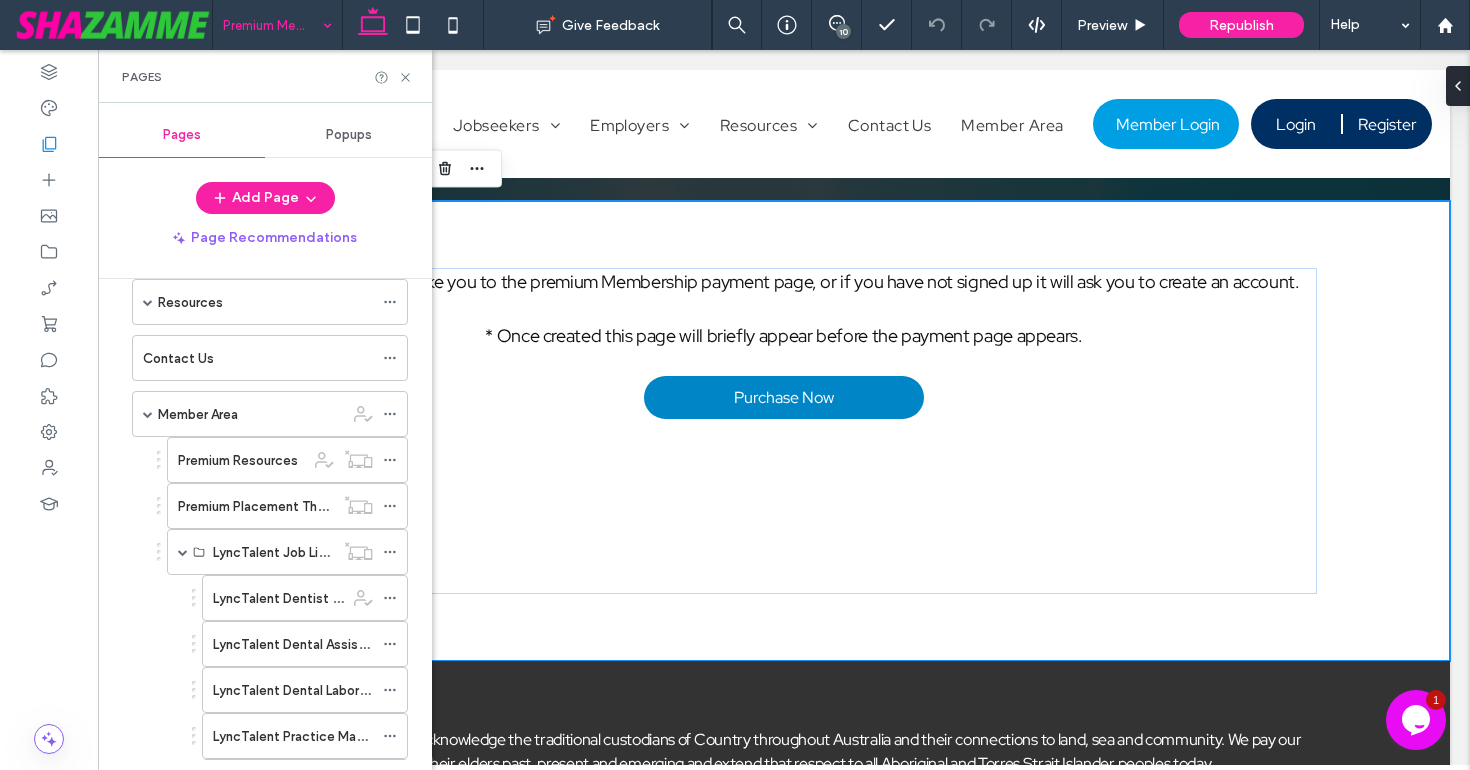 scroll, scrollTop: 734, scrollLeft: 0, axis: vertical 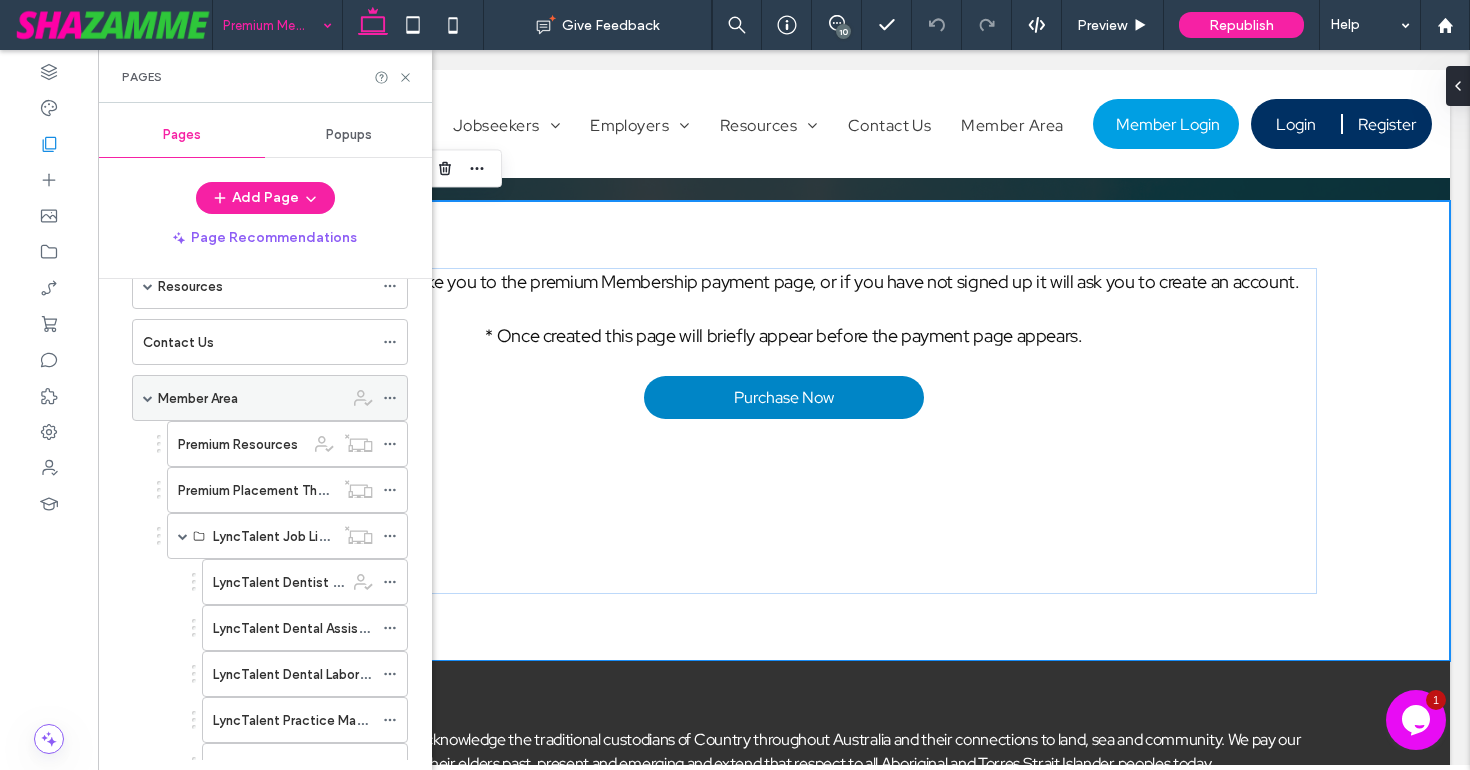 click on "Member Area" at bounding box center (251, 398) 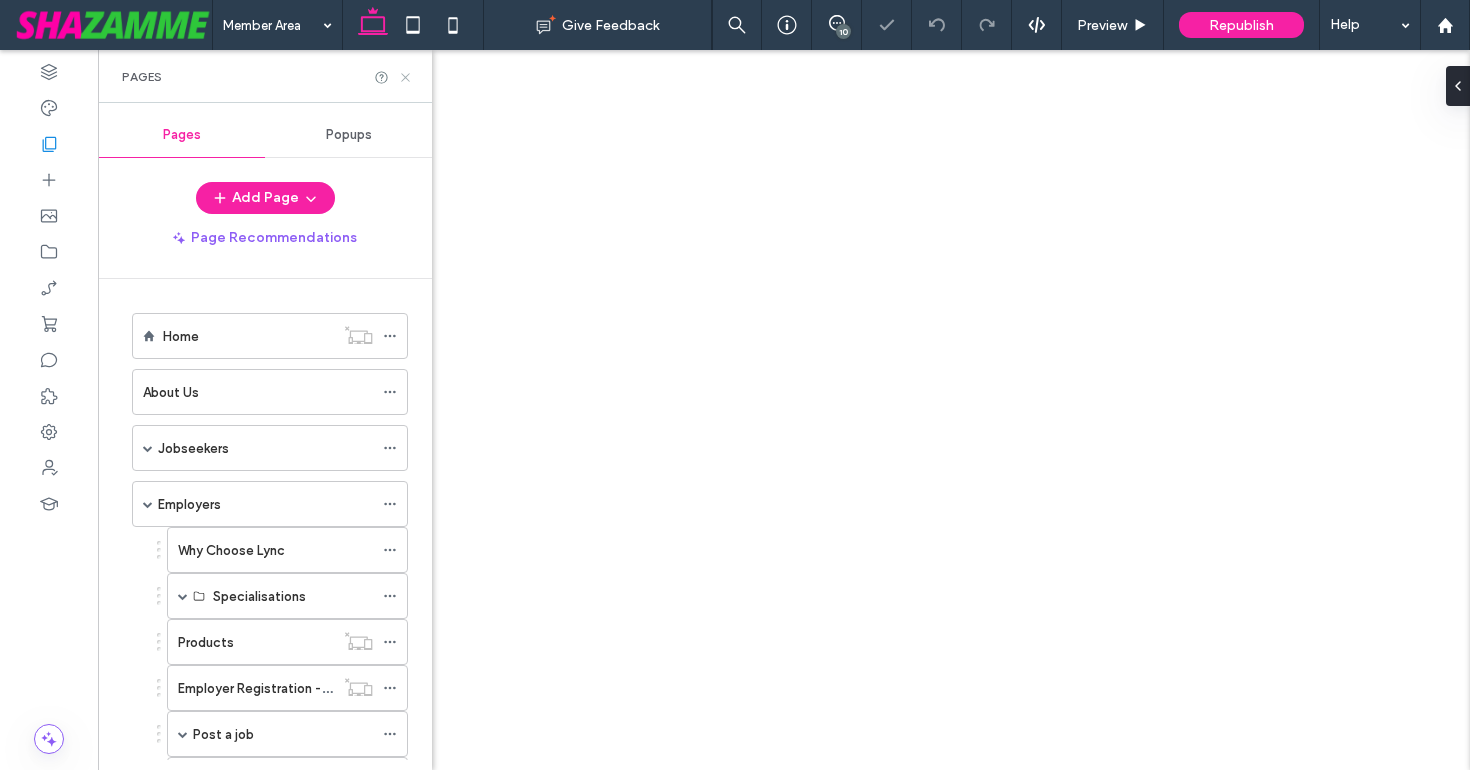scroll, scrollTop: 0, scrollLeft: 0, axis: both 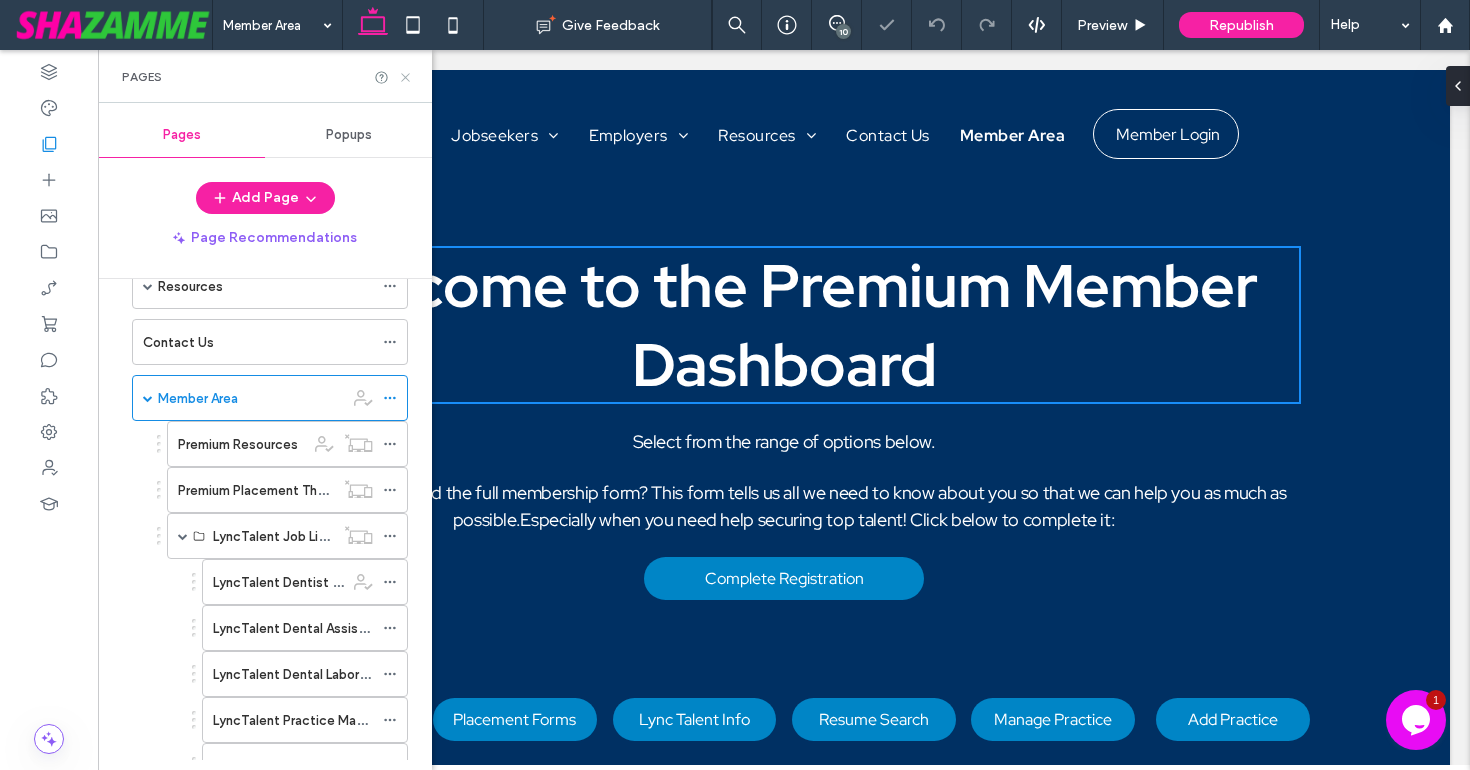 click 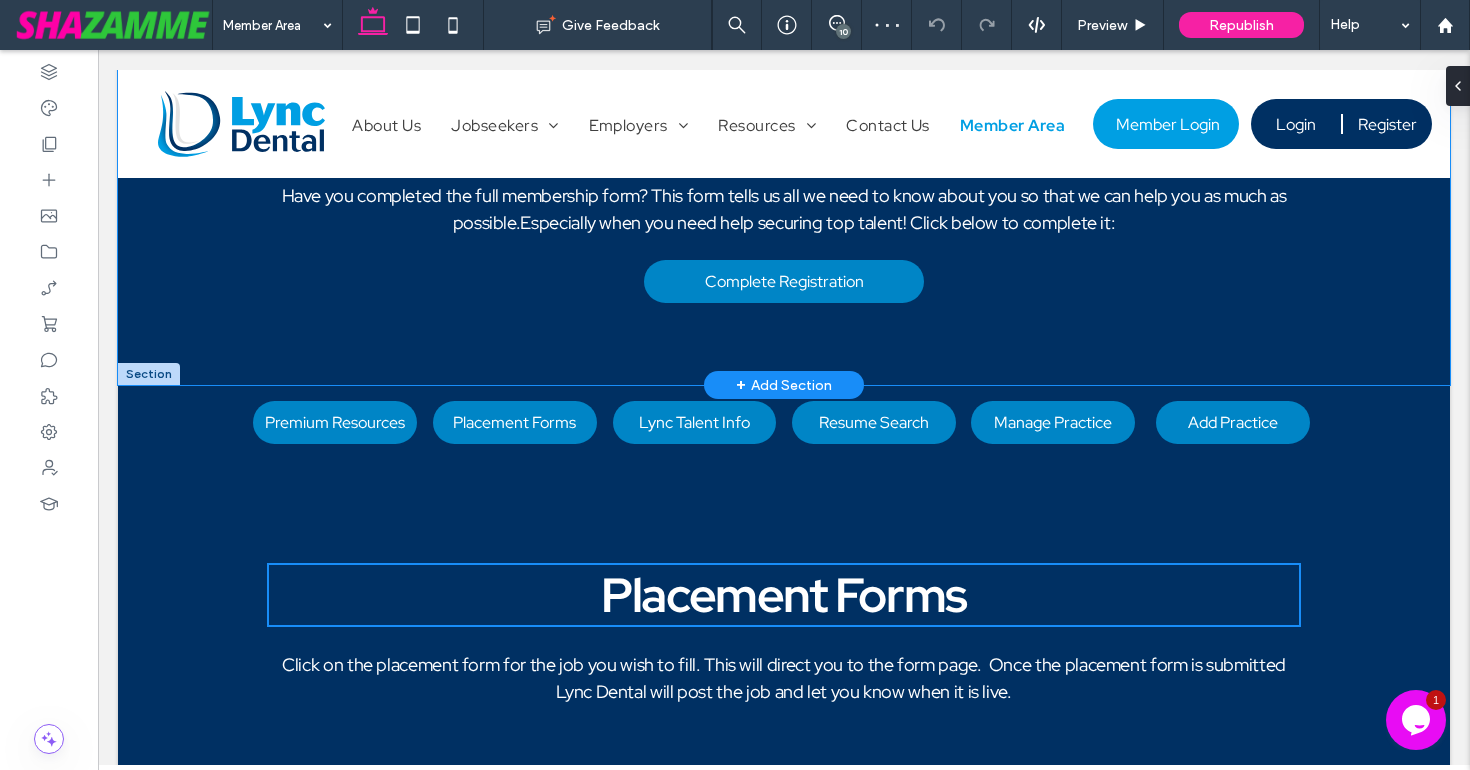 scroll, scrollTop: 301, scrollLeft: 0, axis: vertical 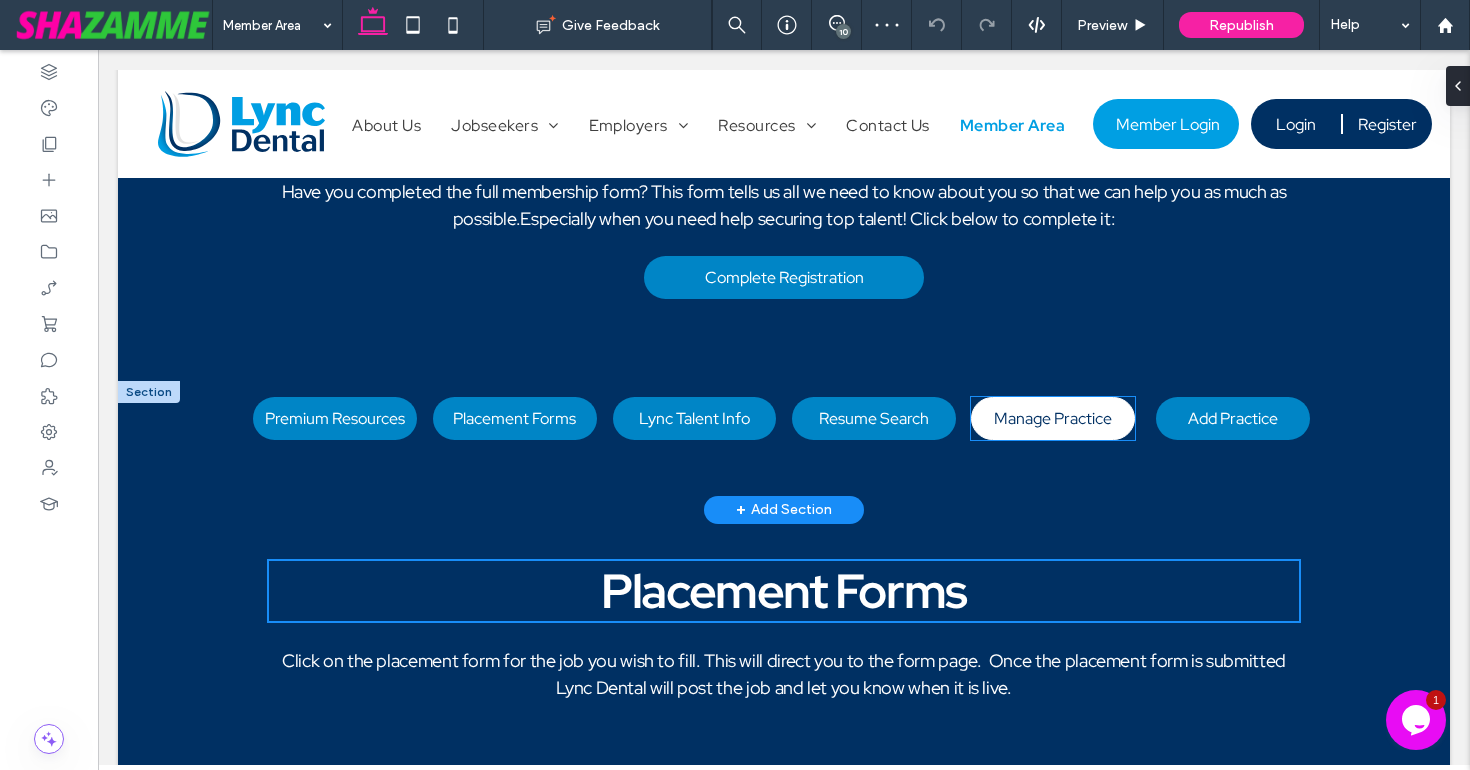 click on "Manage Practice" at bounding box center (1053, 418) 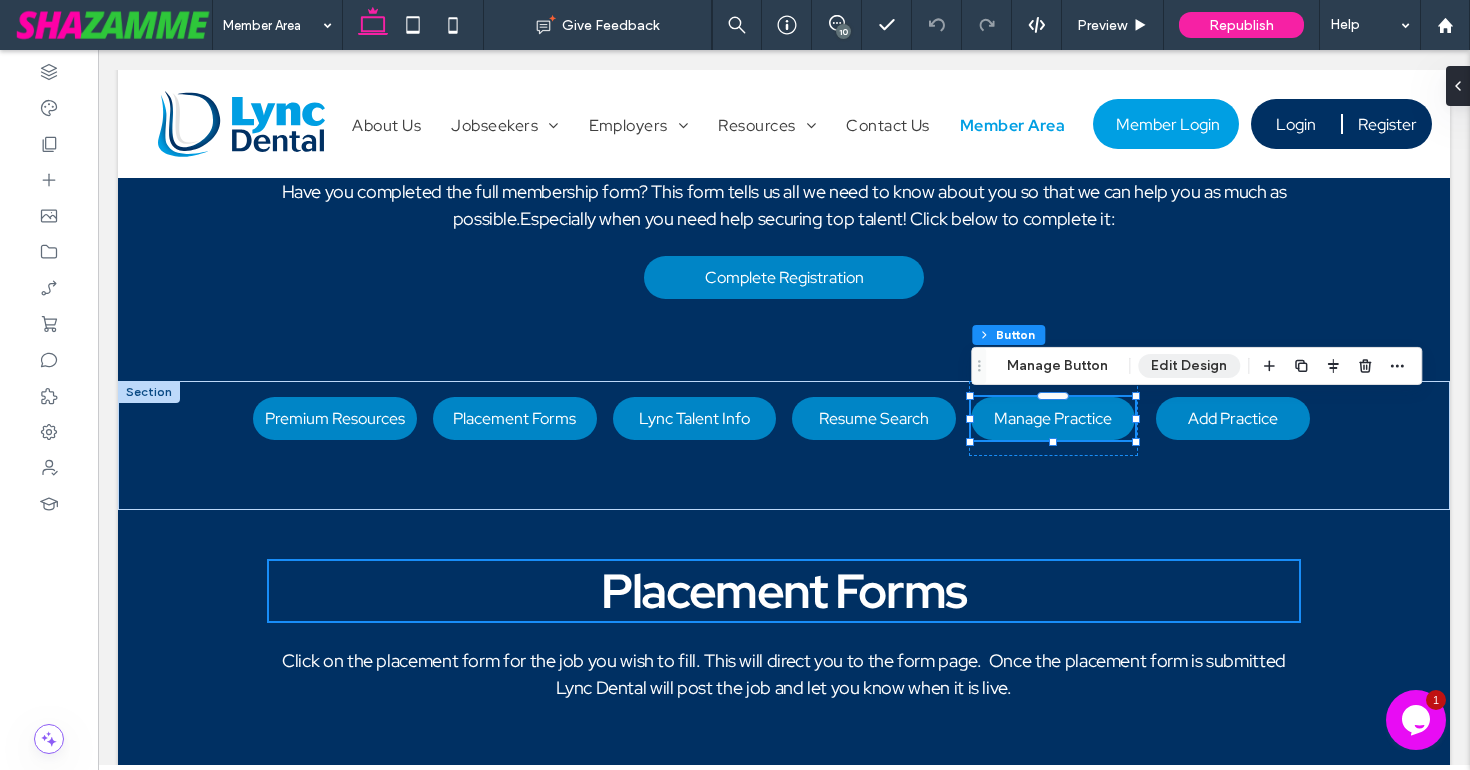 click on "Edit Design" at bounding box center [1189, 366] 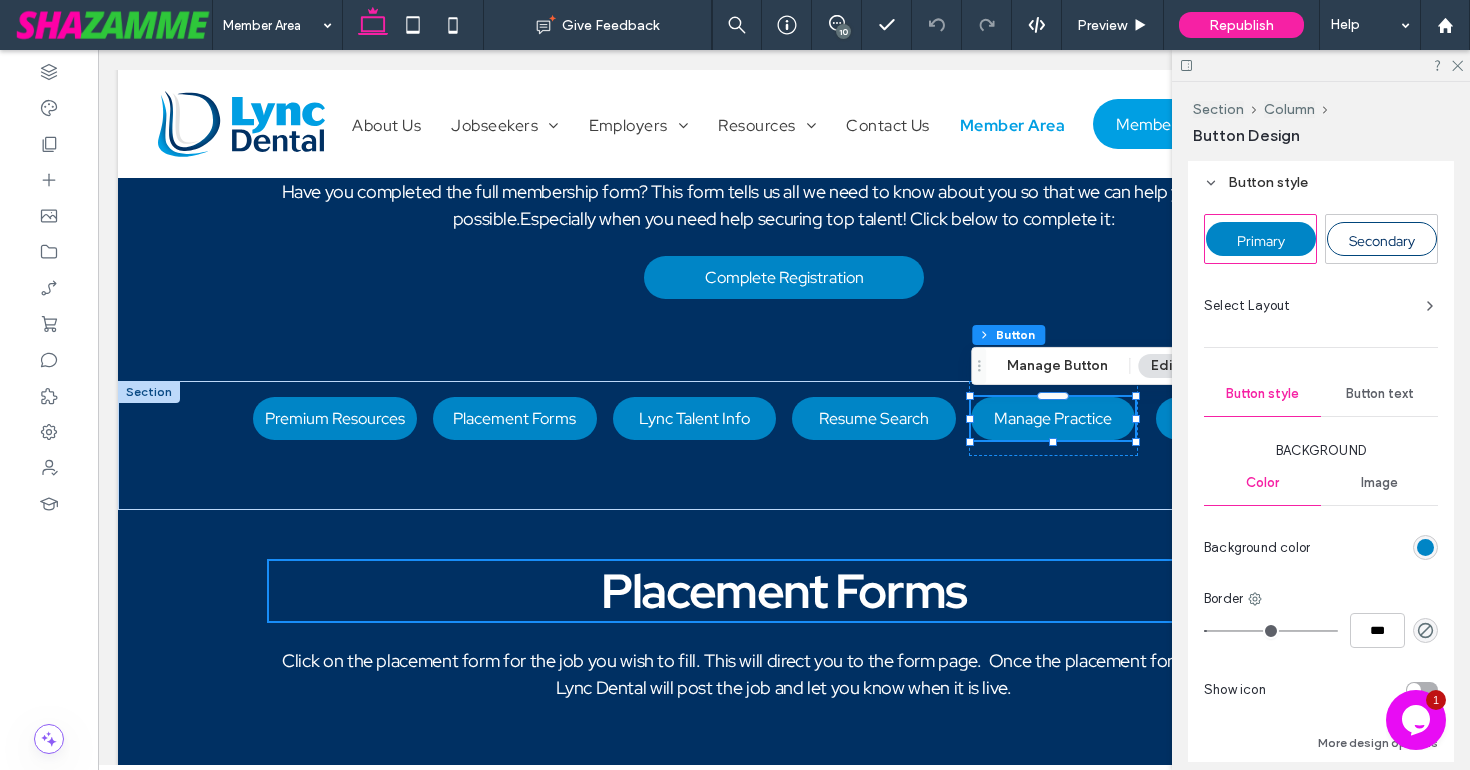 scroll, scrollTop: 319, scrollLeft: 0, axis: vertical 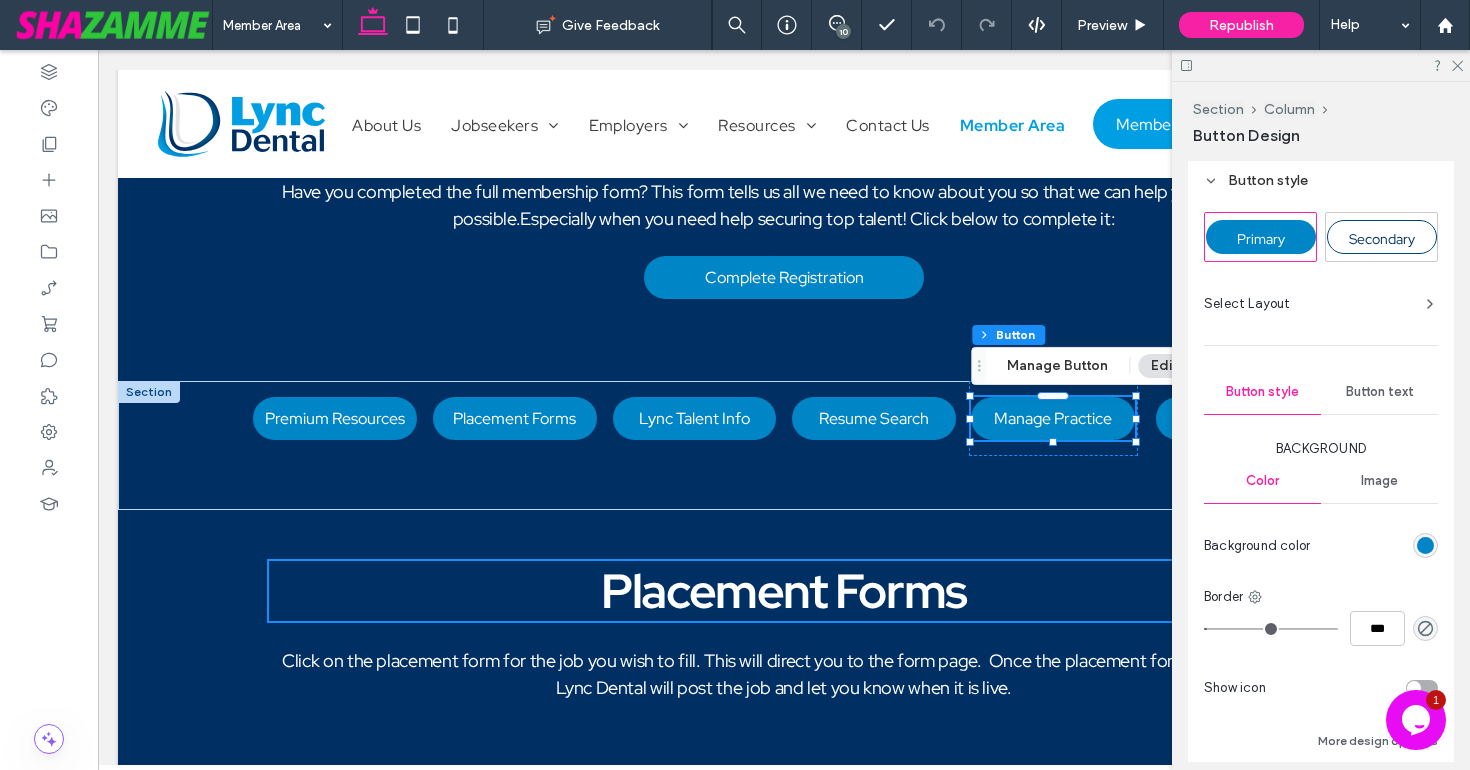 click at bounding box center [1425, 545] 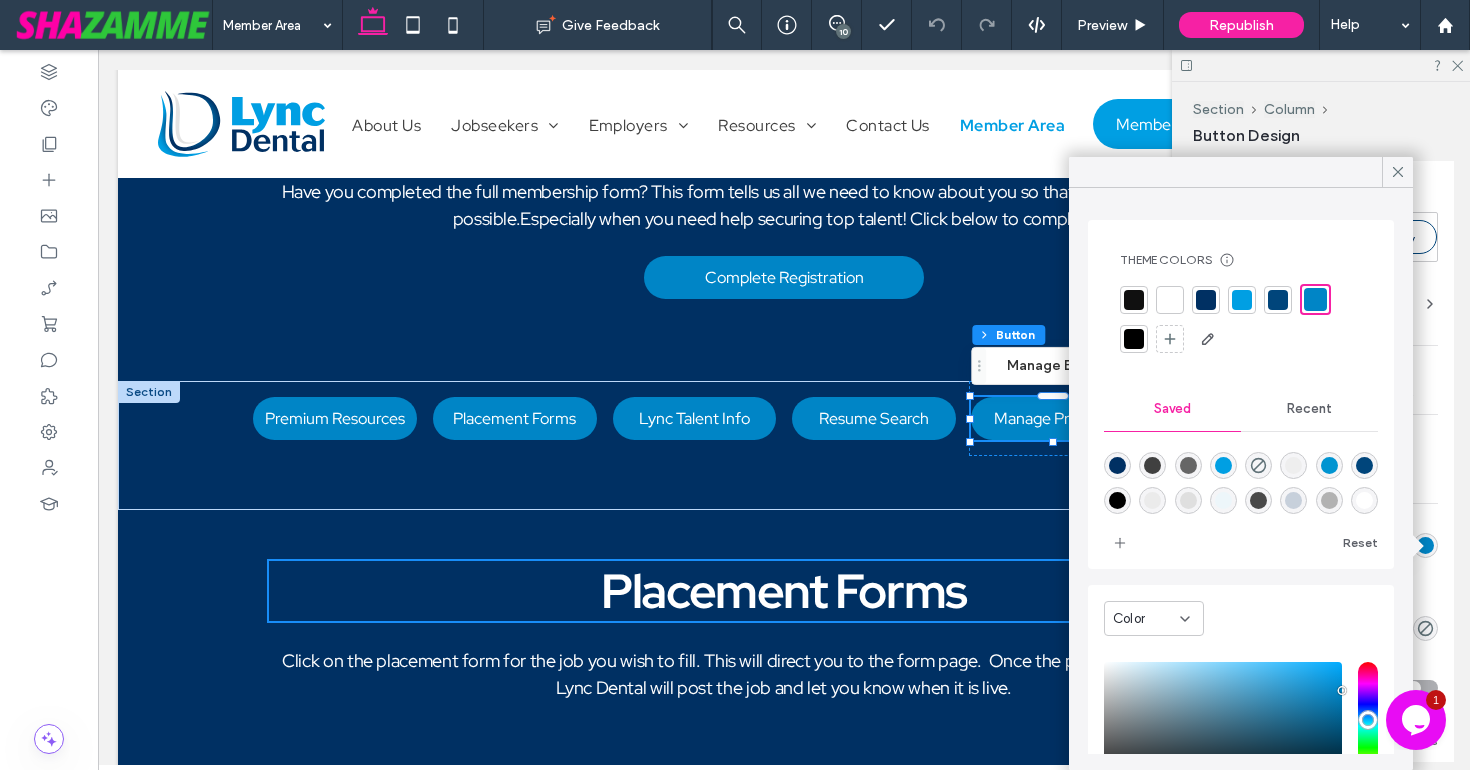 scroll, scrollTop: 32, scrollLeft: 0, axis: vertical 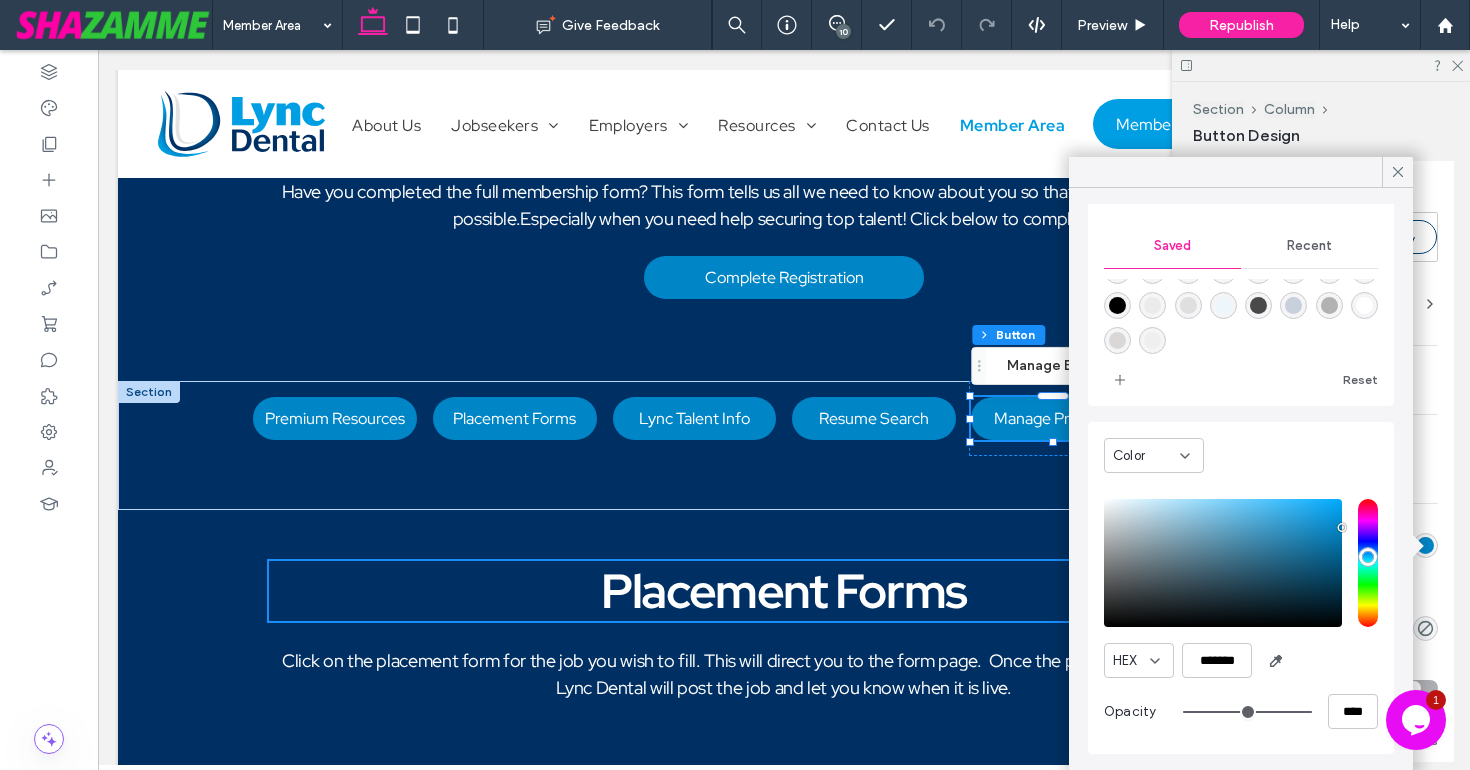 type on "***" 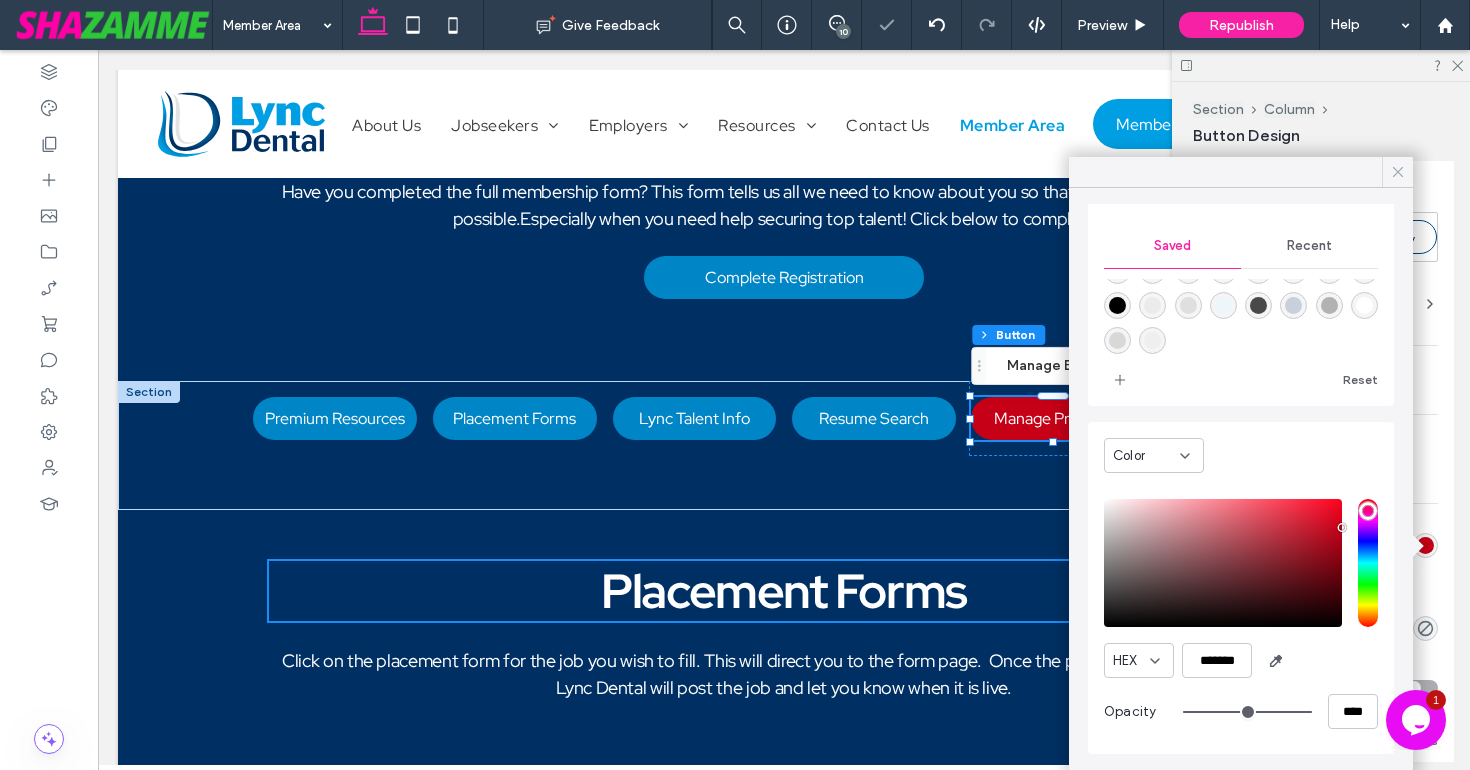 click 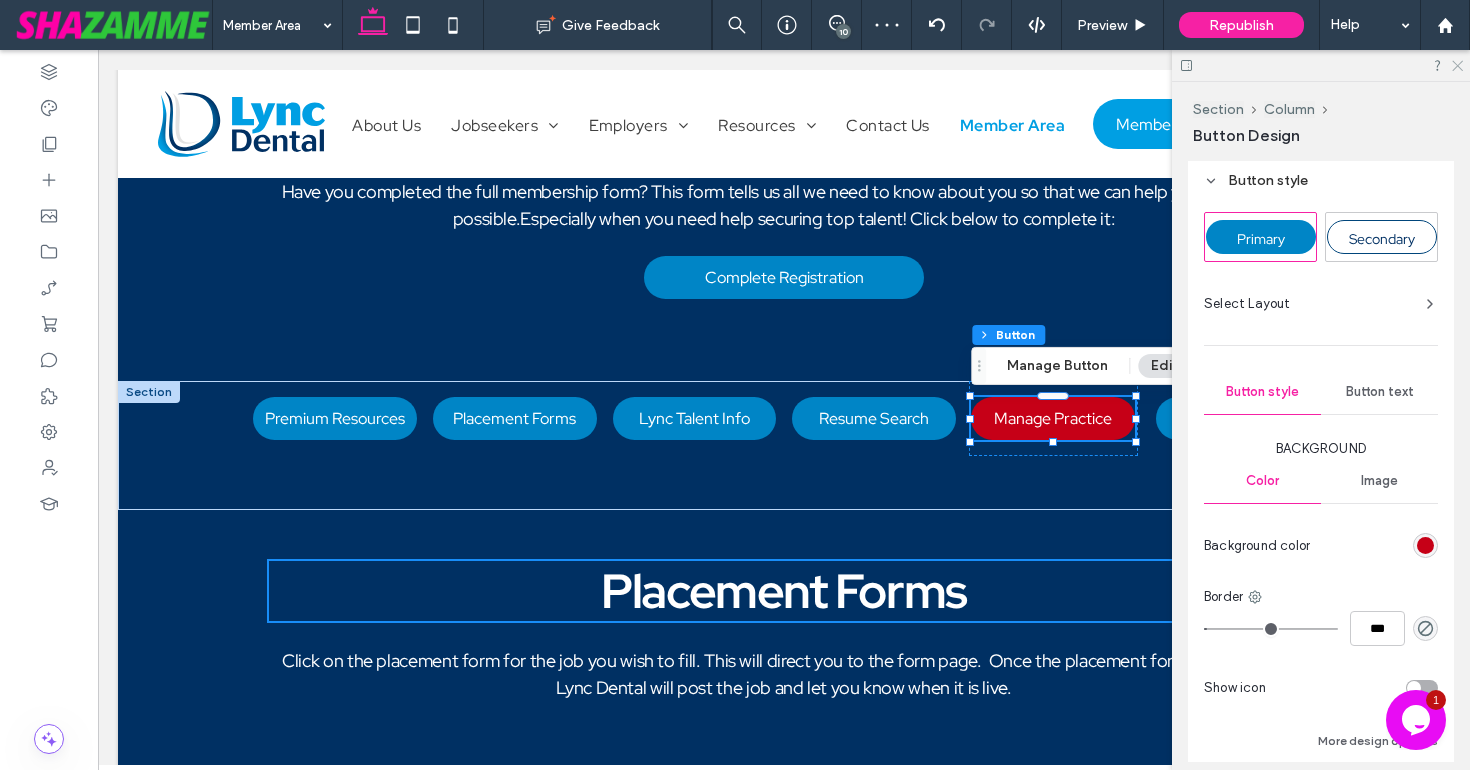 click 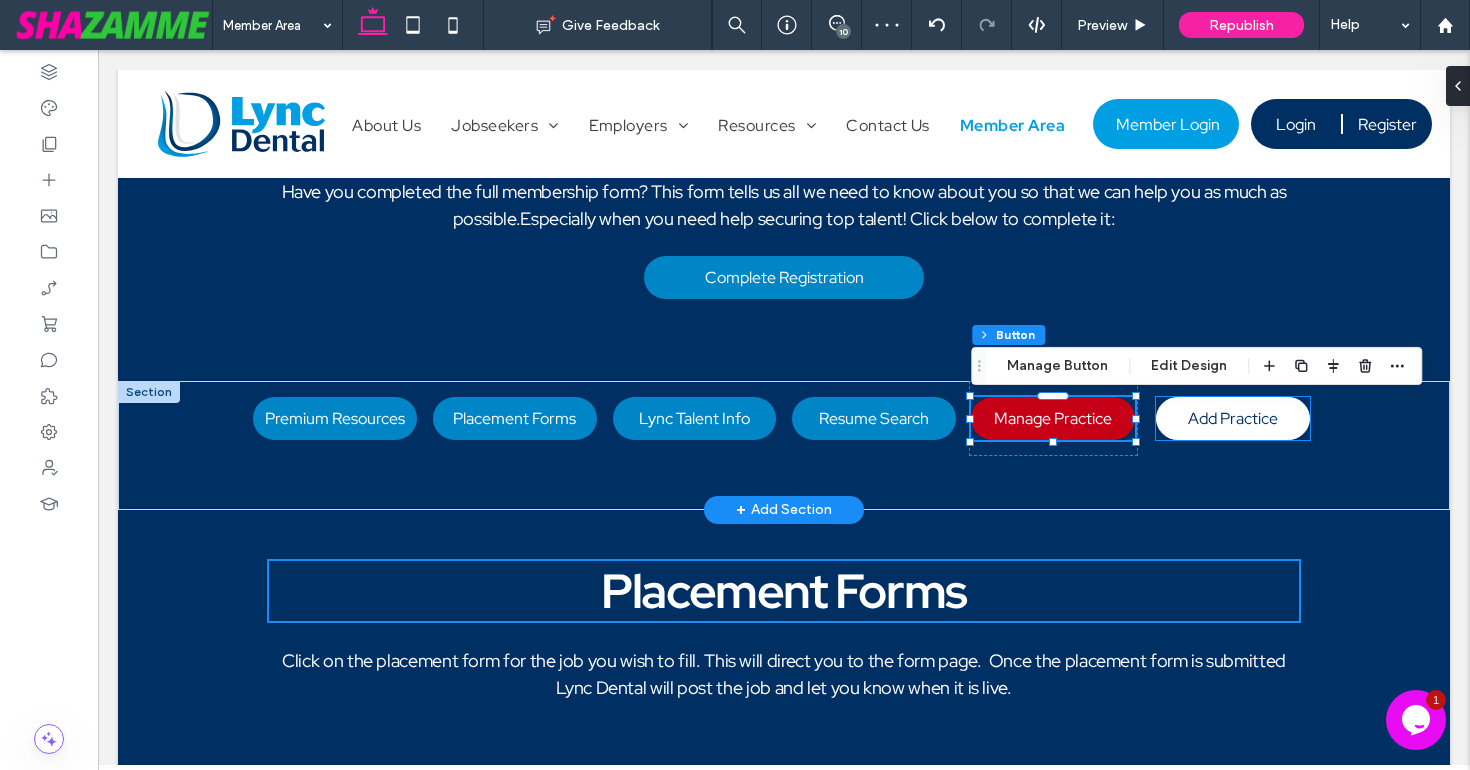 click on "Add Practice" at bounding box center [1233, 418] 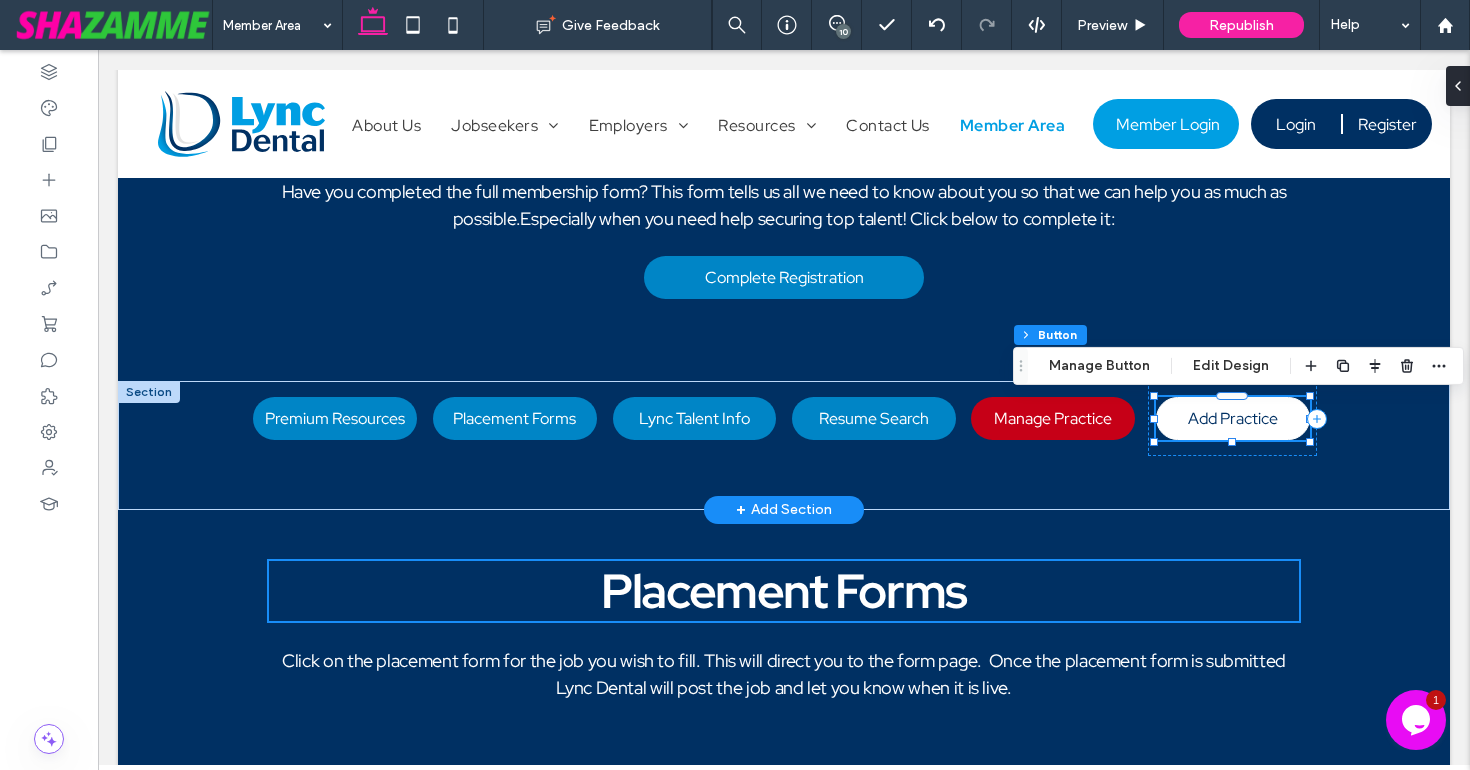 type on "**" 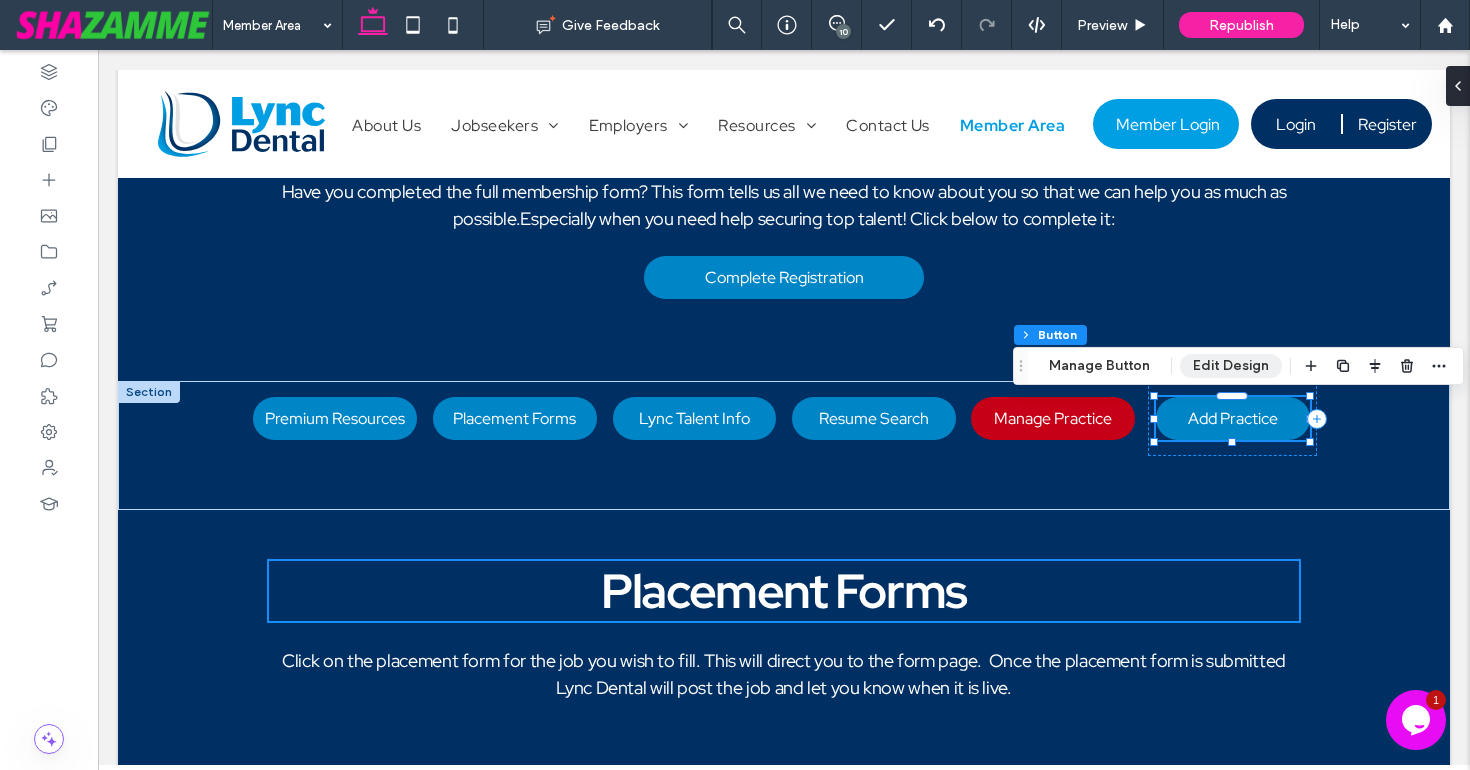 click on "Edit Design" at bounding box center (1231, 366) 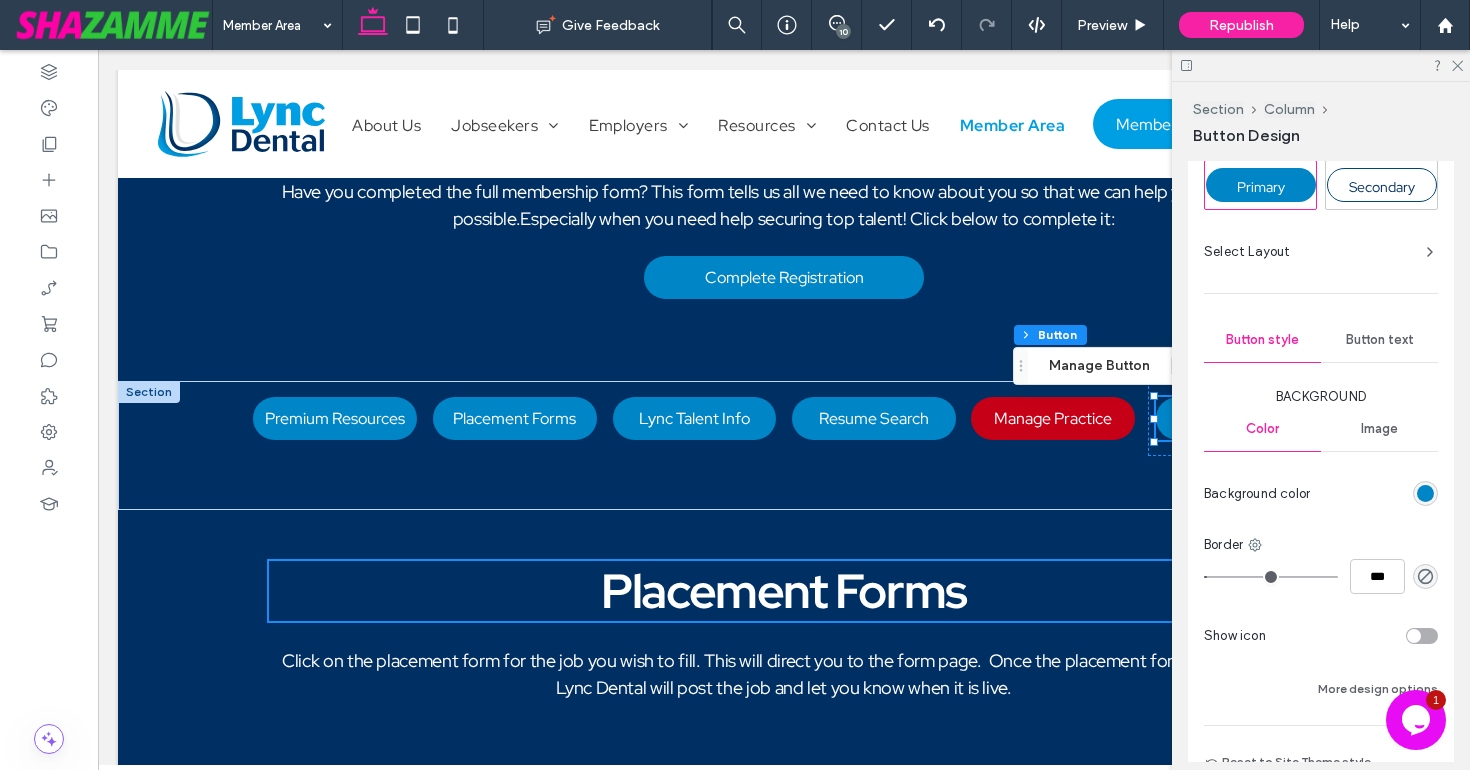 scroll, scrollTop: 395, scrollLeft: 0, axis: vertical 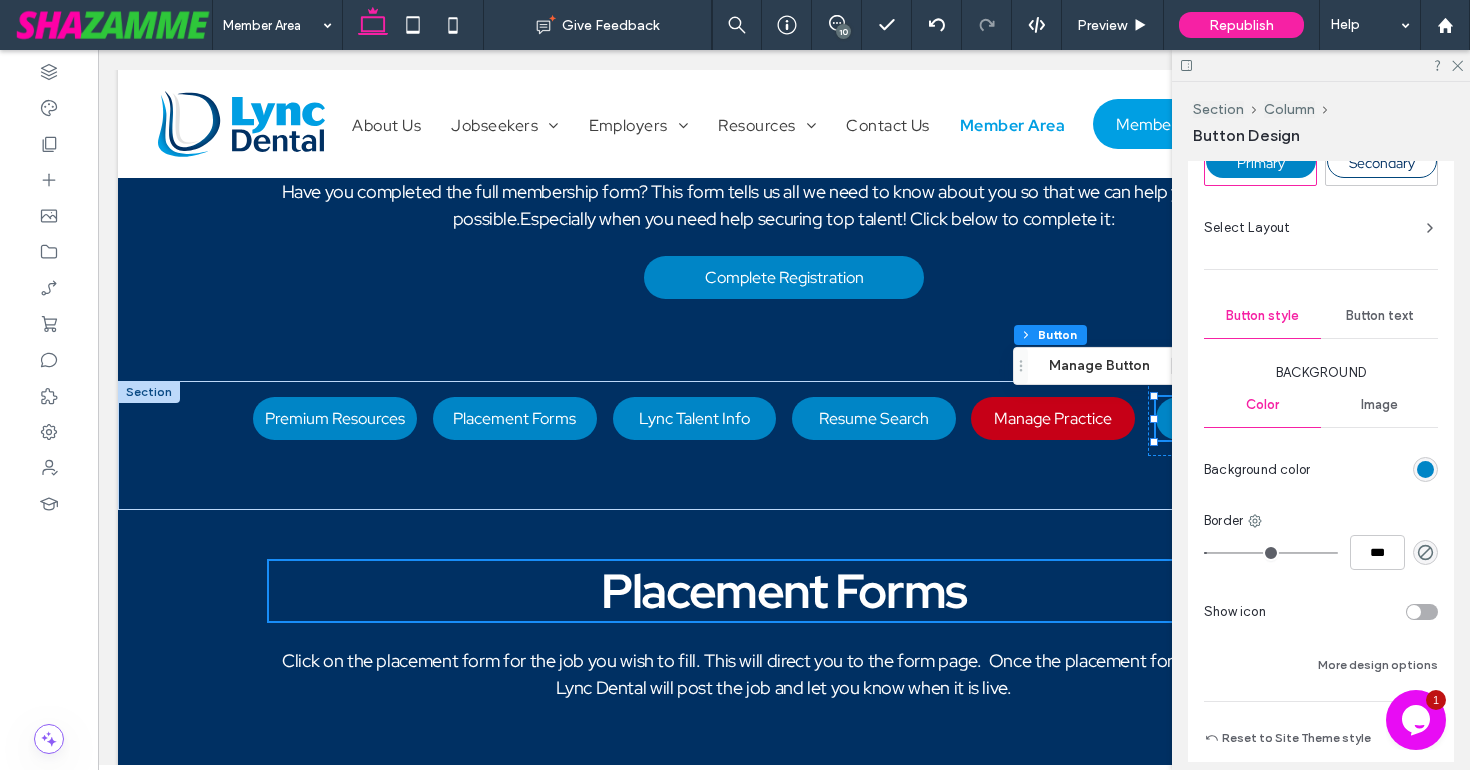click at bounding box center (1425, 469) 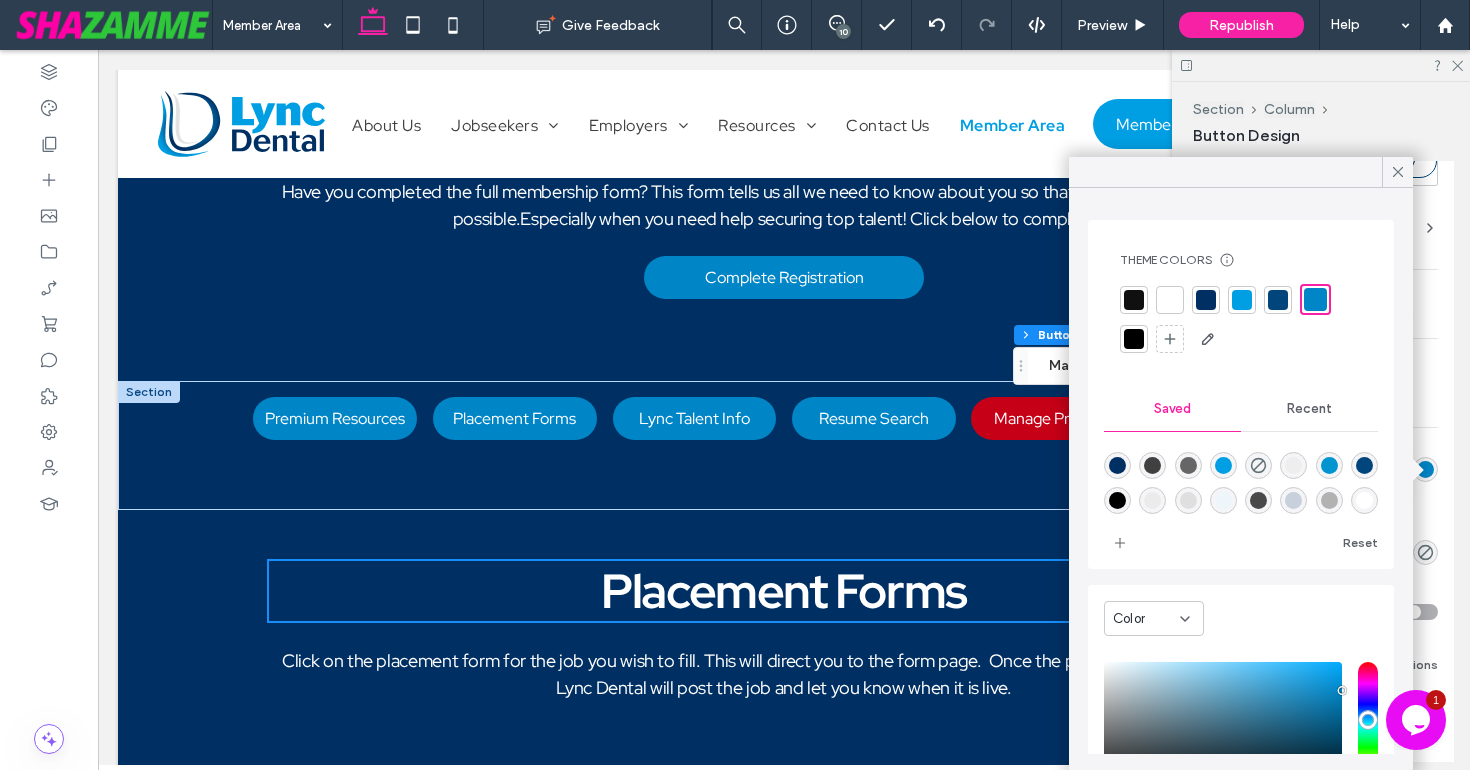 click on "Recent" at bounding box center [1309, 409] 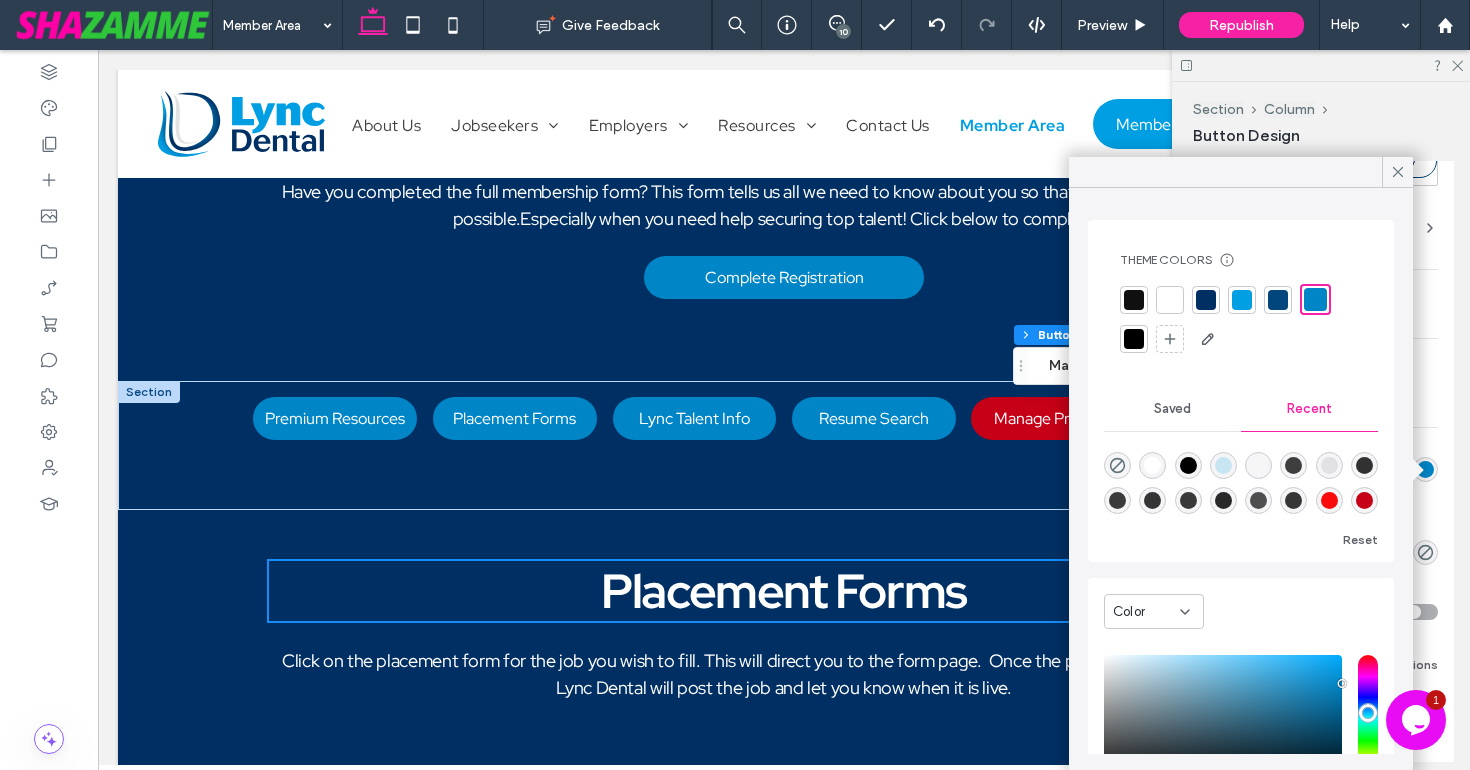 click at bounding box center (1364, 500) 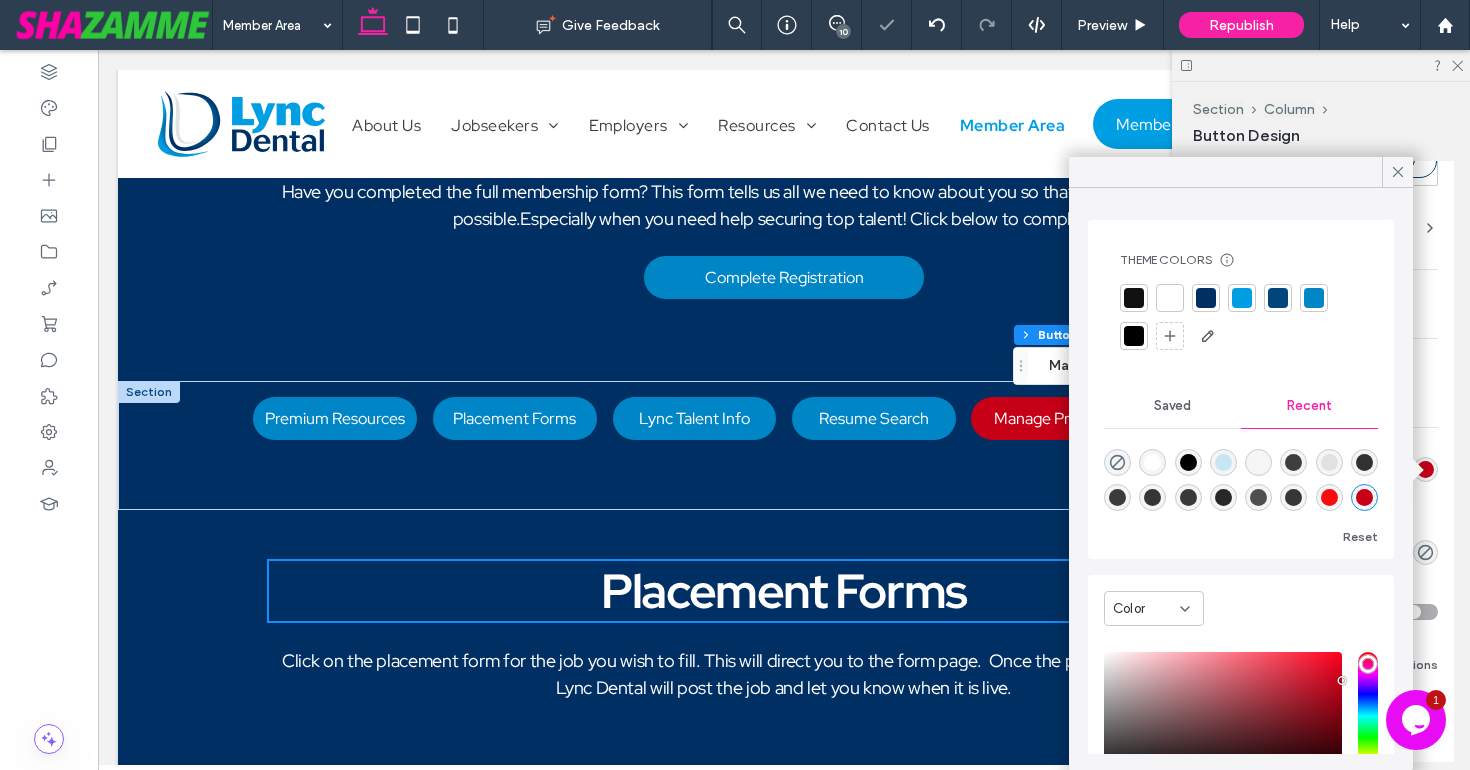 type on "*******" 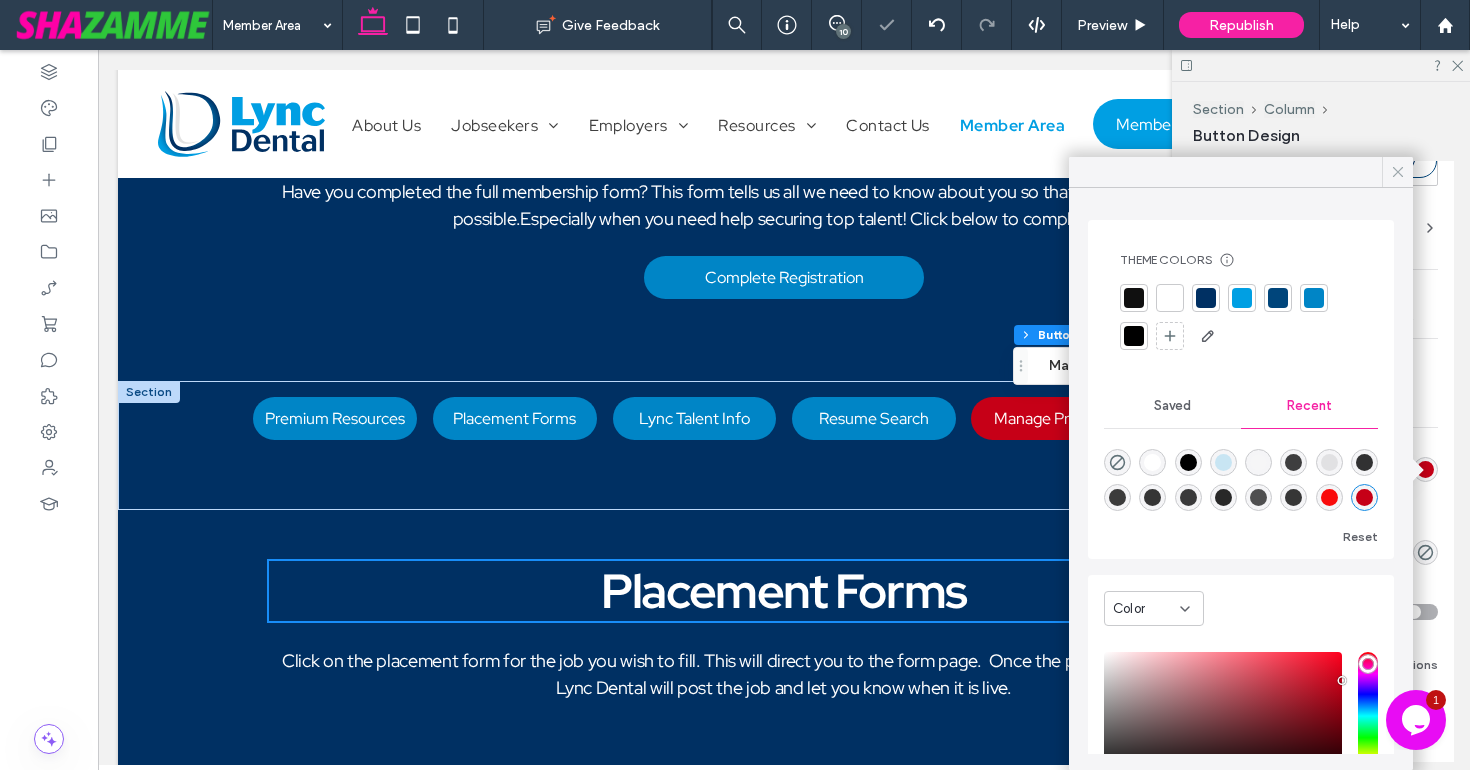 click 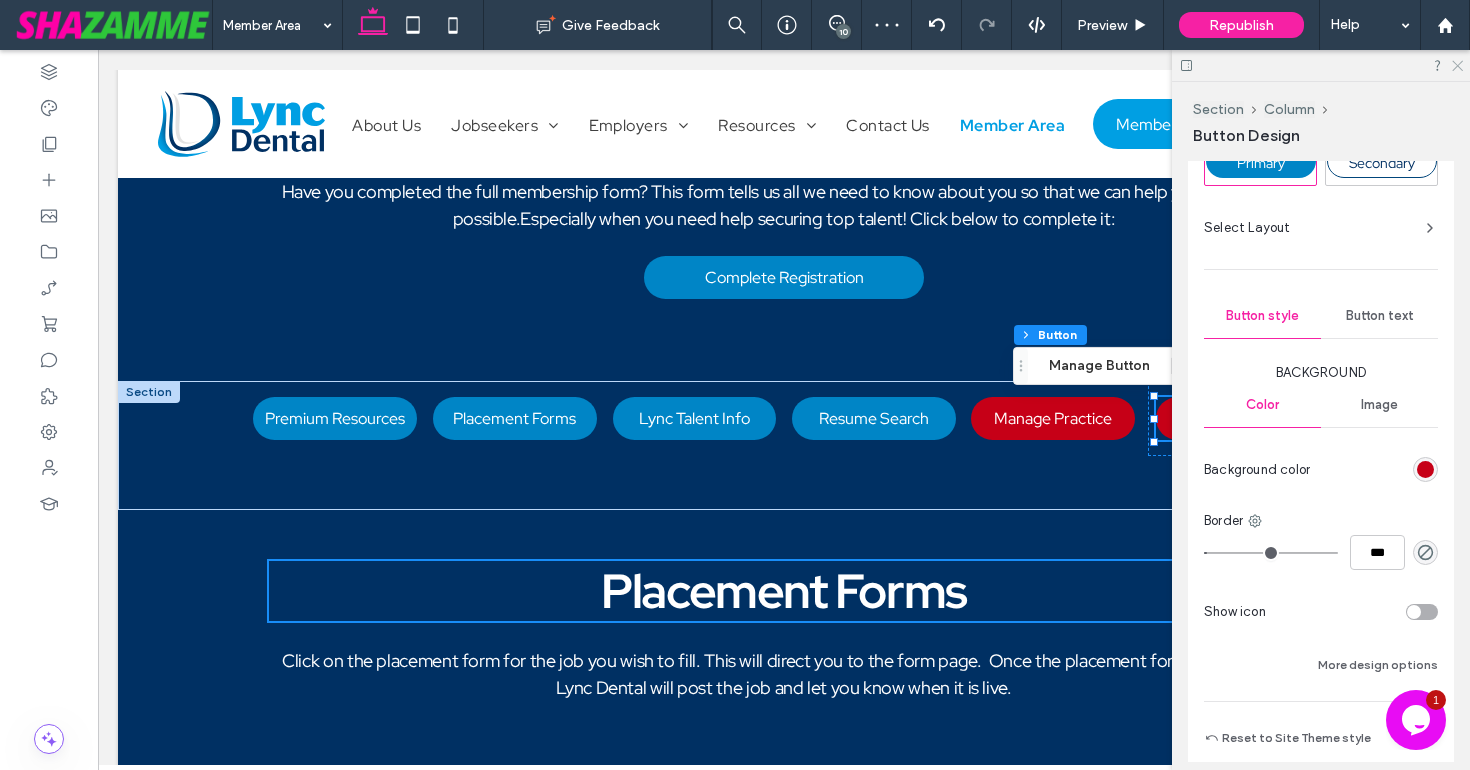 click 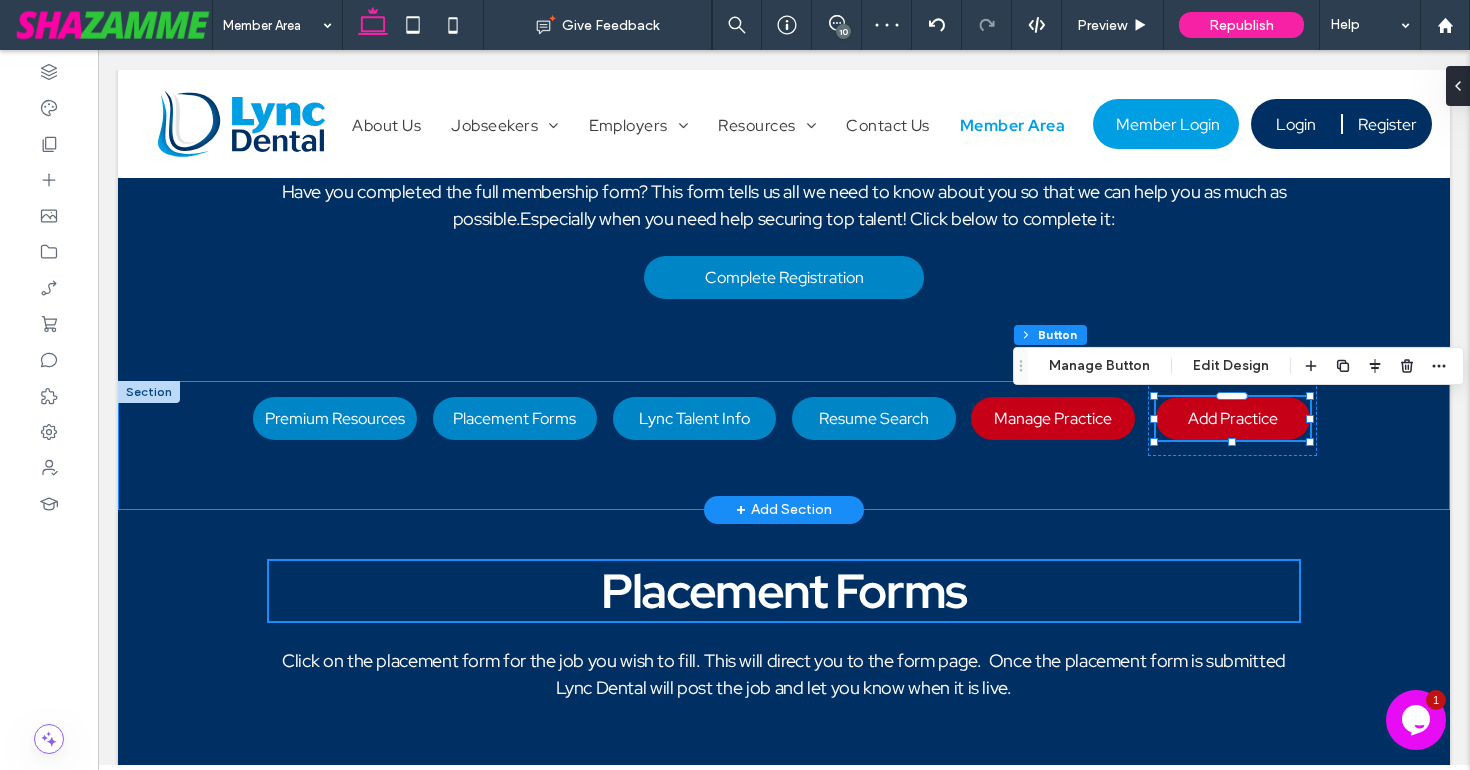 click on "Premium Resources
Placement Forms
Lync Talent Info
Resume Search
Manage Practice
Add Practice" at bounding box center [784, 445] 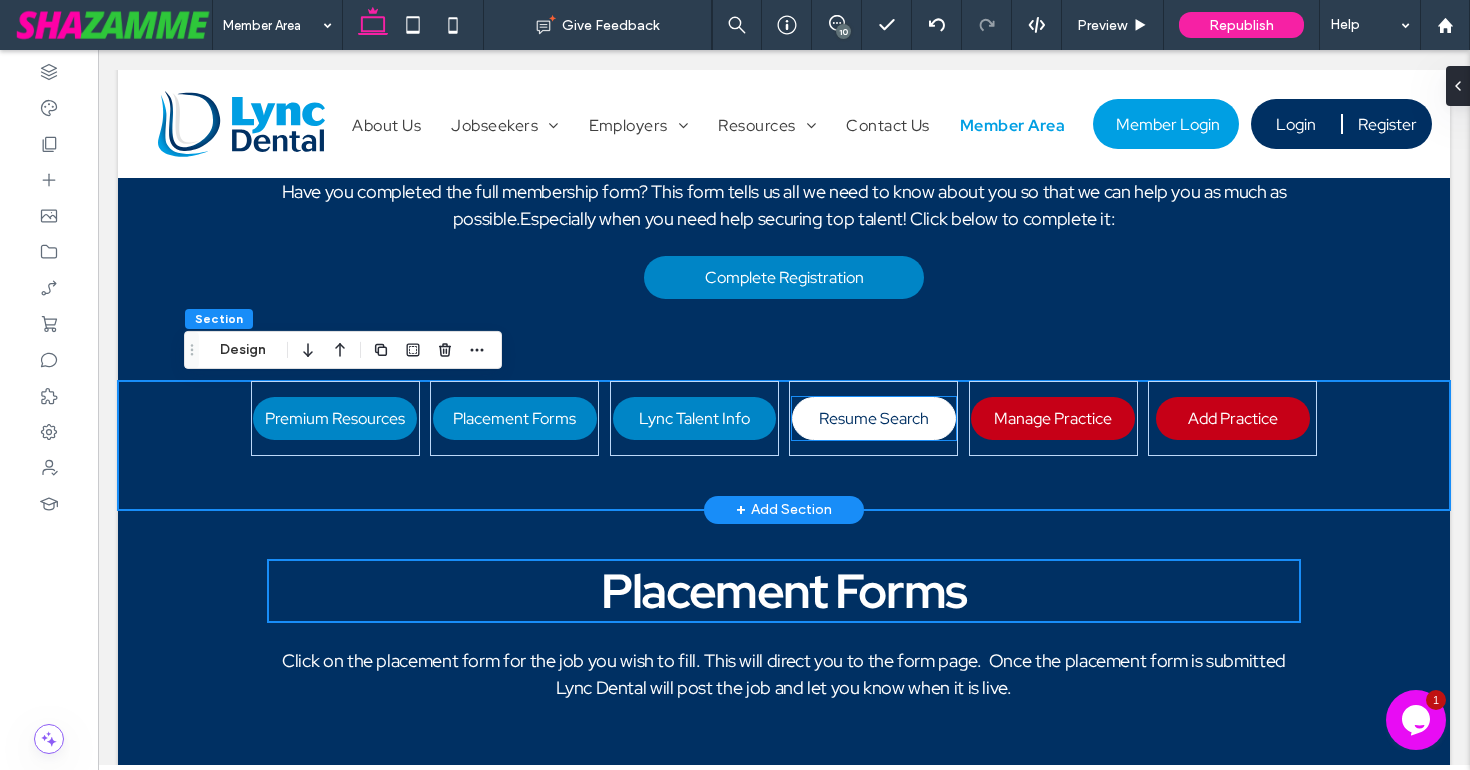 click on "Resume Search" at bounding box center (874, 418) 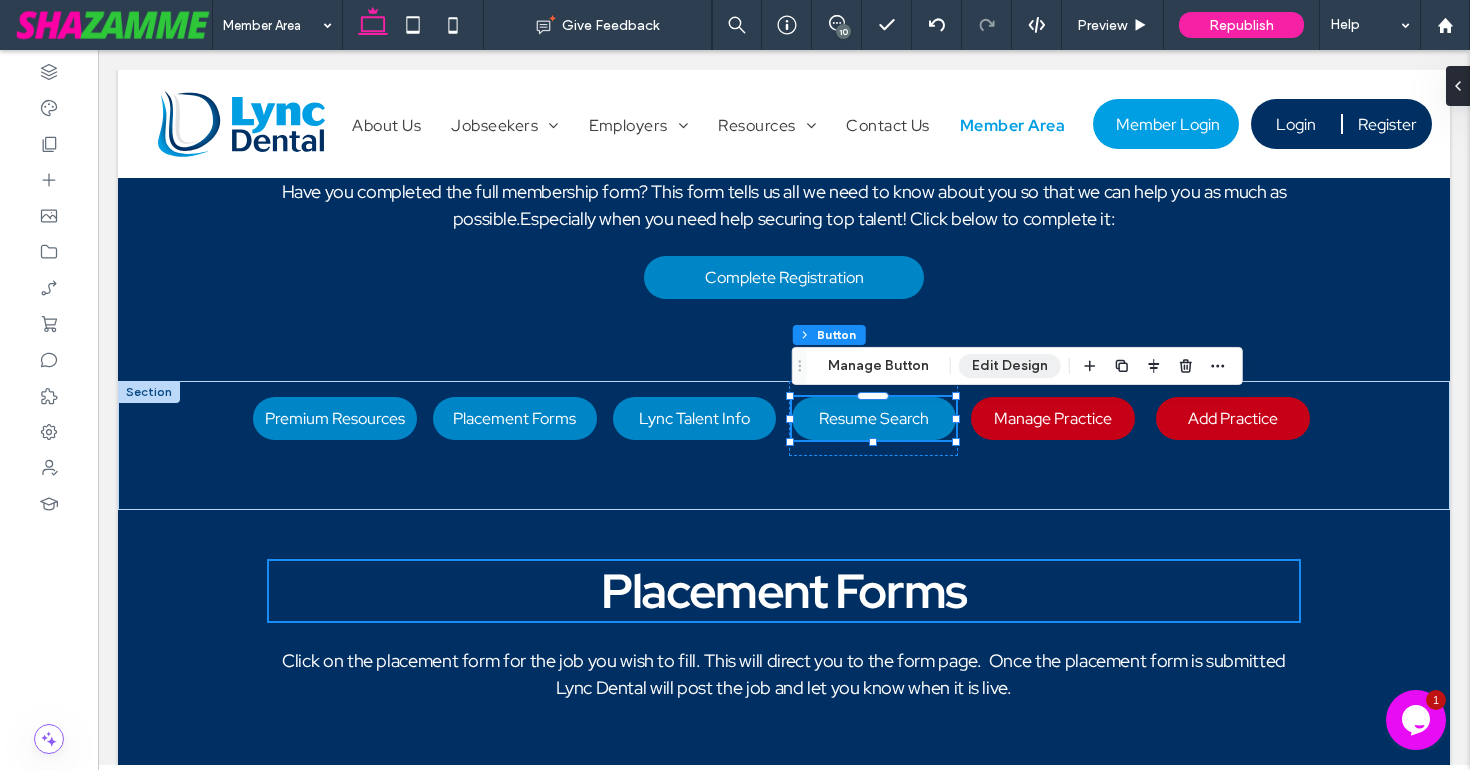 click on "Edit Design" at bounding box center (1010, 366) 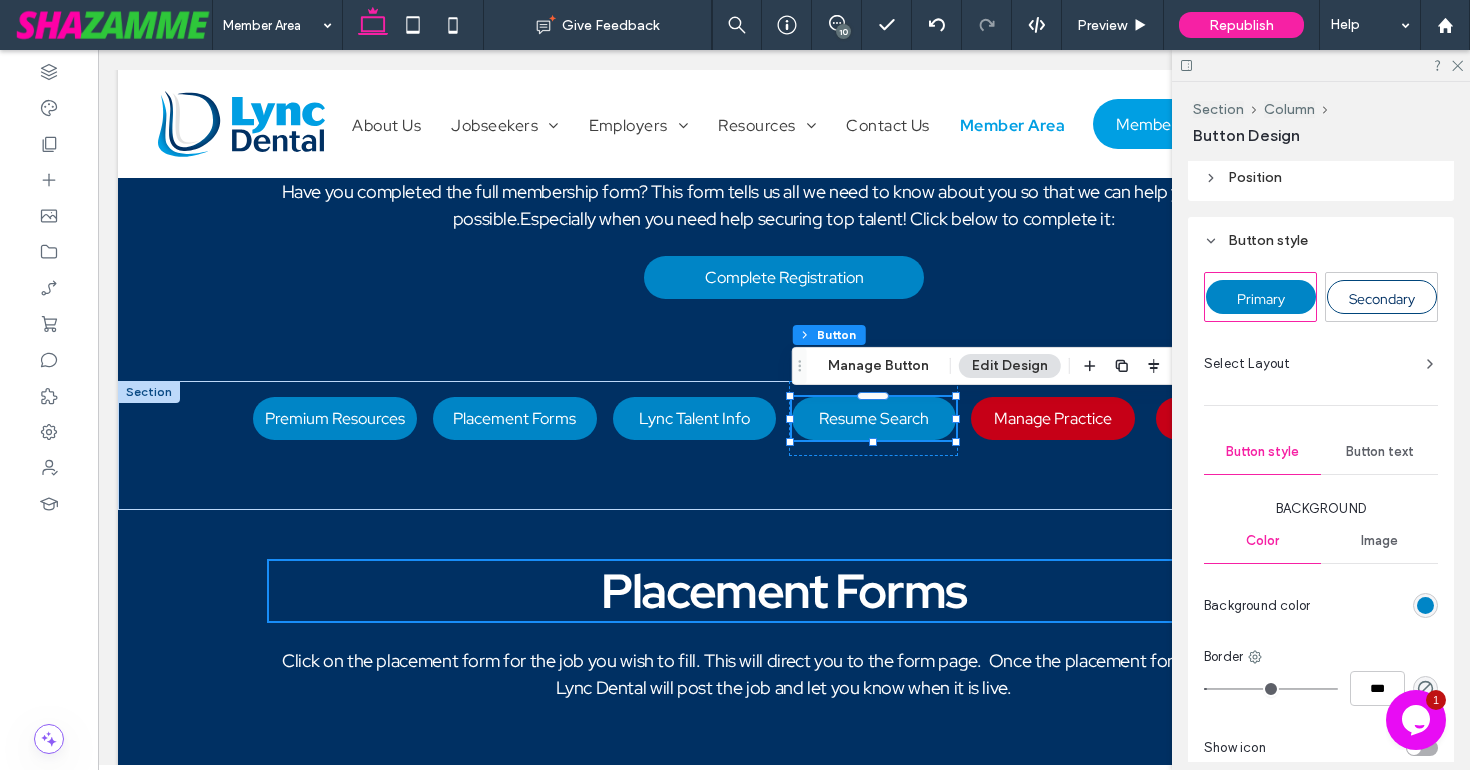 scroll, scrollTop: 319, scrollLeft: 0, axis: vertical 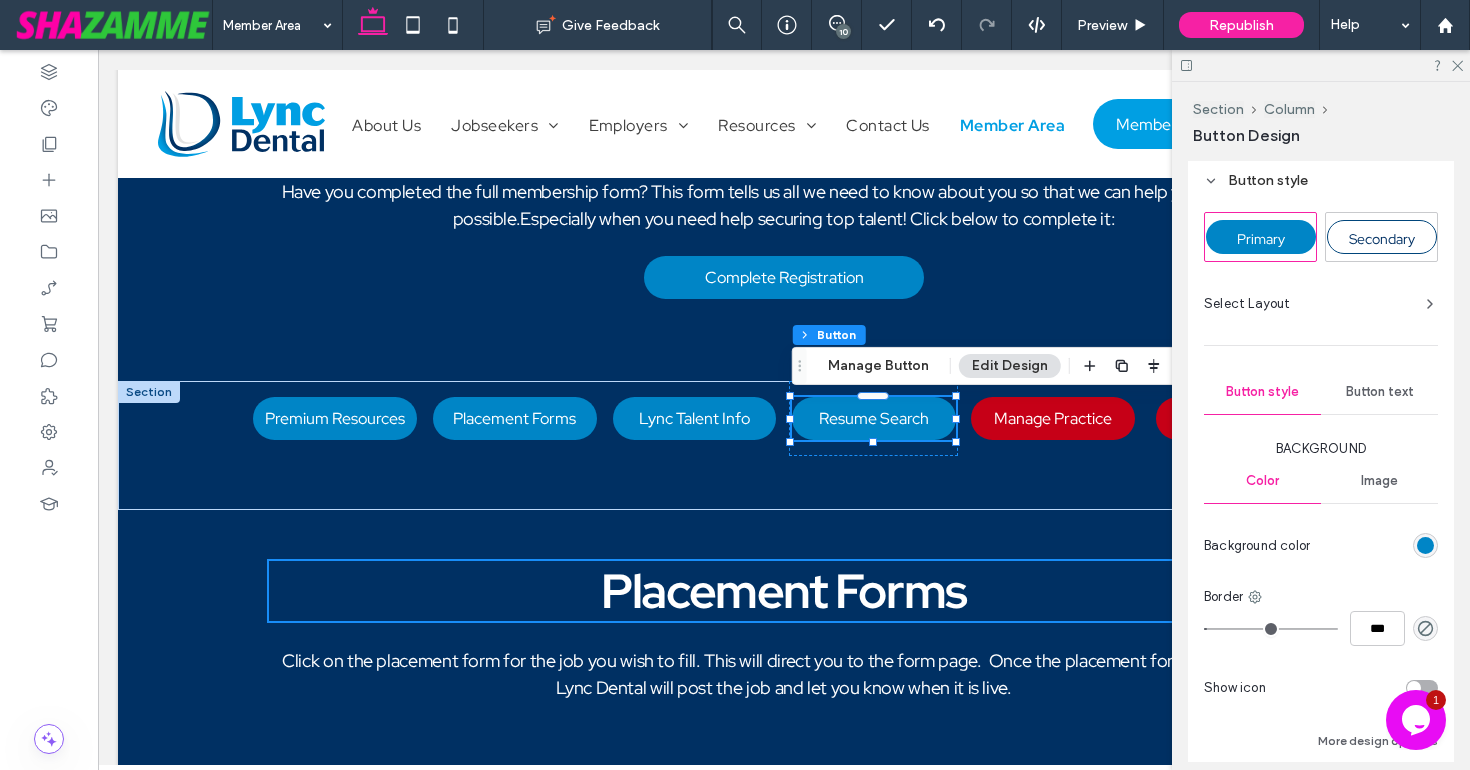 click at bounding box center (1425, 545) 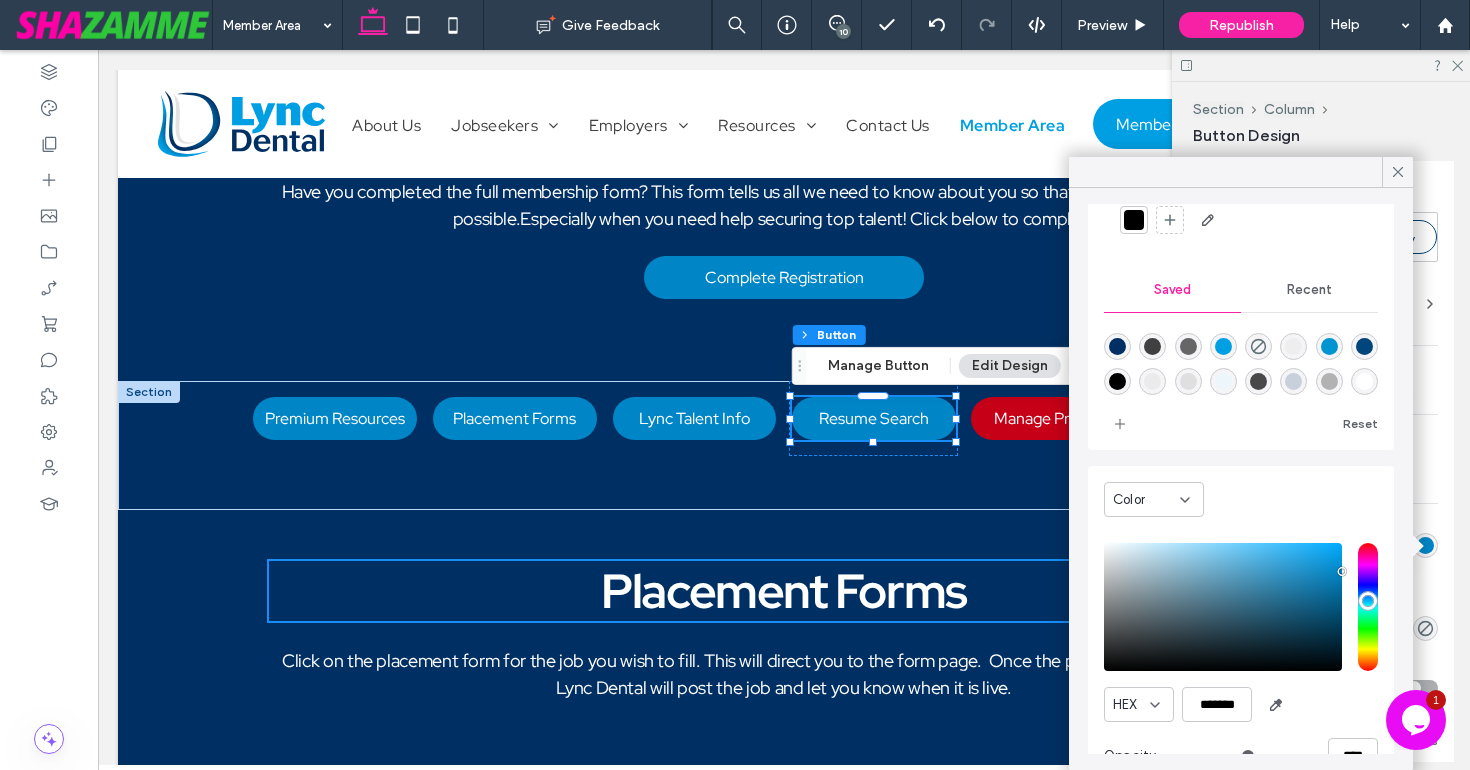 scroll, scrollTop: 163, scrollLeft: 0, axis: vertical 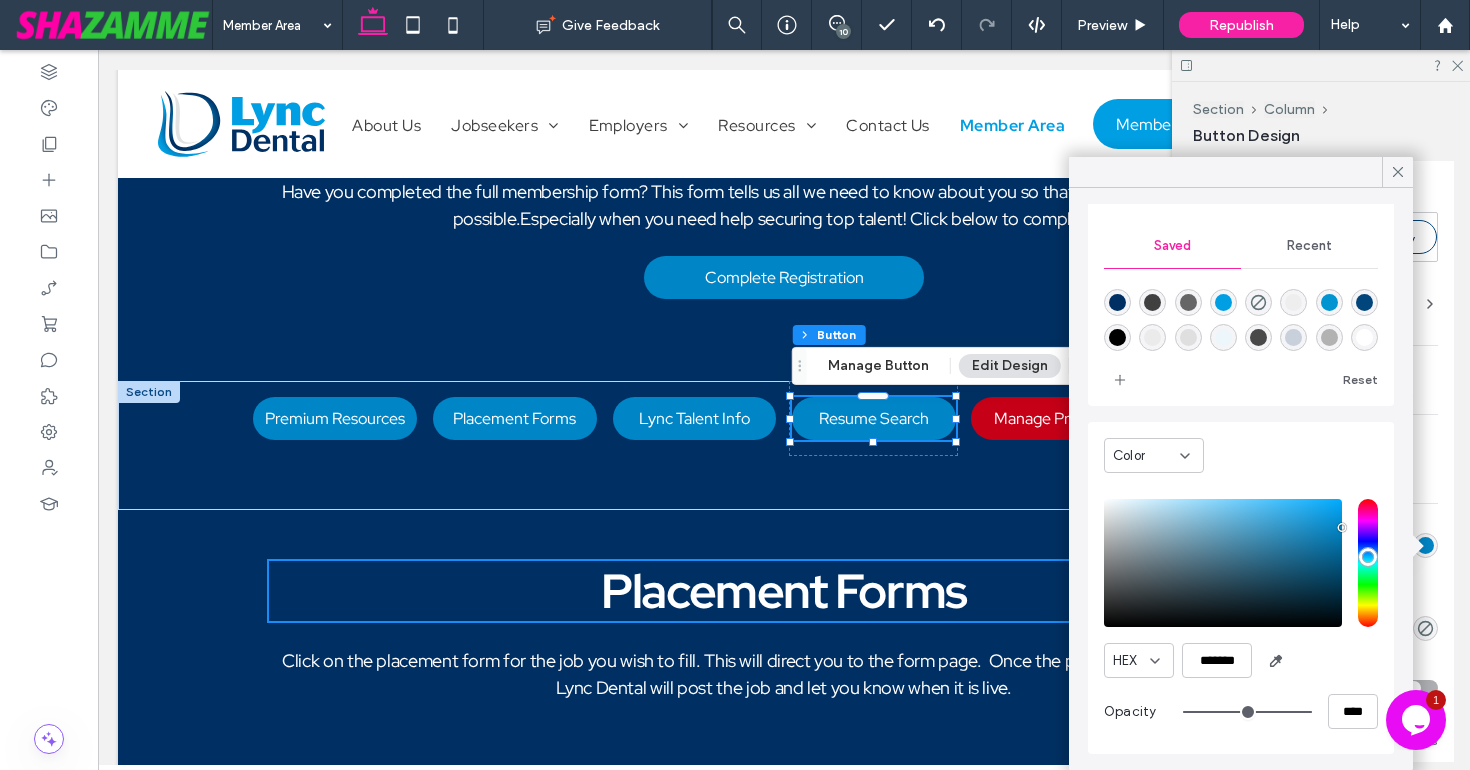 type on "**" 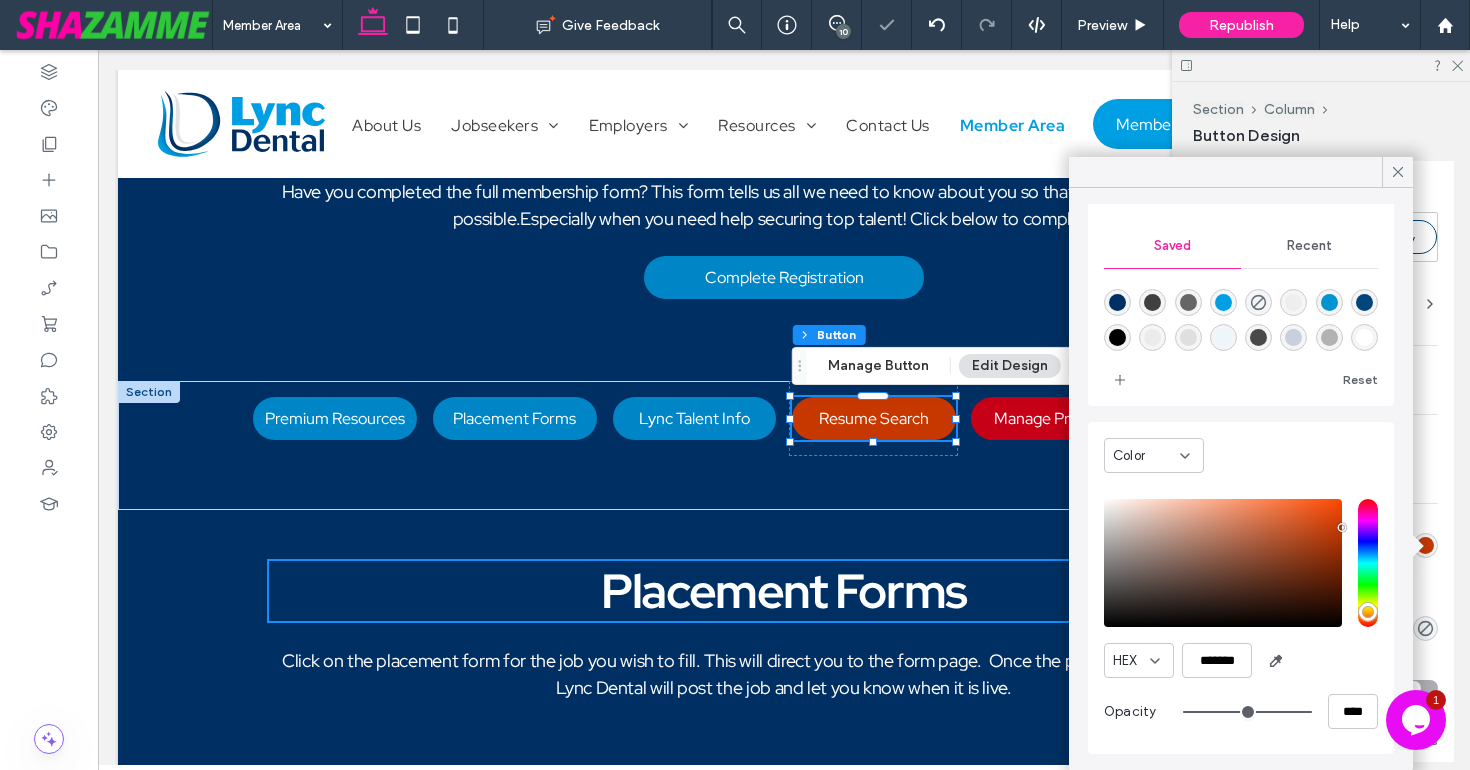 type on "*******" 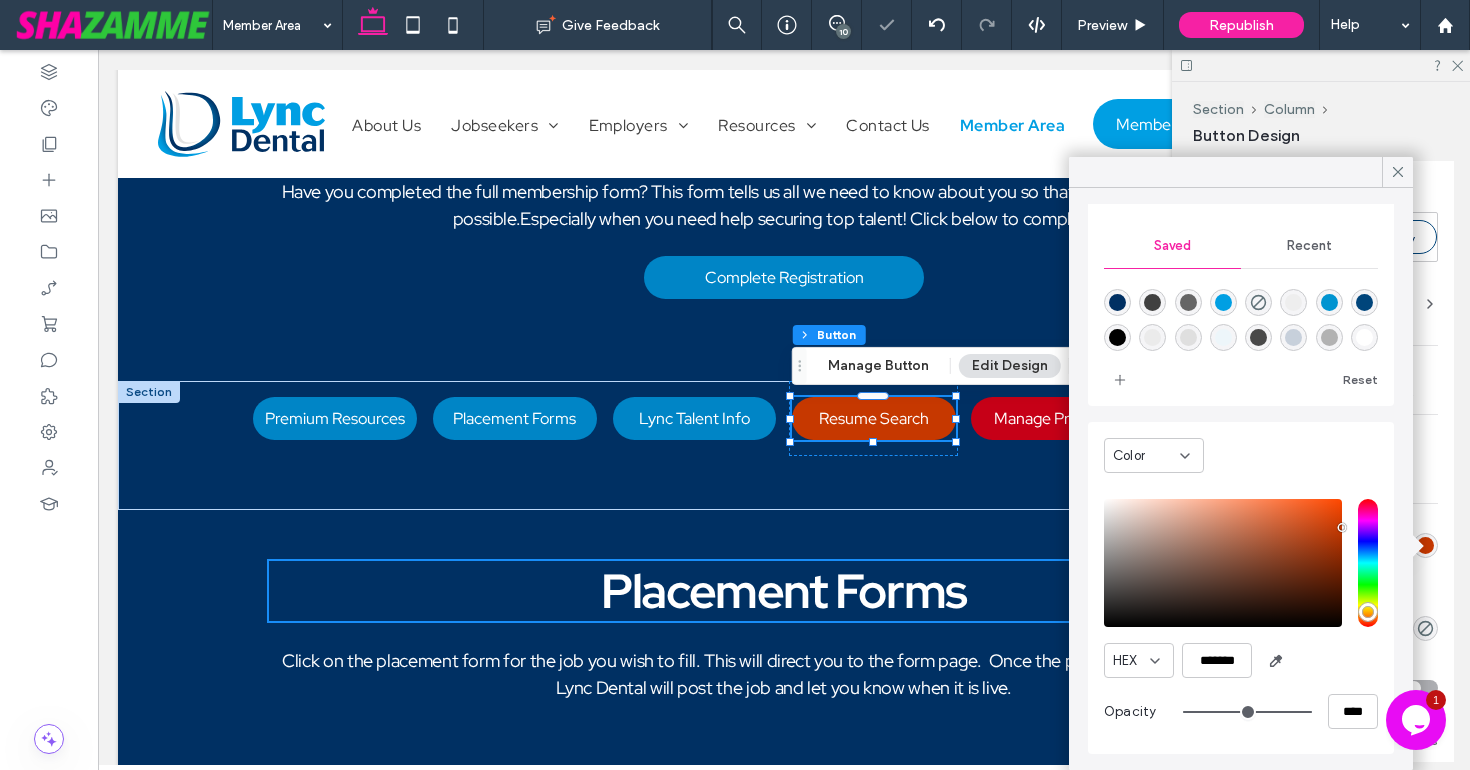 type on "**" 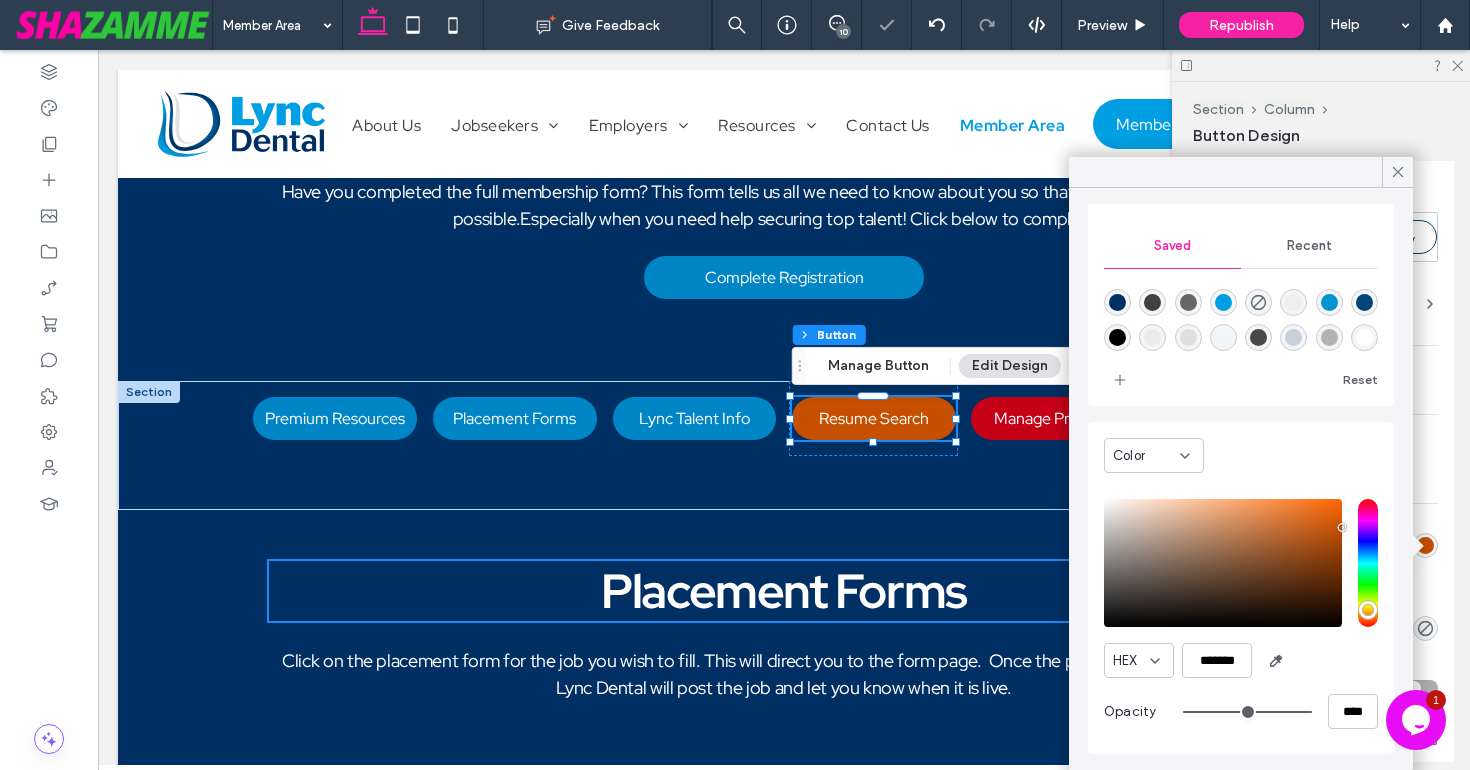 type on "**" 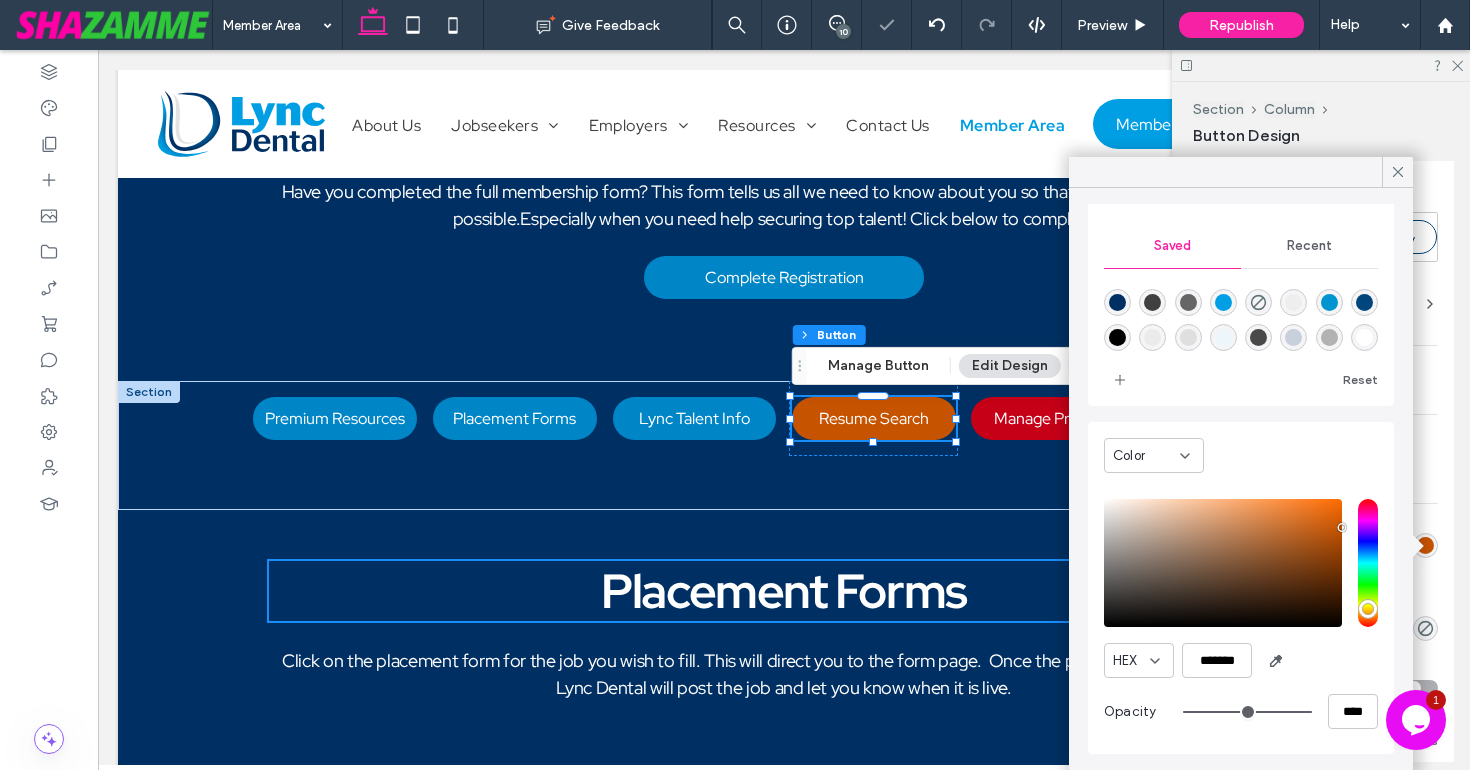 type on "**" 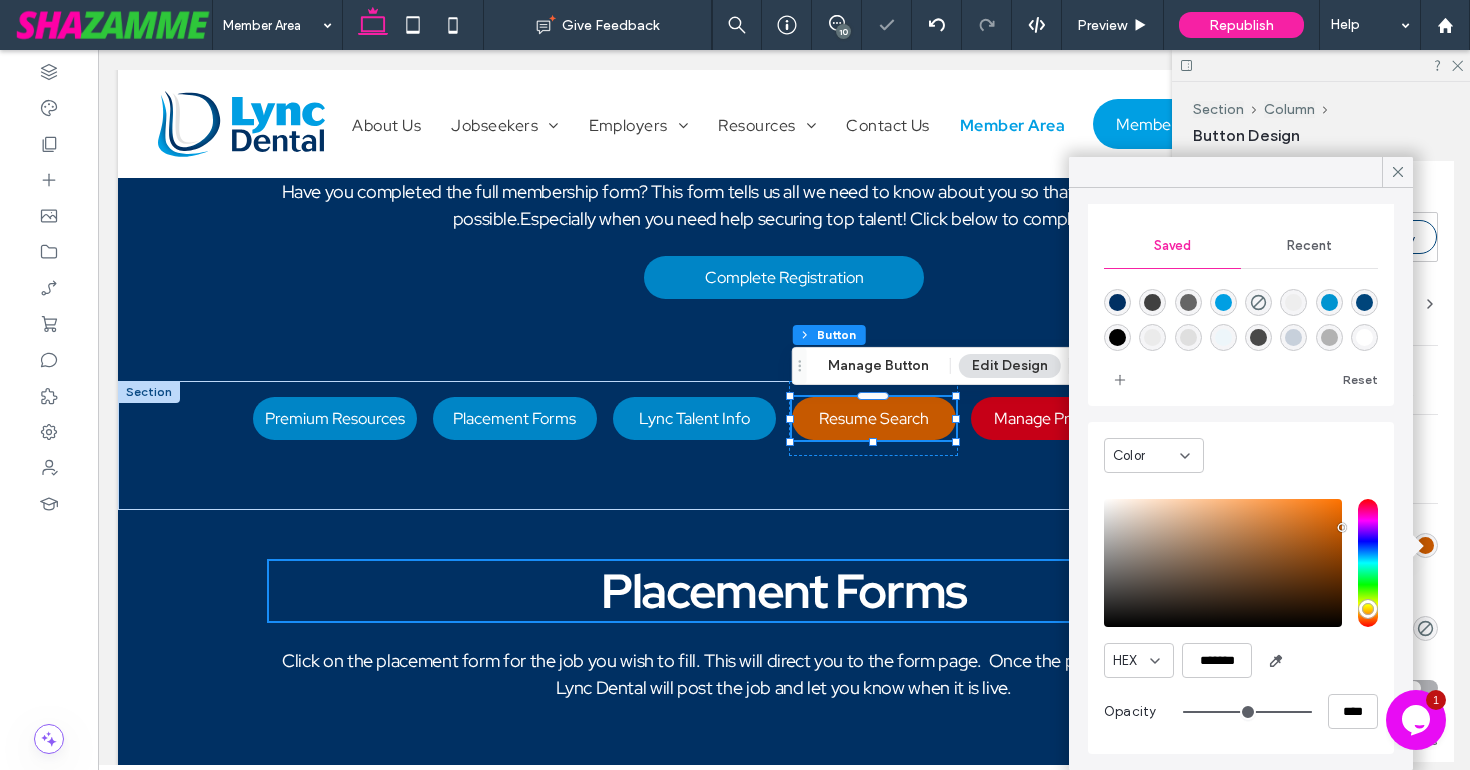 type on "**" 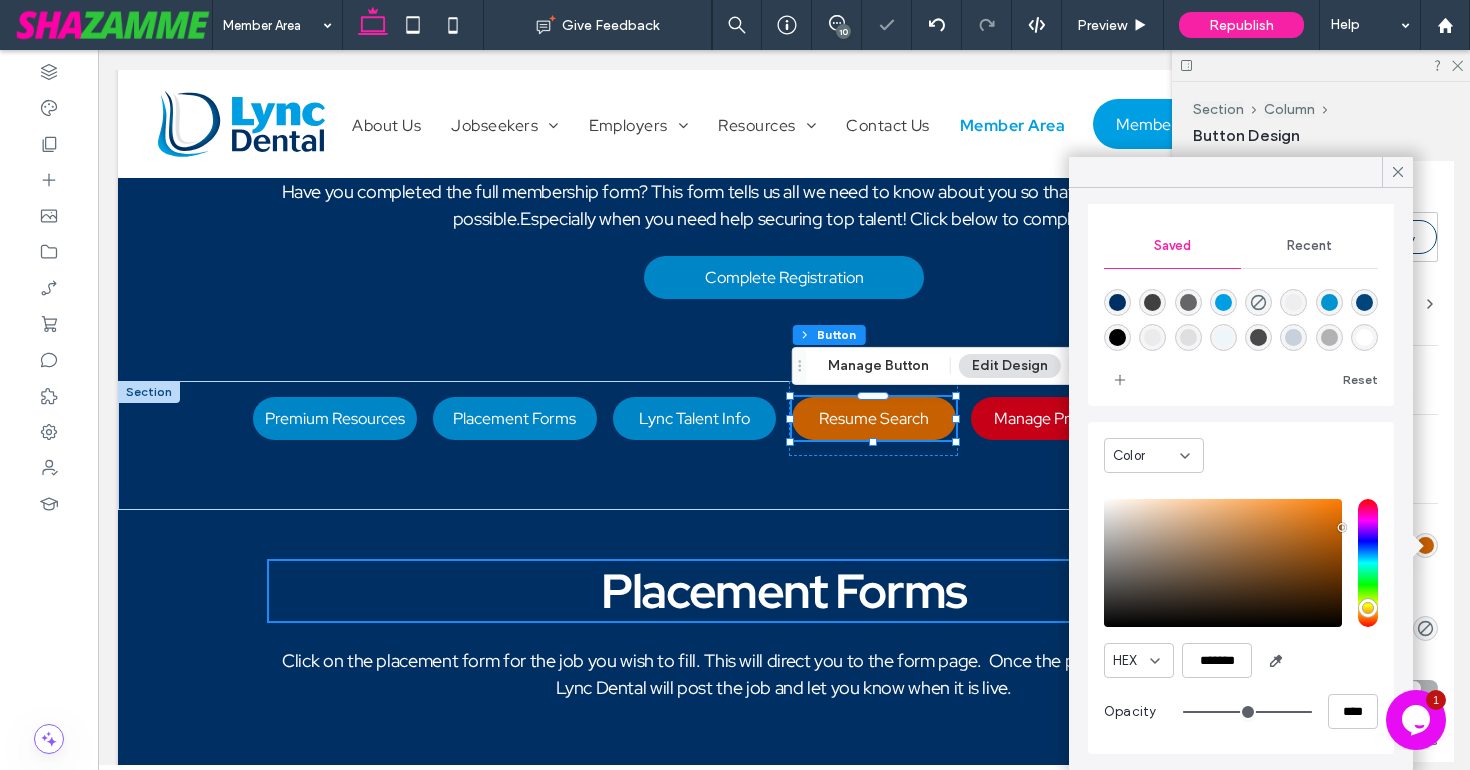 type on "*******" 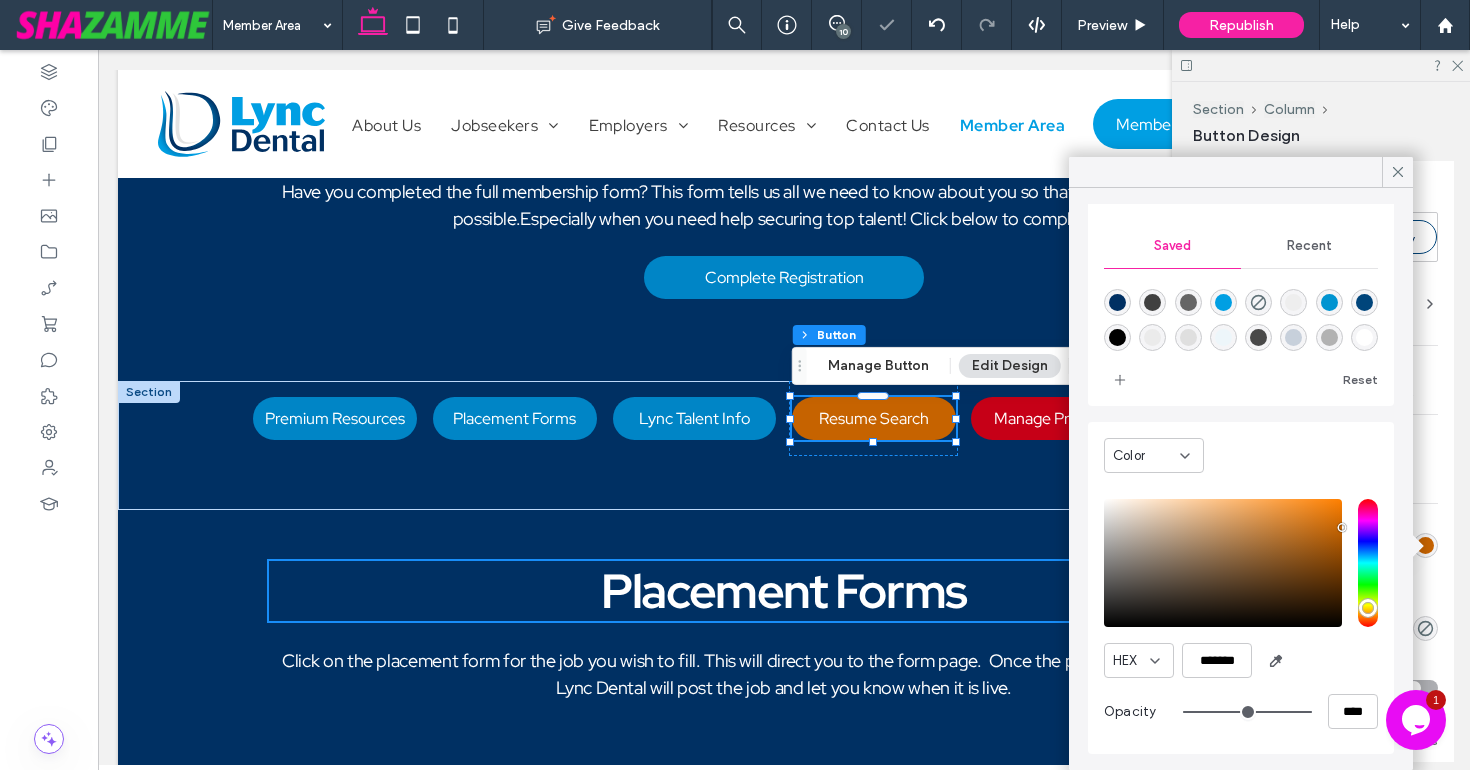 type on "**" 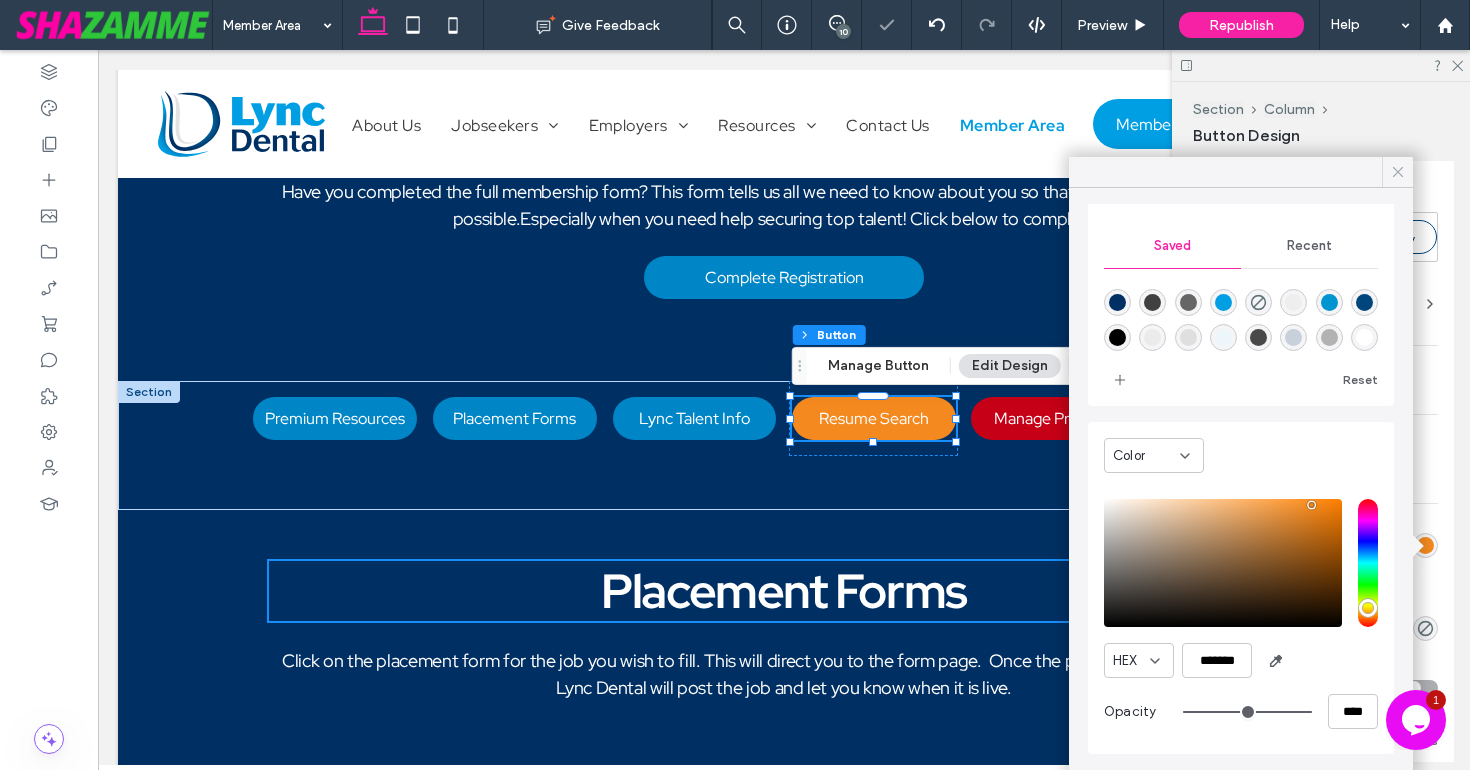 click 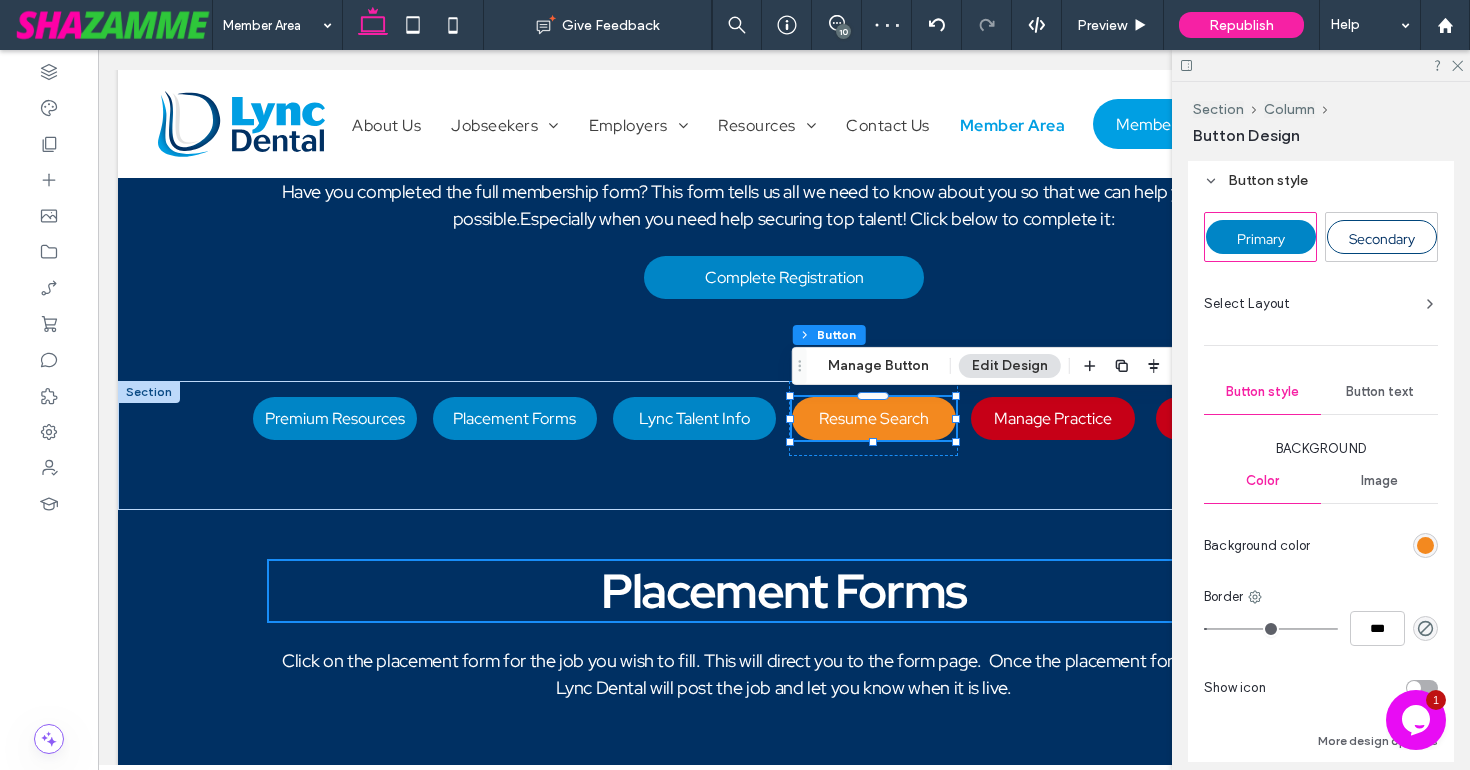 click at bounding box center [1321, 65] 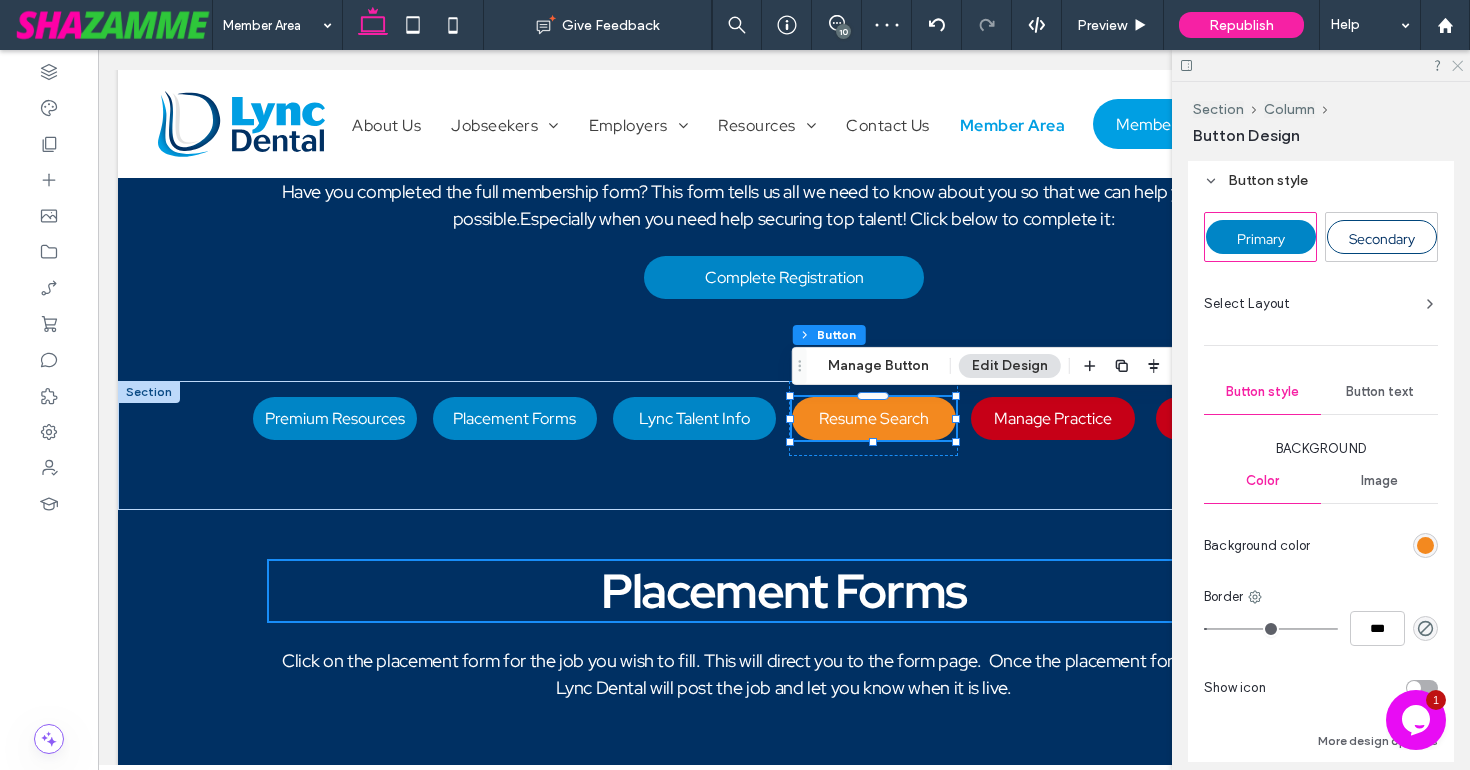 click 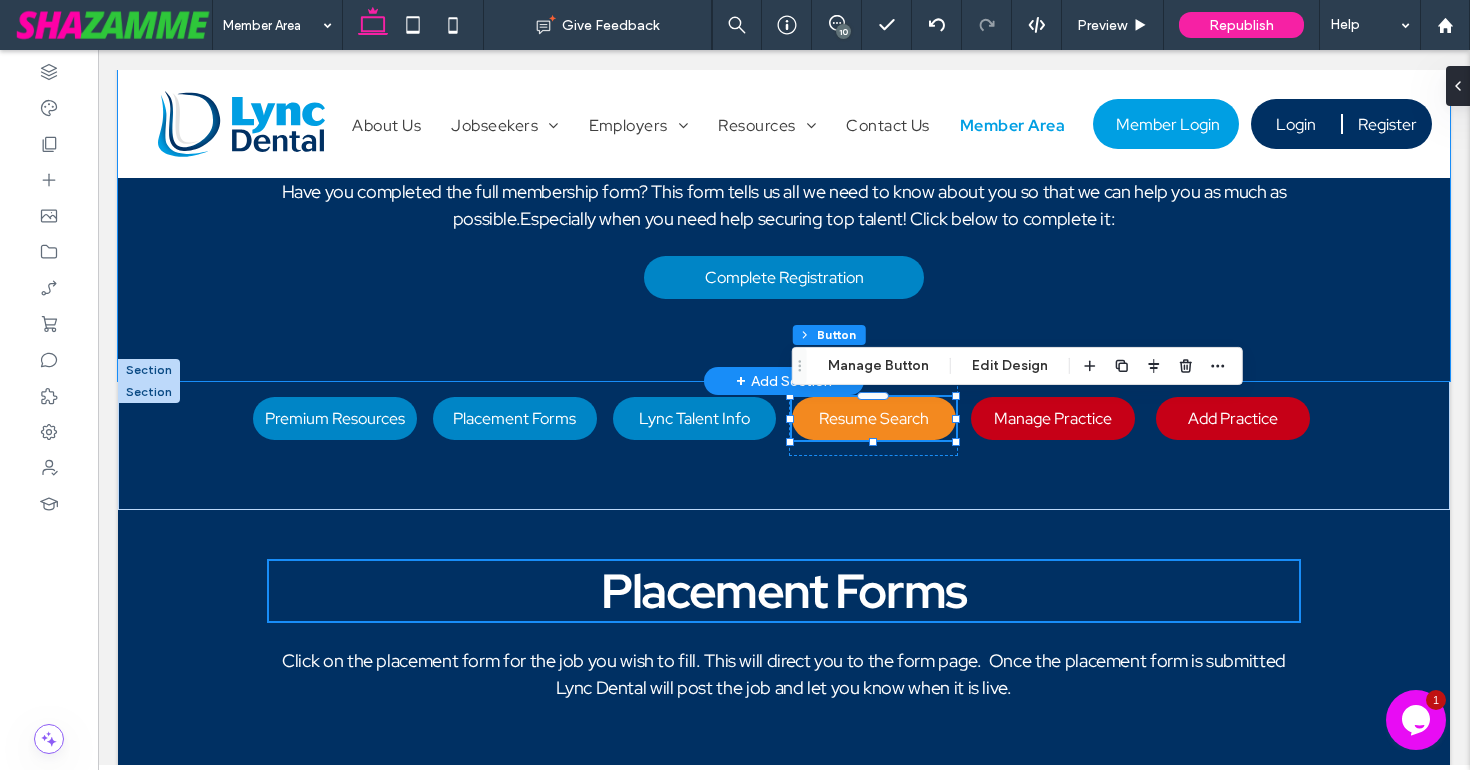 click on "Welcome to the Premium Member Dashboard
Select from the range of options below.
Have you completed the full membership form? This form tells us all we need to know about you so that we can help you as much as possible.  ﻿ Especially when you need help securing top talent! Click below to complete it:
Complete Registration" at bounding box center (784, 75) 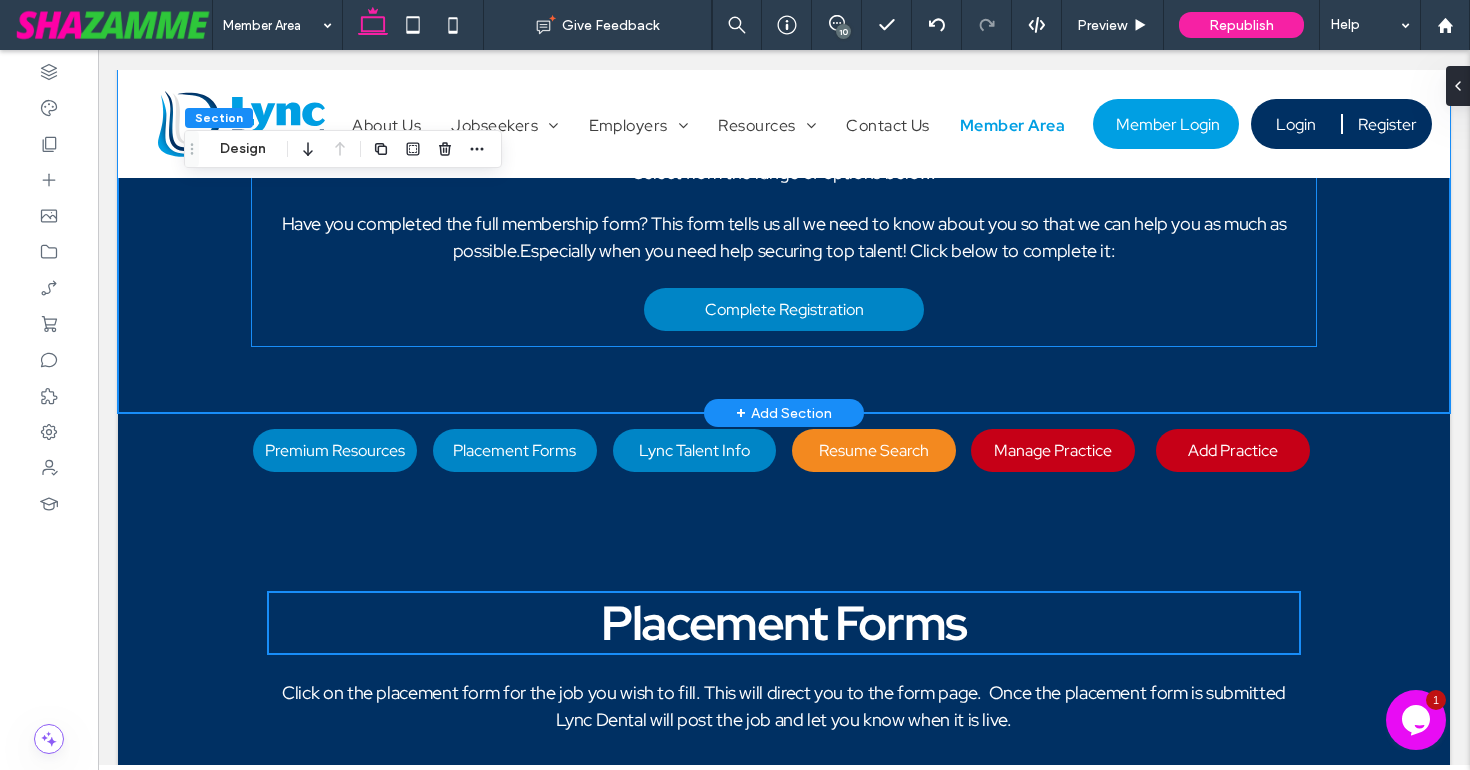 scroll, scrollTop: 278, scrollLeft: 0, axis: vertical 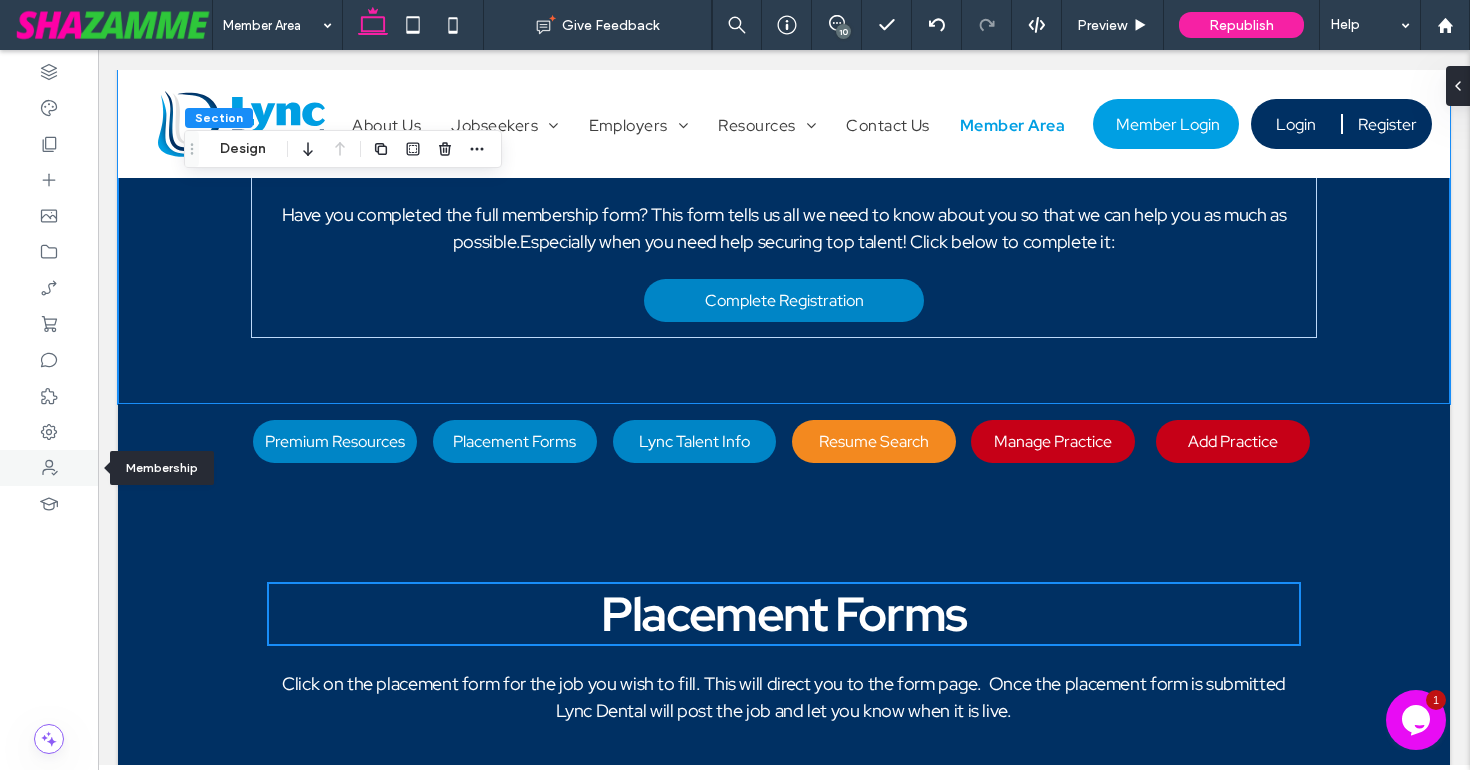 click 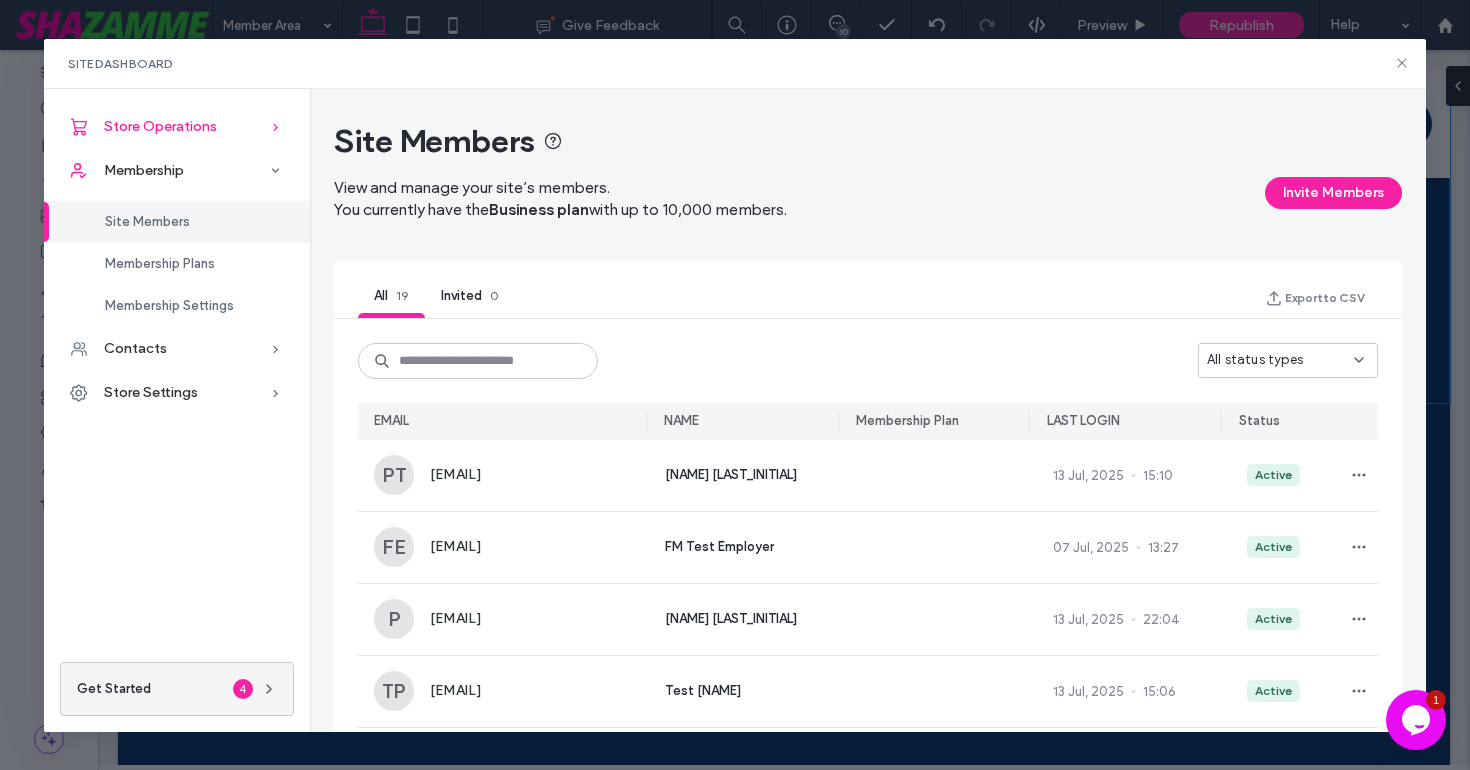 click on "Store Operations" at bounding box center (160, 126) 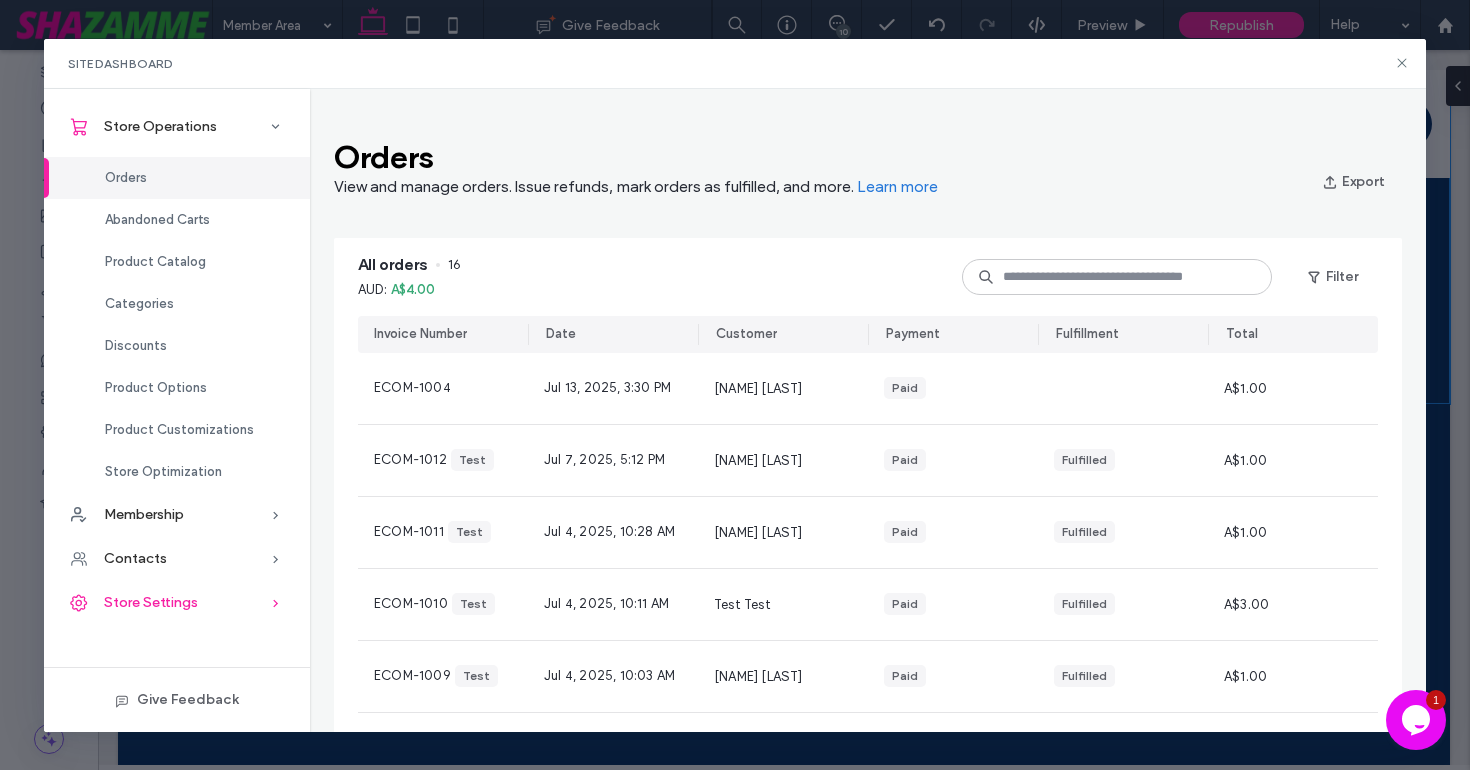 click on "Store Settings" at bounding box center [151, 602] 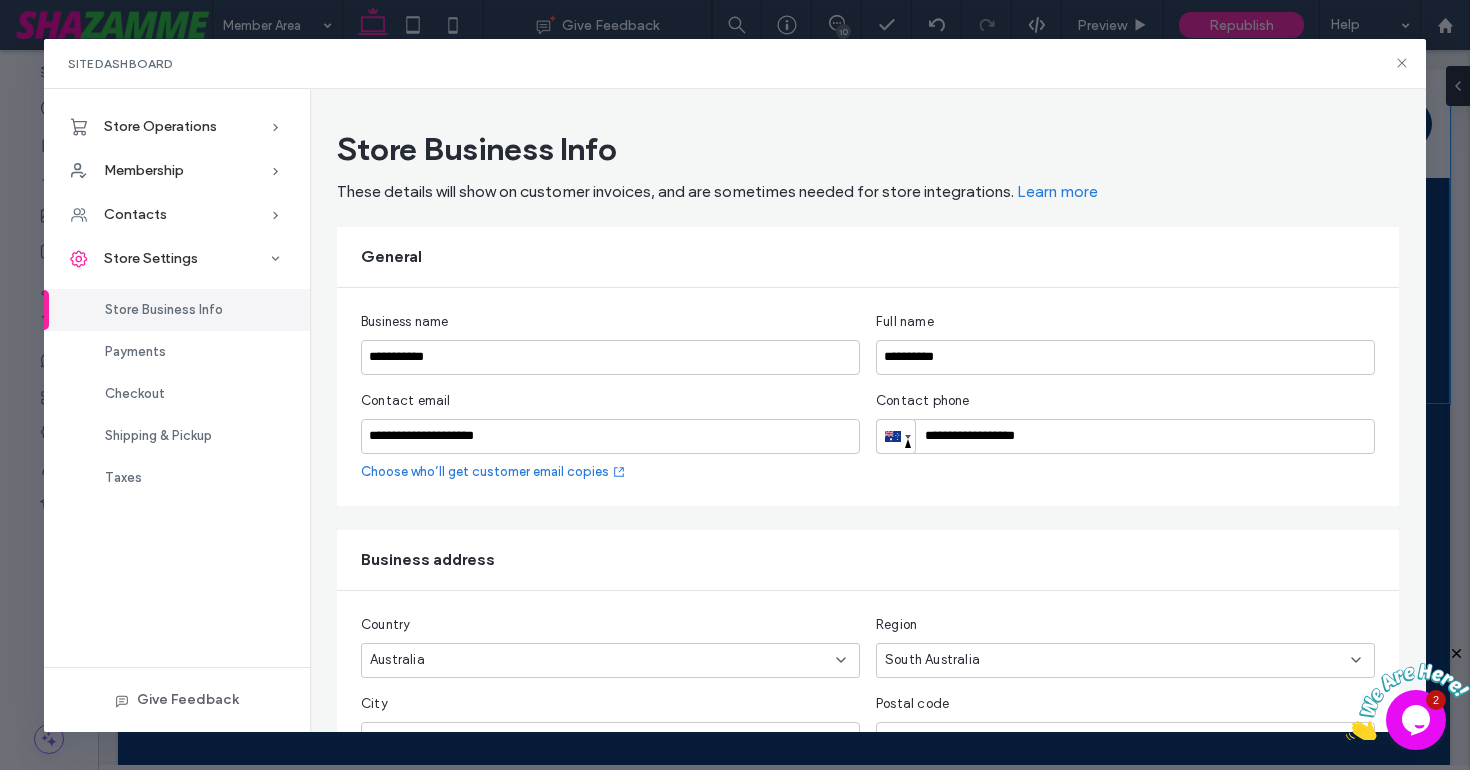 click on "Choose who’ll get customer email copies" at bounding box center [494, 472] 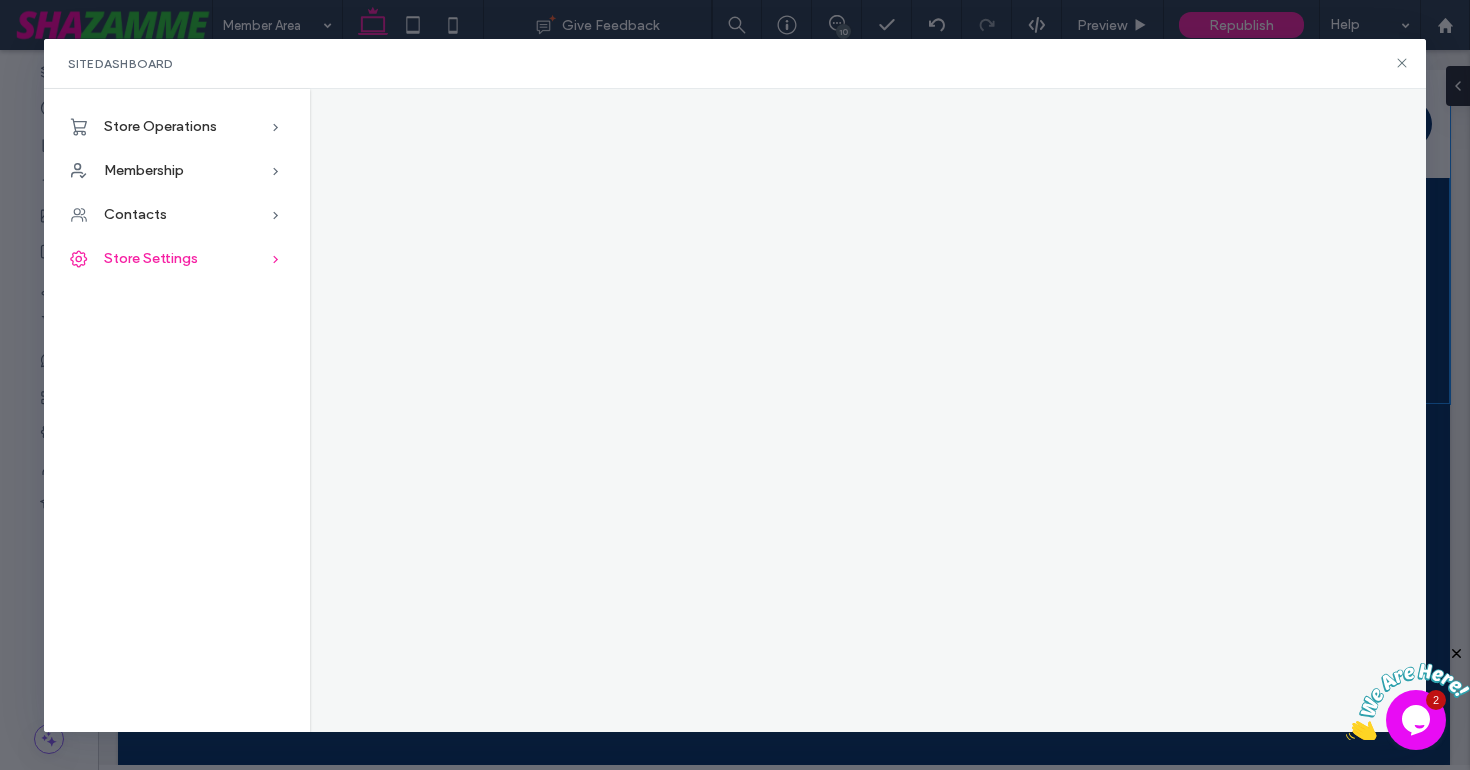 click on "Store Settings" at bounding box center [151, 258] 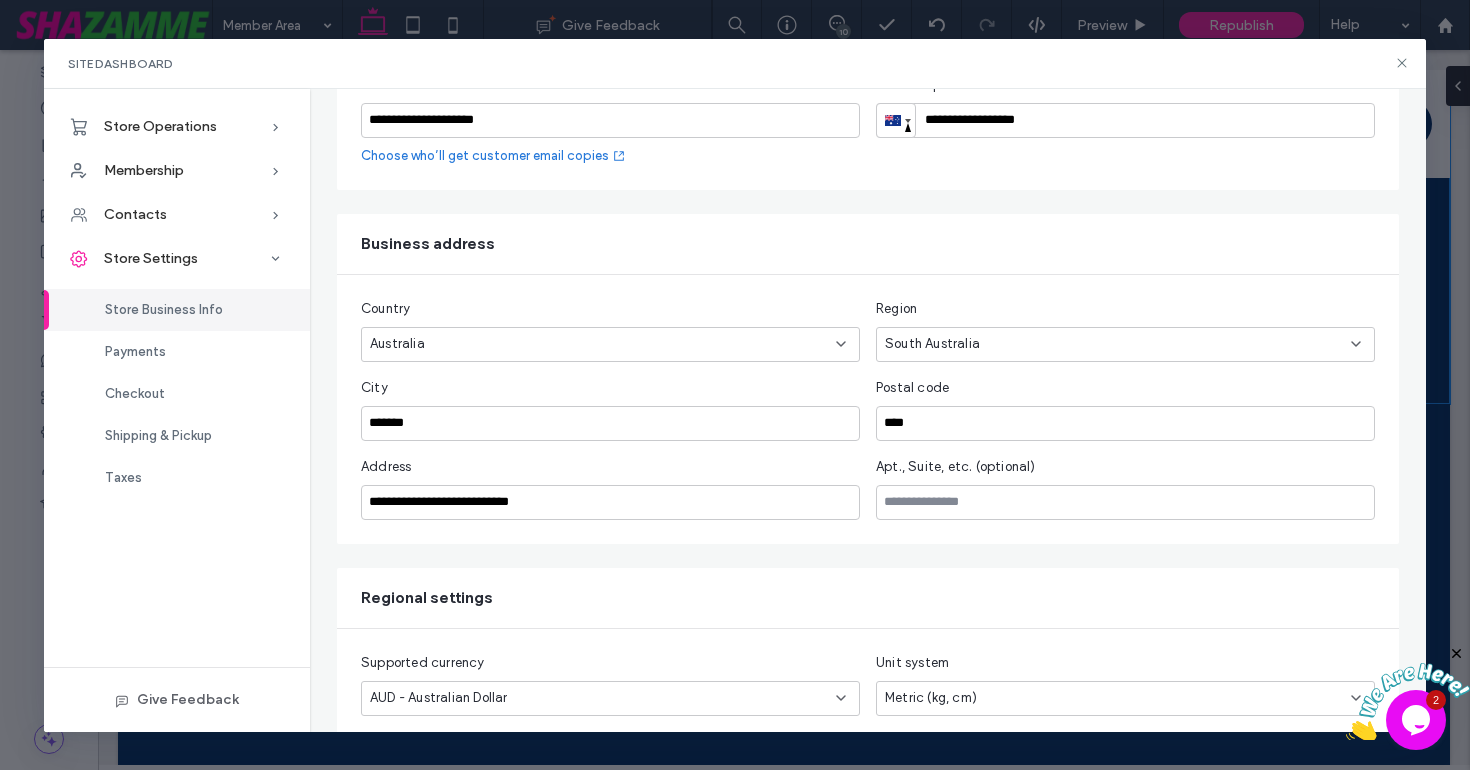 scroll, scrollTop: 324, scrollLeft: 0, axis: vertical 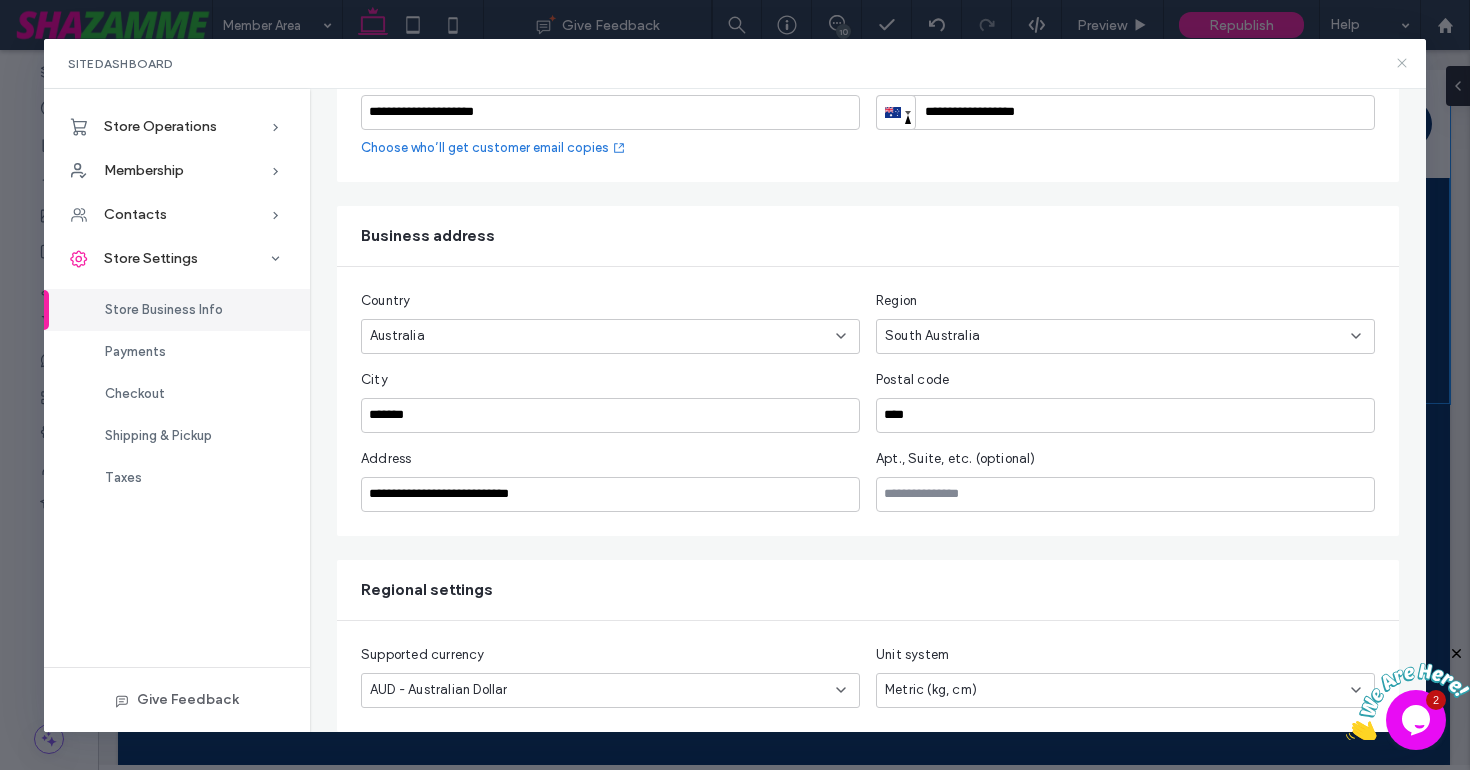 click 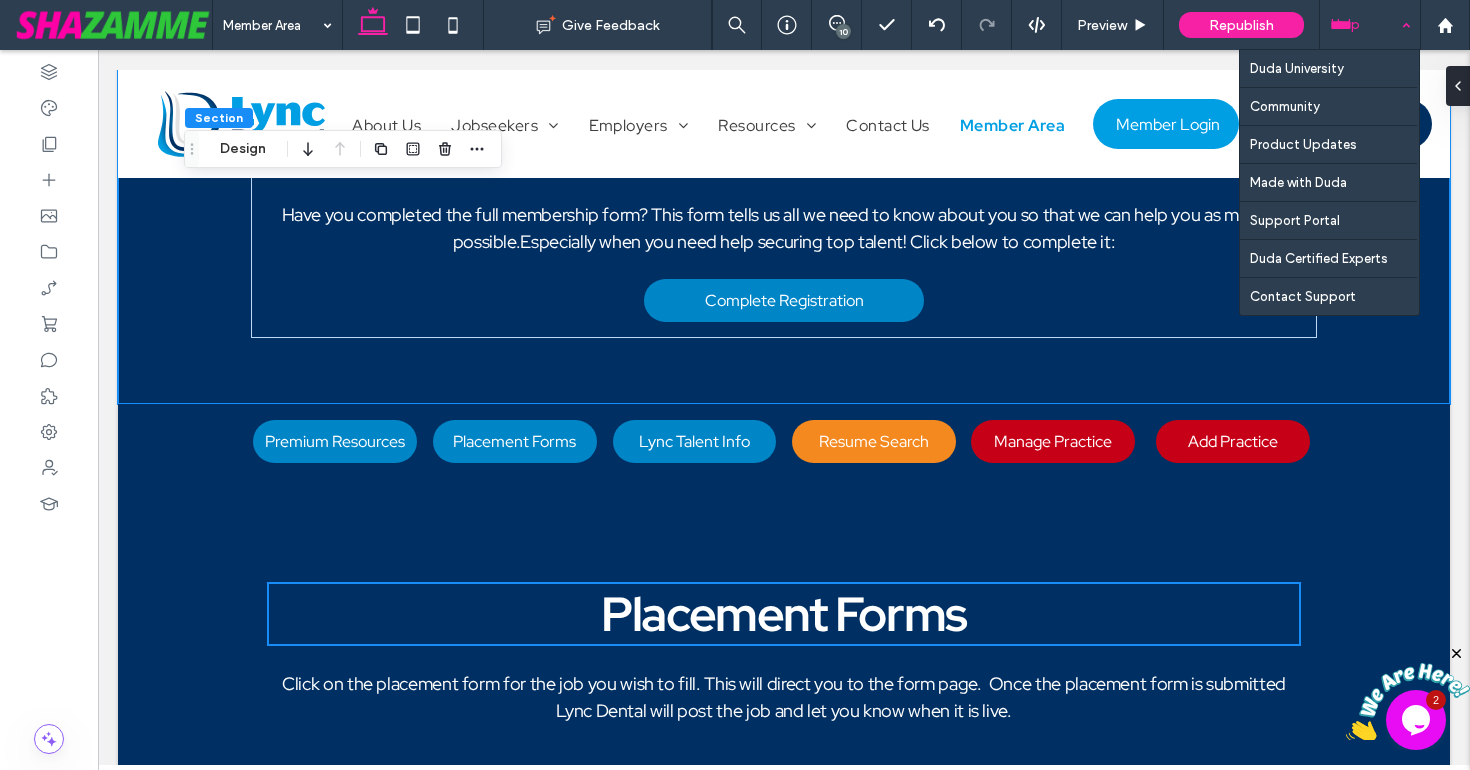 click on "Help" at bounding box center [1370, 25] 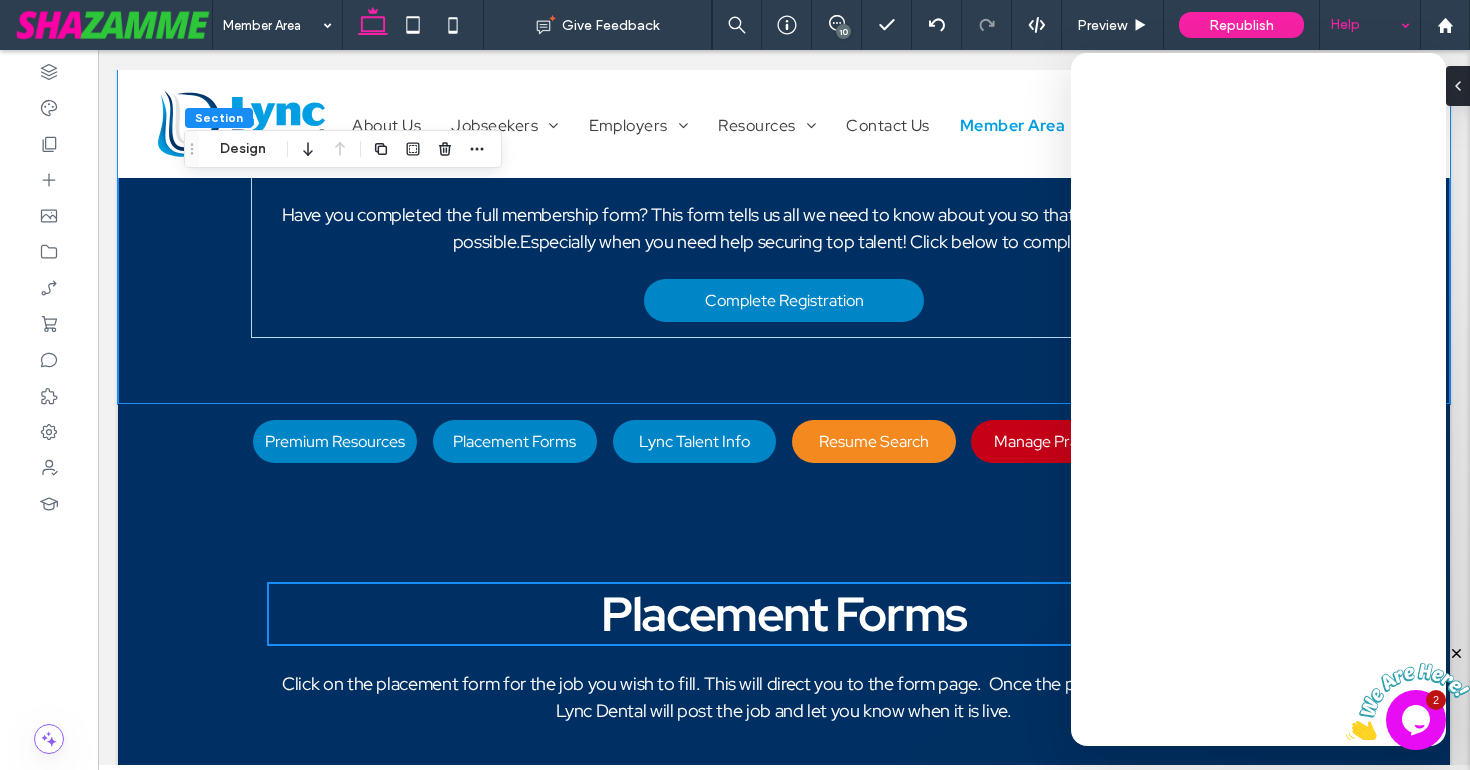 click at bounding box center [1457, 654] 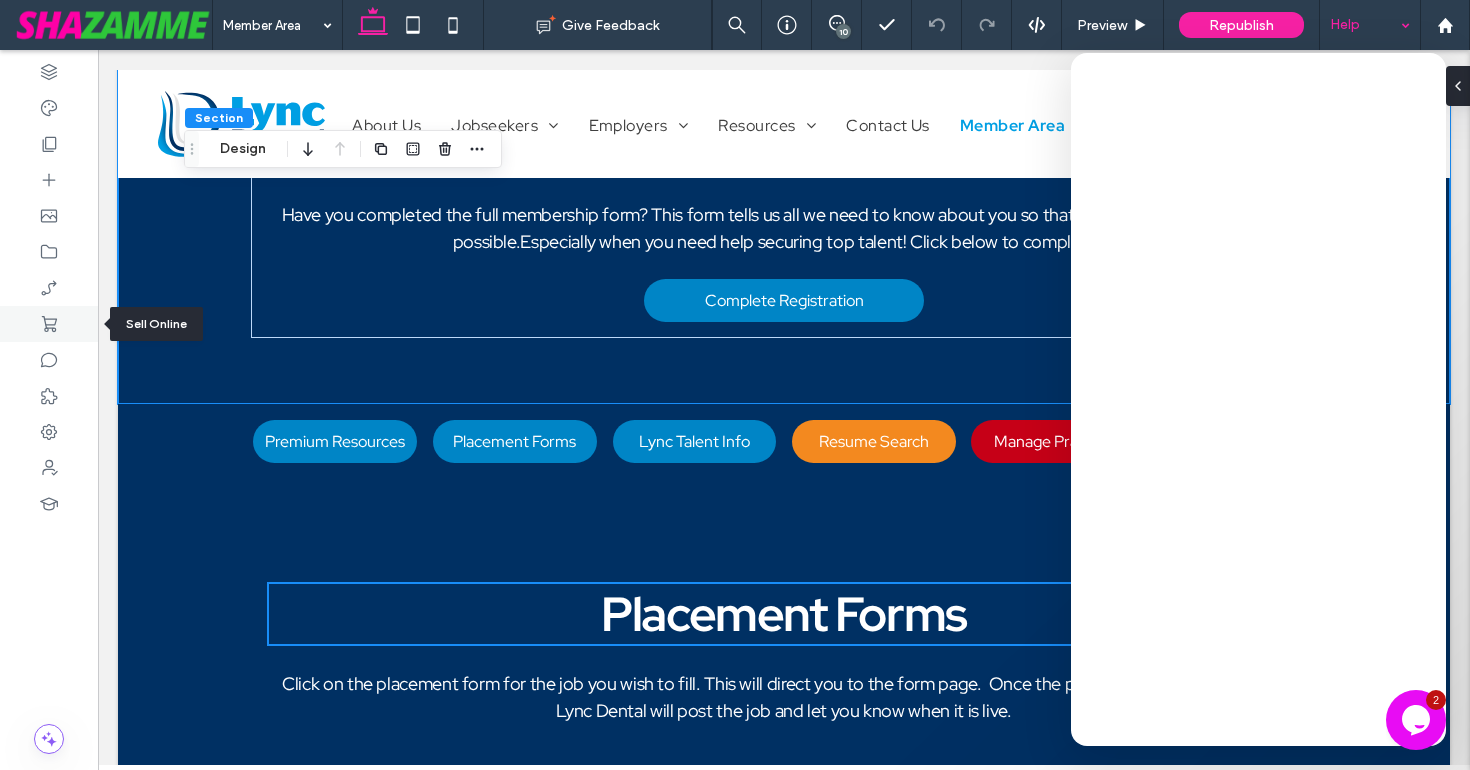 click 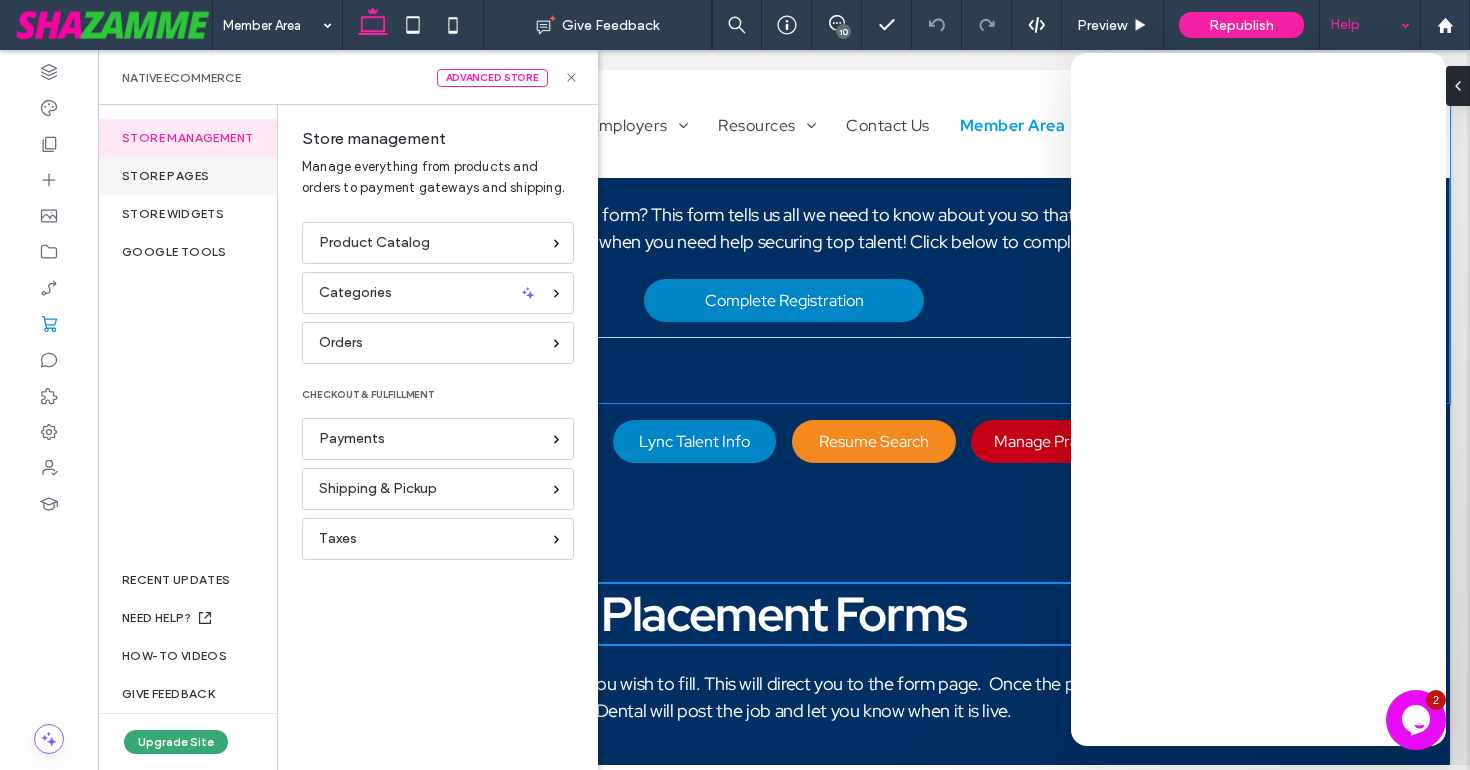 click on "Store pages" at bounding box center [187, 176] 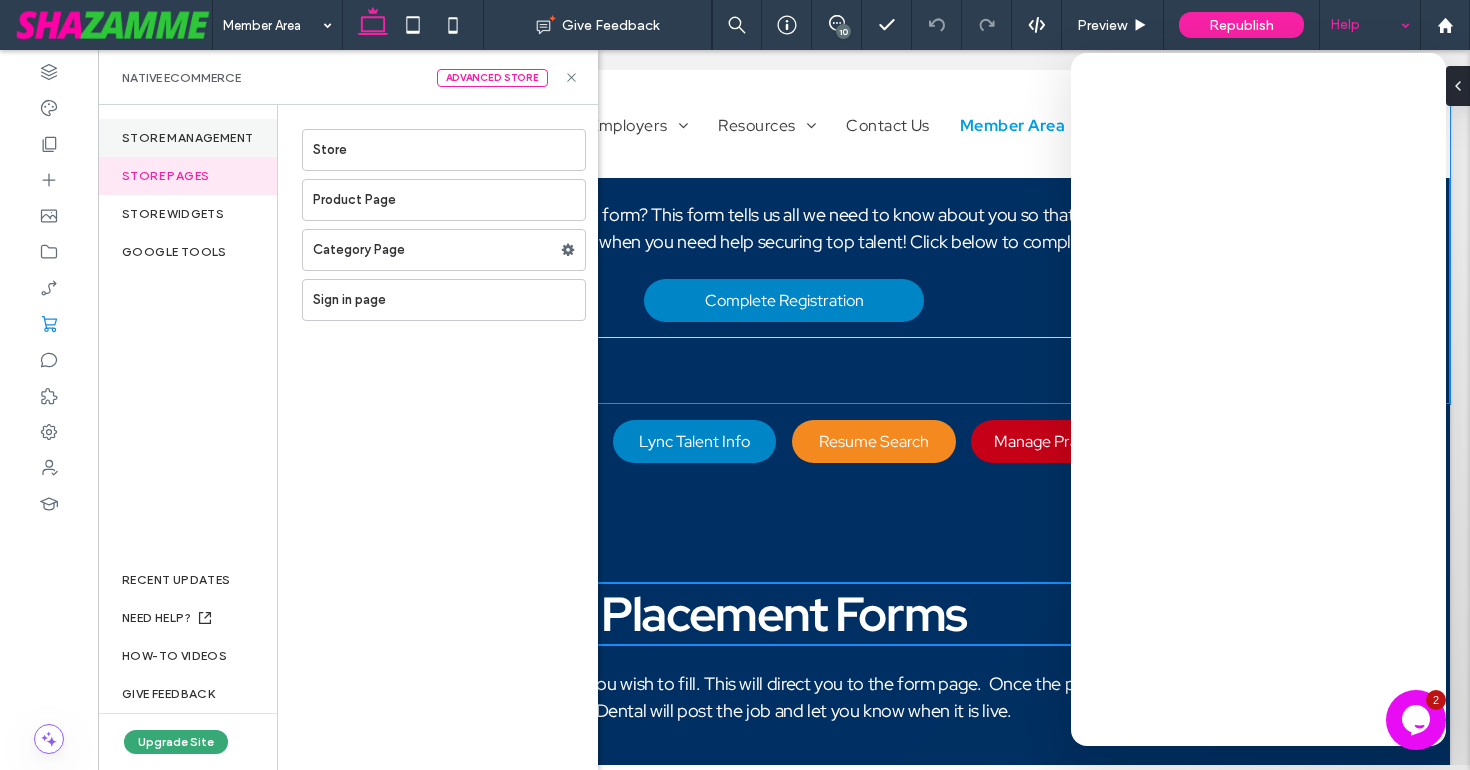 click on "Store management" at bounding box center [187, 138] 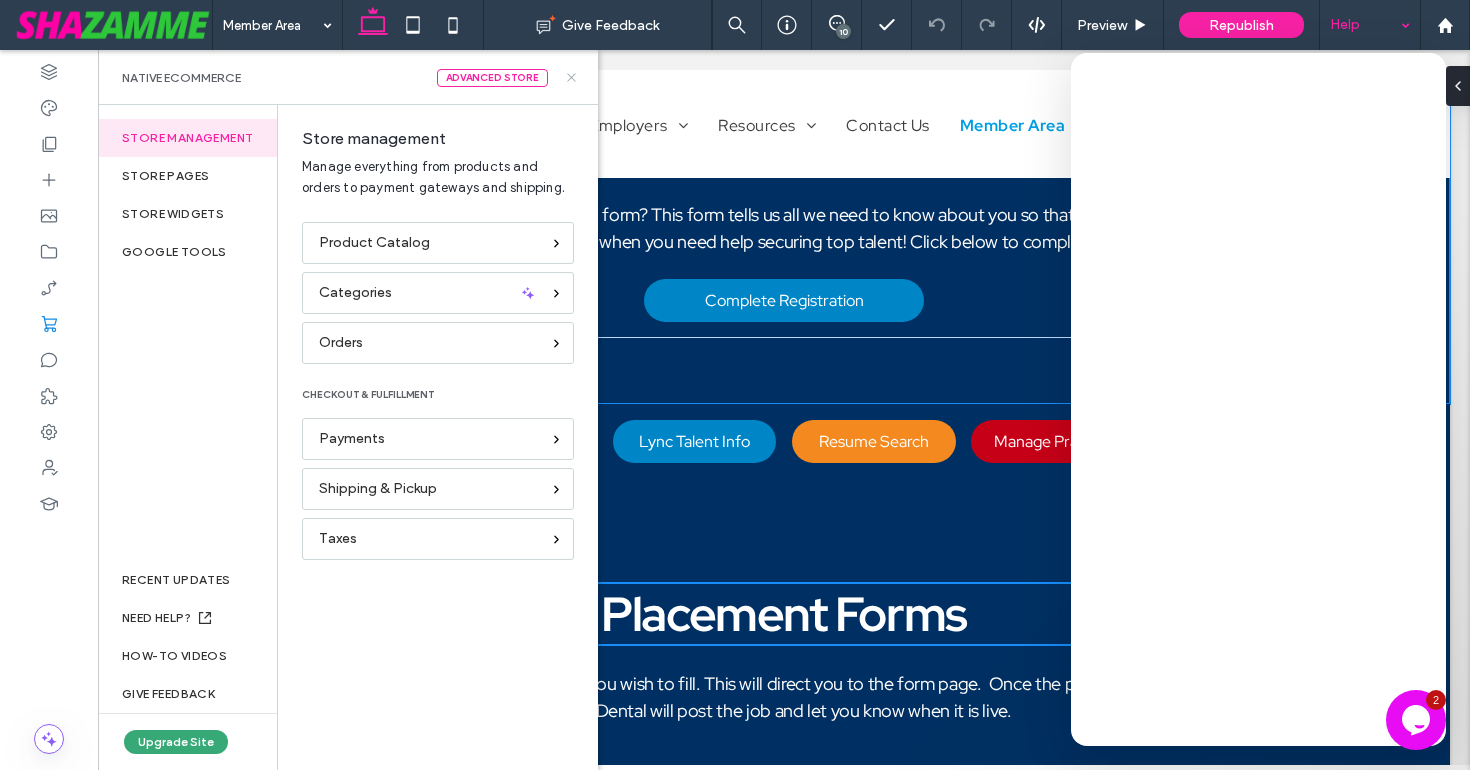 click 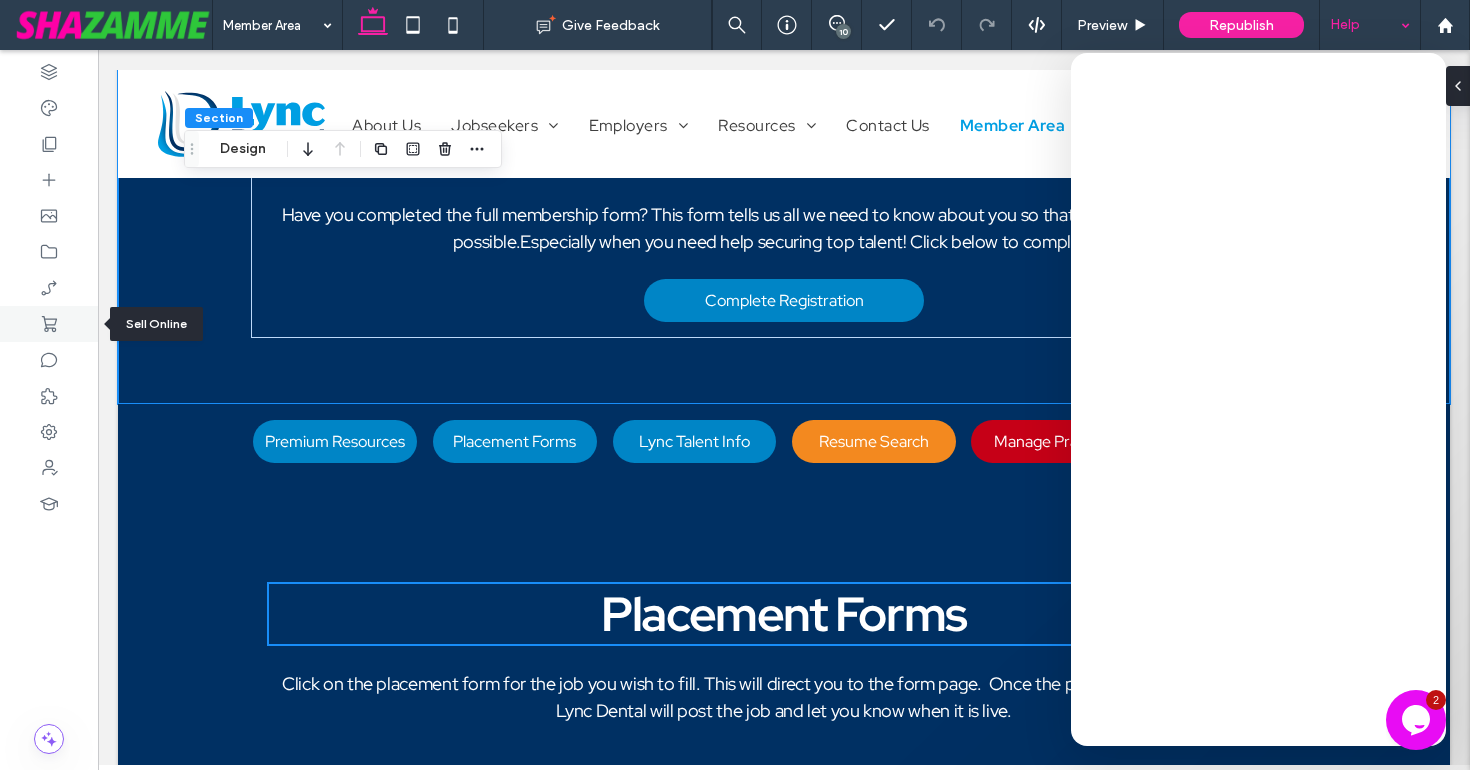 click at bounding box center [49, 324] 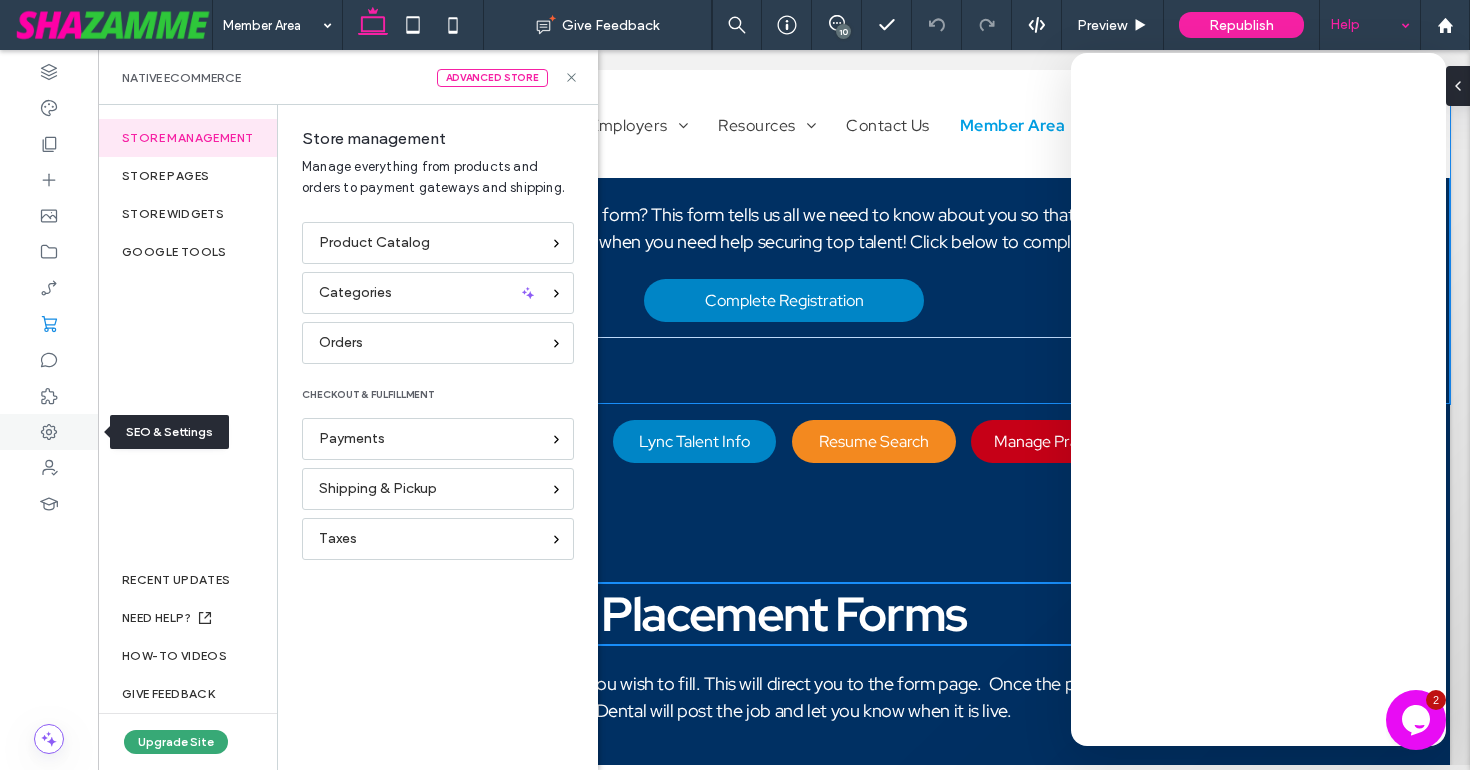 click 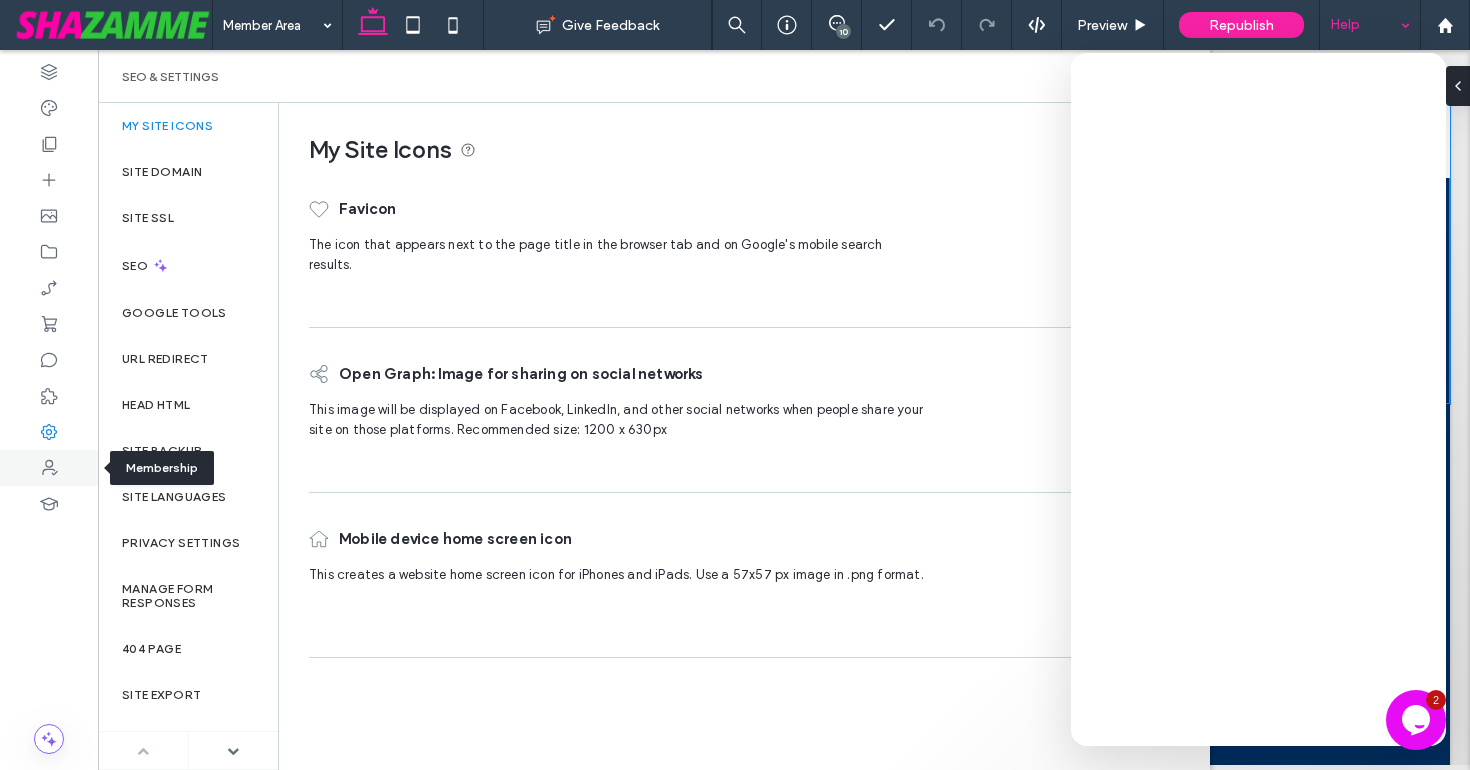 click 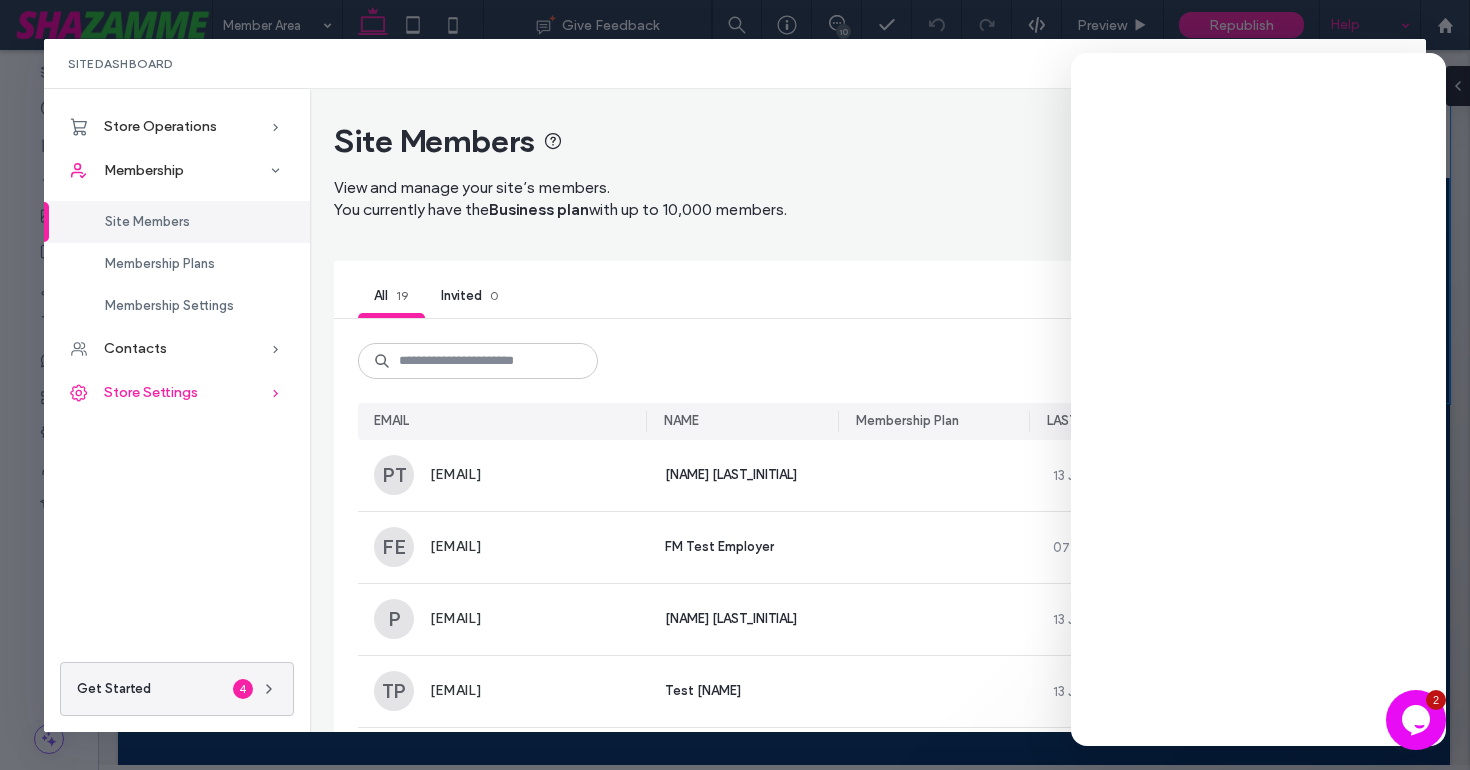 click on "Store Settings" at bounding box center [151, 392] 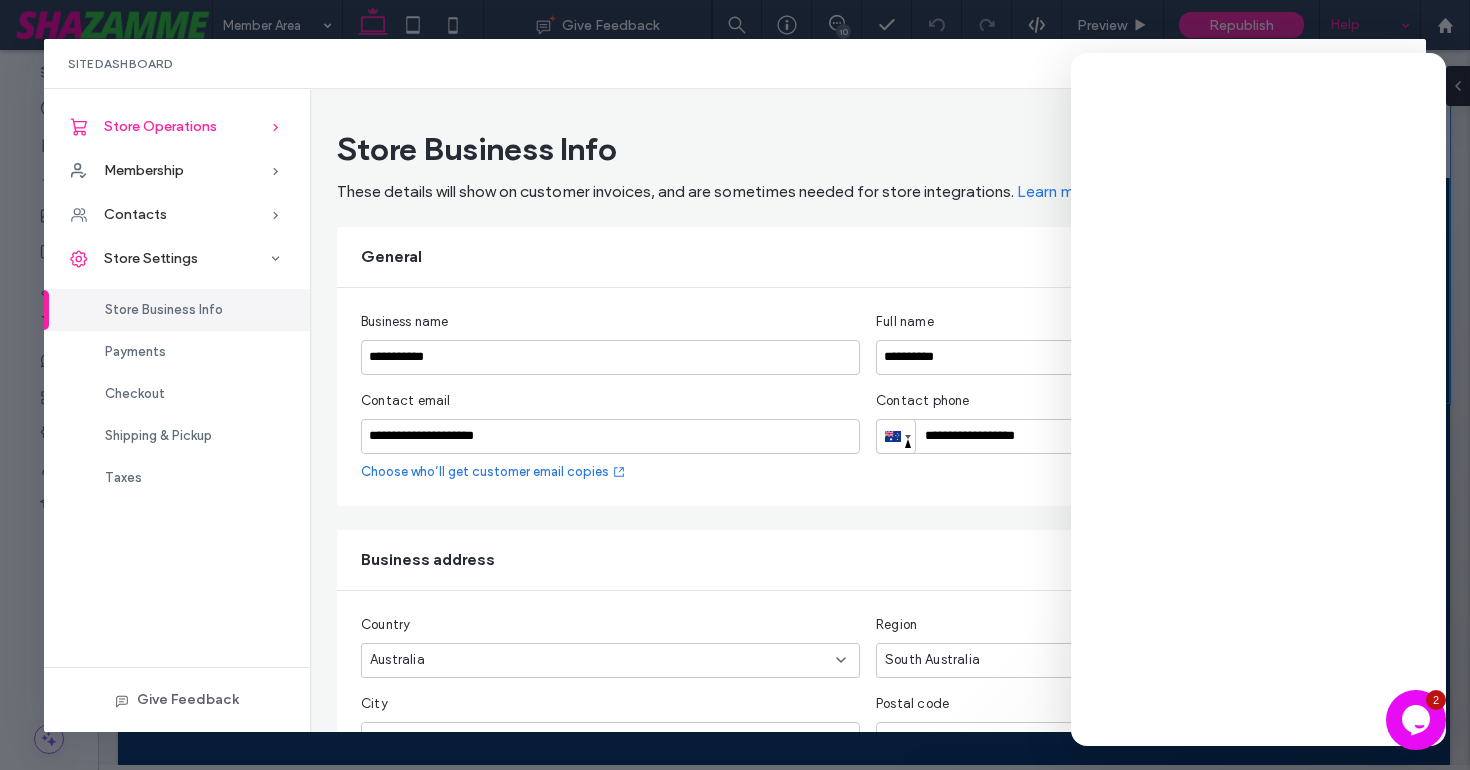 click on "Store Operations" at bounding box center [160, 126] 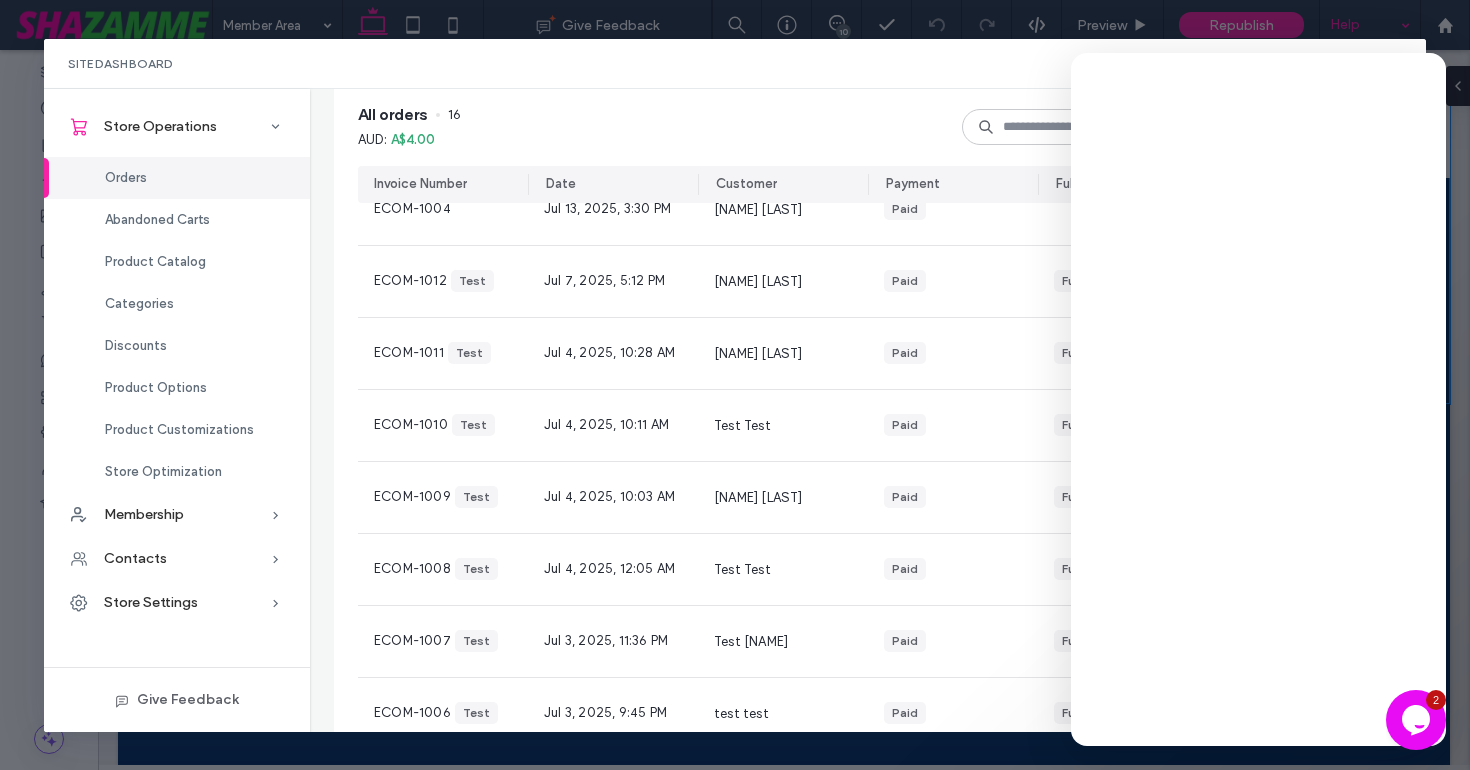 scroll, scrollTop: 210, scrollLeft: 0, axis: vertical 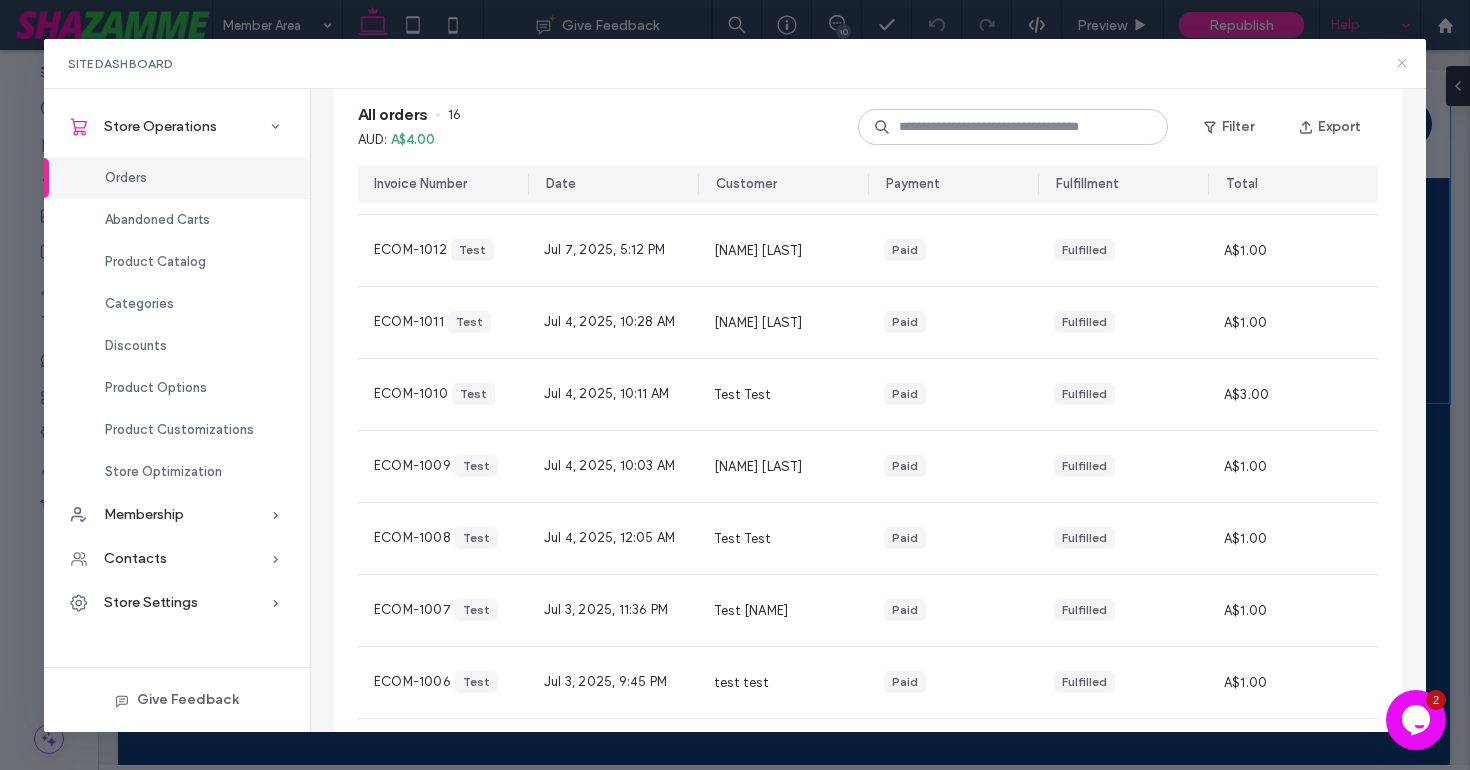 click 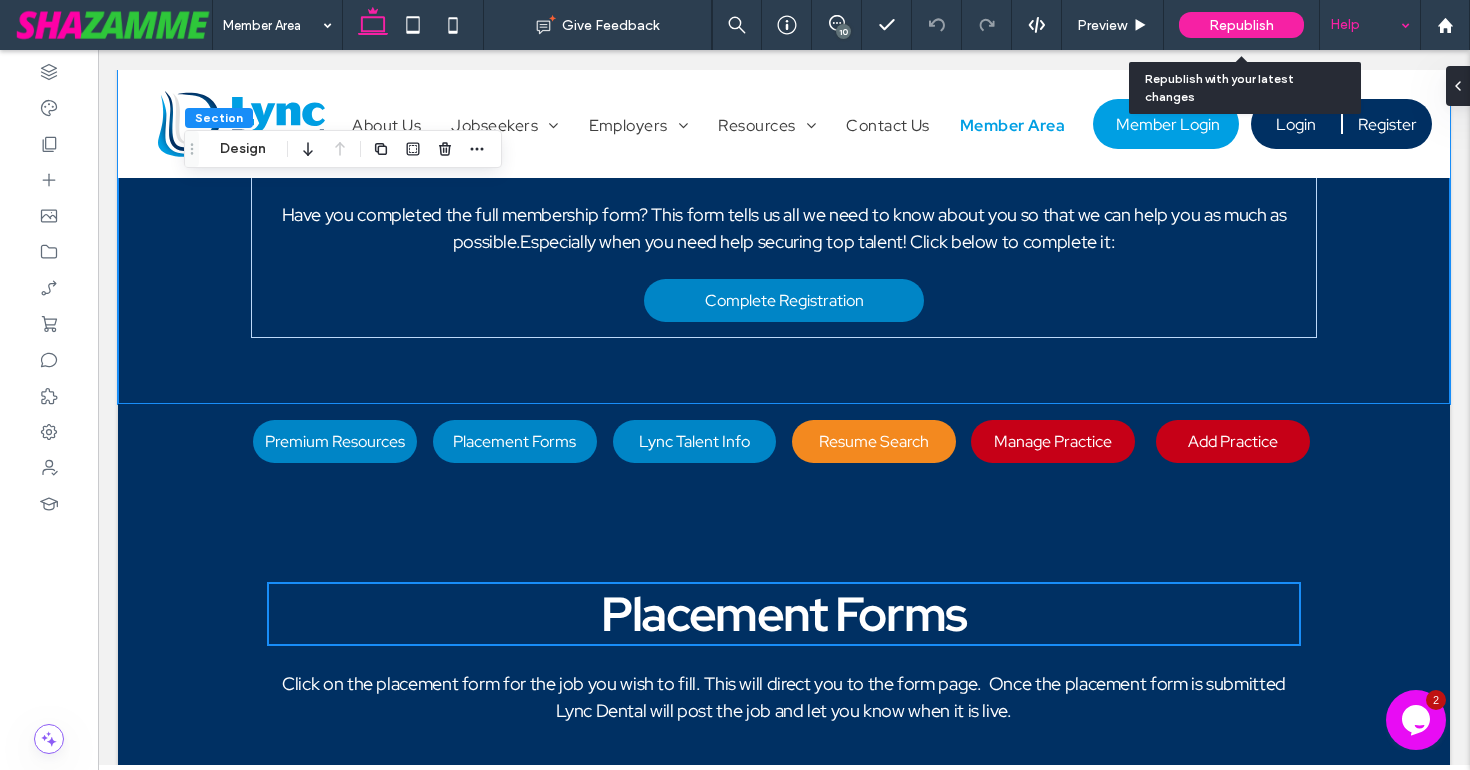 click on "Republish" at bounding box center [1241, 25] 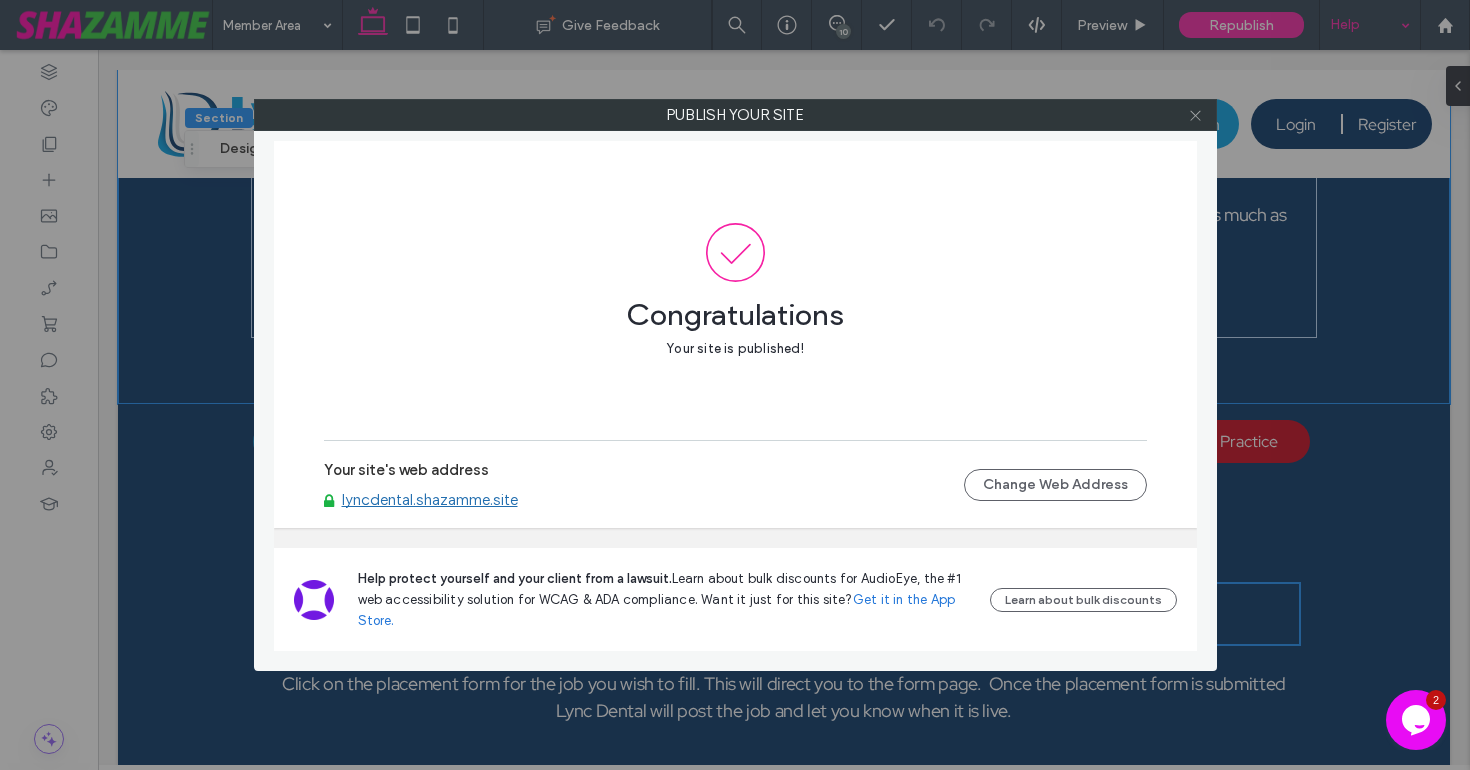 click 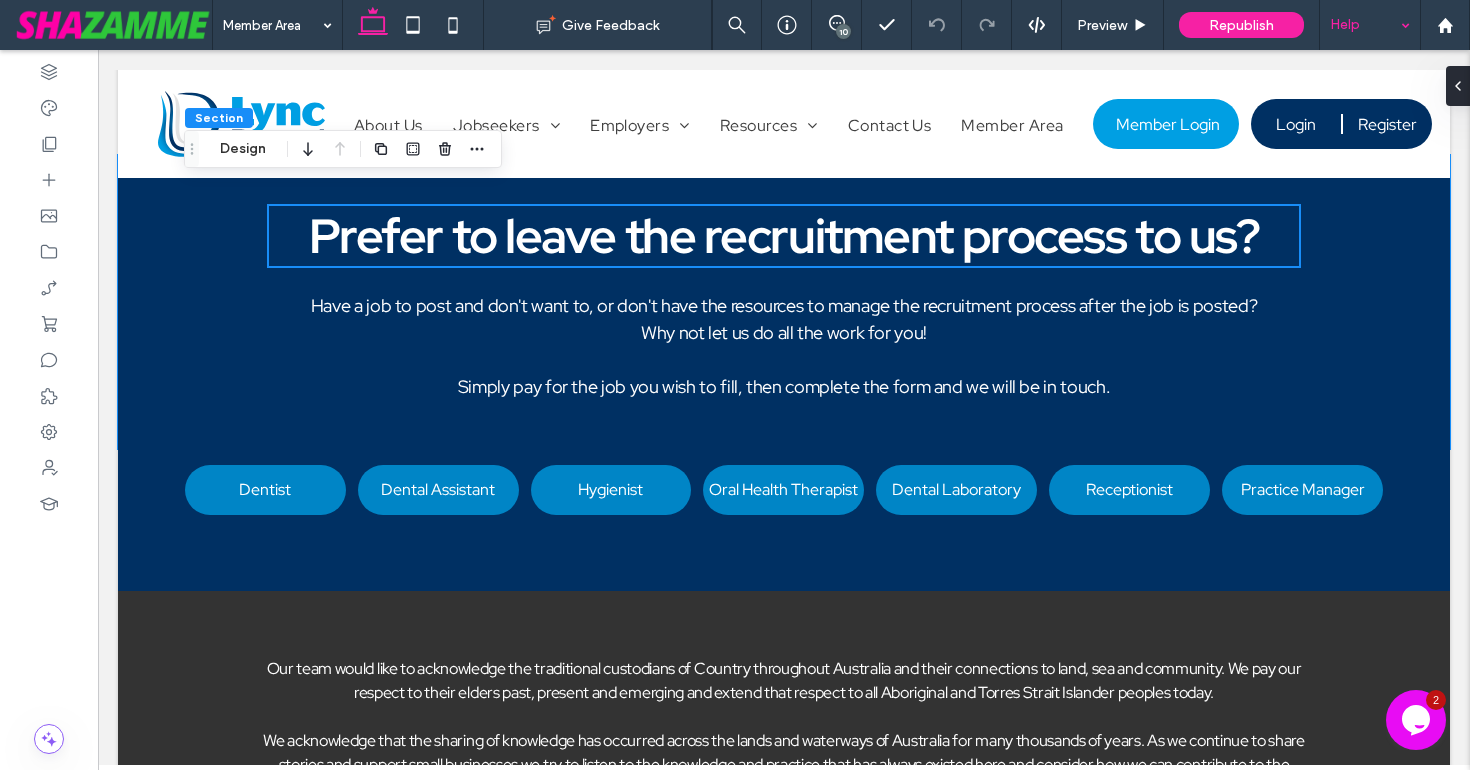 scroll, scrollTop: 1047, scrollLeft: 0, axis: vertical 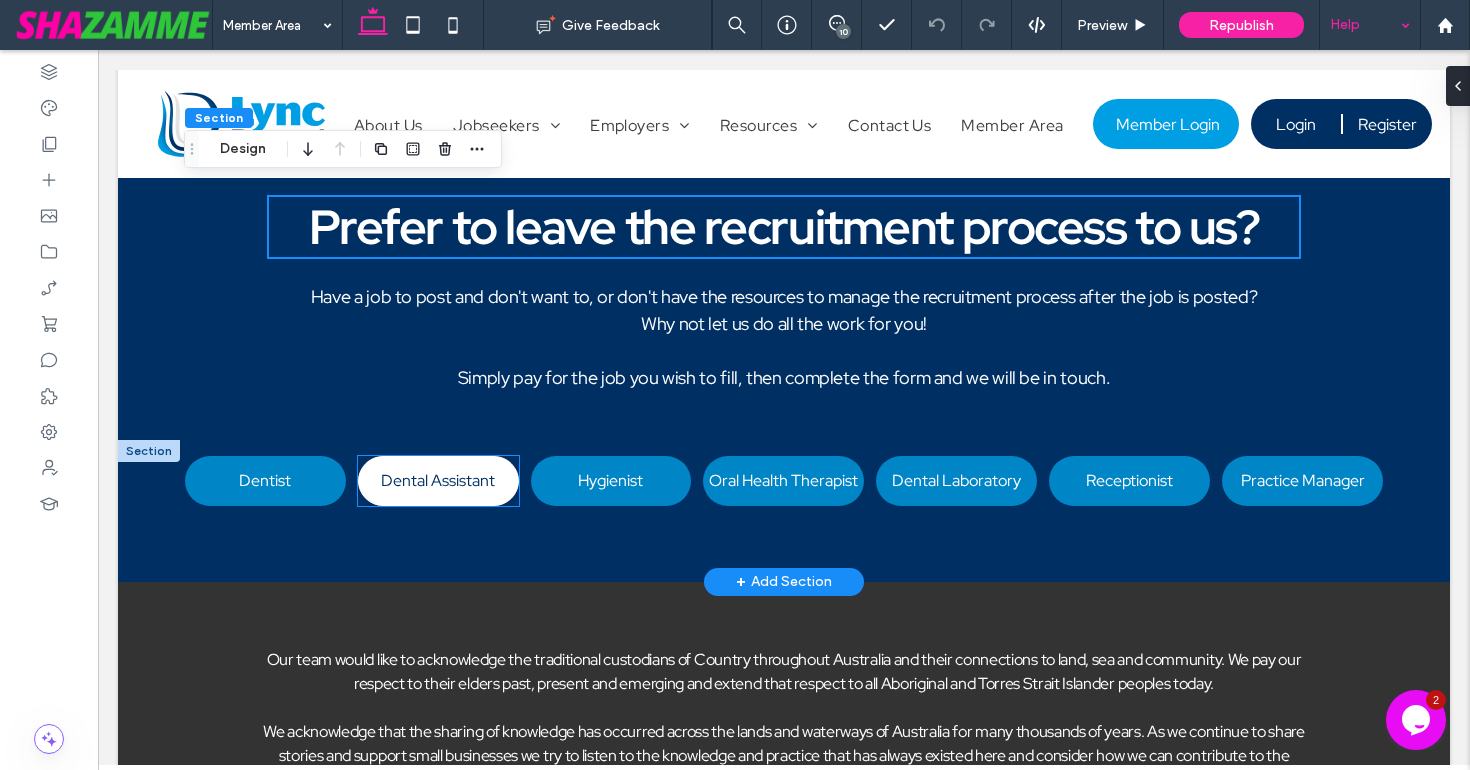 click on "Dental Assistant" at bounding box center [438, 480] 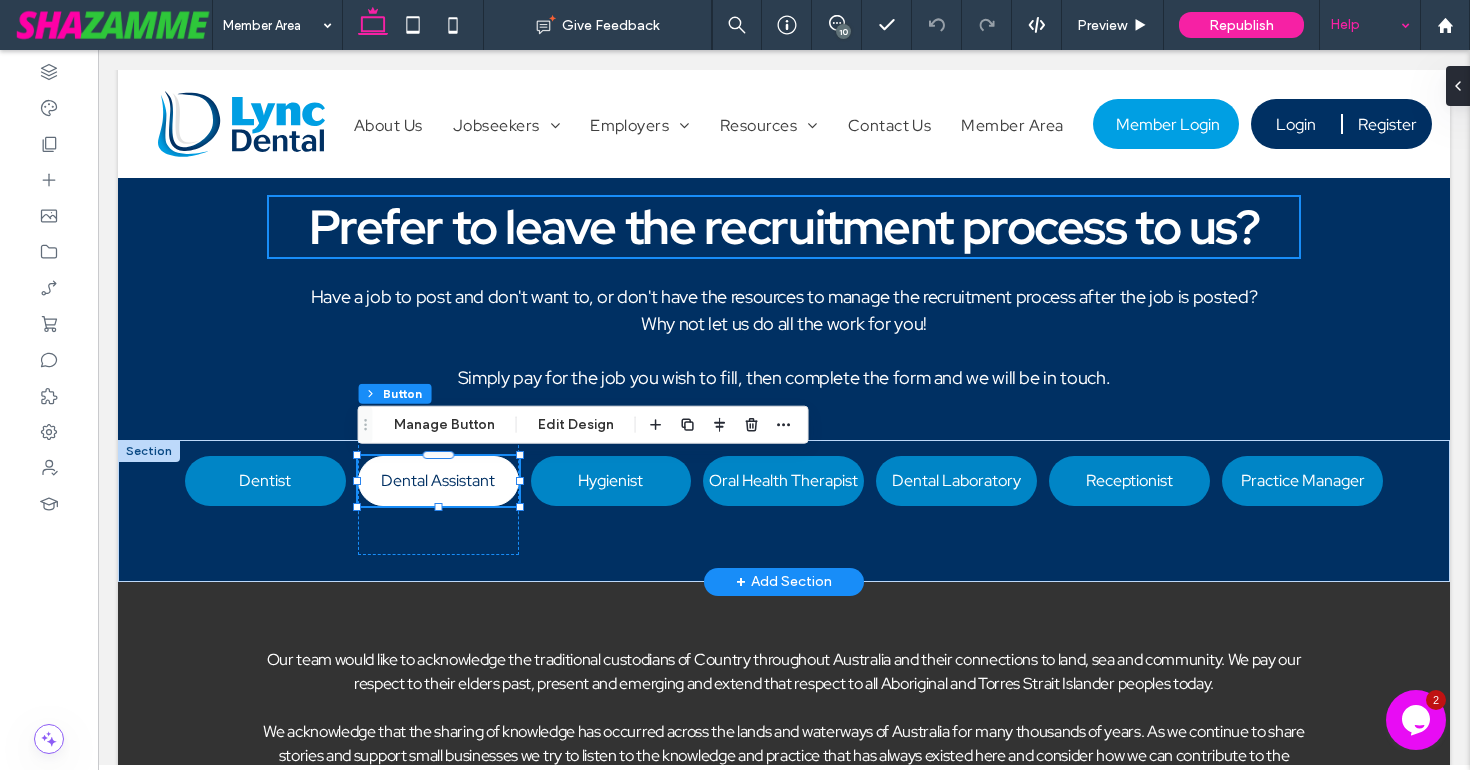 type on "**" 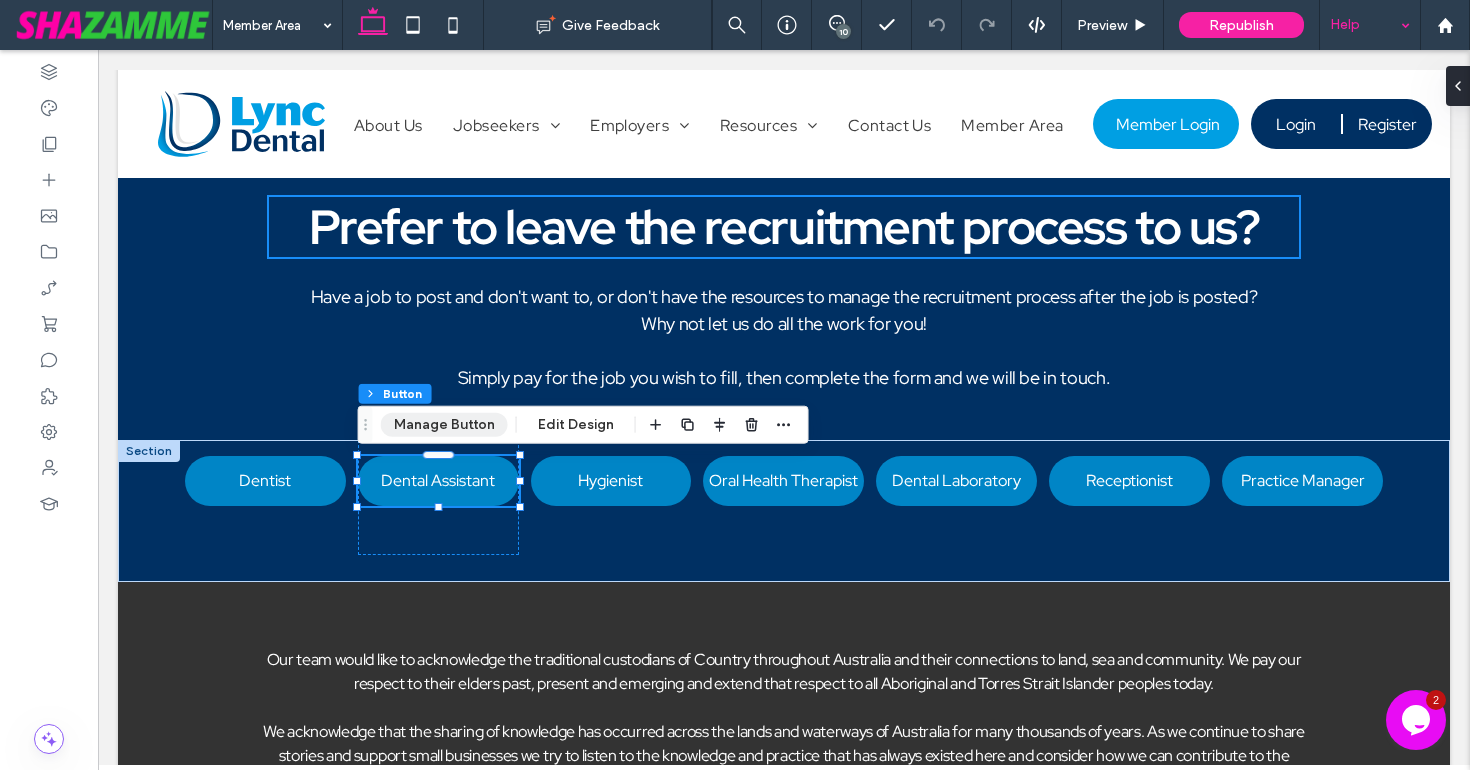 click on "Manage Button" at bounding box center (444, 425) 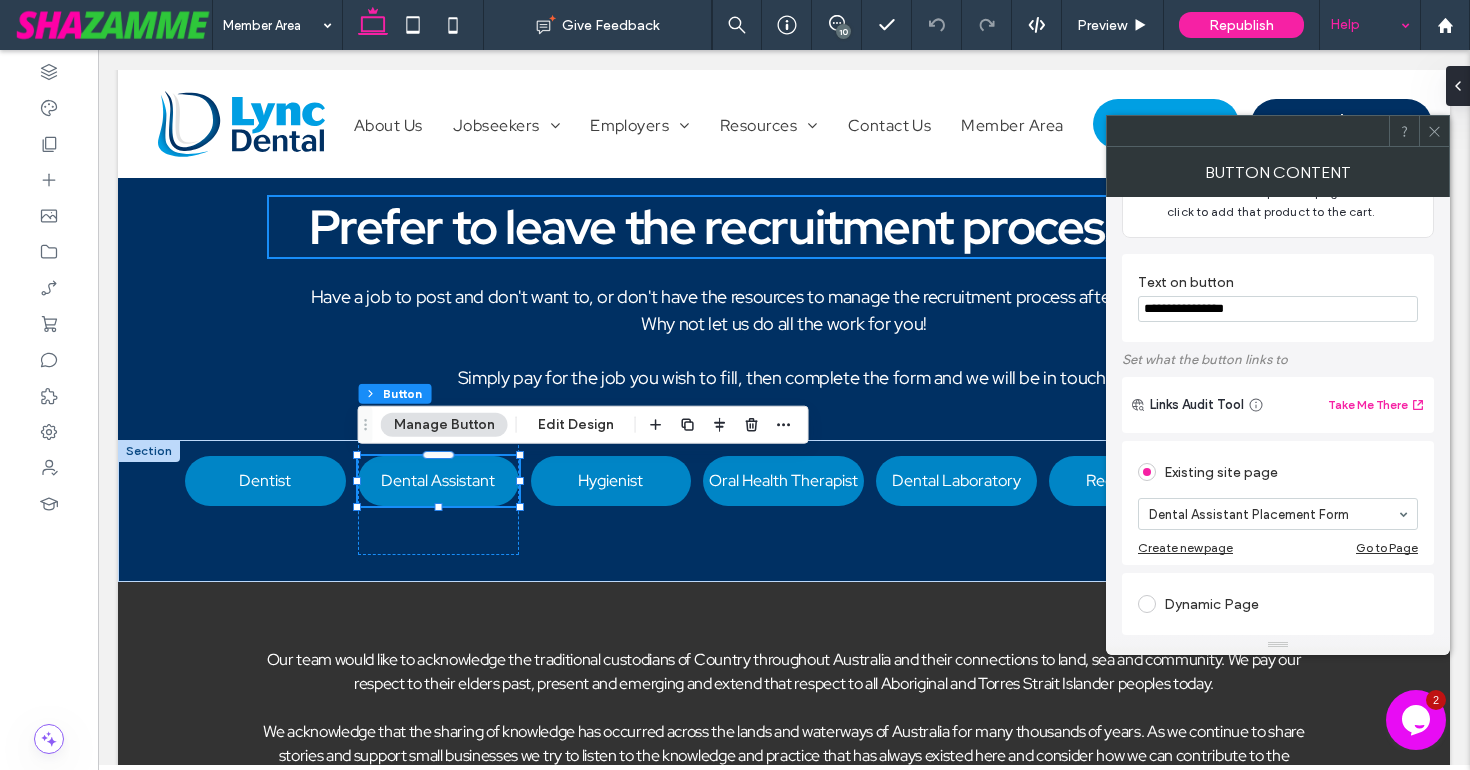 scroll, scrollTop: 79, scrollLeft: 0, axis: vertical 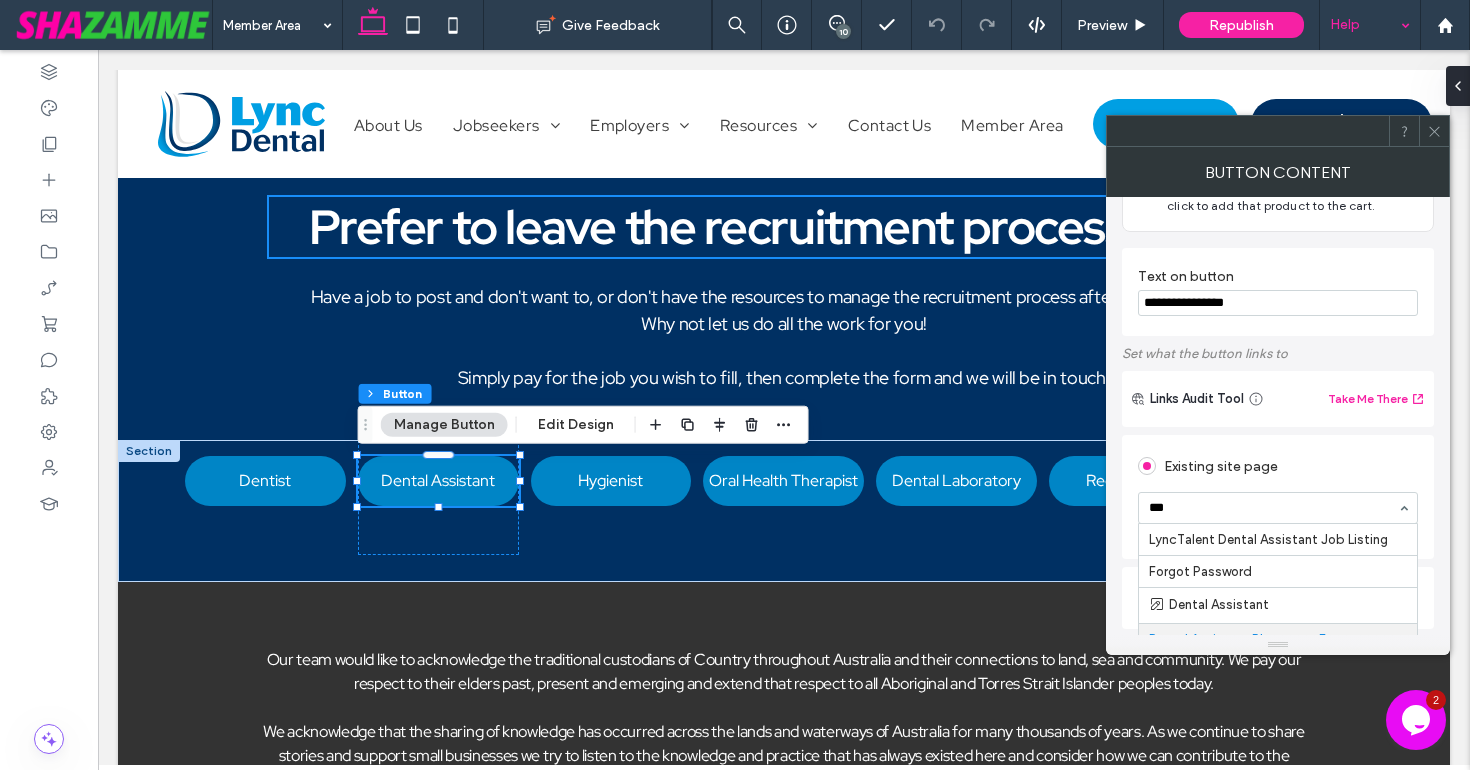 type on "****" 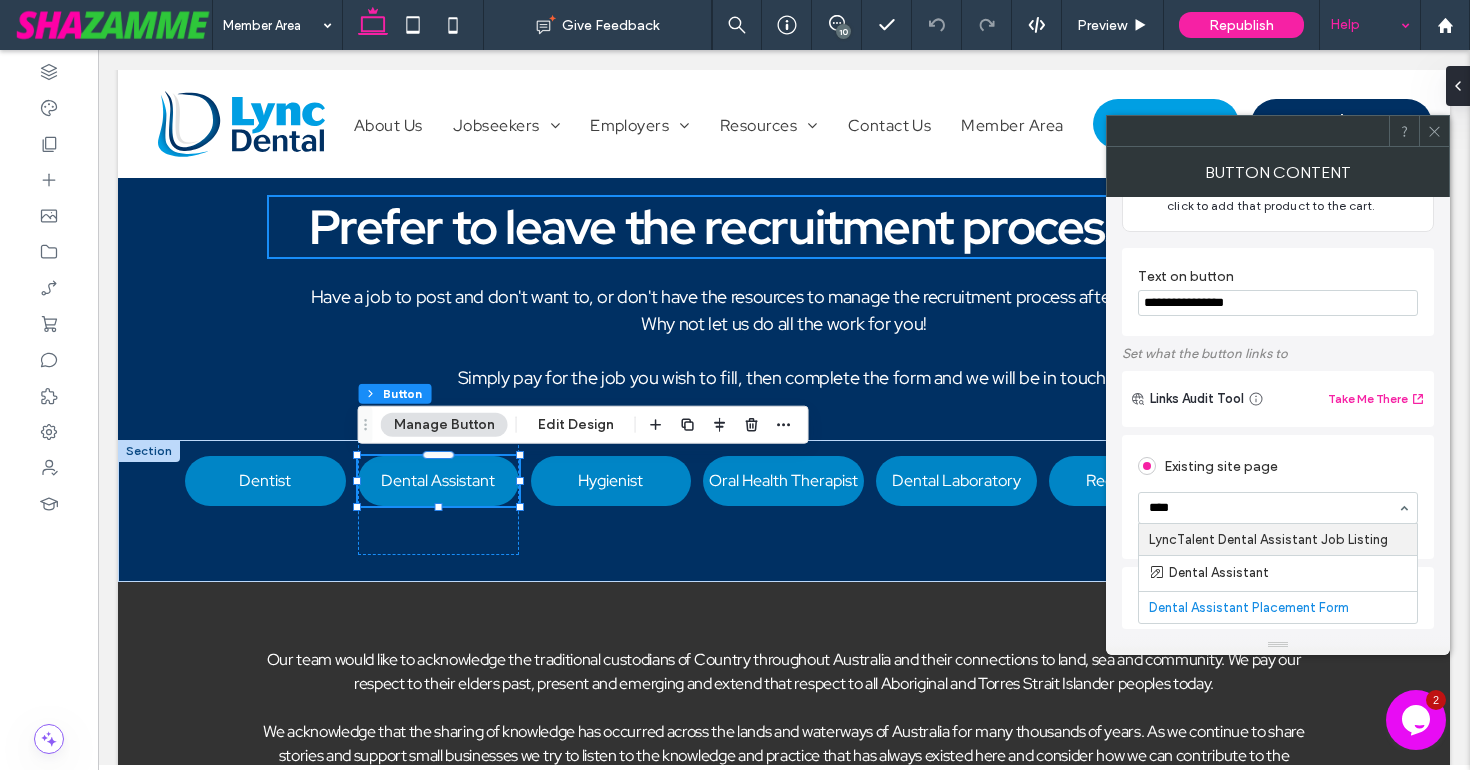 type 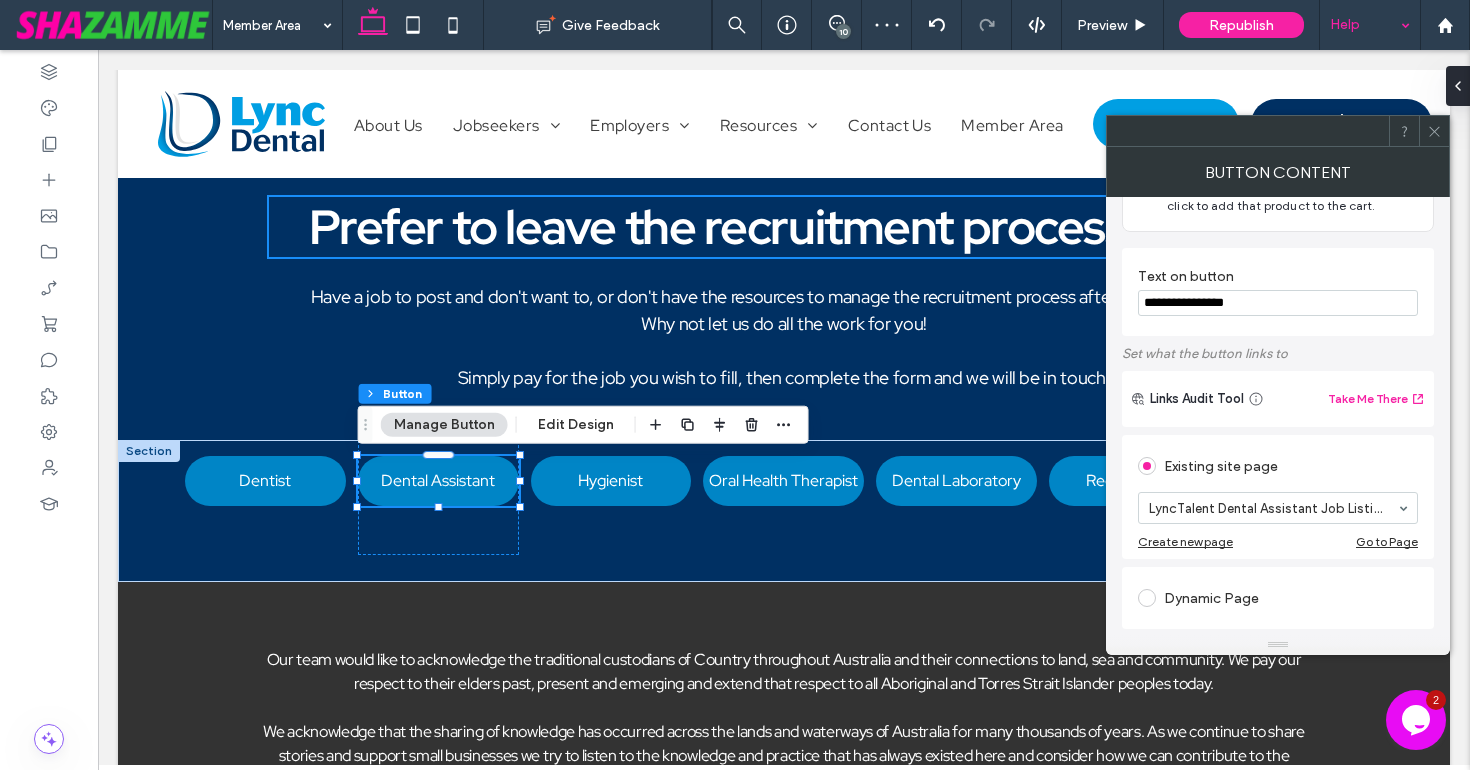 click on "**********" at bounding box center [1278, 758] 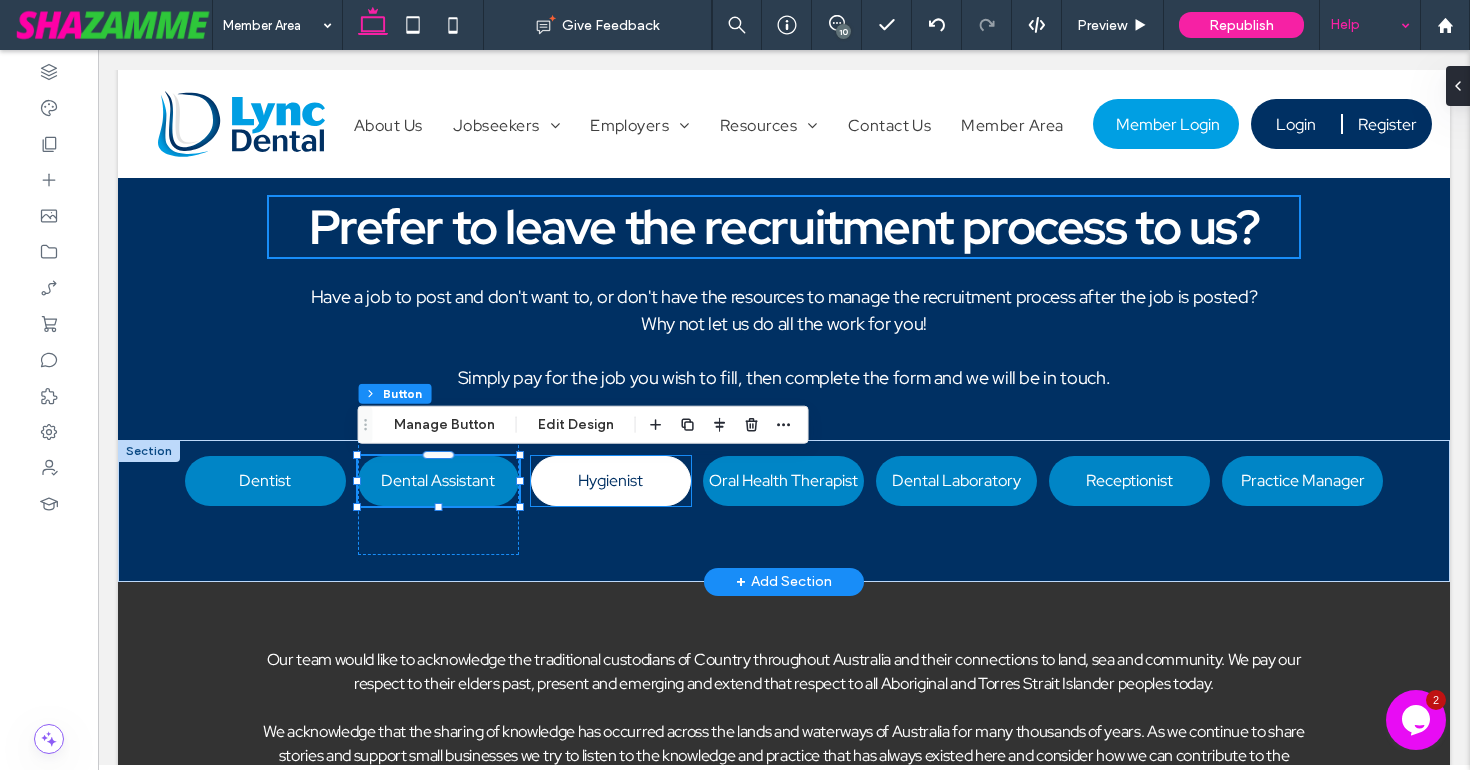 click on "Hygienist" at bounding box center (610, 480) 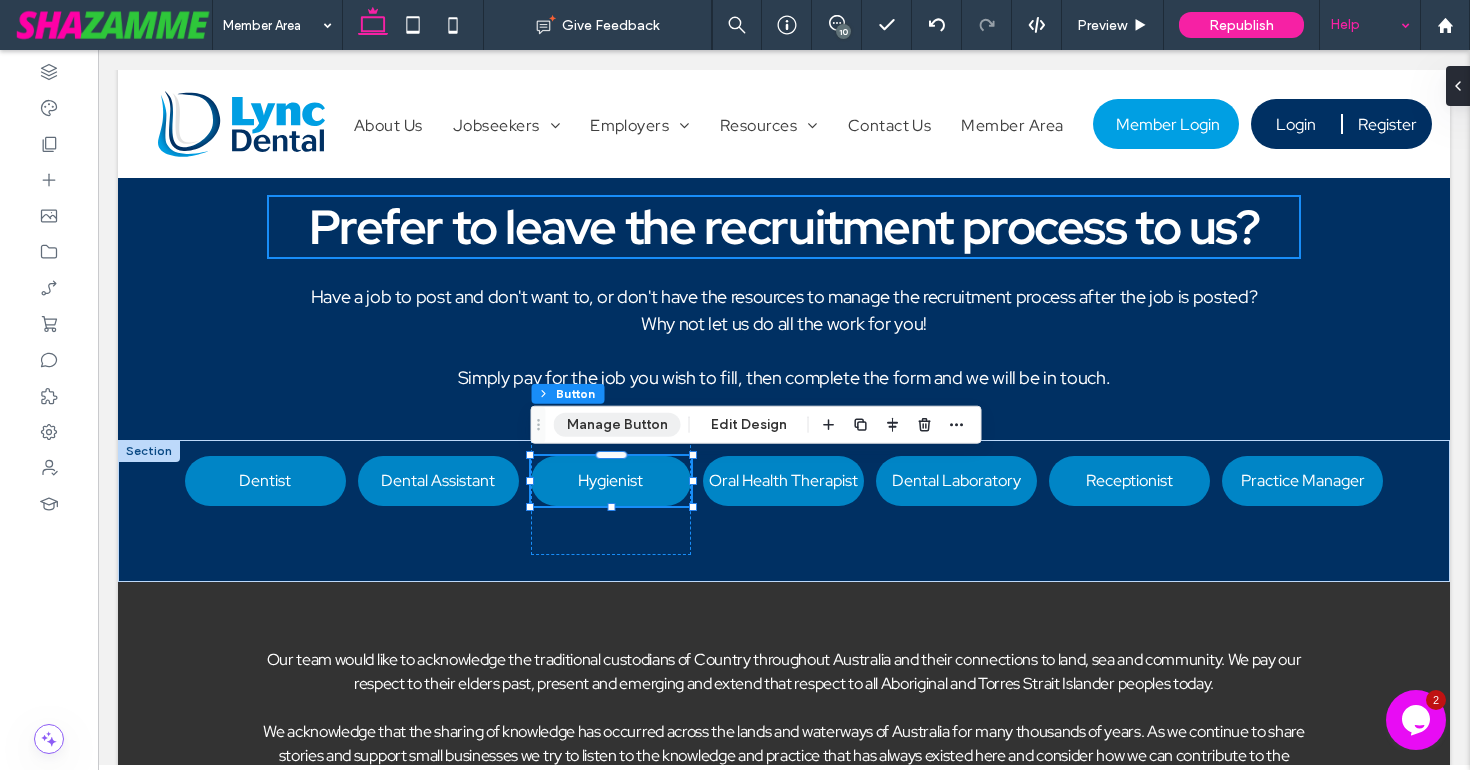 click on "Manage Button" at bounding box center (617, 425) 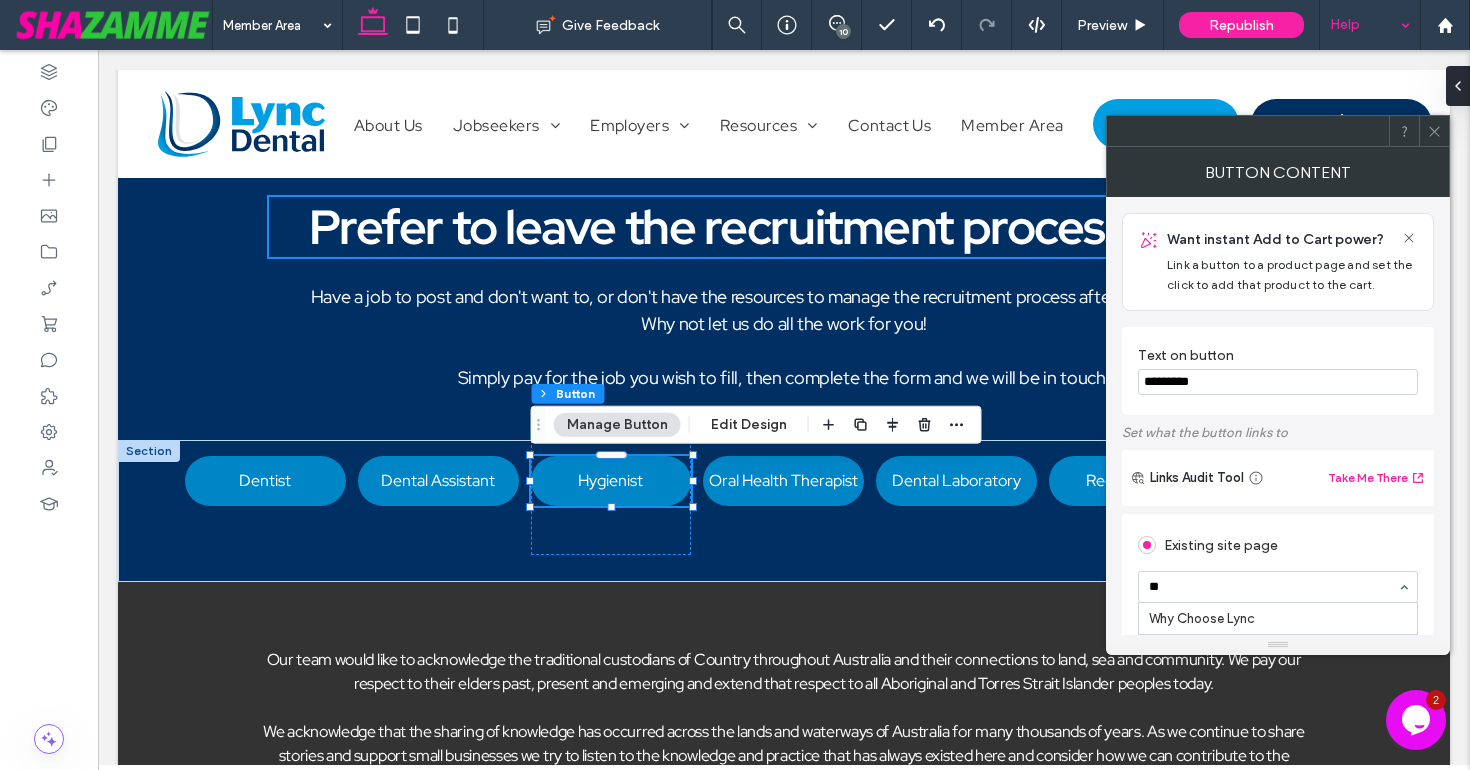 scroll, scrollTop: 0, scrollLeft: 0, axis: both 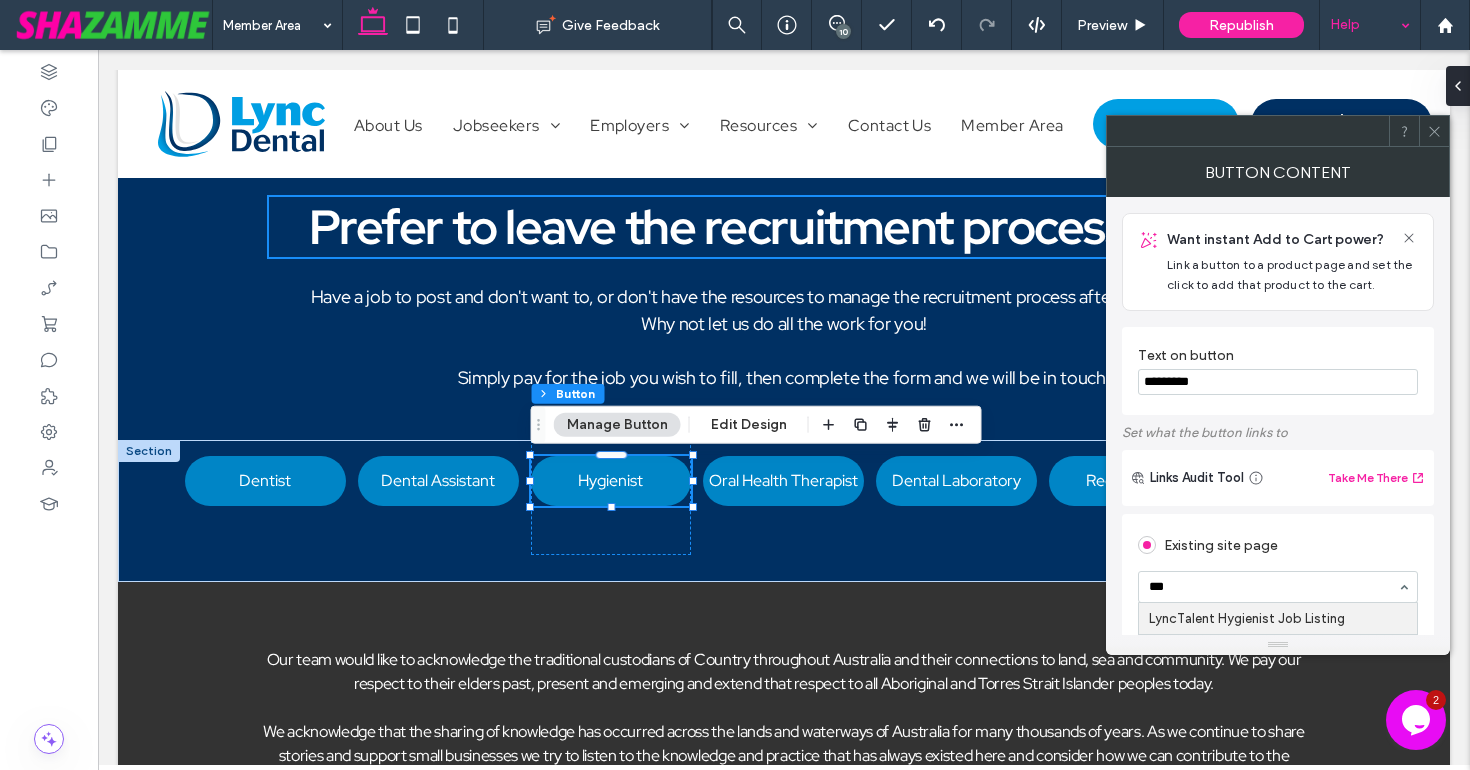 type 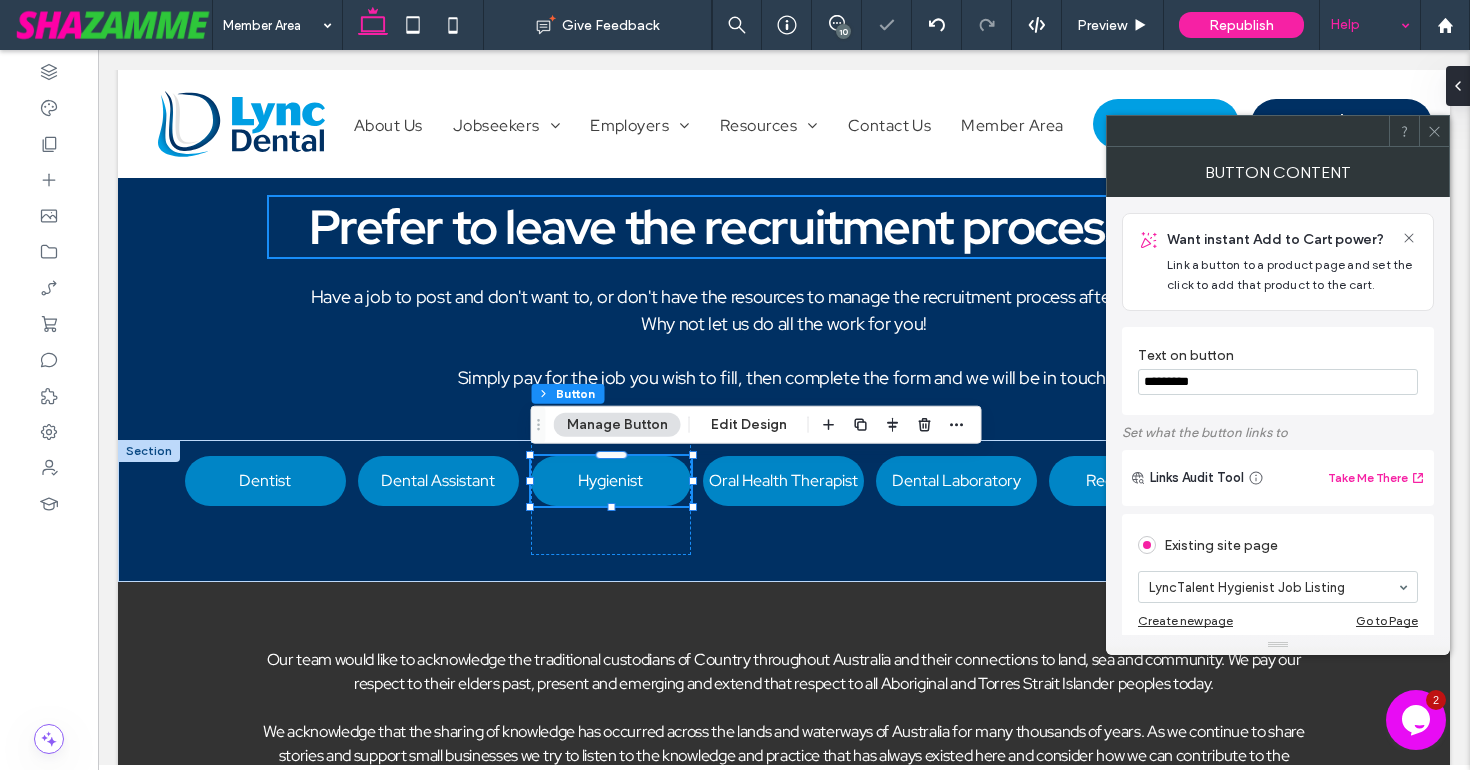 click on "Want instant Add to Cart power? Link a button to a product page and set the click to add that product to the cart.  Text on button ********* Set what the button links to Links Audit Tool Take Me There Existing site page LyncTalent Hygienist Job Listing Create new page Go to Page Dynamic Page Store page Web address Popup Anchor Back to top Scroll to bottom New Membership plan checkout Blog post Email address Click to call File for download" at bounding box center (1278, 416) 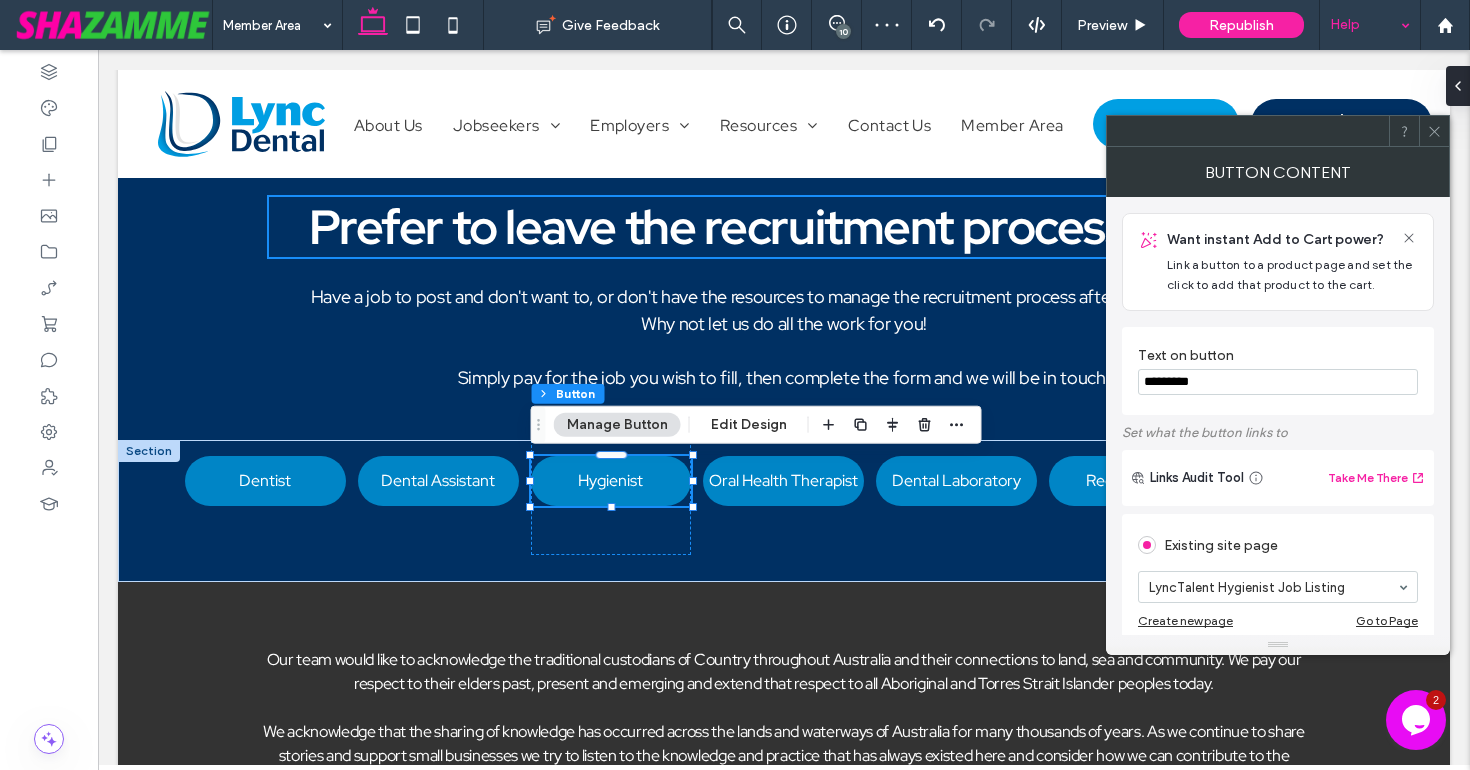 click 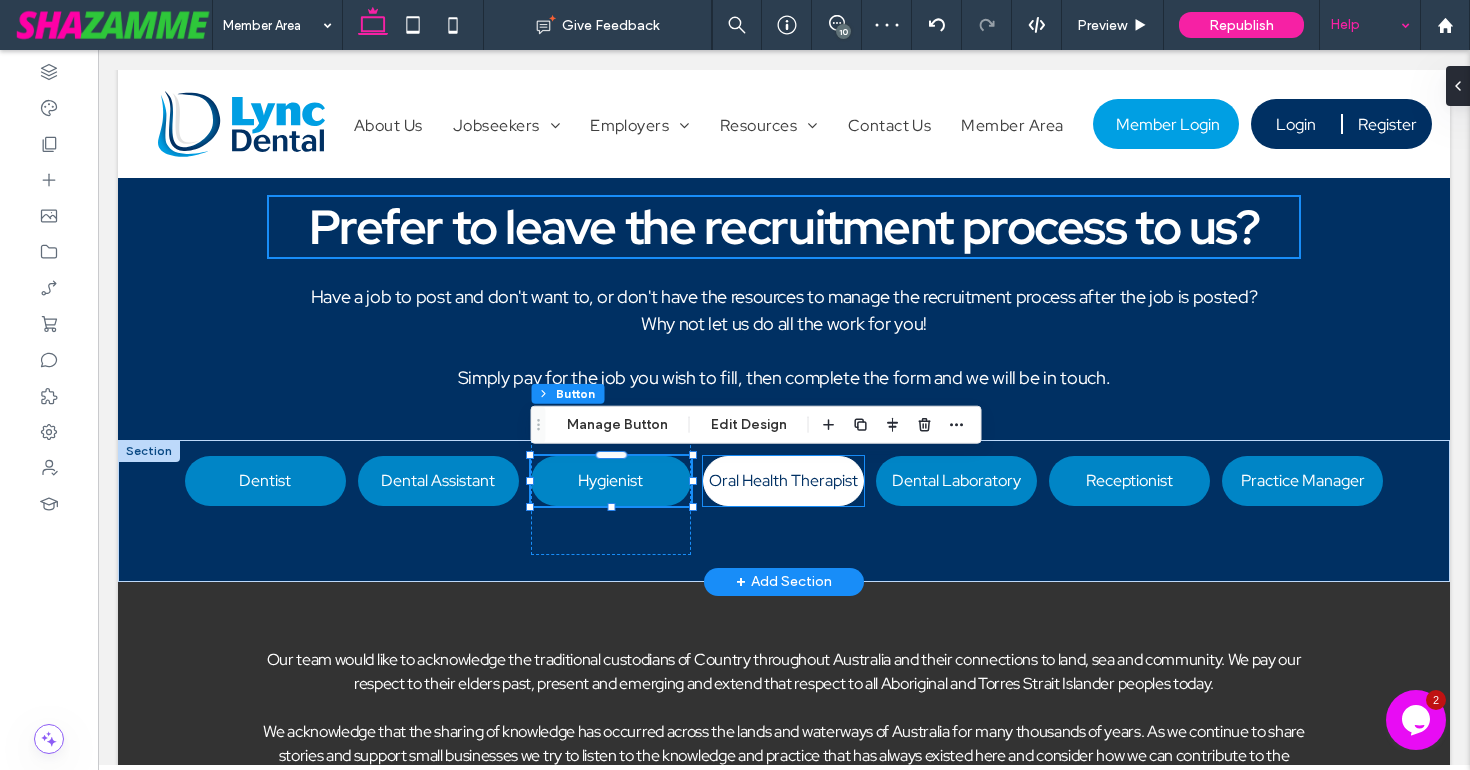 click on "Oral Health Therapist" at bounding box center (783, 480) 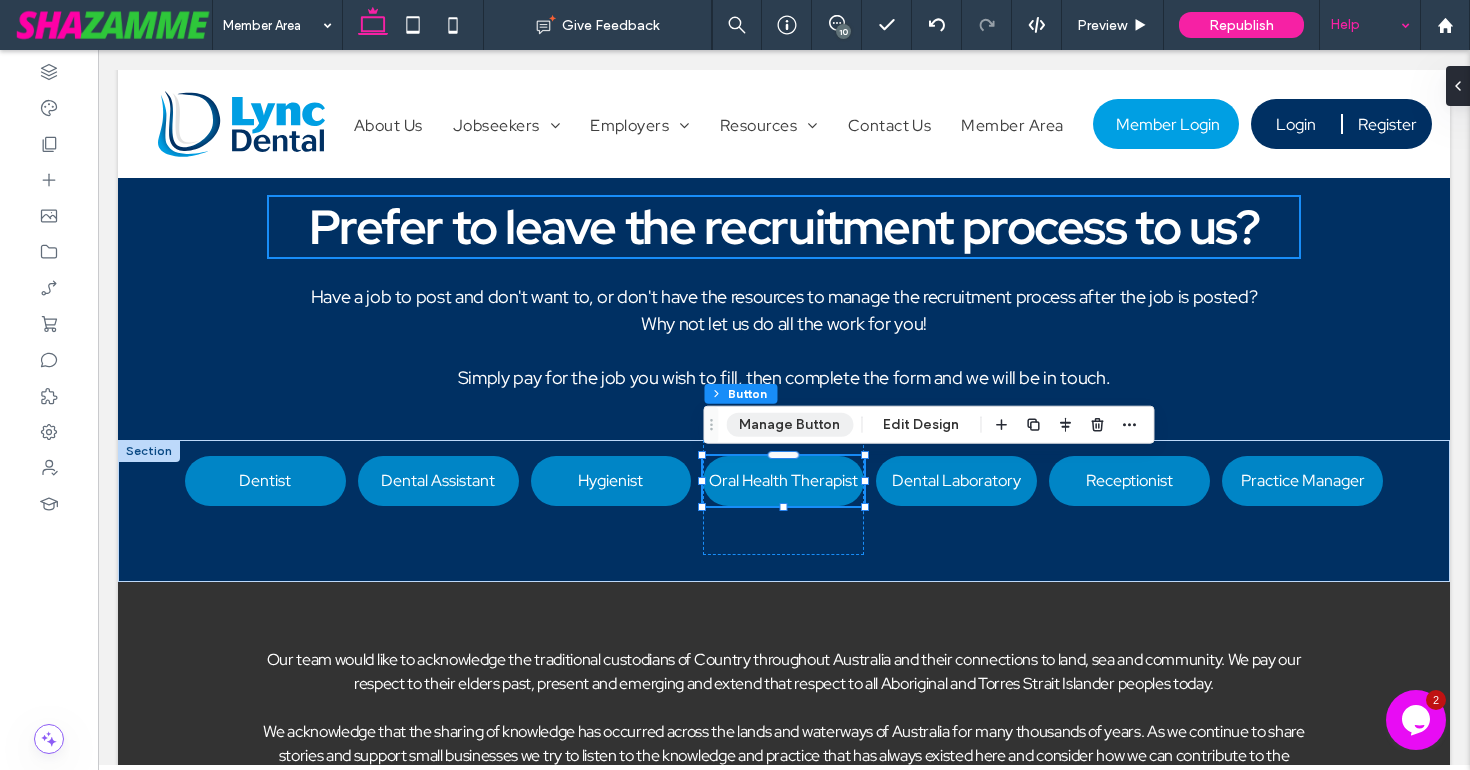 click on "Manage Button" at bounding box center [789, 425] 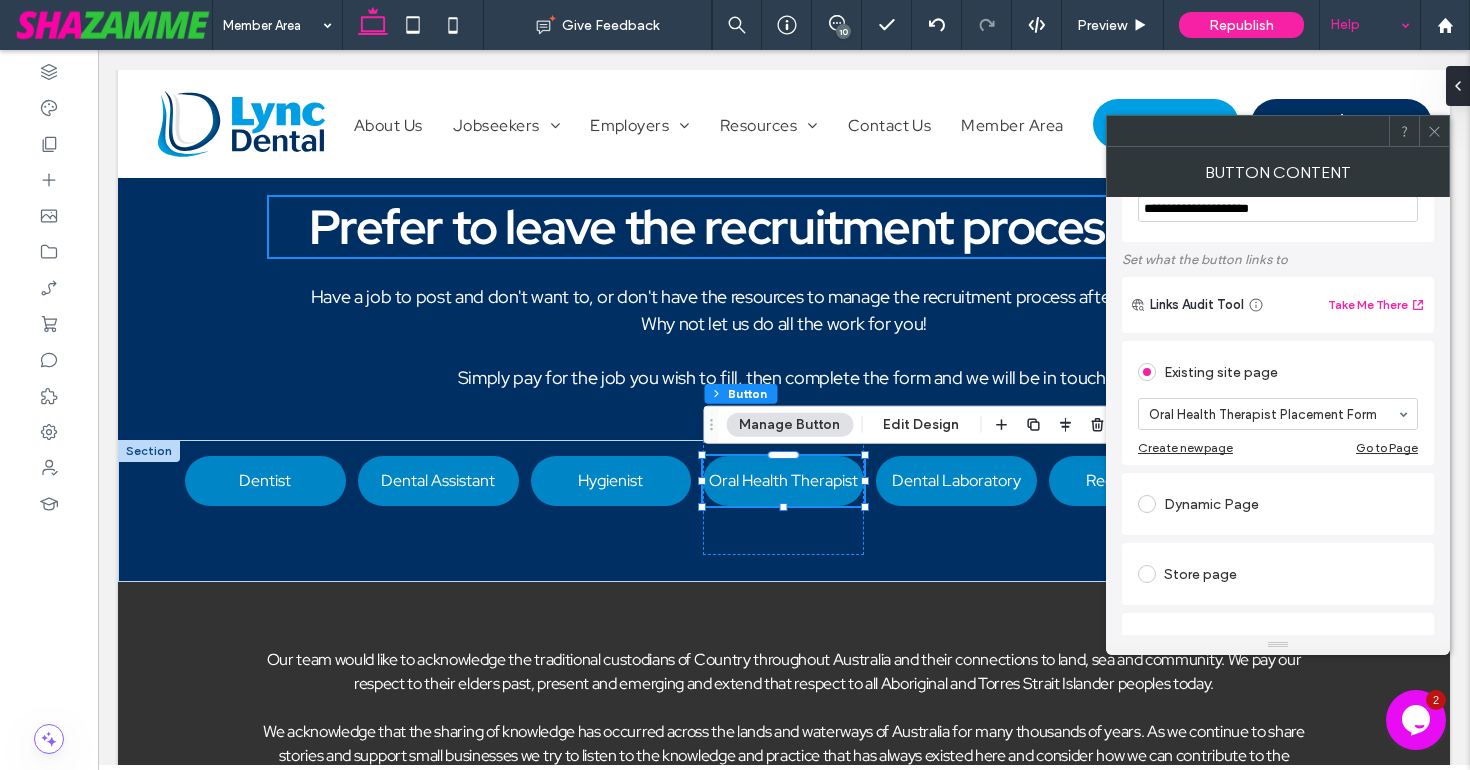 scroll, scrollTop: 209, scrollLeft: 0, axis: vertical 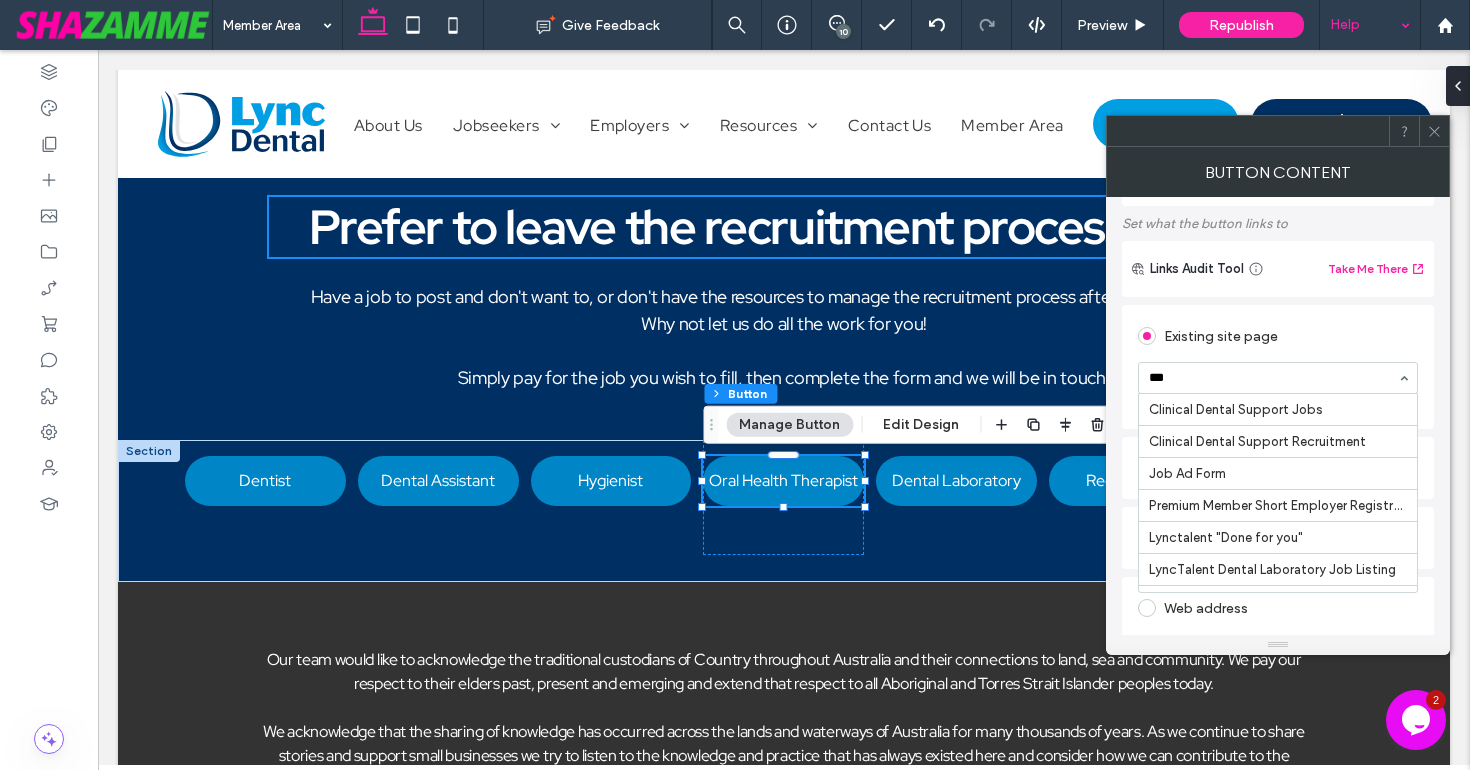 type on "****" 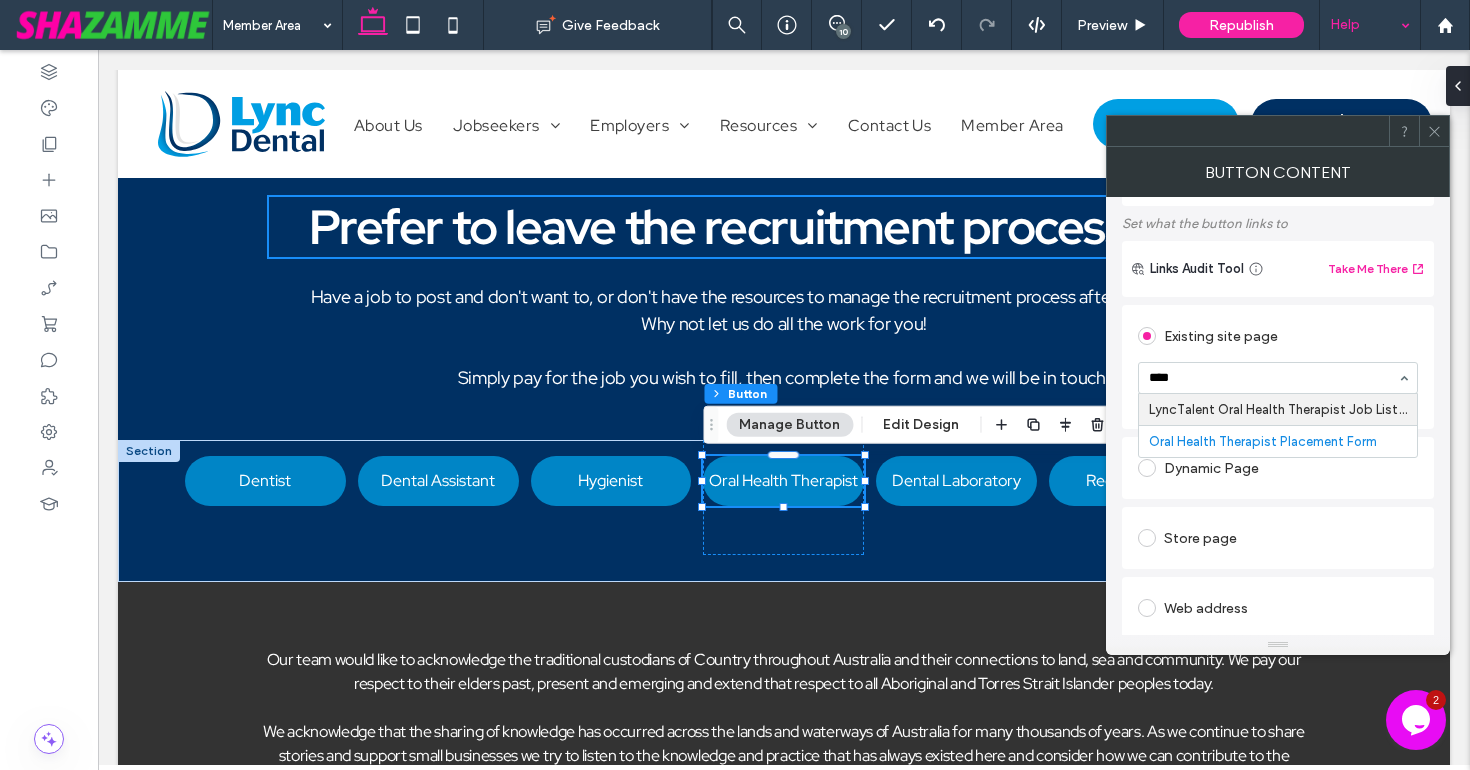 type 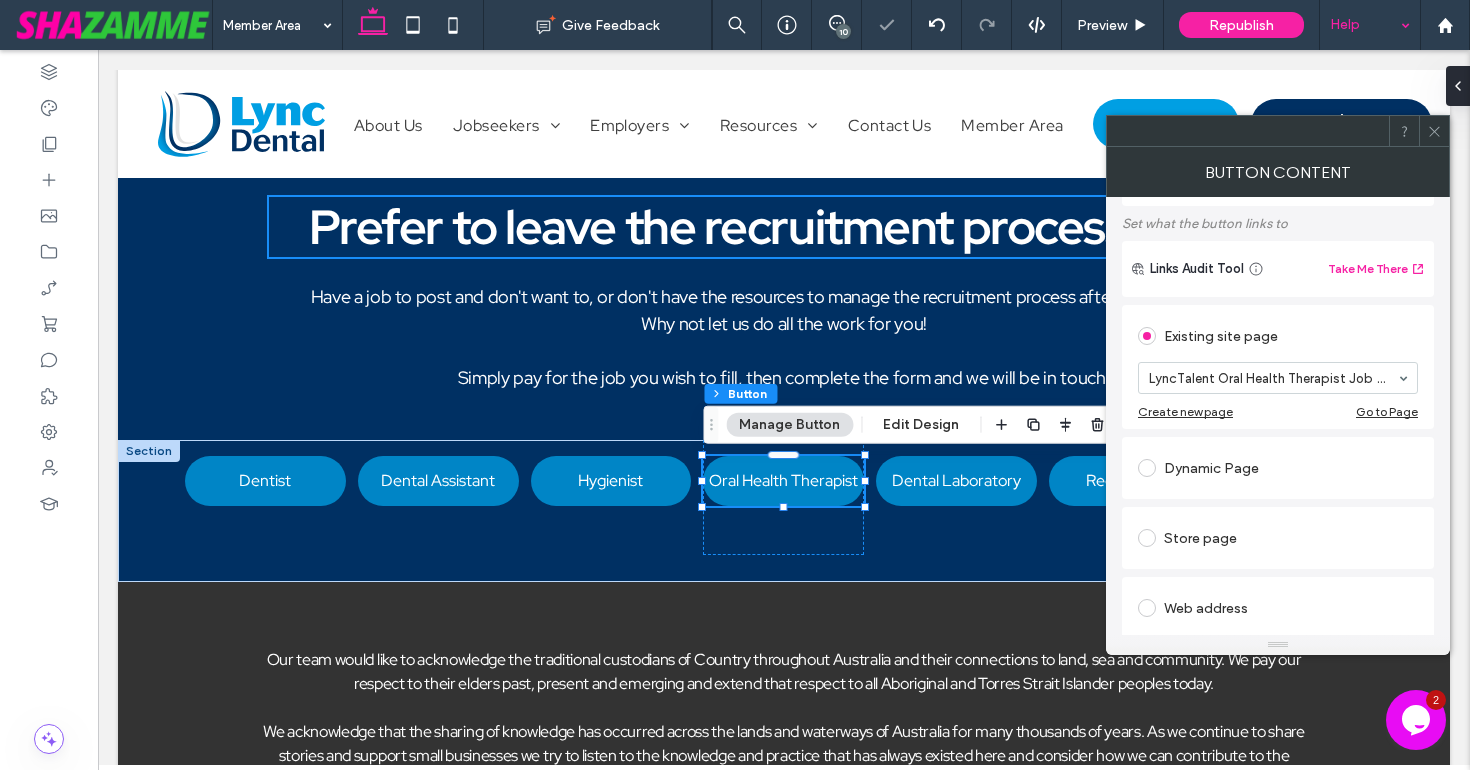 click on "**********" at bounding box center [1278, 416] 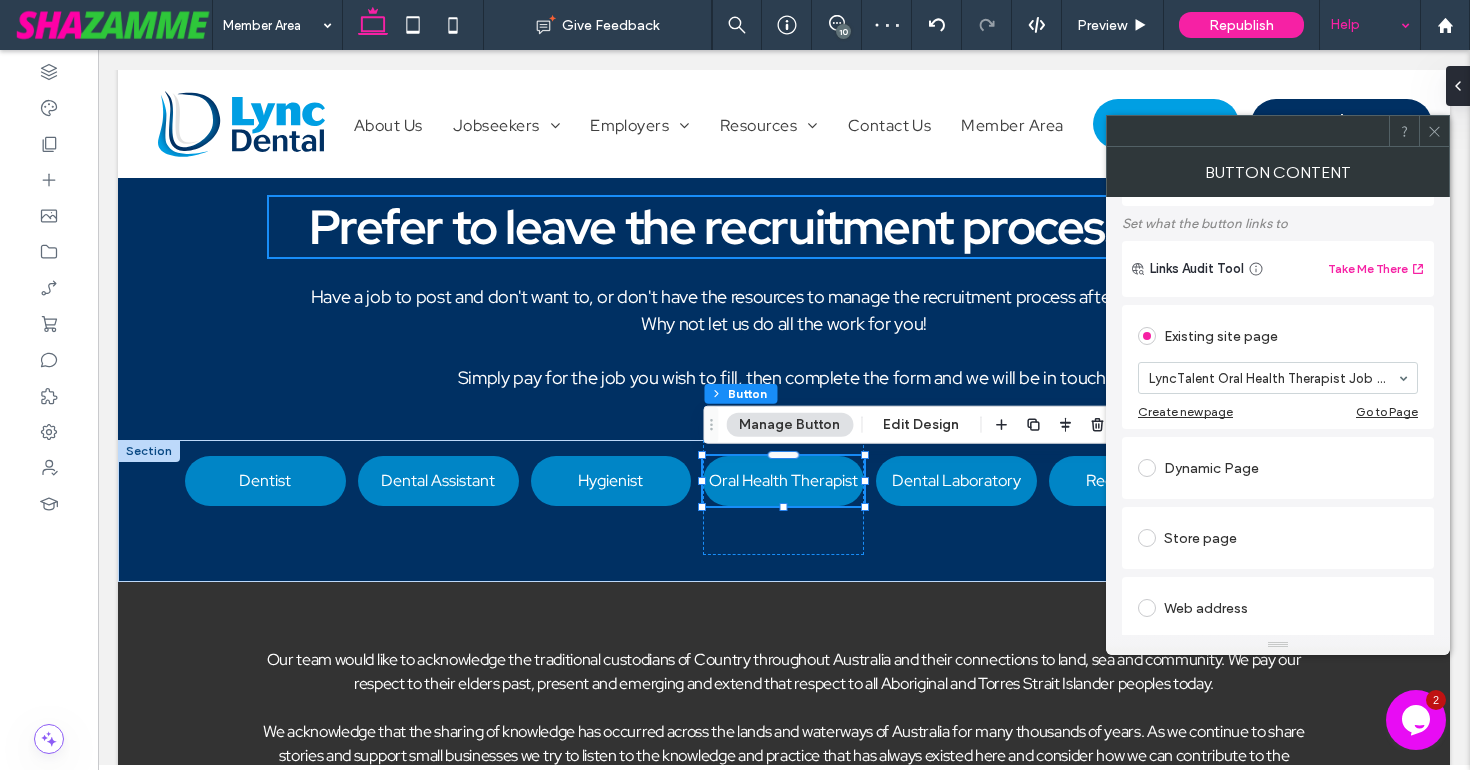 click 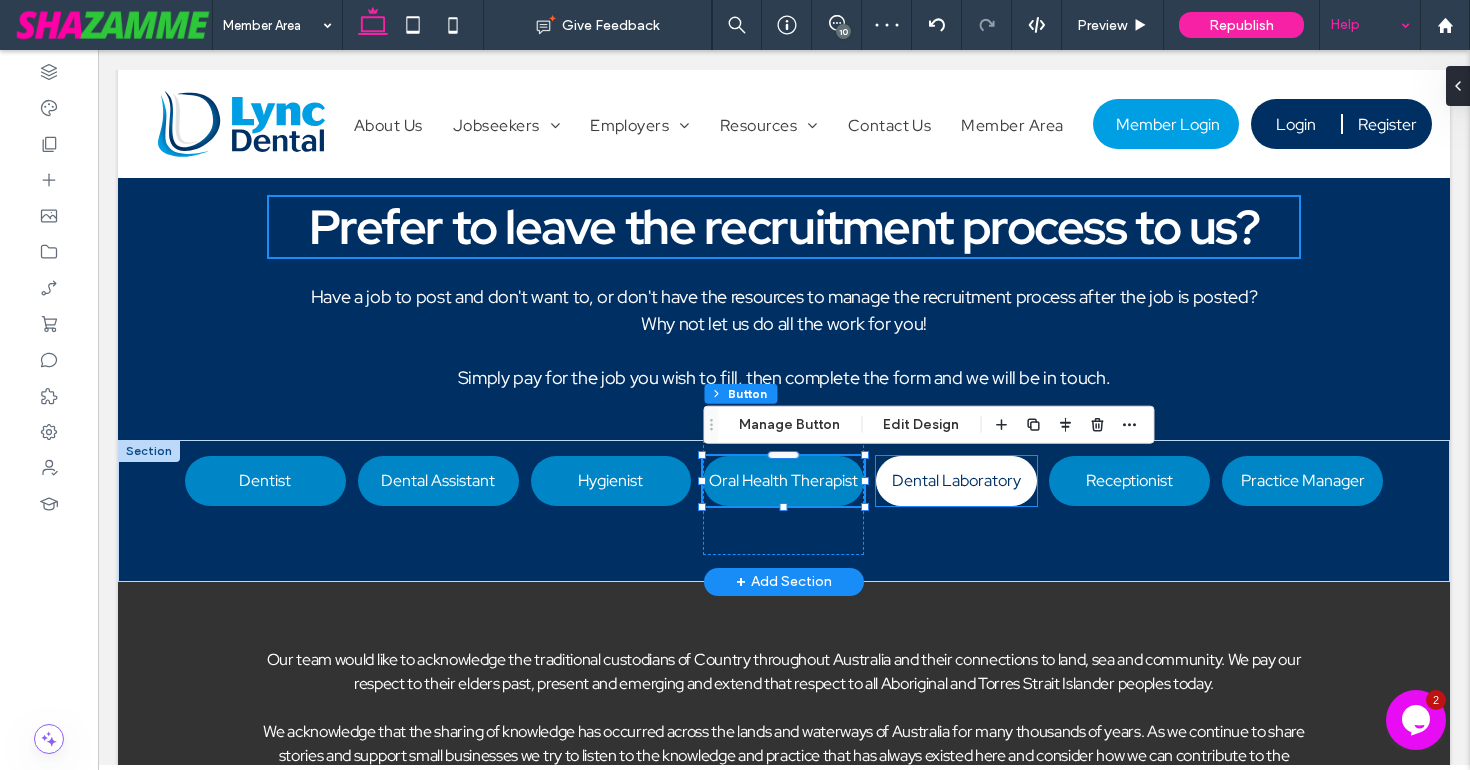 click on "Dental Laboratory" at bounding box center (956, 480) 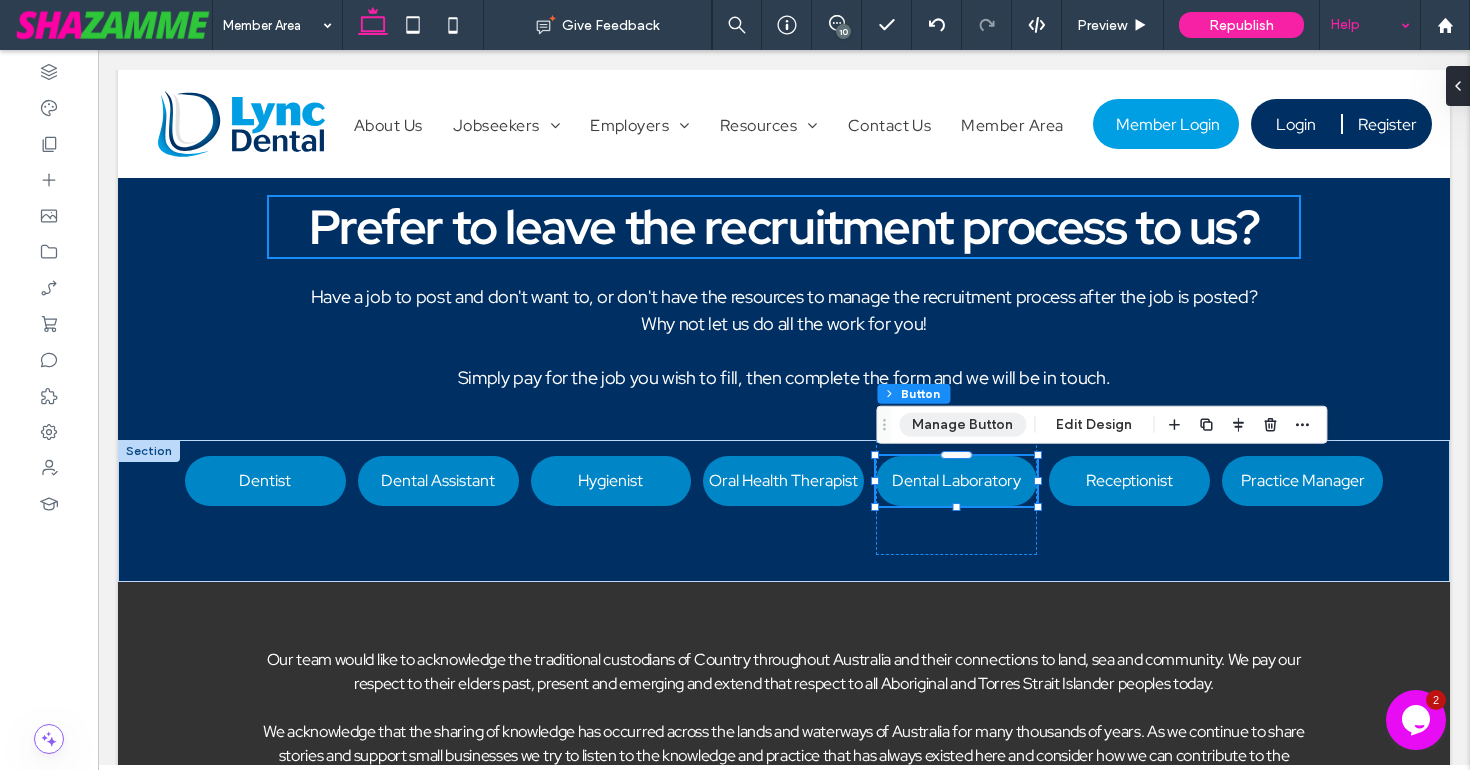 click on "Manage Button" at bounding box center [962, 425] 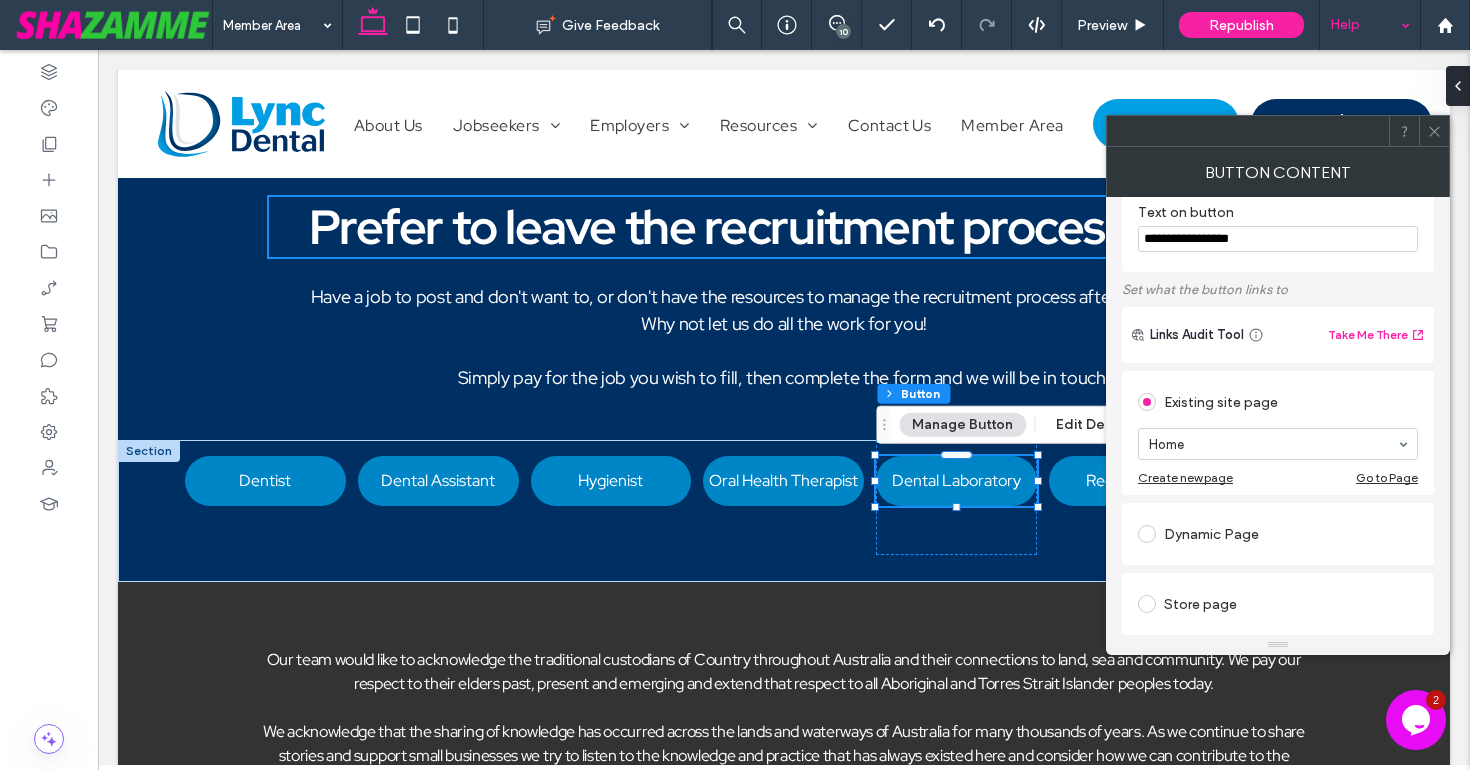 scroll, scrollTop: 231, scrollLeft: 0, axis: vertical 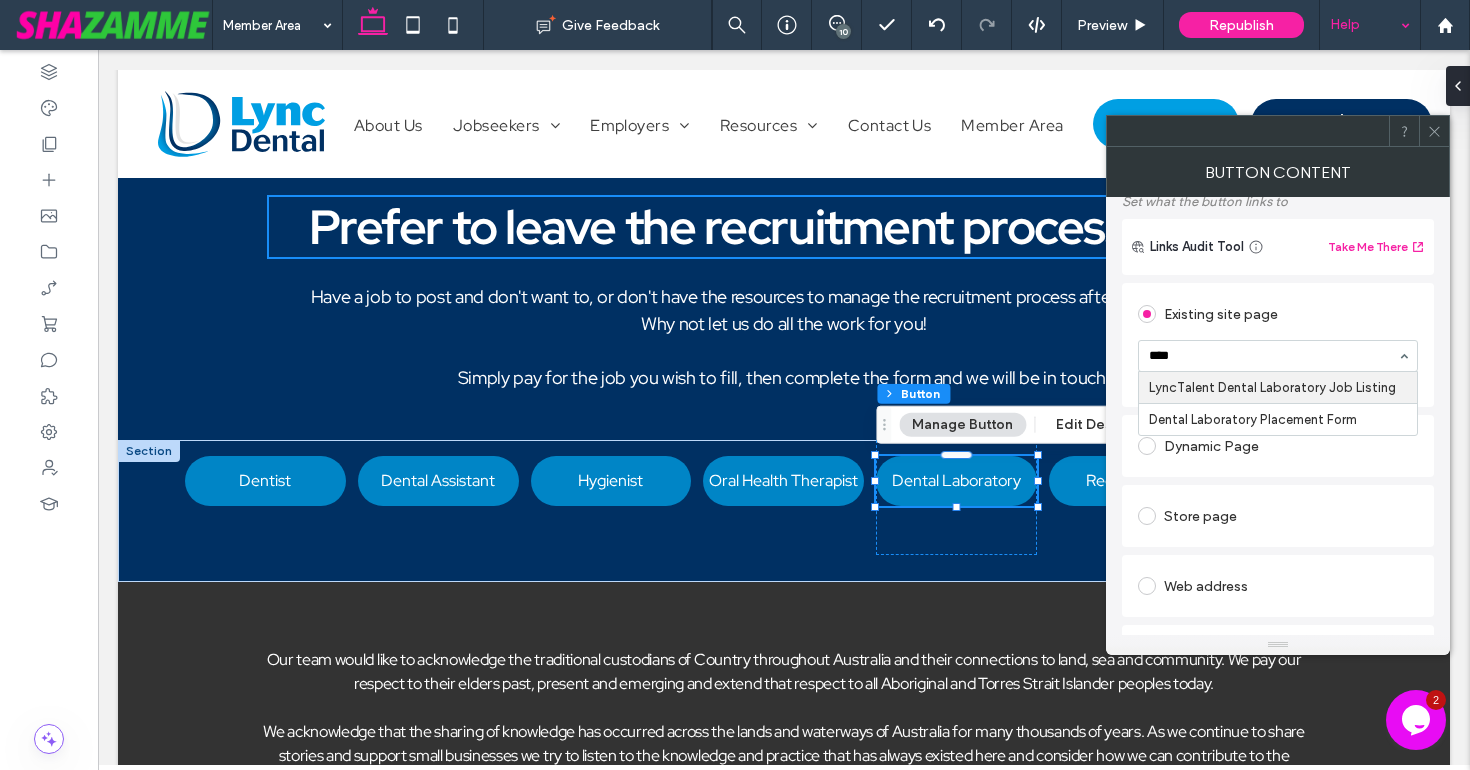 type on "*****" 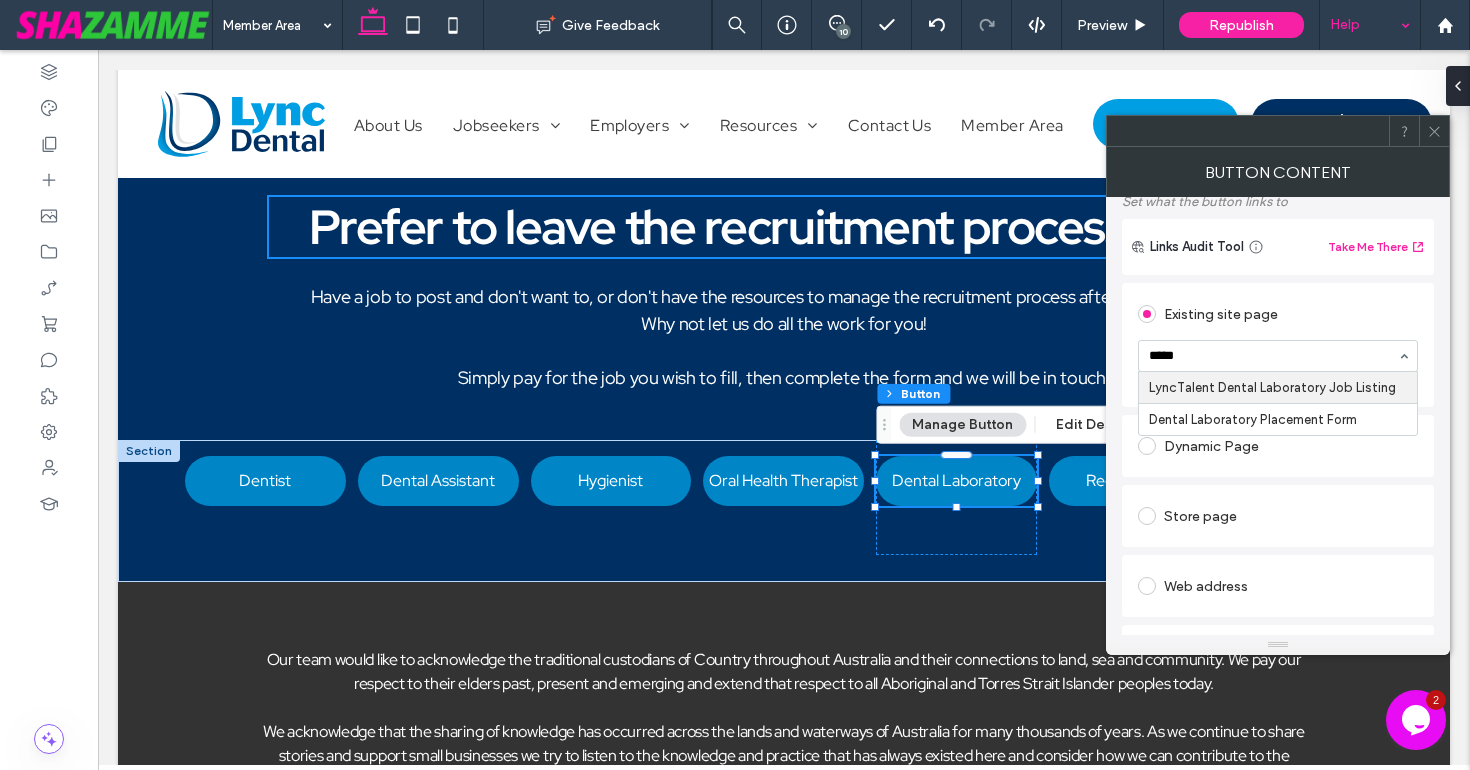 type 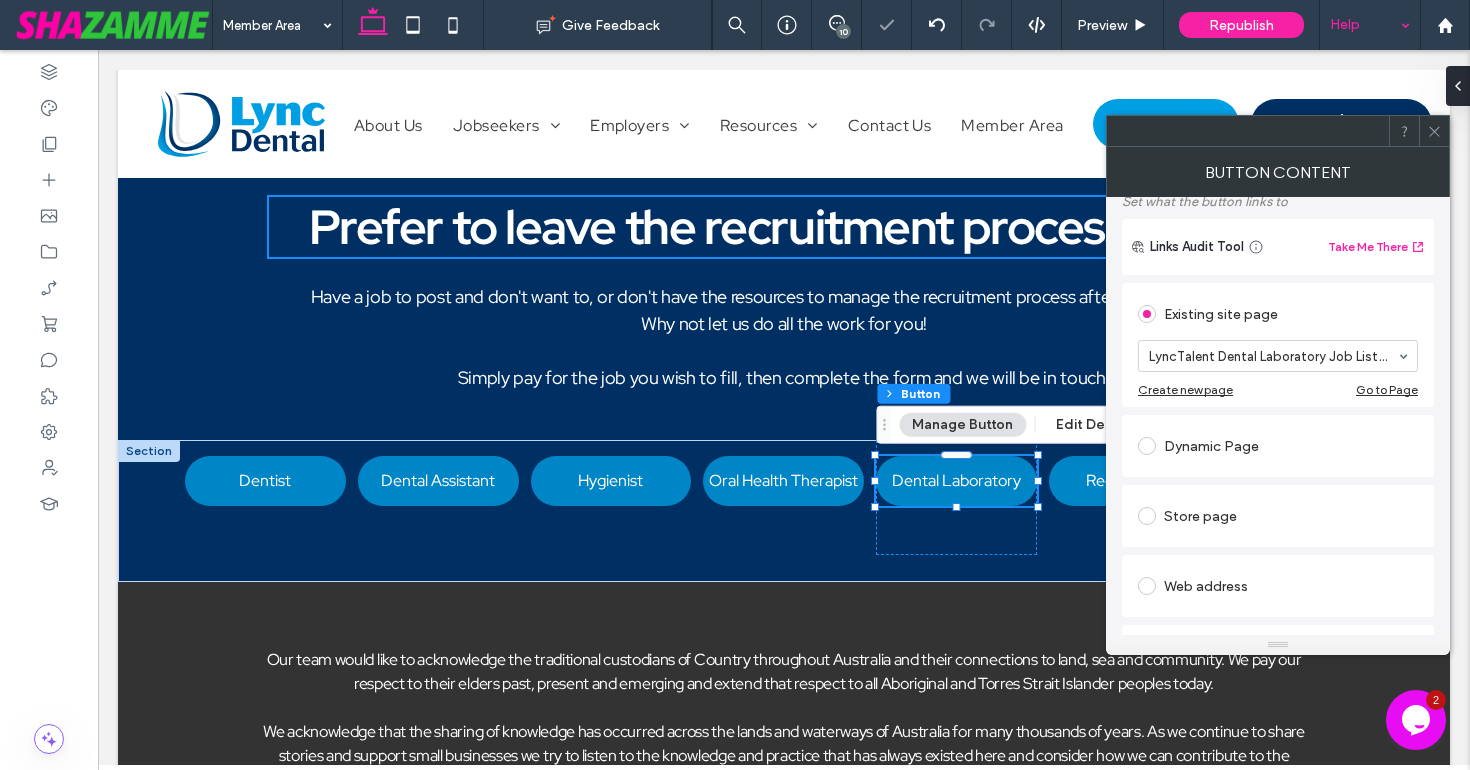 click on "**********" at bounding box center (1278, 416) 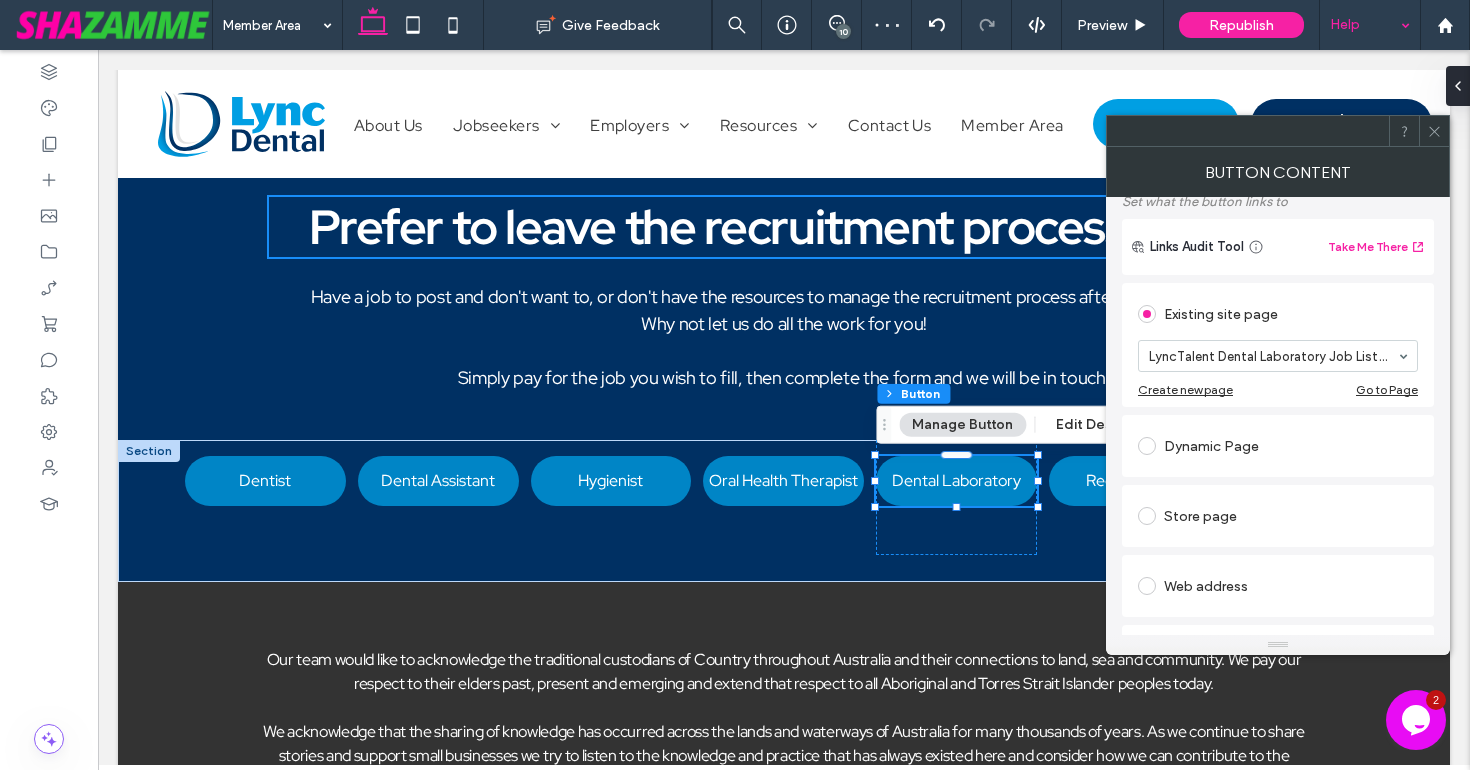 click 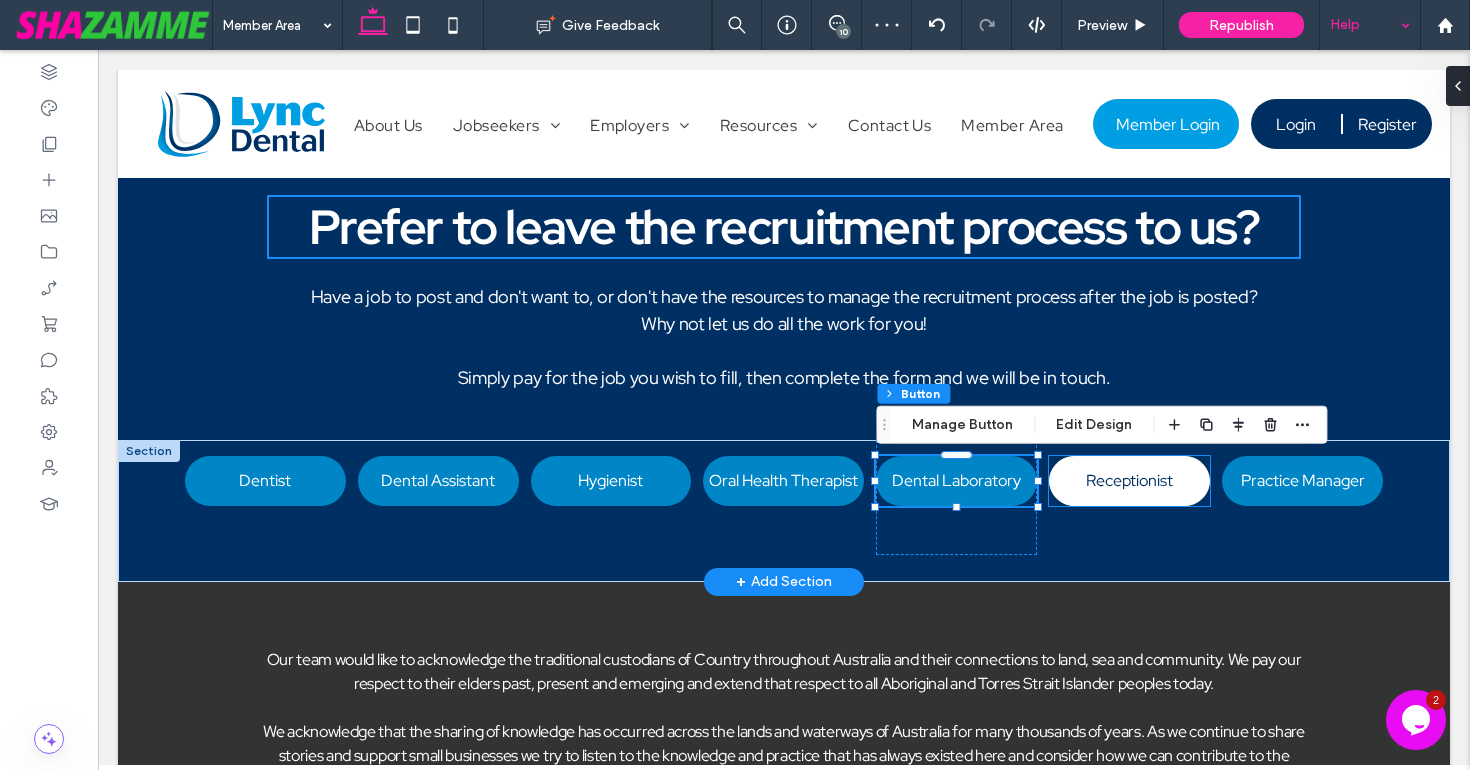 click on "Receptionist" at bounding box center [1129, 480] 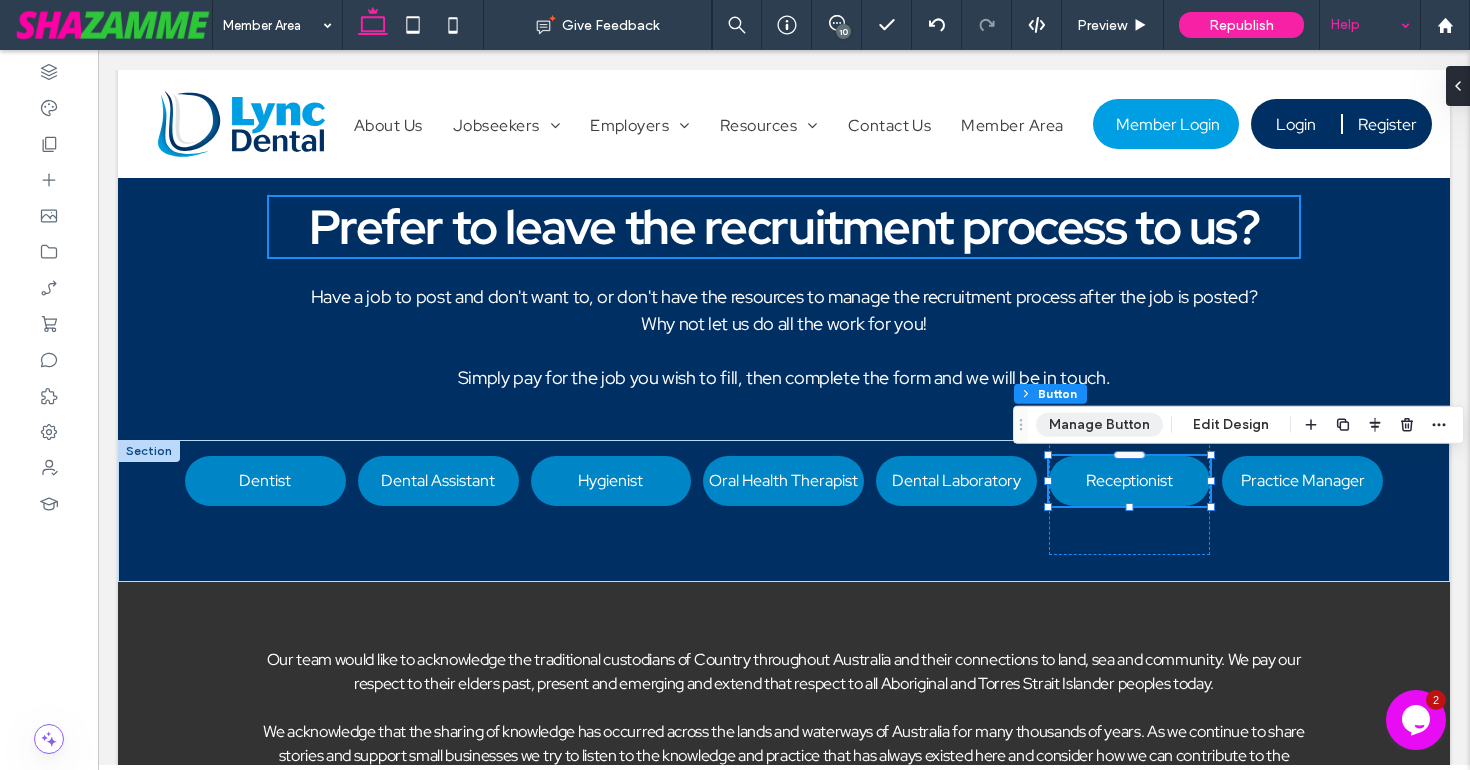 click on "Manage Button" at bounding box center (1099, 425) 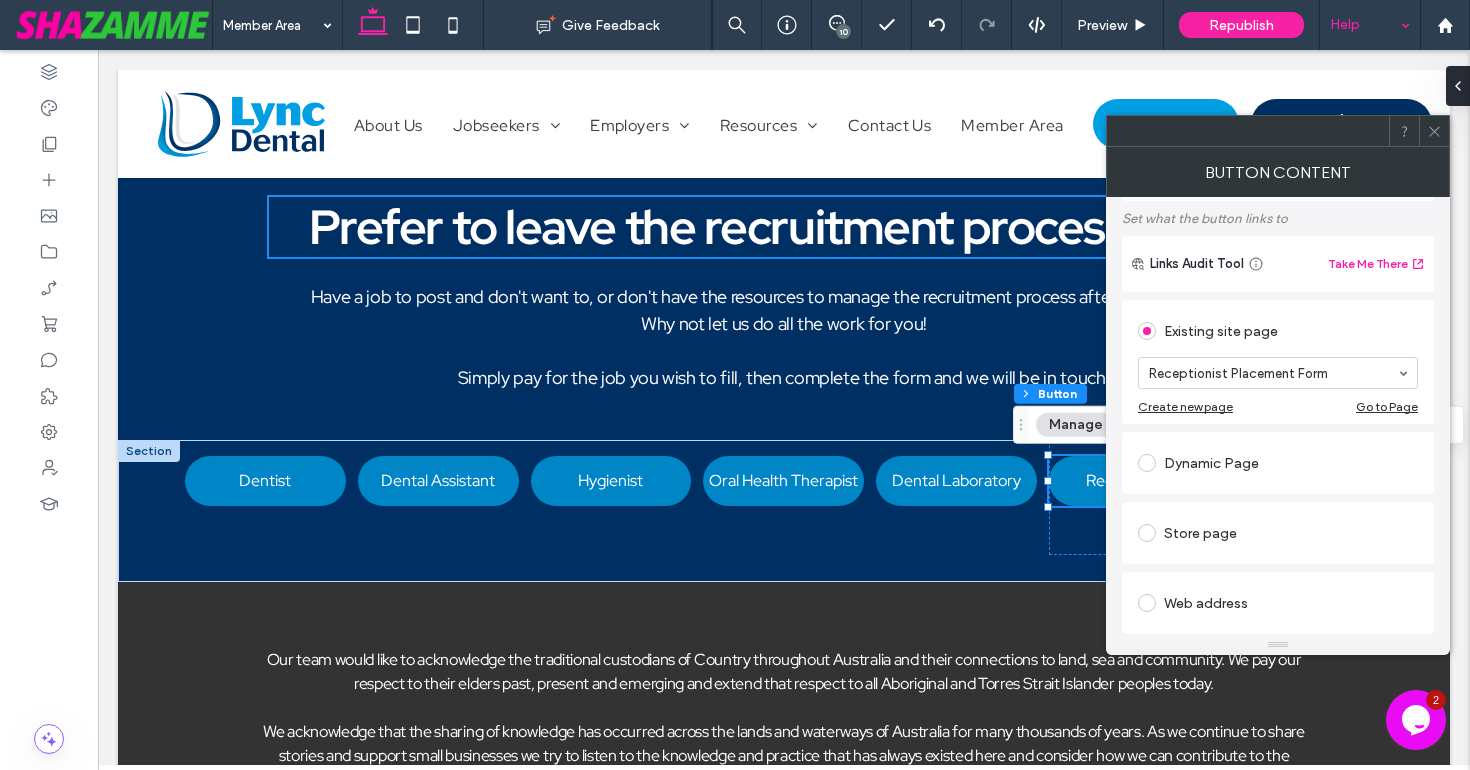 scroll, scrollTop: 245, scrollLeft: 0, axis: vertical 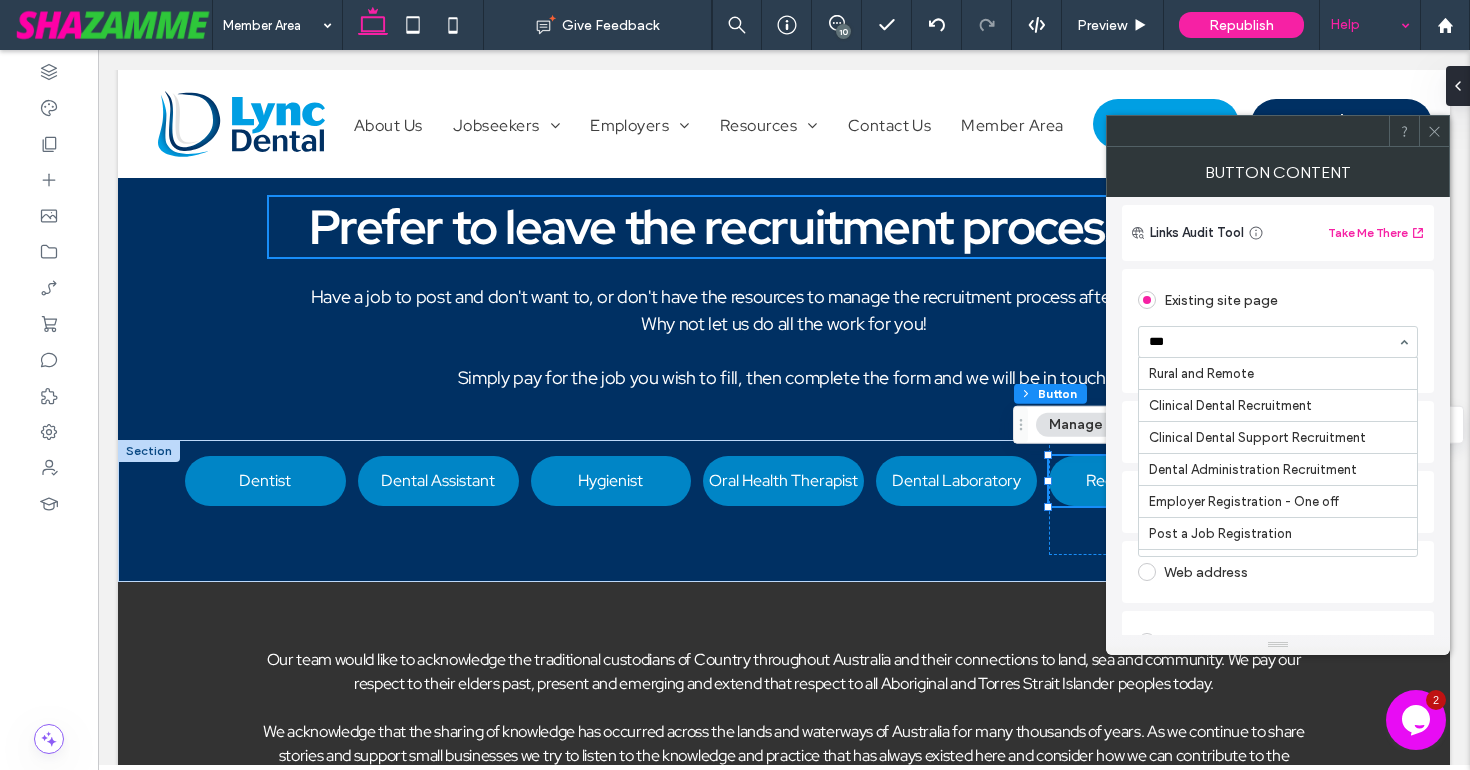 type on "****" 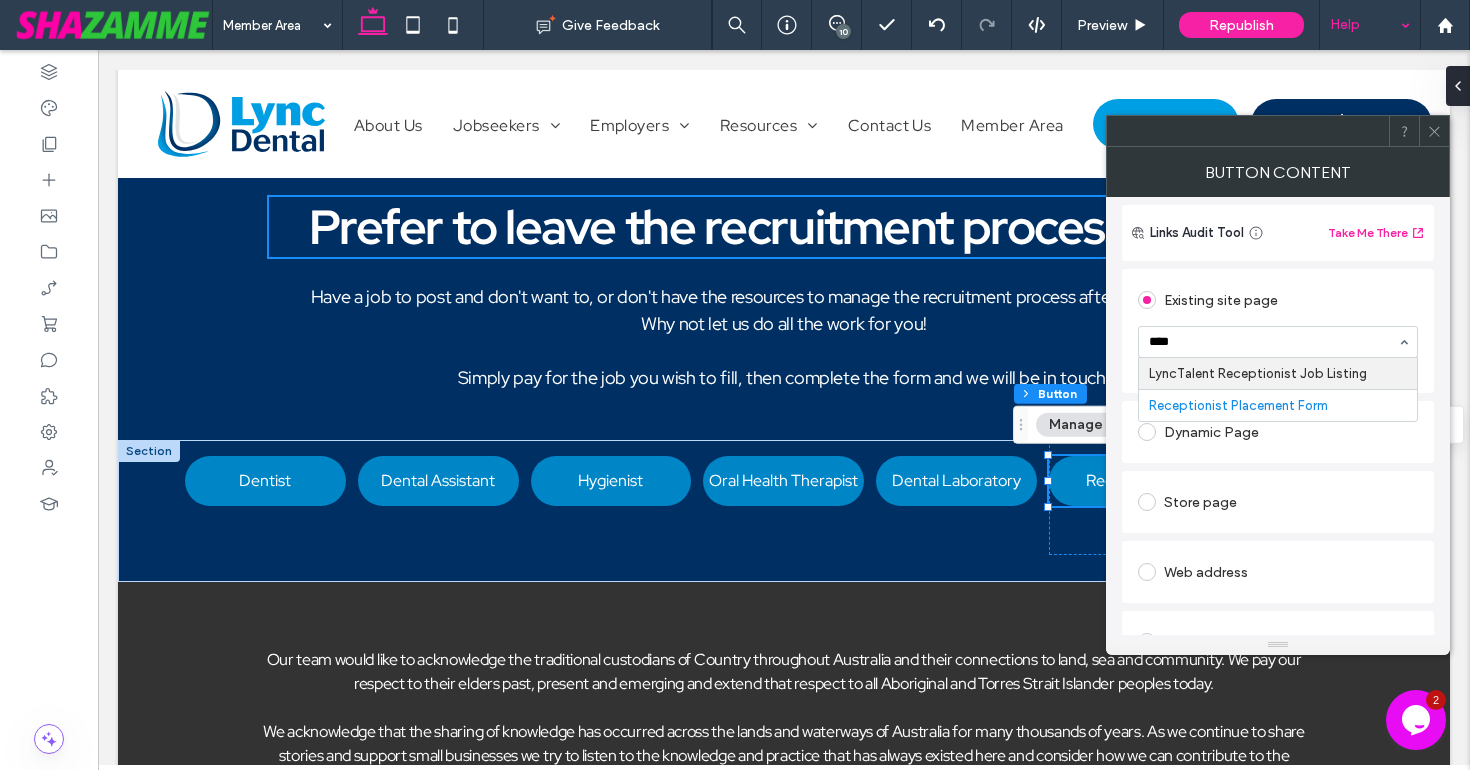 type 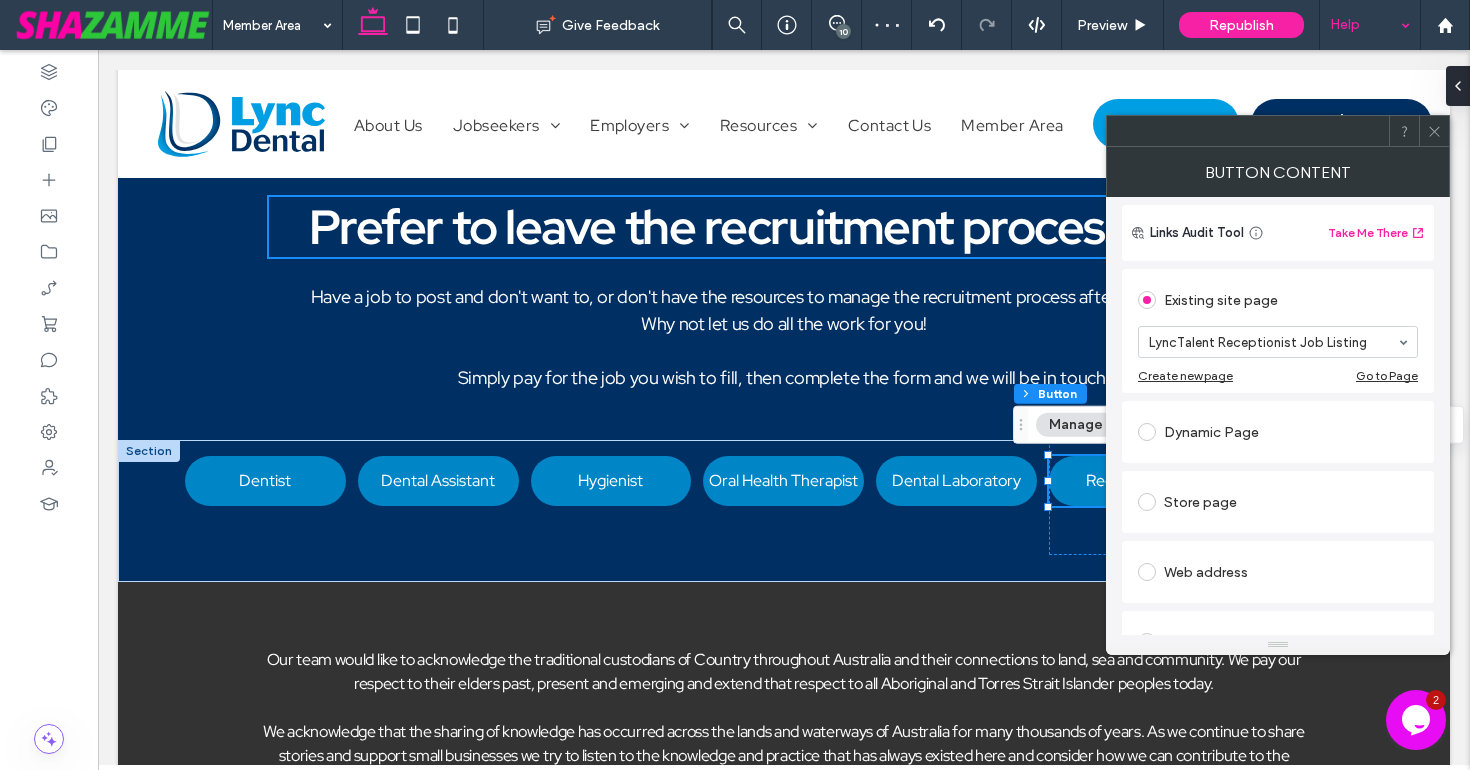 click on "**********" at bounding box center (1278, 416) 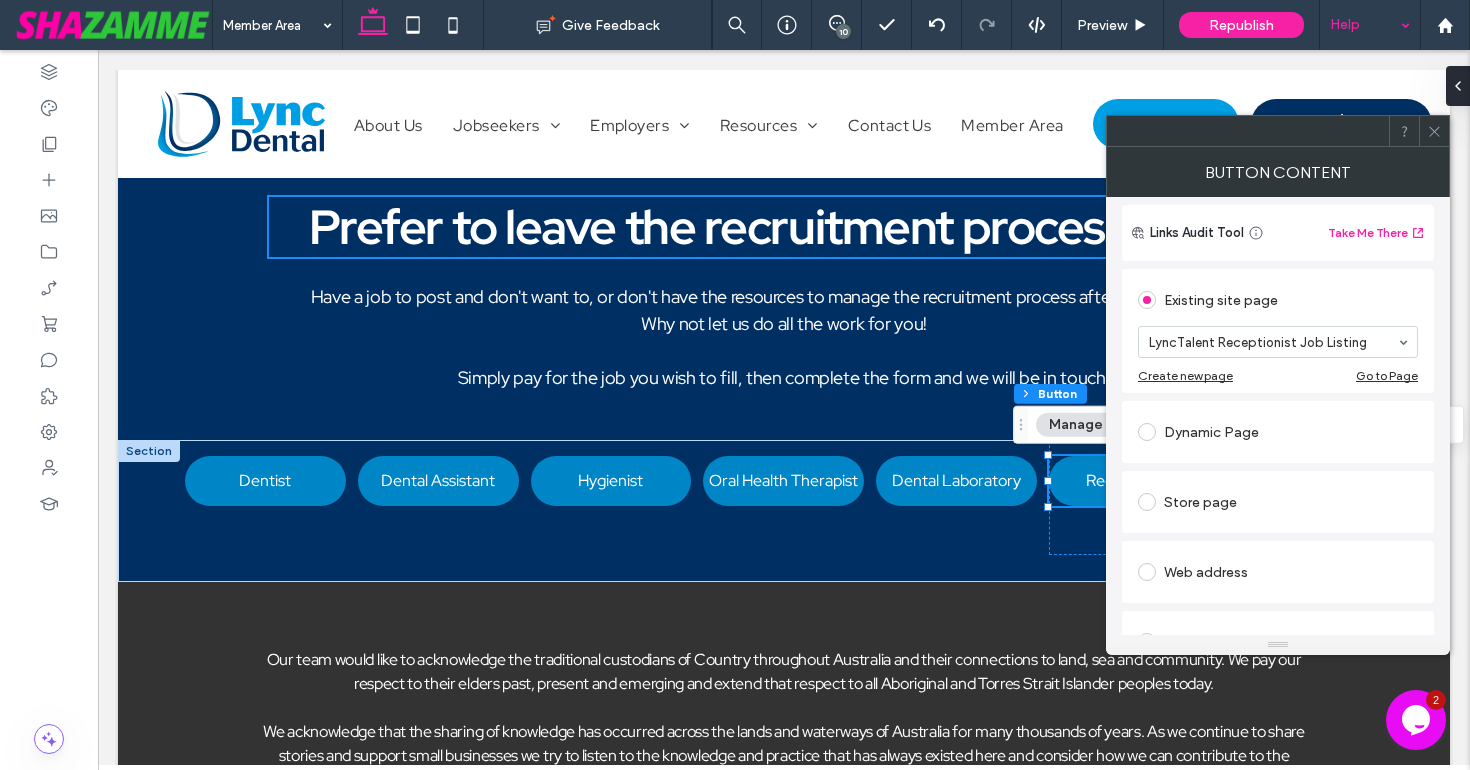 click 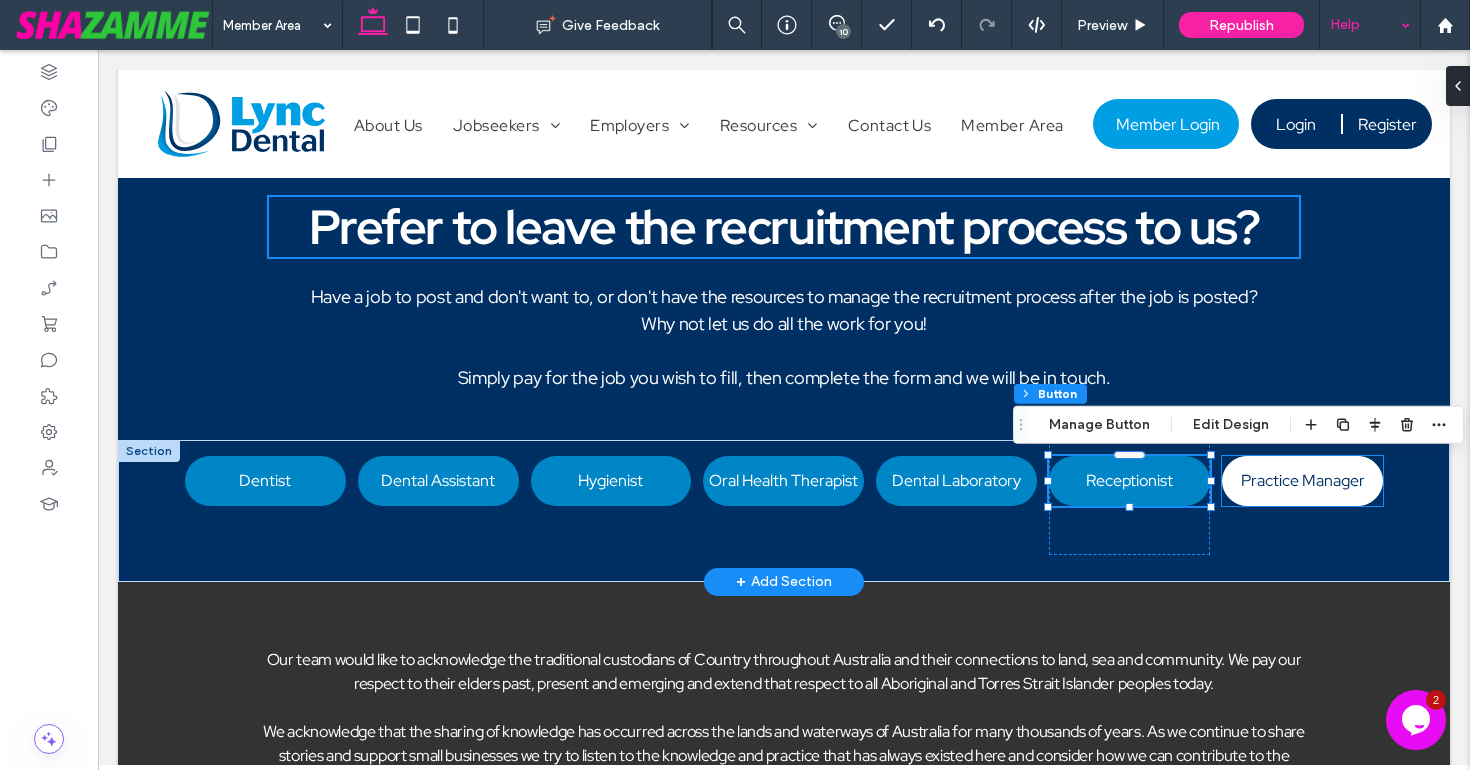 click on "Practice Manager" at bounding box center [1303, 480] 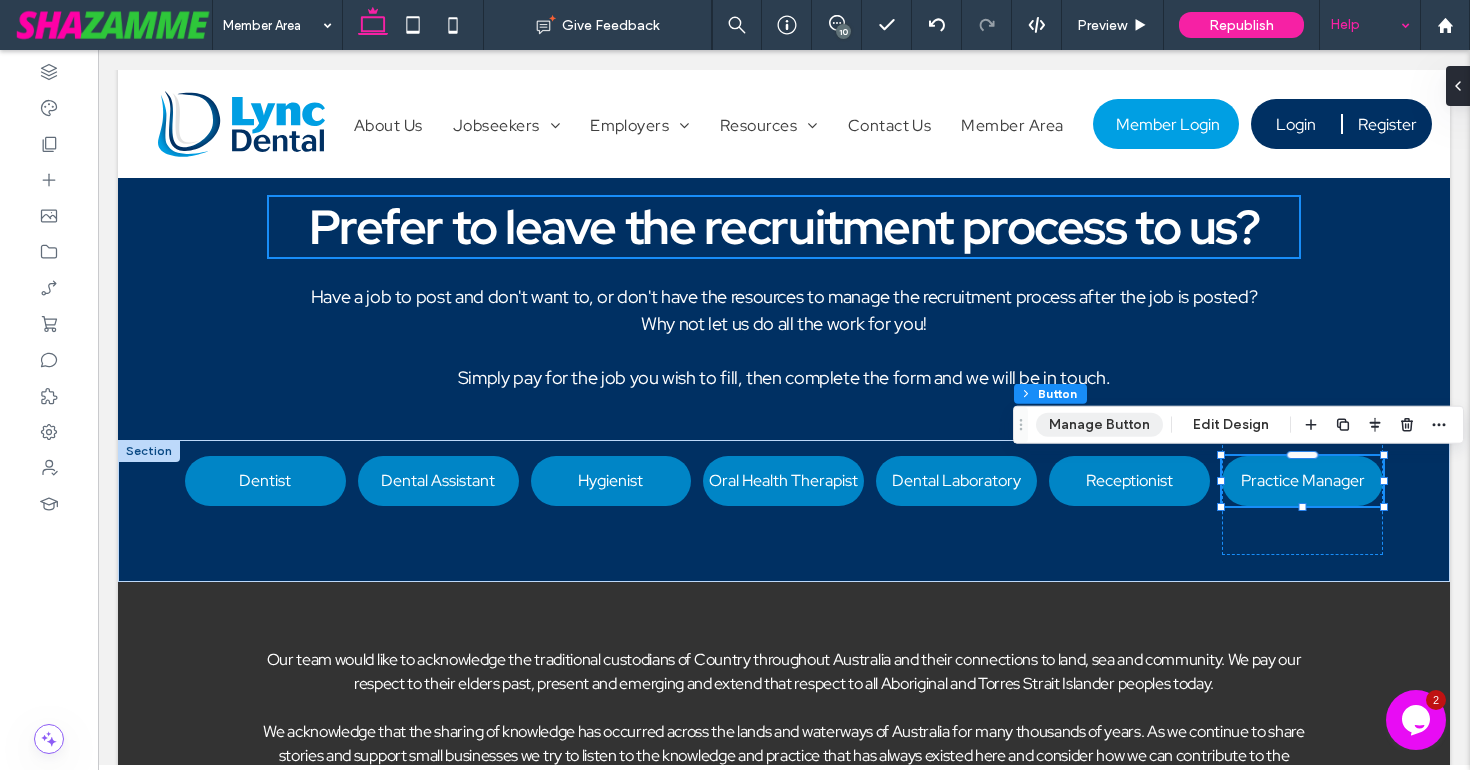 click on "Manage Button" at bounding box center (1099, 425) 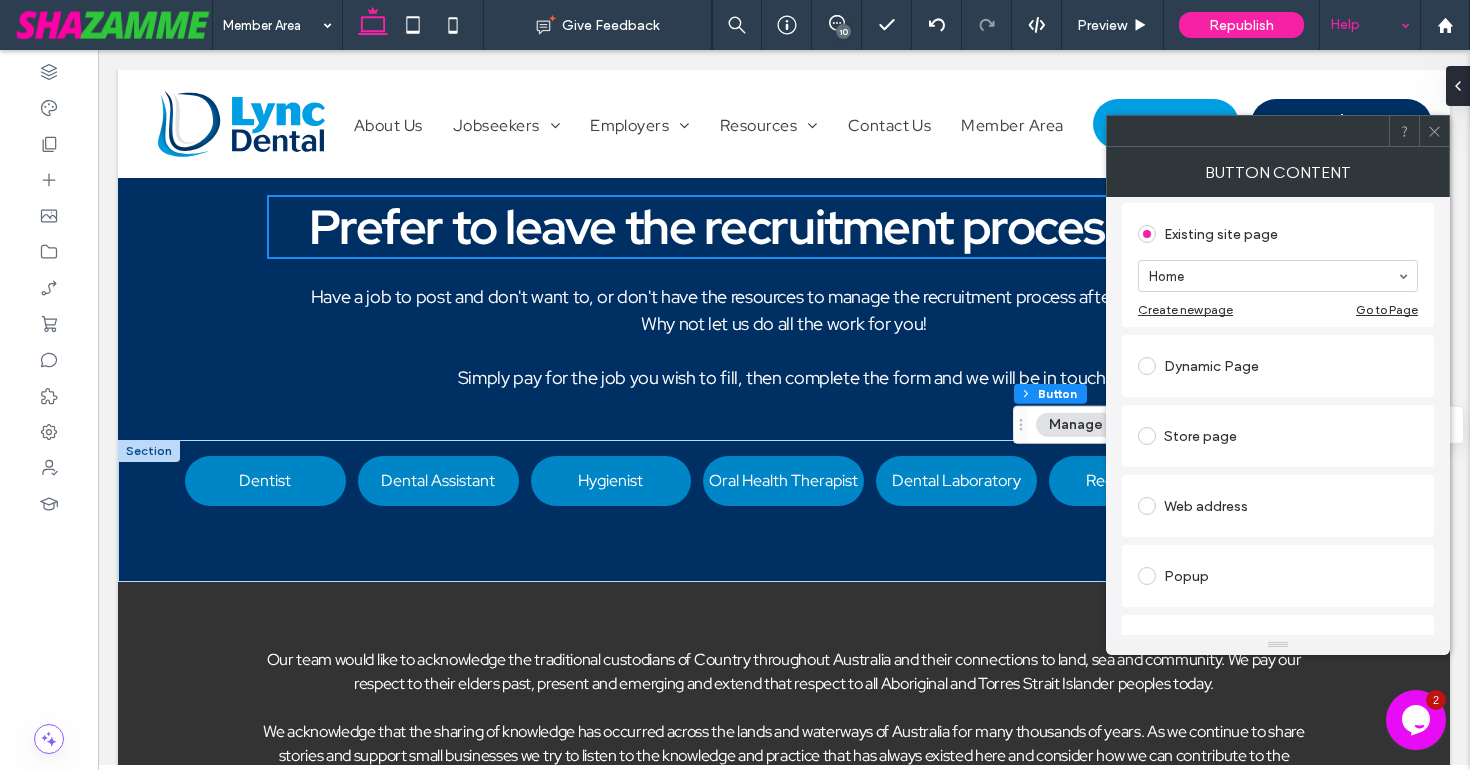 scroll, scrollTop: 322, scrollLeft: 0, axis: vertical 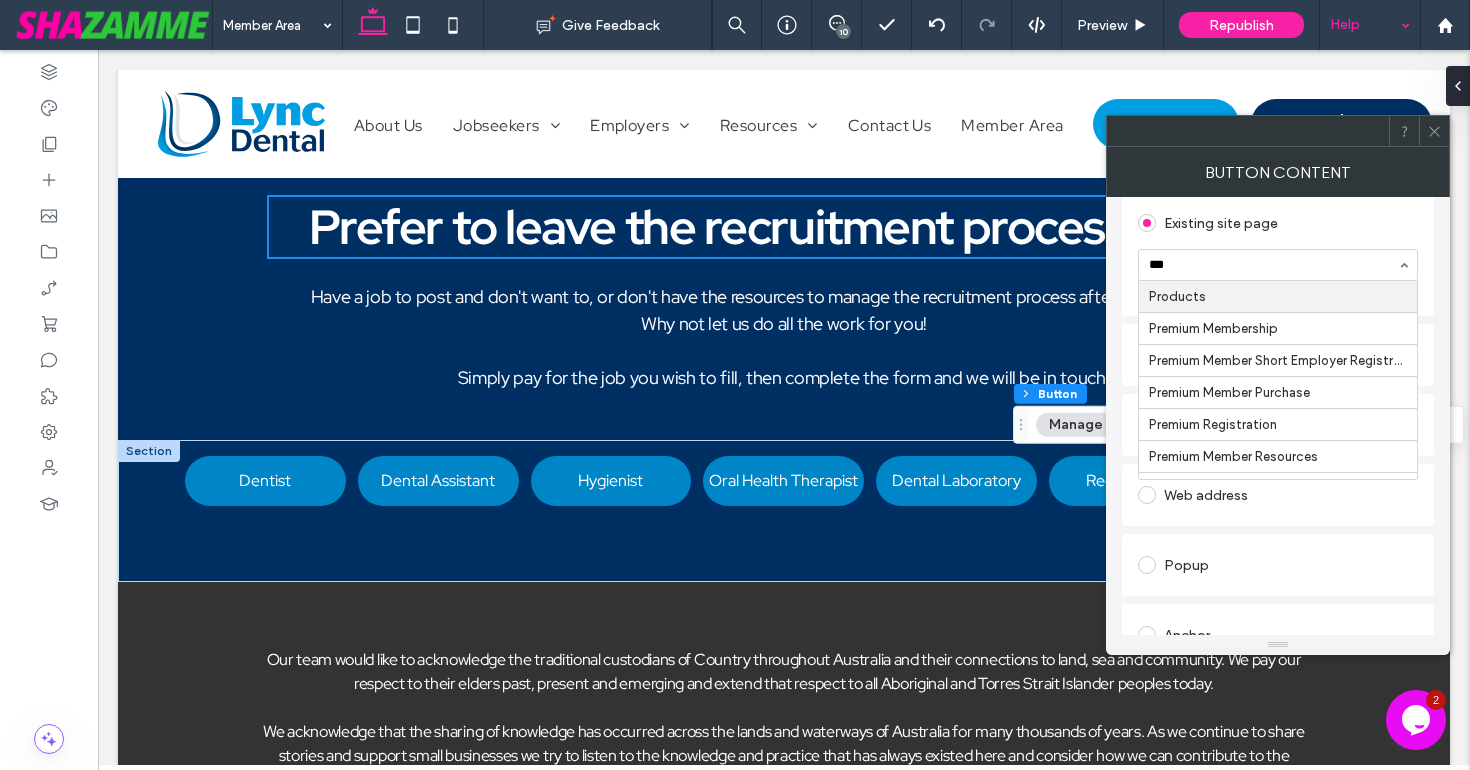 type on "****" 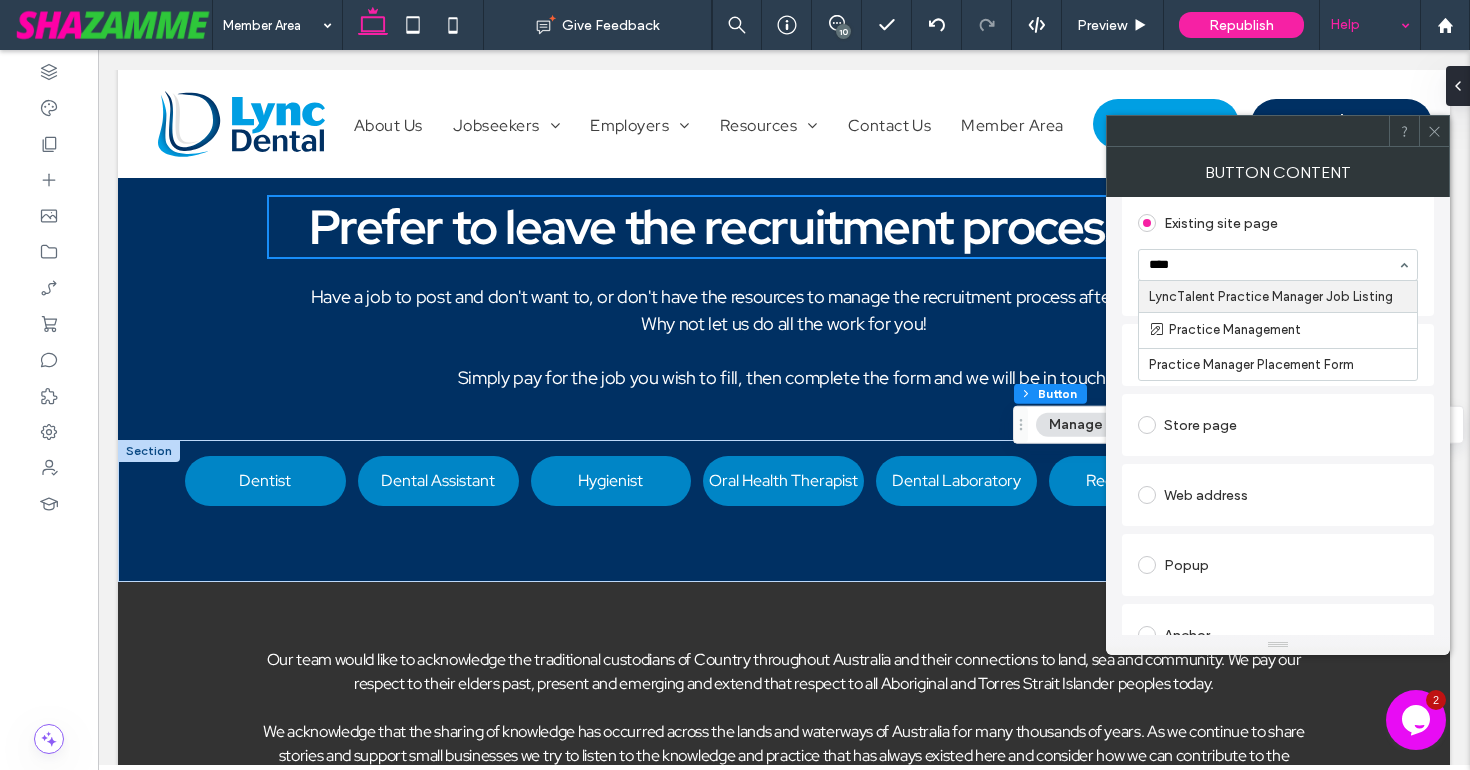 type 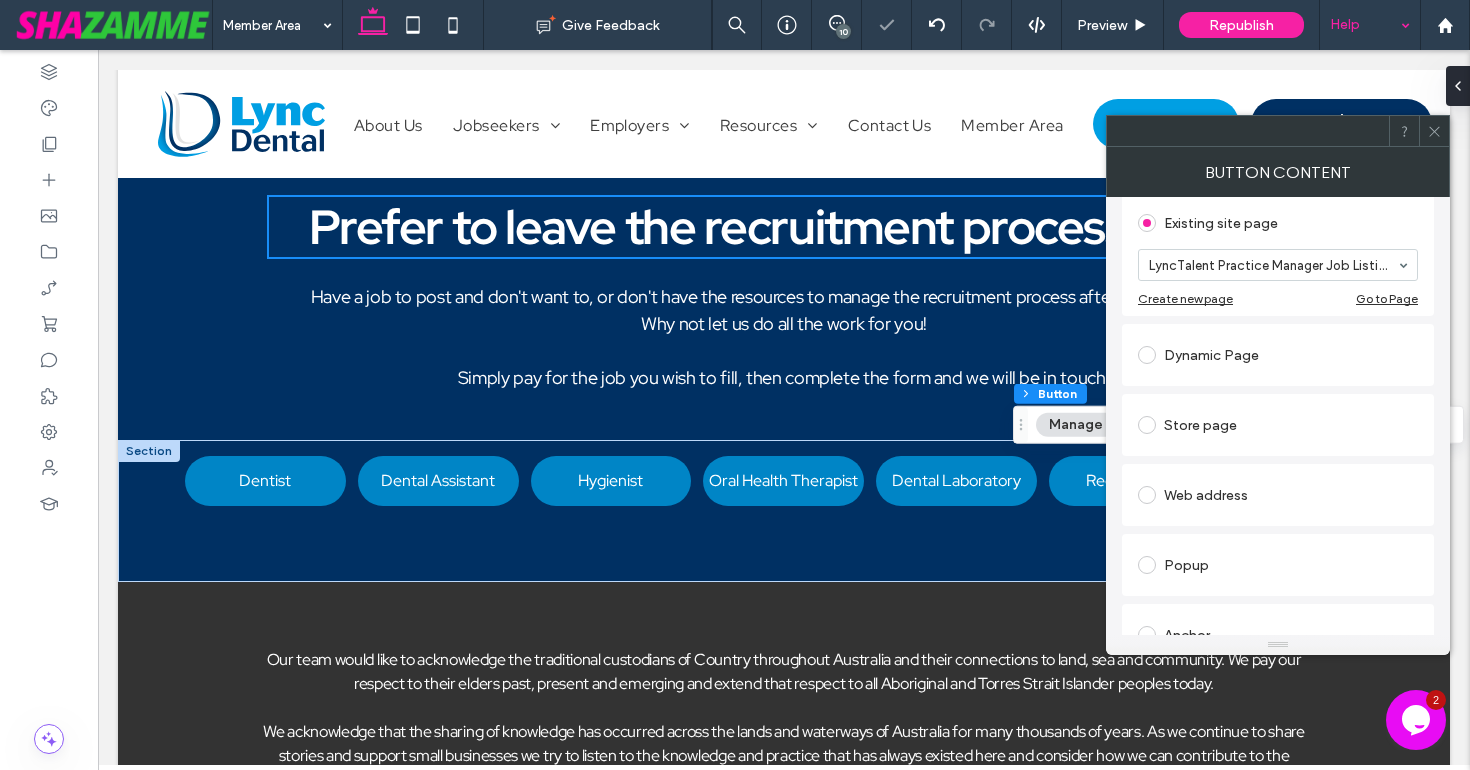 click on "**********" at bounding box center (1278, 416) 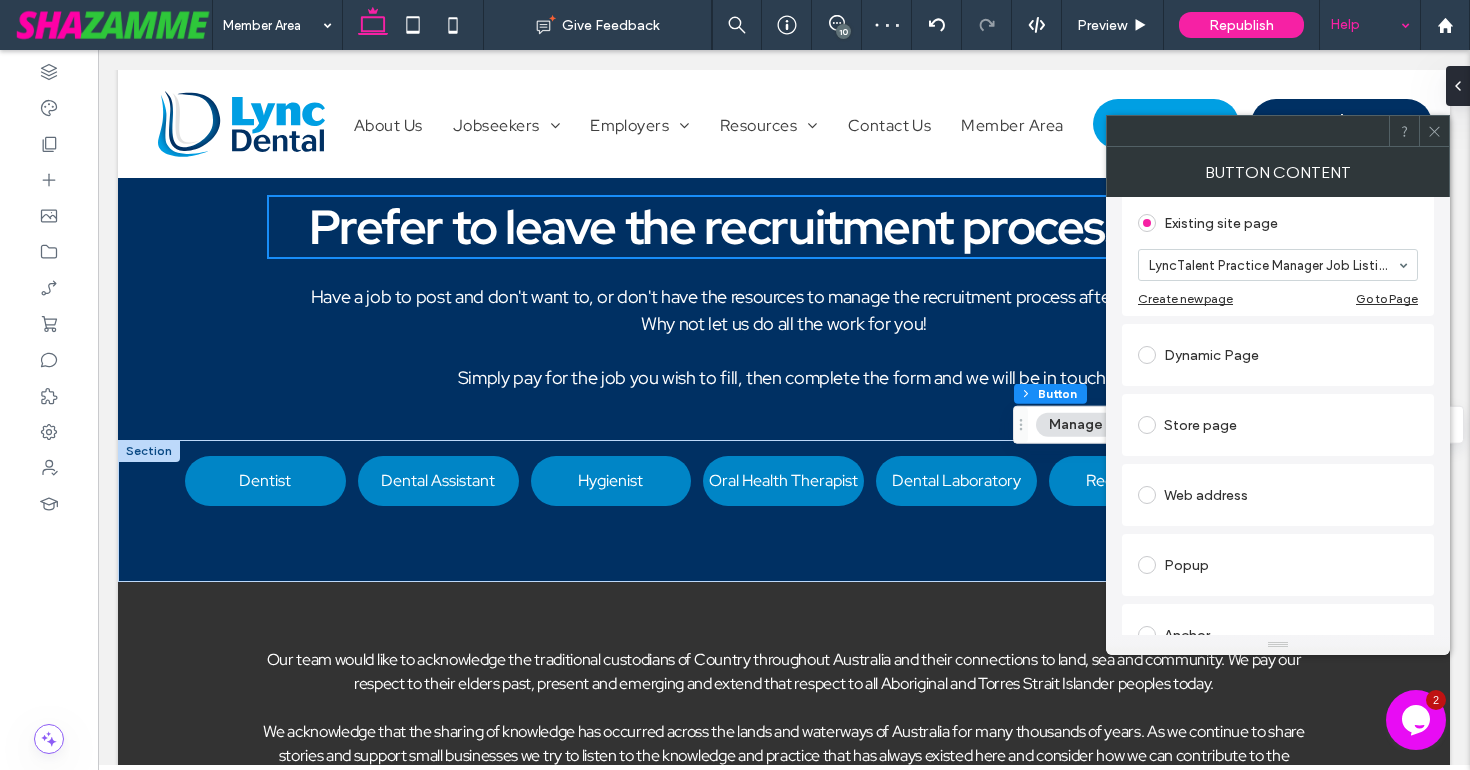 click 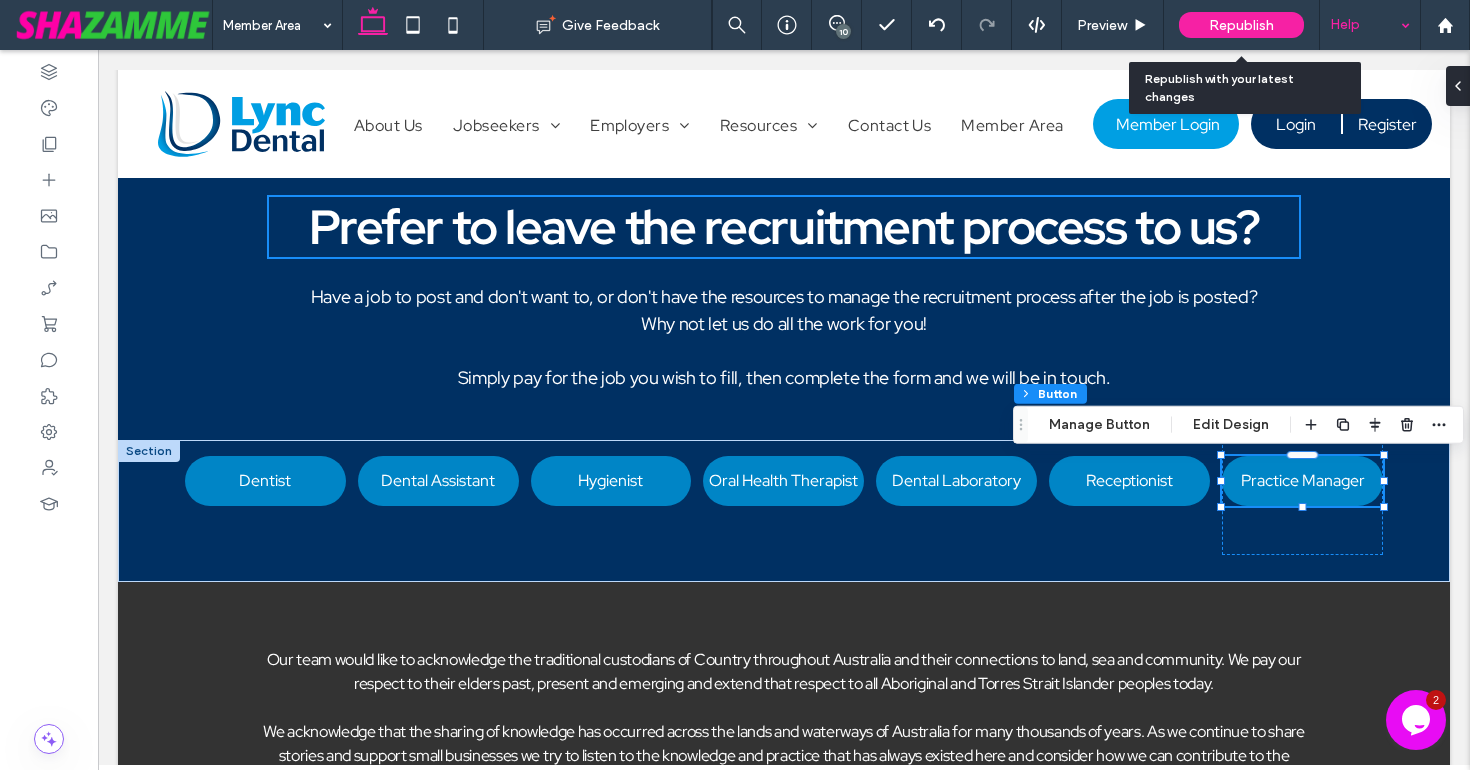 click on "Republish" at bounding box center [1241, 25] 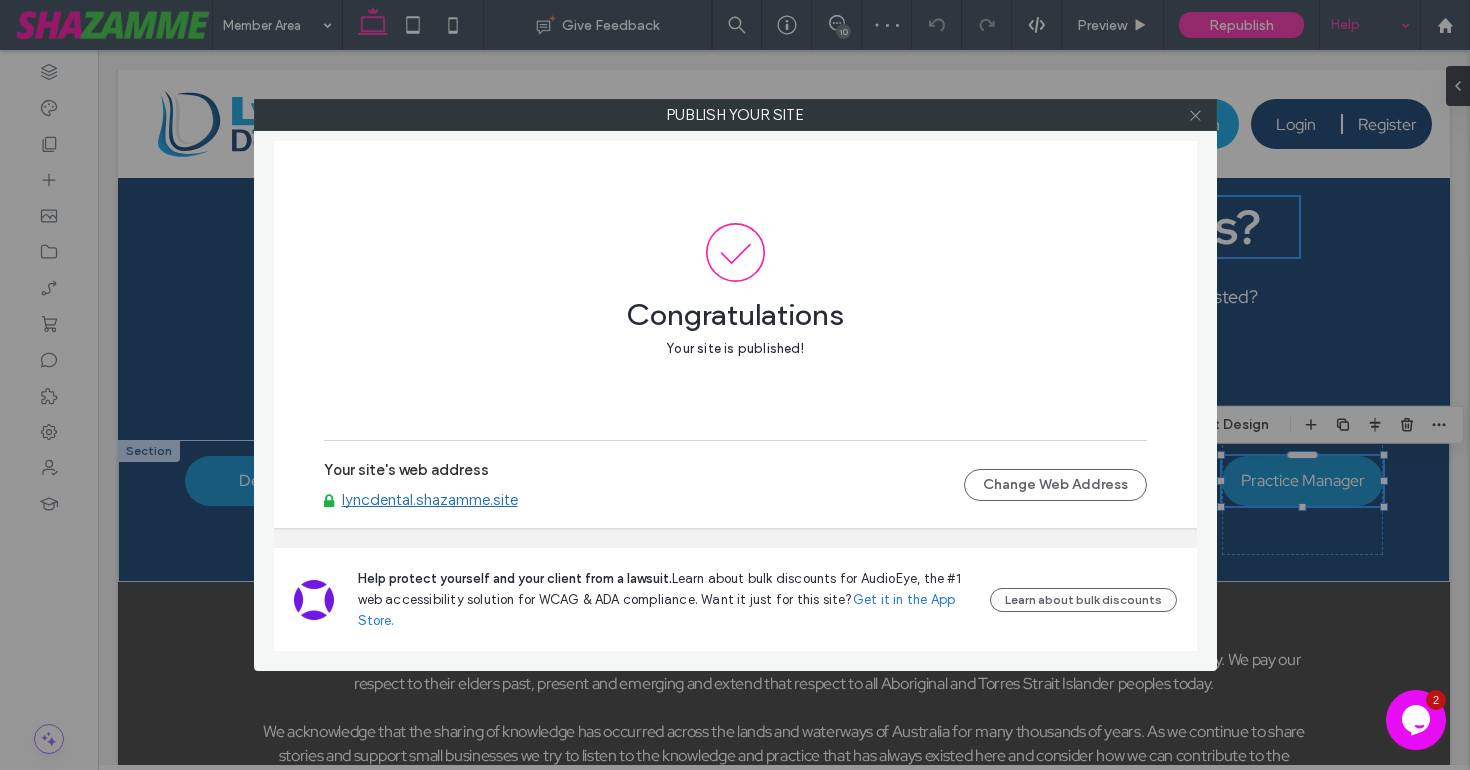 click 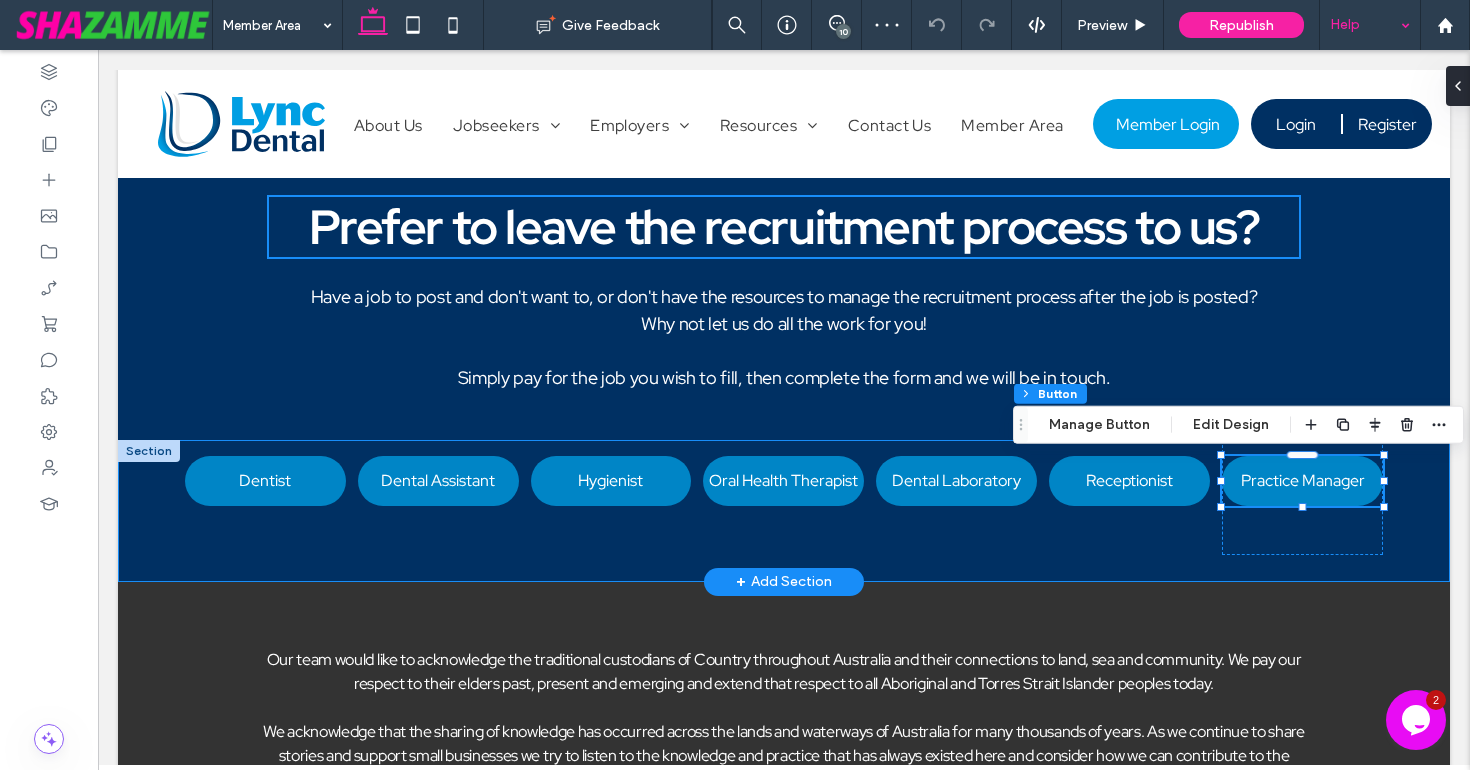 click on "Dentist
Dental Assistant
Hygienist
Oral Health Therapist
Dental Laboratory
Receptionist
Practice Manager" at bounding box center (784, 511) 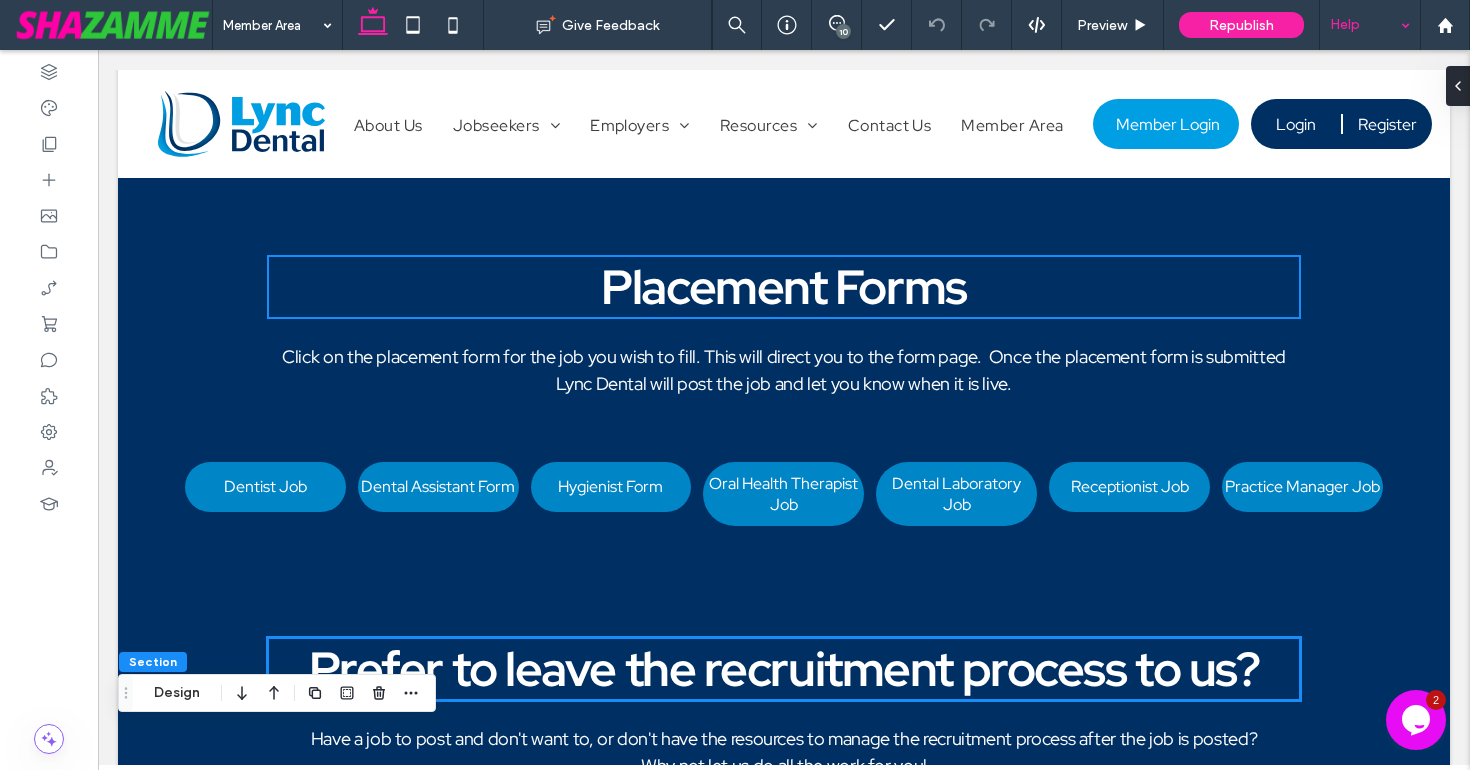 scroll, scrollTop: 592, scrollLeft: 0, axis: vertical 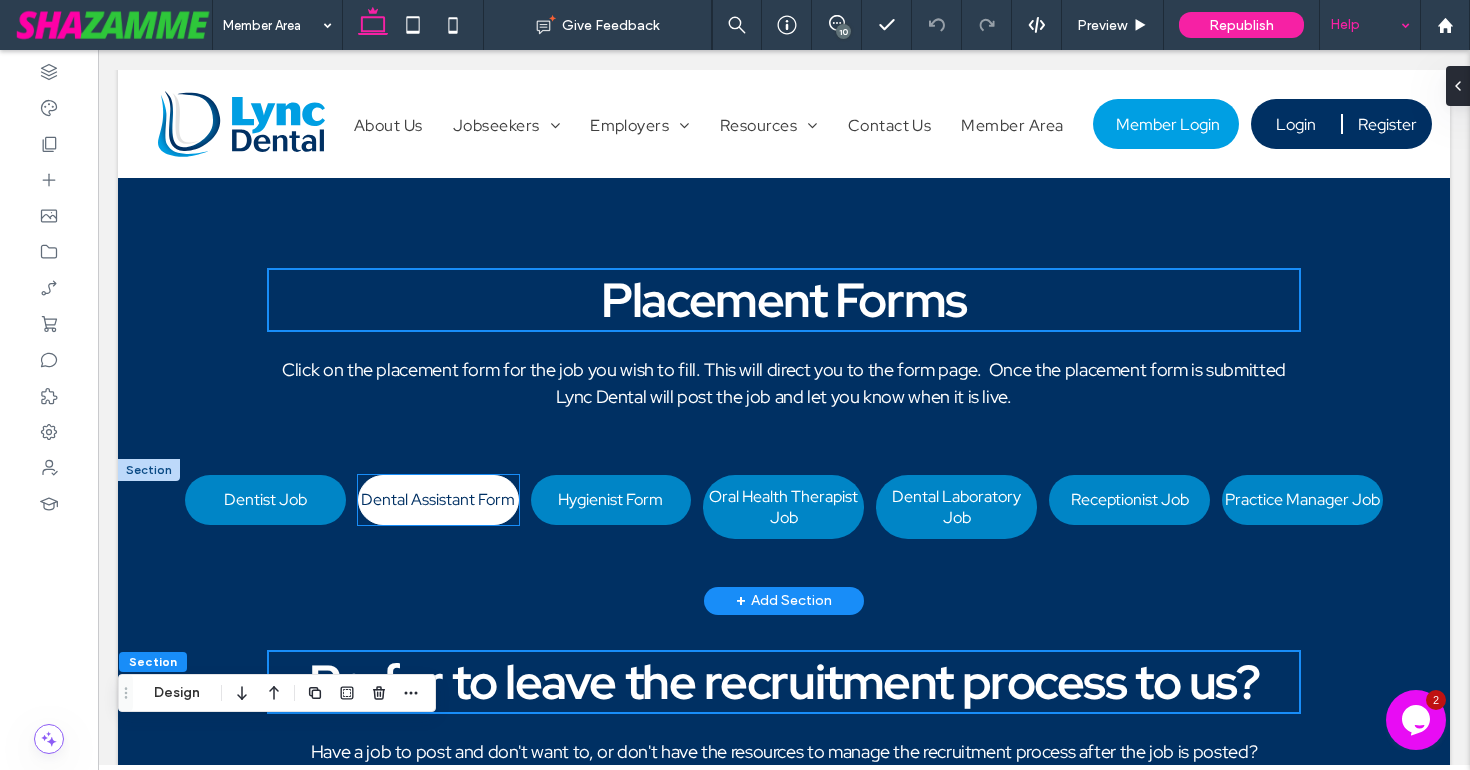 click on "Dental Assistant Form" at bounding box center (438, 499) 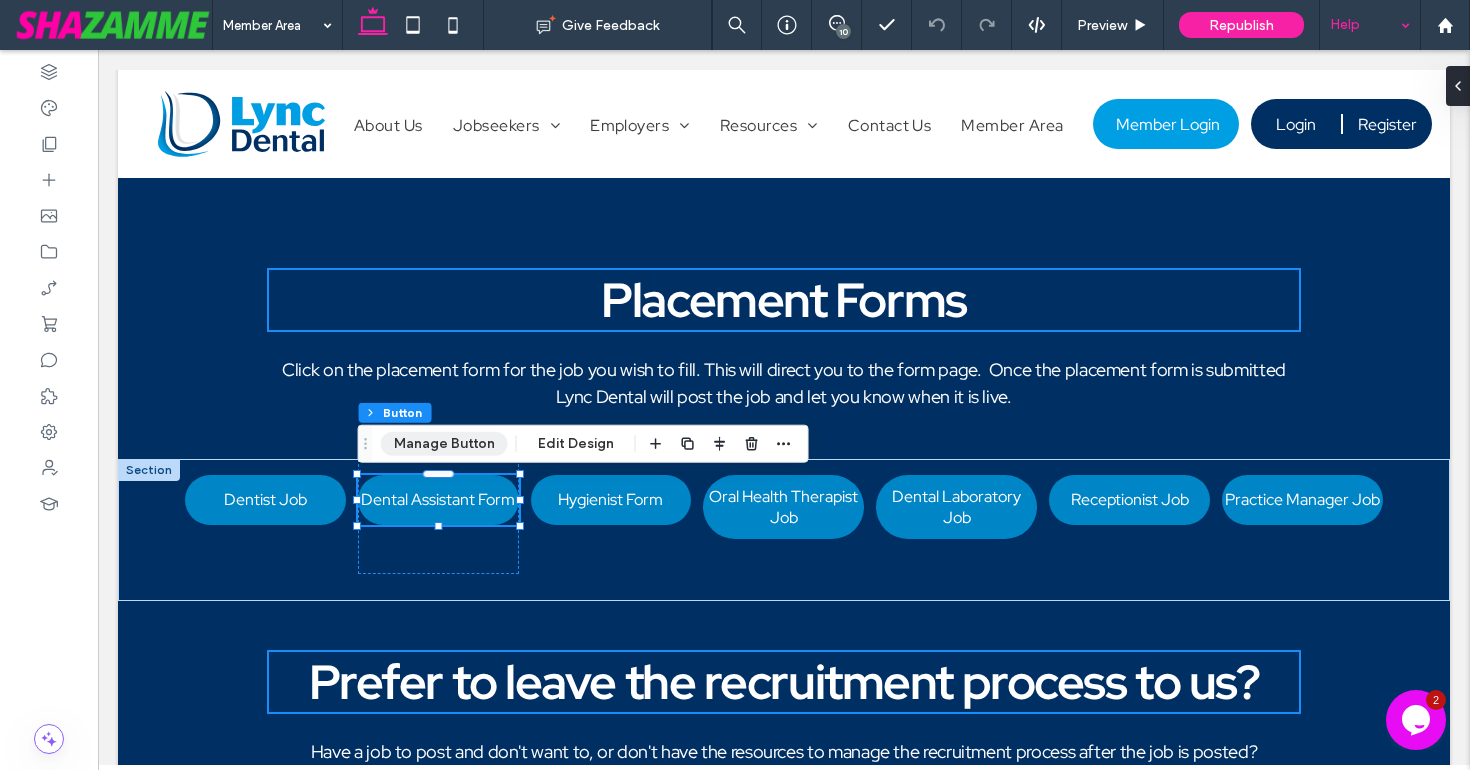 click on "Manage Button" at bounding box center [444, 444] 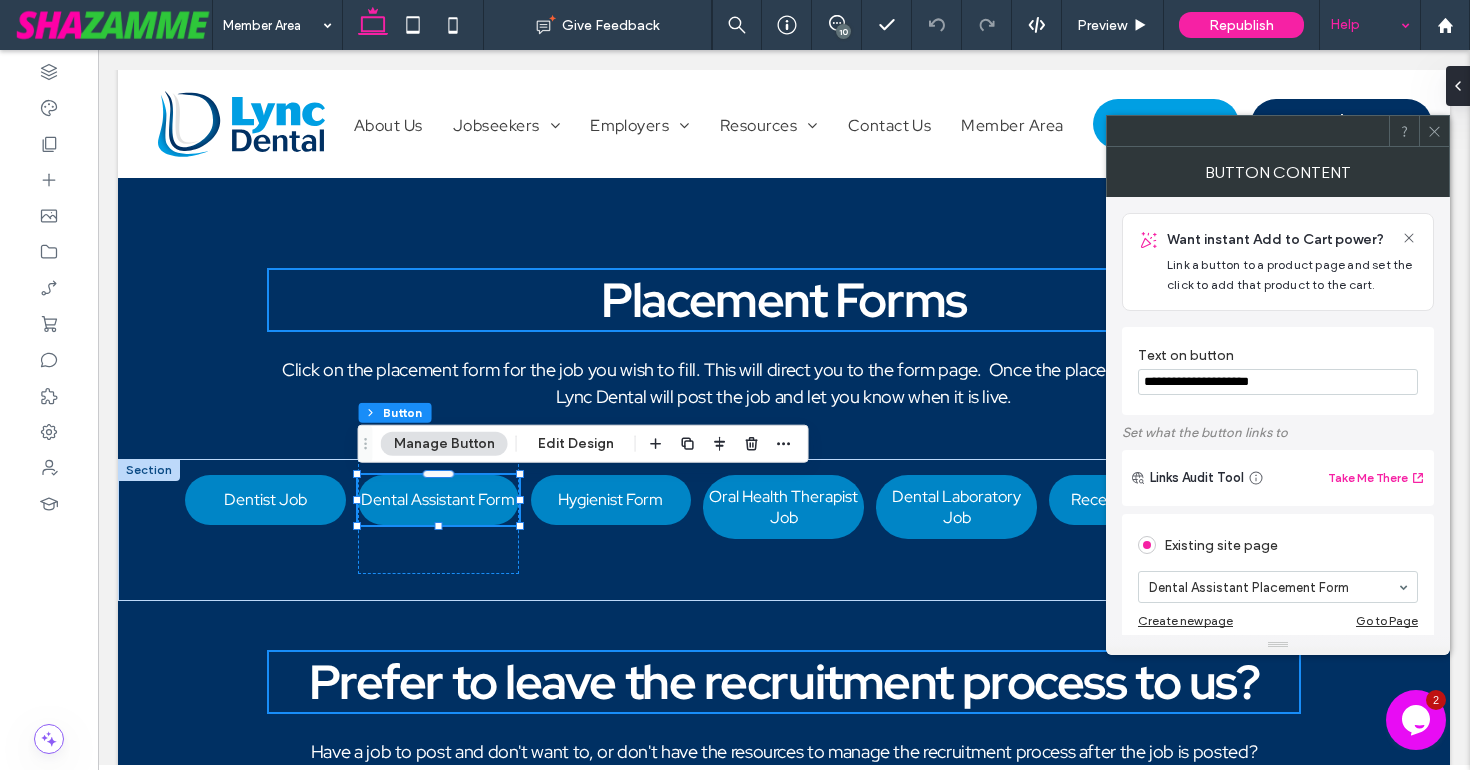 click 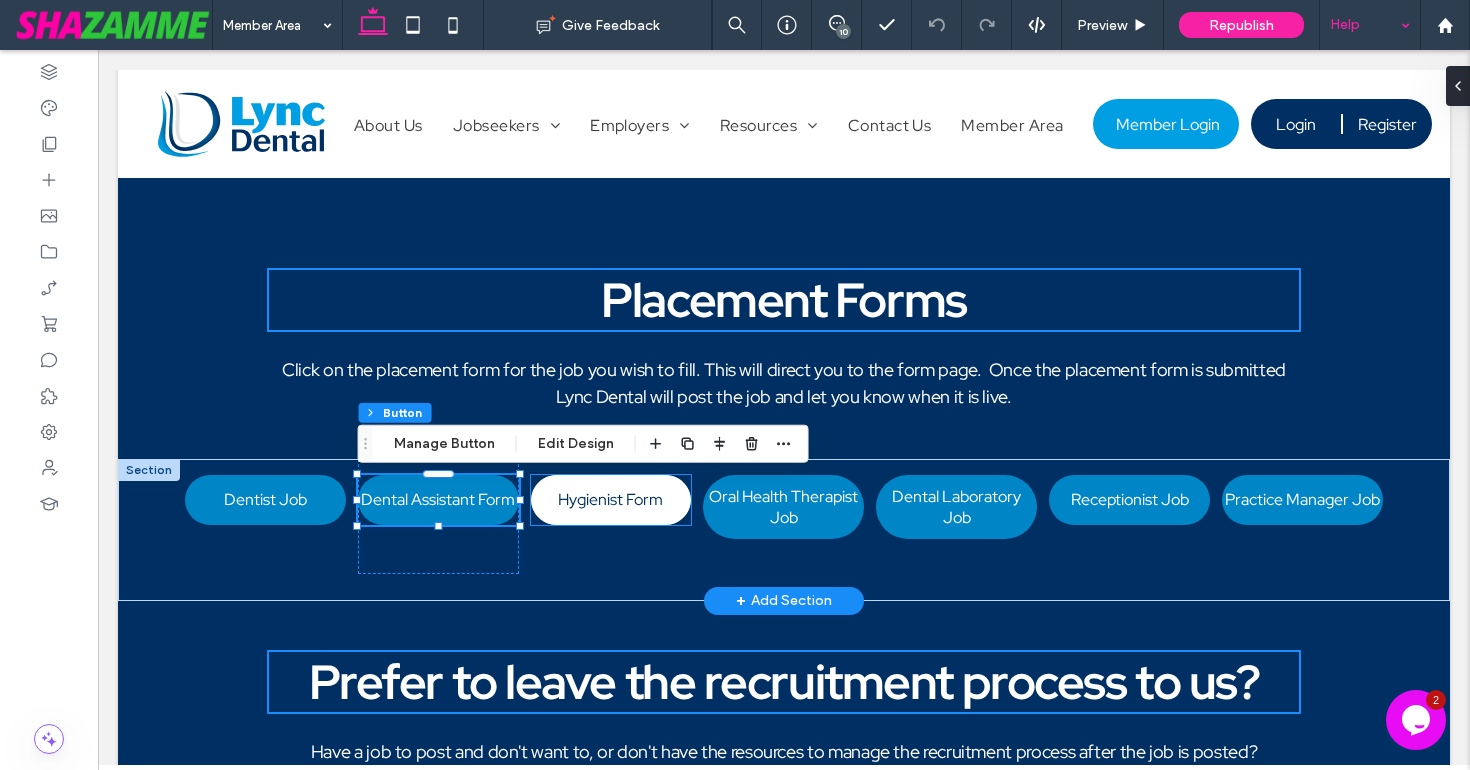 click on "Hygienist Form" at bounding box center (611, 500) 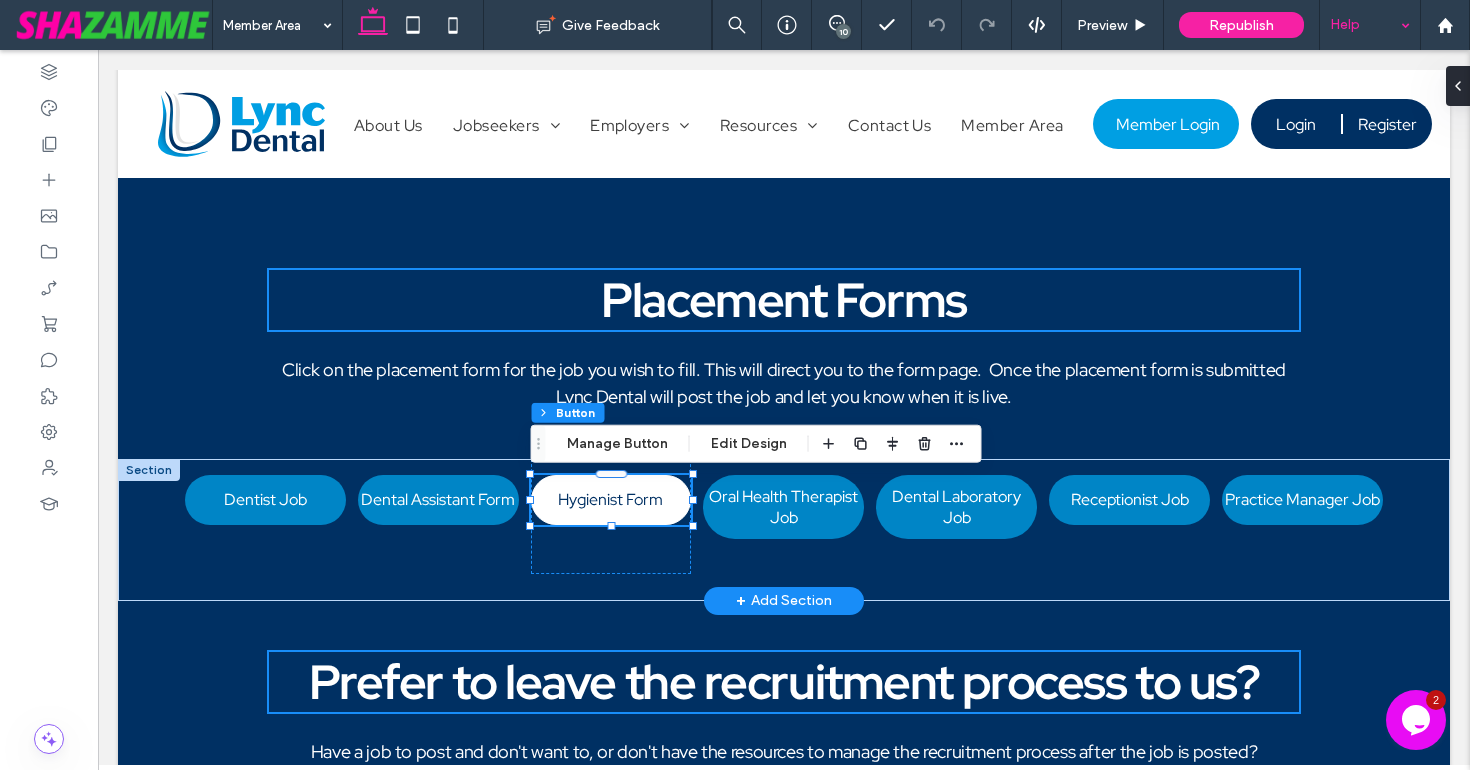 type on "**" 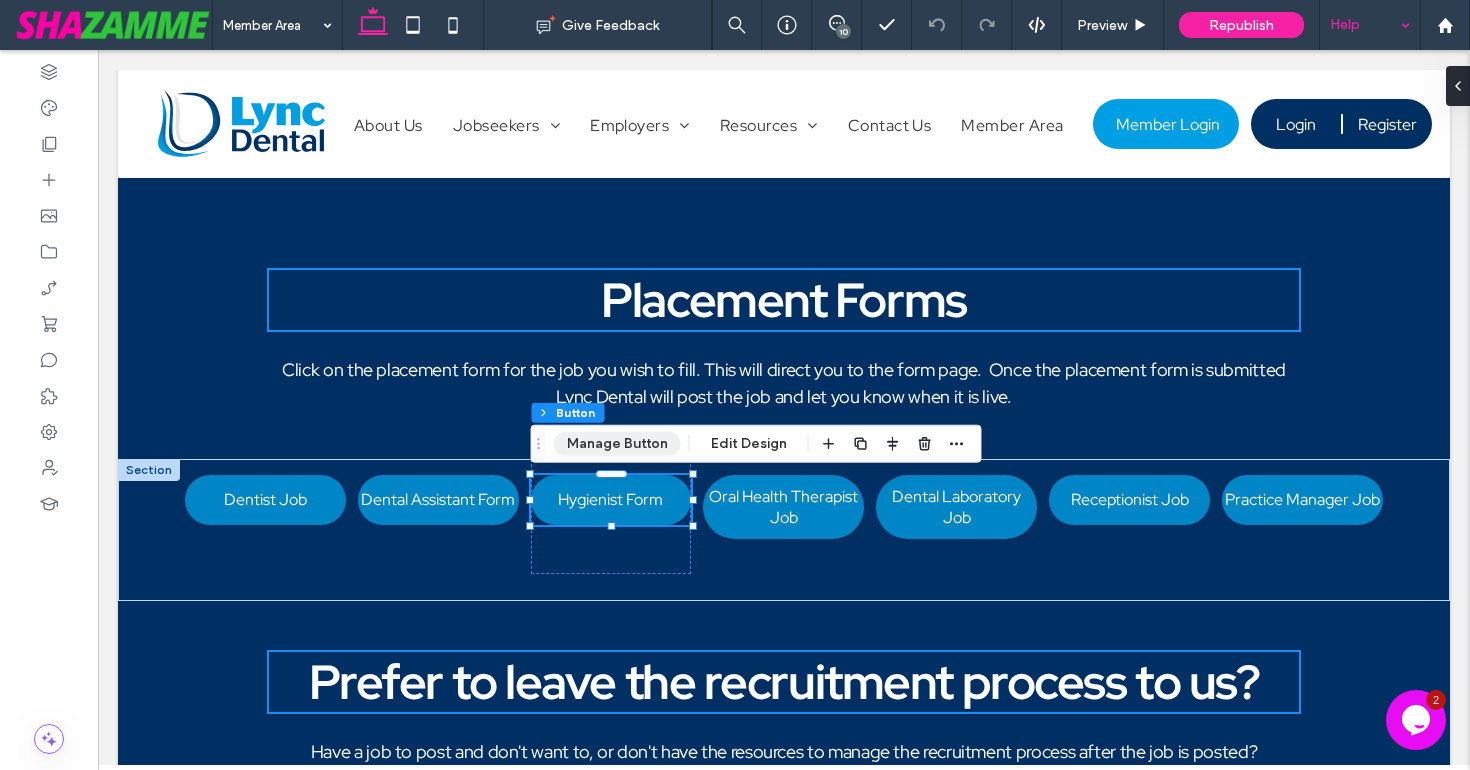 click on "Manage Button" at bounding box center (617, 444) 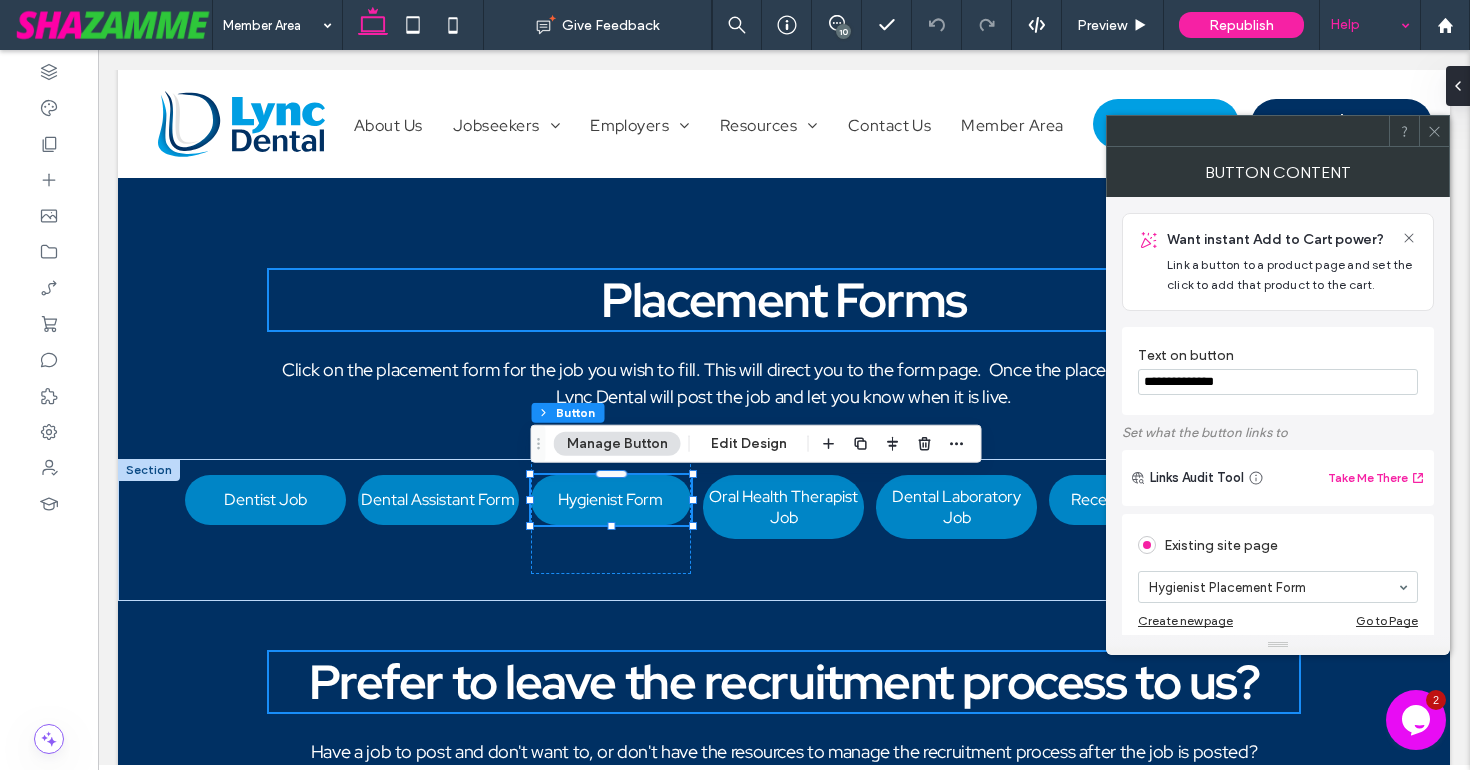 click at bounding box center (1434, 131) 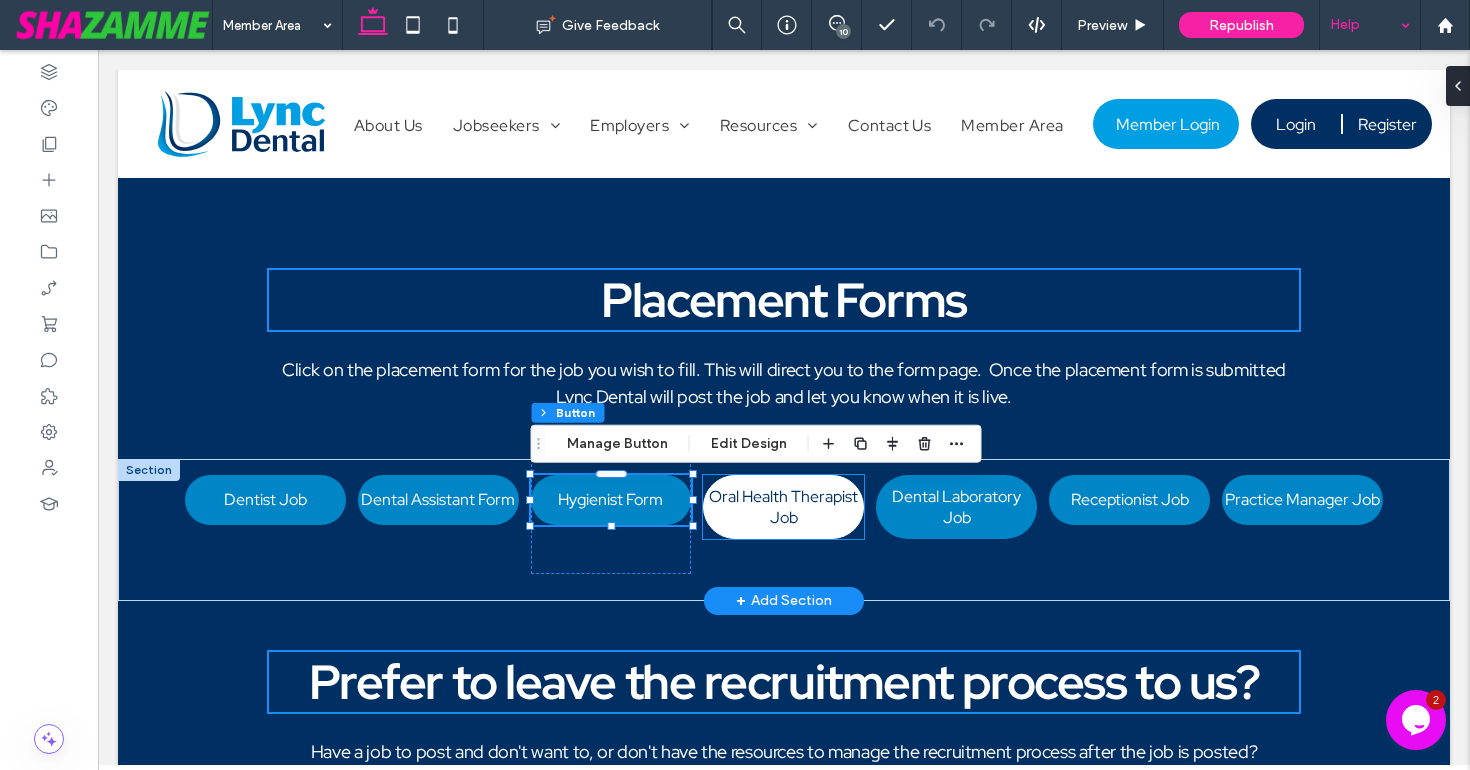 click on "Oral Health Therapist Job" at bounding box center (783, 507) 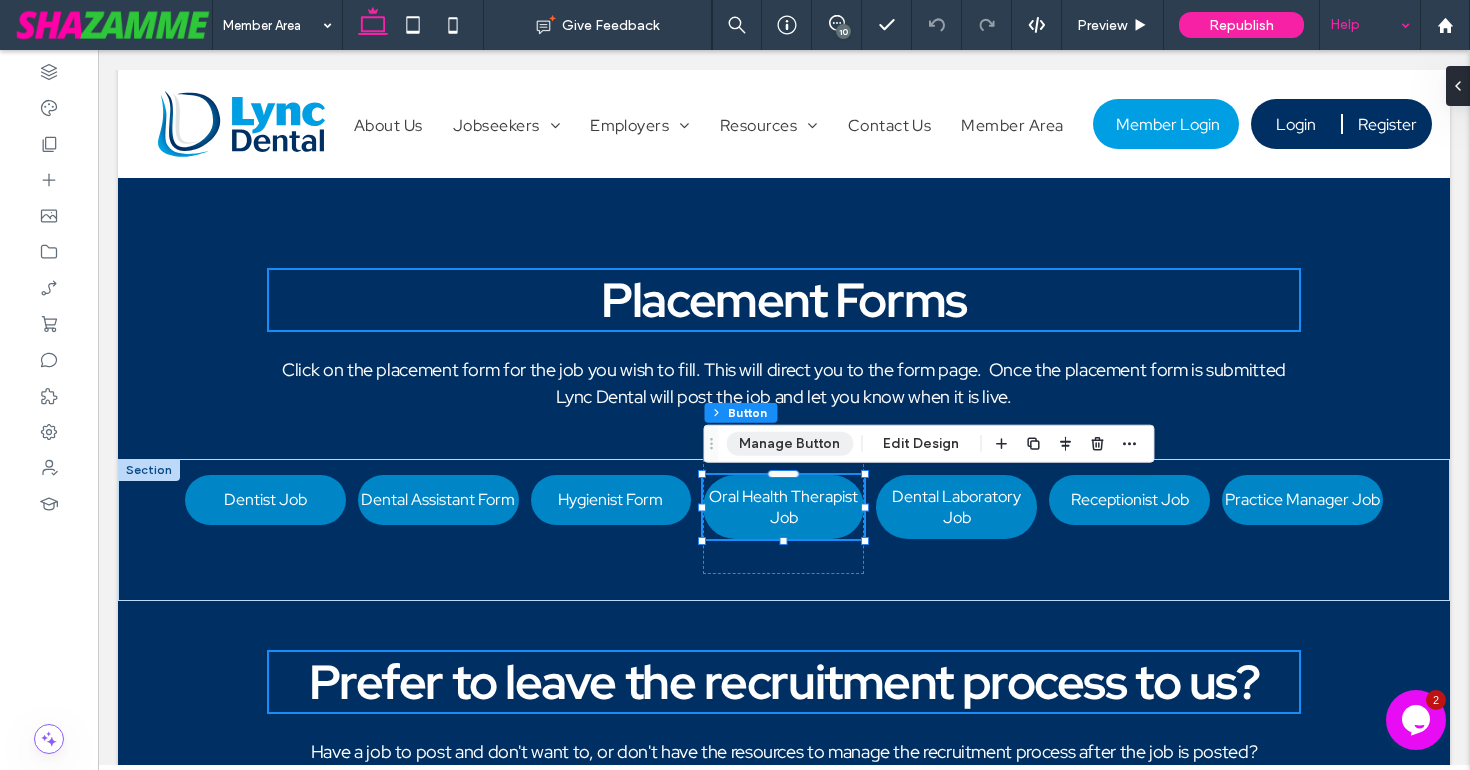click on "Manage Button" at bounding box center [789, 444] 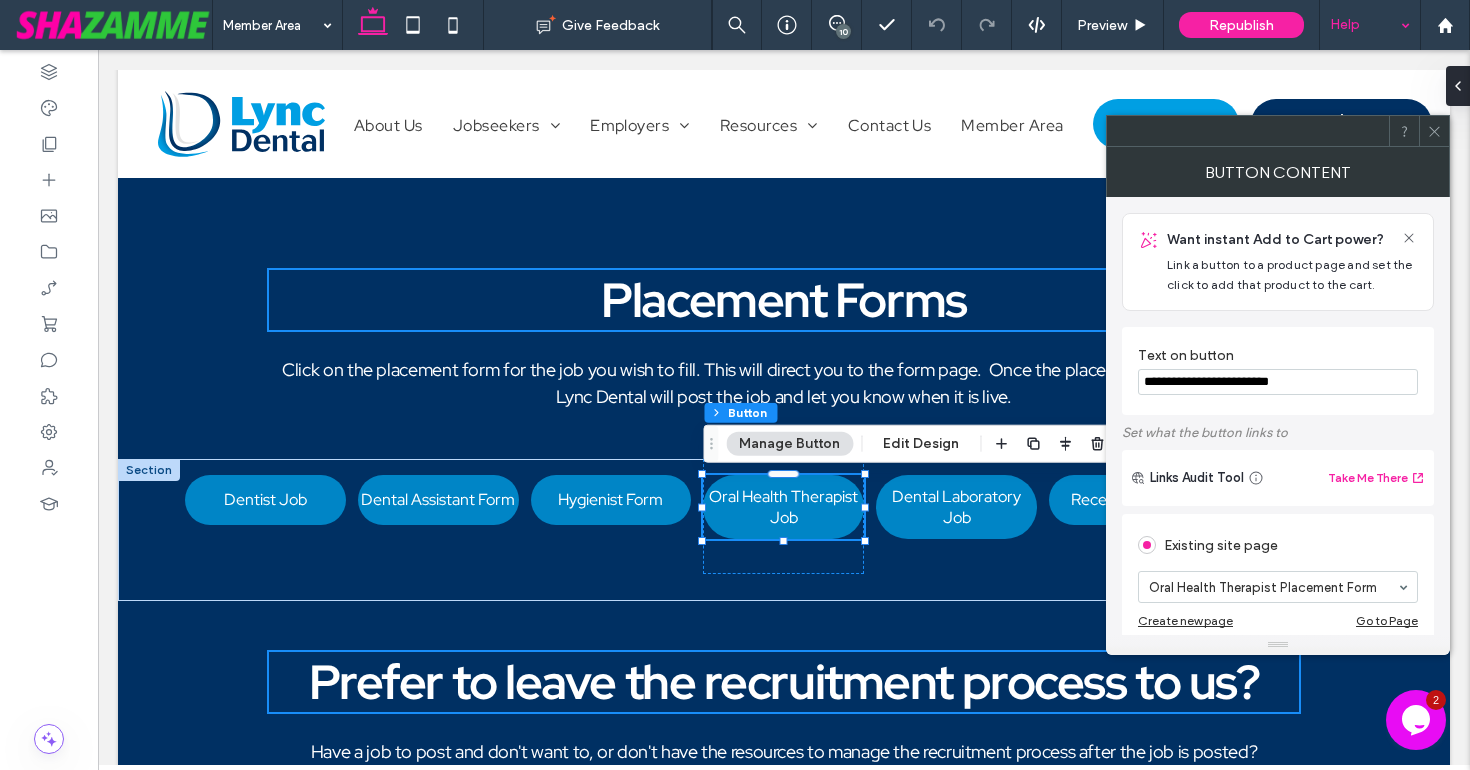 click 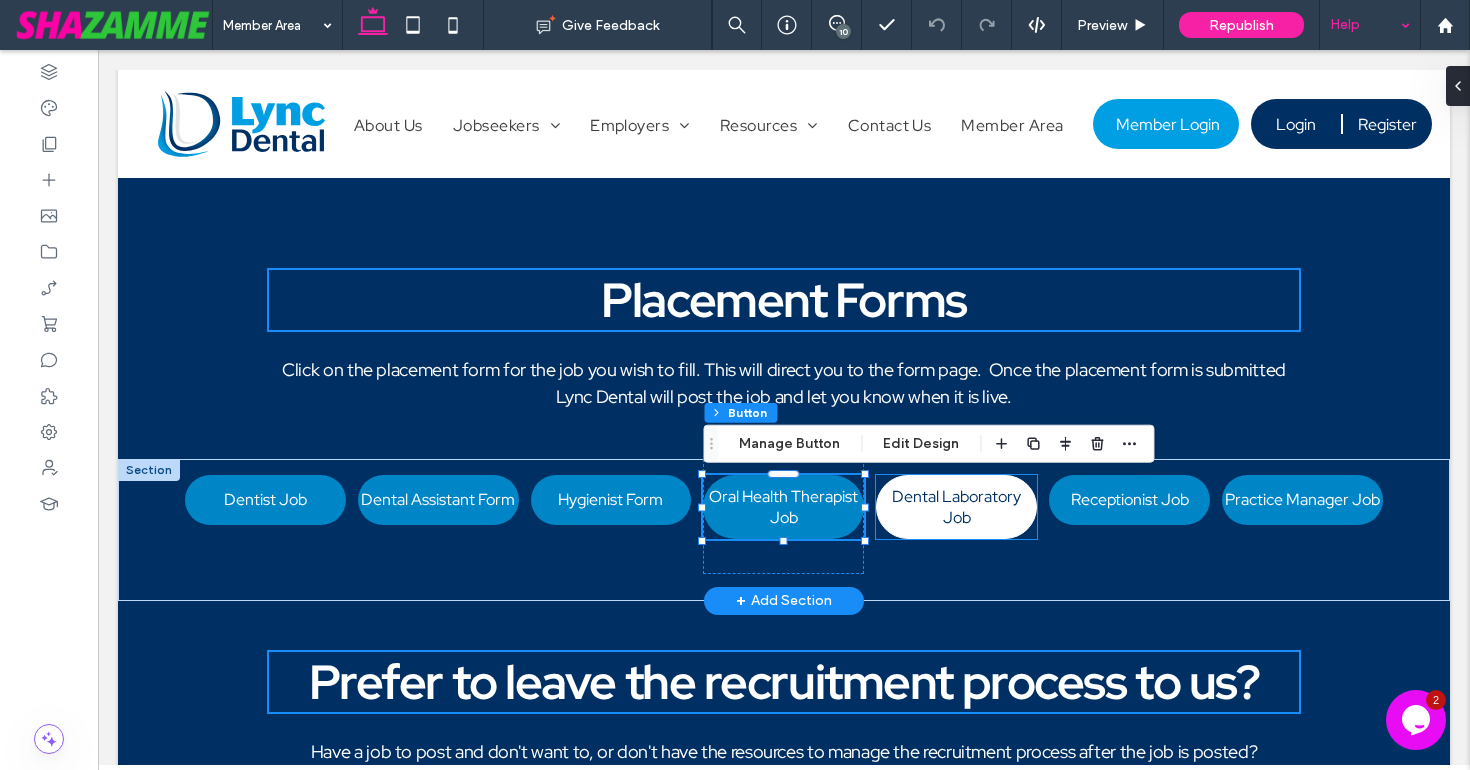 click on "Dental Laboratory Job" at bounding box center (956, 507) 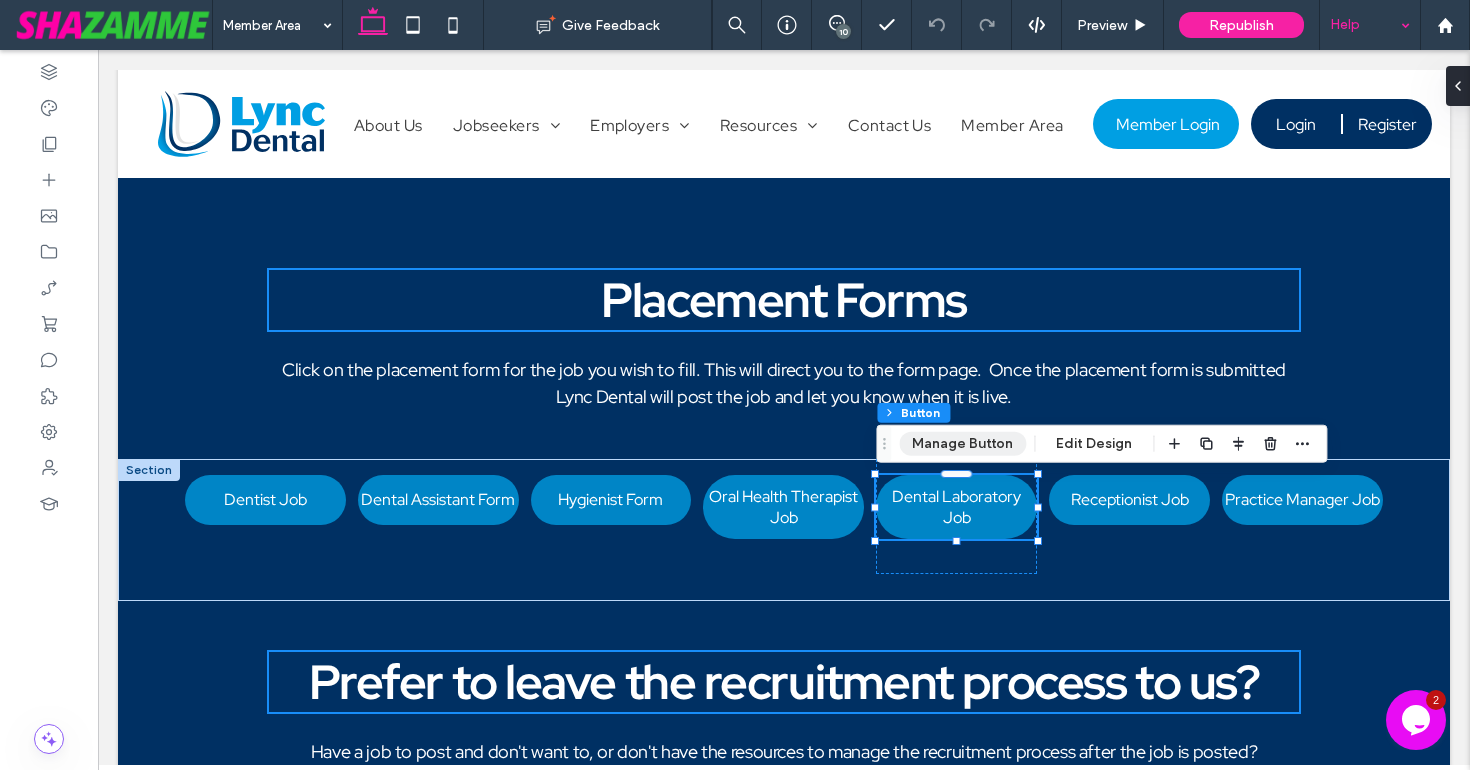 click on "Manage Button" at bounding box center (962, 444) 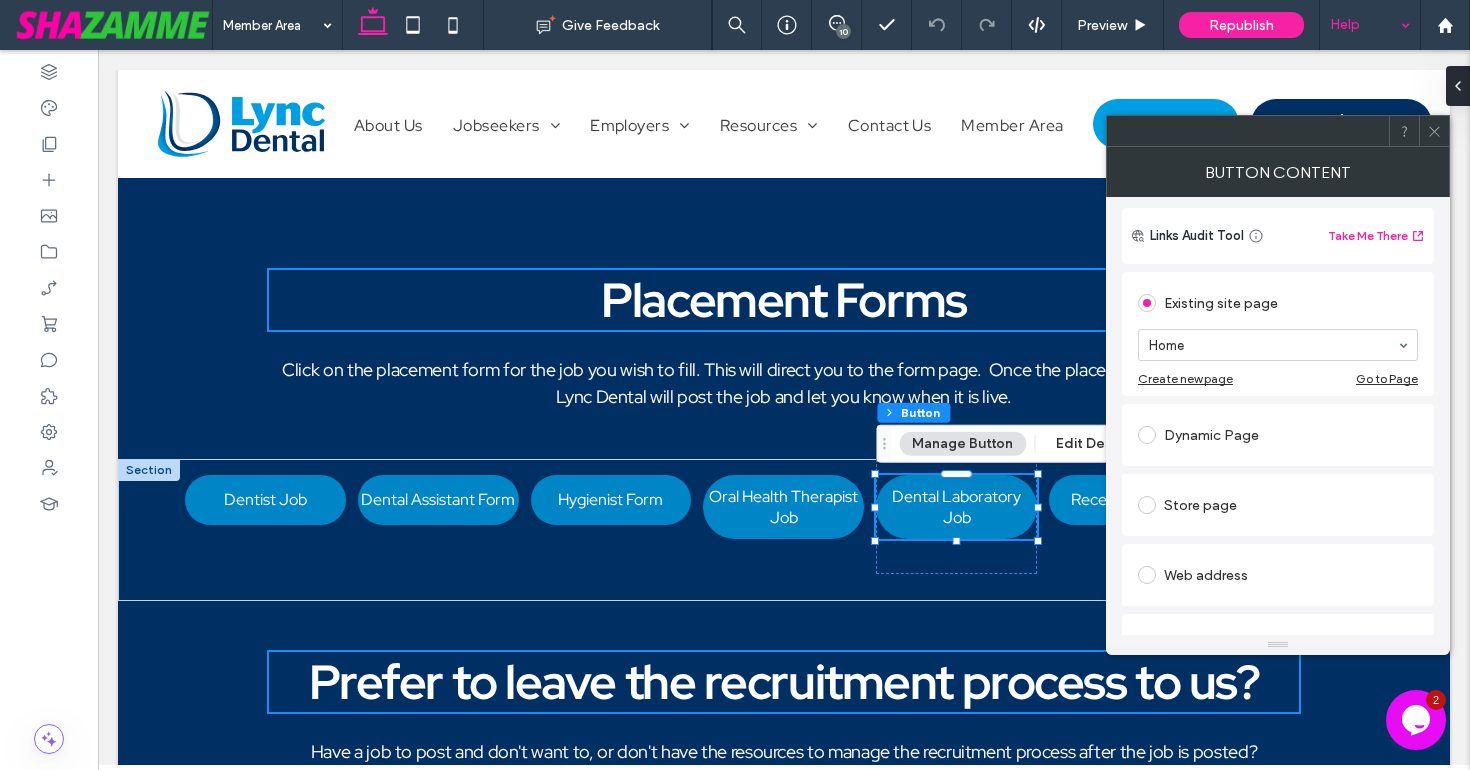 scroll, scrollTop: 247, scrollLeft: 0, axis: vertical 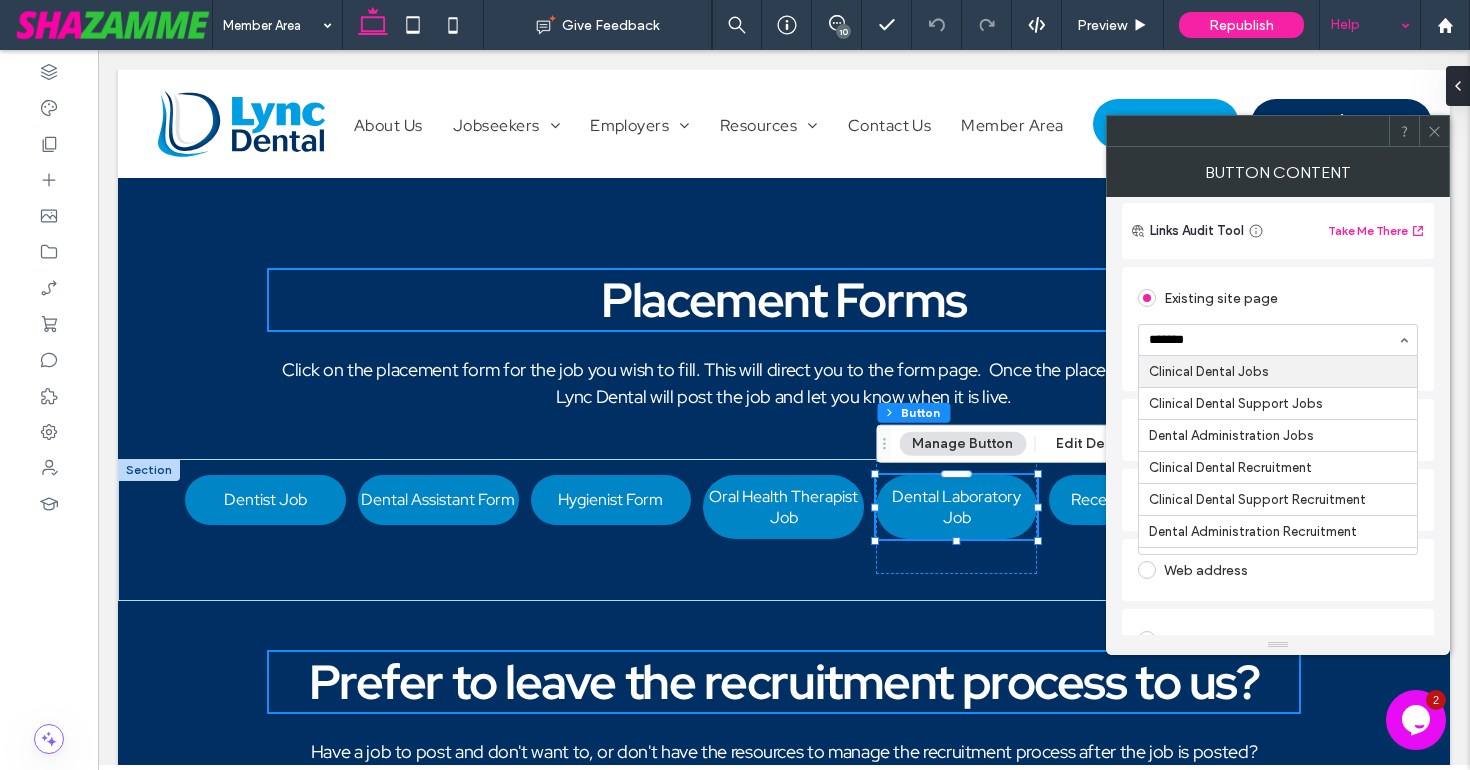 type on "********" 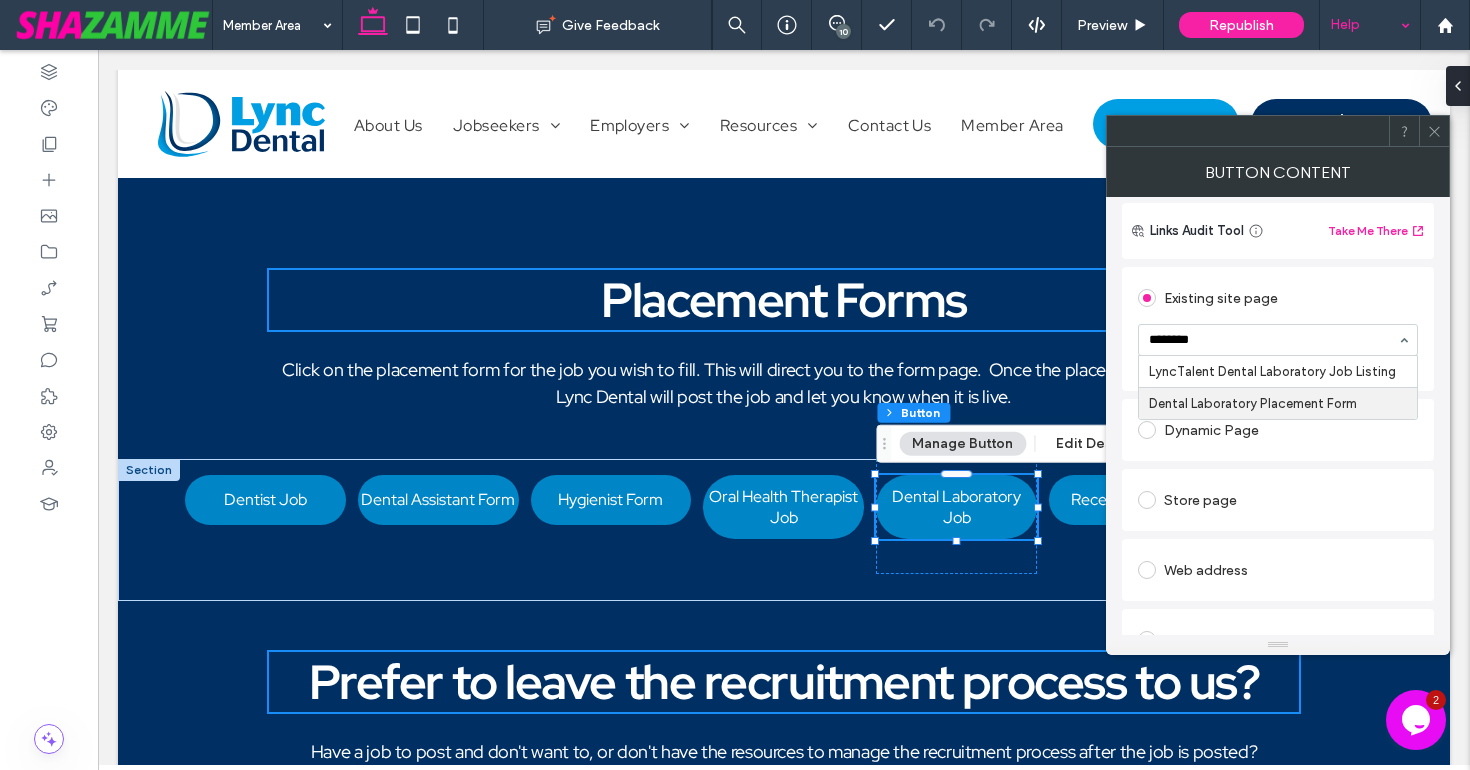 type 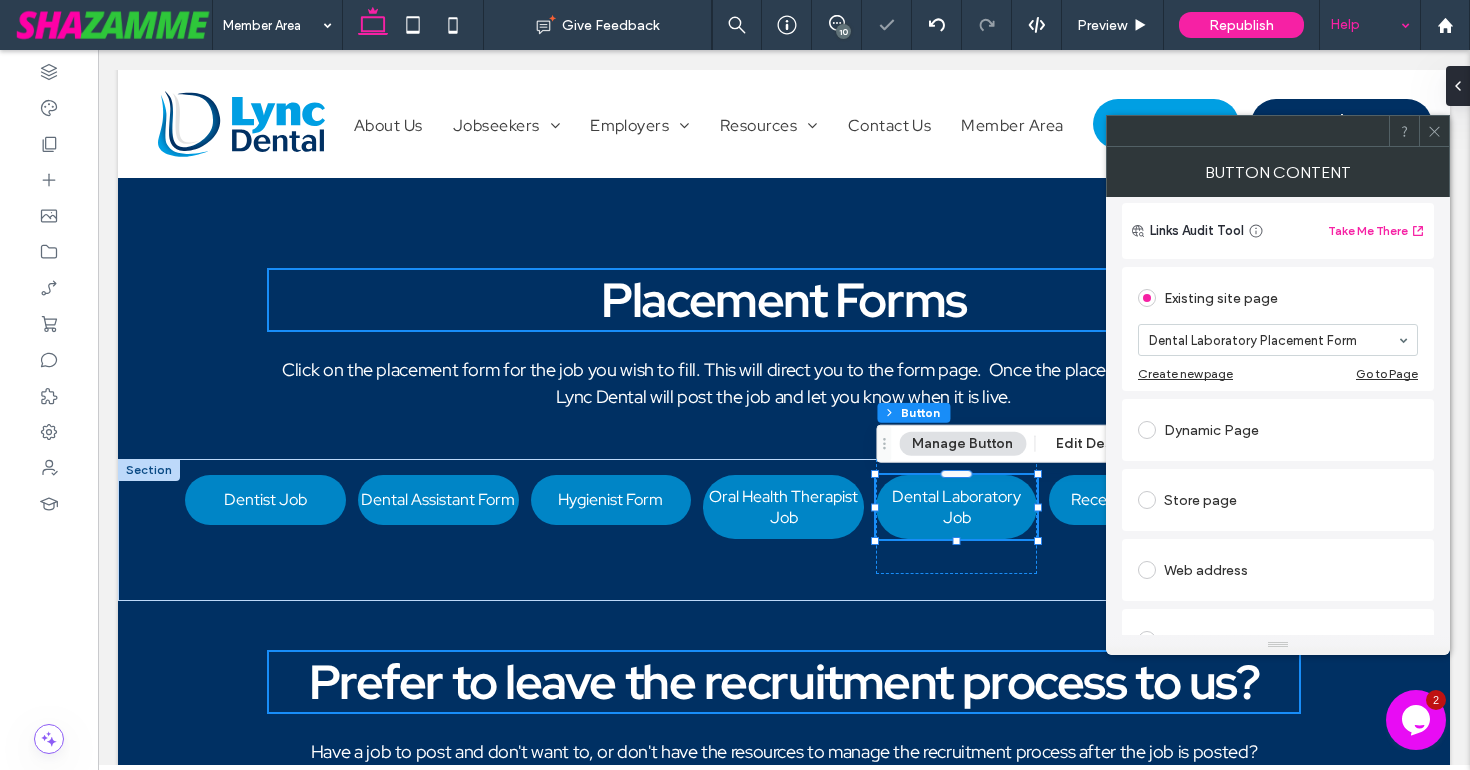click 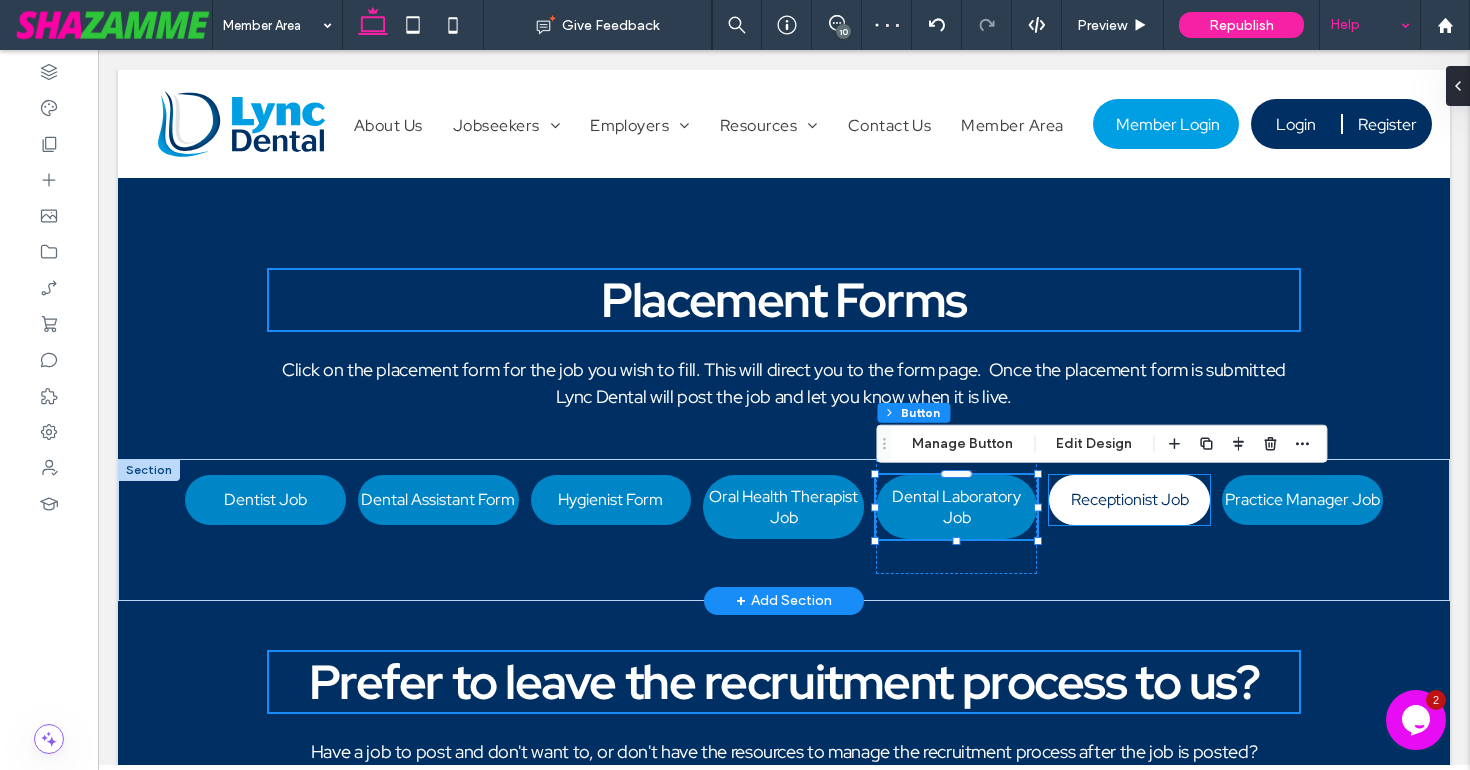 click on "Receptionist Job" at bounding box center (1130, 499) 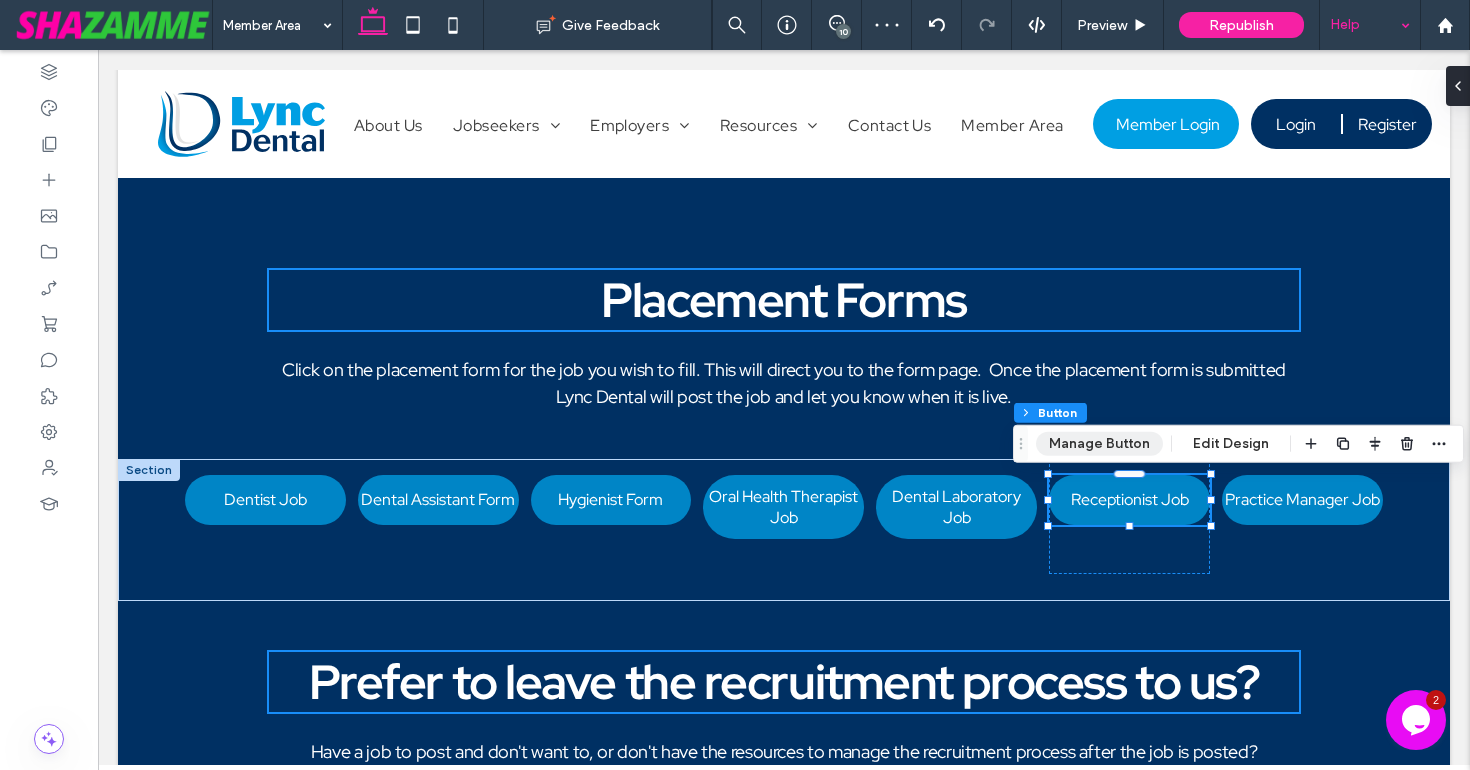 click on "Manage Button" at bounding box center [1099, 444] 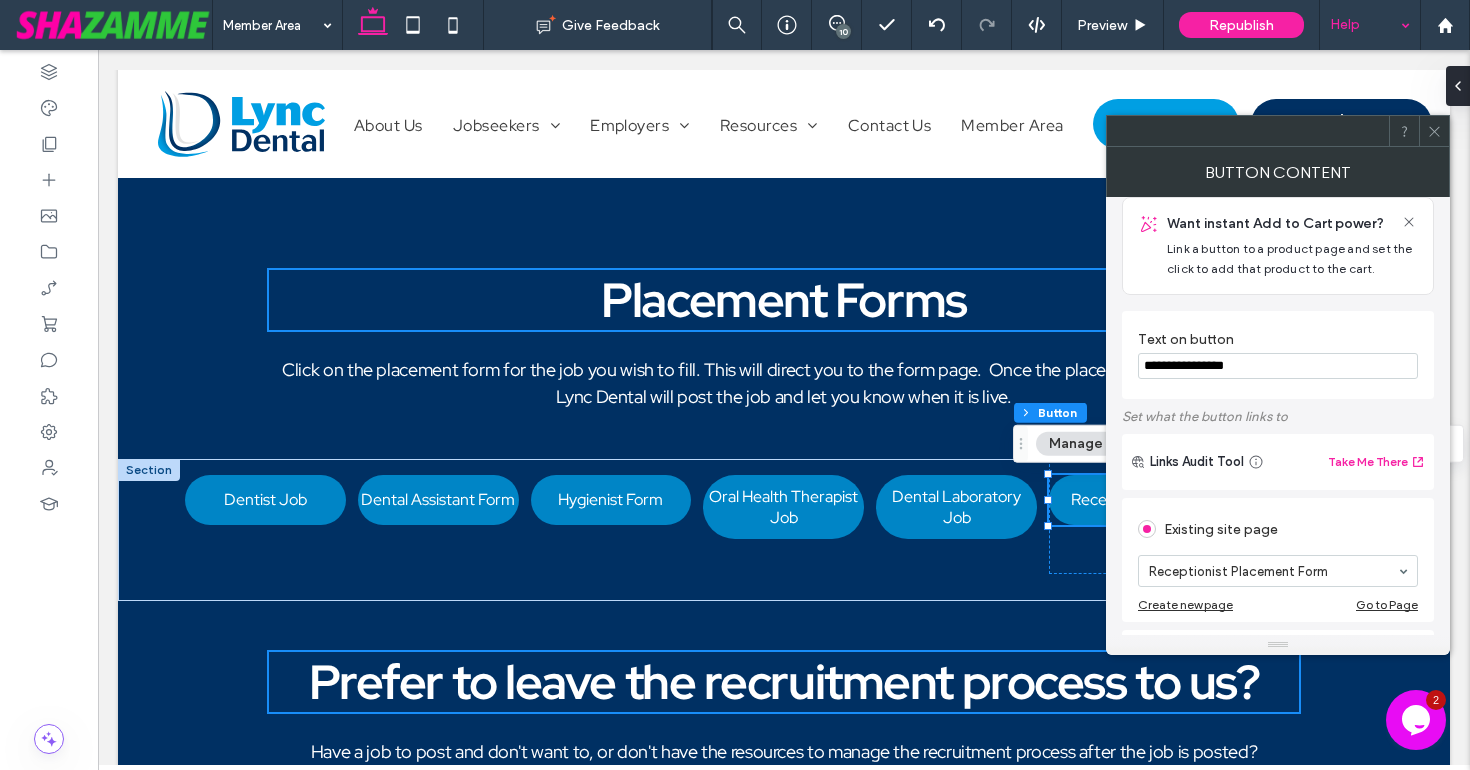 scroll, scrollTop: 27, scrollLeft: 0, axis: vertical 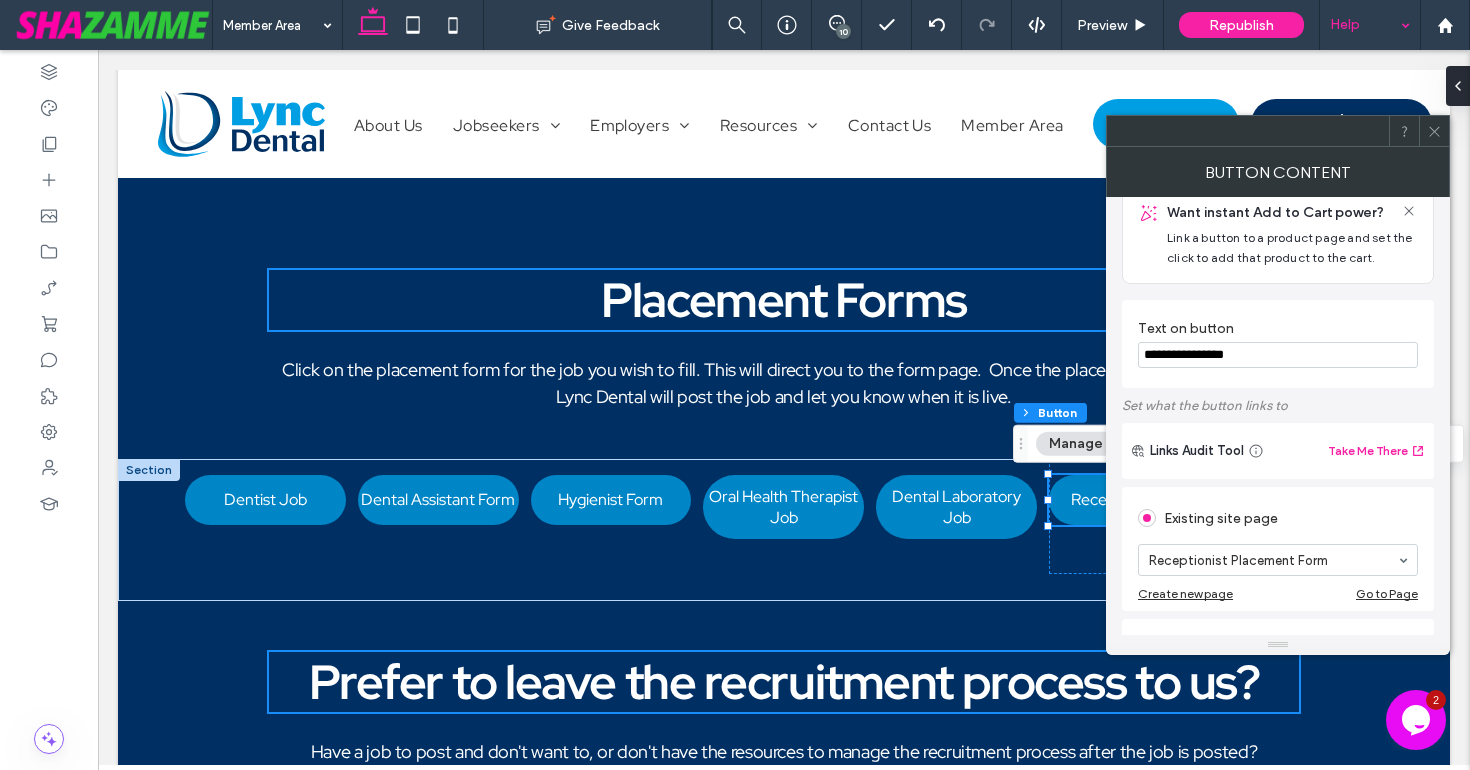 click 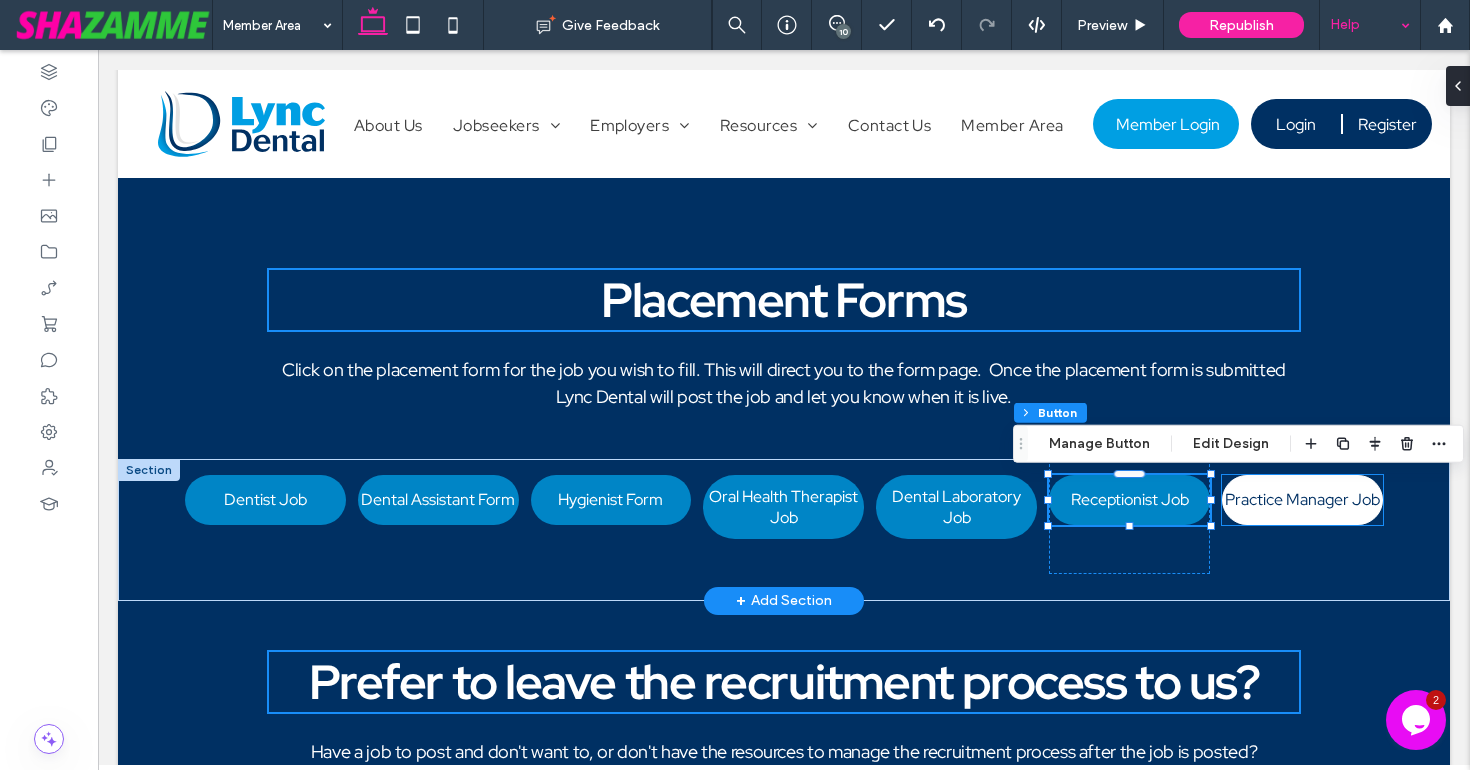click on "Practice Manager Job" at bounding box center (1302, 499) 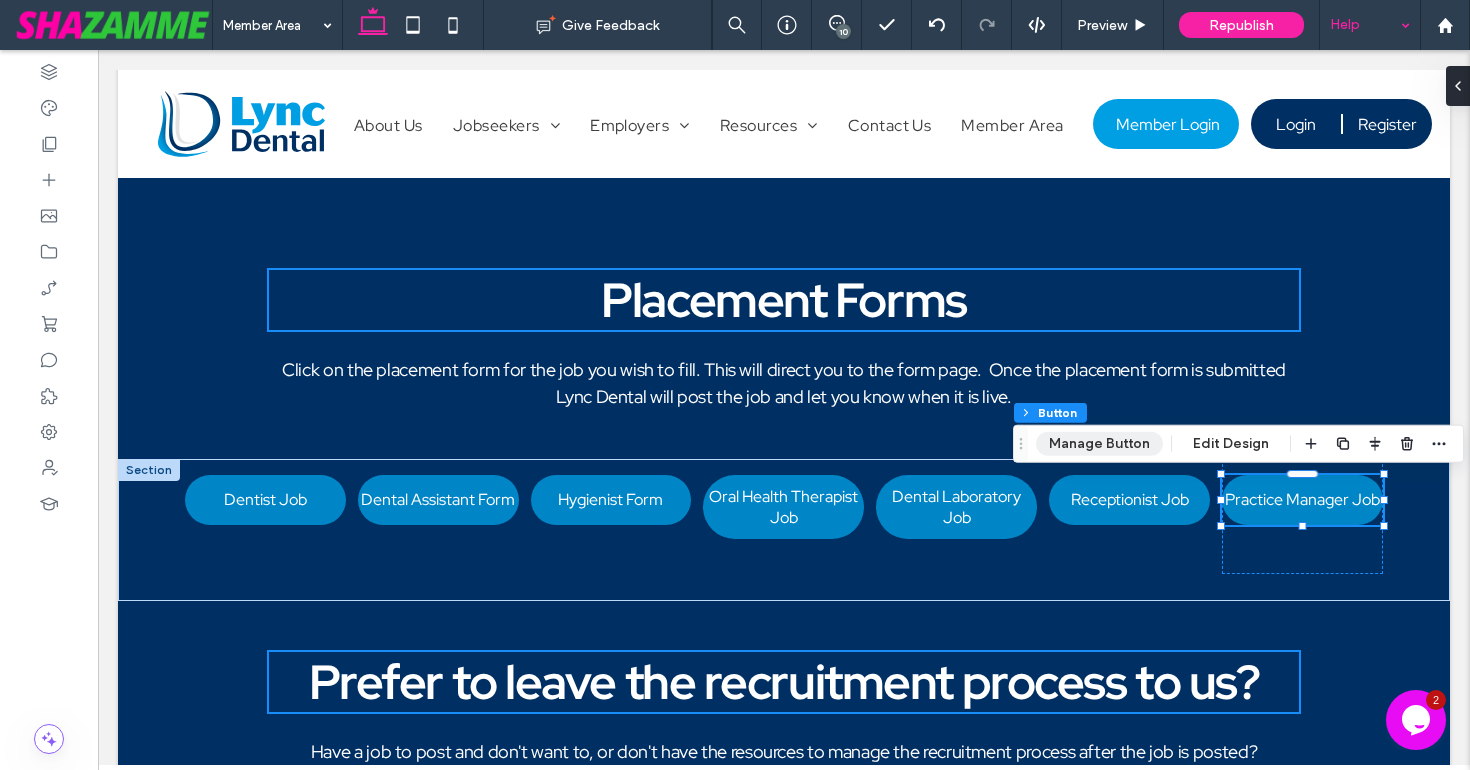 click on "Manage Button" at bounding box center [1099, 444] 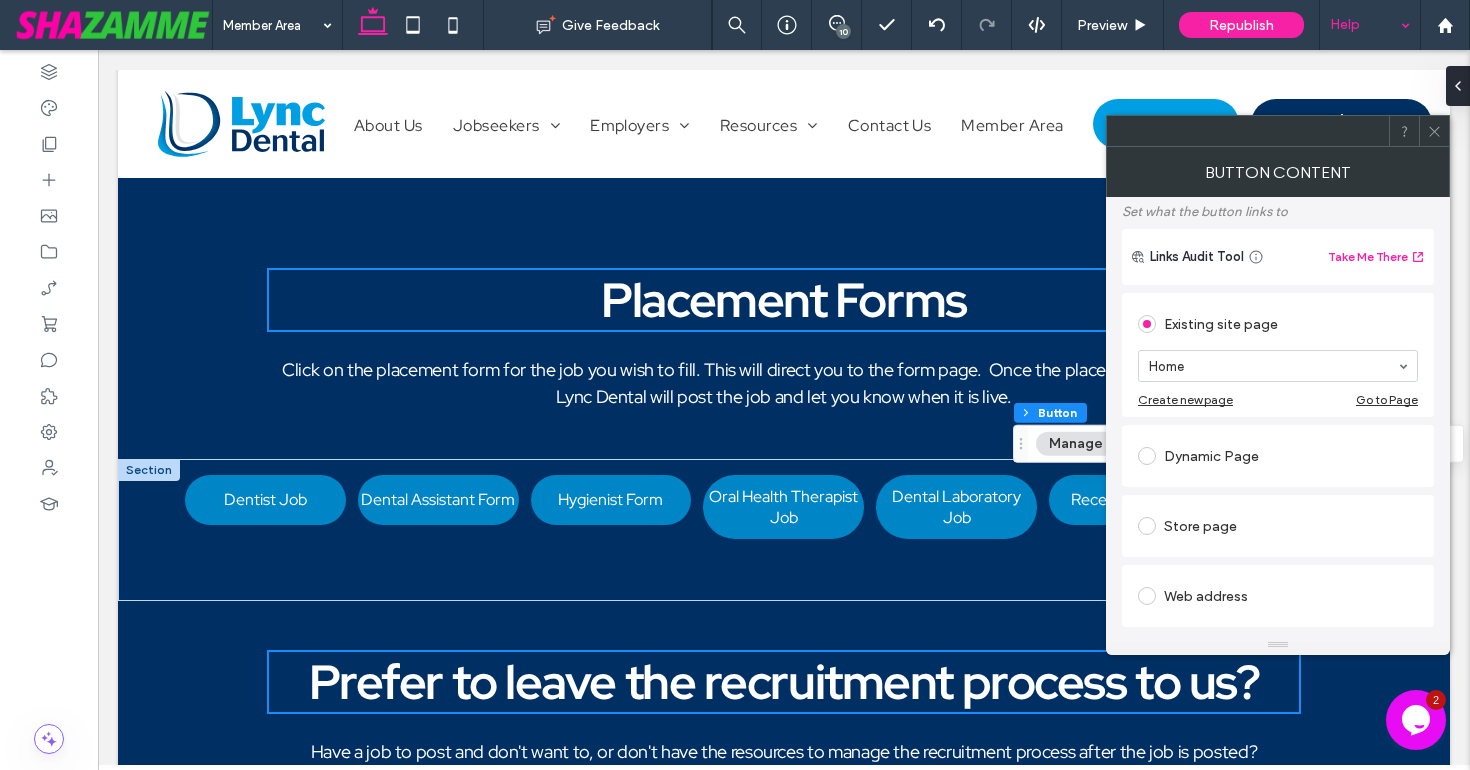 scroll, scrollTop: 266, scrollLeft: 0, axis: vertical 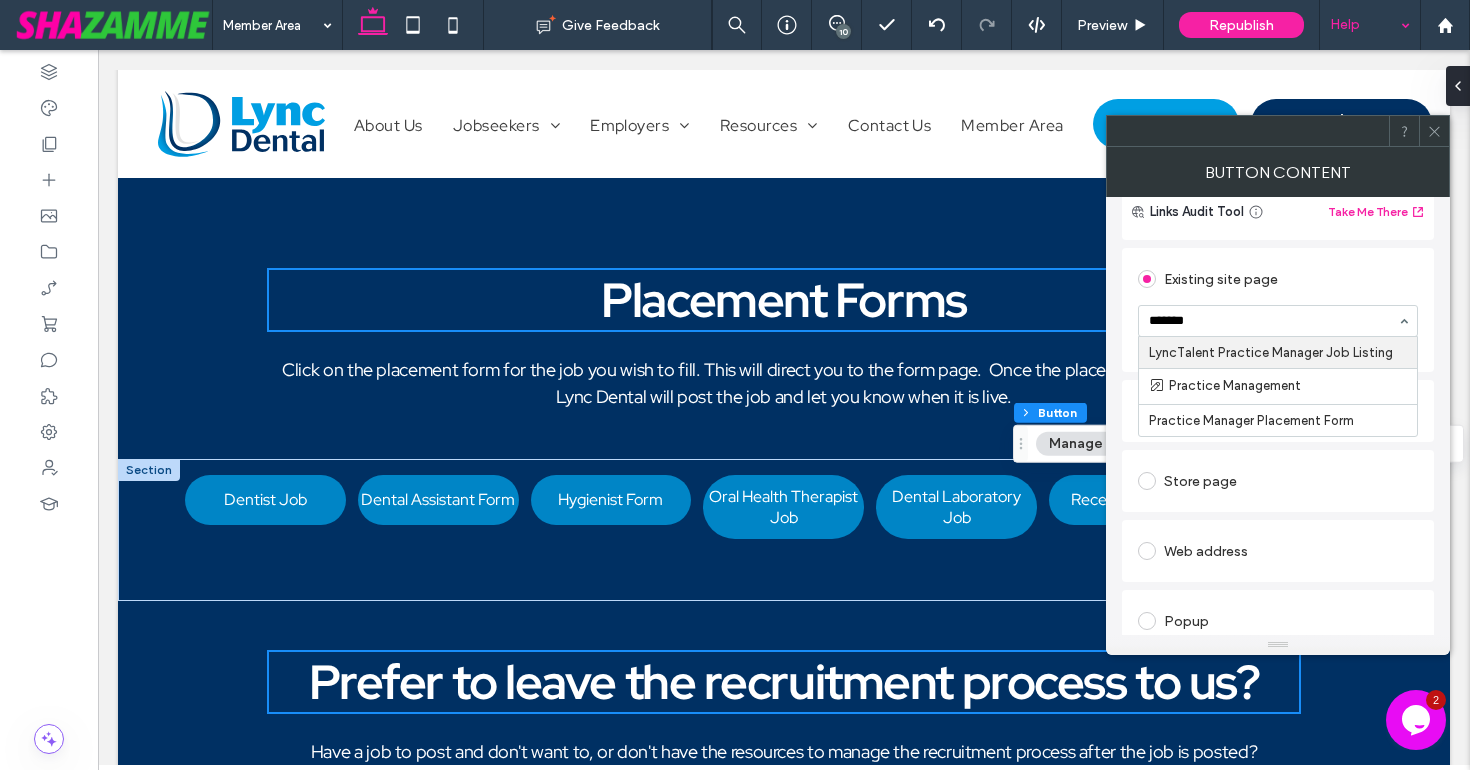type on "********" 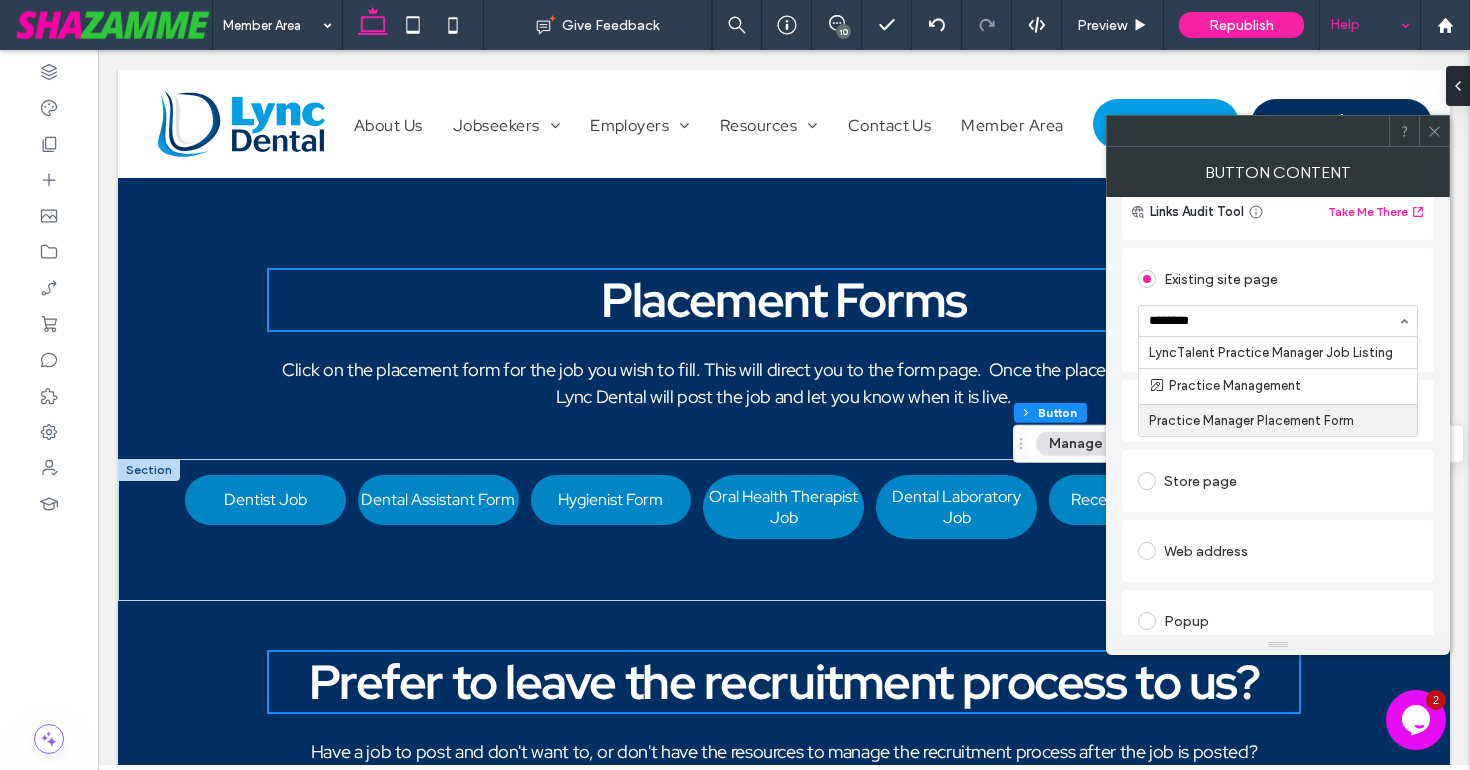 type 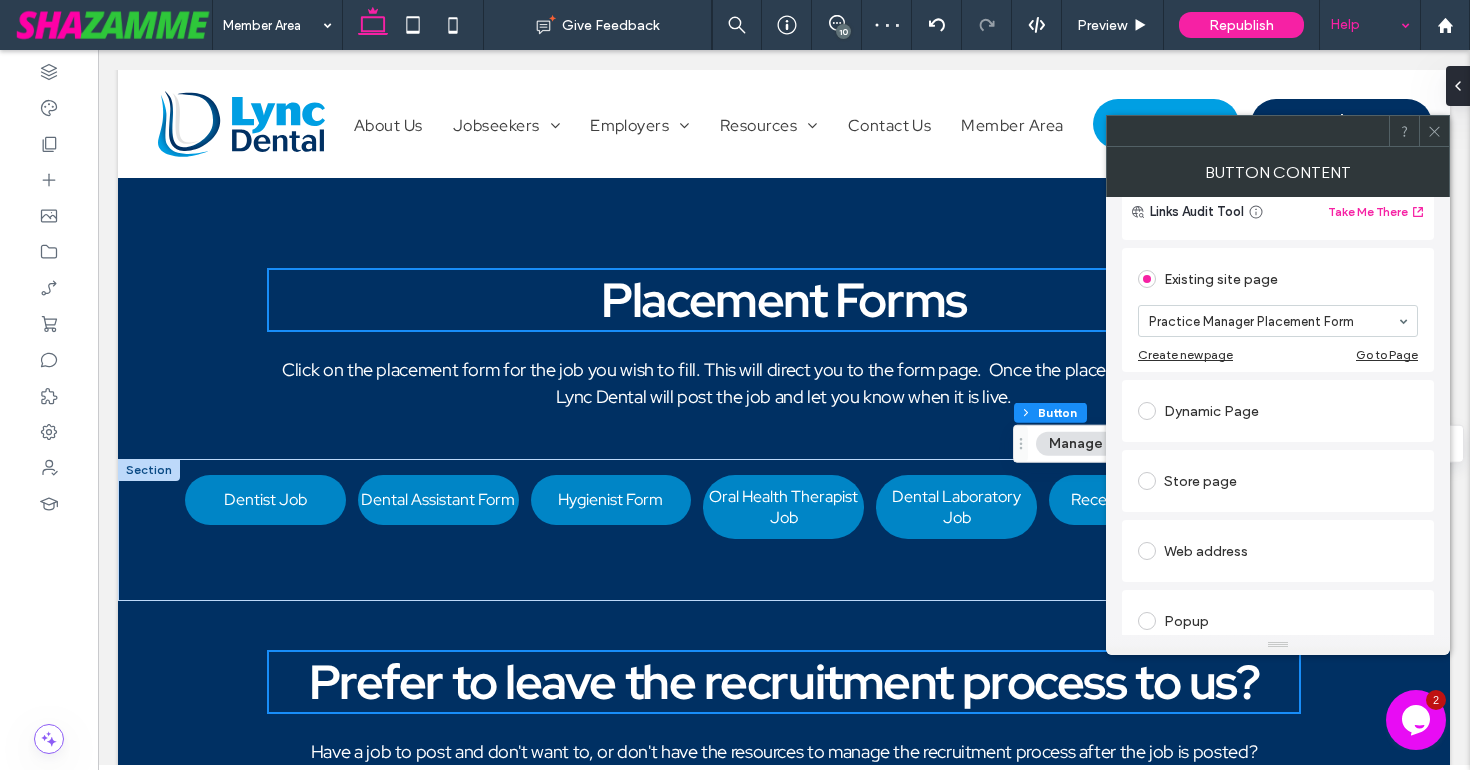 click on "**********" at bounding box center [1278, 416] 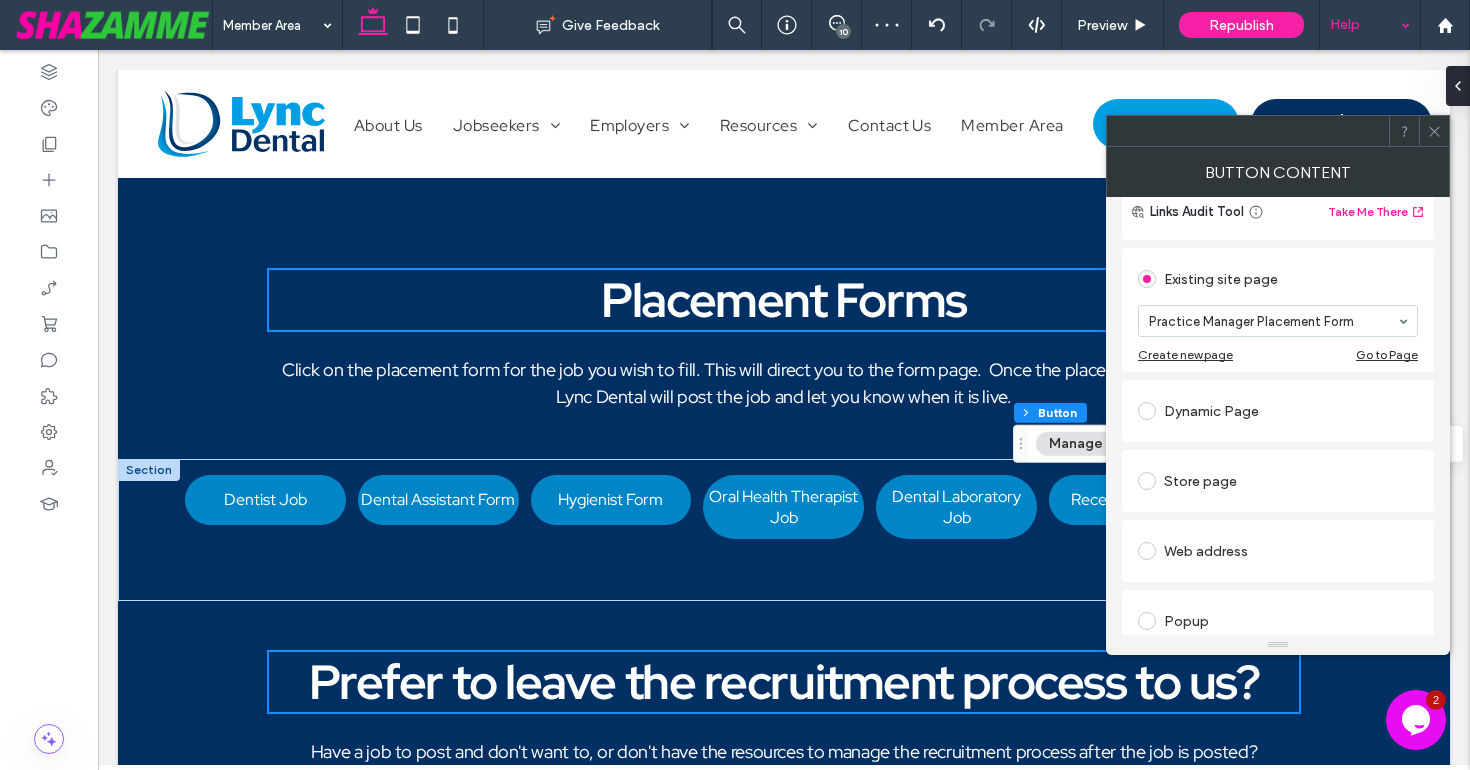 click 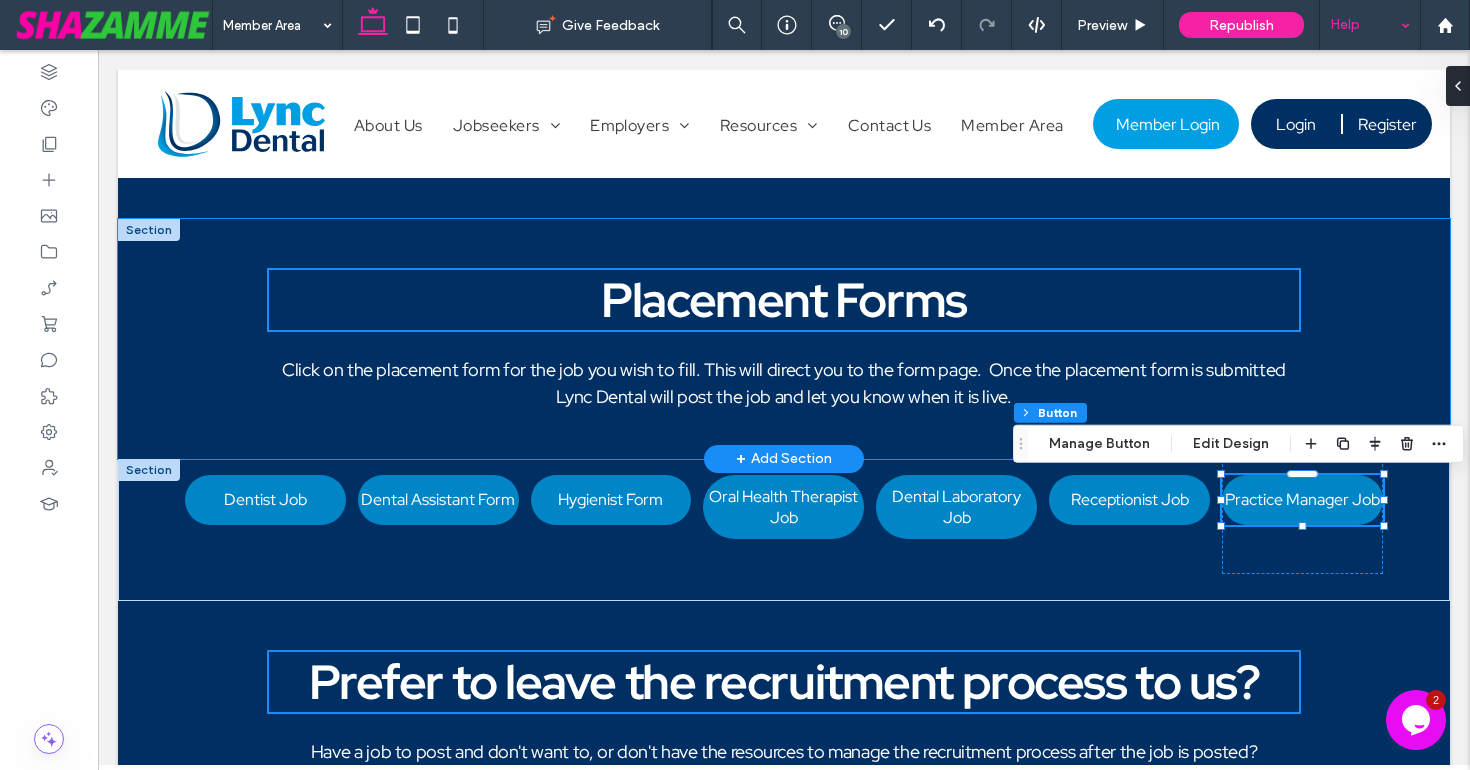 click on "Placement Forms
Click on the placement form for the job you wish to fill. This will direct you to the form page.  Once the placement form is submitted Lync Dental will post the job and let you know when it is live." at bounding box center (784, 339) 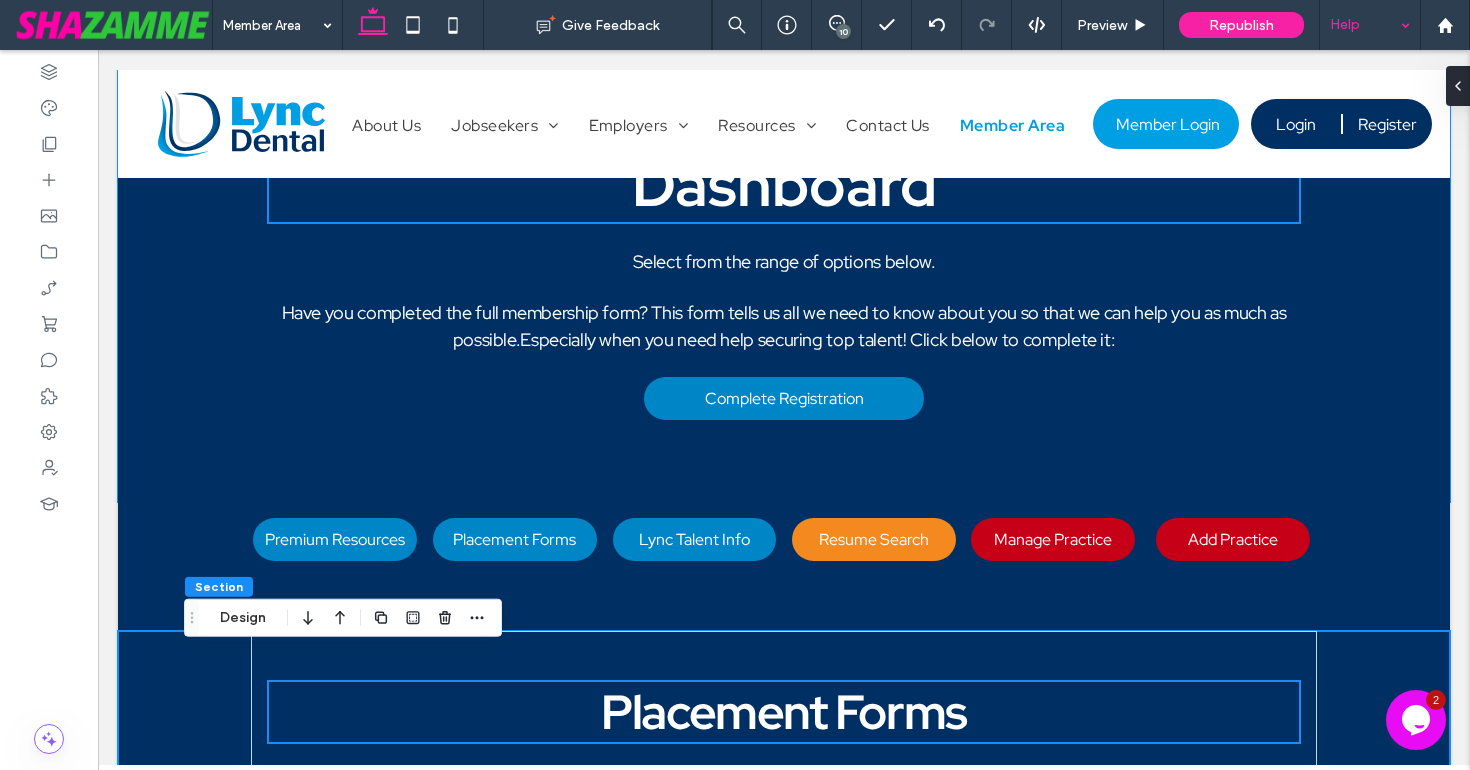 scroll, scrollTop: 159, scrollLeft: 0, axis: vertical 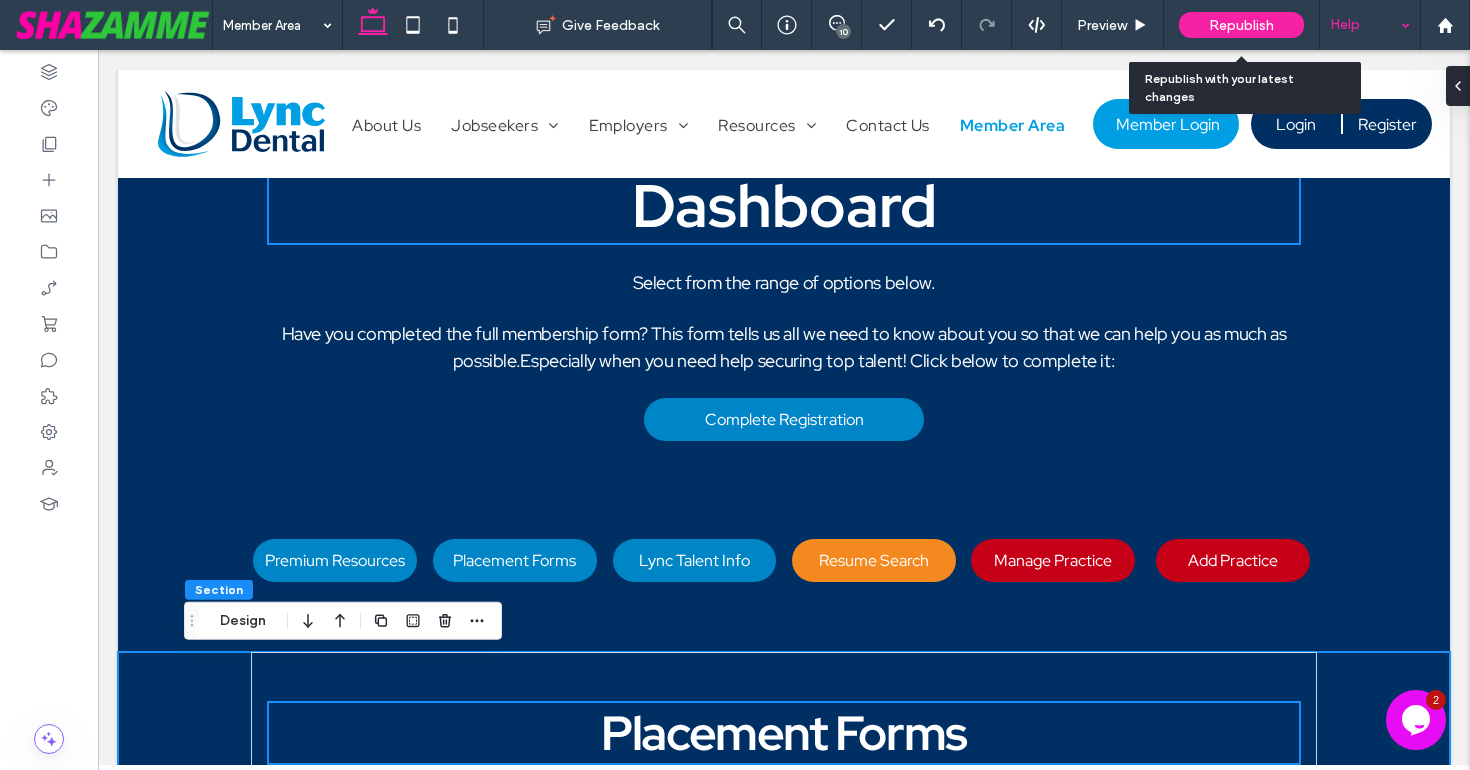 click on "Republish" at bounding box center (1241, 25) 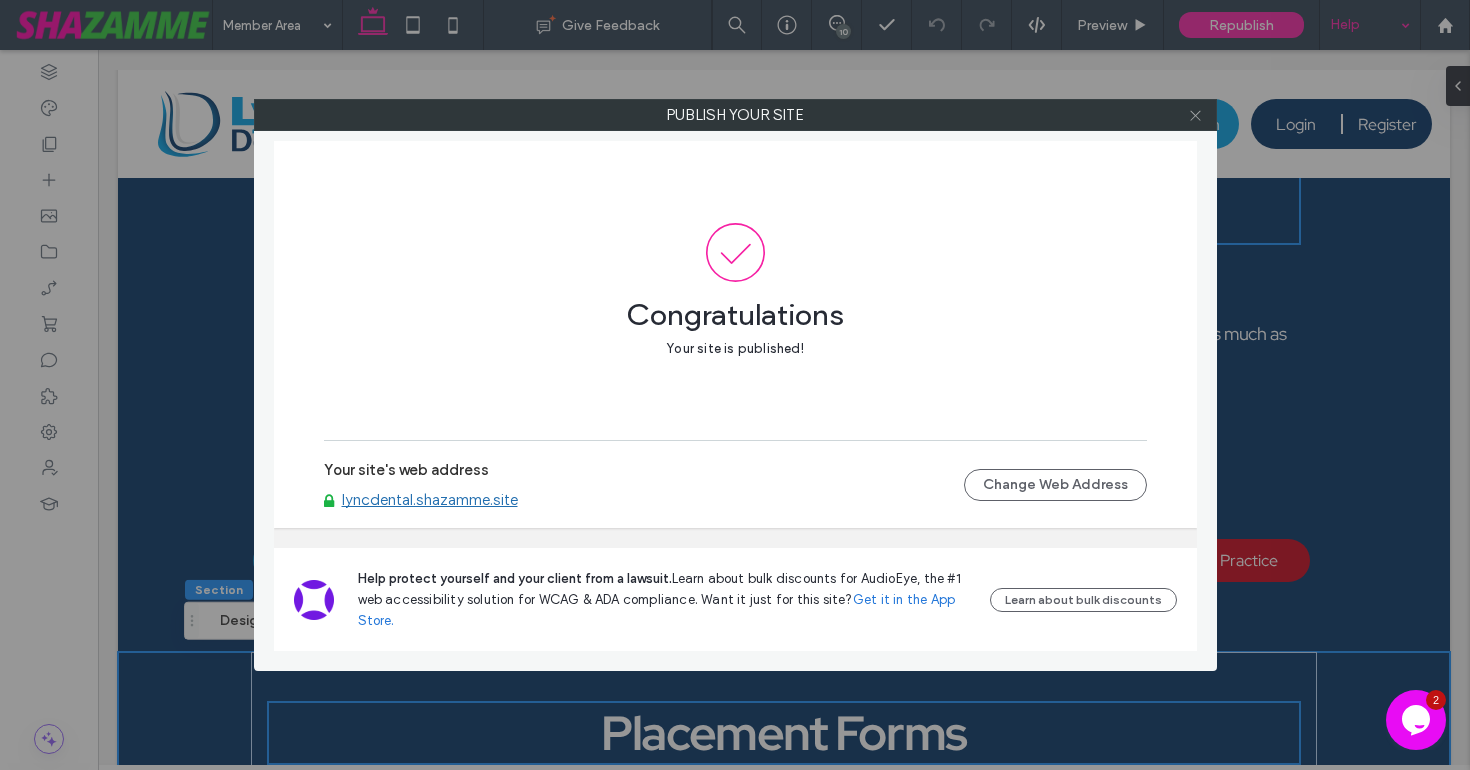 click 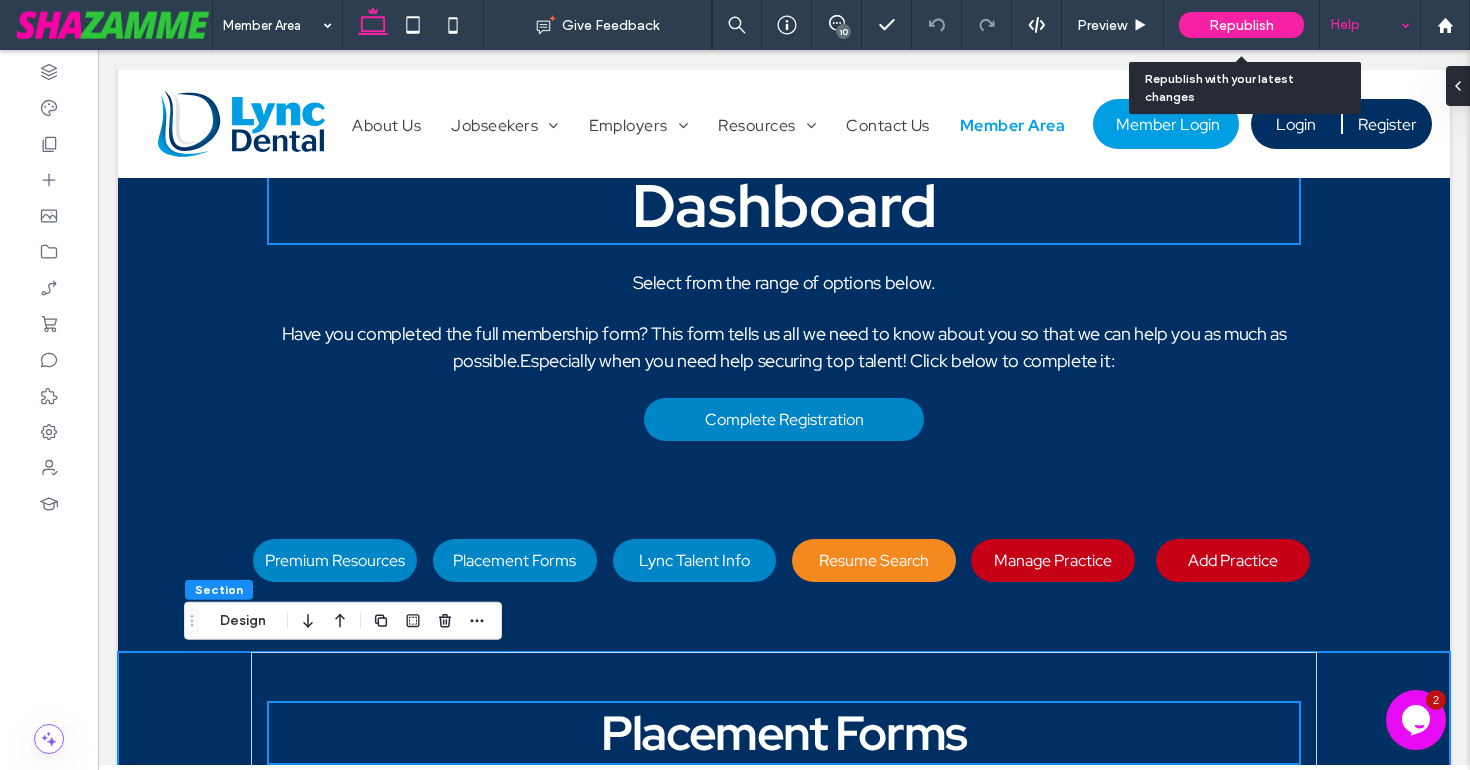 click on "Republish" at bounding box center [1241, 25] 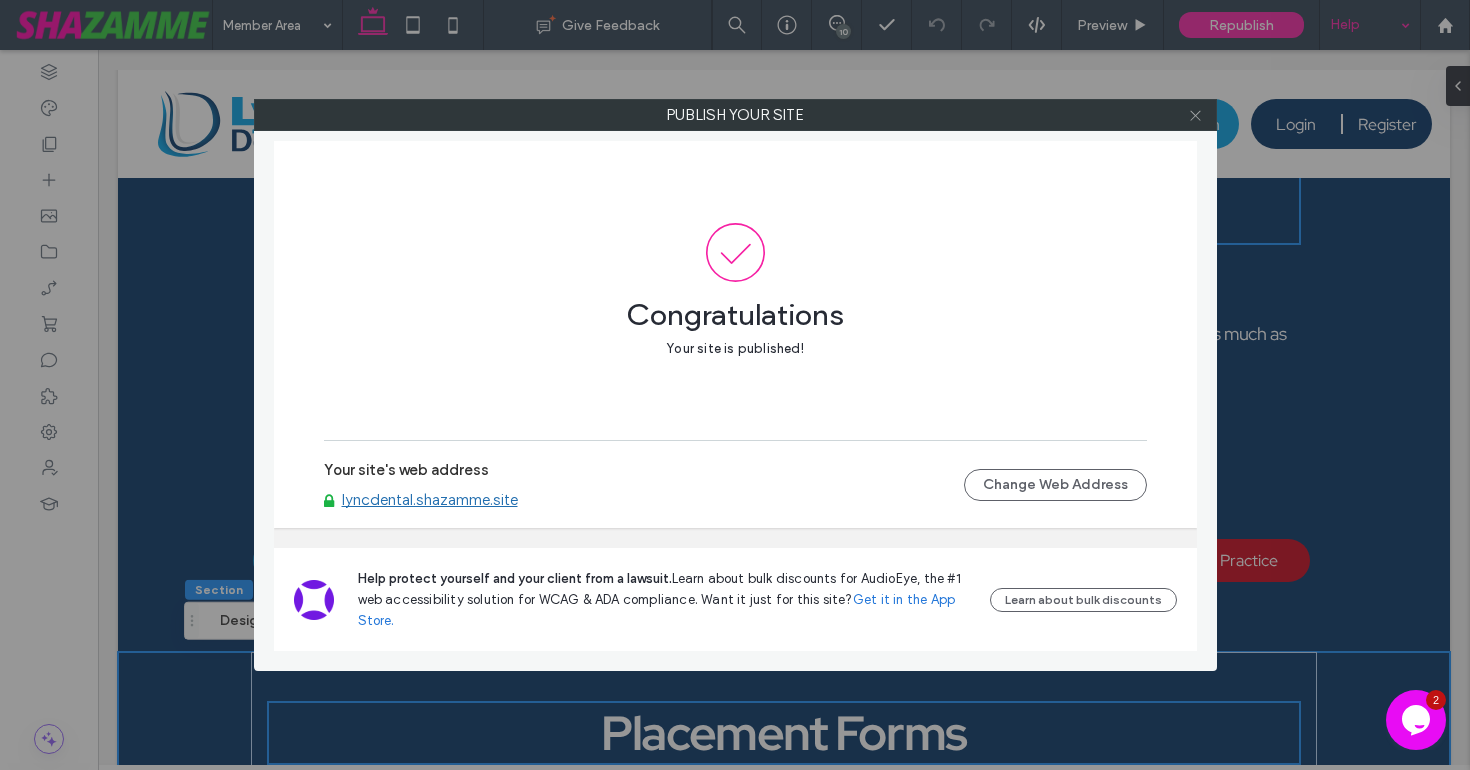 click 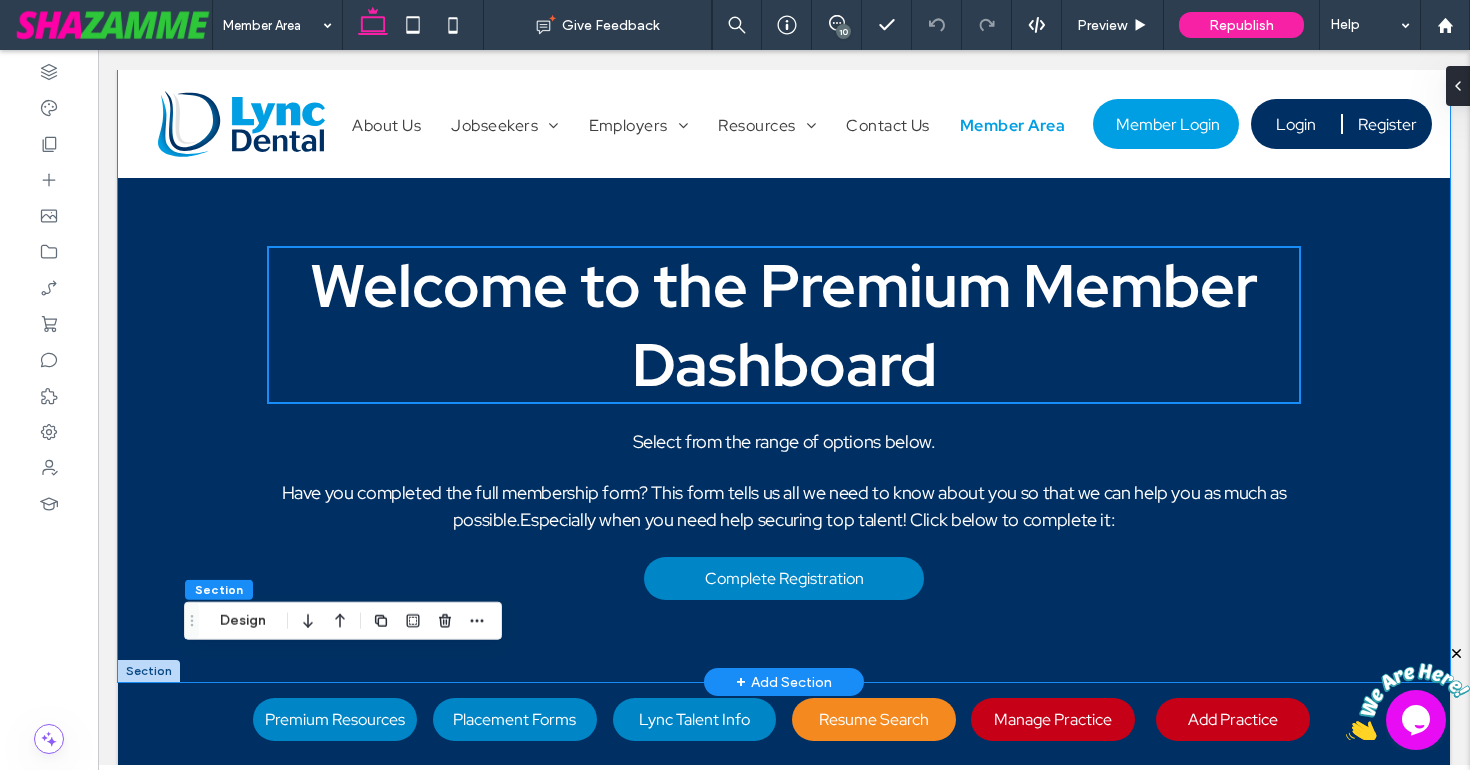 scroll, scrollTop: 159, scrollLeft: 0, axis: vertical 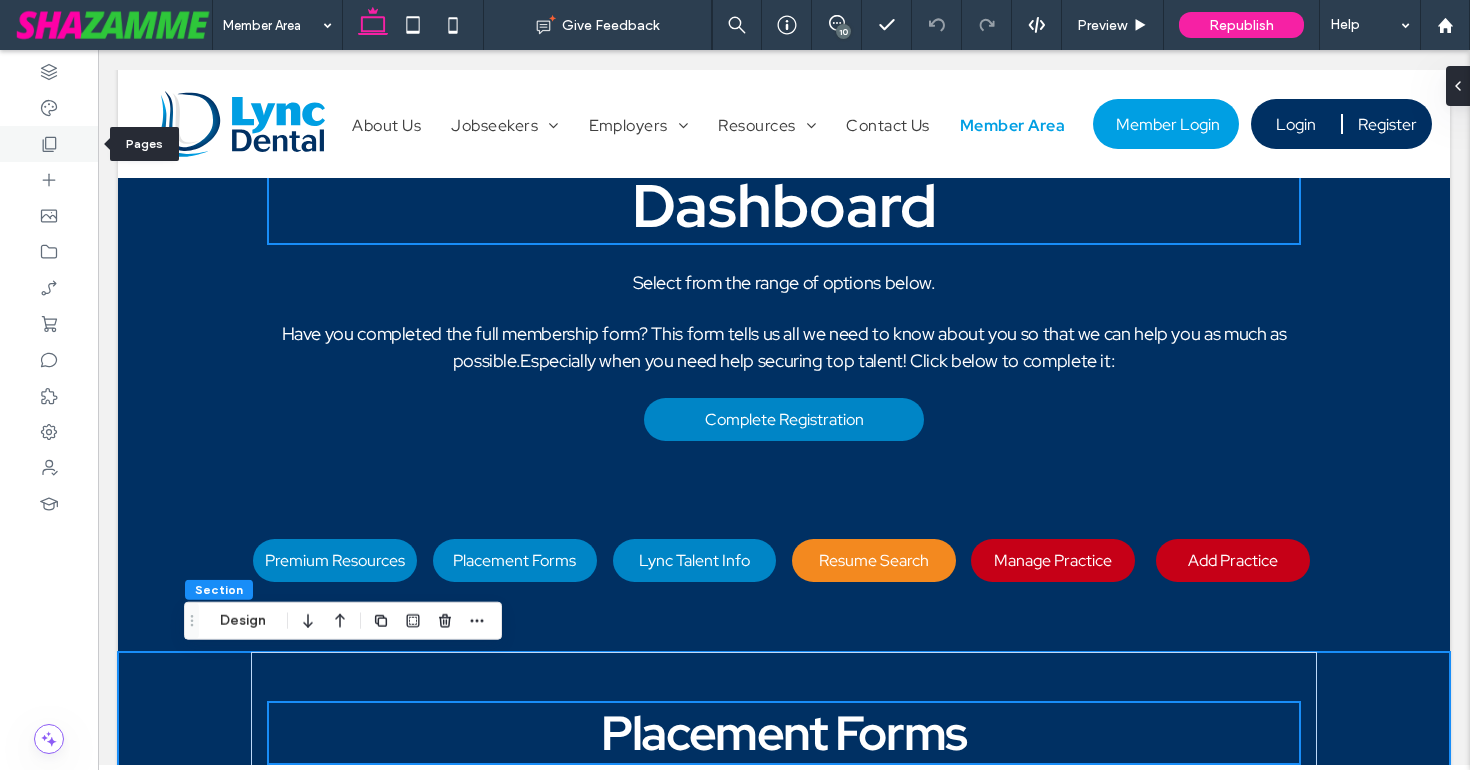 click at bounding box center (49, 144) 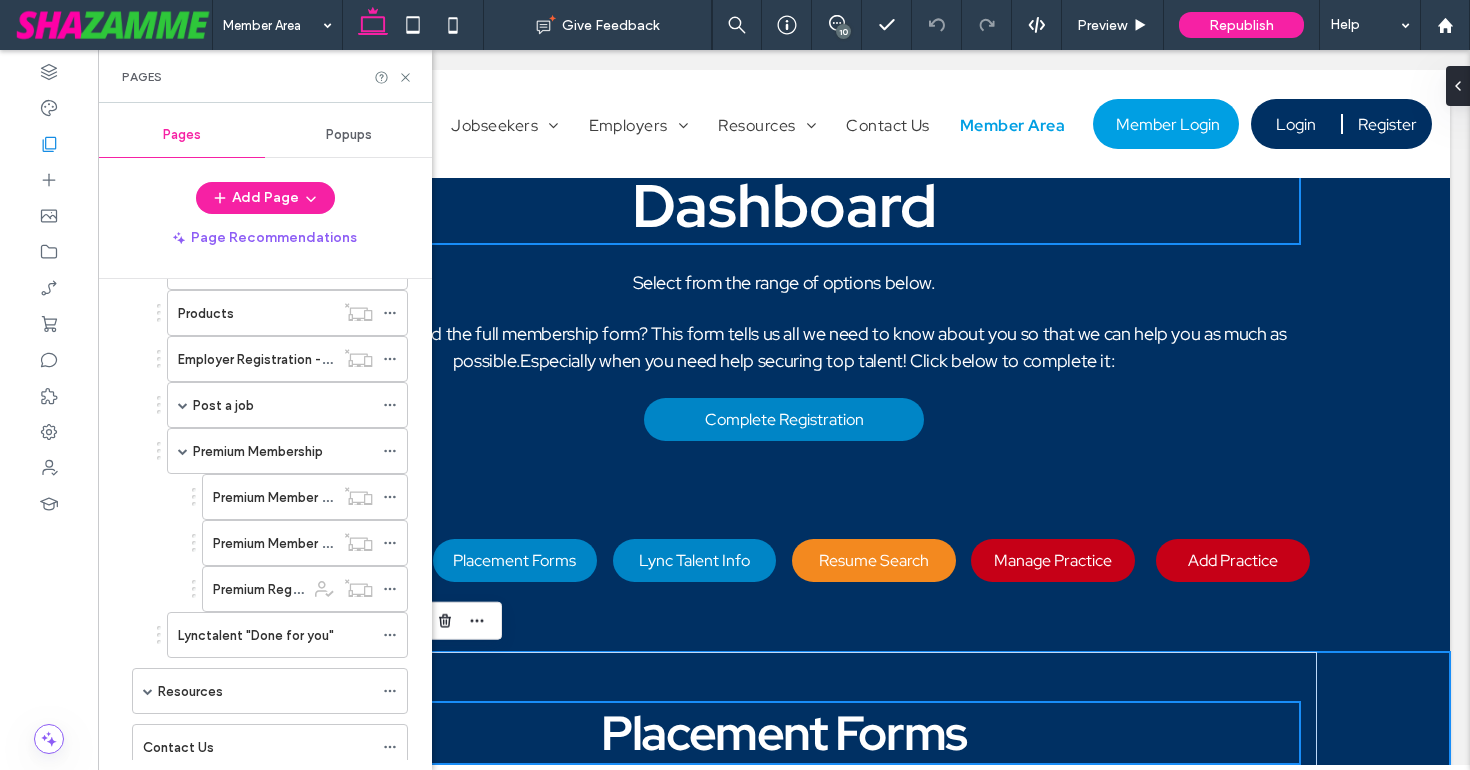 scroll, scrollTop: 332, scrollLeft: 0, axis: vertical 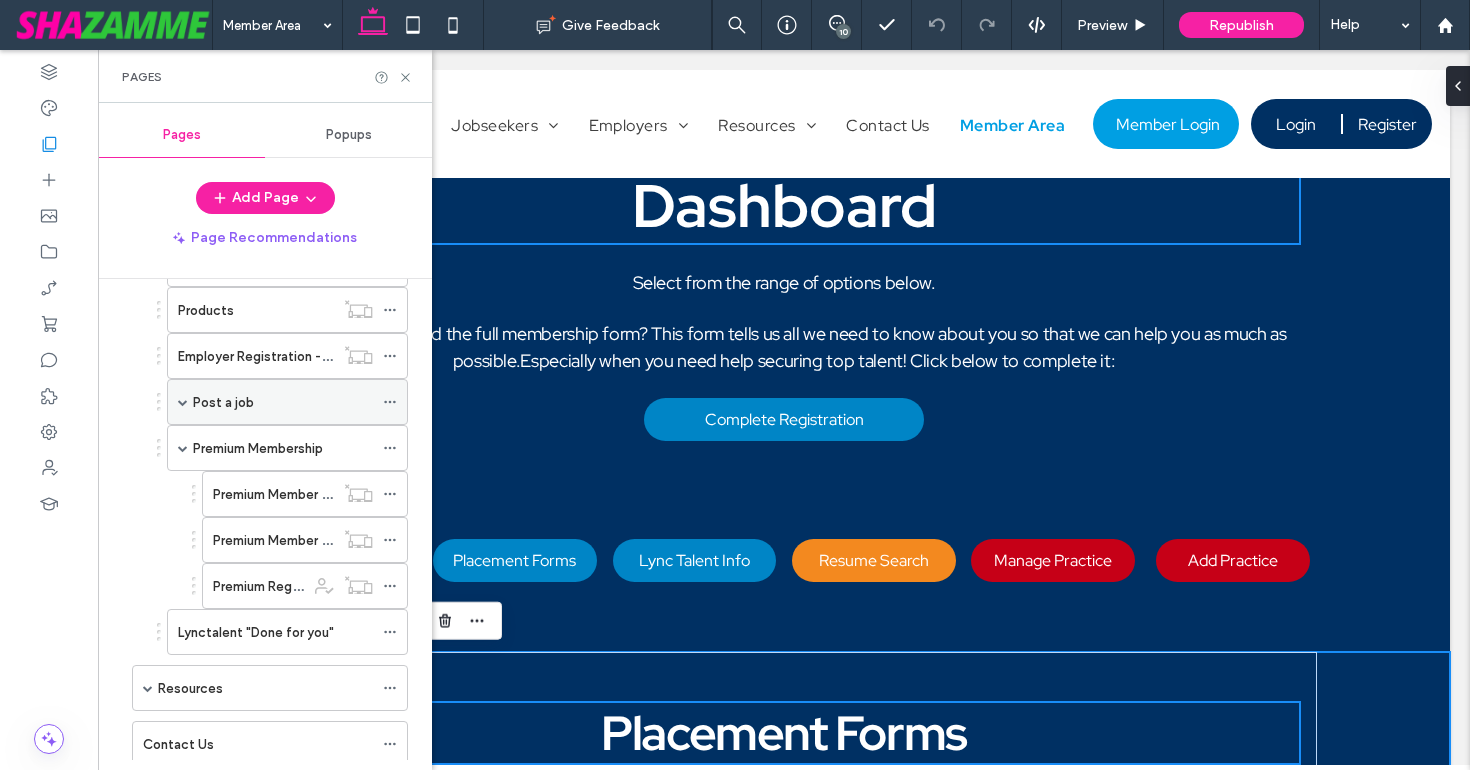click at bounding box center (183, 402) 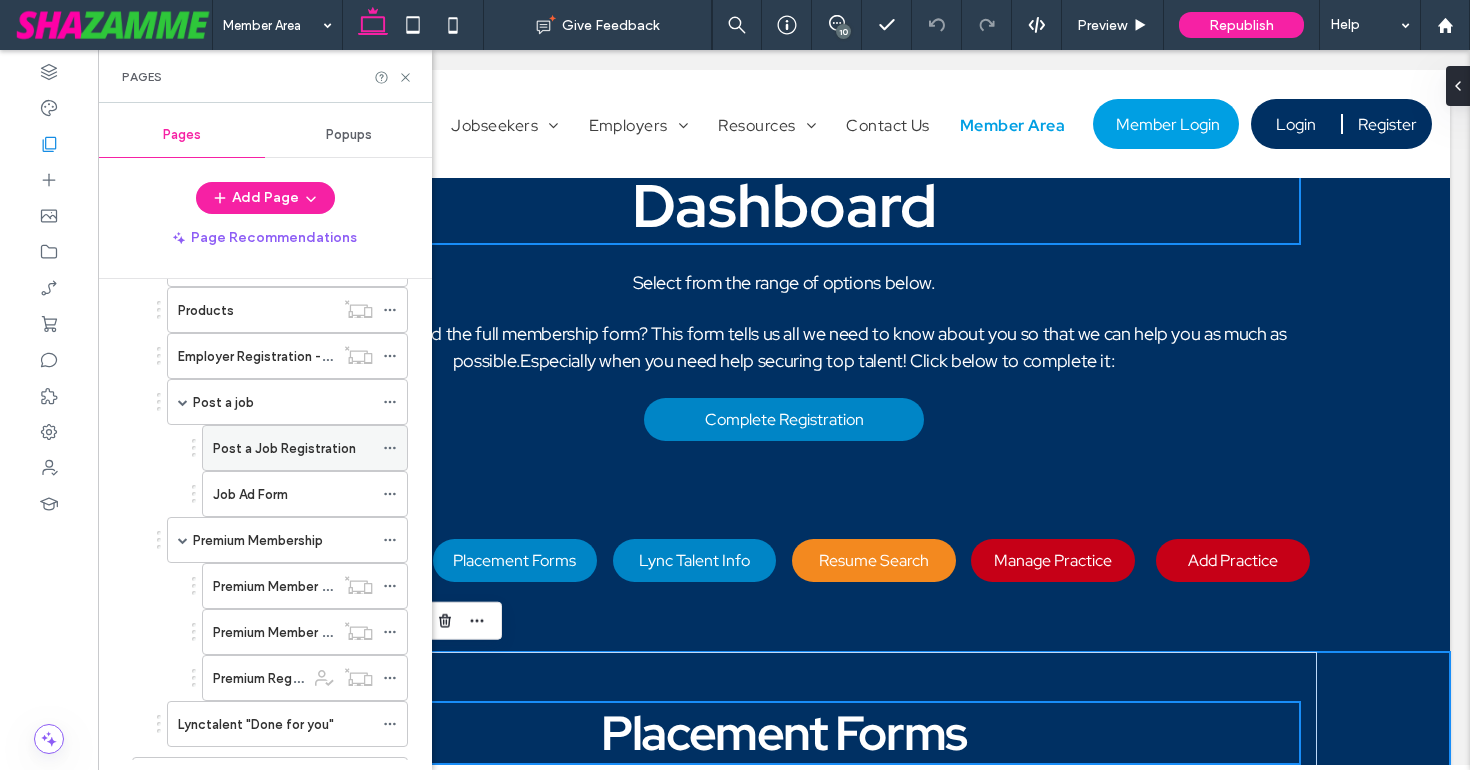 click 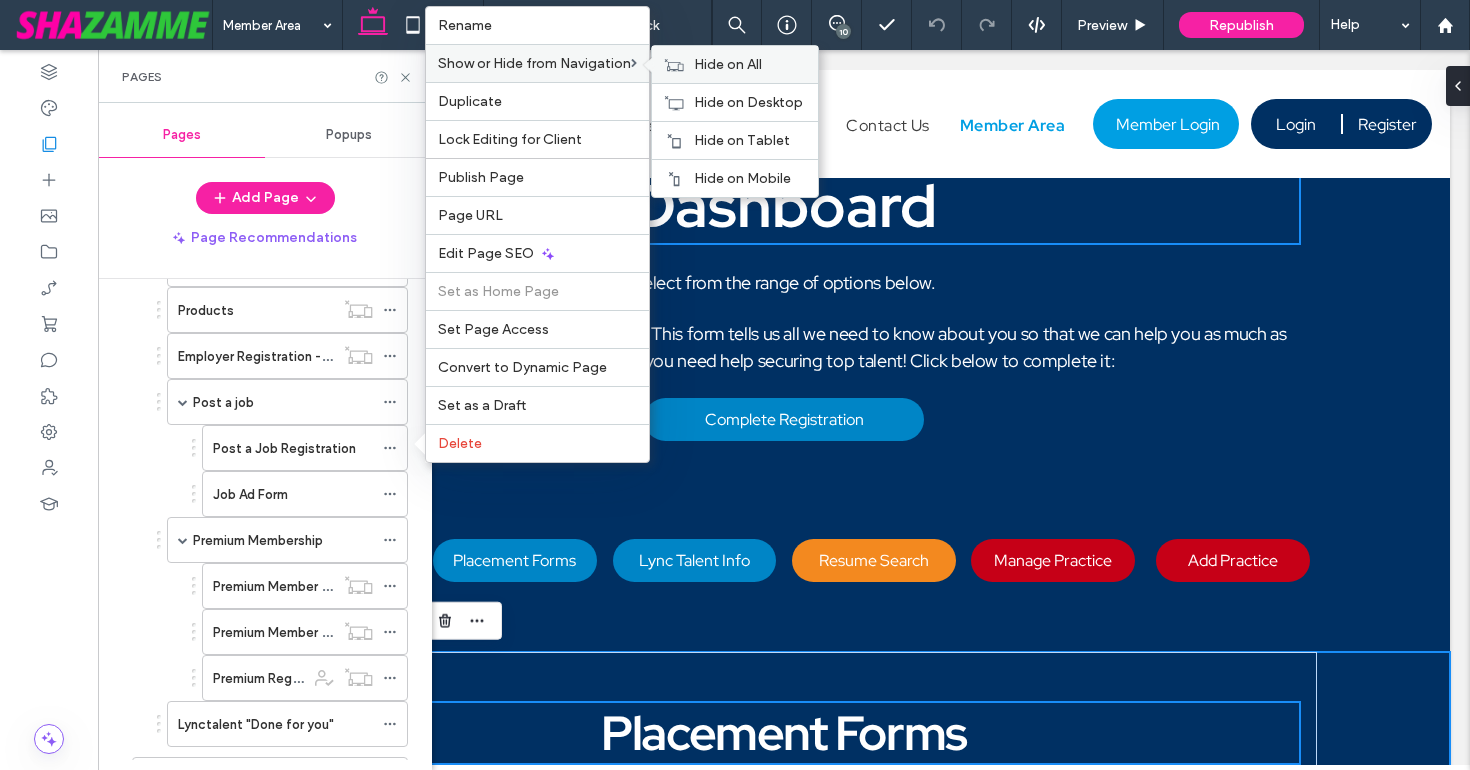 click on "Hide on All" at bounding box center (728, 64) 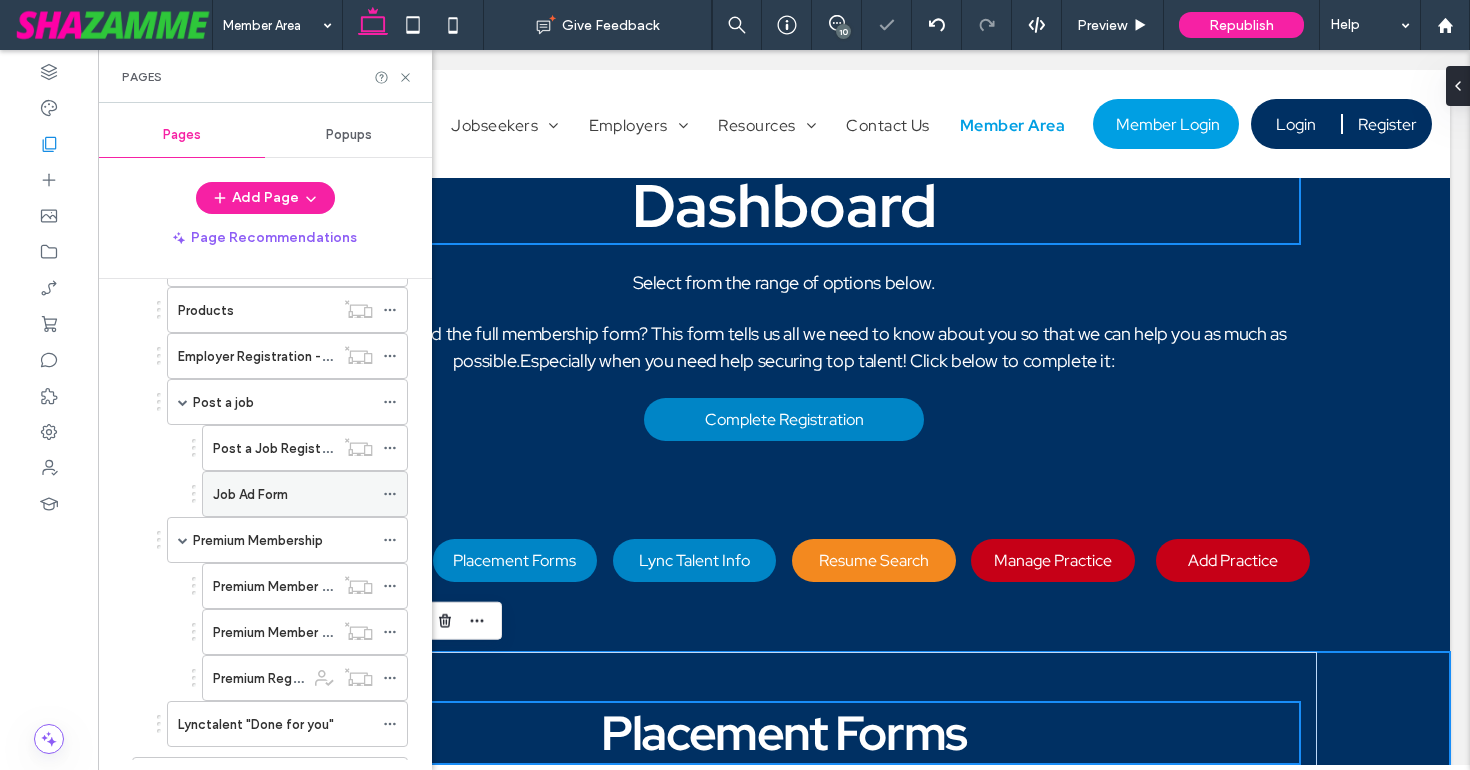click 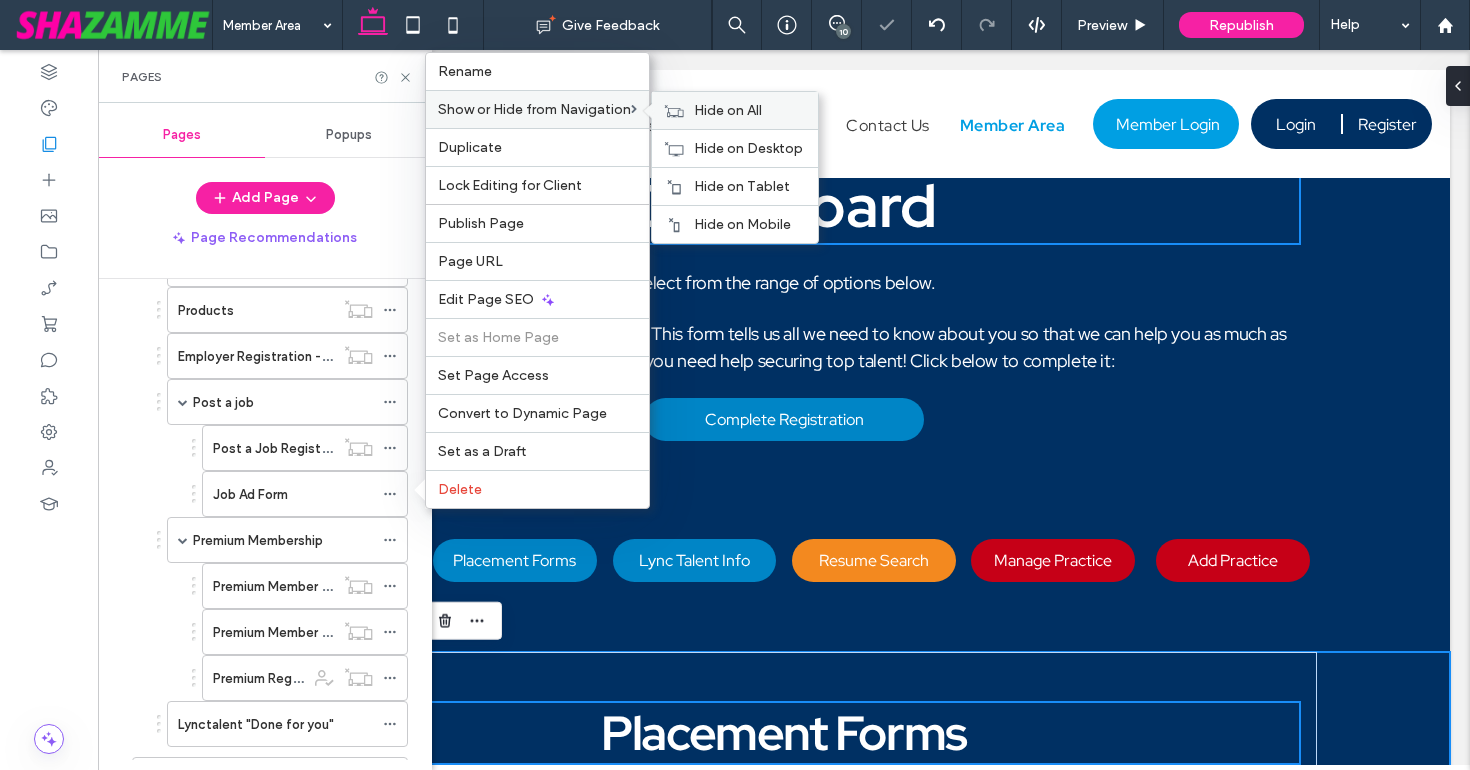 click on "Hide on All" at bounding box center [728, 110] 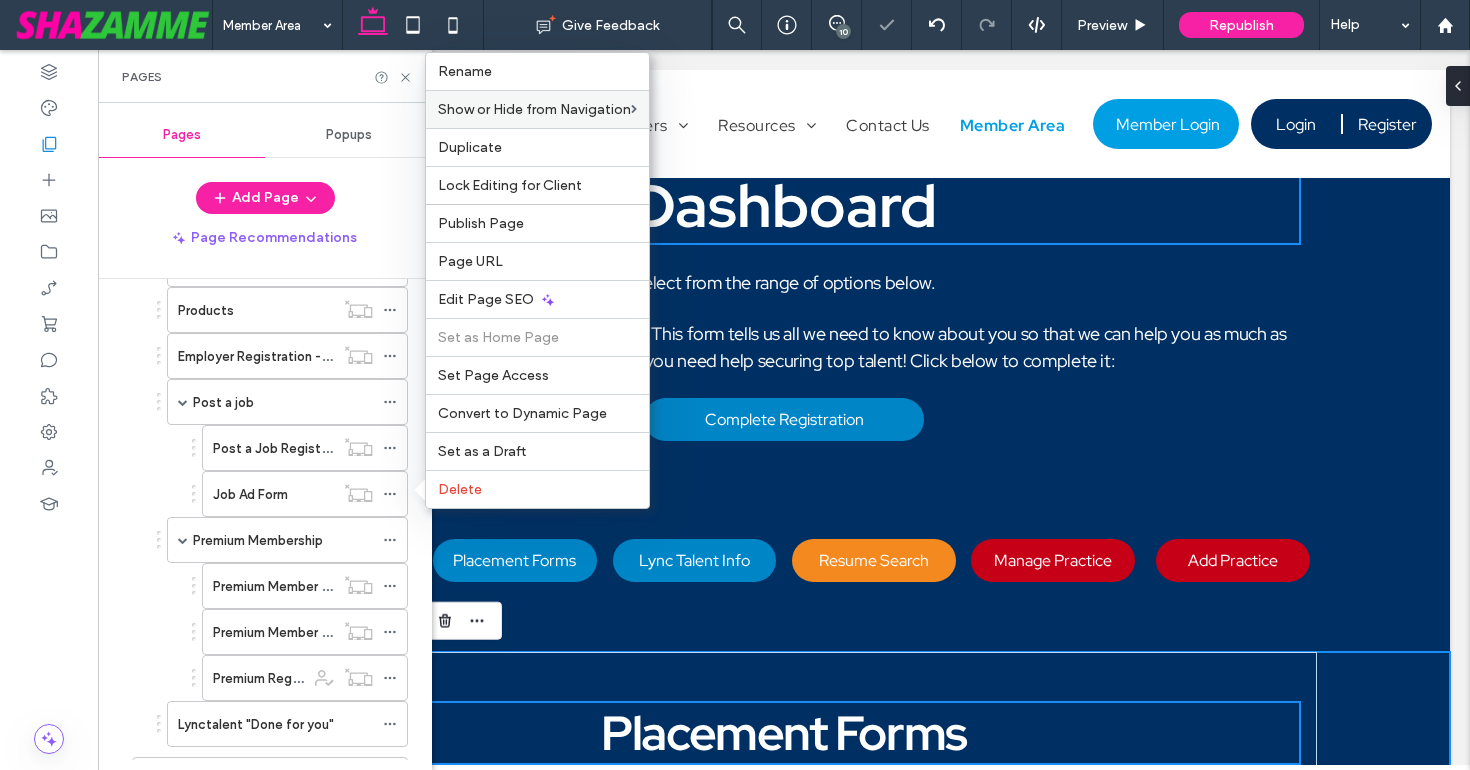 click on "Home About Us Jobseekers Find a Job Specialisation Clinical Dental Jobs Clinical Dental Support Jobs Dental Administration Jobs Locations Rural and Remote Metro Volunteers On Site Create Job Alerts Employers Why Choose Lync Specialisations Clinical Dental Recruitment Clinical Dental Support Recruitment Dental Administration Recruitment Products Employer Registration - One off Post a job Post a Job Registration Job Ad Form Premium Membership Premium Member Short Employer Registration Premium Member Purchase Premium Registration Lynctalent "Done for you" Resources Dental Careers Hub Blog Premium Member Resources Articles Contact Us Member Area Premium Resources Premium Placement Thank You LyncTalent Job Listings LyncTalent Dentist Job Listing LyncTalent Dental Assistant Job Listing LyncTalent Dental Laboratory Job Listing LyncTalent Practice Manager Job Listing LyncTalent Receptionist Job Listing LyncTalent Hygienist Job Listing LyncTalent Oral Health Therapist Job Listing LyncTalent Thank You System Pages" at bounding box center (265, 519) 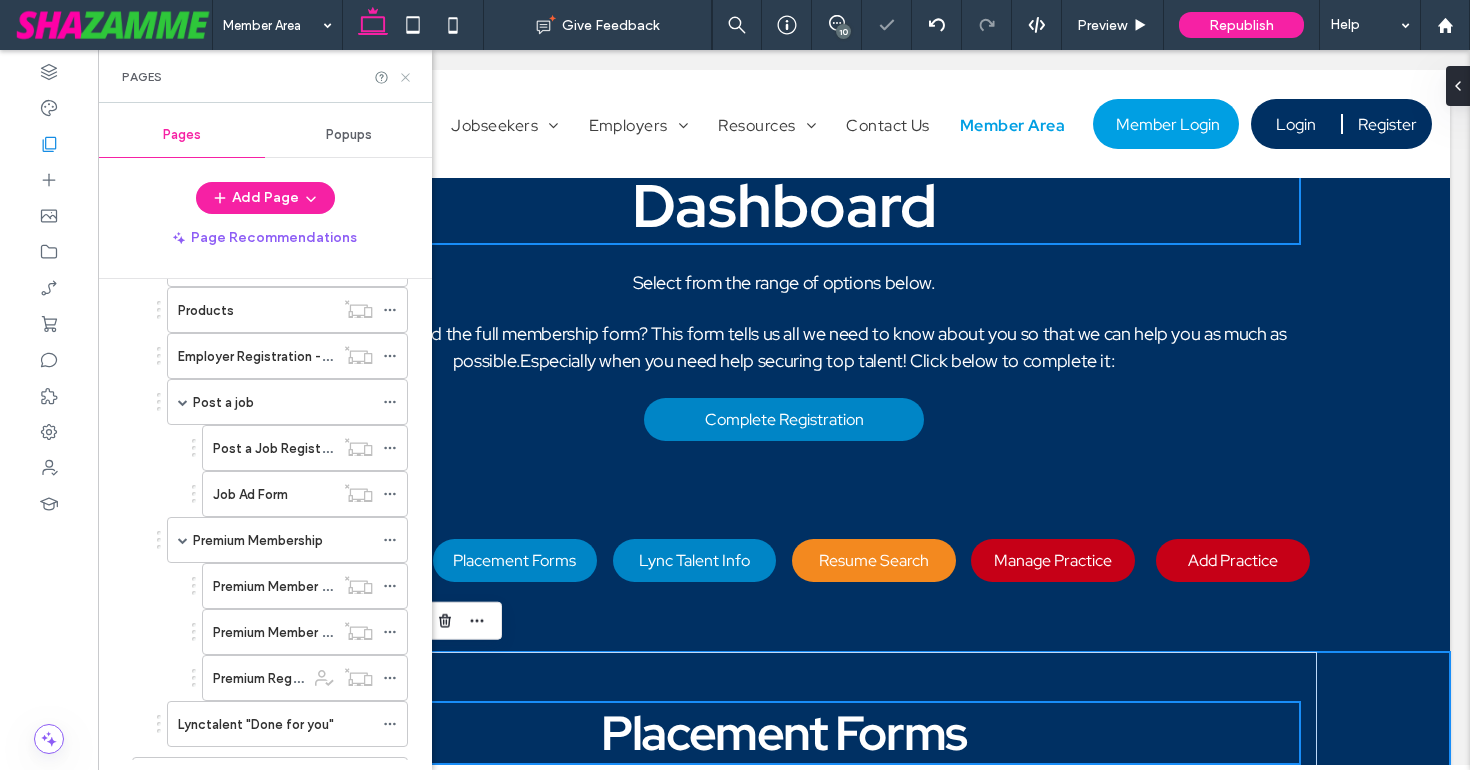 click 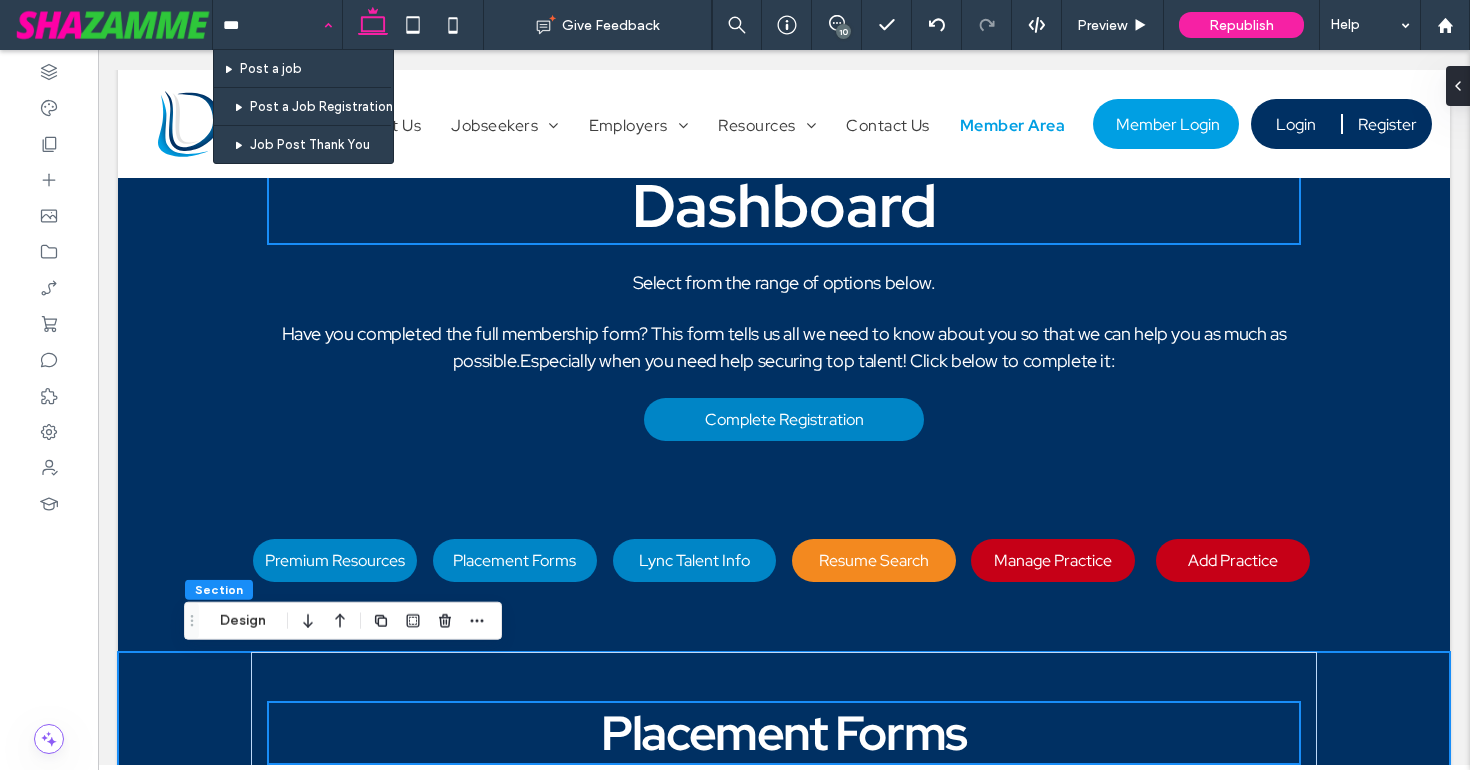 type on "****" 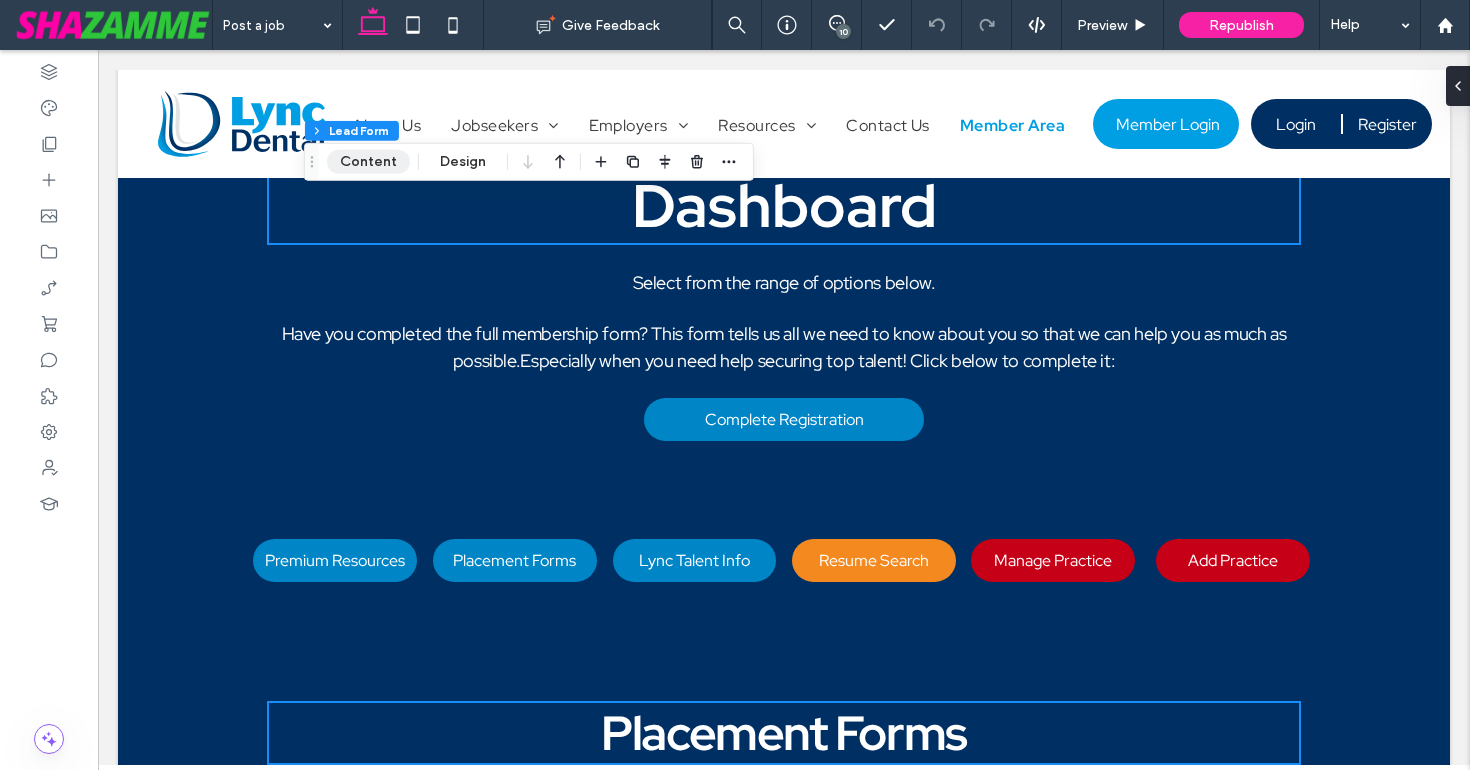 click on "Content" at bounding box center [368, 162] 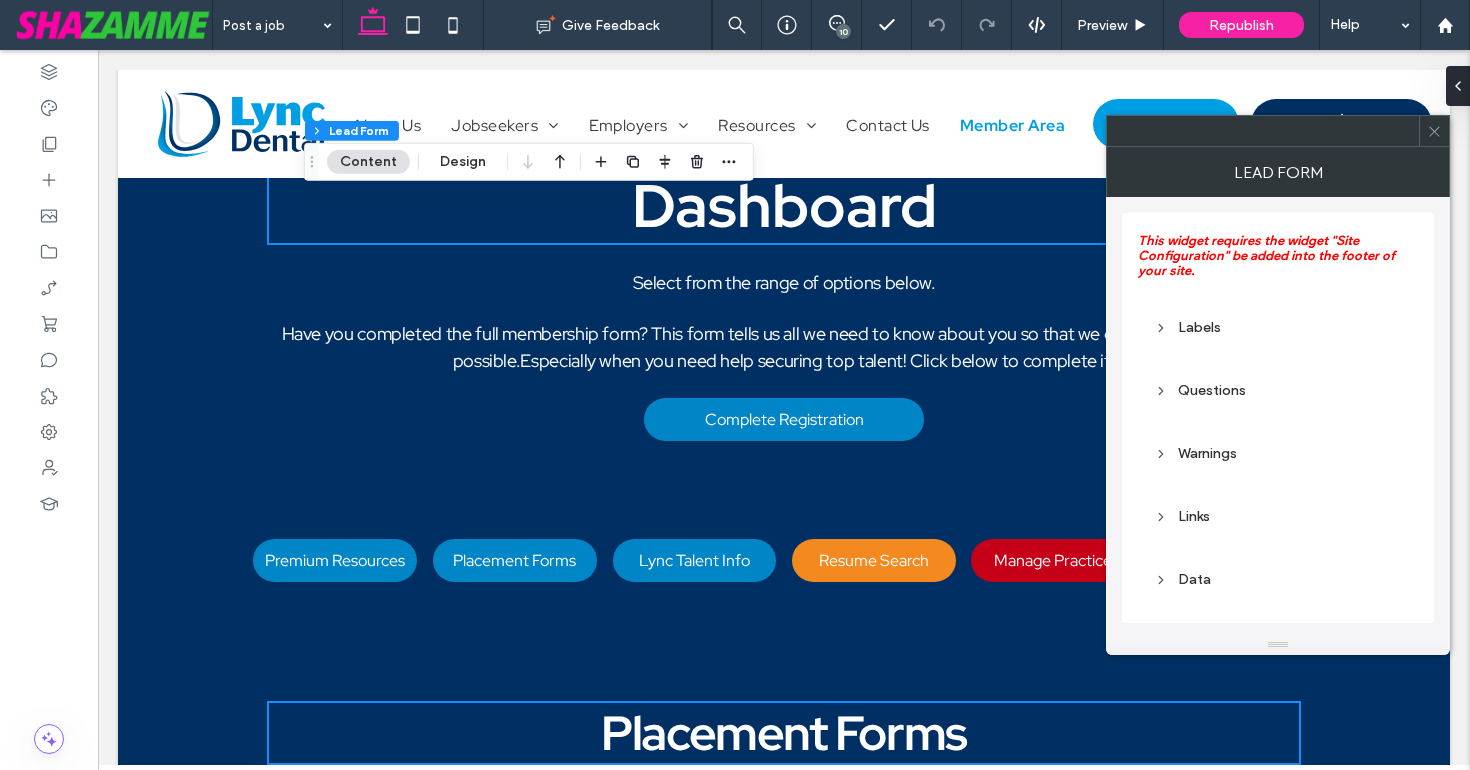 click on "Links" at bounding box center (1278, 516) 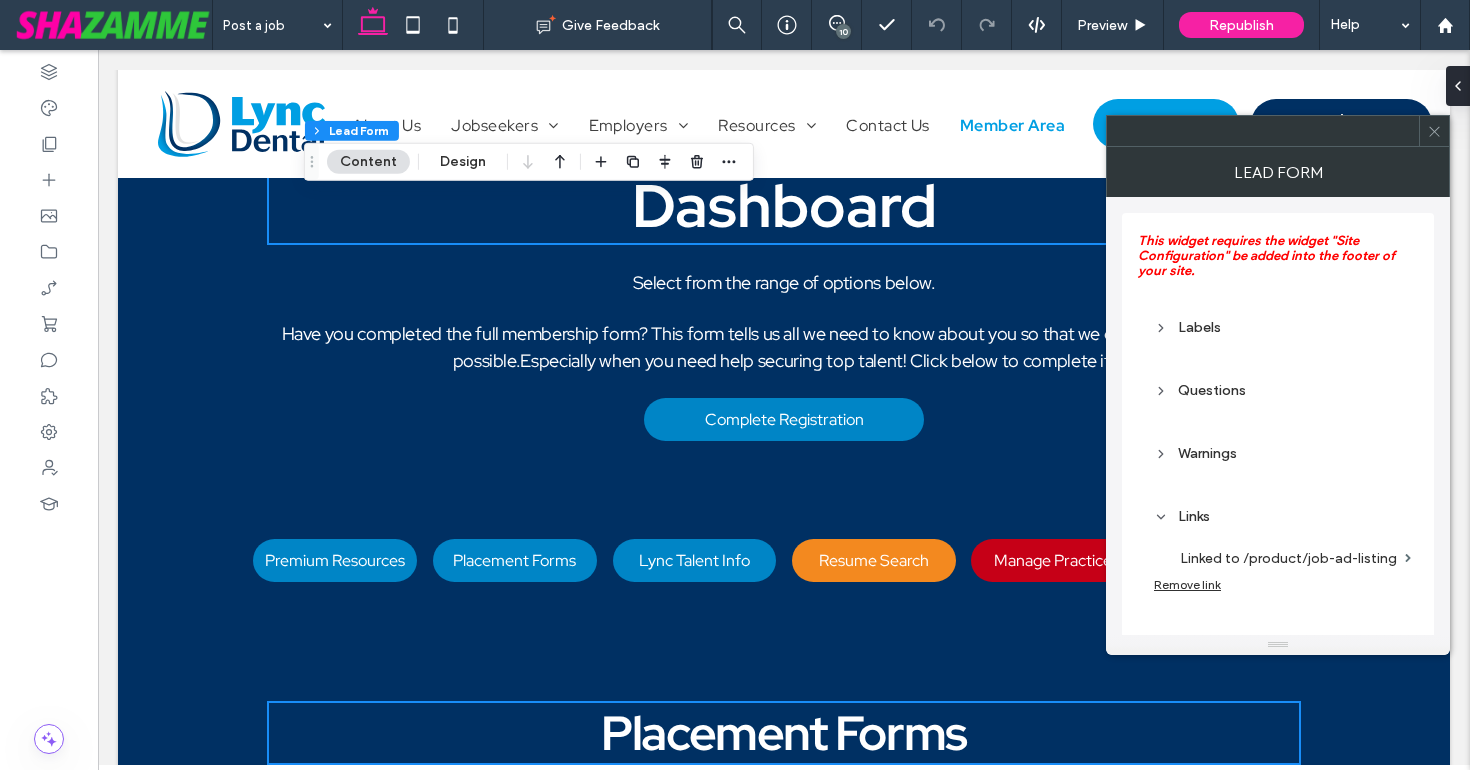 scroll, scrollTop: 72, scrollLeft: 0, axis: vertical 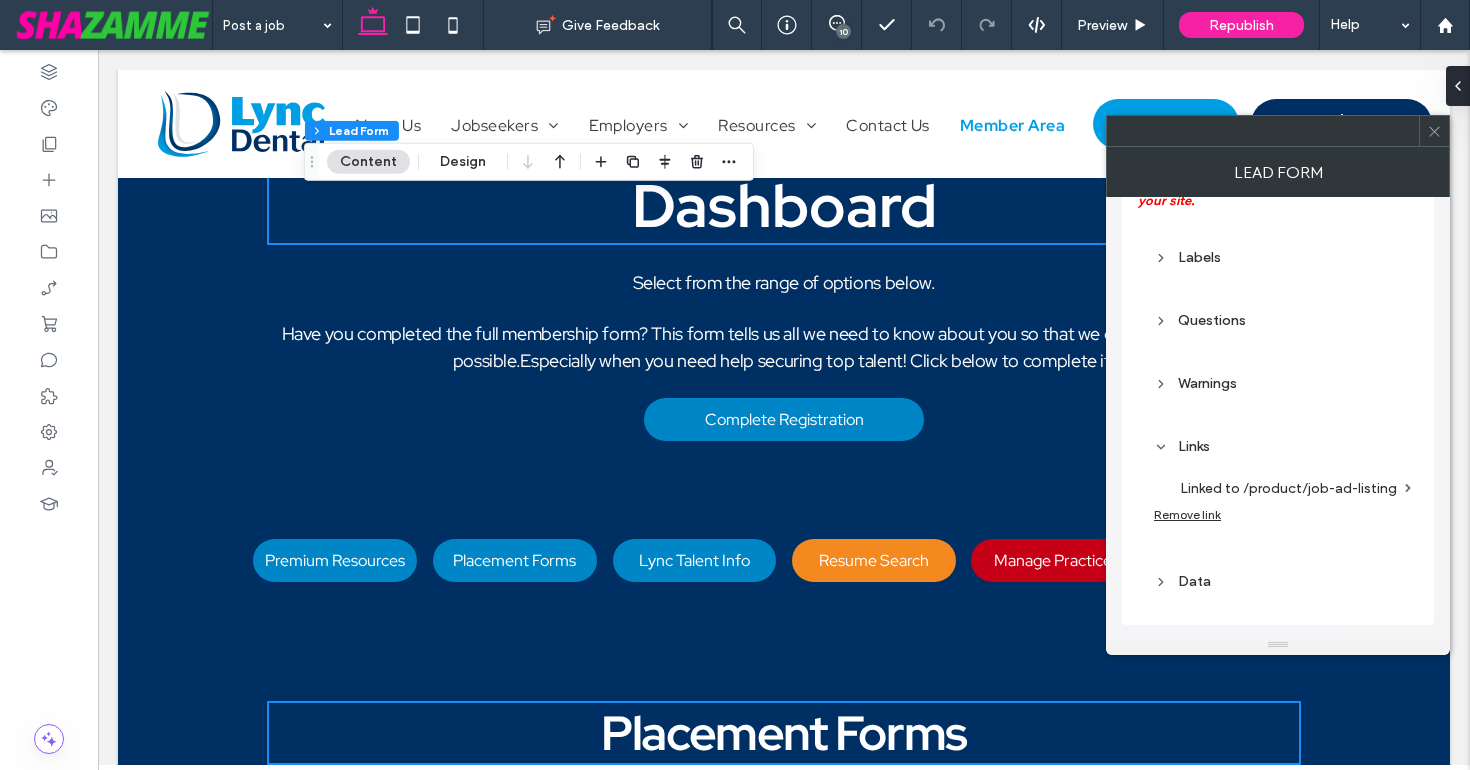 click 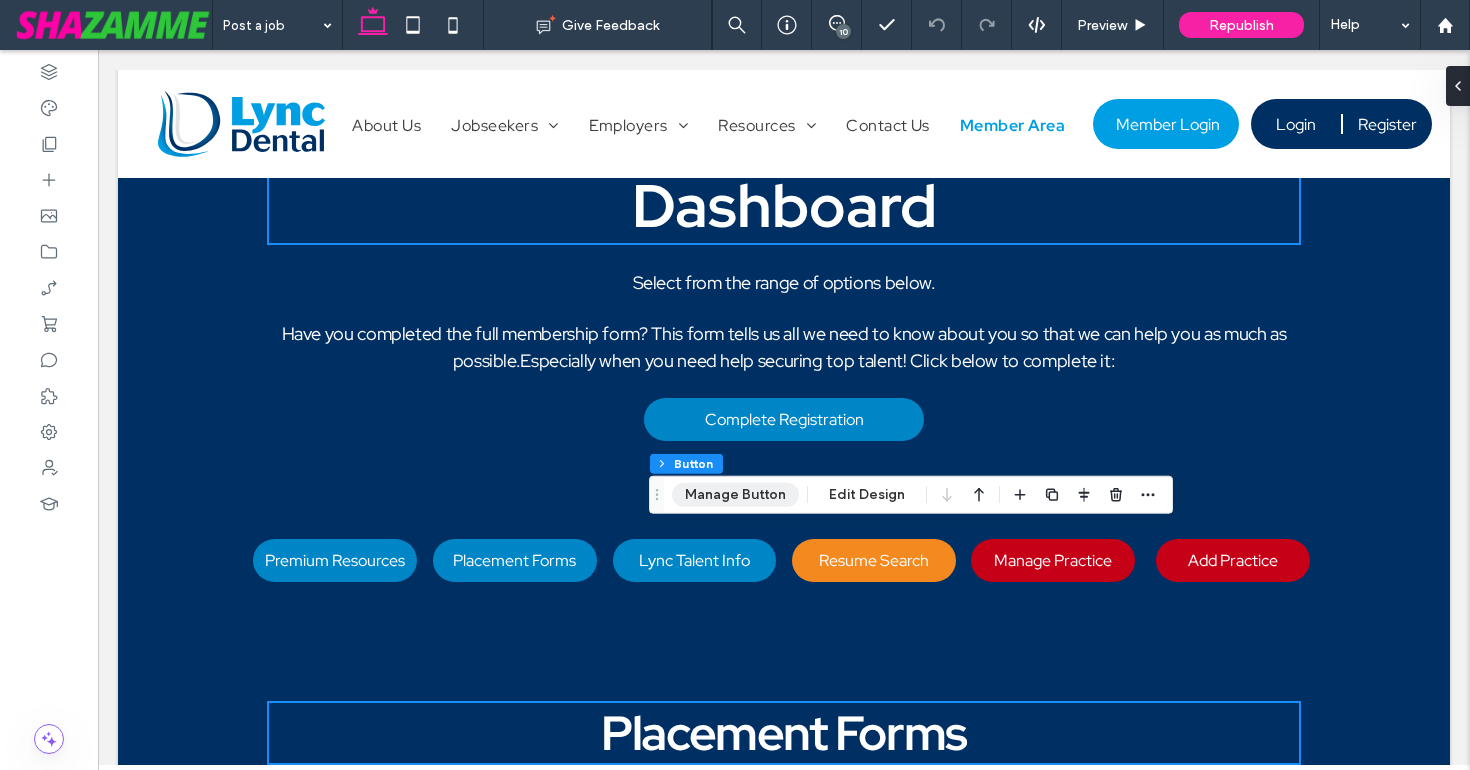 click on "Manage Button" at bounding box center [735, 495] 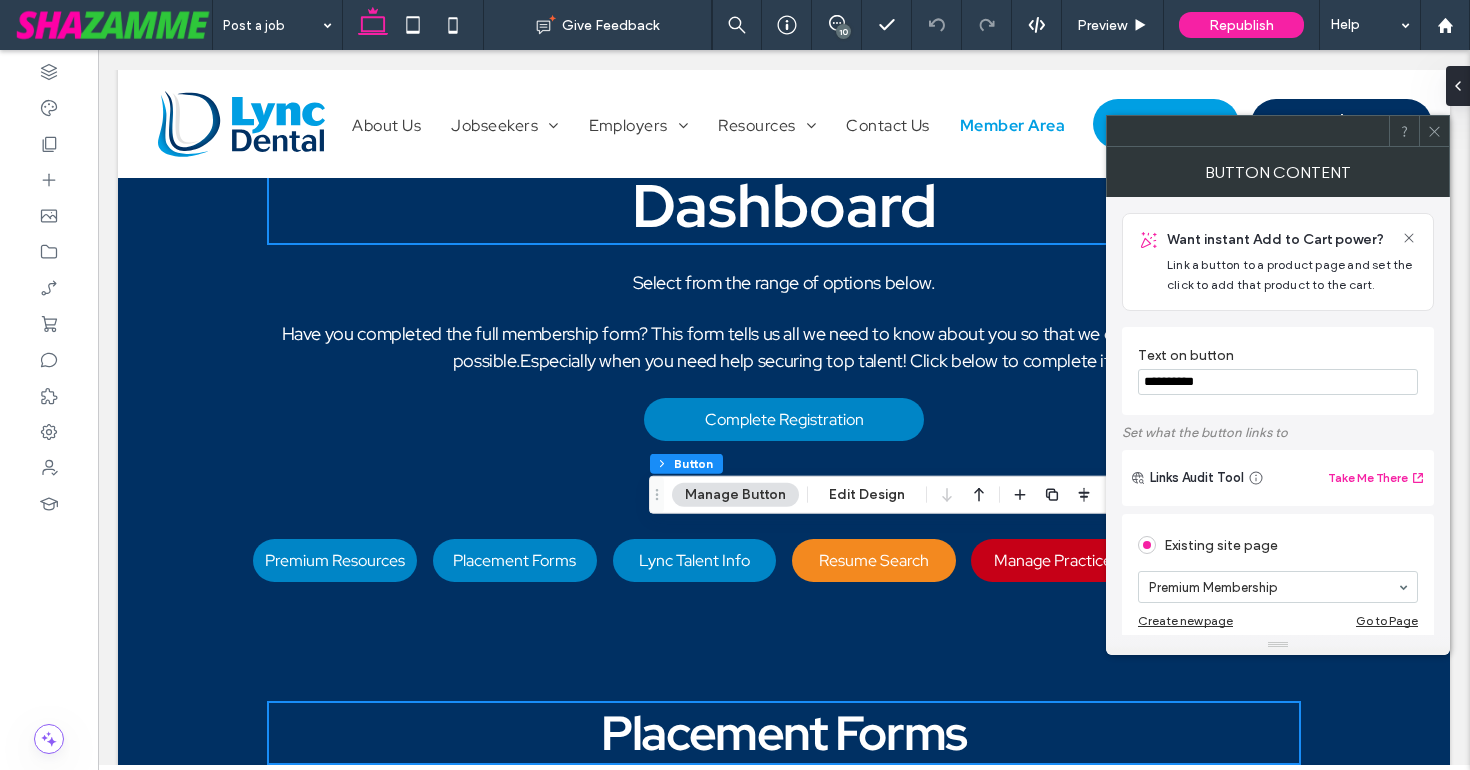 click 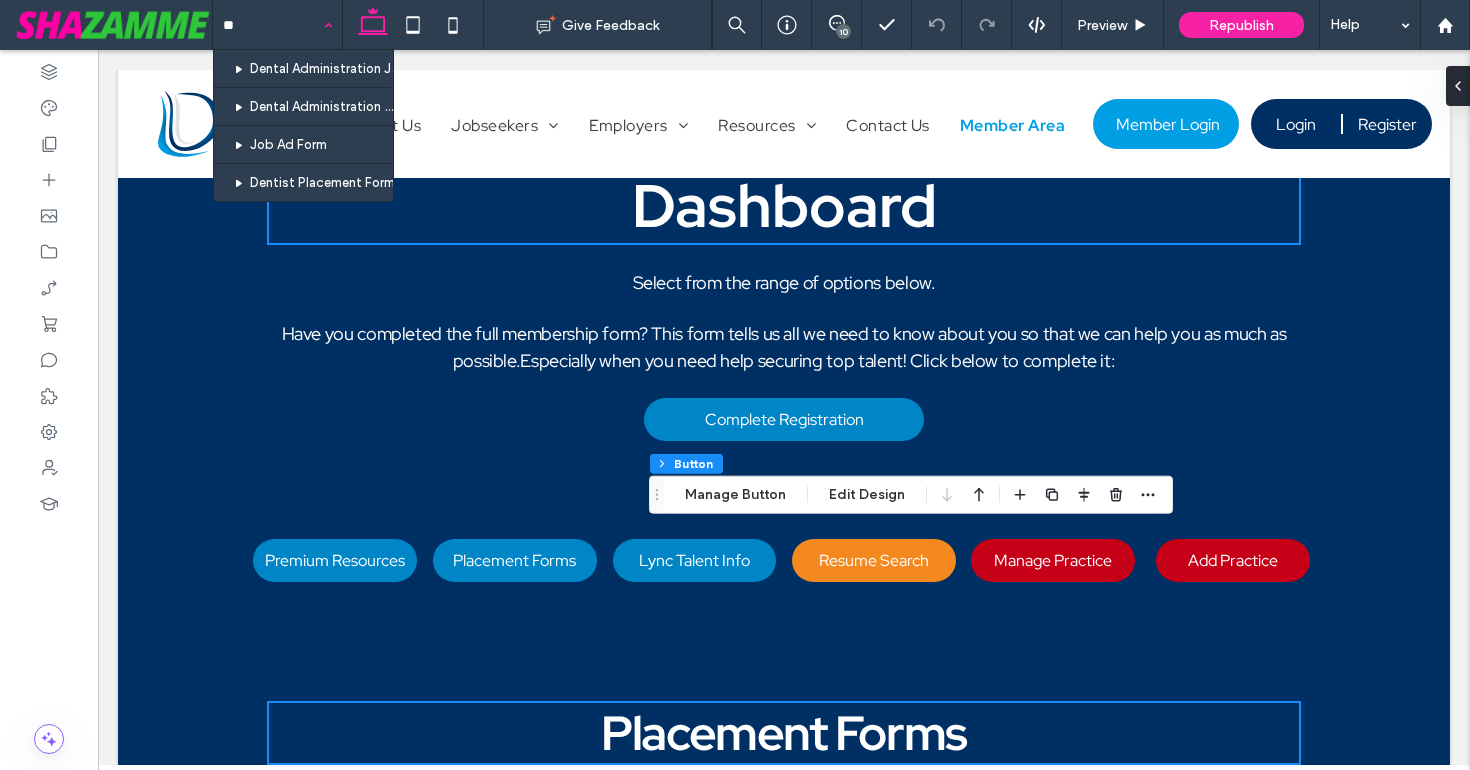 type on "**" 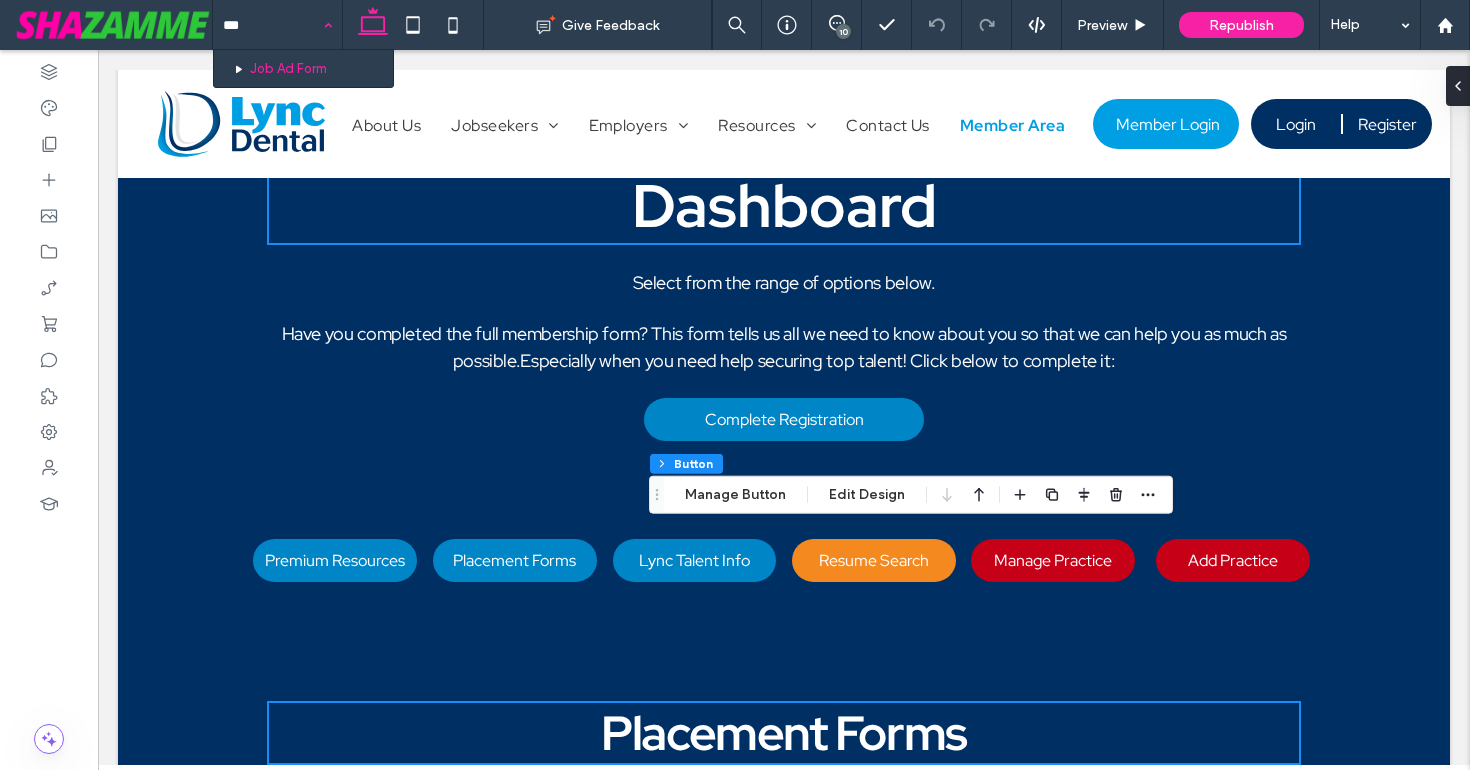 type 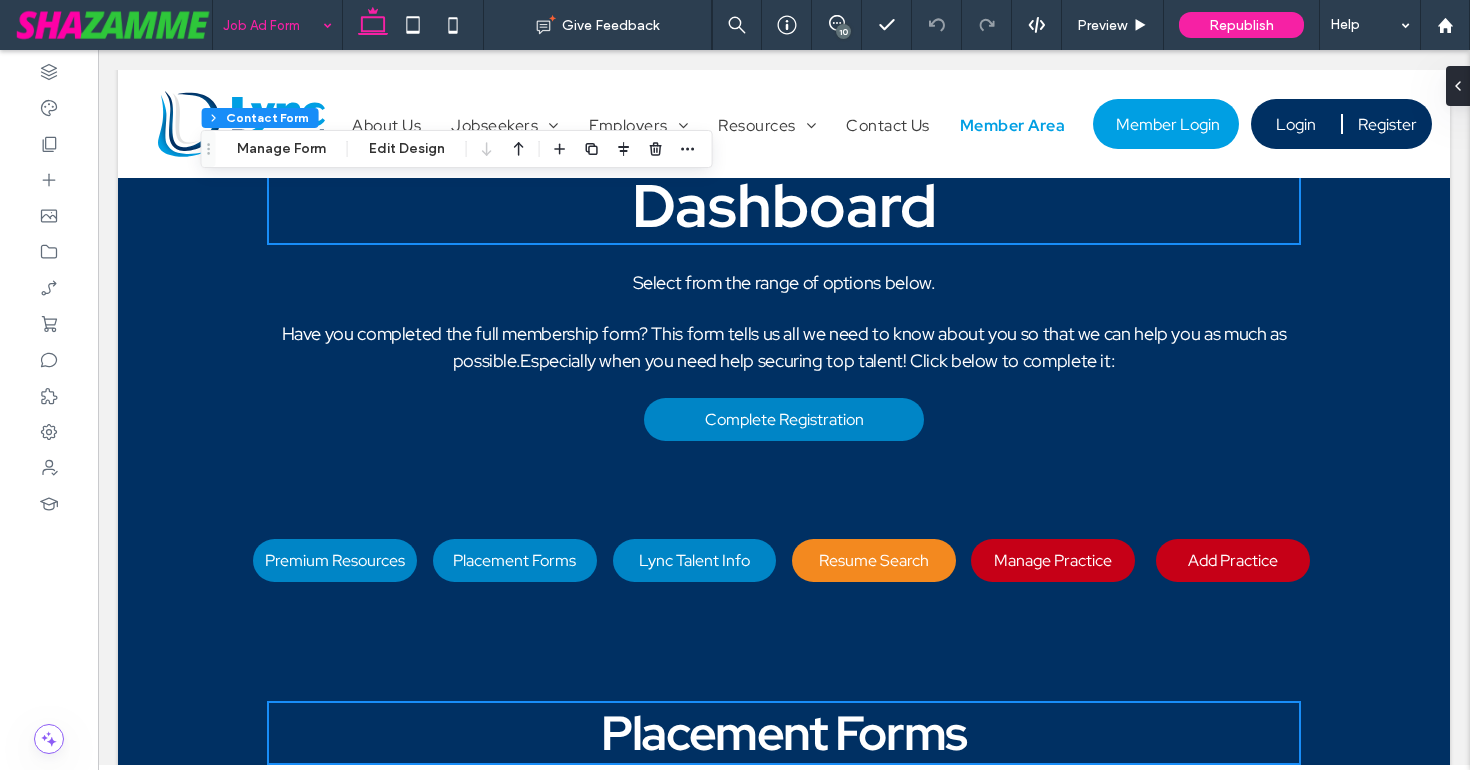type on "*" 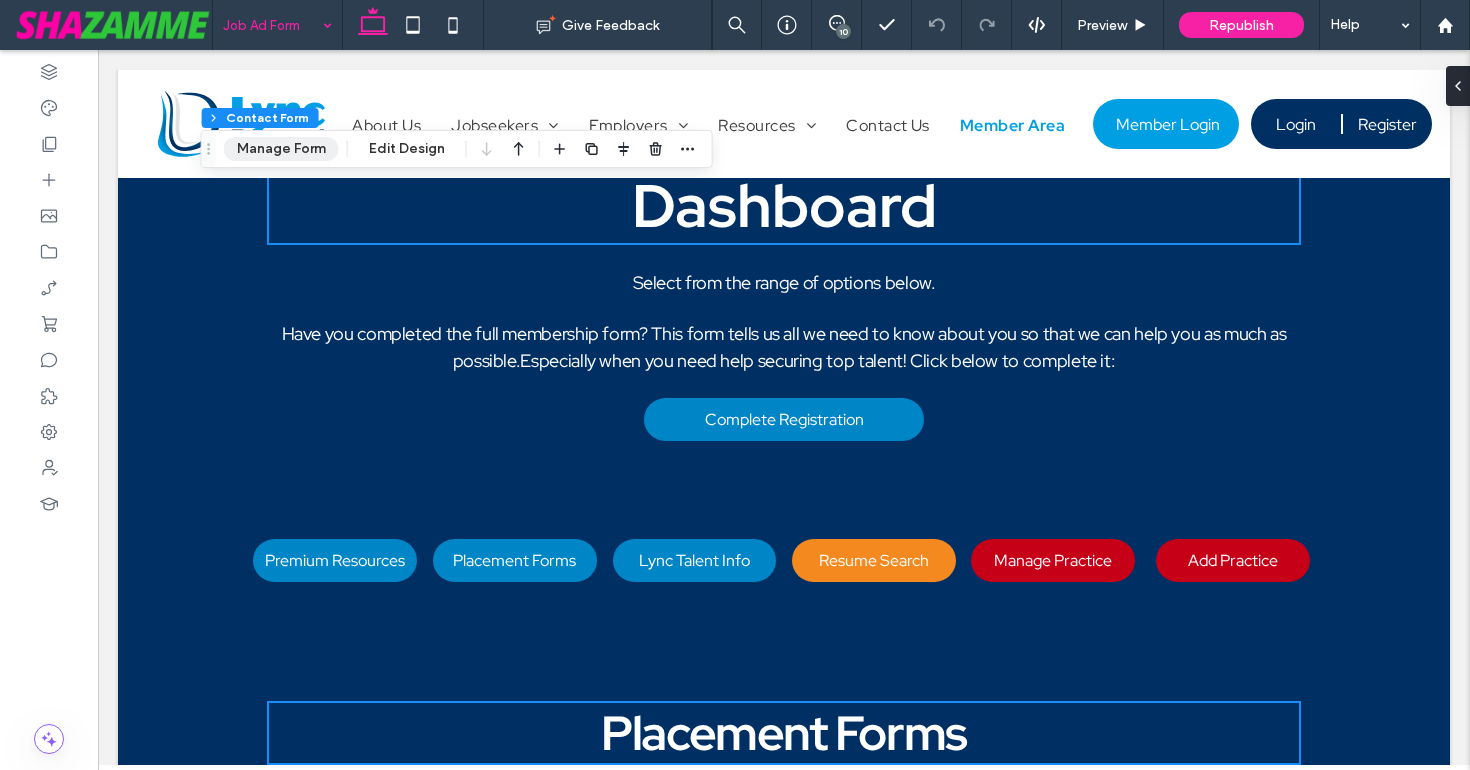 click on "Manage Form" at bounding box center (281, 149) 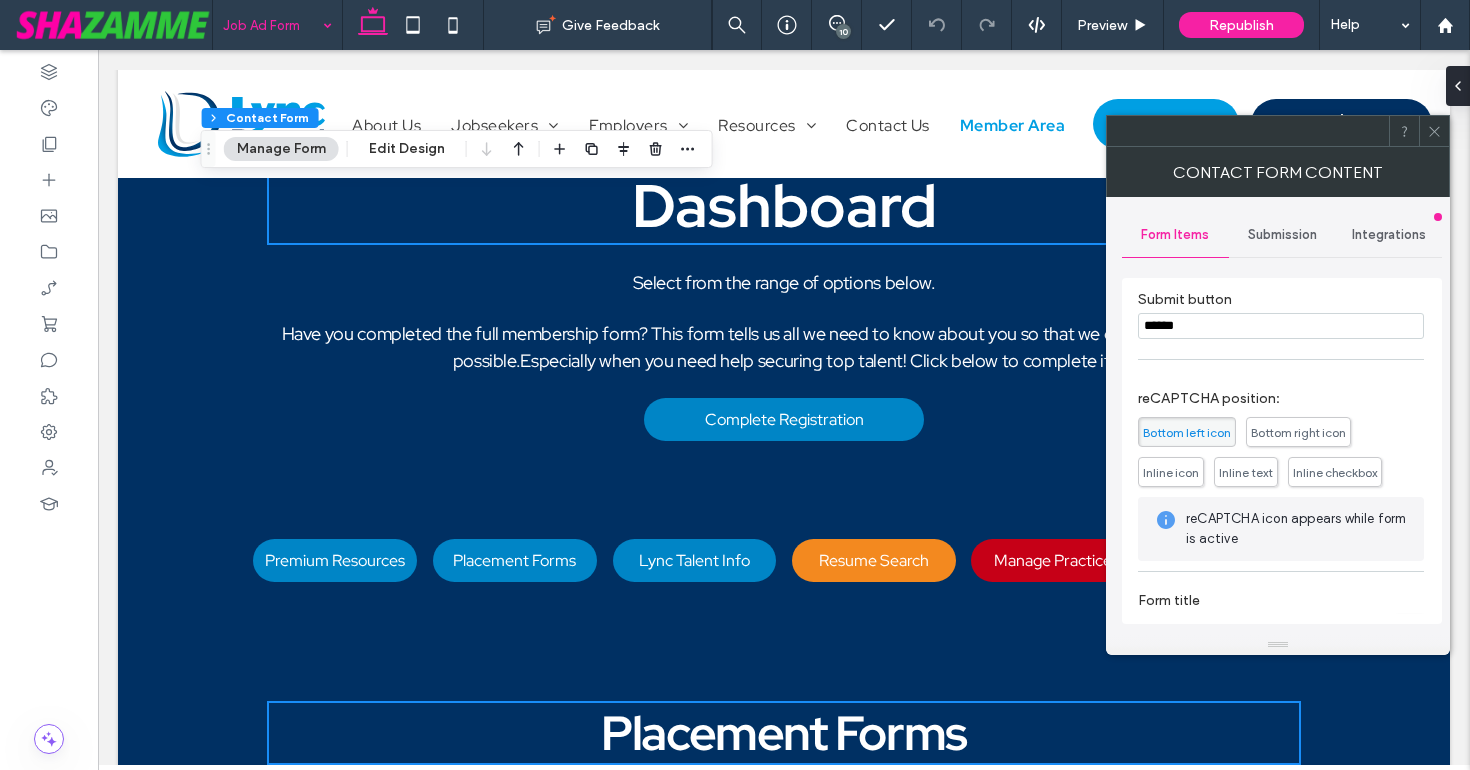 scroll, scrollTop: 866, scrollLeft: 0, axis: vertical 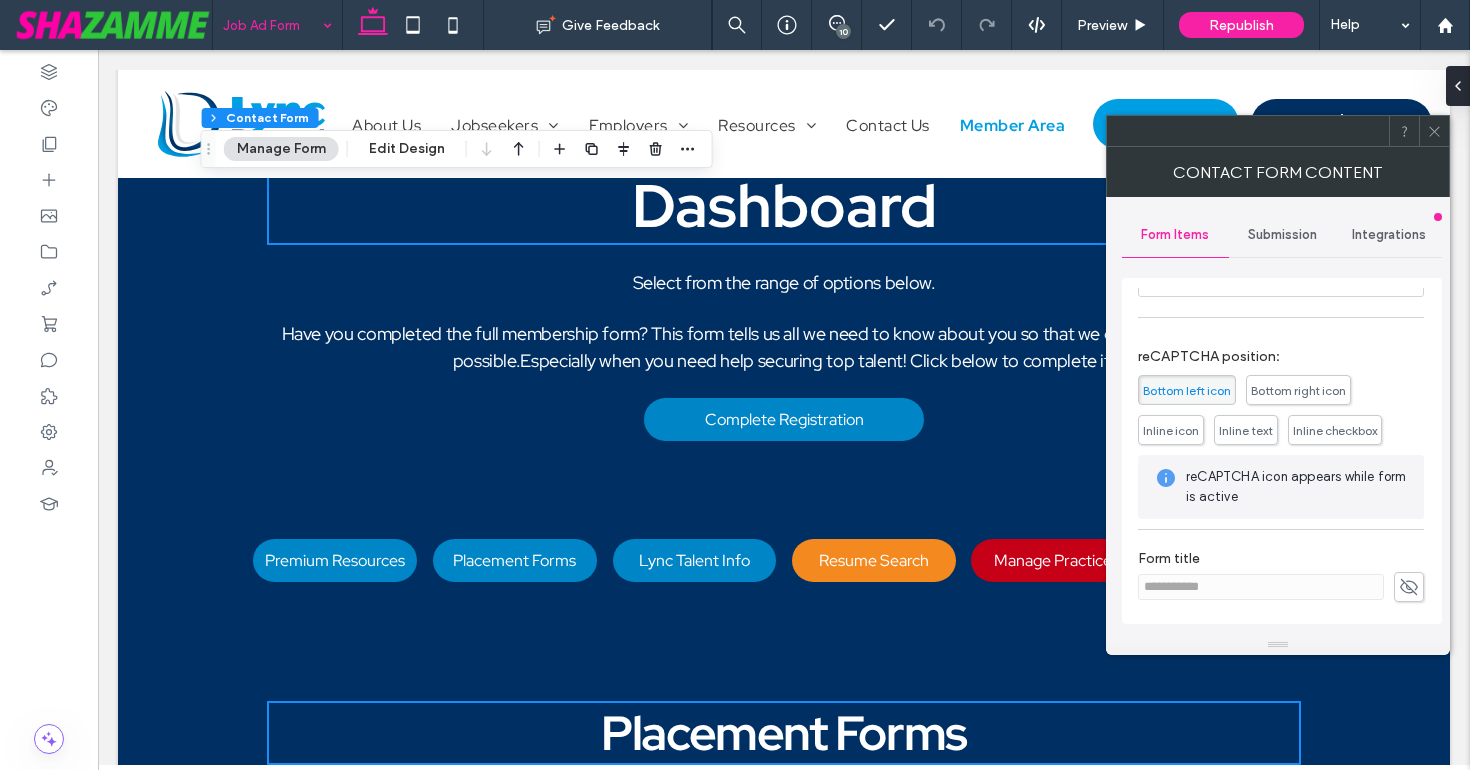 click 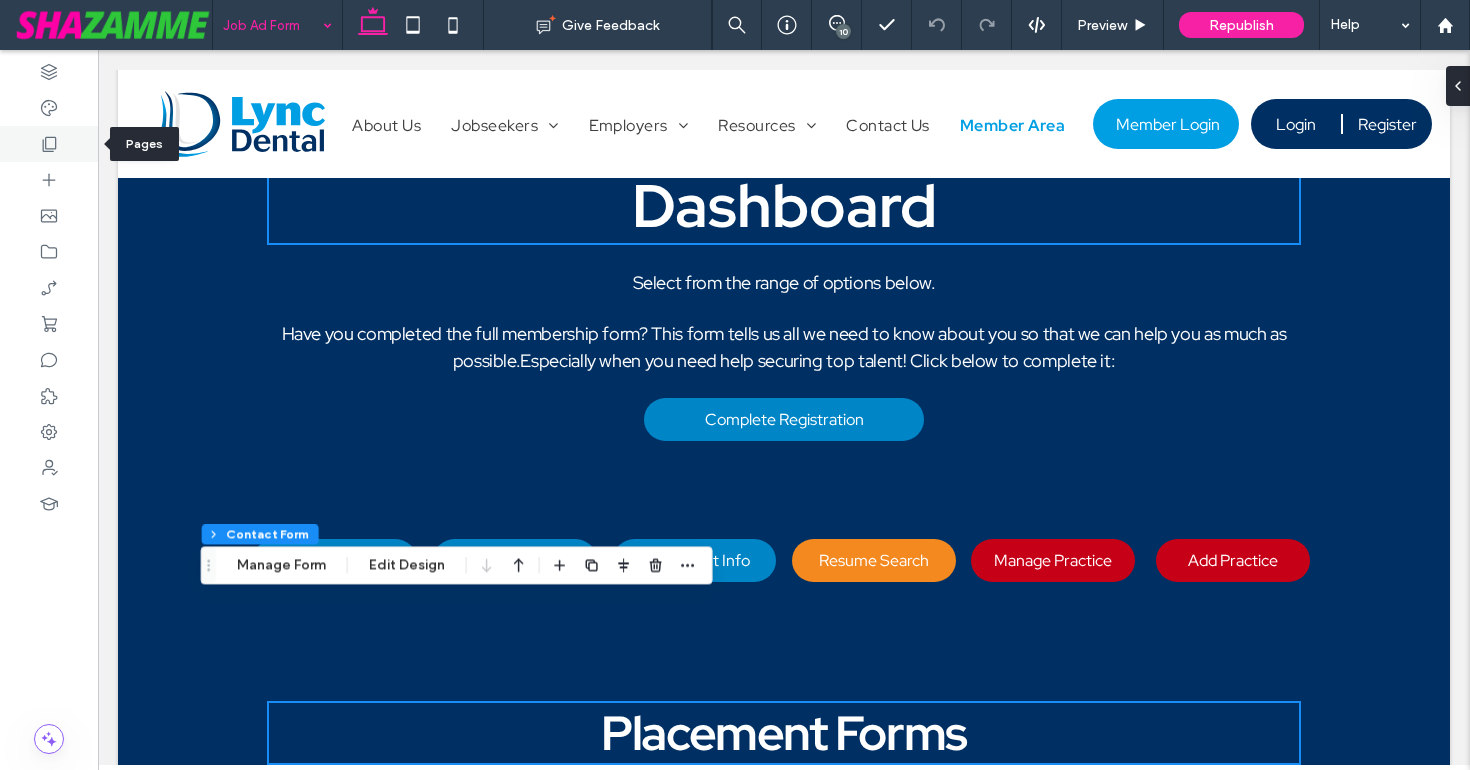 click 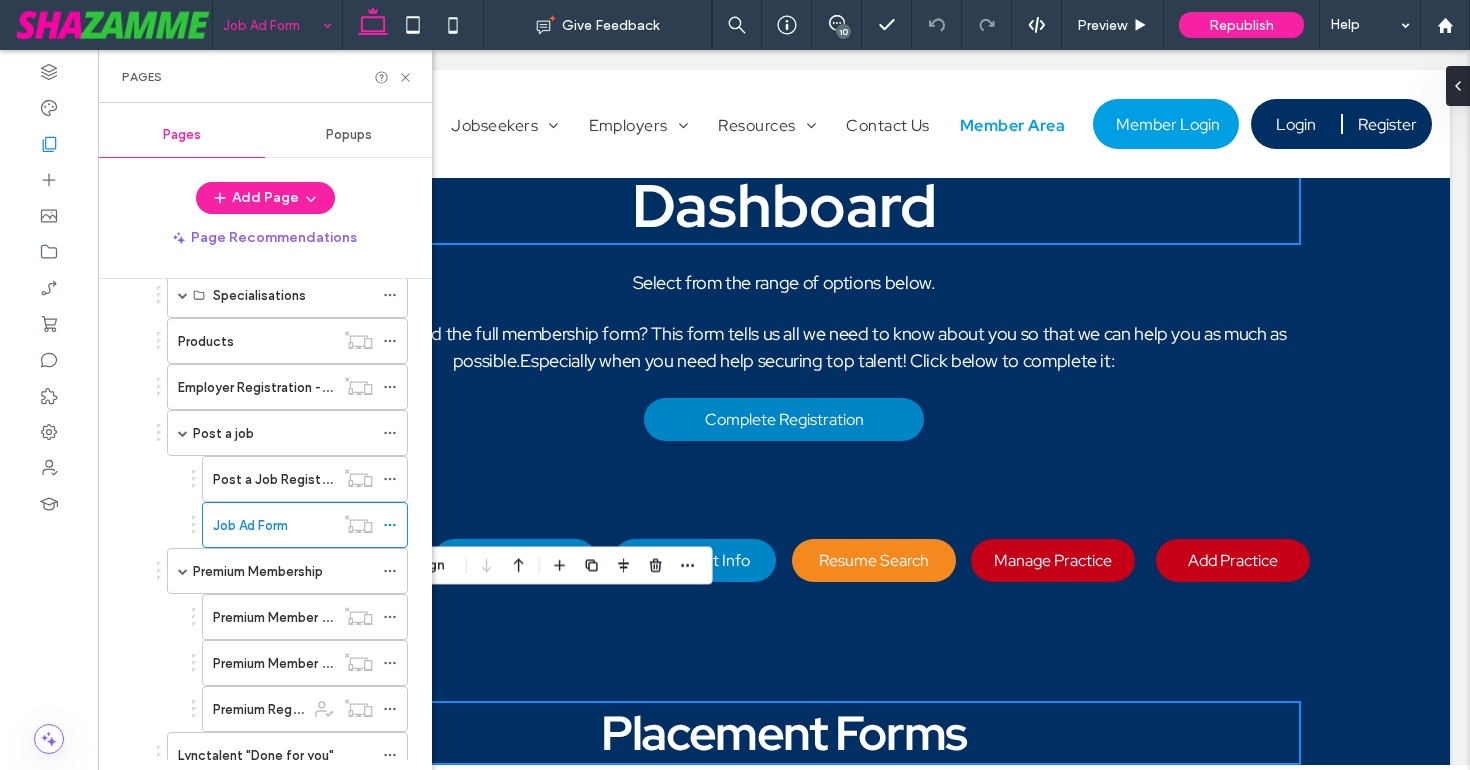 scroll, scrollTop: 306, scrollLeft: 0, axis: vertical 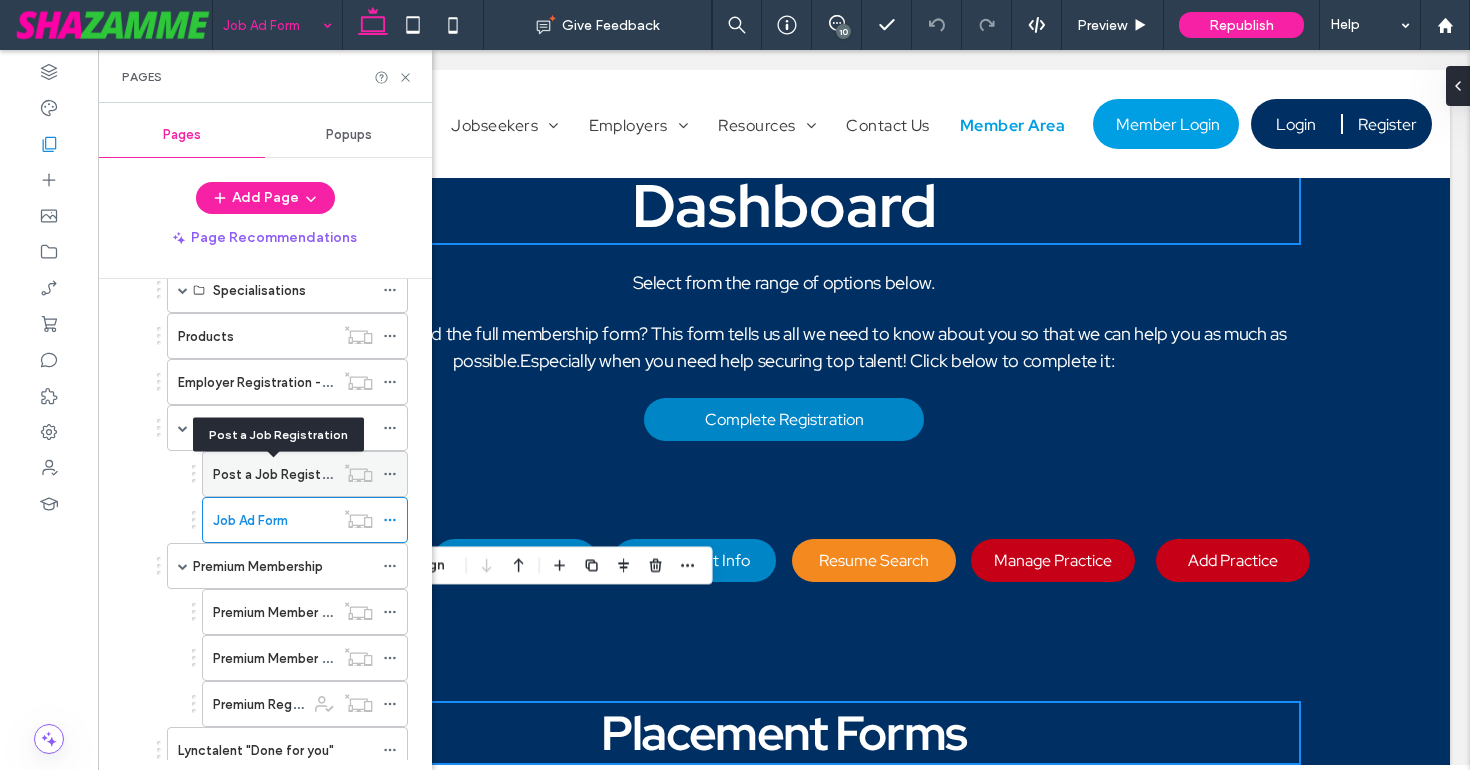 click on "Post a Job Registration" at bounding box center [284, 474] 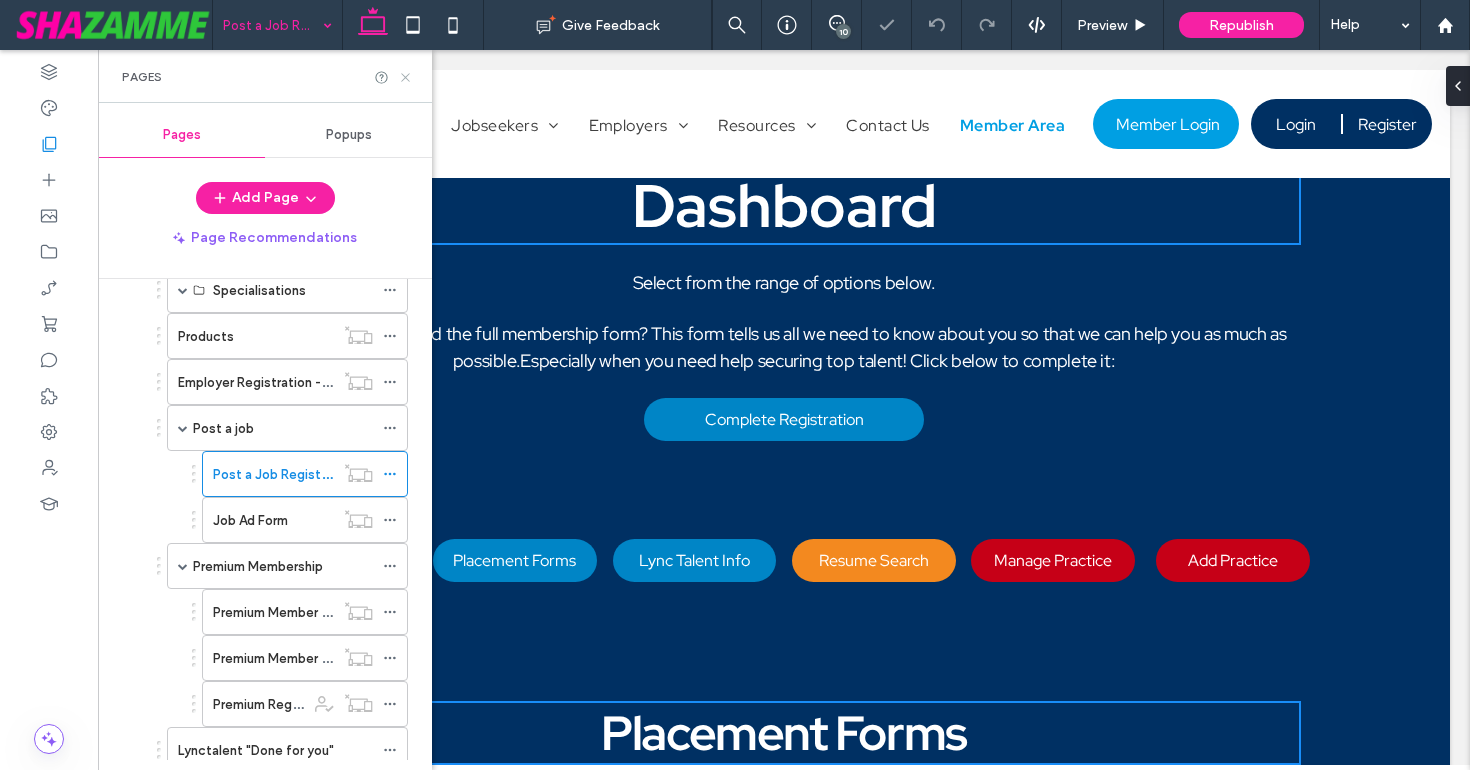 click 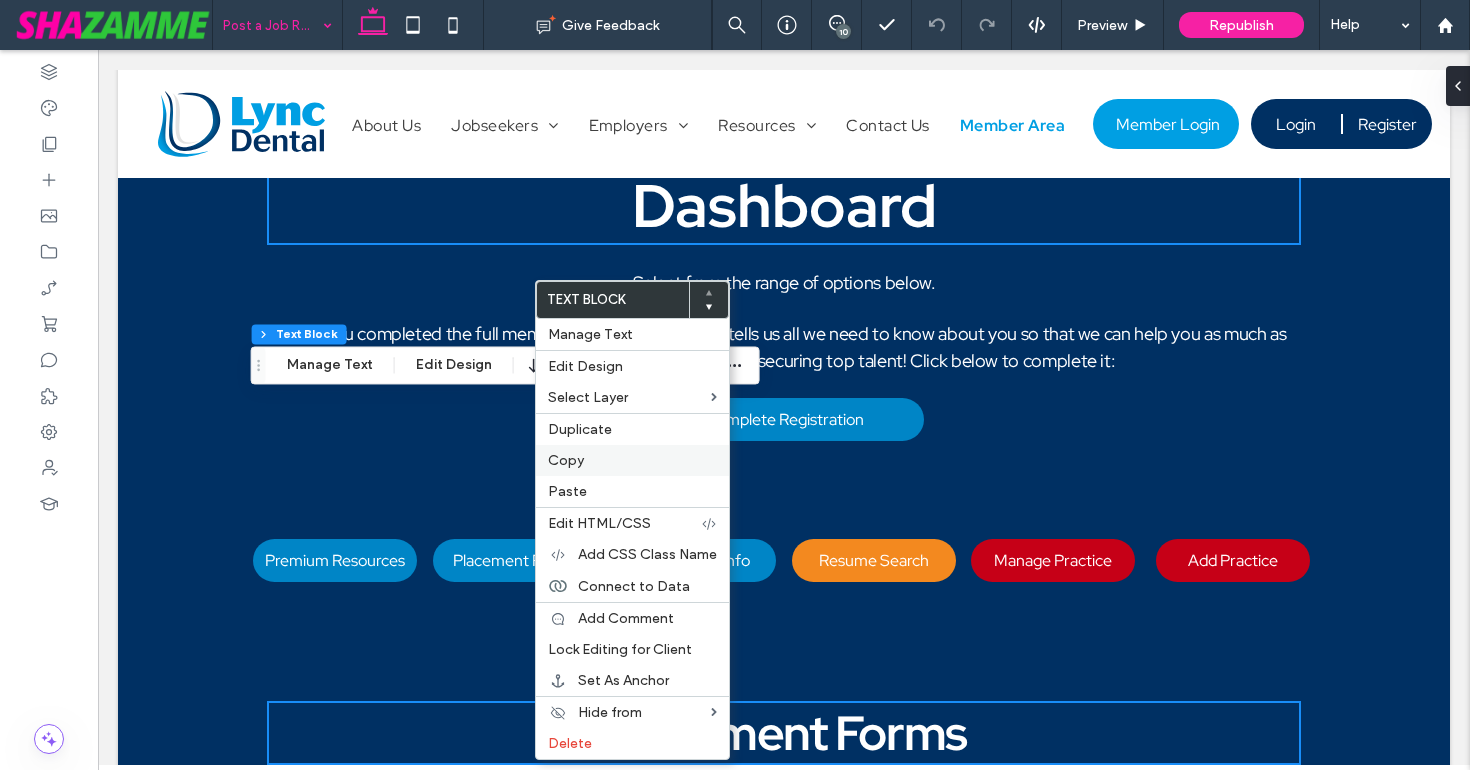 click on "Copy" at bounding box center [566, 460] 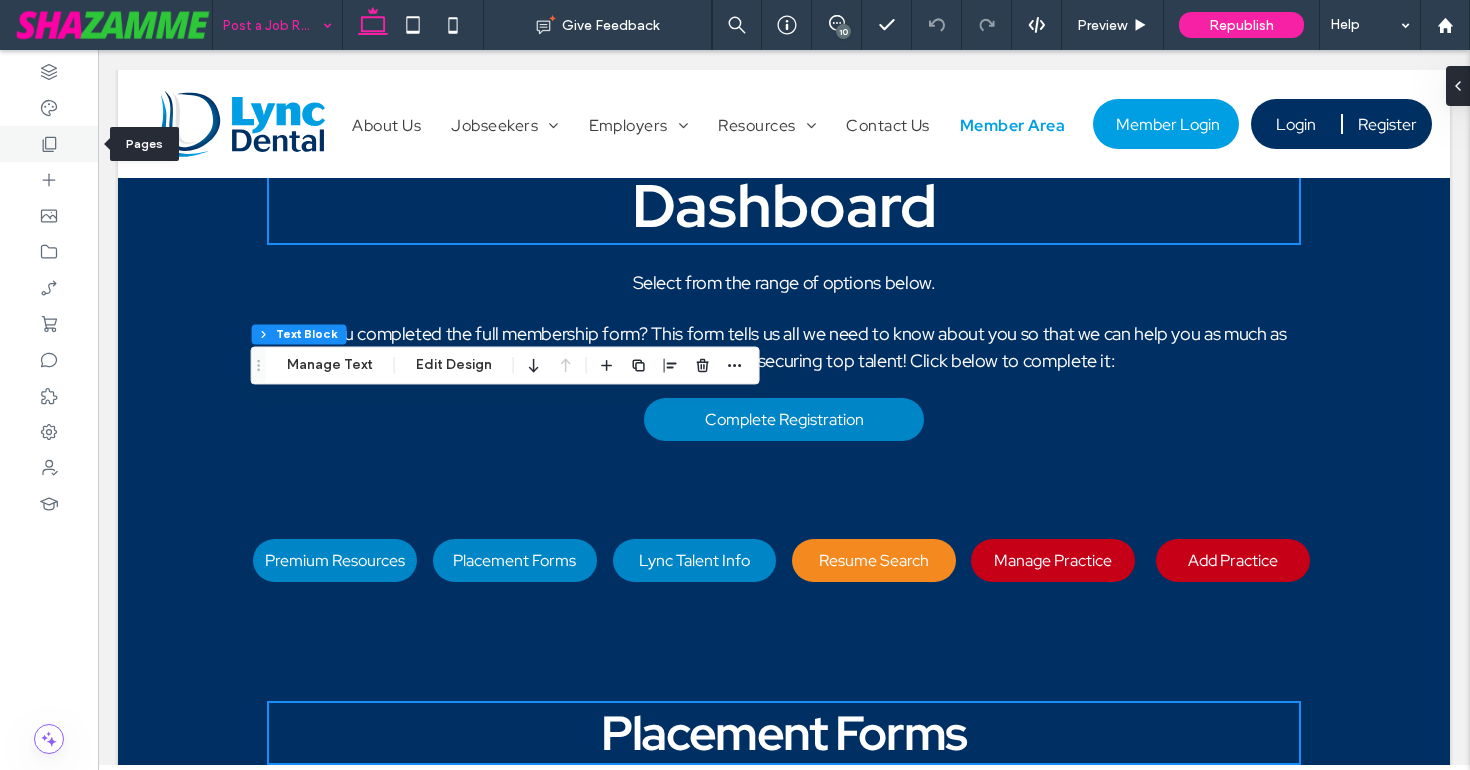 click 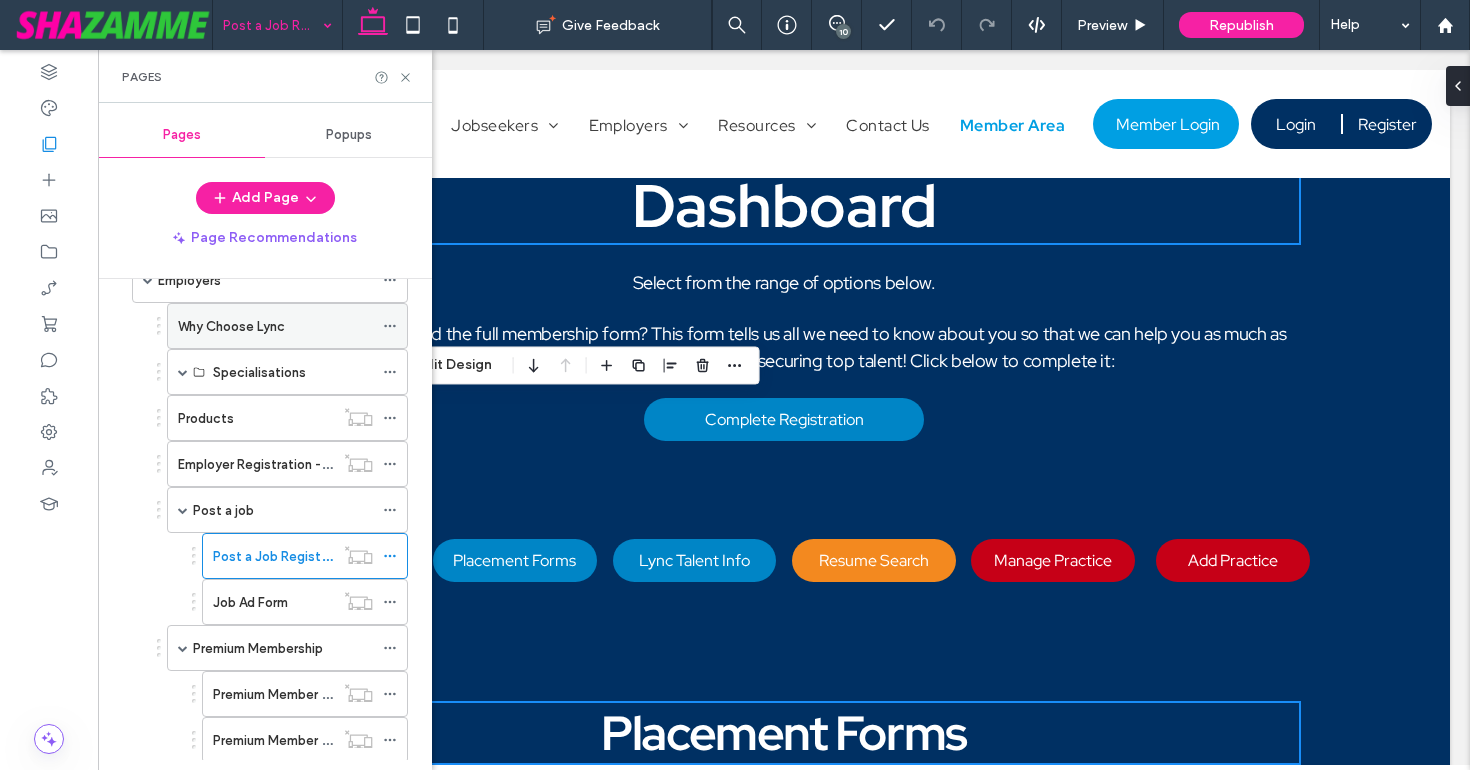 scroll, scrollTop: 320, scrollLeft: 0, axis: vertical 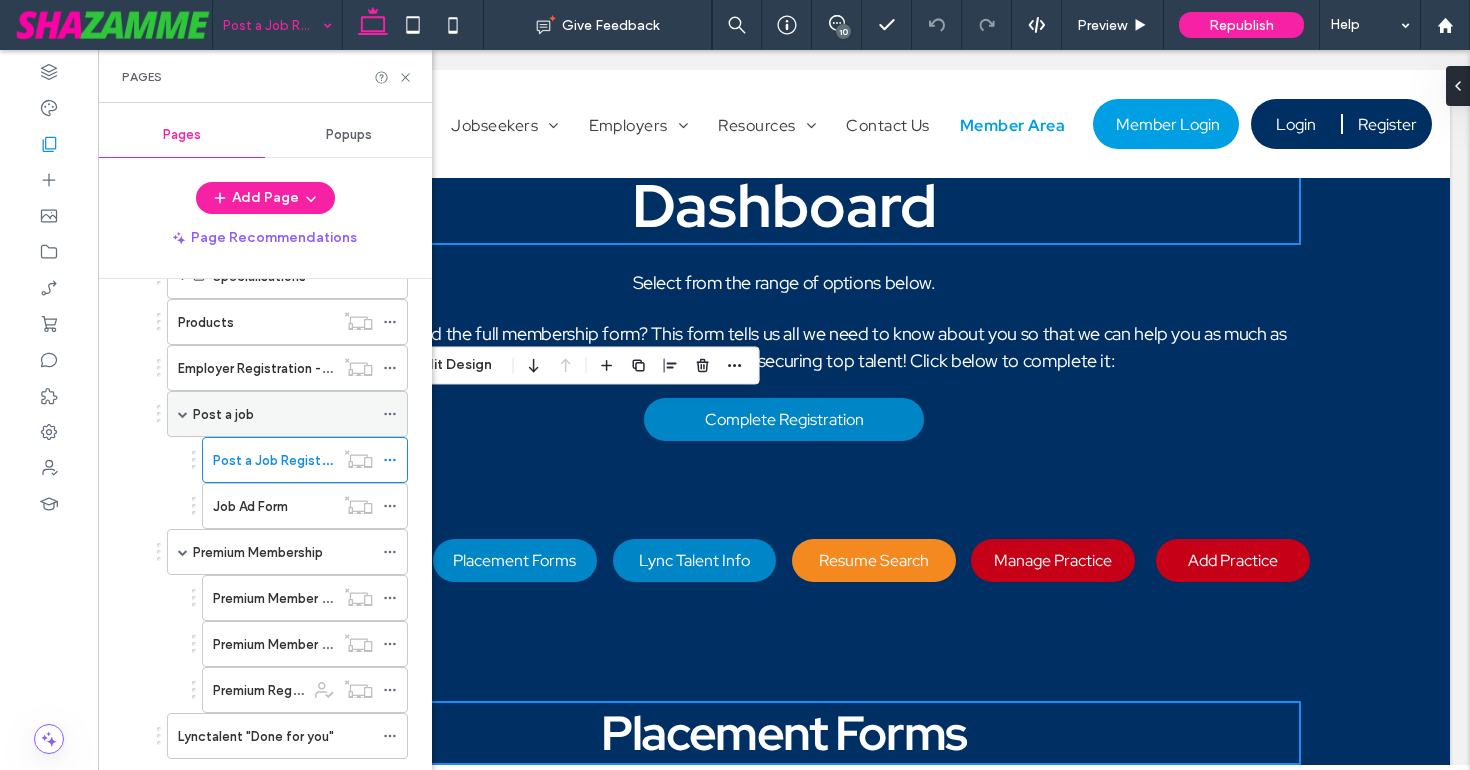 click on "Post a job" at bounding box center [223, 414] 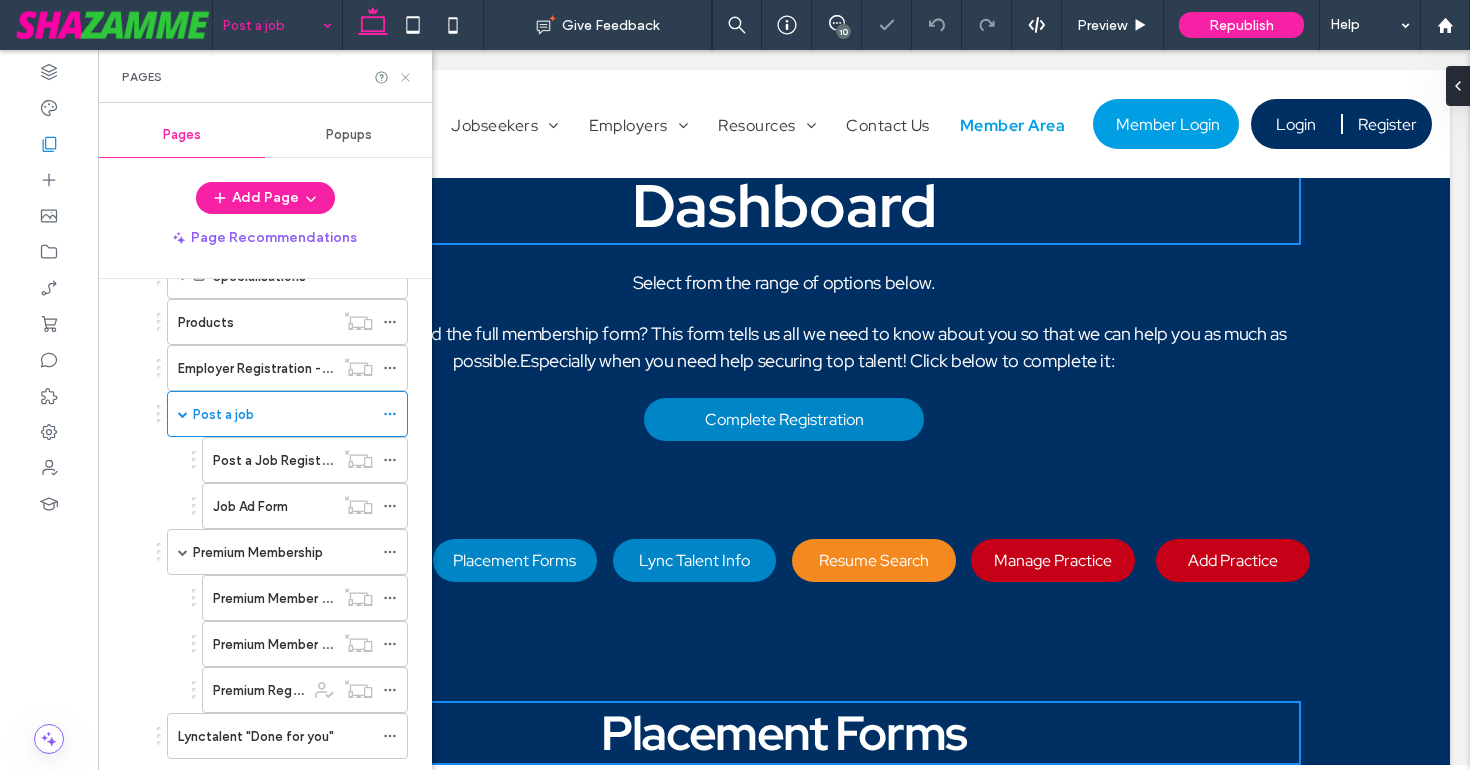 click 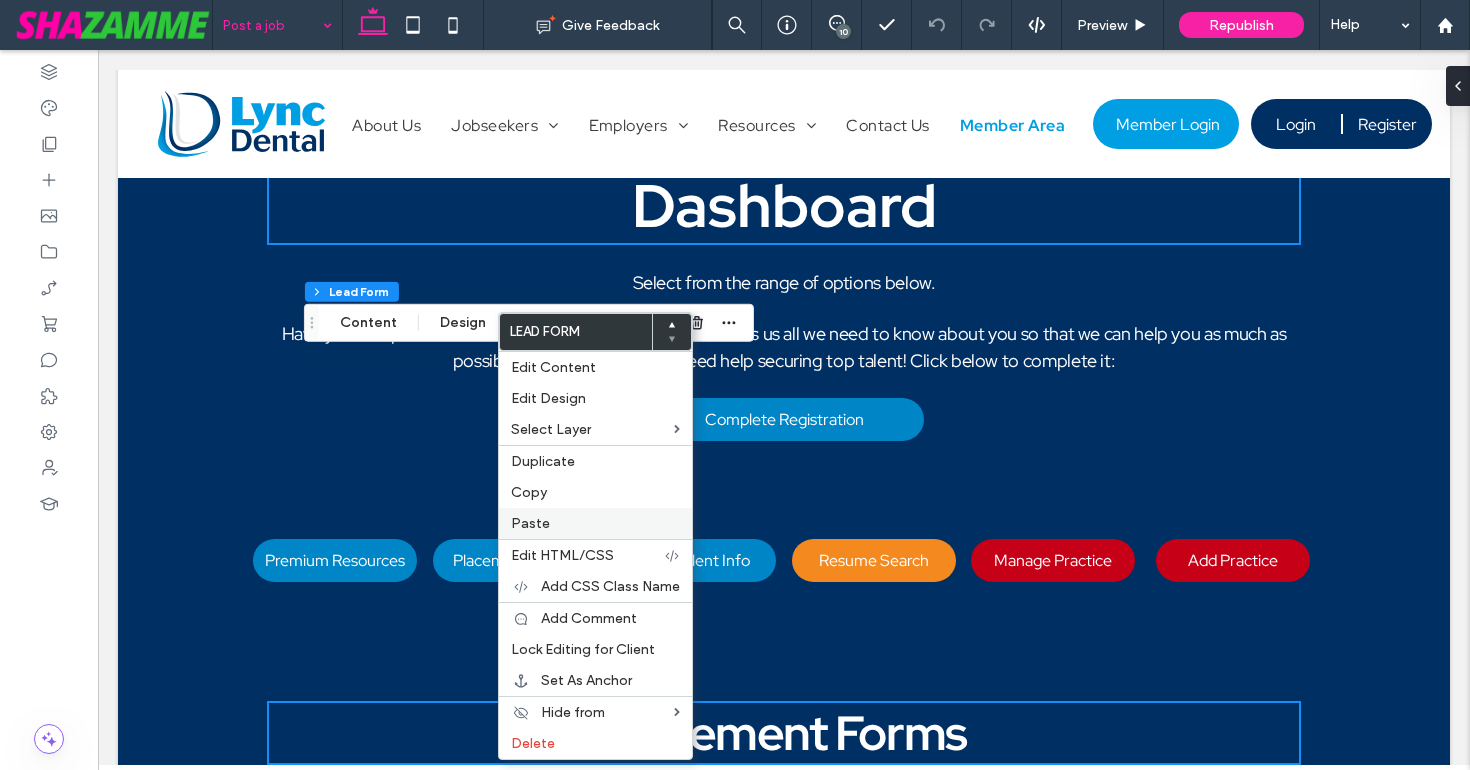 click on "Paste" at bounding box center [530, 523] 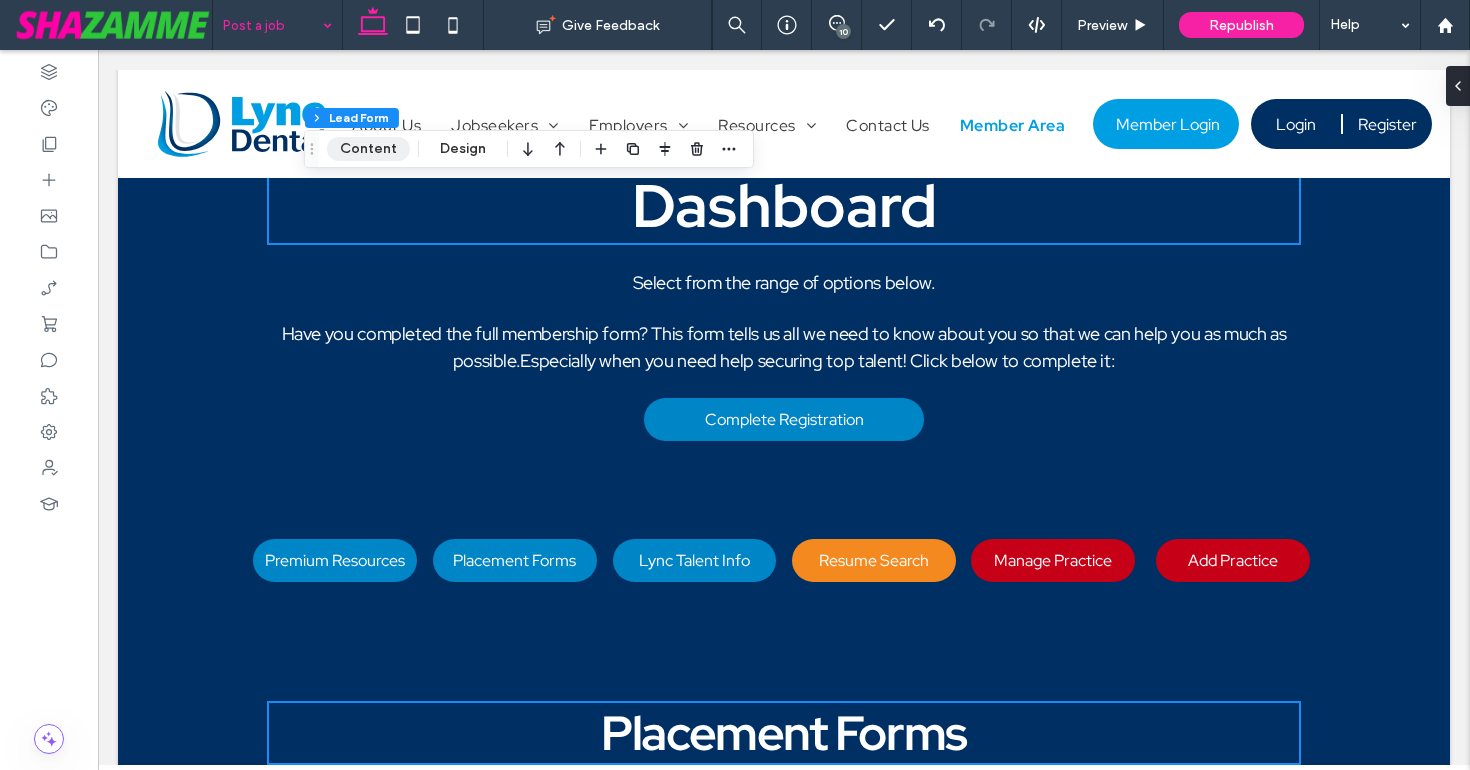 click on "Content" at bounding box center [368, 149] 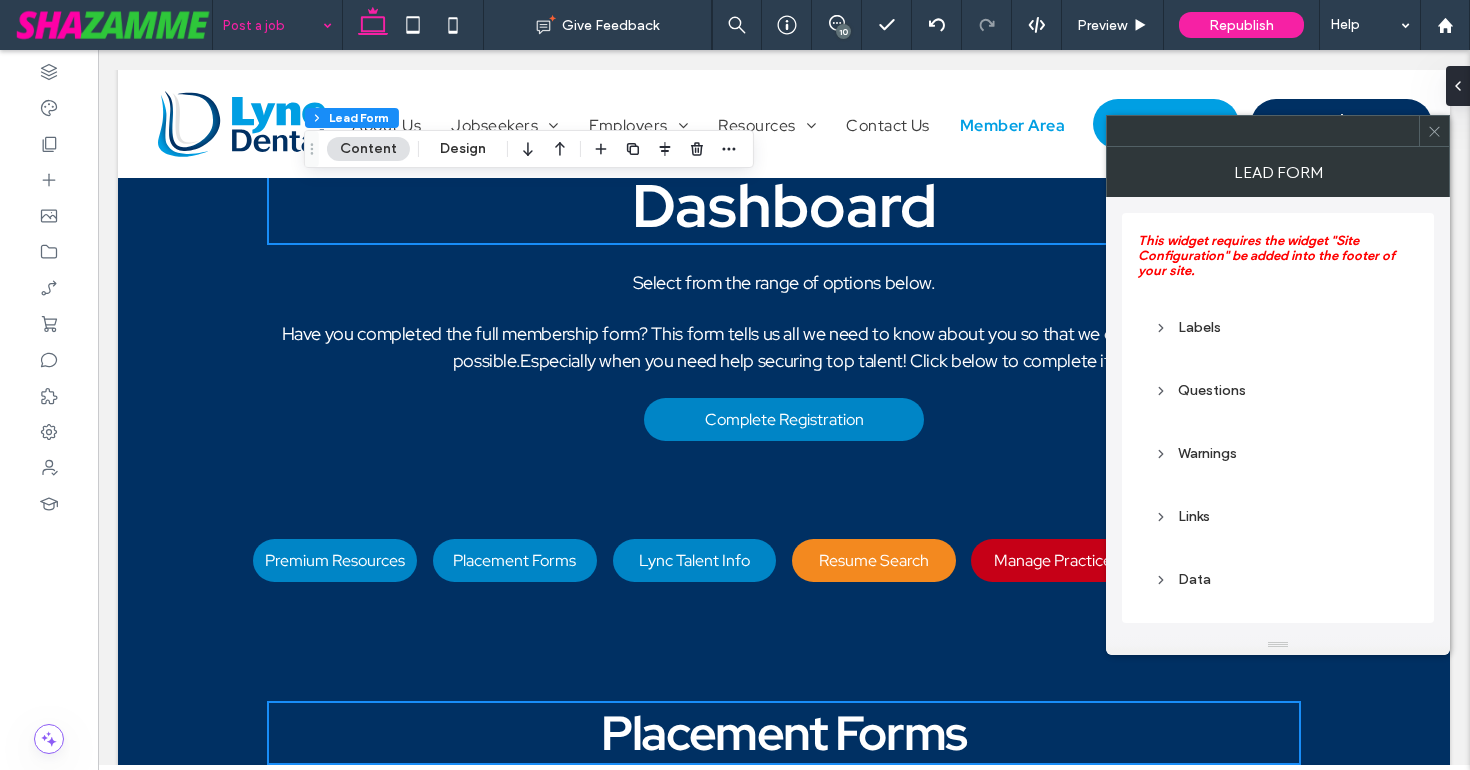 click on "Links" at bounding box center (1278, 516) 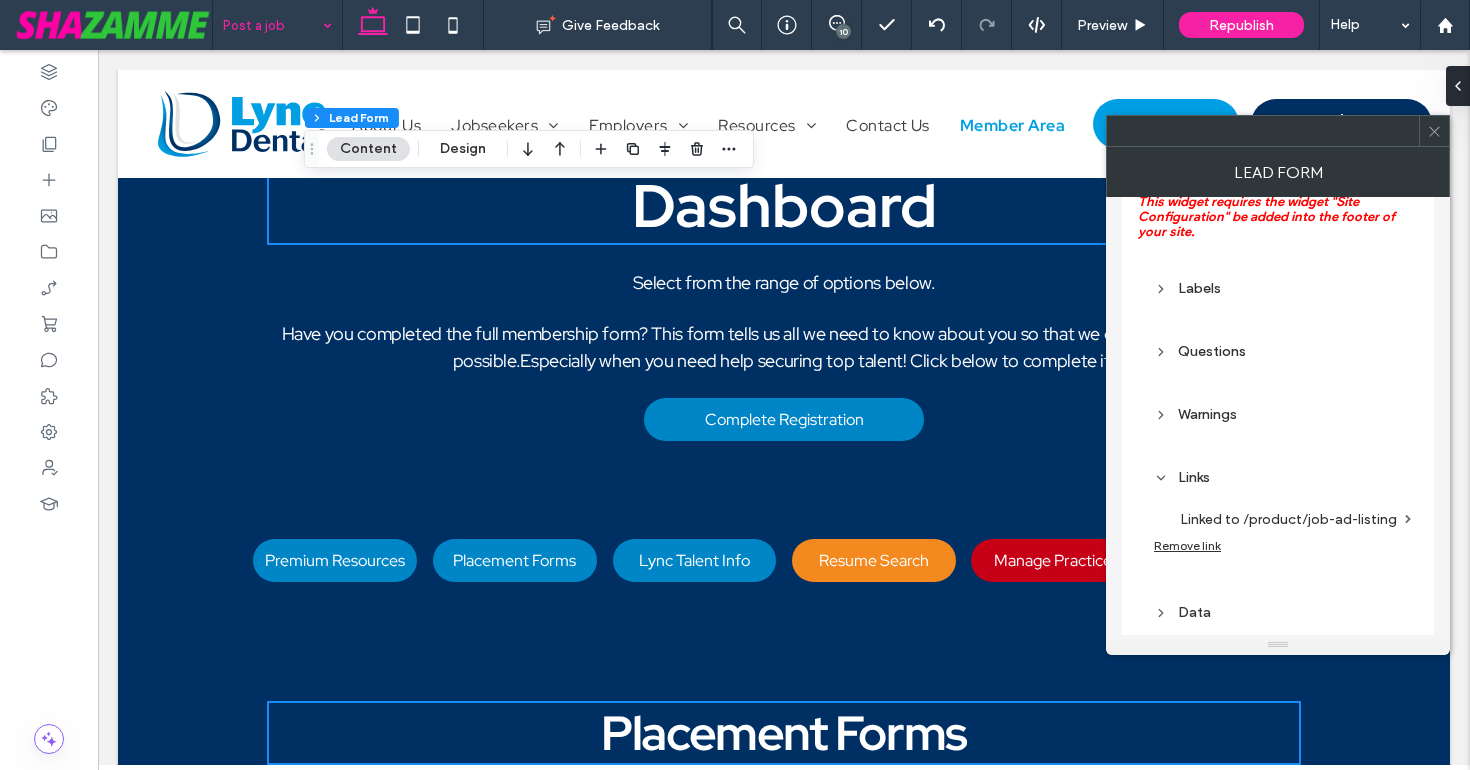 scroll, scrollTop: 72, scrollLeft: 0, axis: vertical 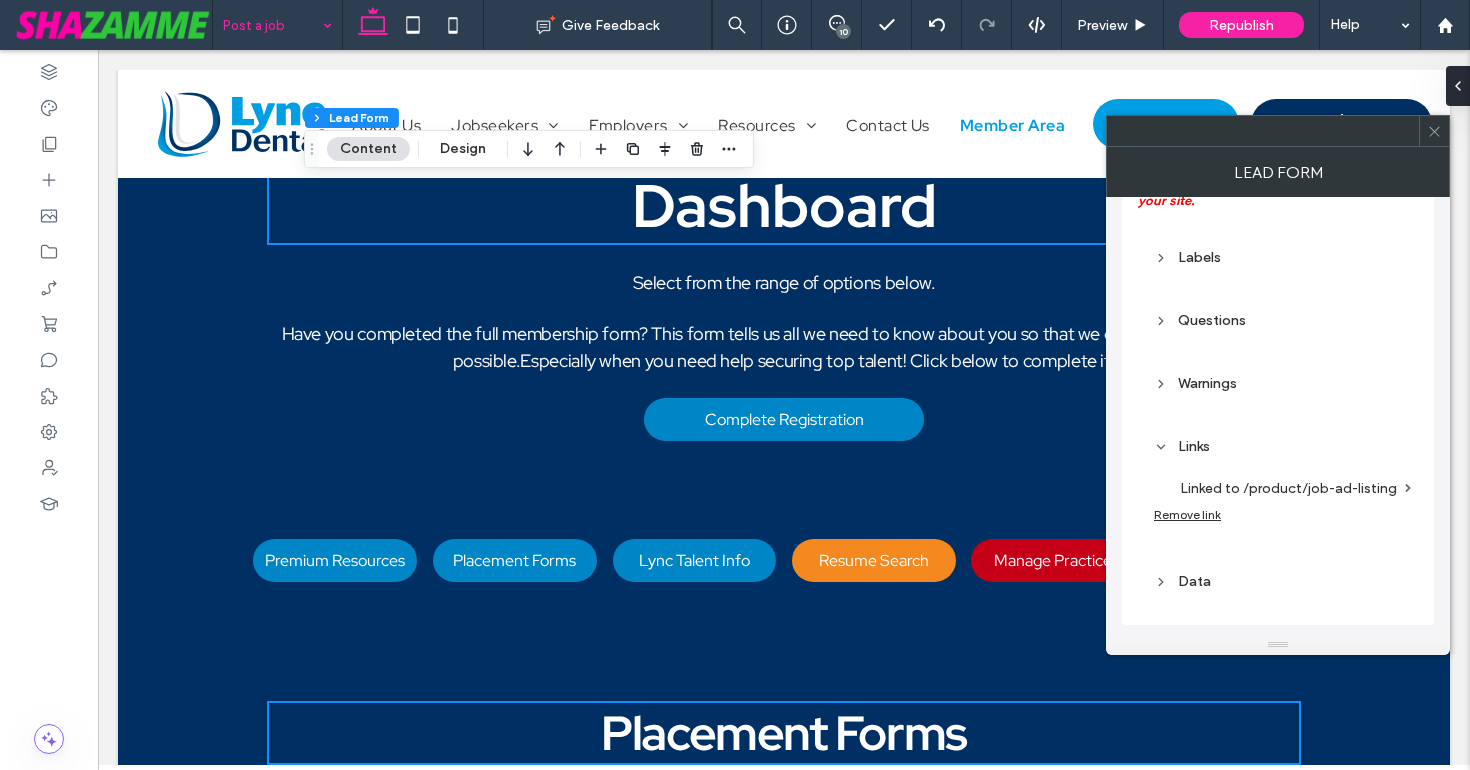 click on "Linked to /product/job-ad-listing" at bounding box center (1288, 488) 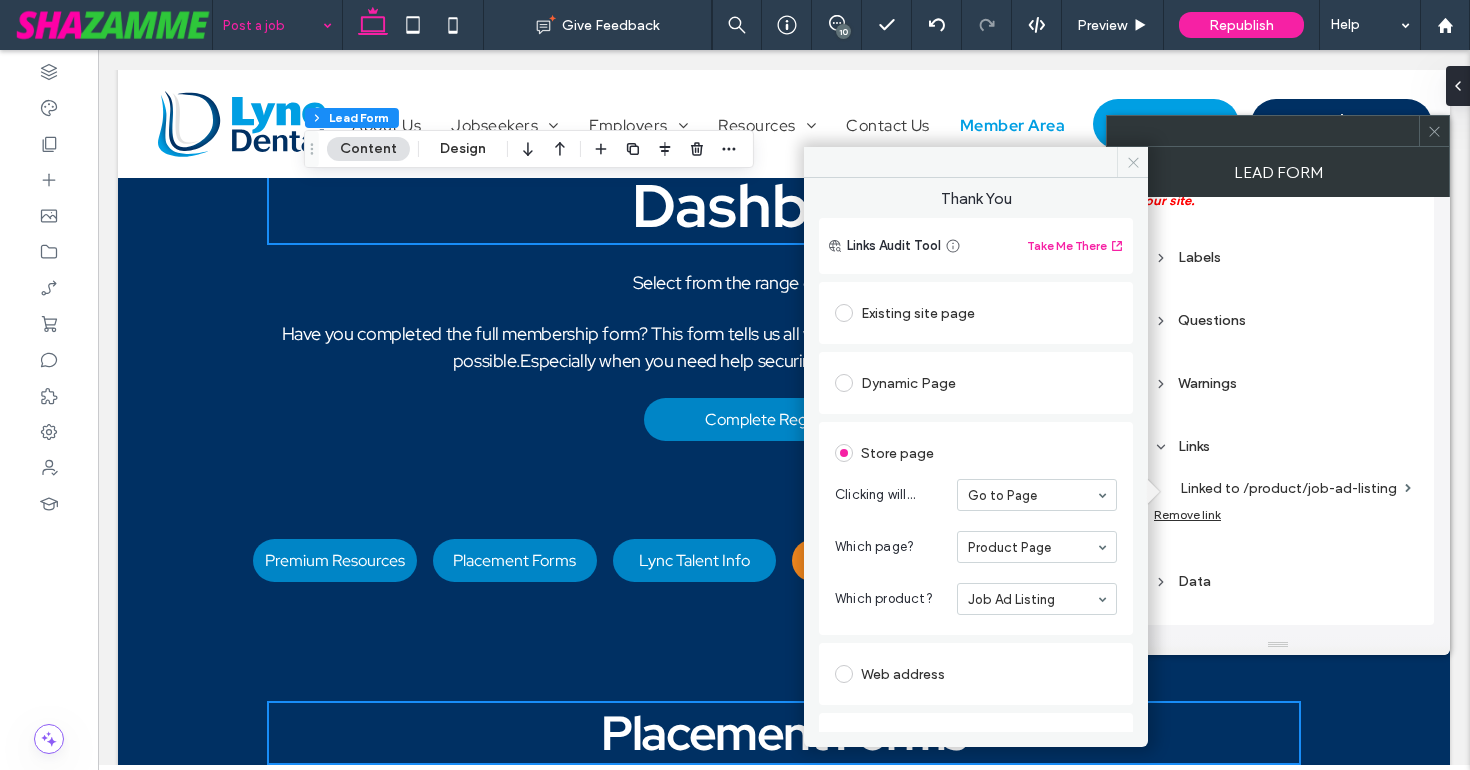 click 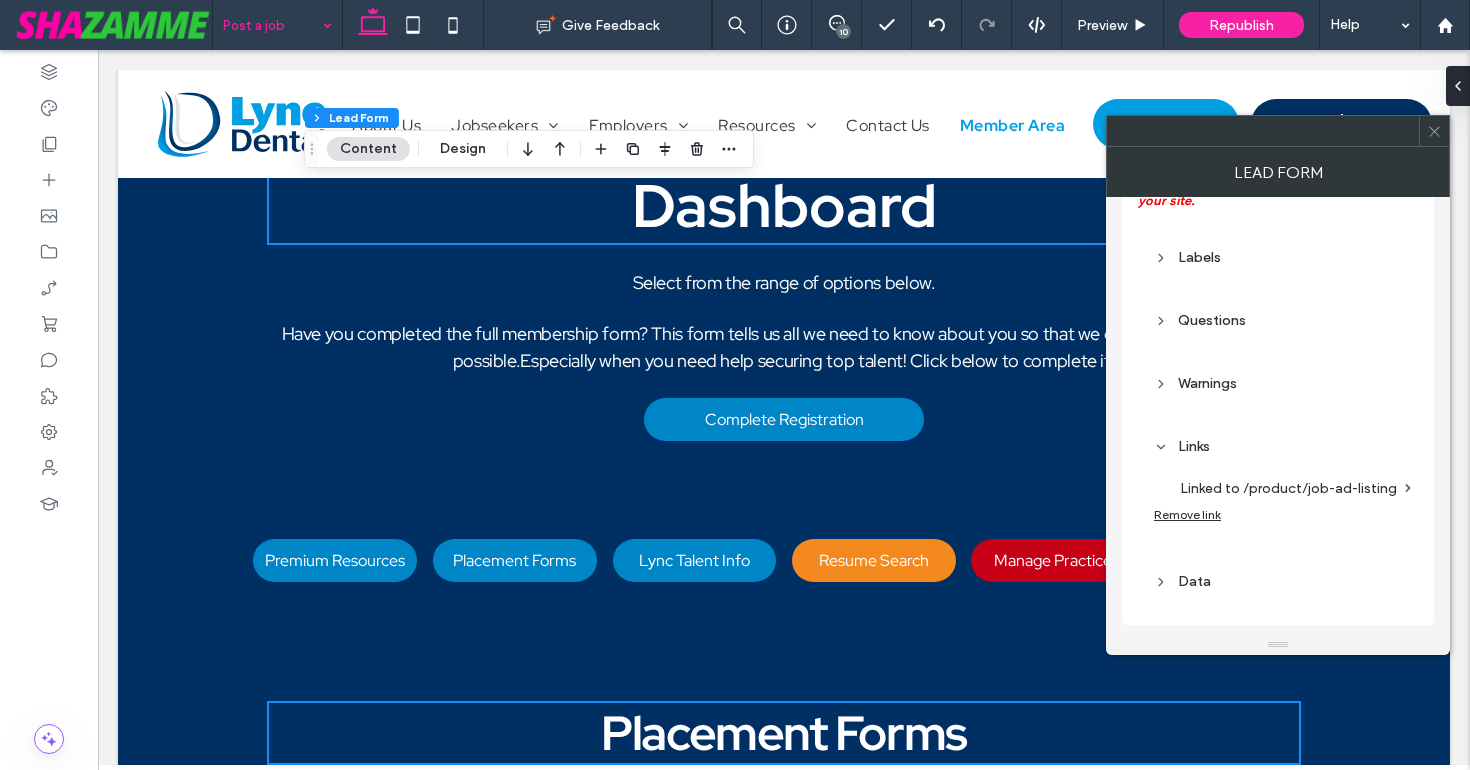 click 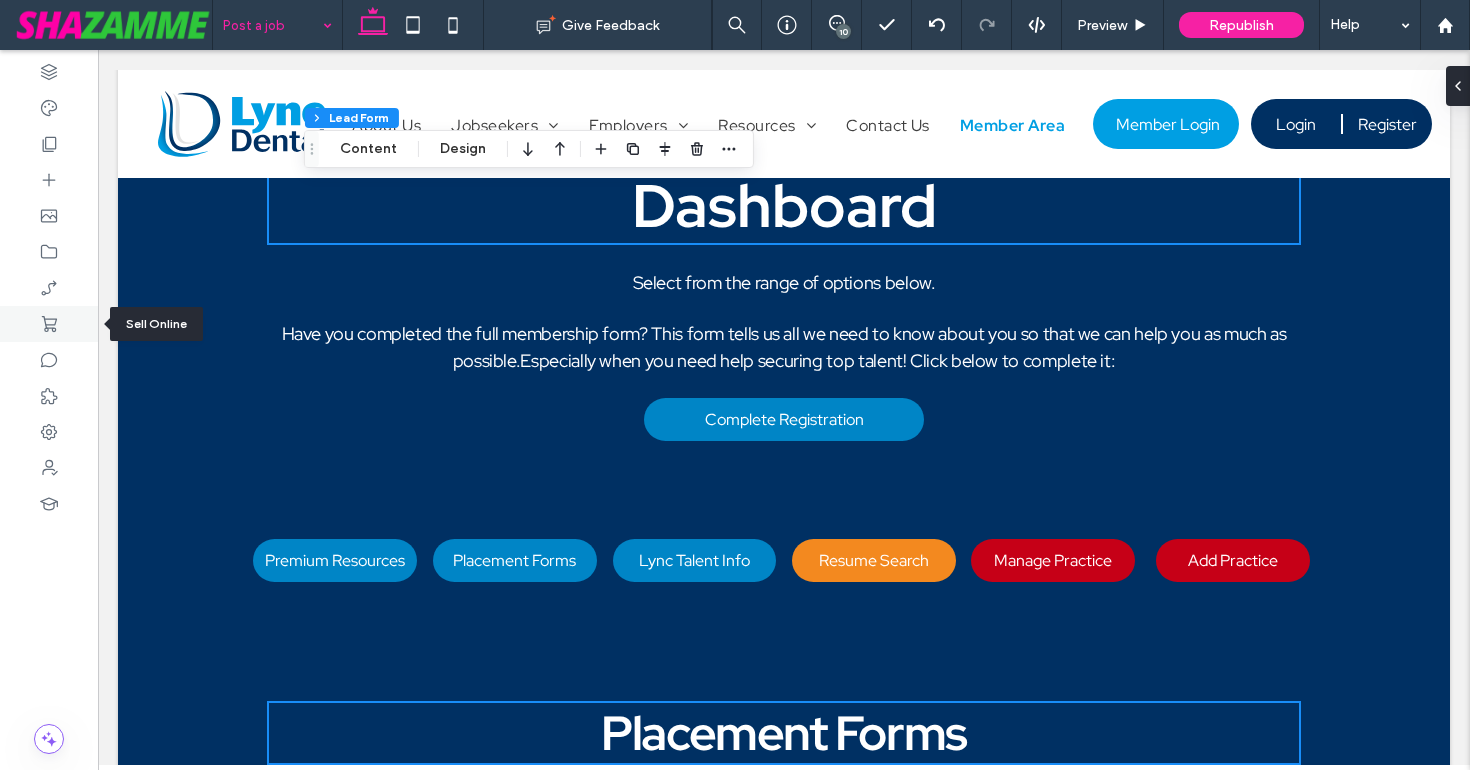 click 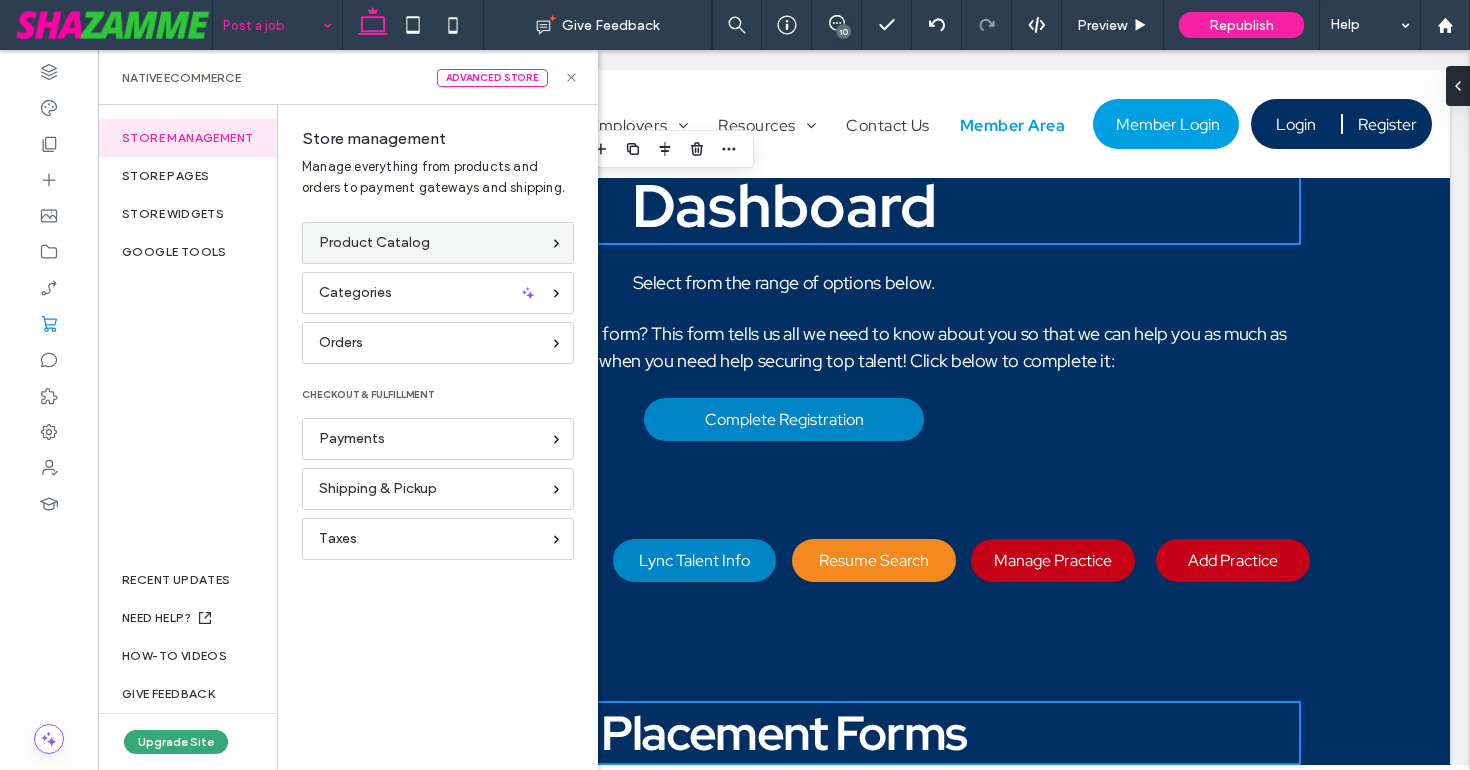 click on "Product Catalog" at bounding box center (374, 243) 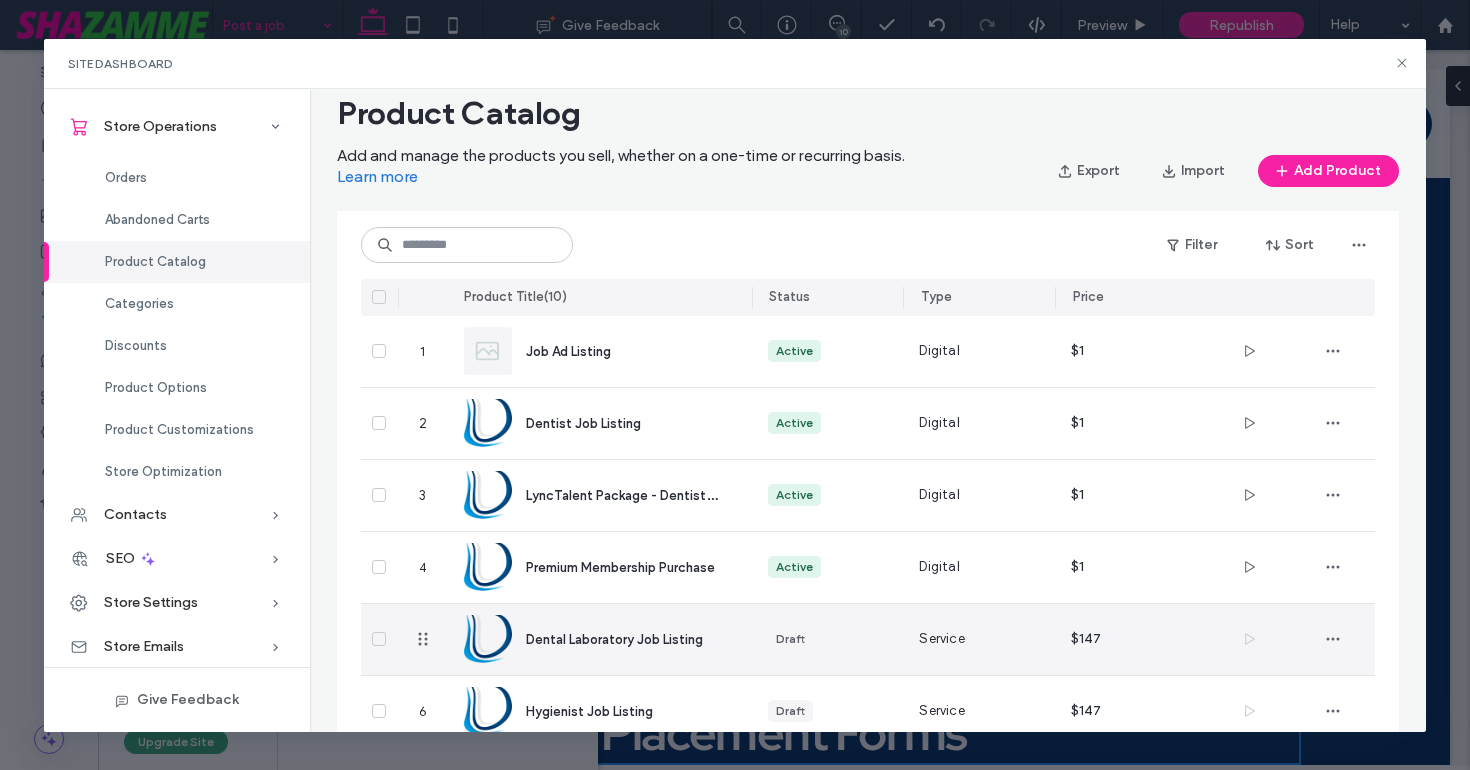 scroll, scrollTop: 0, scrollLeft: 0, axis: both 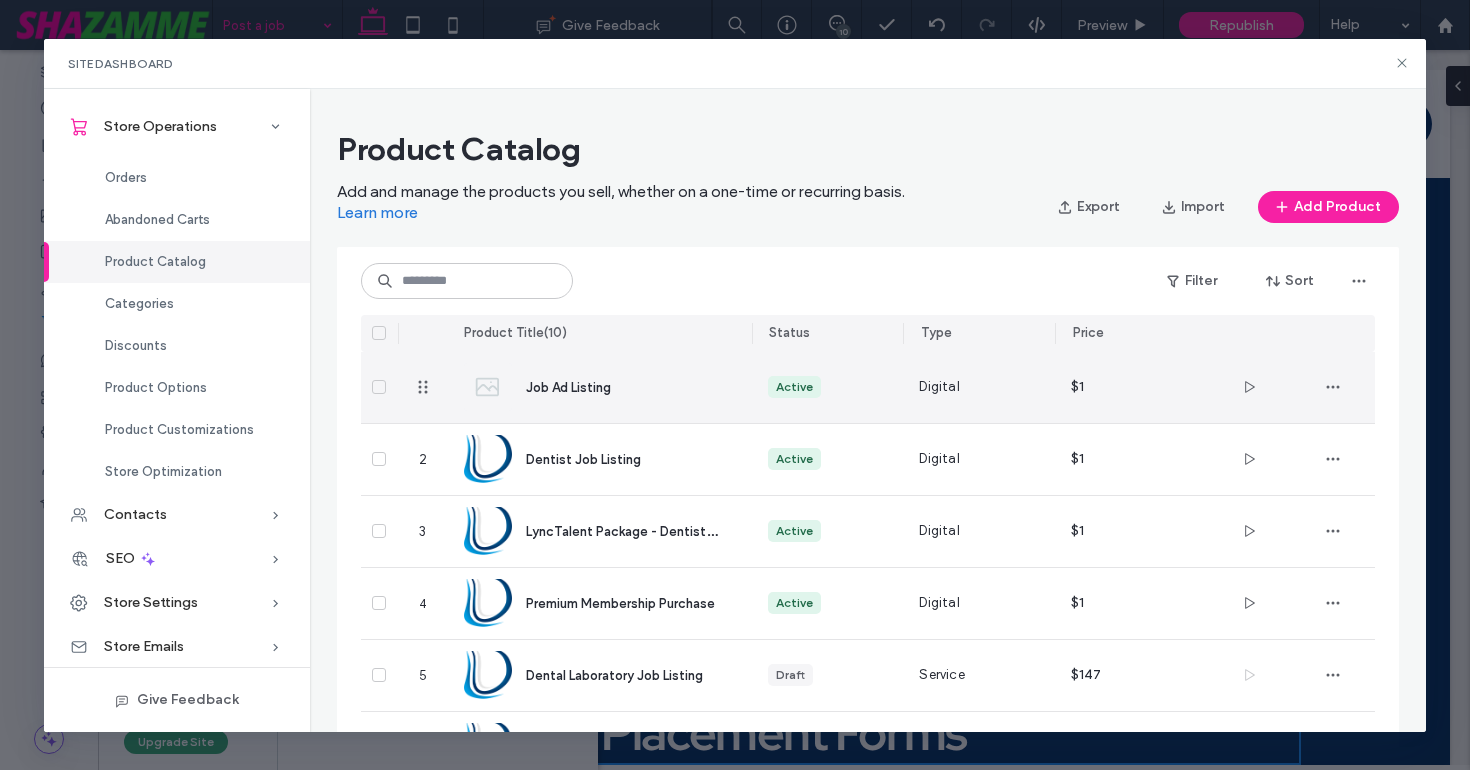 click on "Job Ad Listing" at bounding box center (568, 387) 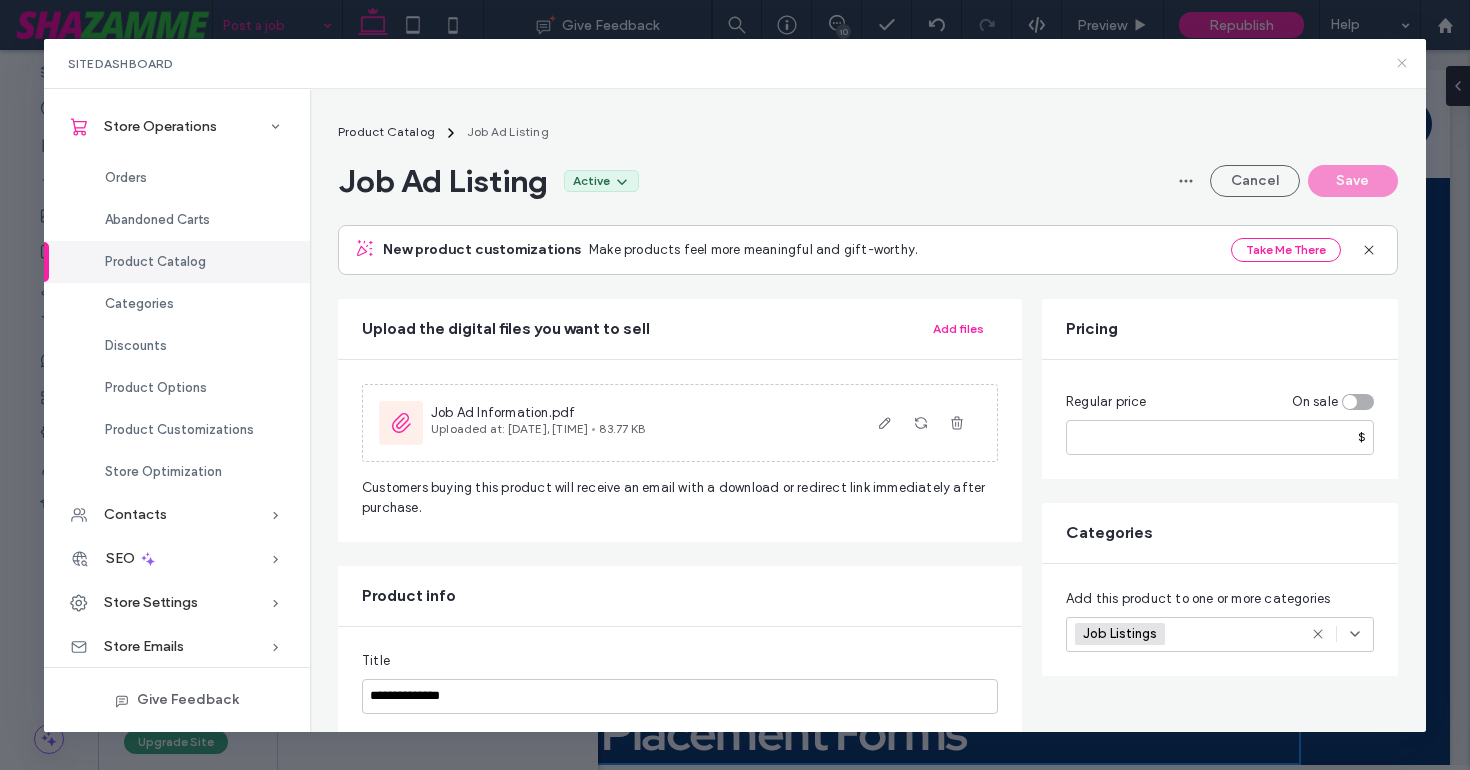 click 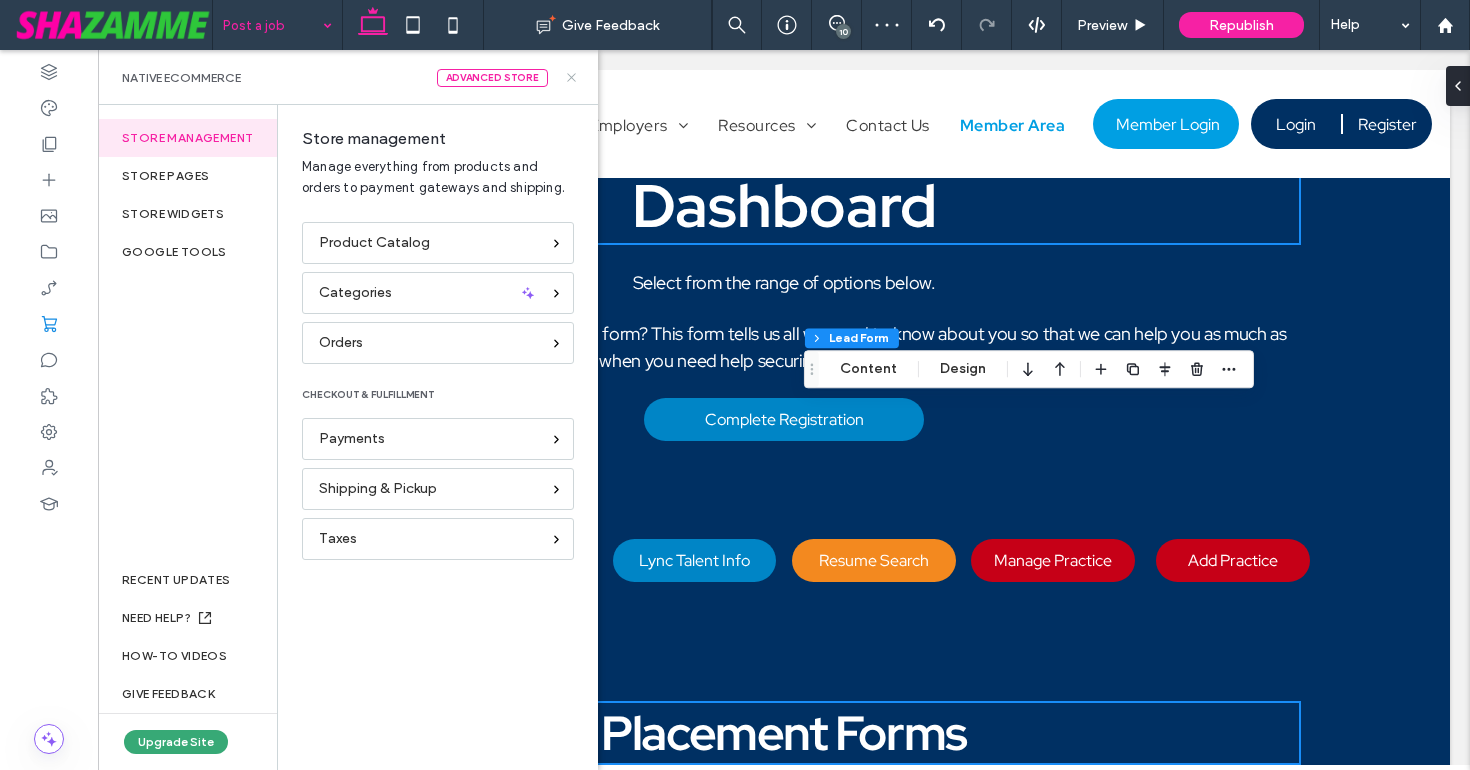 click 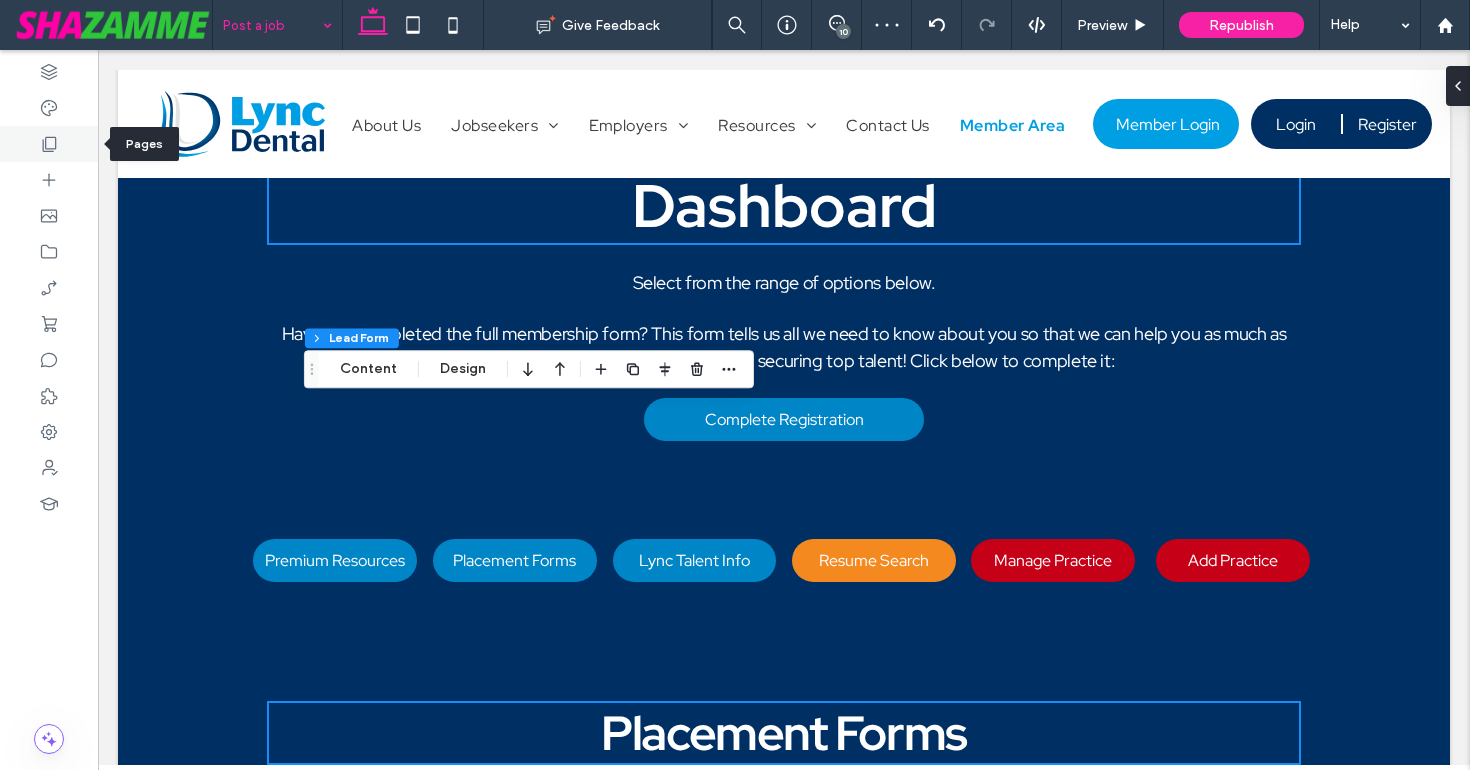 click 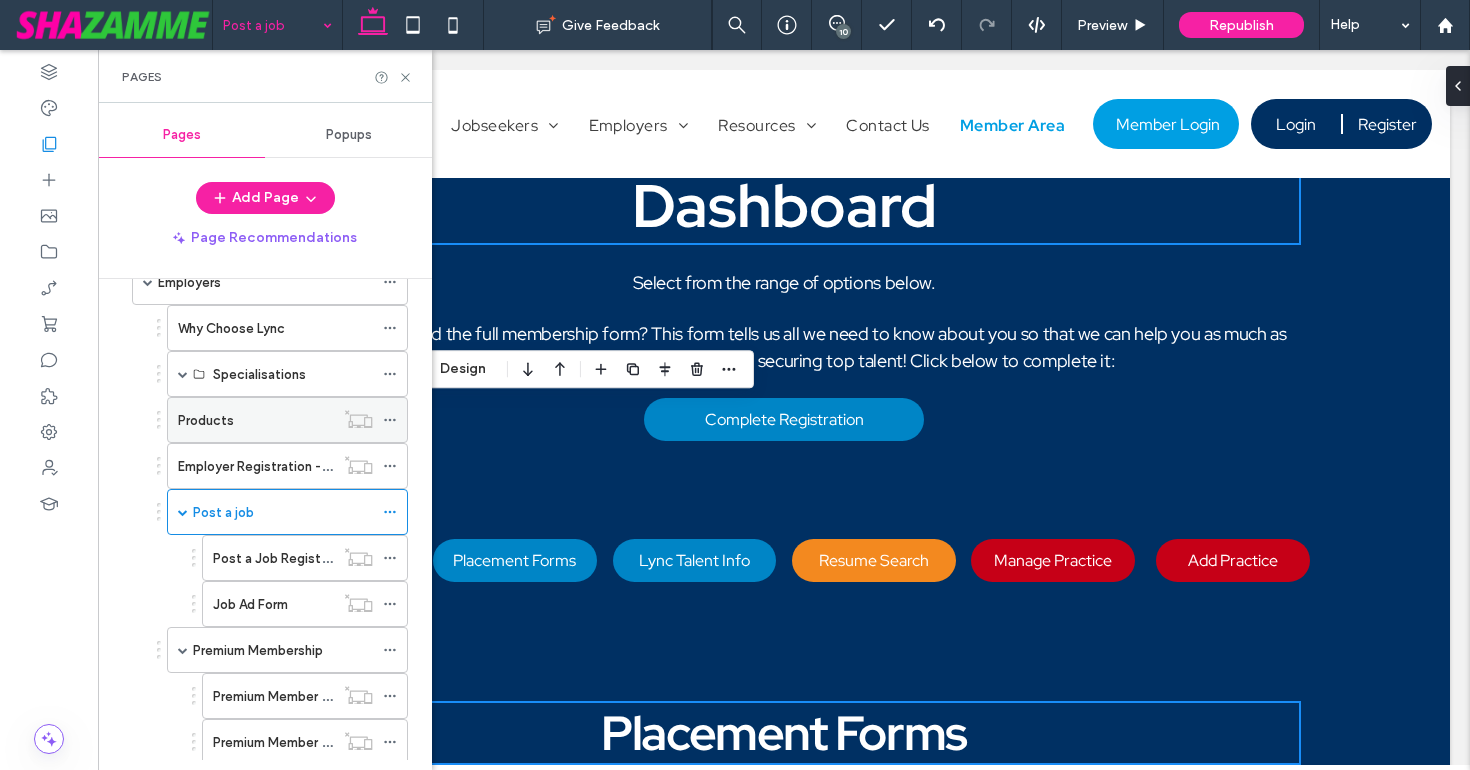 scroll, scrollTop: 302, scrollLeft: 0, axis: vertical 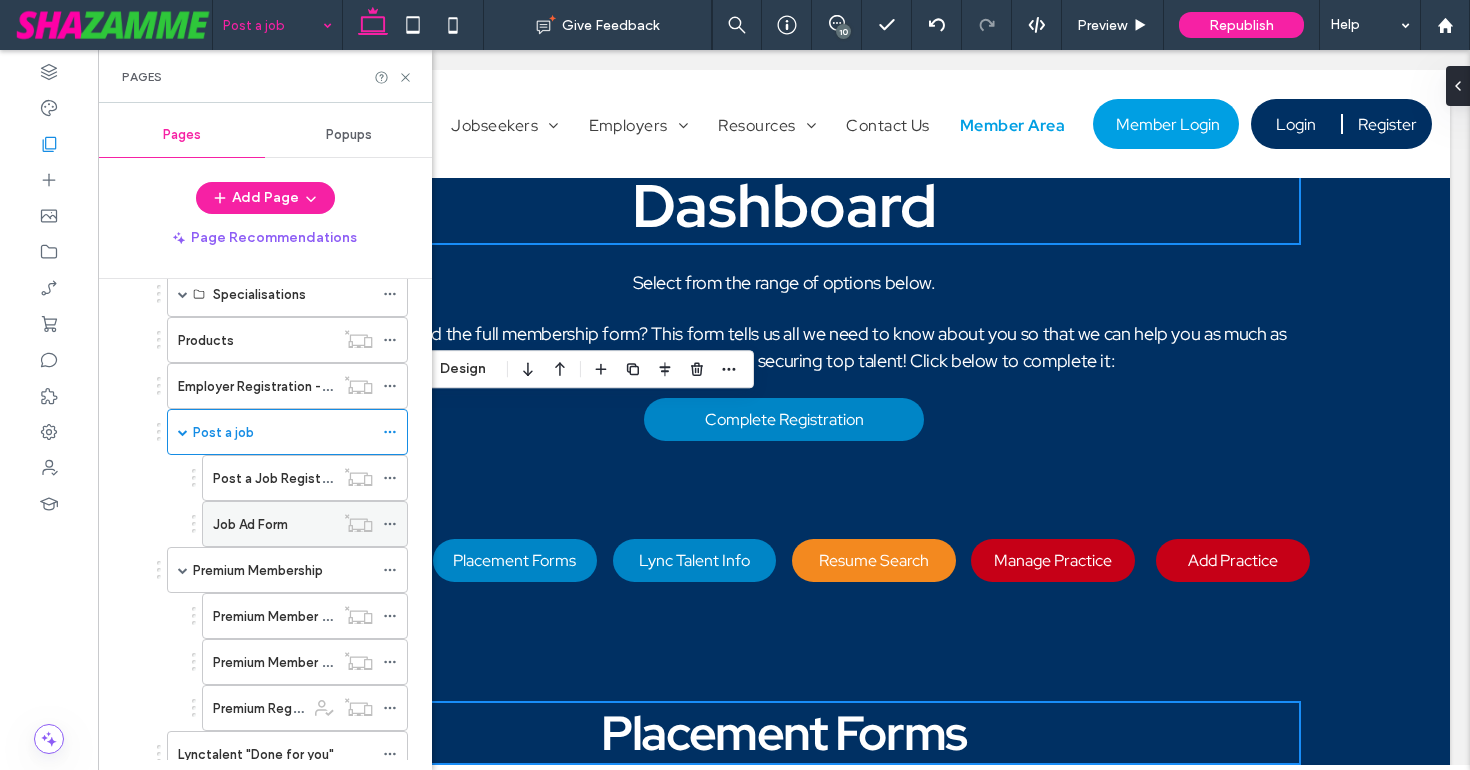click on "Job Ad Form" at bounding box center [250, 524] 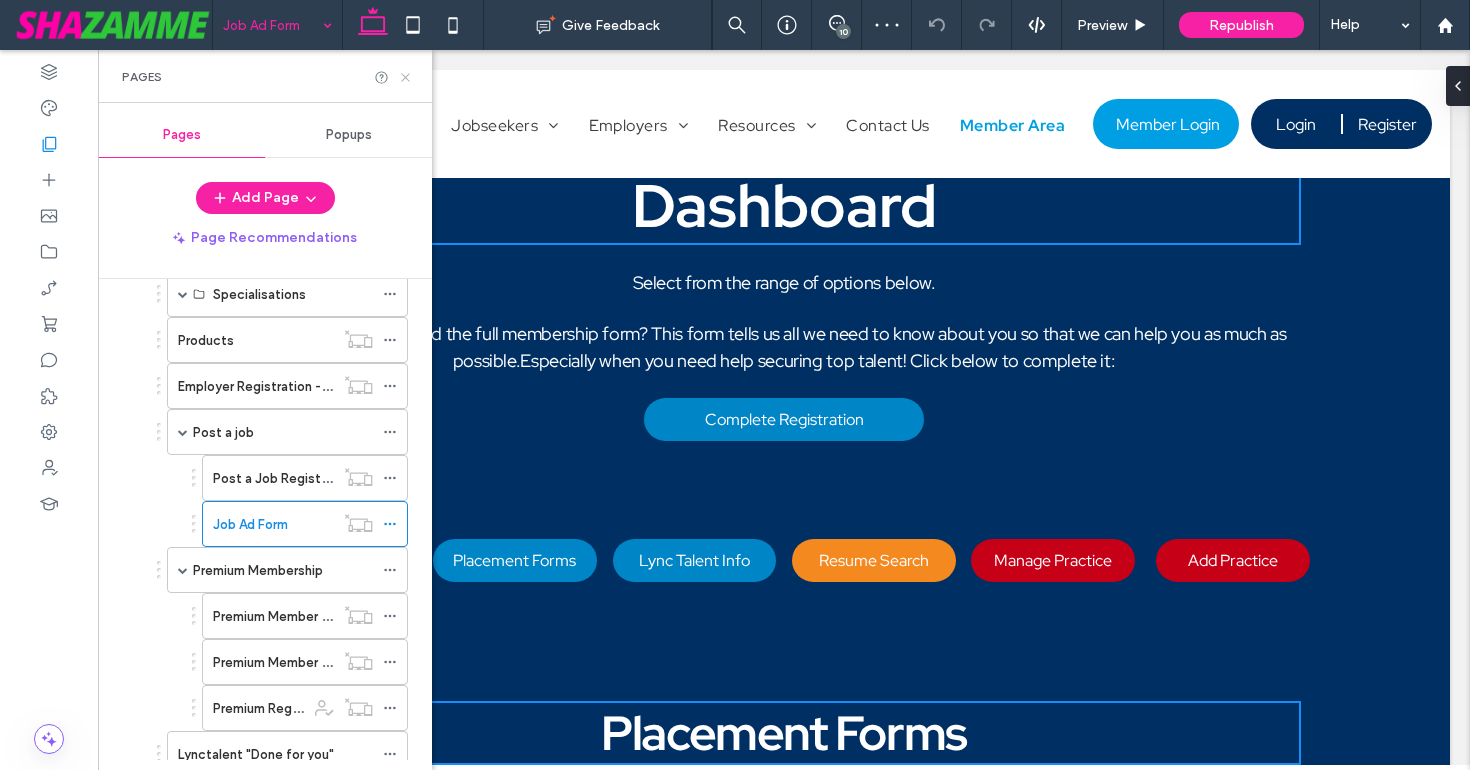 click 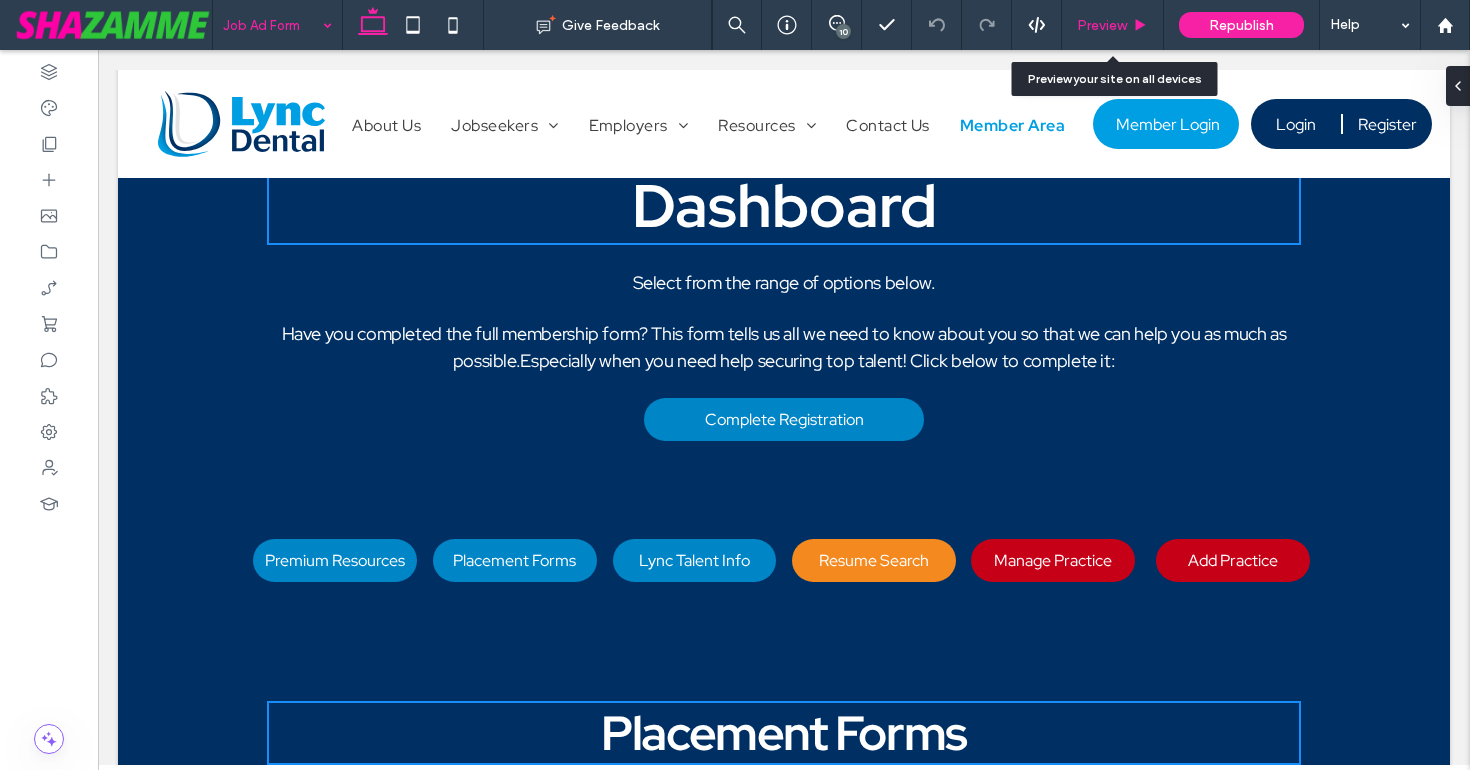 click on "Preview" at bounding box center [1102, 25] 